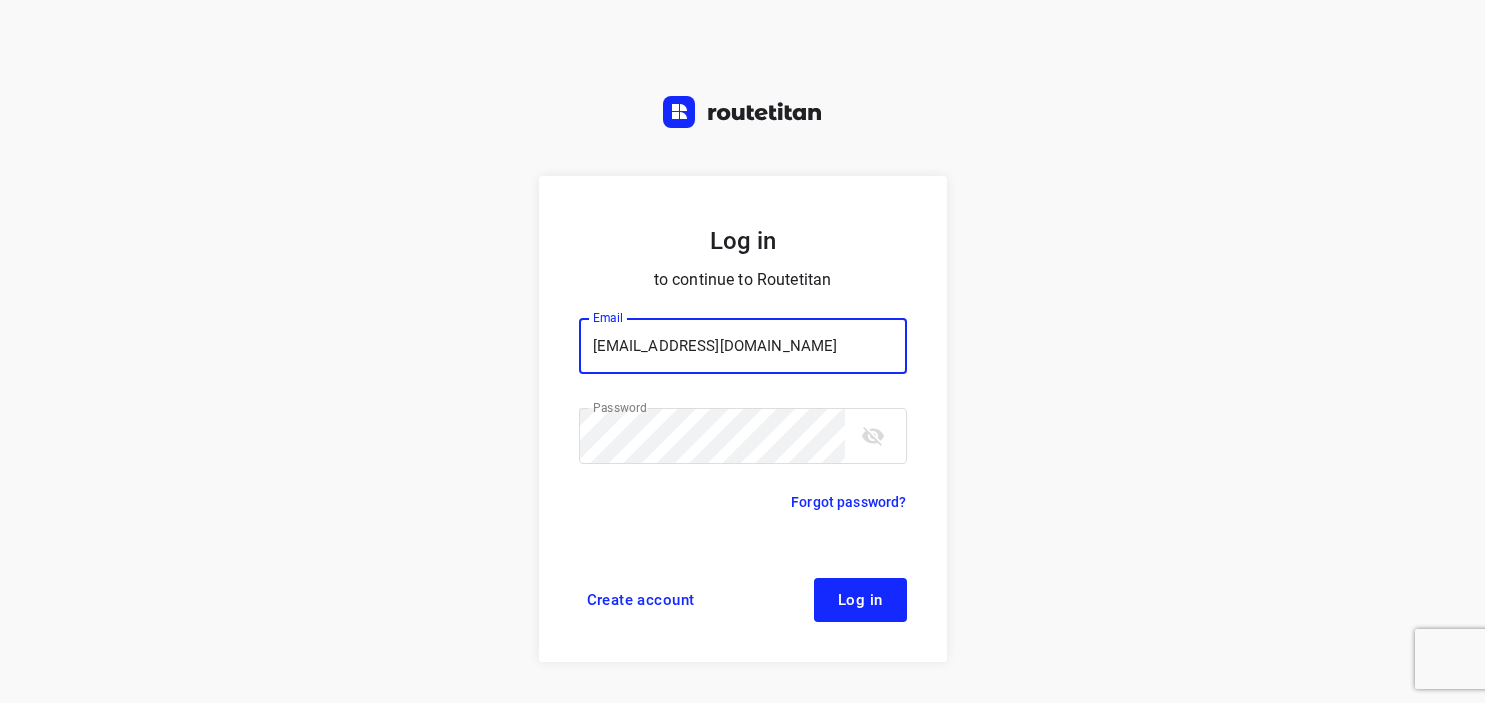 scroll, scrollTop: 0, scrollLeft: 0, axis: both 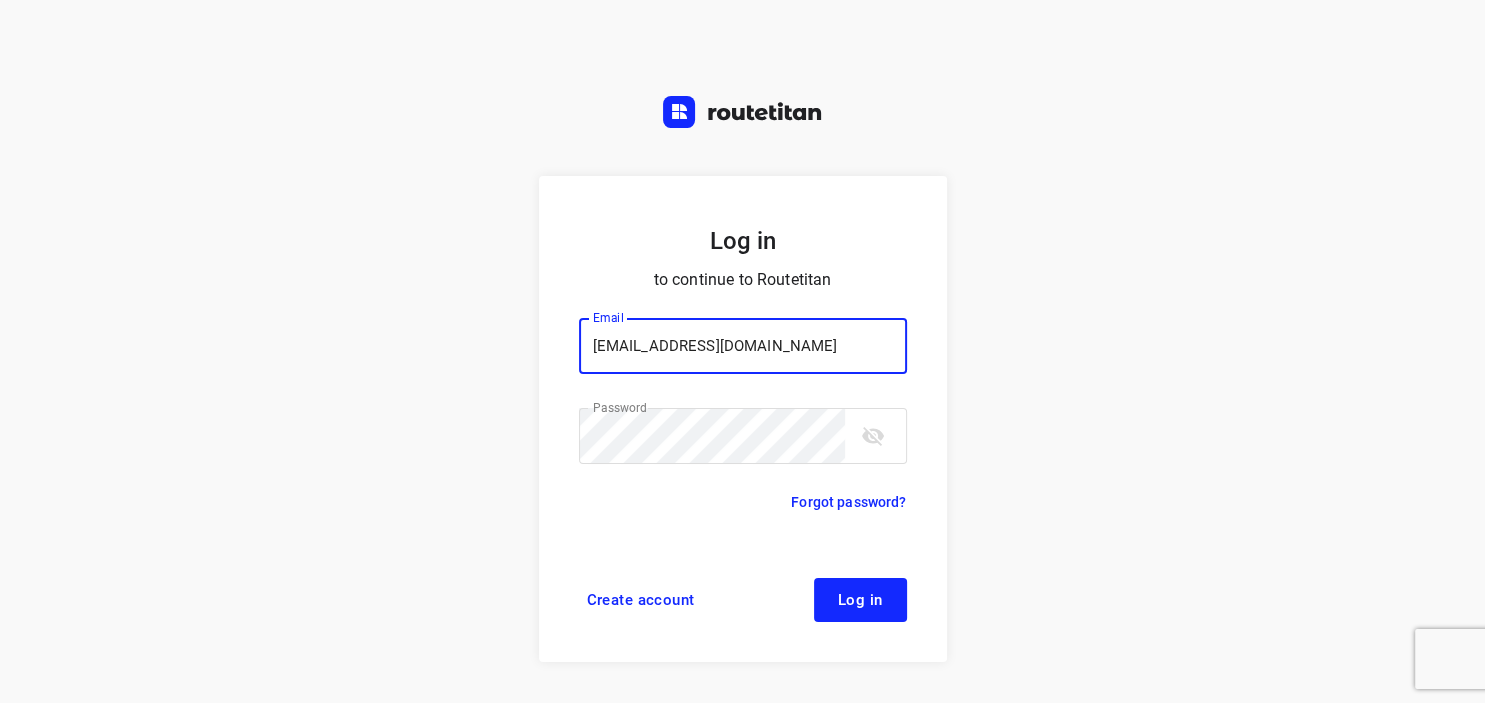 type on "[EMAIL_ADDRESS][DOMAIN_NAME]" 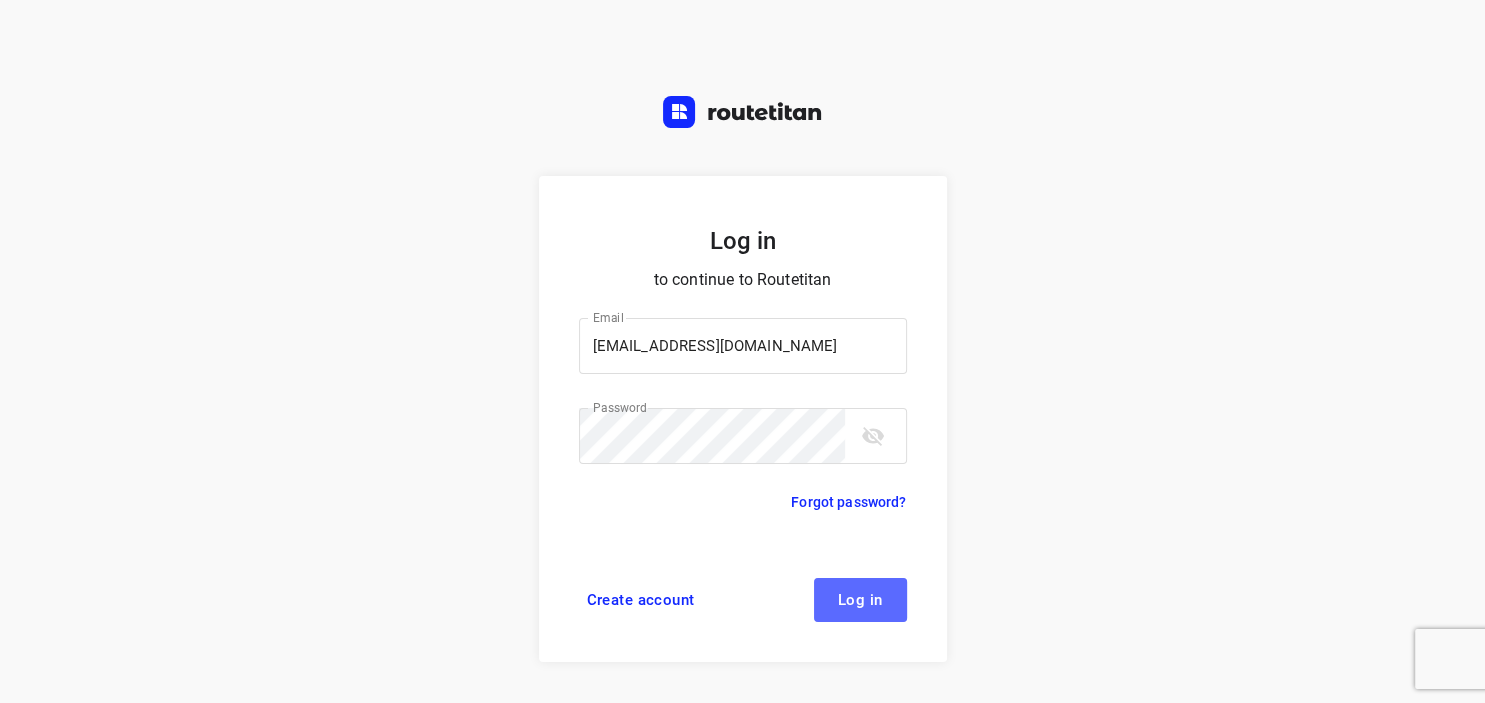 click on "Log in" at bounding box center [860, 600] 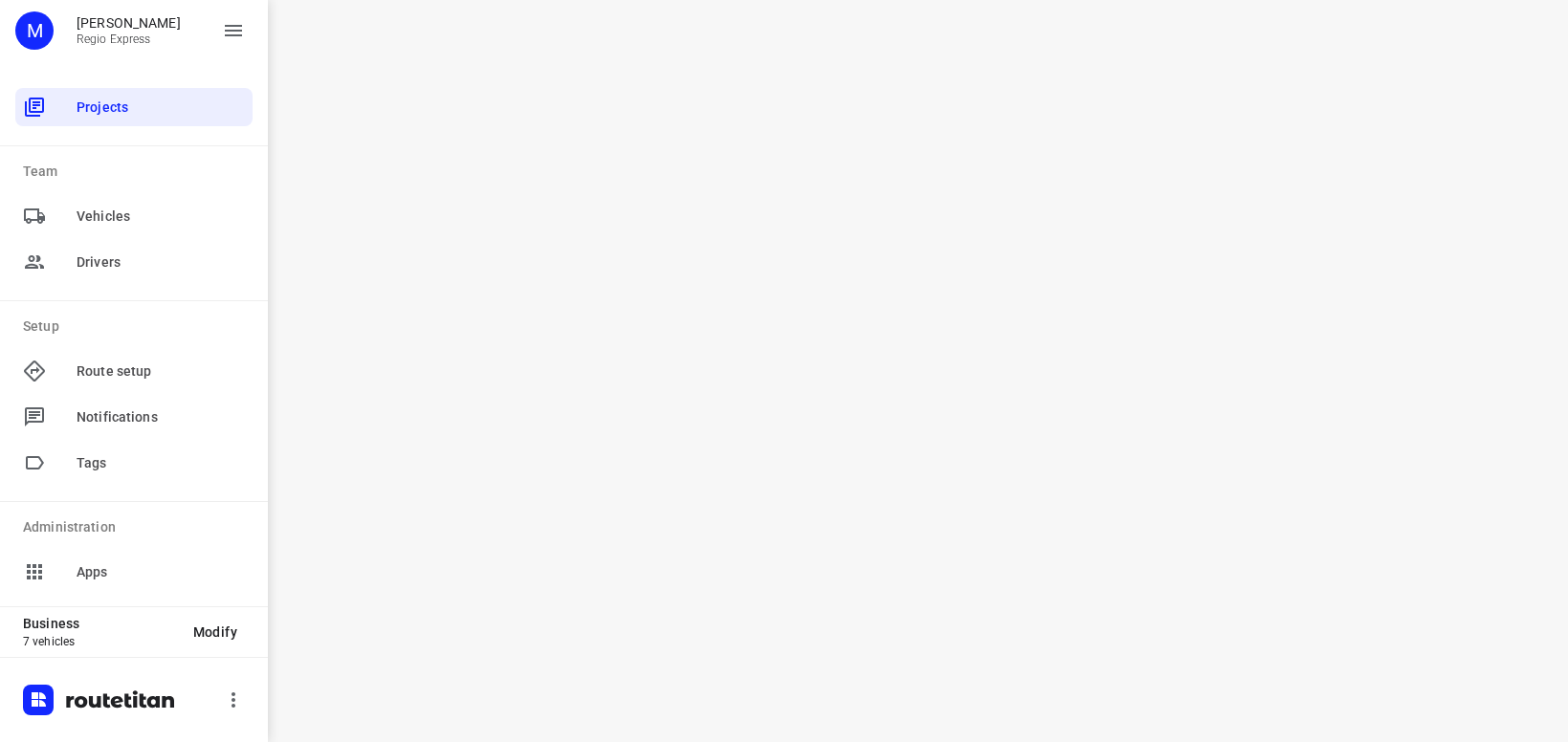 scroll, scrollTop: 0, scrollLeft: 0, axis: both 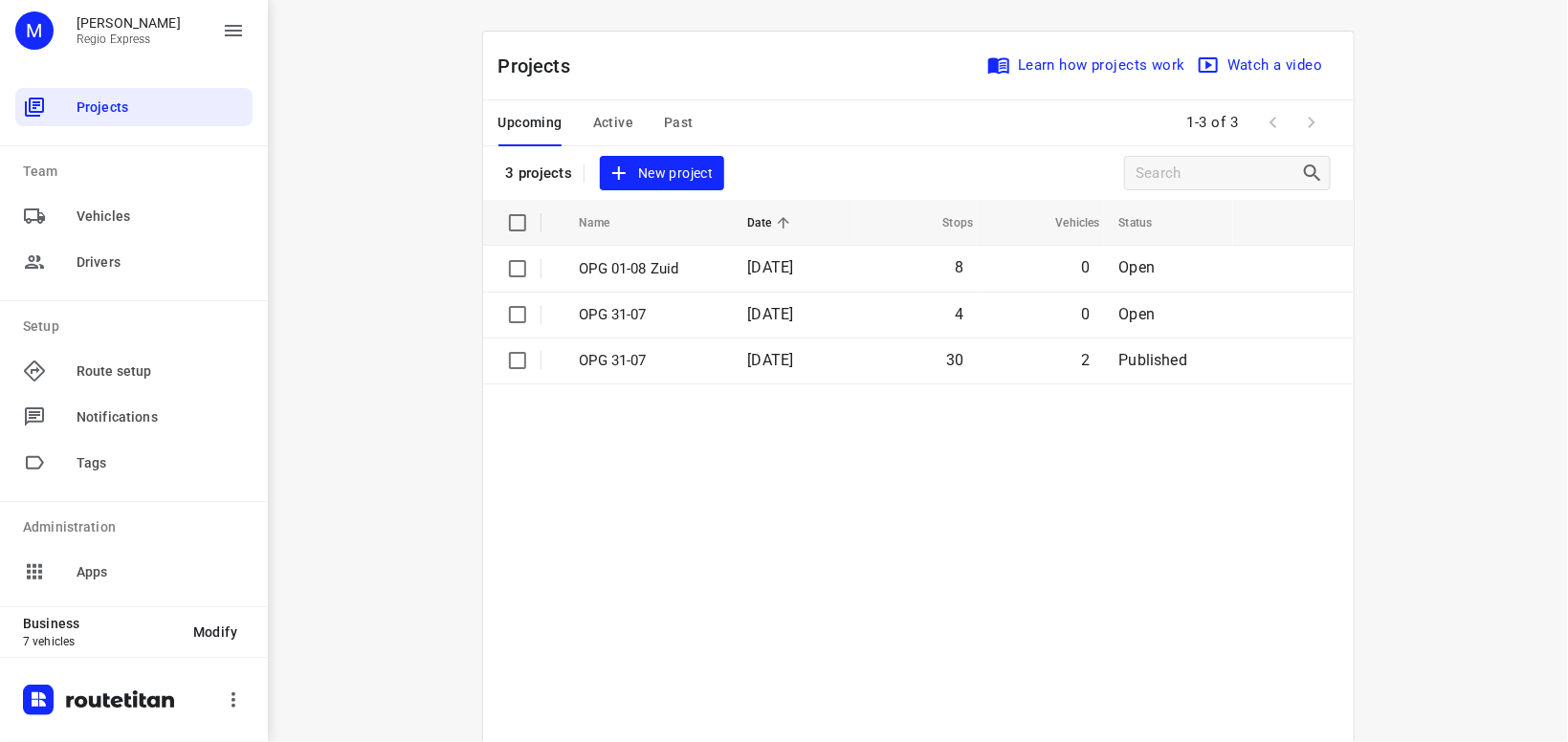 click on "Active" at bounding box center (613, 122) 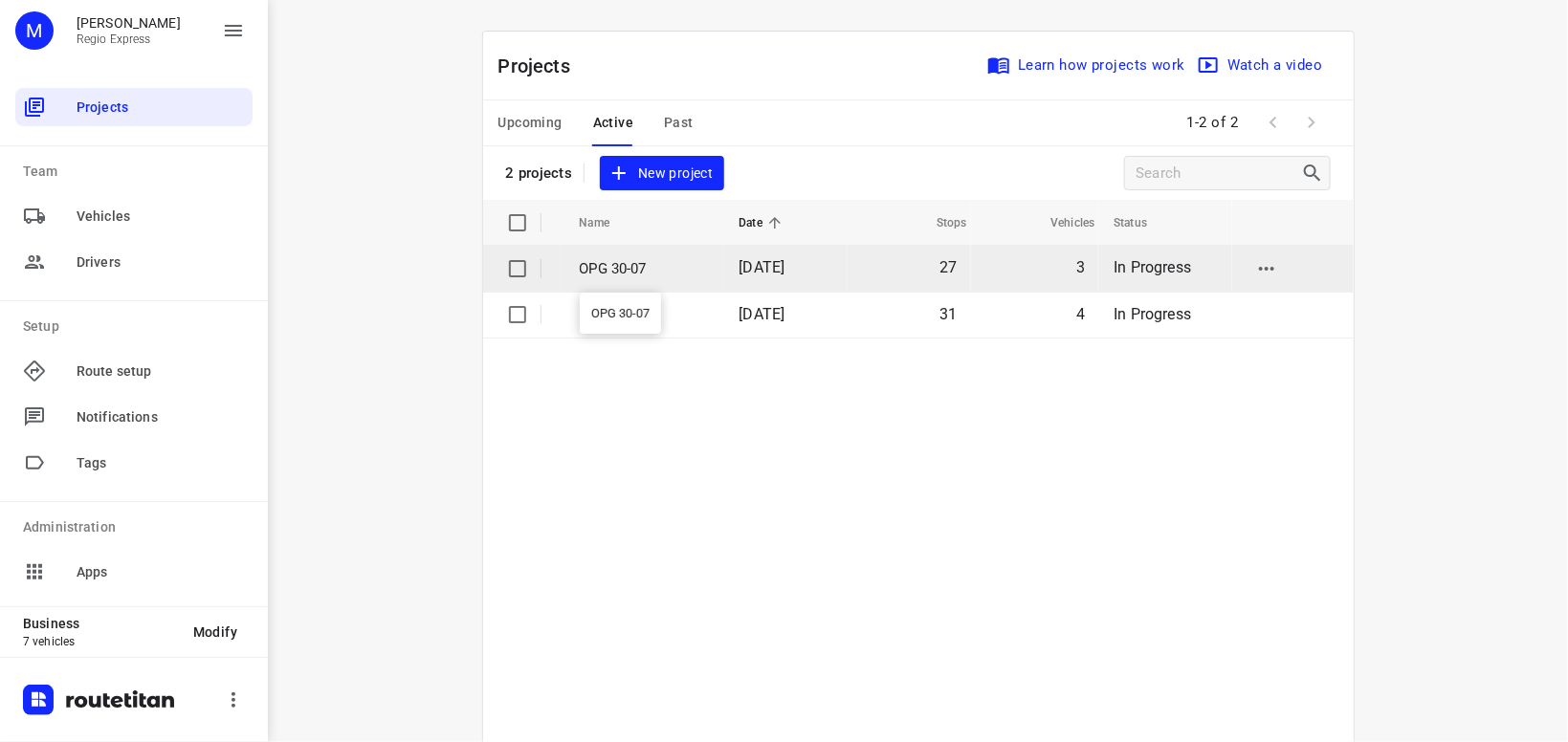 click on "OPG 30-07" at bounding box center [645, 269] 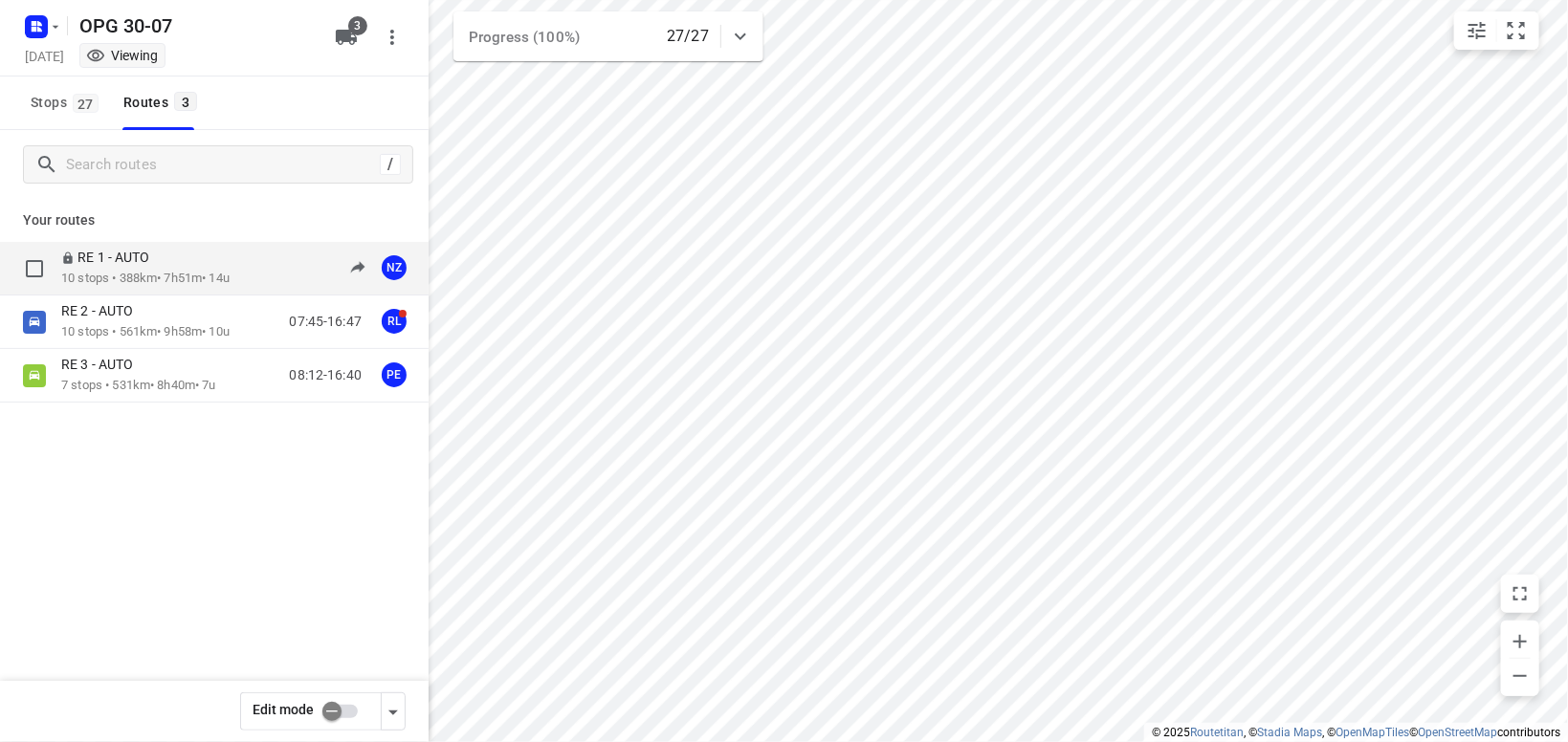click on "10   stops •   388km  •   7h51m  • 14u" at bounding box center [145, 278] 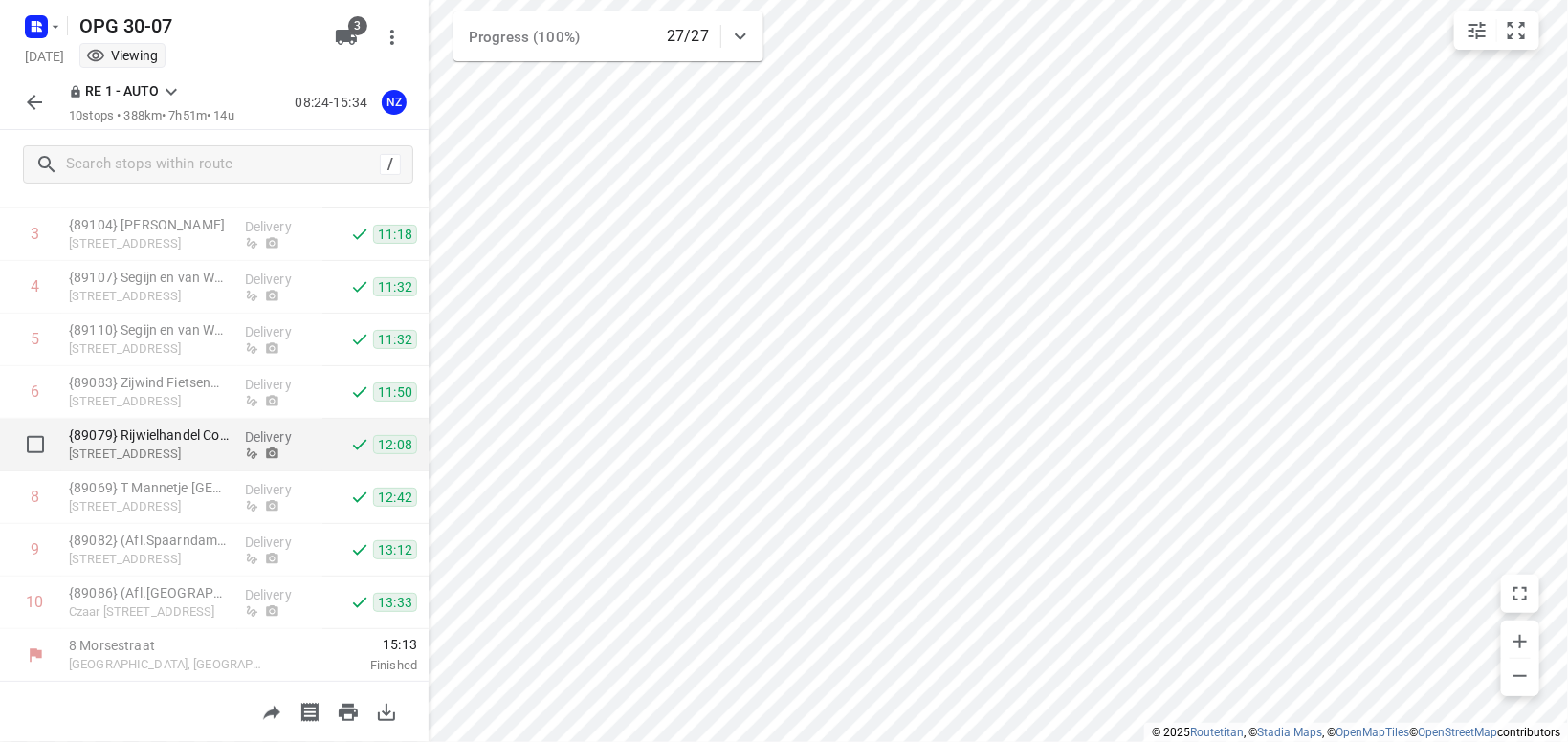 scroll, scrollTop: 0, scrollLeft: 0, axis: both 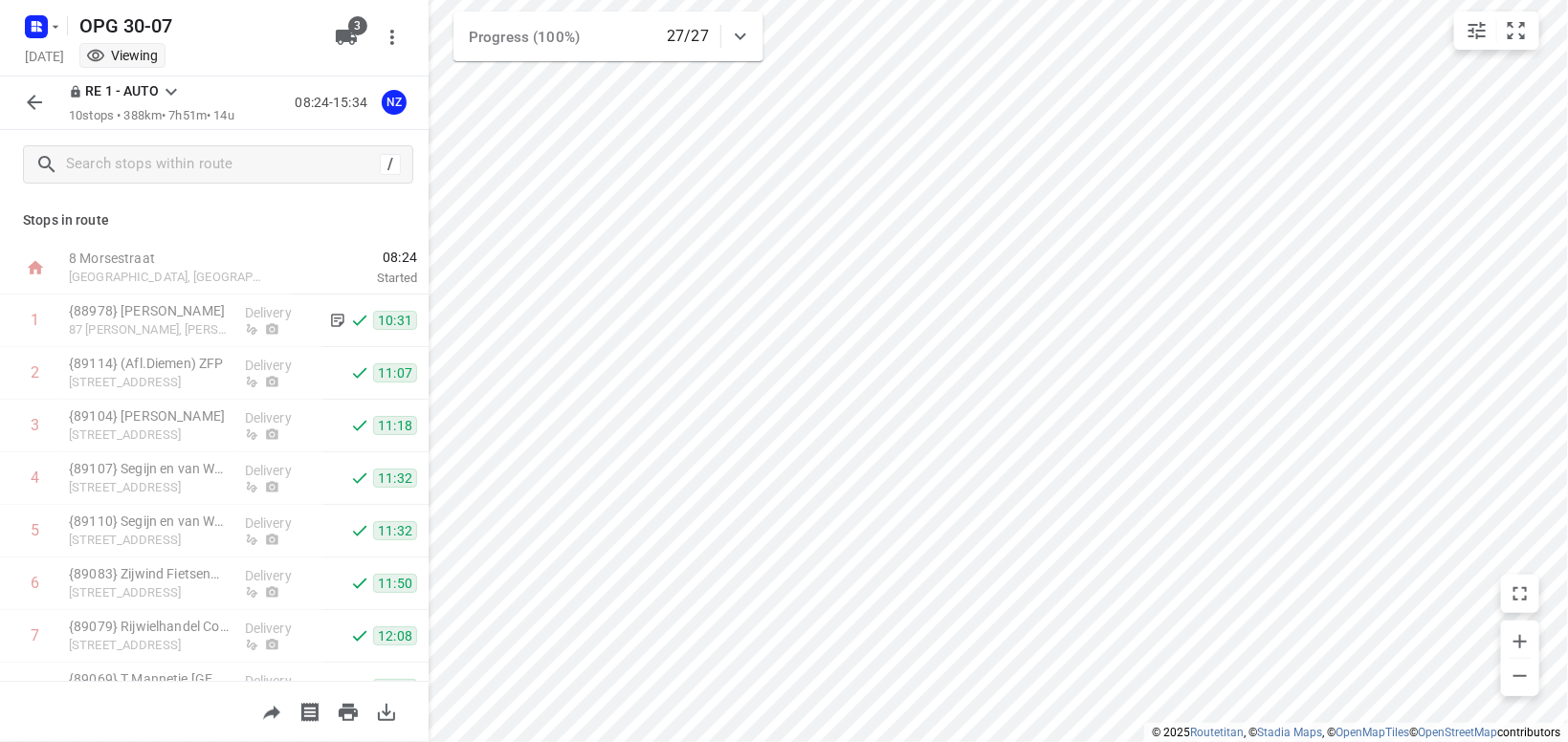 click 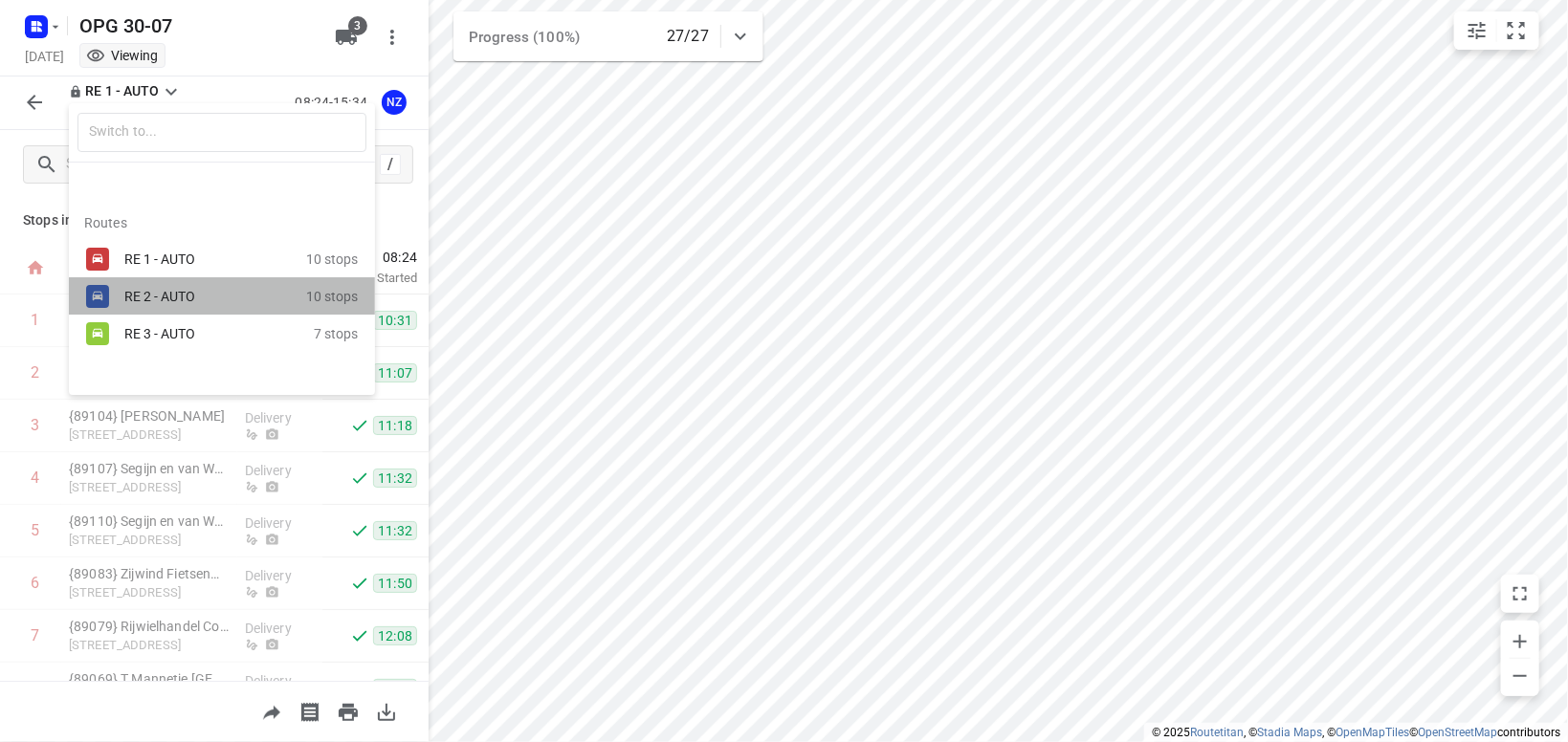 click on "RE 2 - AUTO" at bounding box center (206, 296) 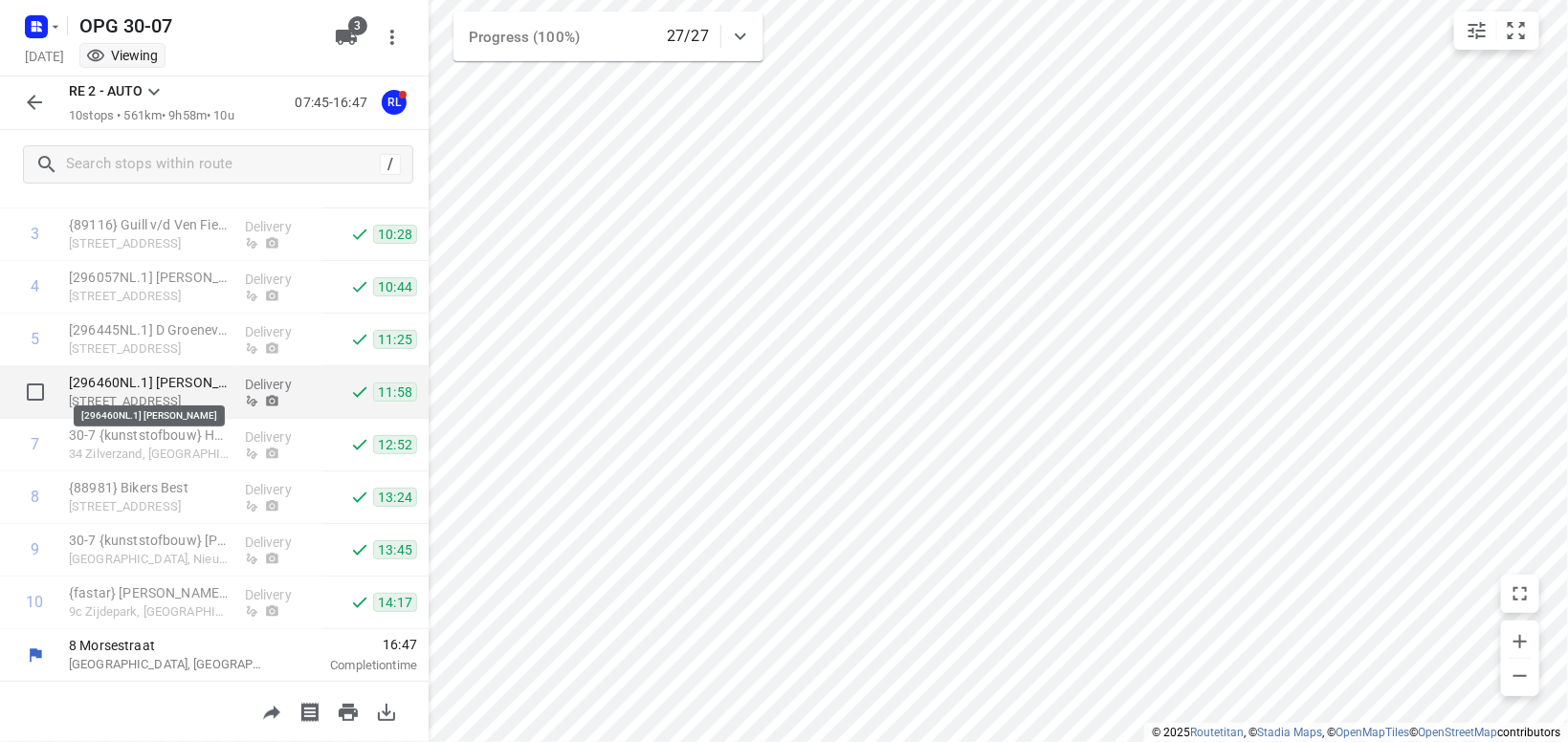 scroll, scrollTop: 0, scrollLeft: 0, axis: both 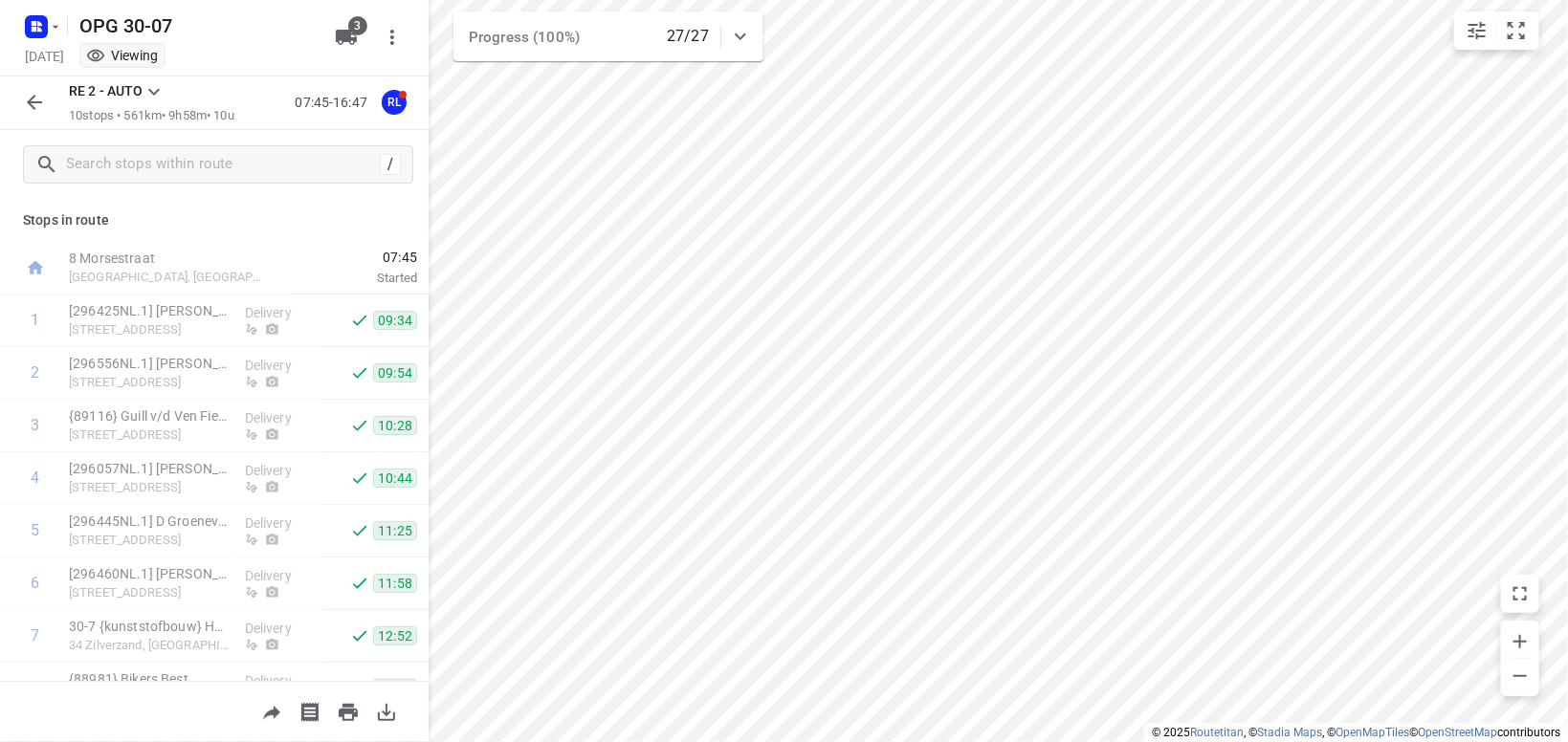 click 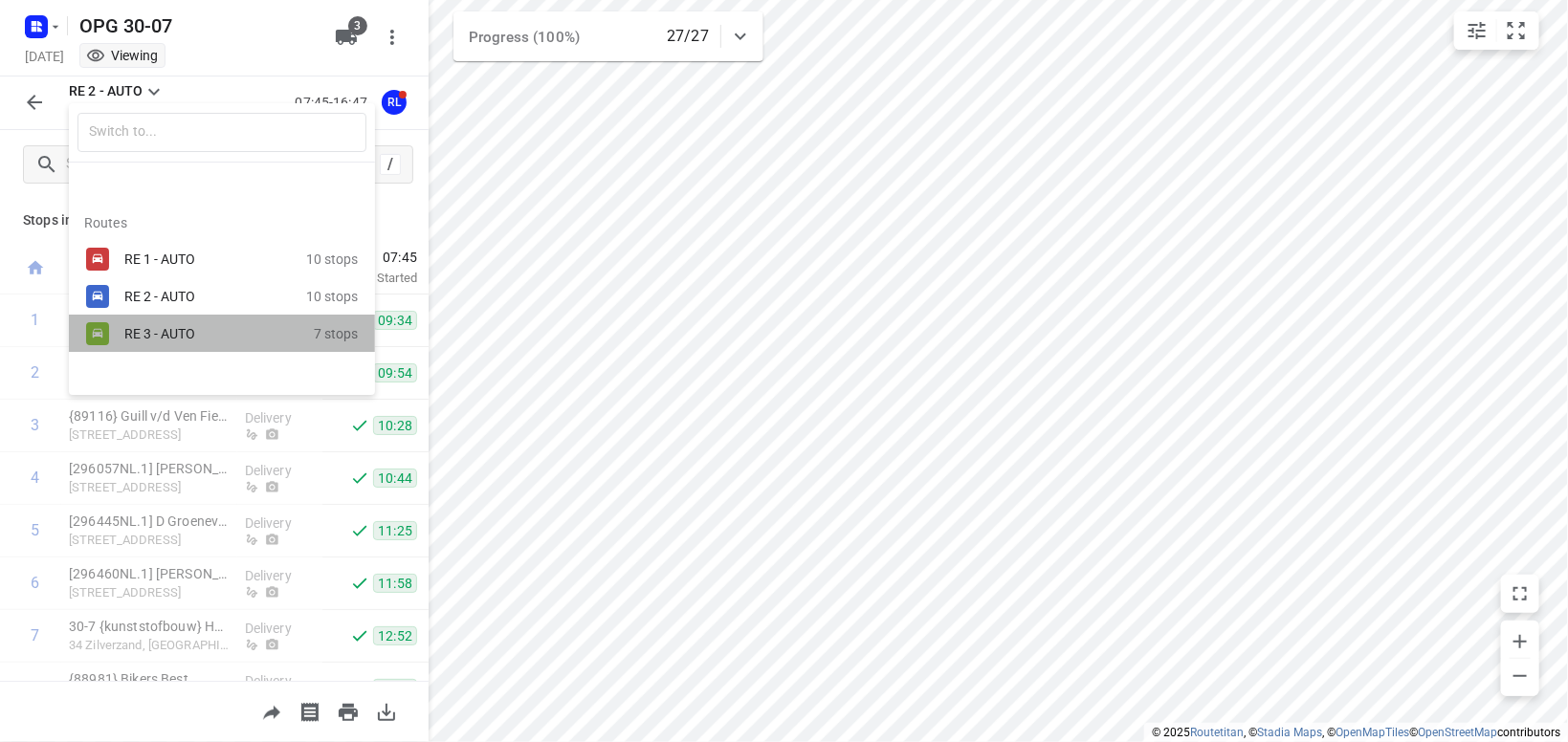 click on "RE 3 - AUTO" at bounding box center [219, 334] 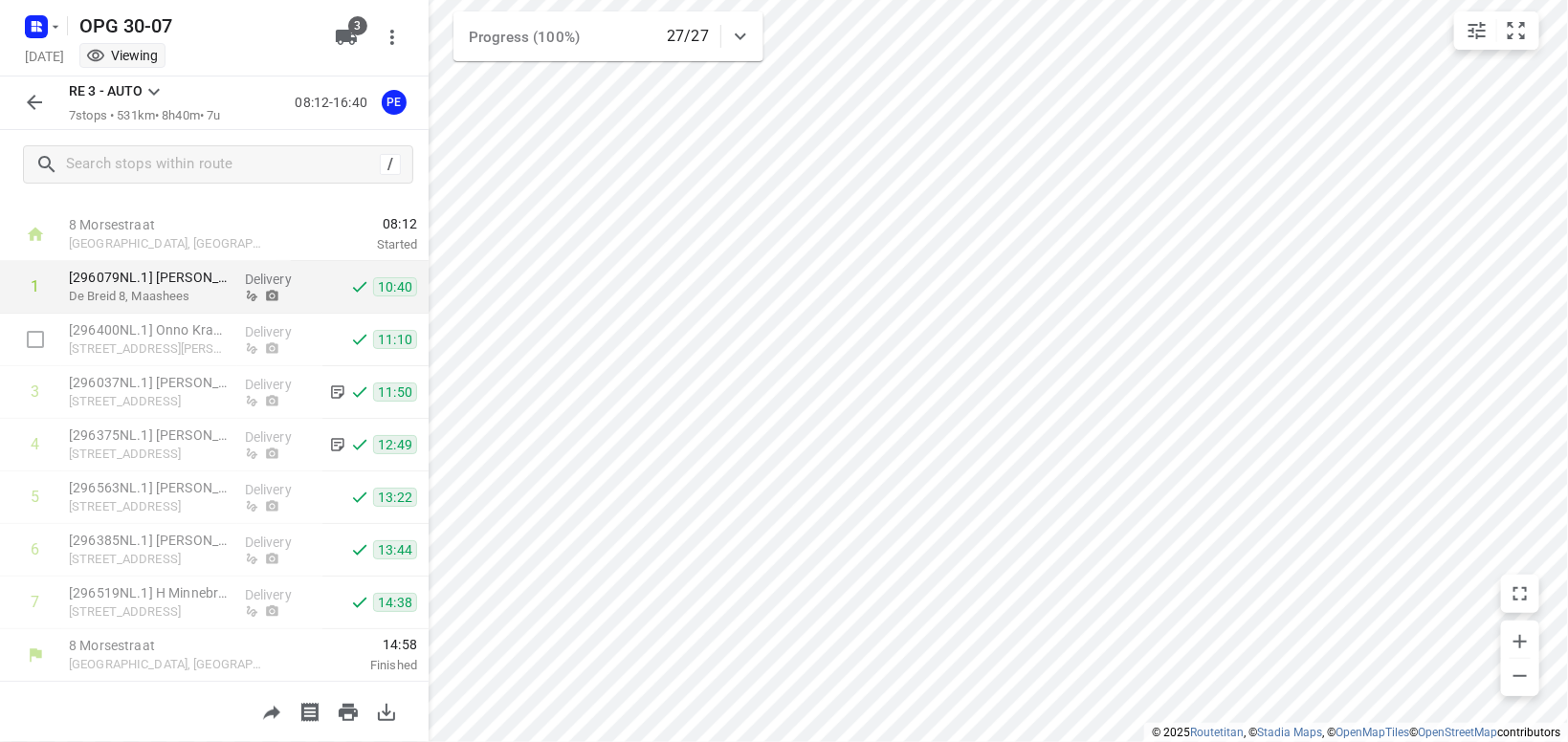 scroll, scrollTop: 0, scrollLeft: 0, axis: both 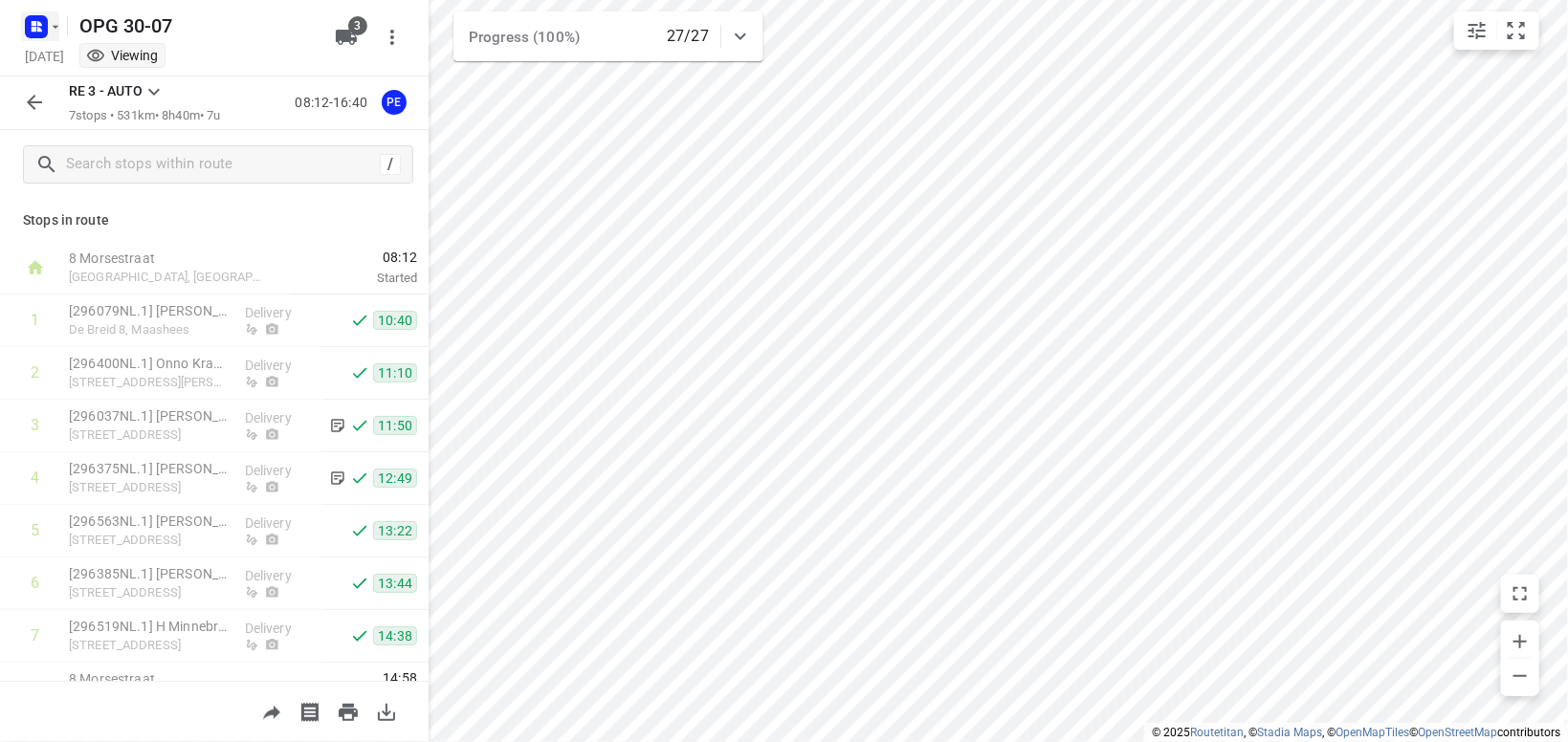 click 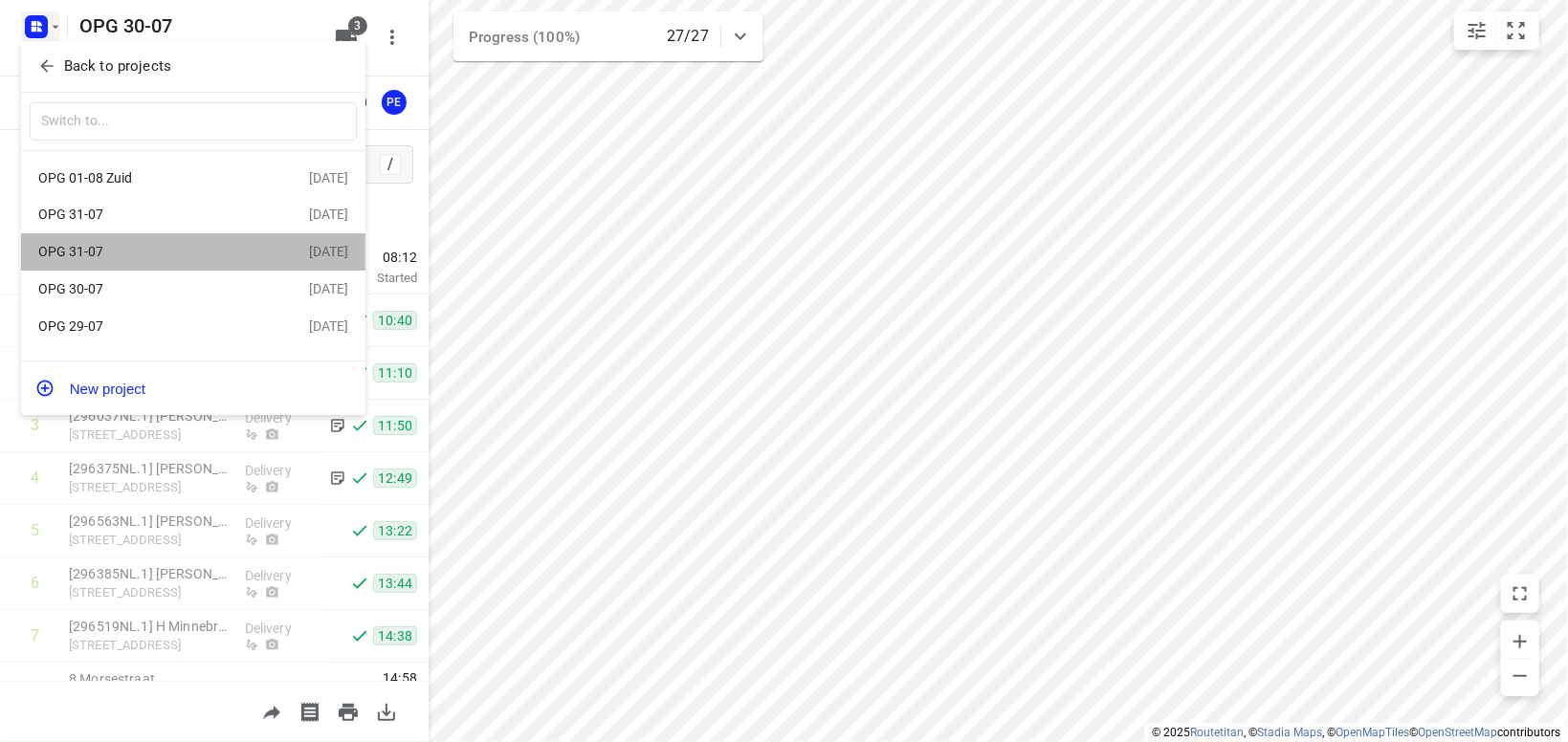 click on "OPG 31-07" at bounding box center (148, 251) 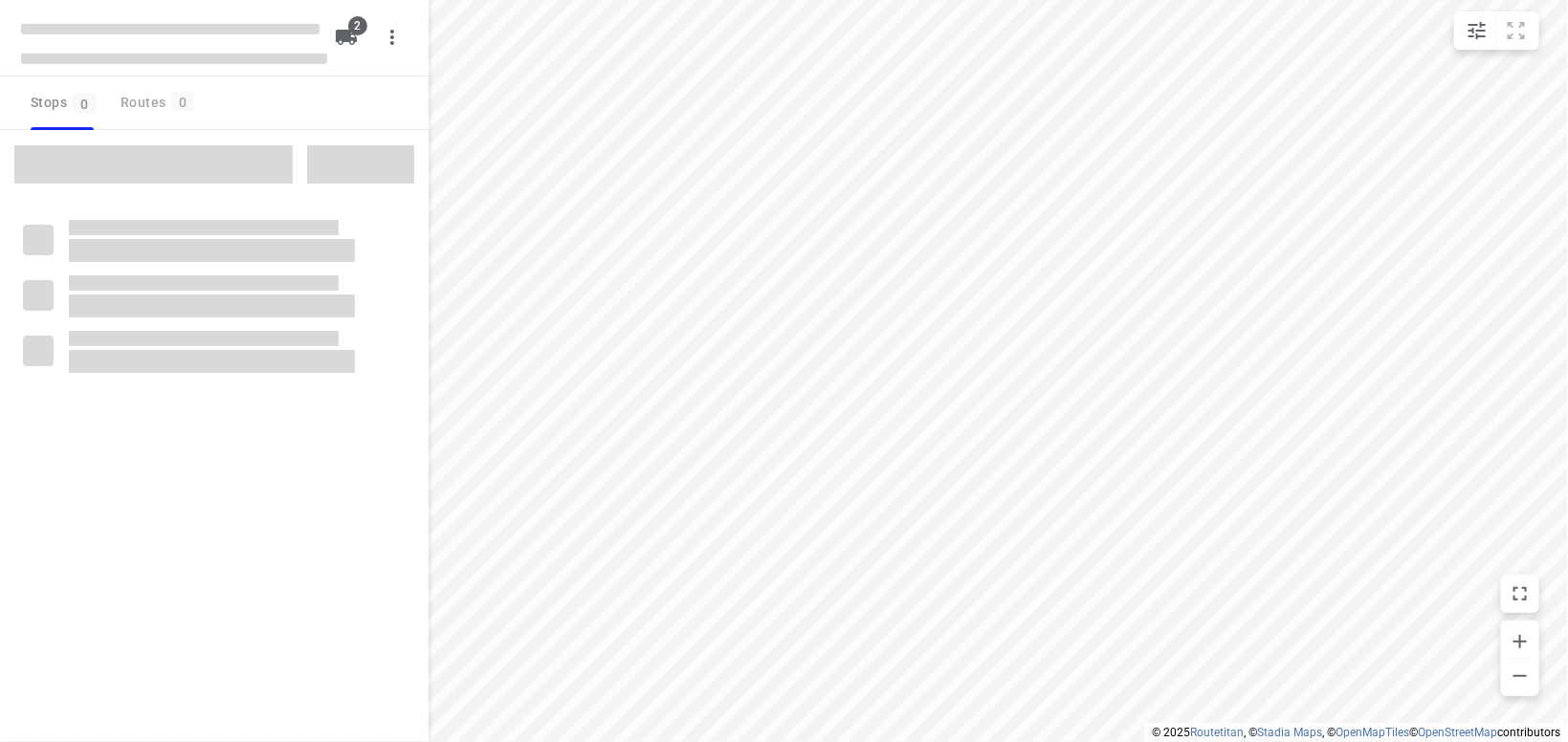 type on "distance" 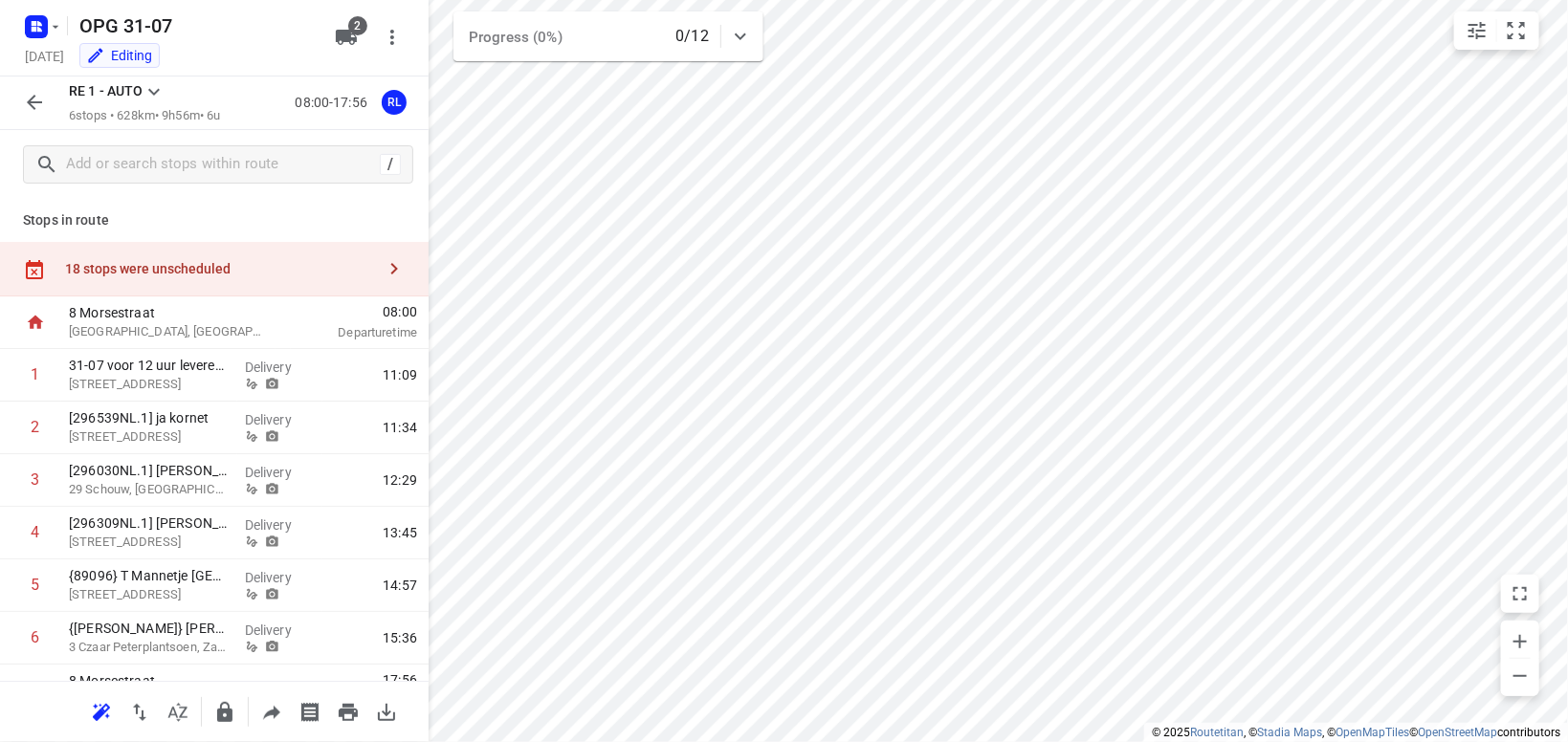 click 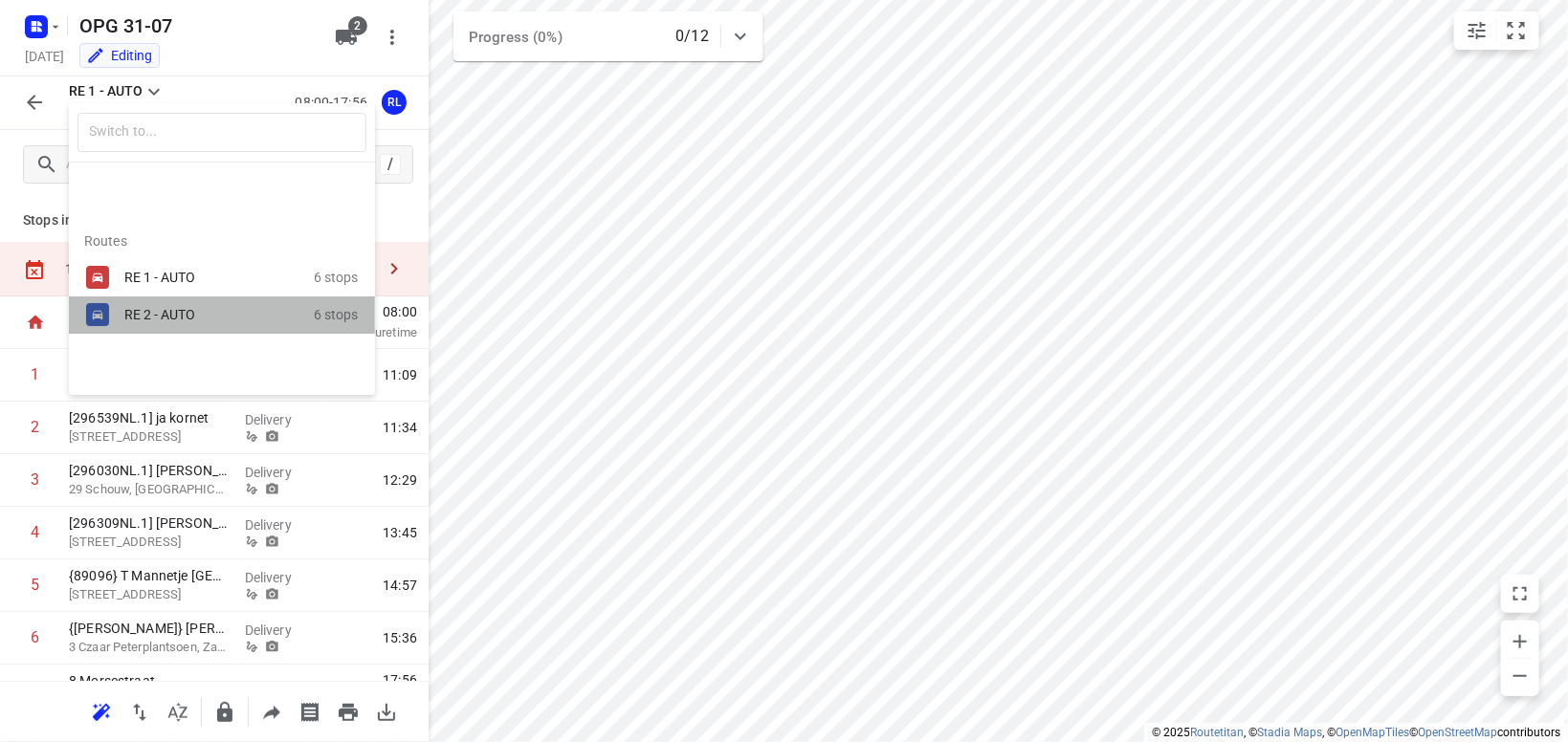 click on "RE 2 - AUTO" at bounding box center (206, 315) 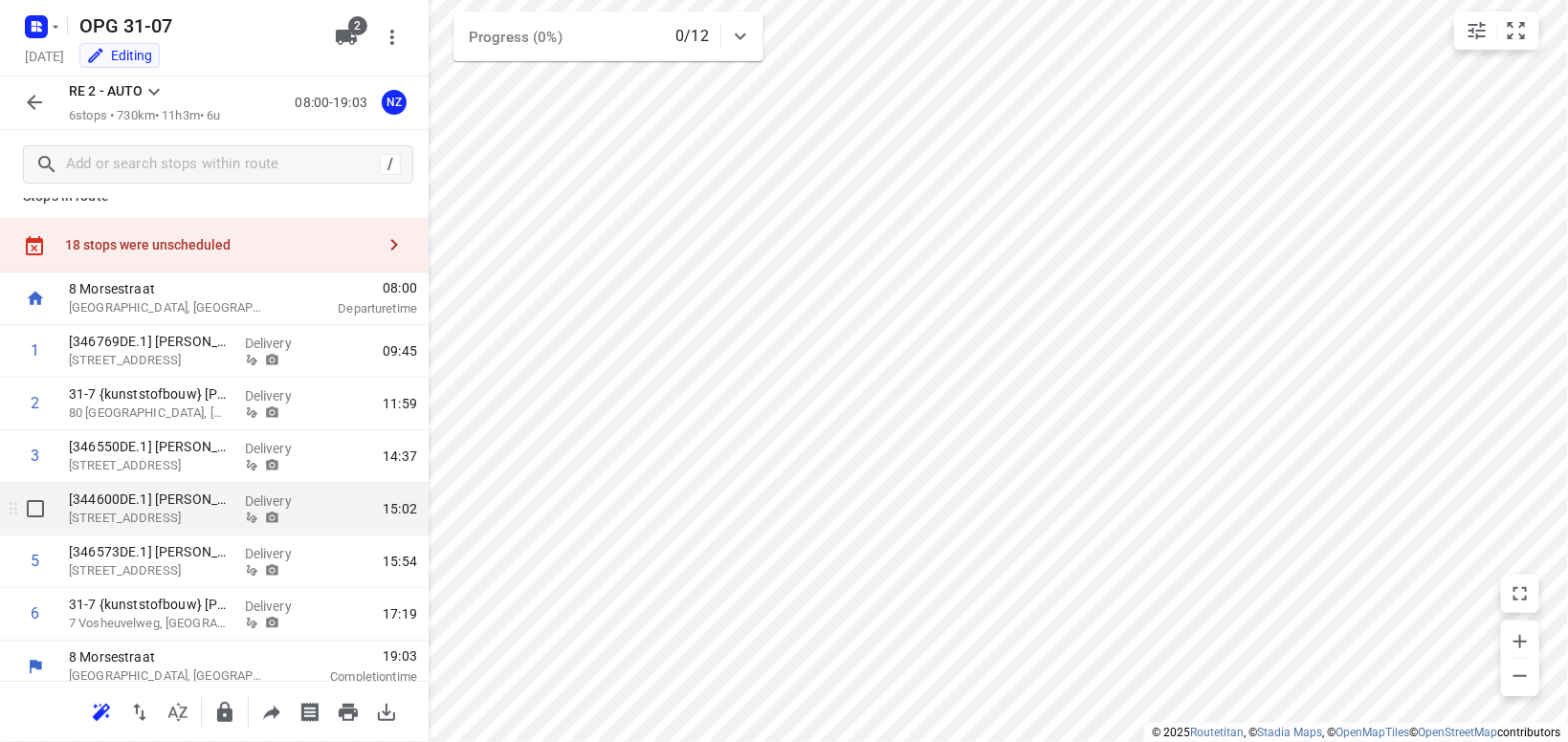 scroll, scrollTop: 35, scrollLeft: 0, axis: vertical 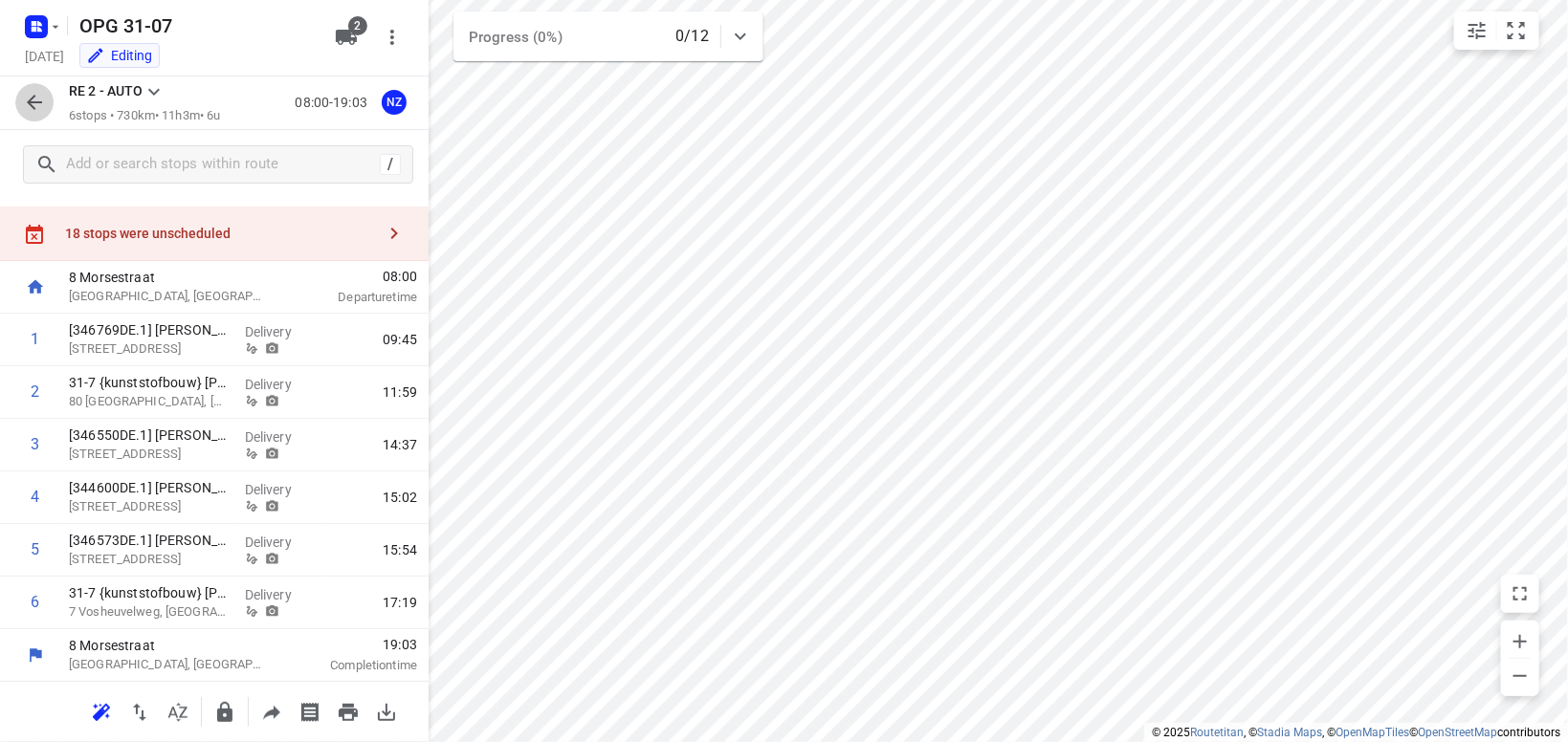 click 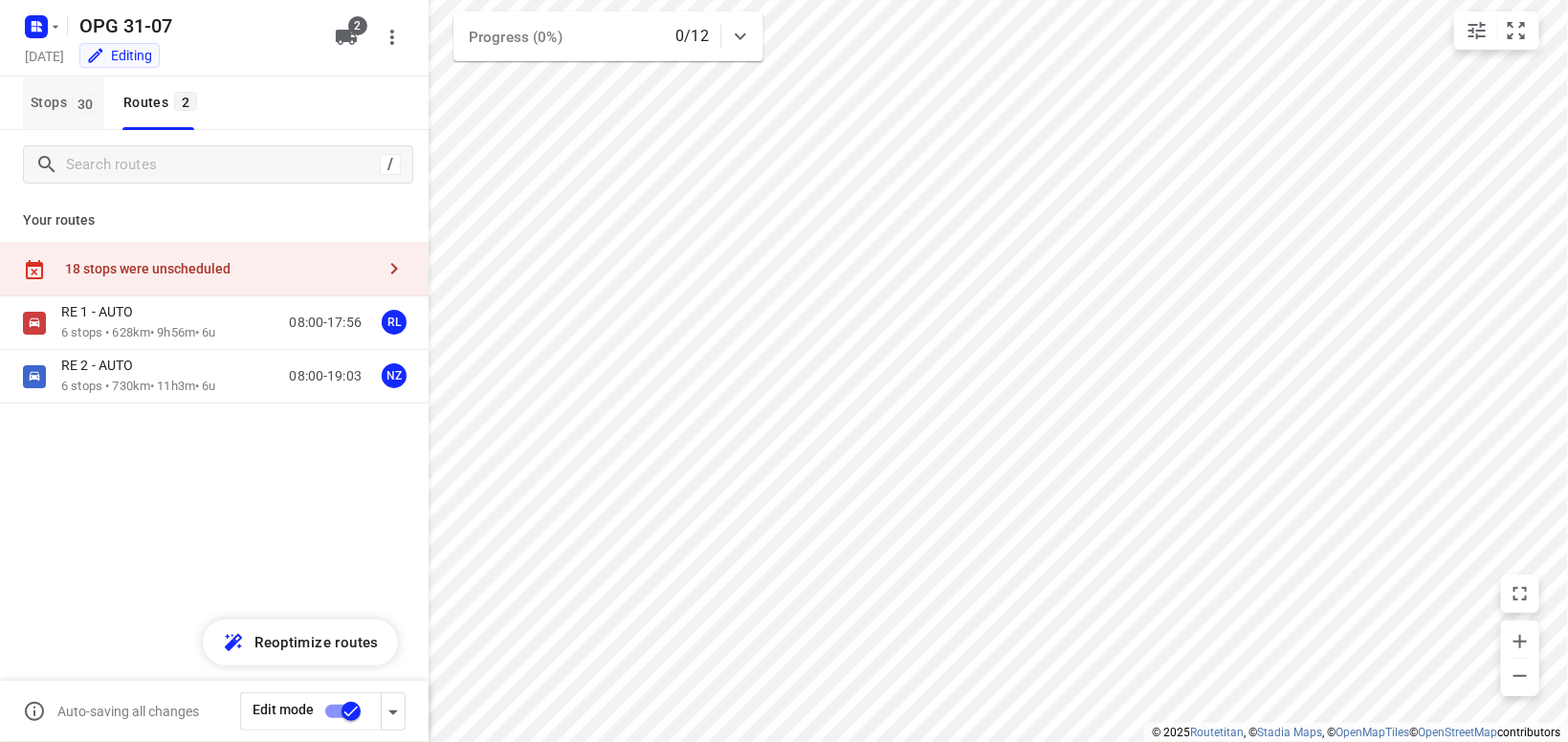 click on "Stops 30" at bounding box center (67, 102) 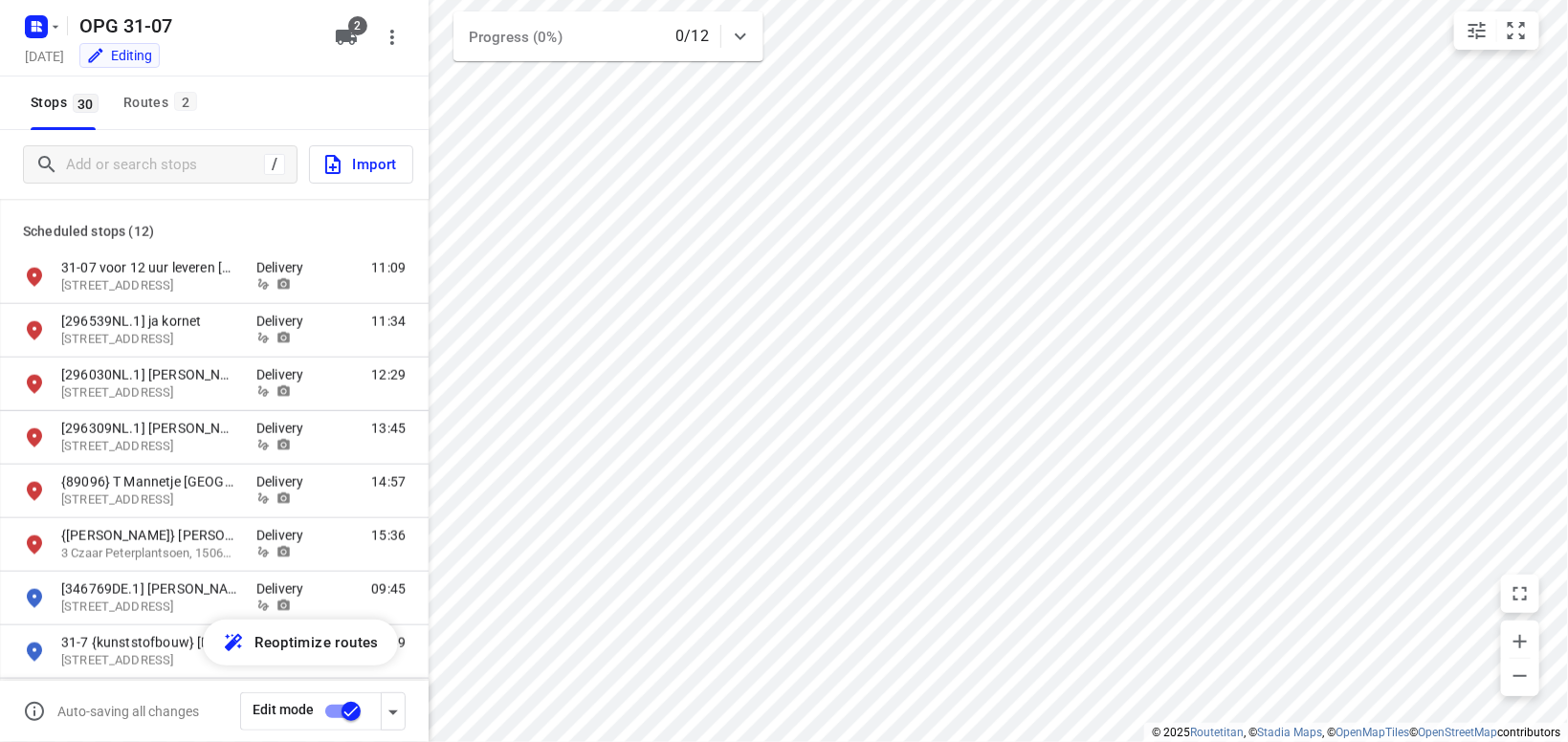 scroll, scrollTop: 1309, scrollLeft: 0, axis: vertical 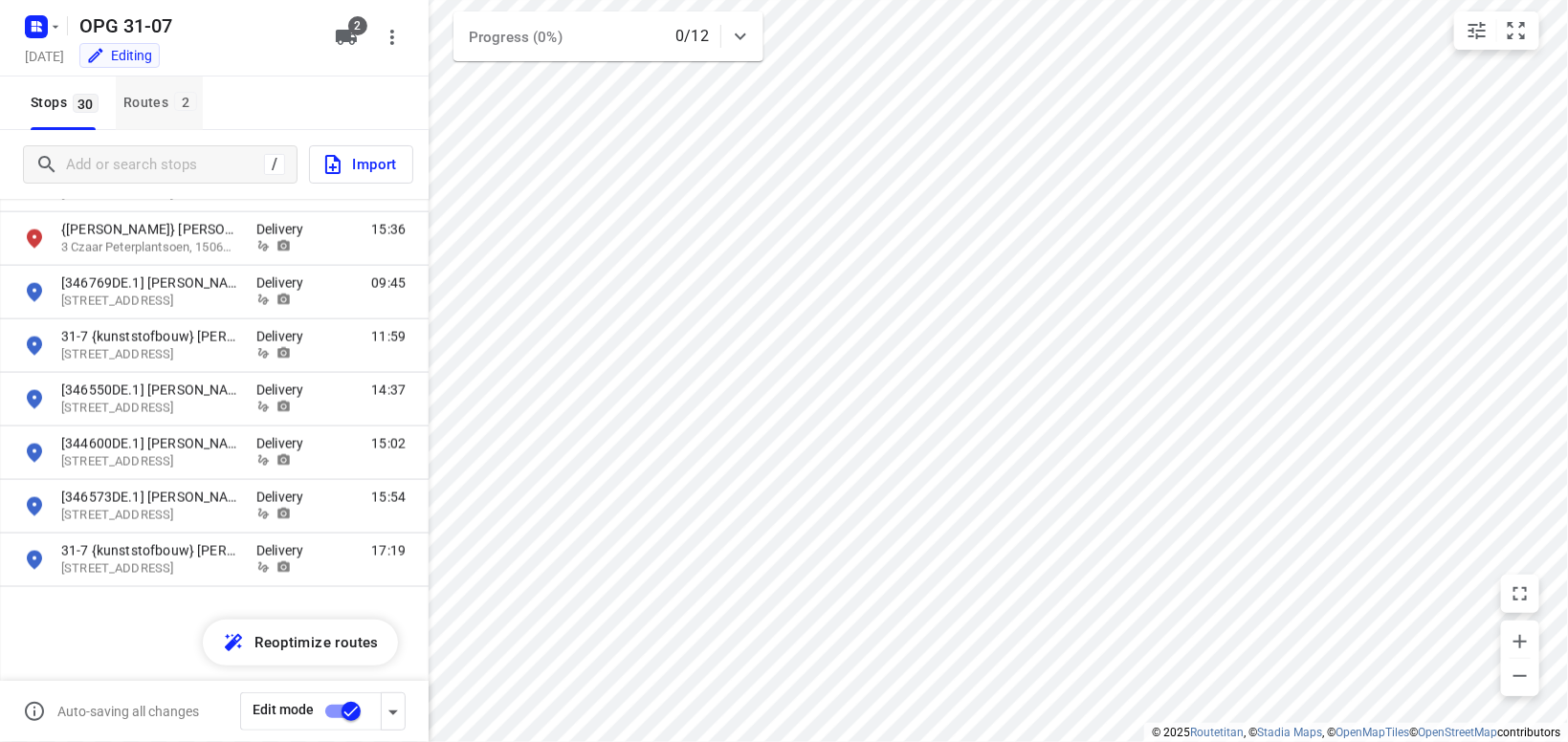 click on "Routes 2" at bounding box center [163, 102] 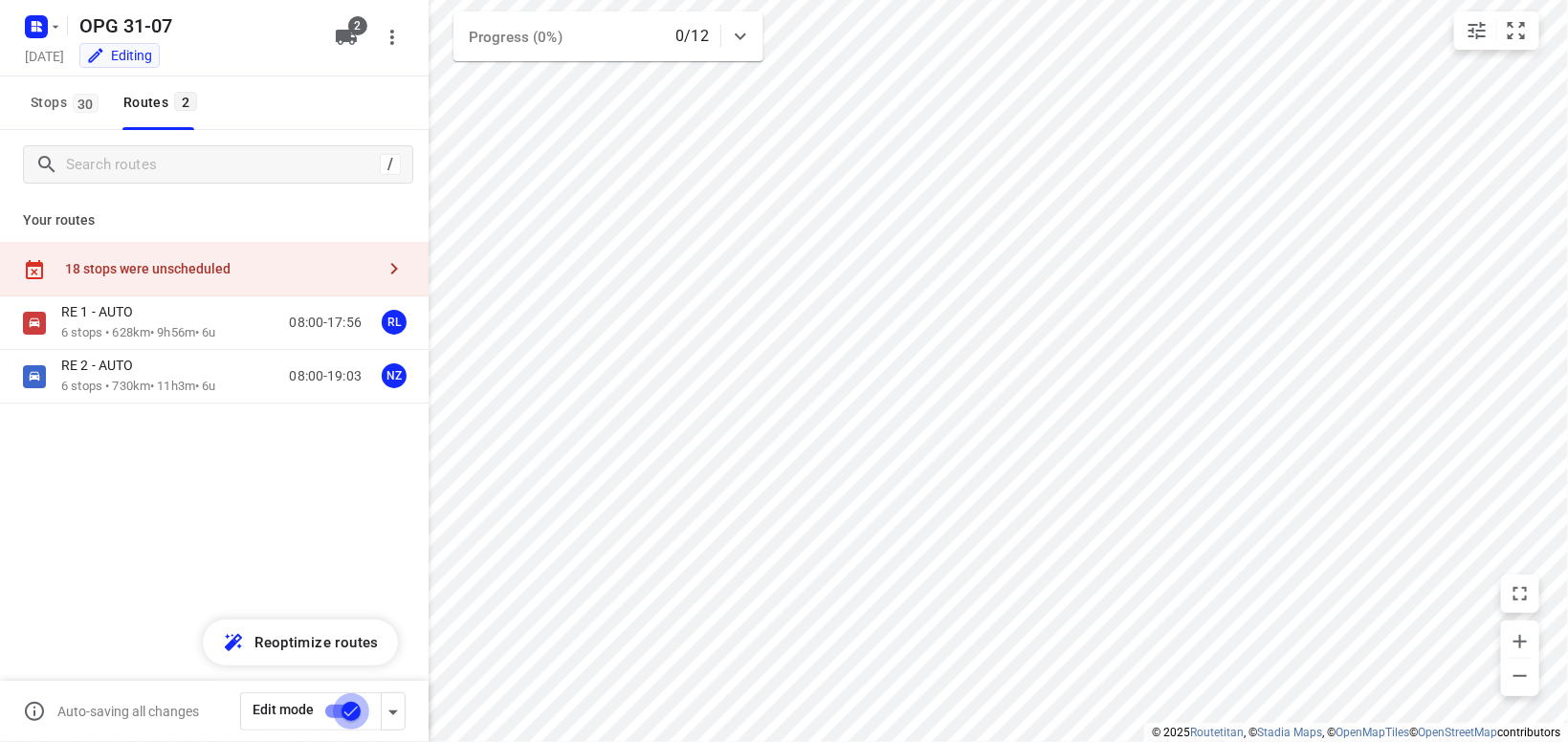 click at bounding box center (351, 711) 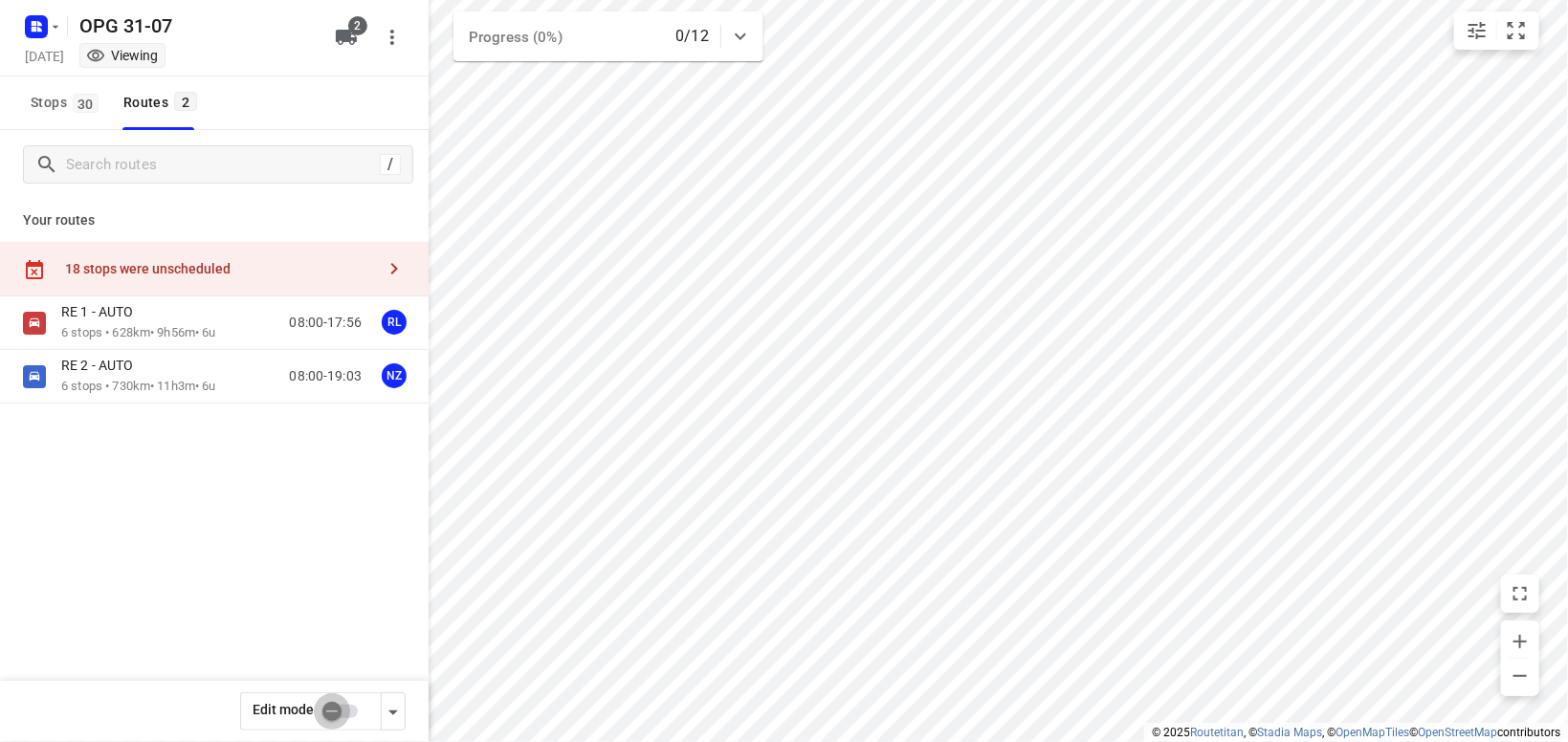click at bounding box center (332, 711) 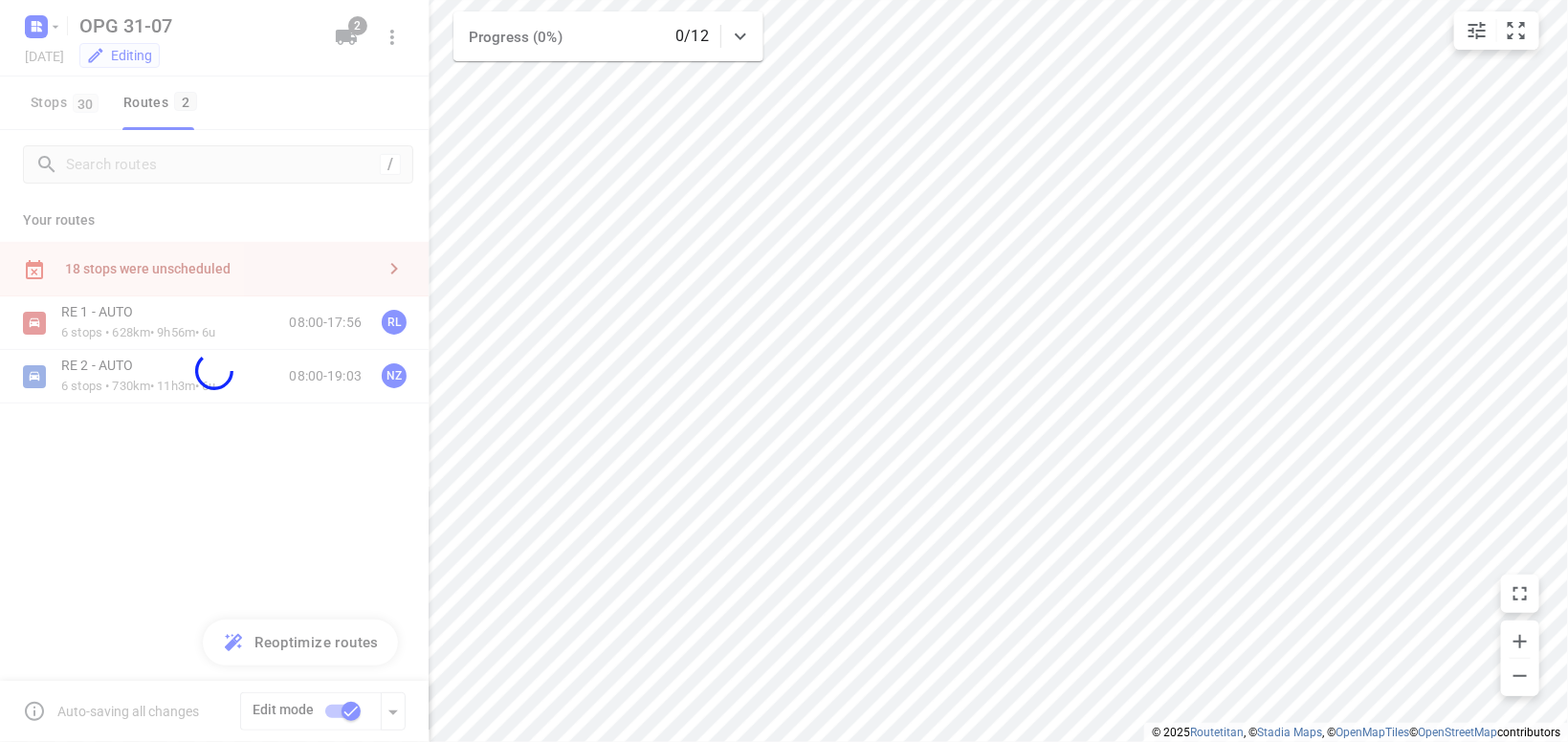 checkbox on "true" 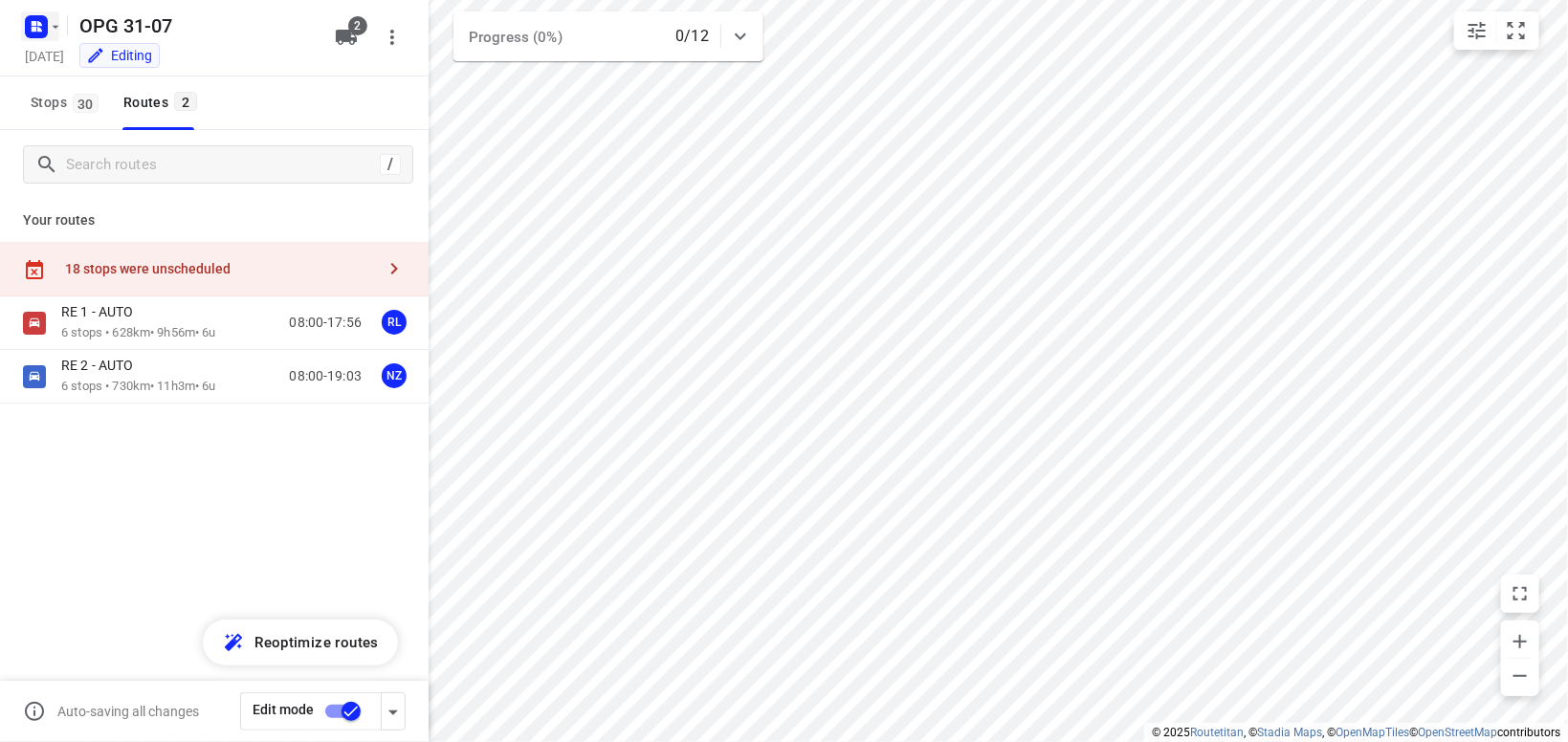 click 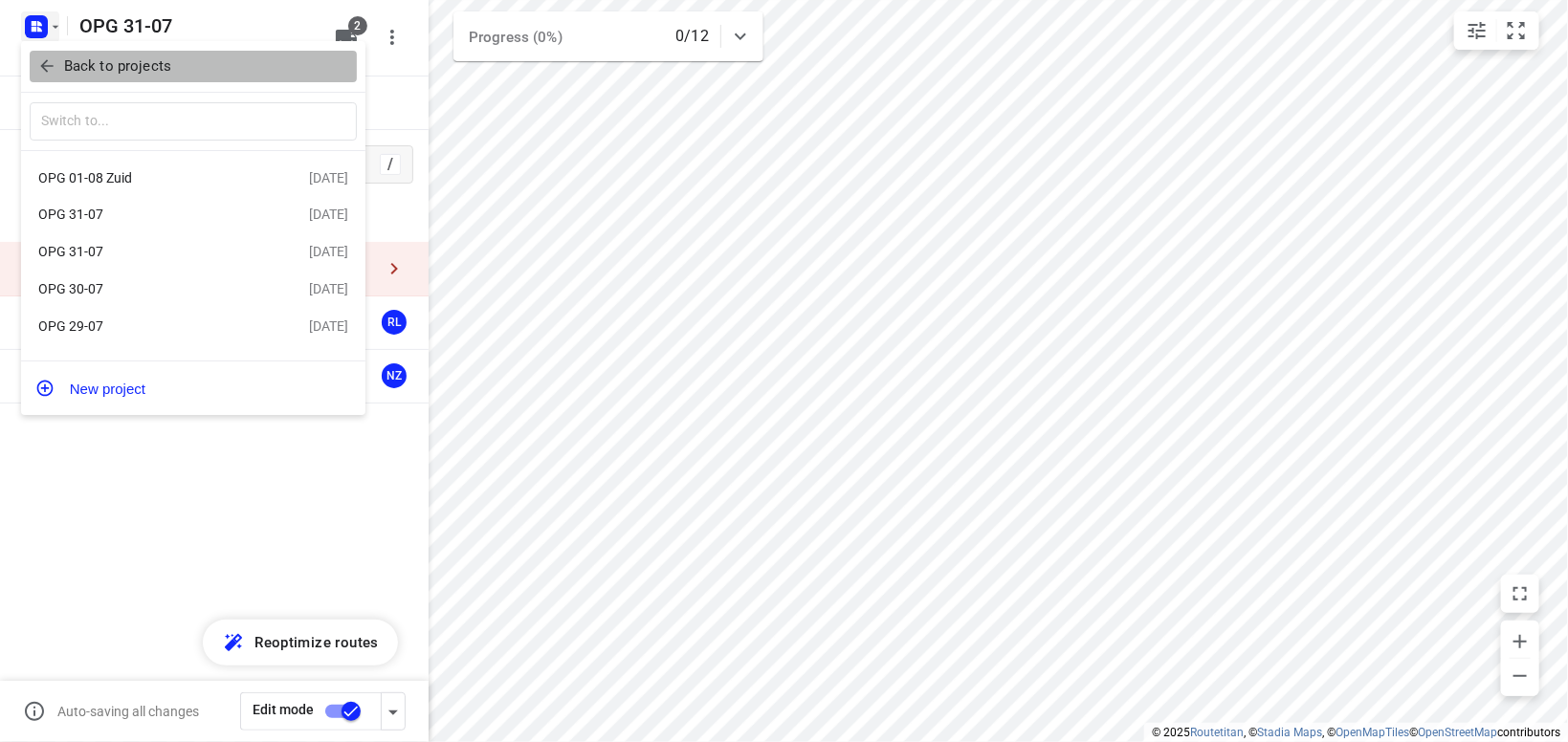 click on "Back to projects" at bounding box center (118, 66) 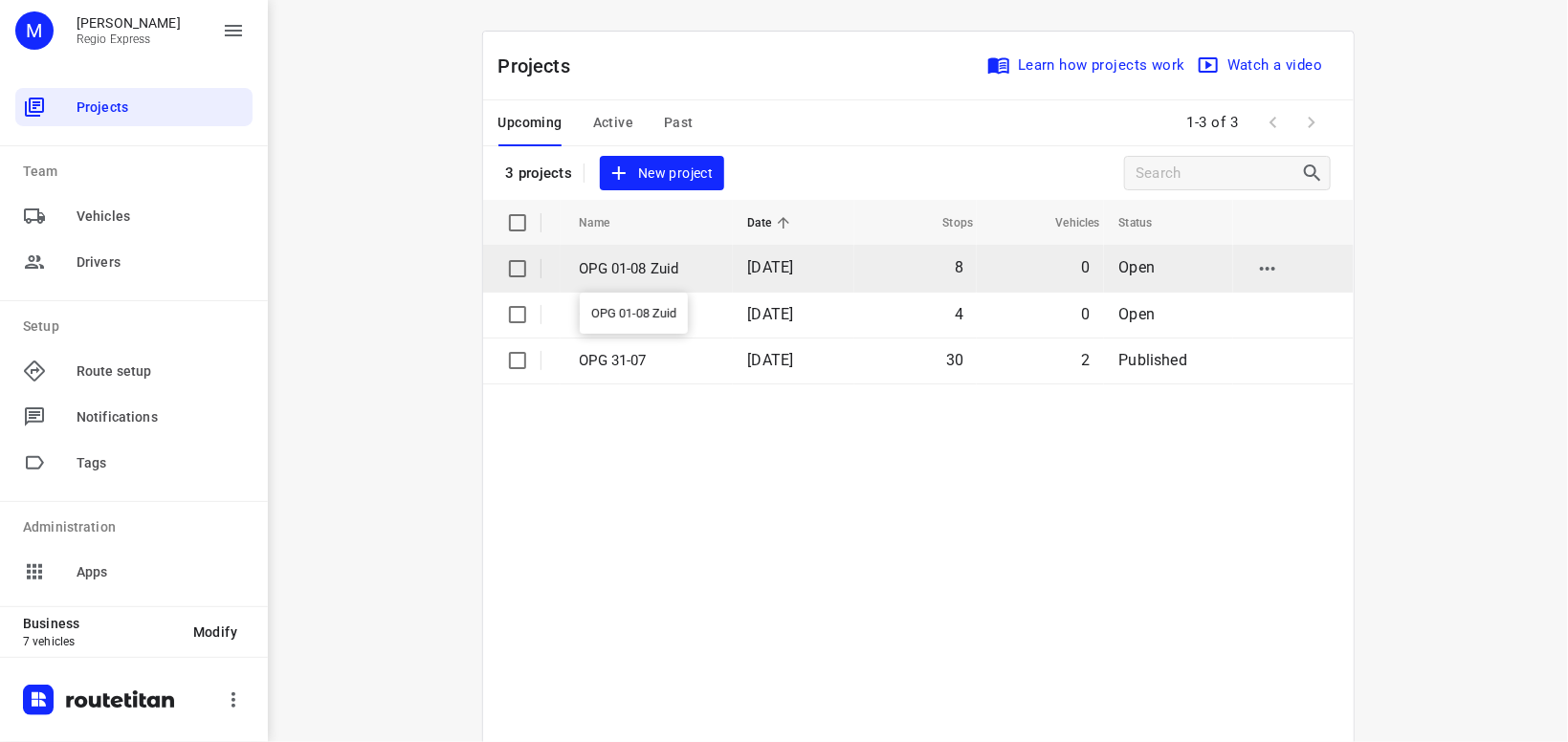 click on "OPG 01-08 Zuid" at bounding box center (650, 269) 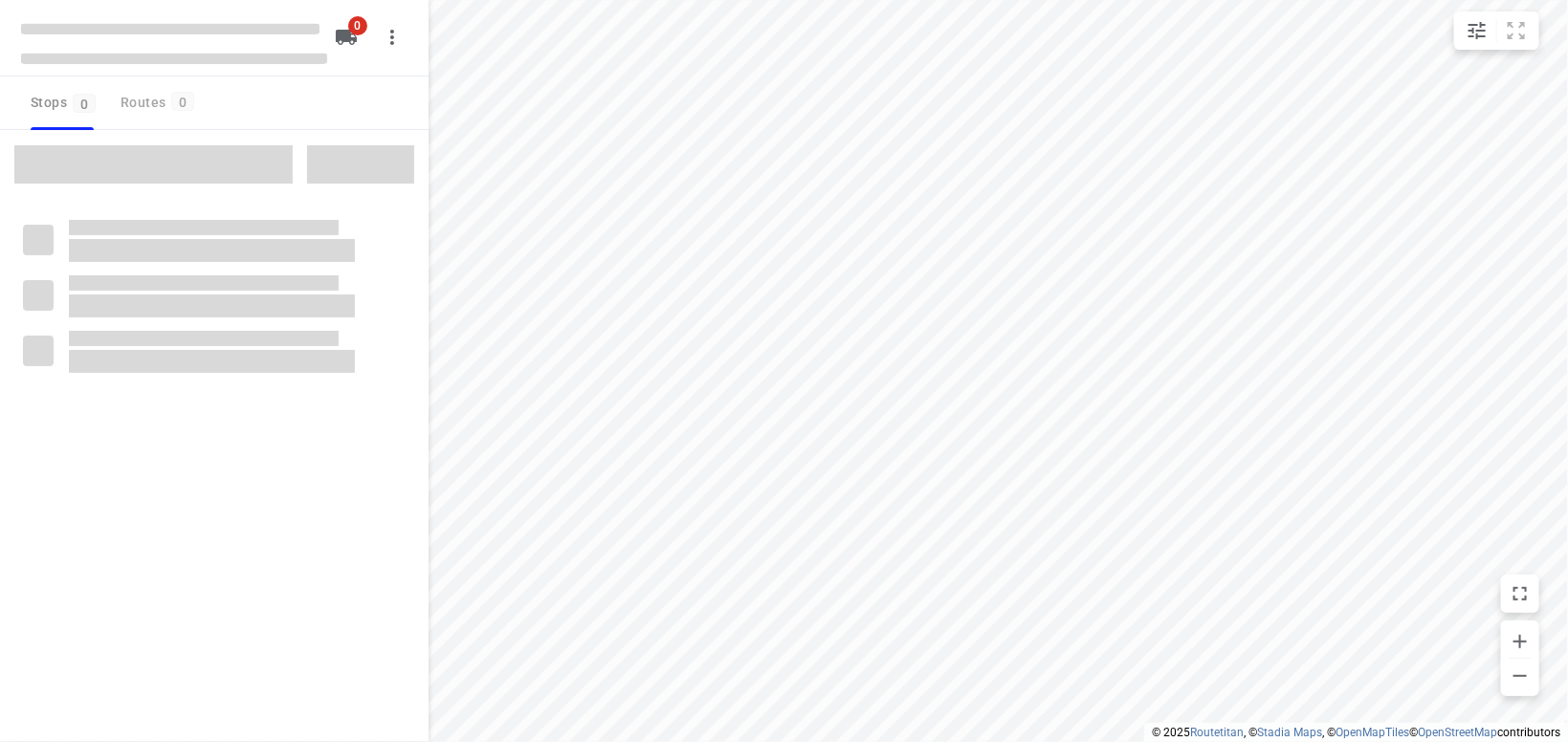 type on "distance" 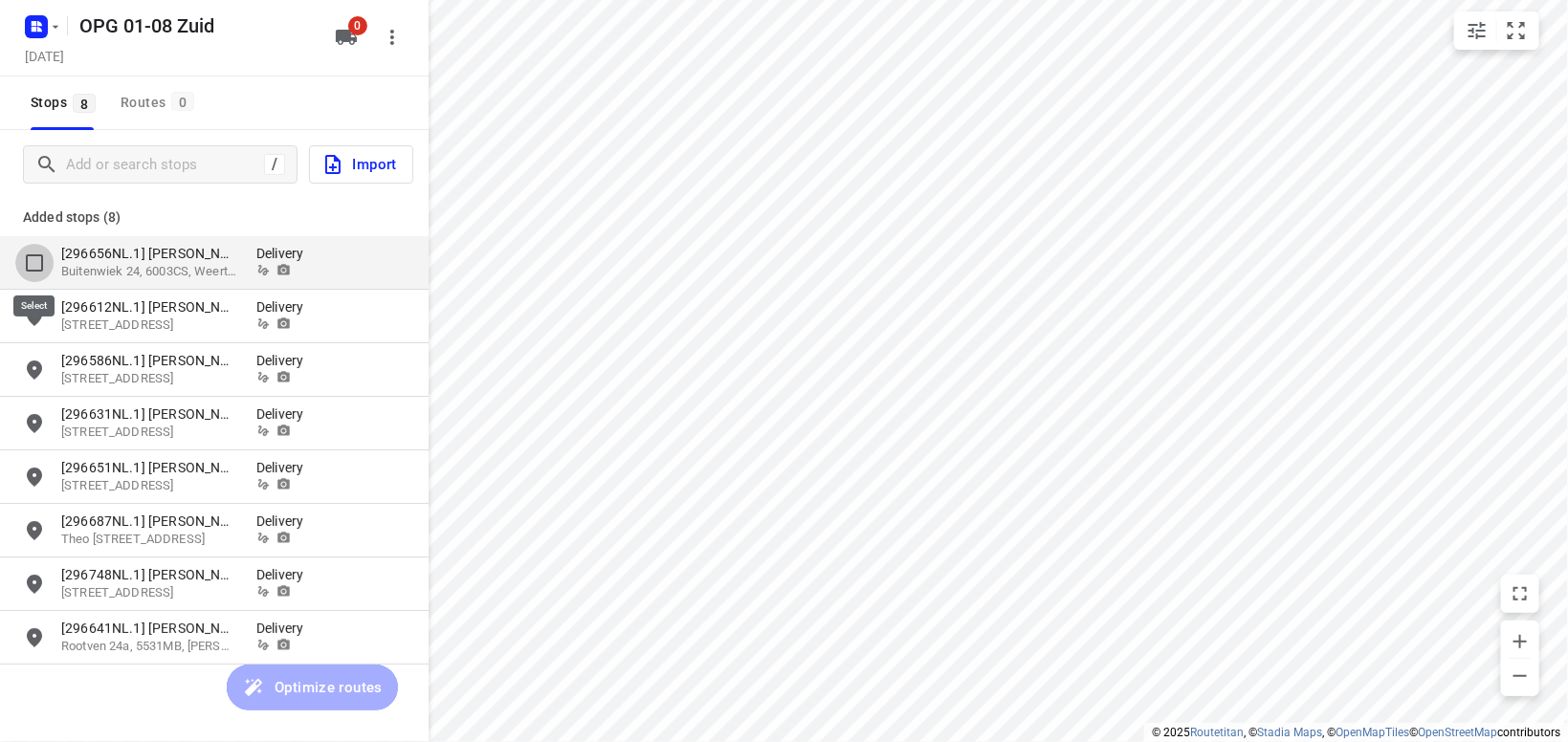 click at bounding box center [34, 263] 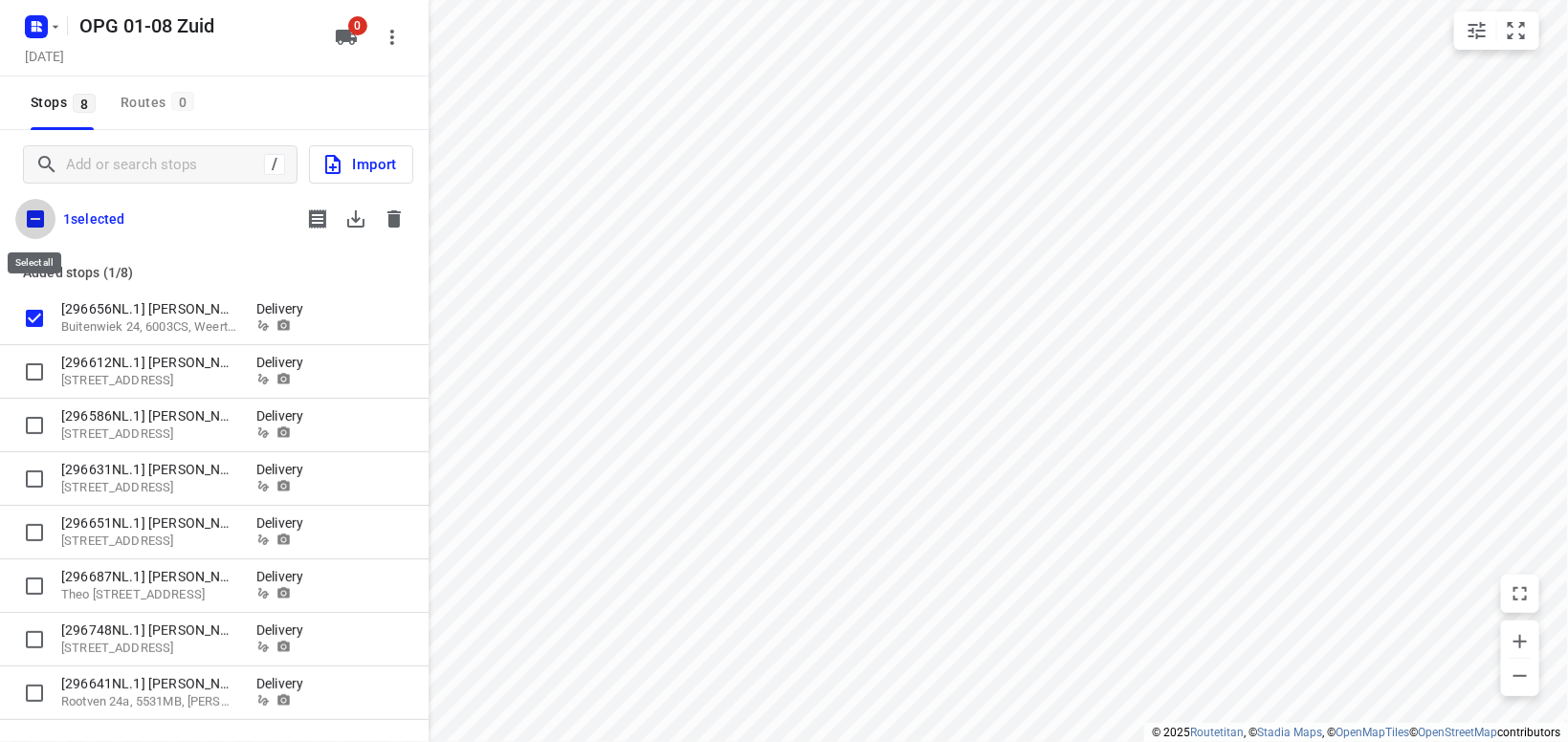 click at bounding box center [35, 219] 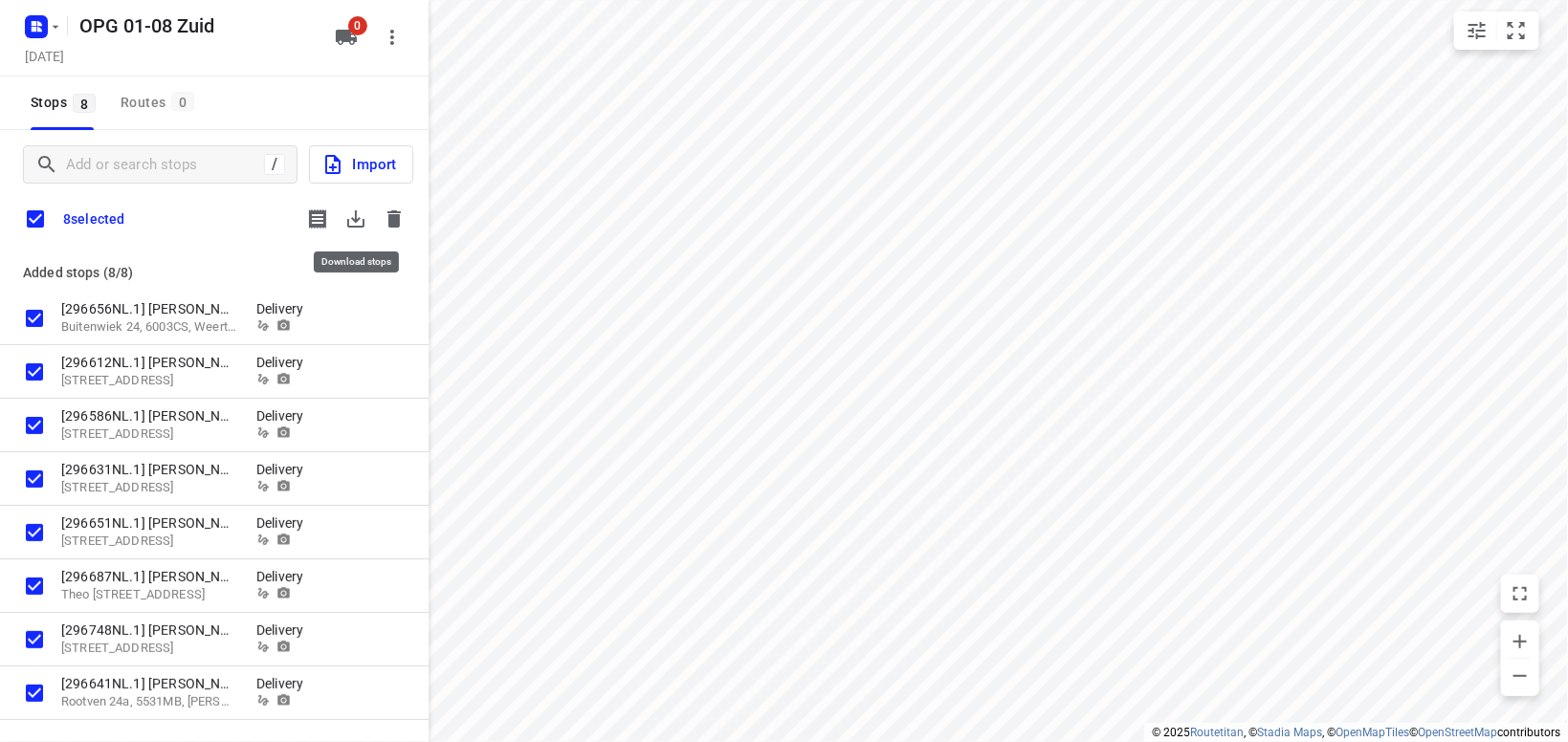 click 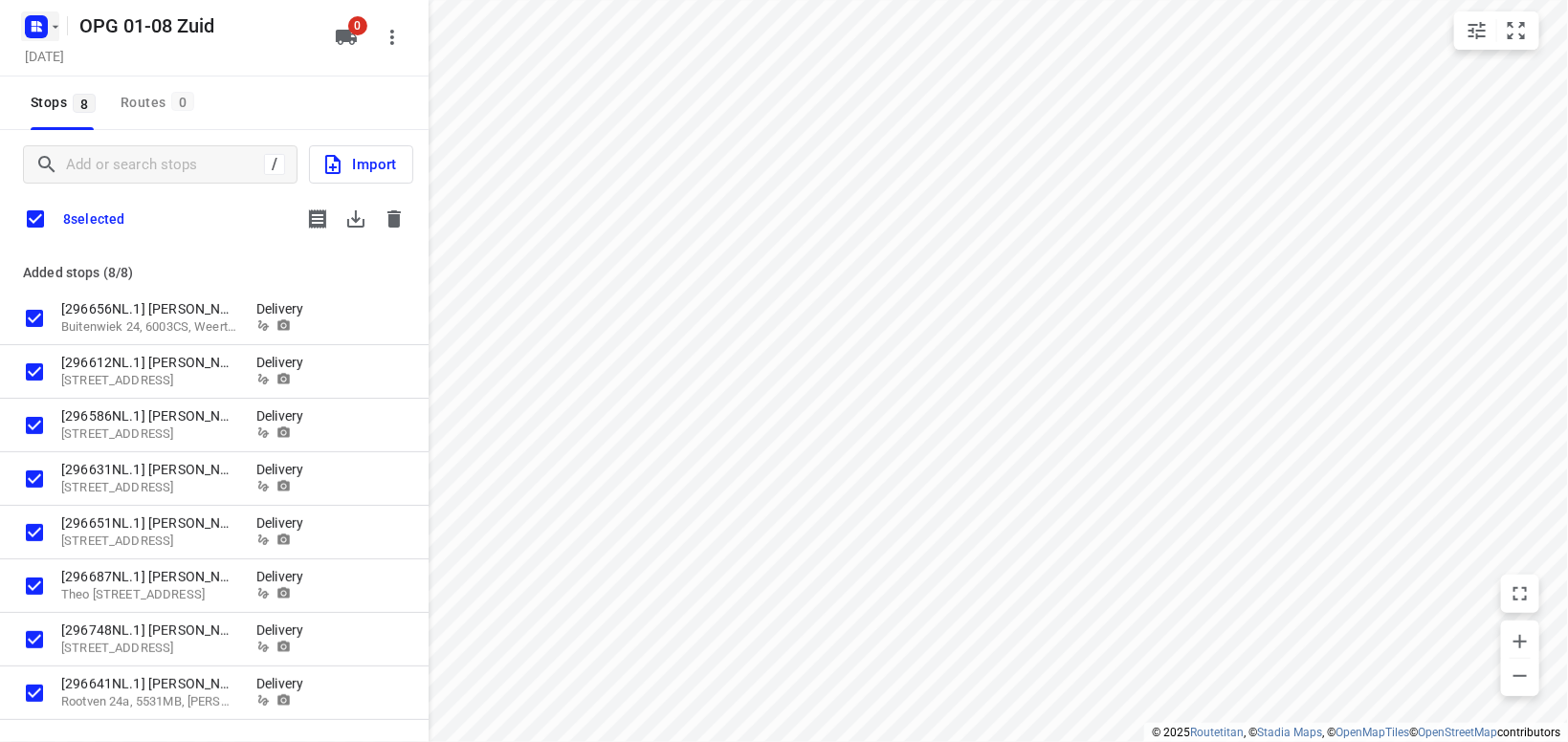 click 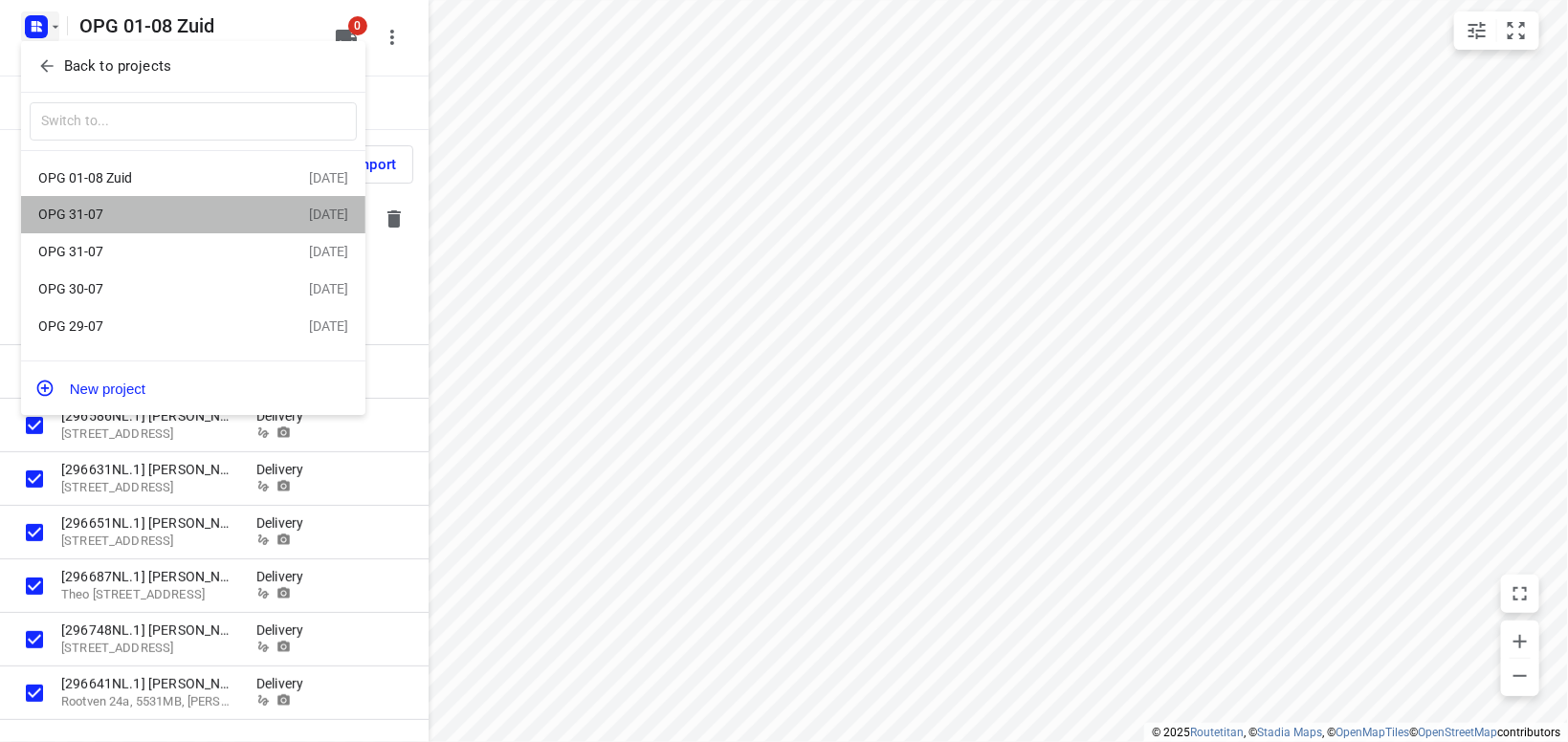 click on "OPG 31-07" at bounding box center (148, 214) 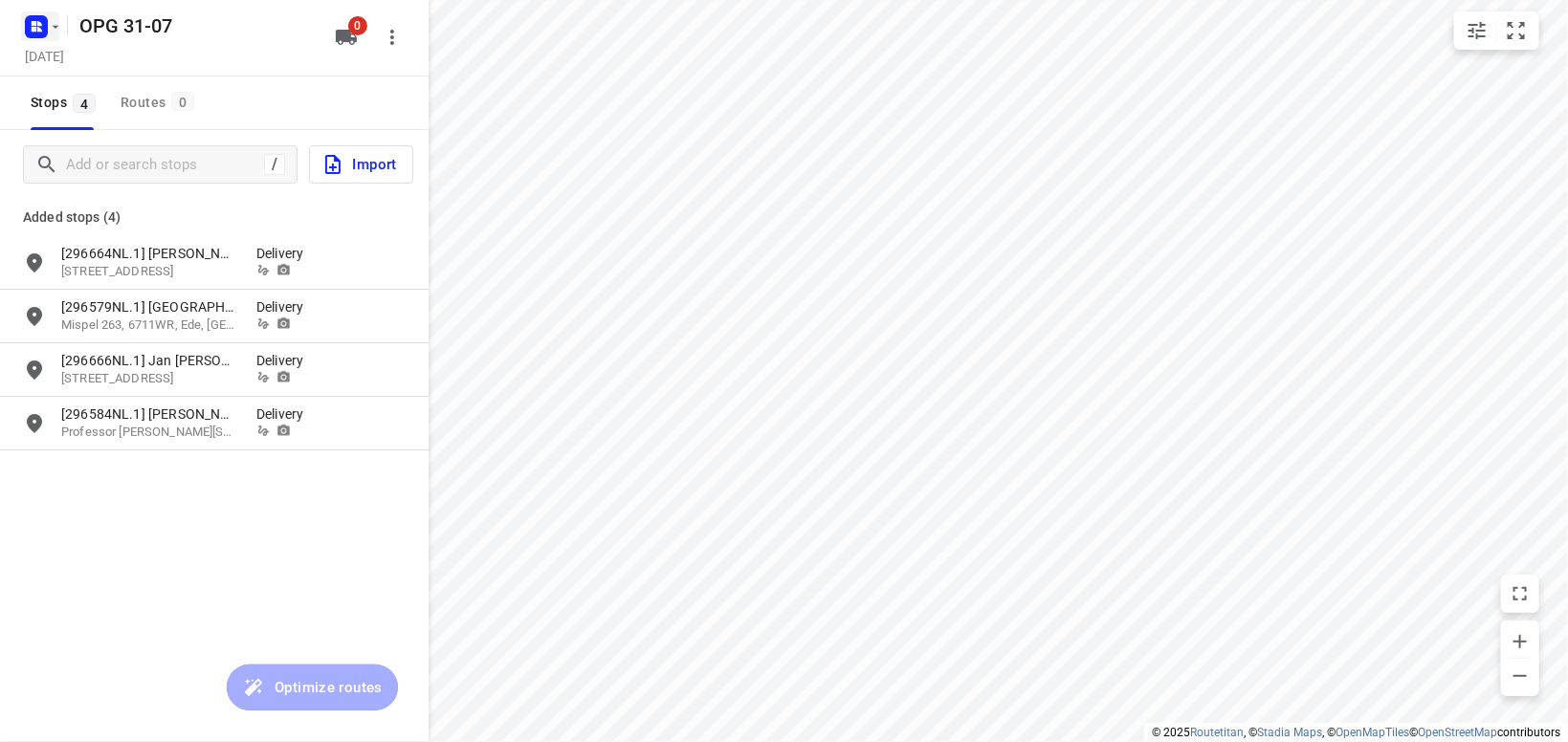 click 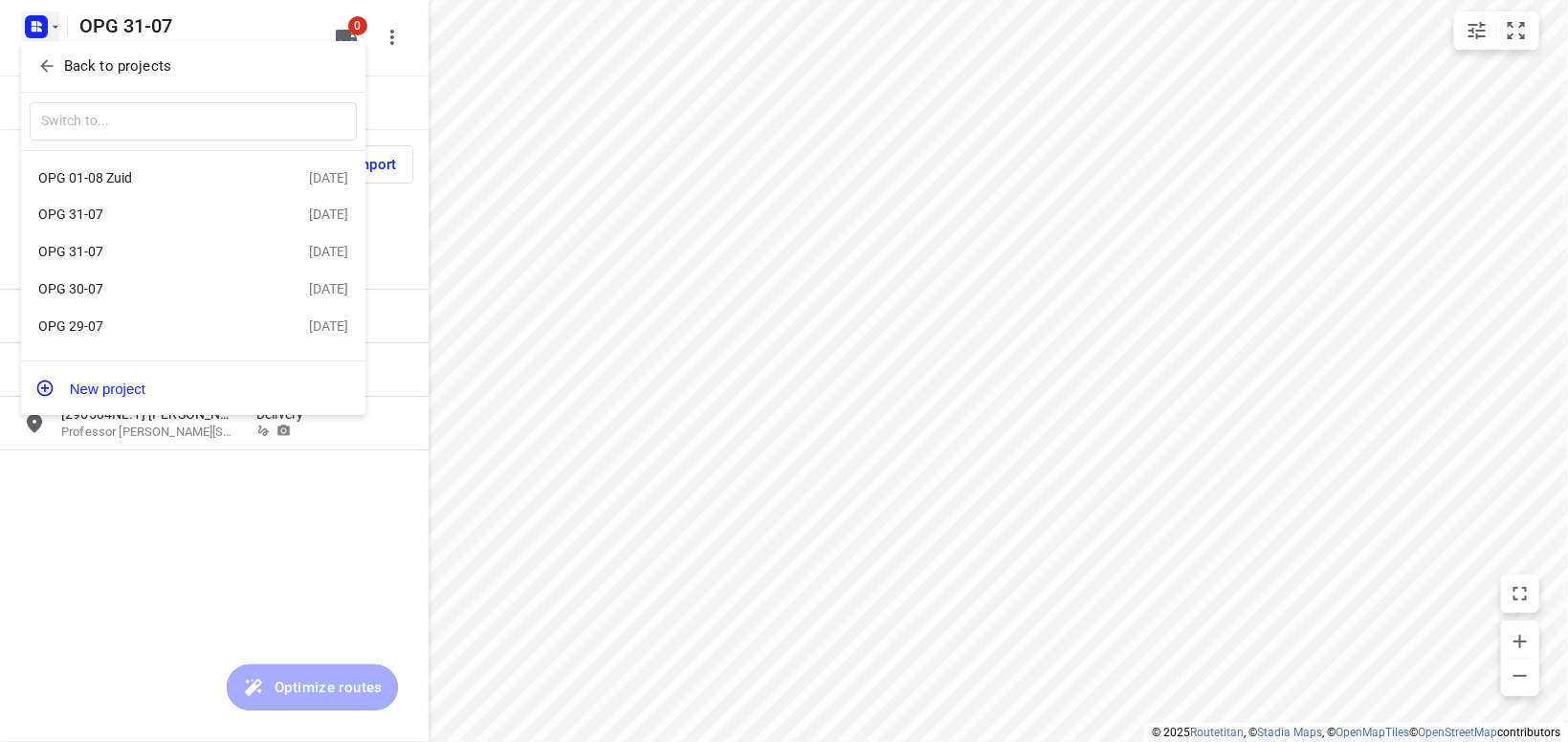 click on "OPG 31-07" at bounding box center (148, 251) 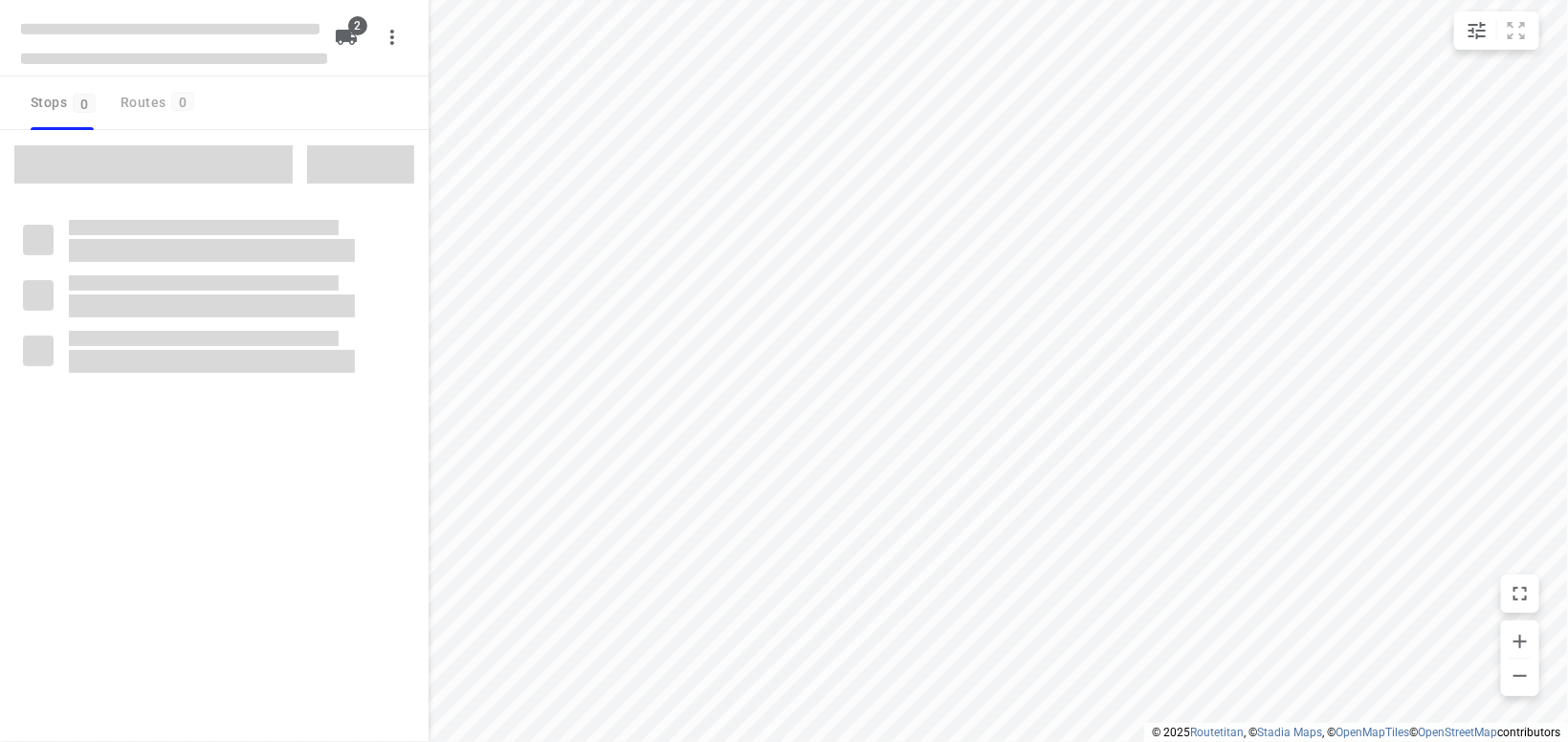 type on "distance" 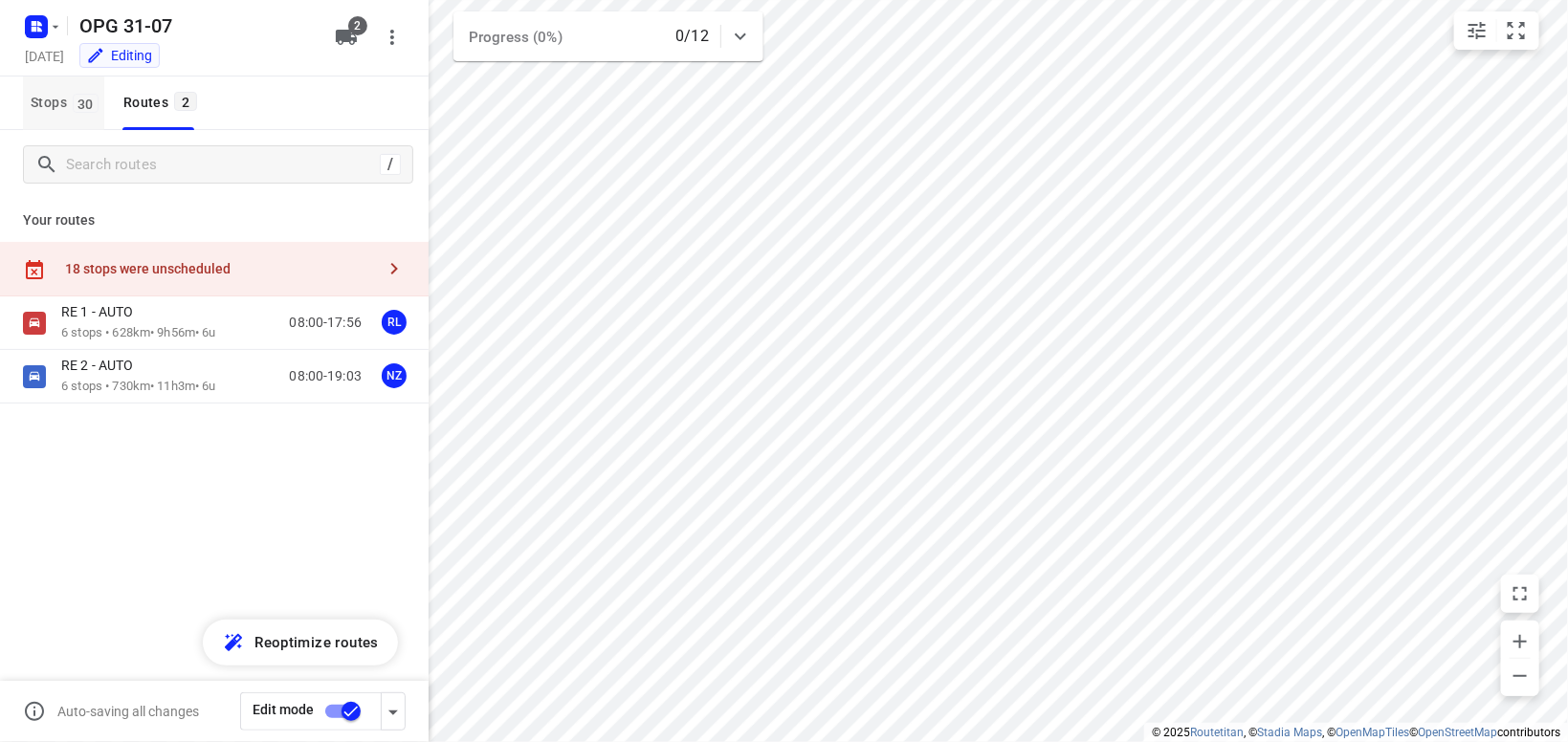 click on "Stops 30" at bounding box center (63, 103) 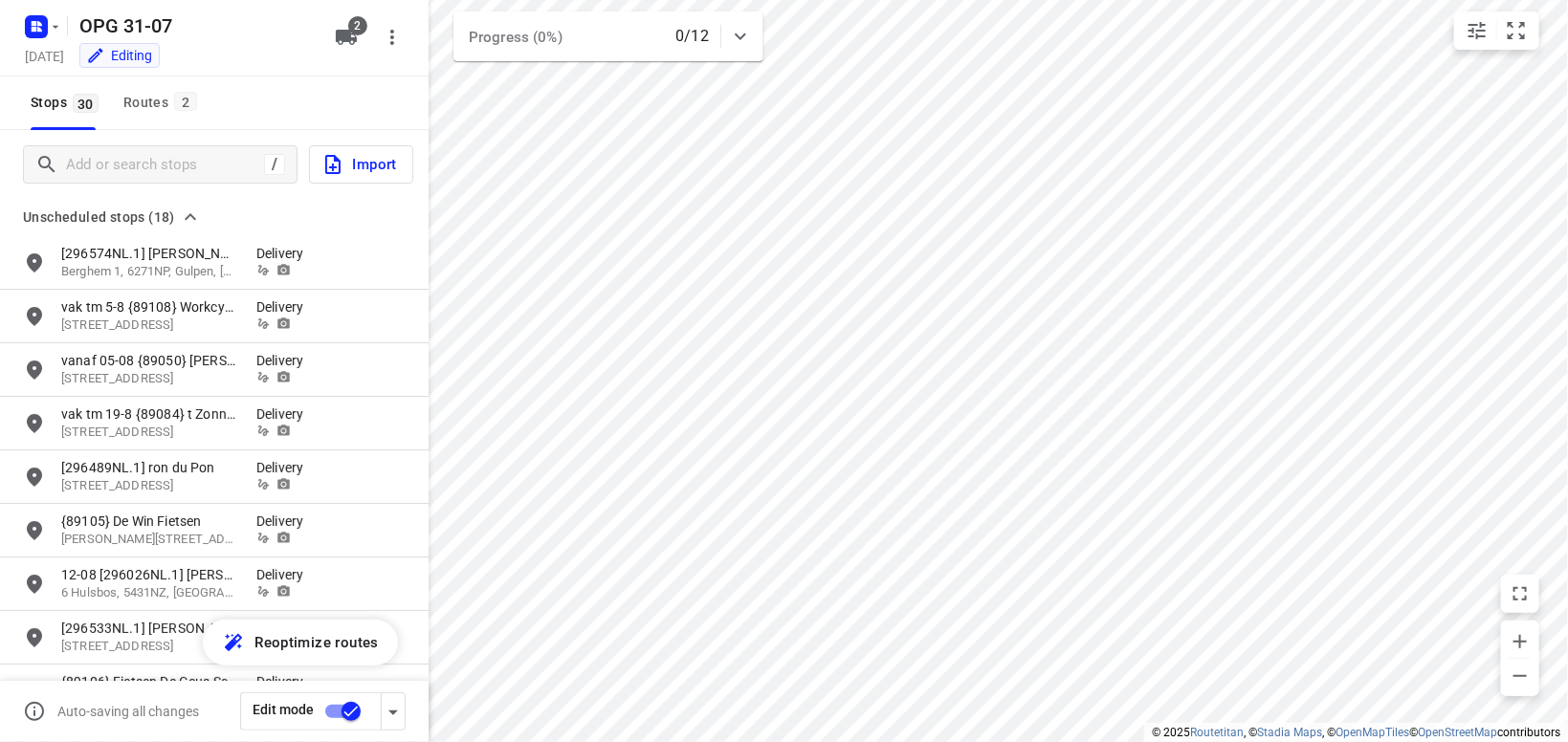 click on "Import" at bounding box center (359, 164) 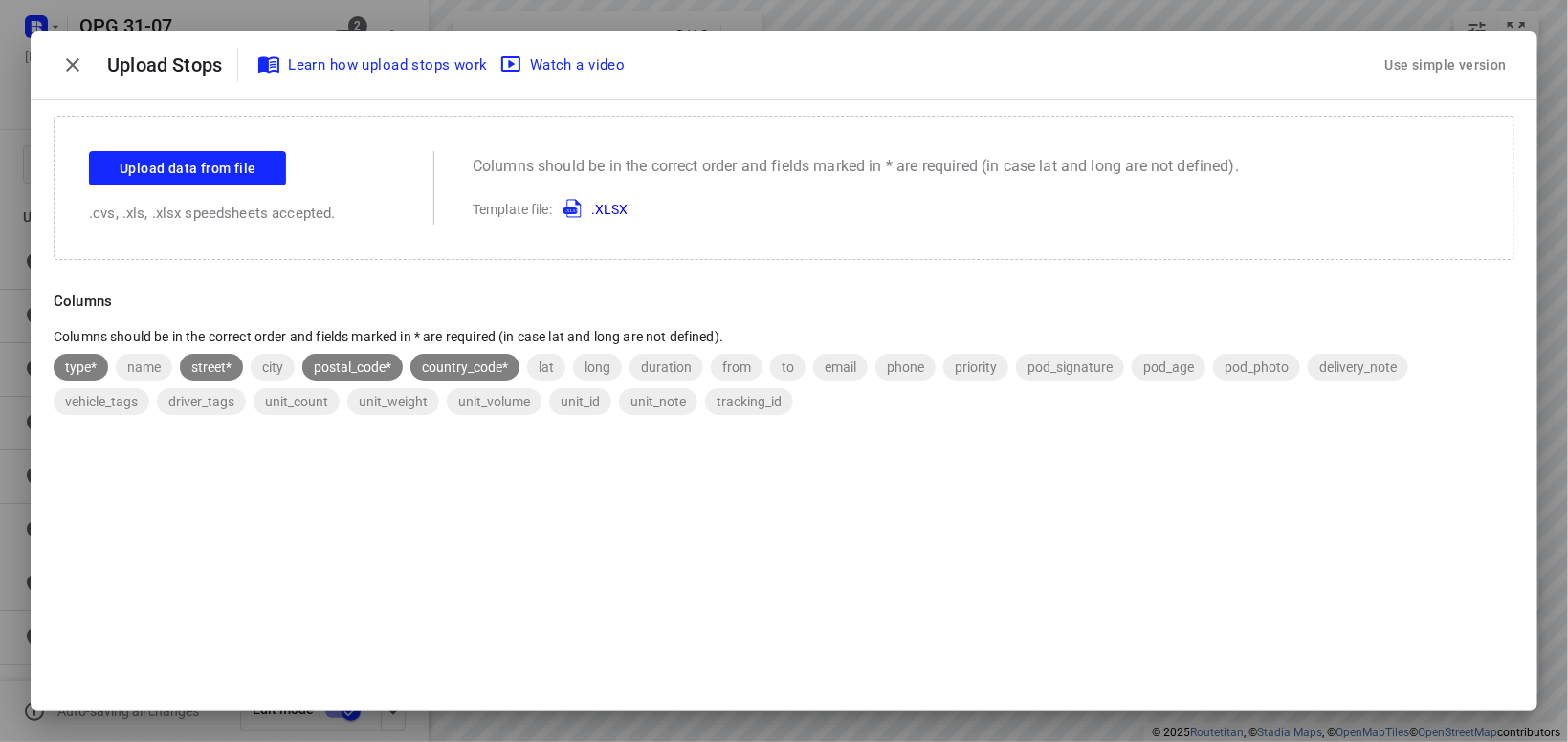 click on "Use simple version" at bounding box center [1446, 65] 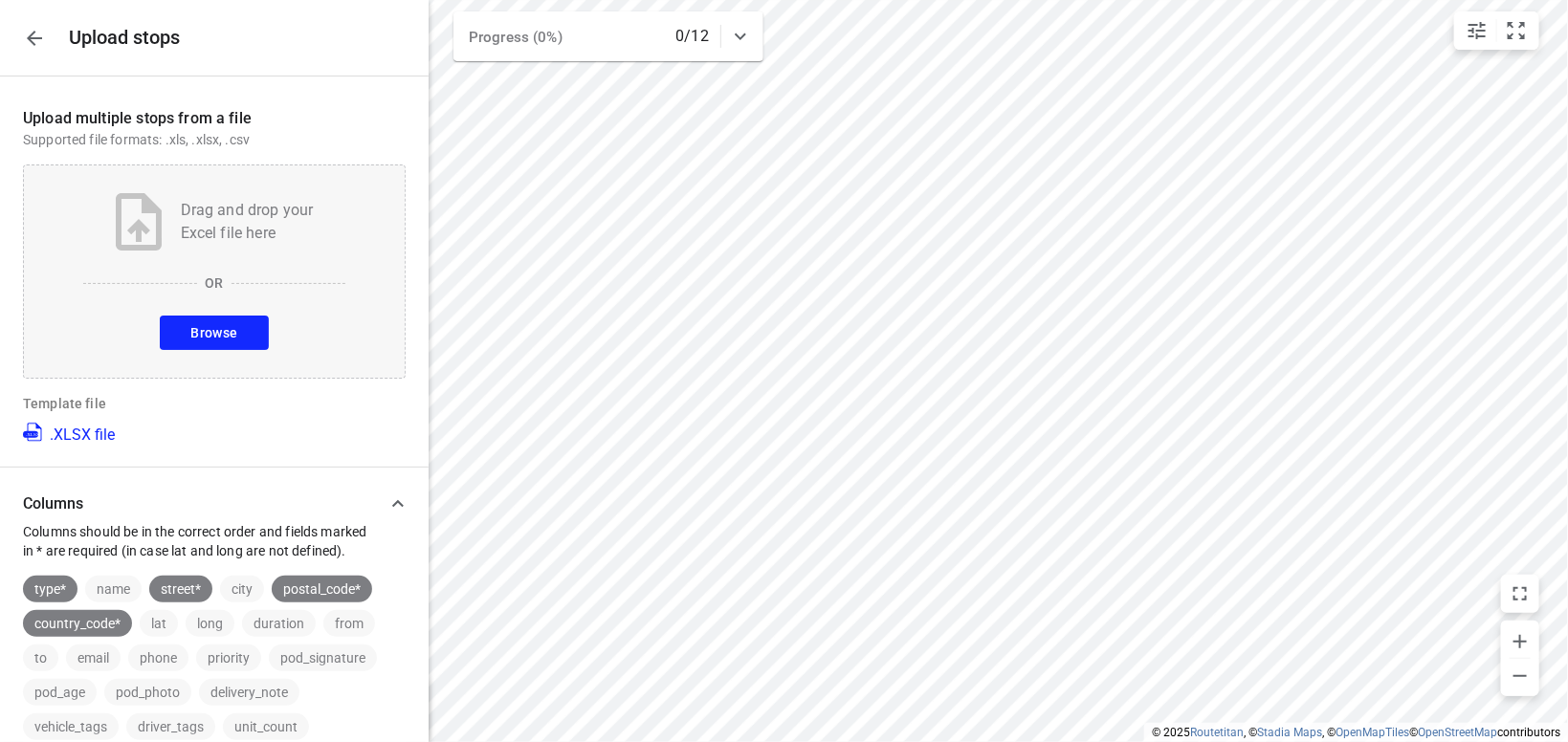 click on "Browse" at bounding box center (213, 333) 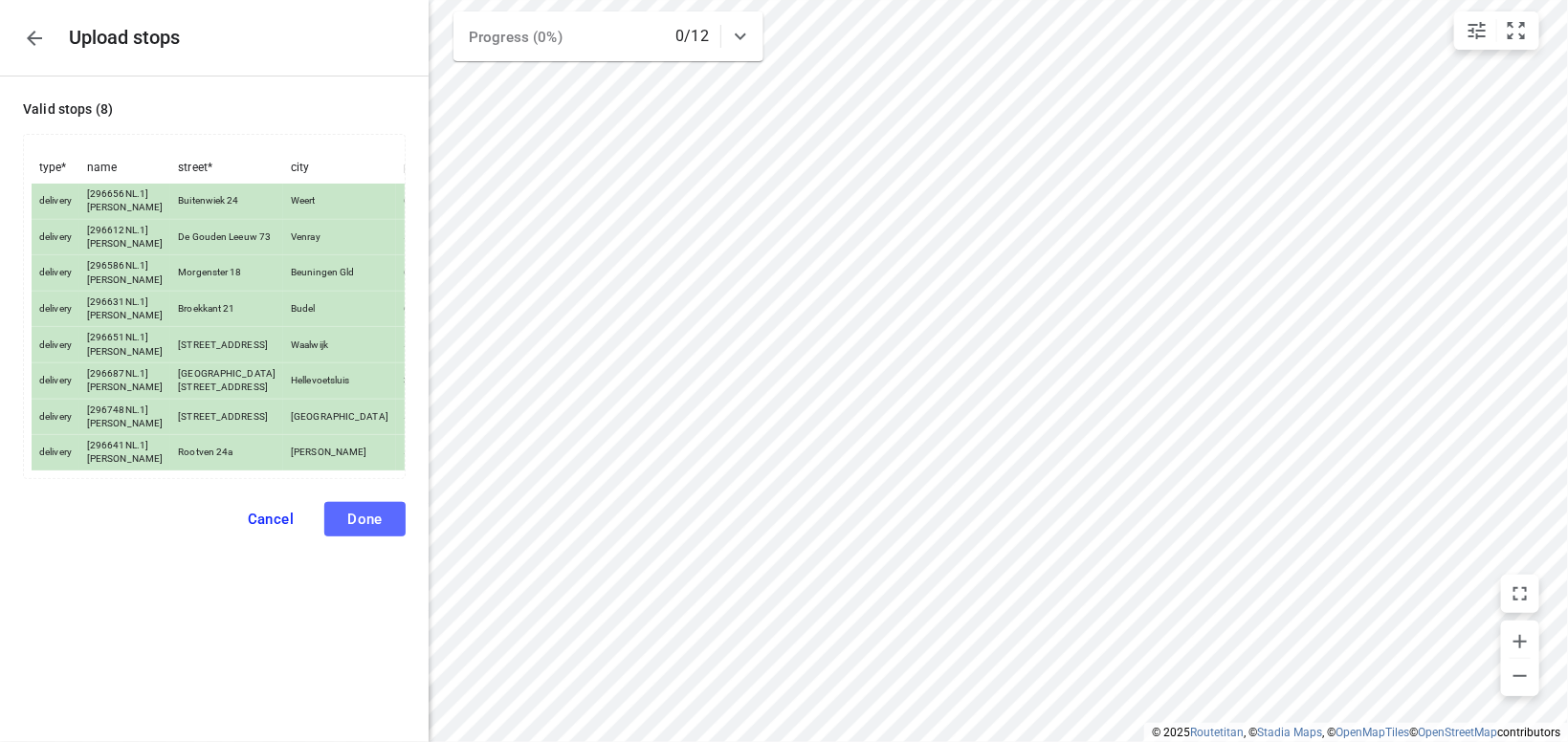 click on "Done" at bounding box center (364, 519) 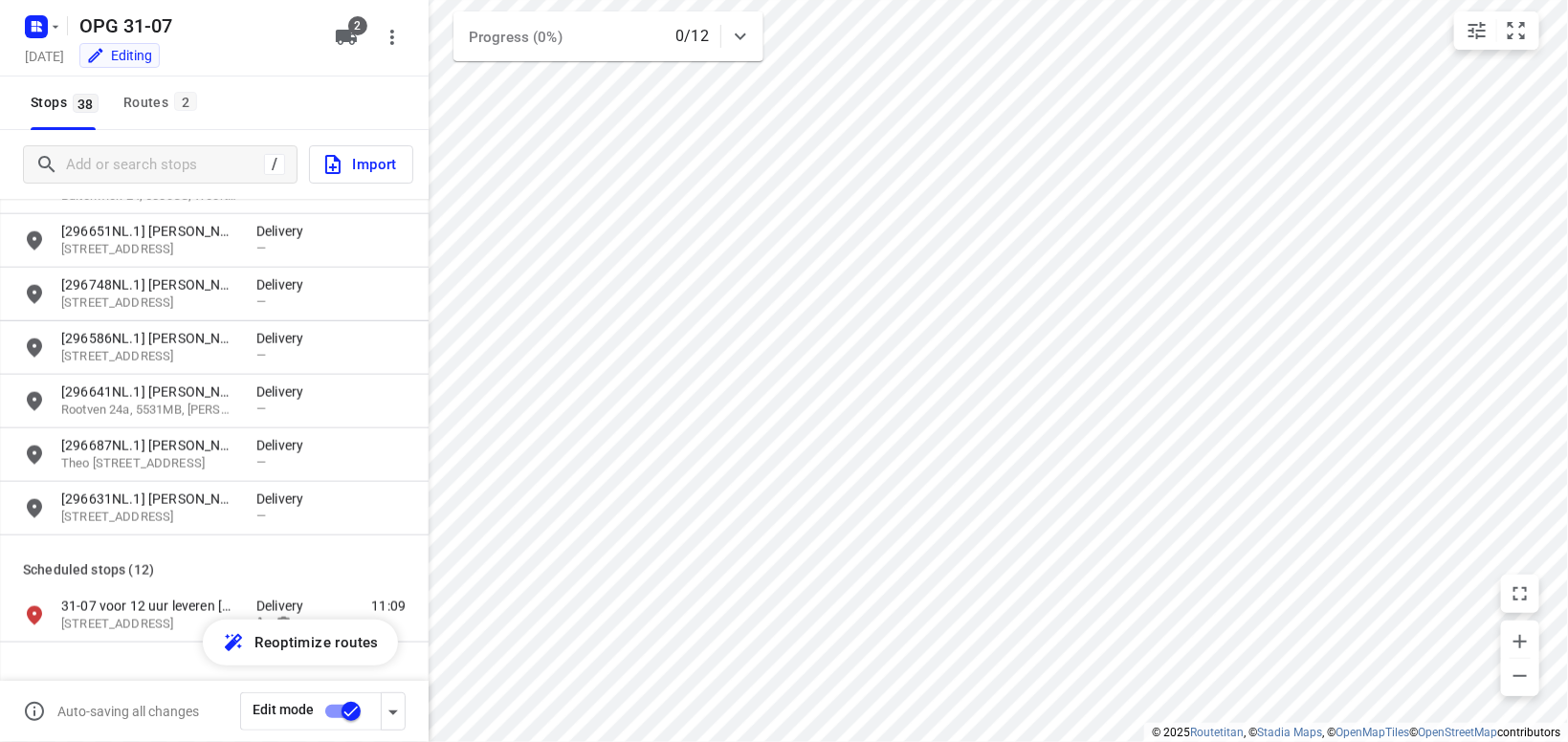 scroll, scrollTop: 956, scrollLeft: 0, axis: vertical 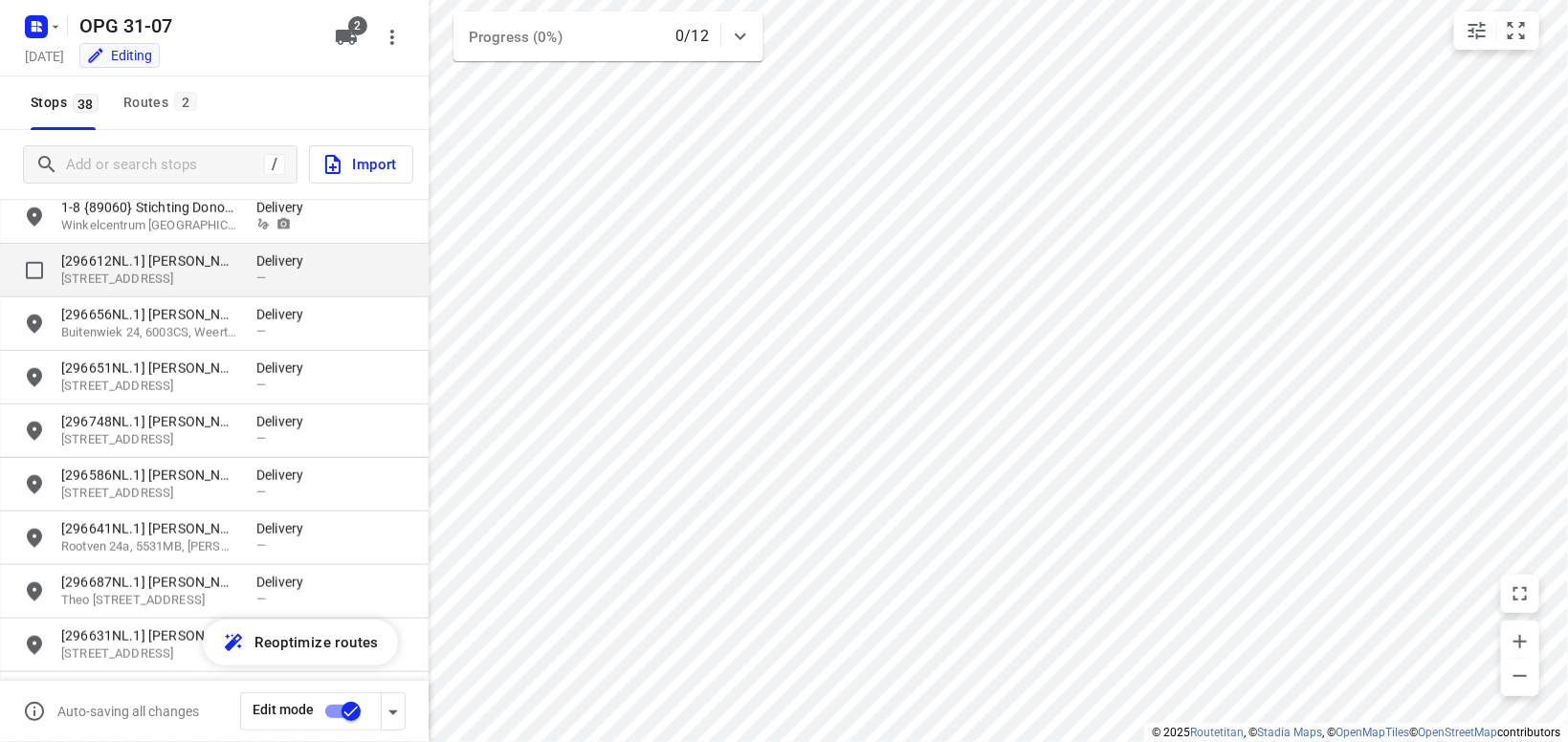 click on "Delivery" at bounding box center [285, 261] 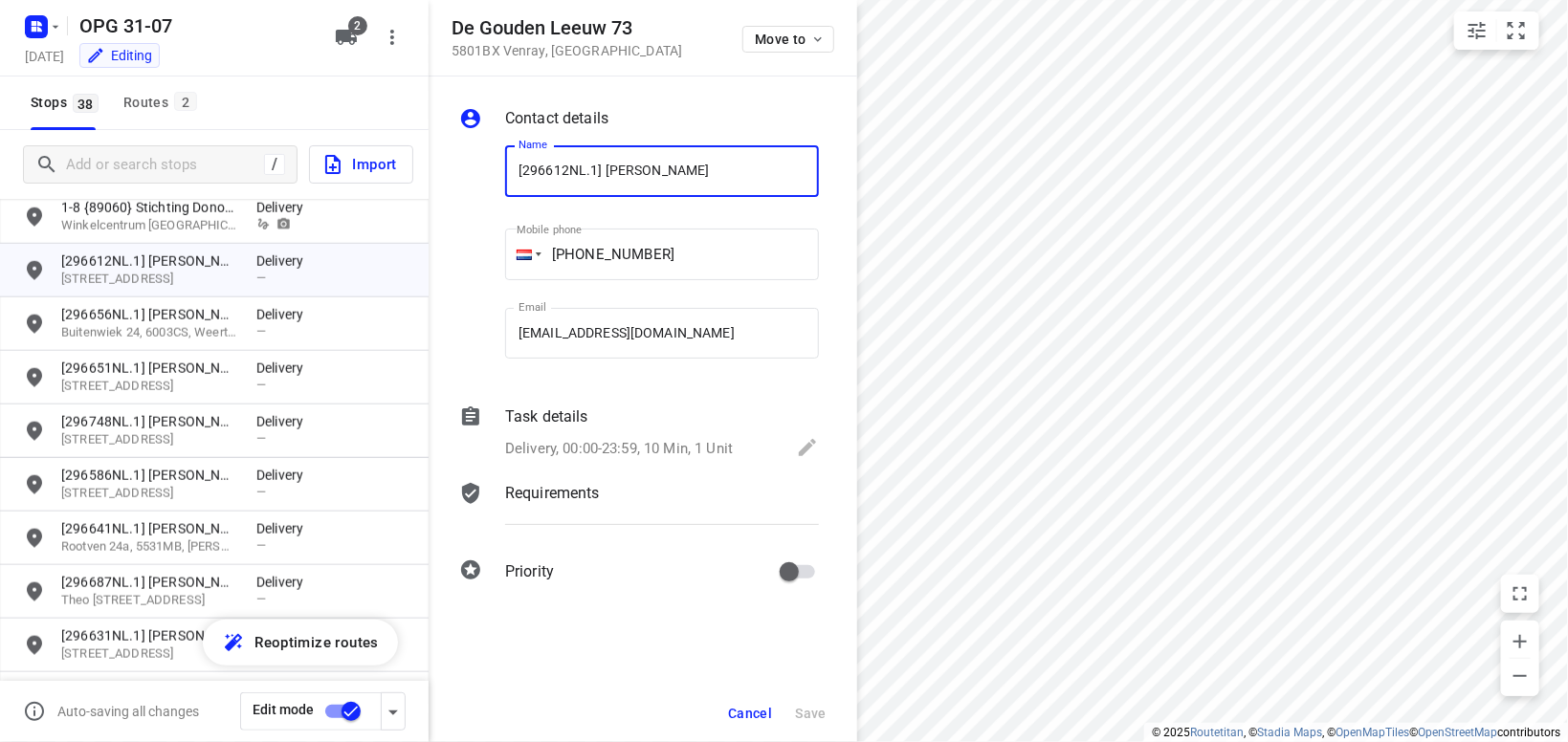 click on "Requirements" at bounding box center [552, 493] 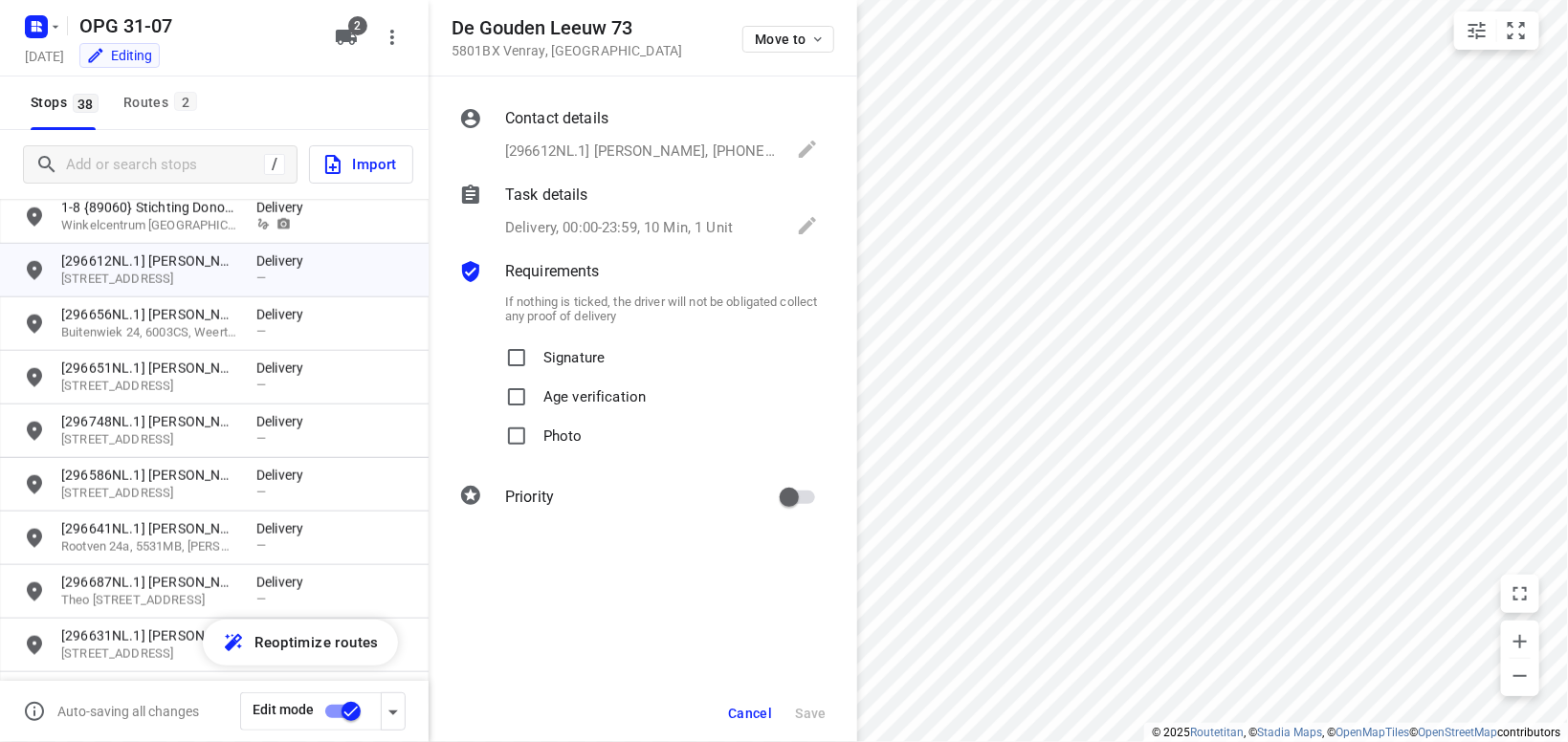 click on "Signature" at bounding box center [574, 352] 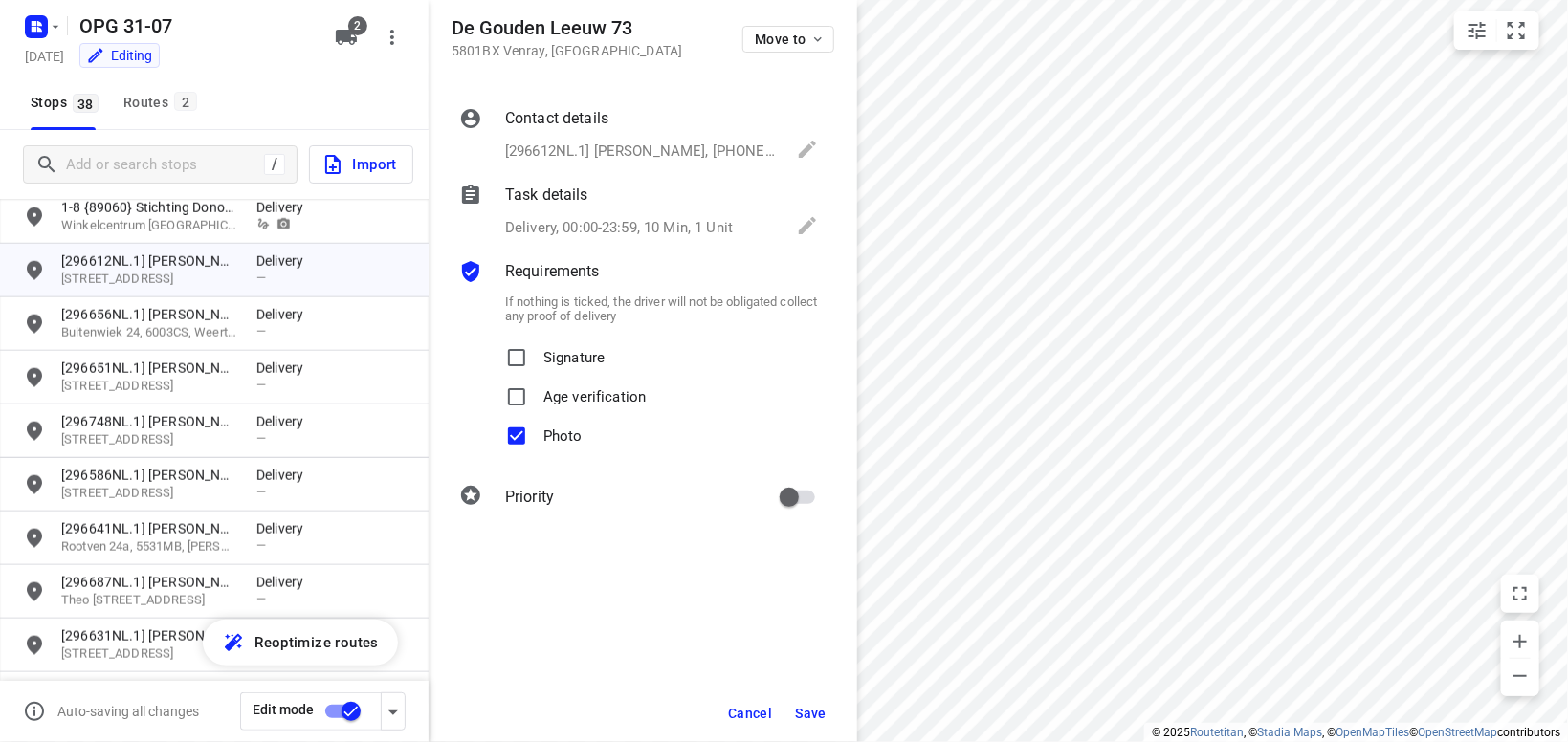 click on "Signature" at bounding box center (574, 358) 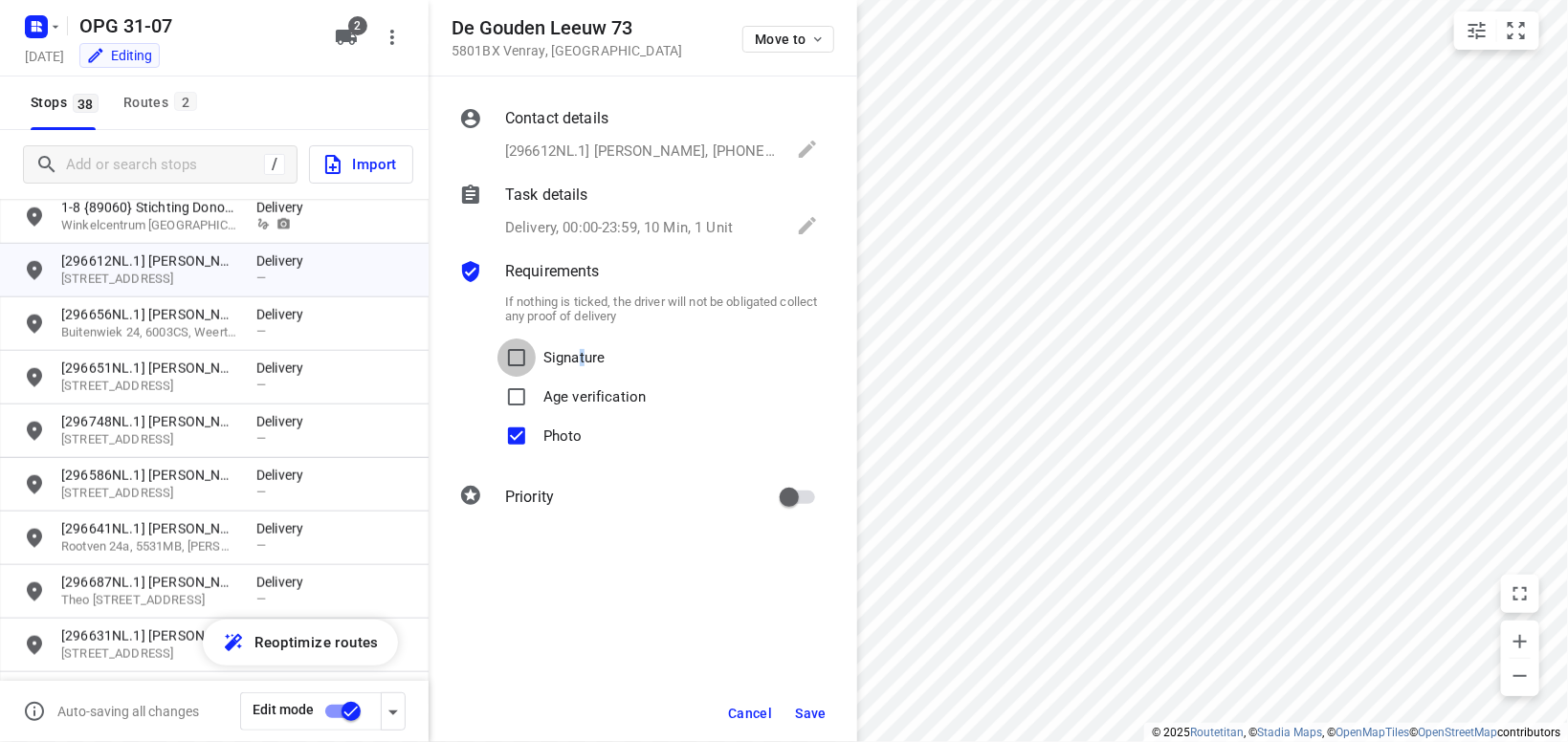 click on "Signature" at bounding box center [517, 358] 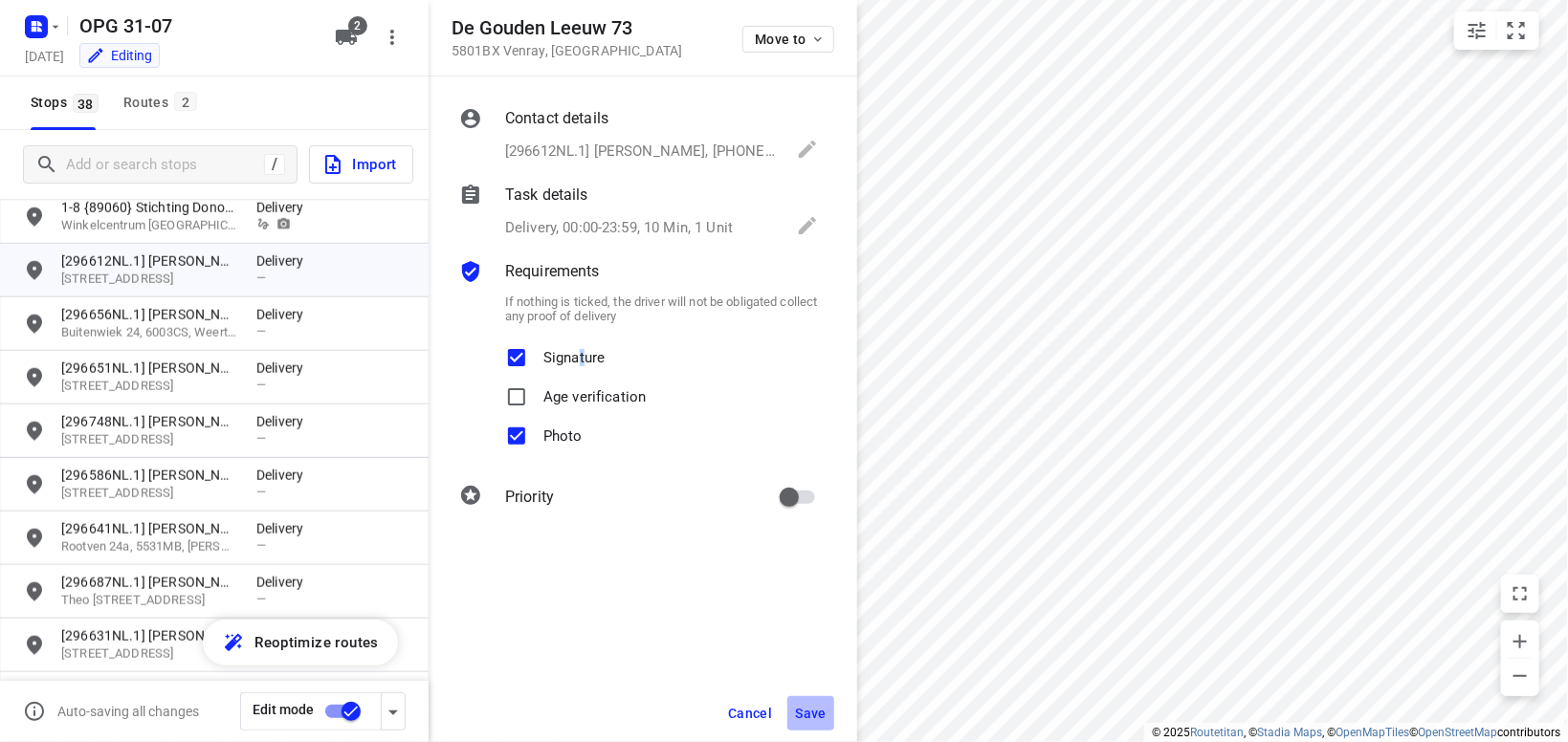 click on "Save" at bounding box center [810, 713] 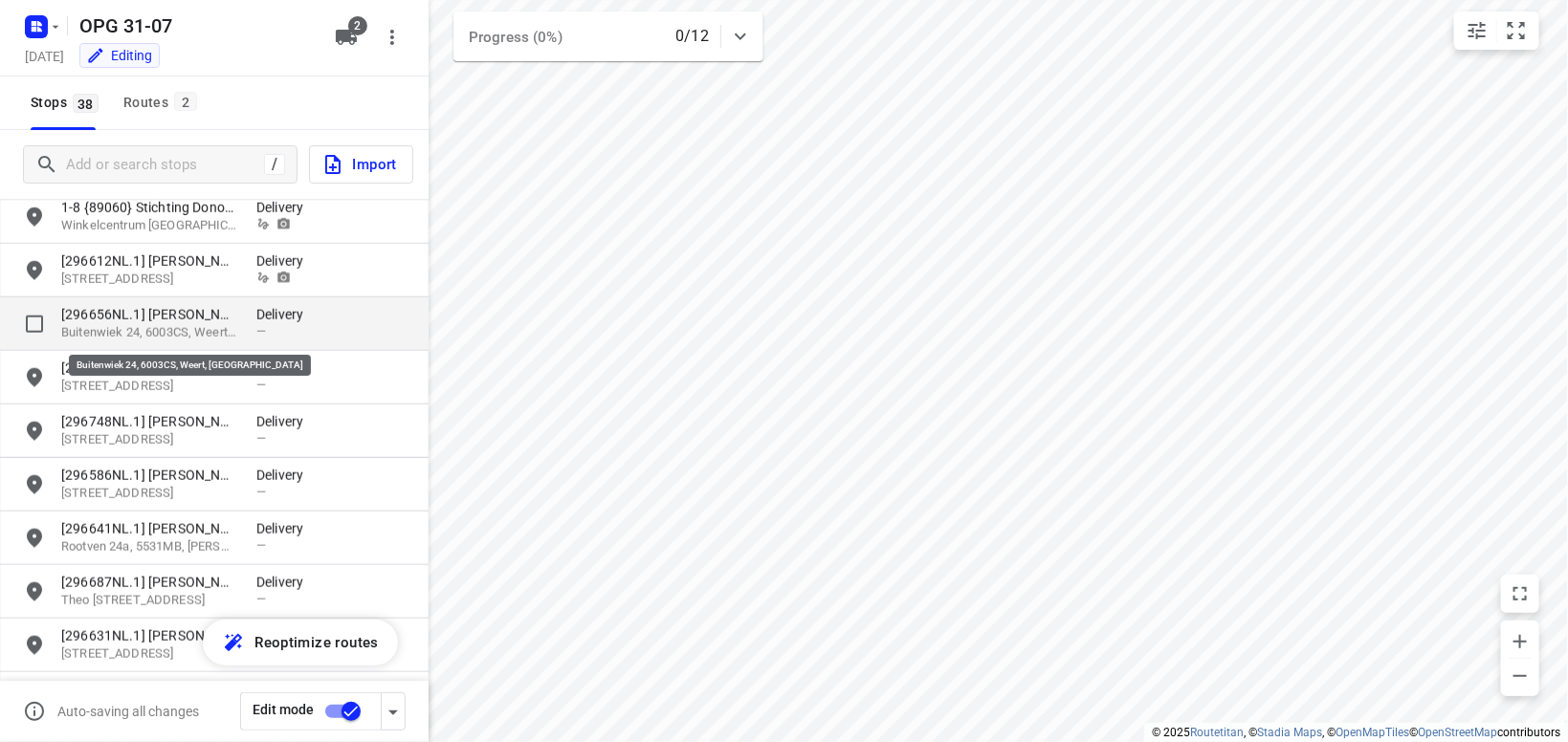 click on "Buitenwiek 24, 6003CS, Weert, [GEOGRAPHIC_DATA]" at bounding box center (149, 333) 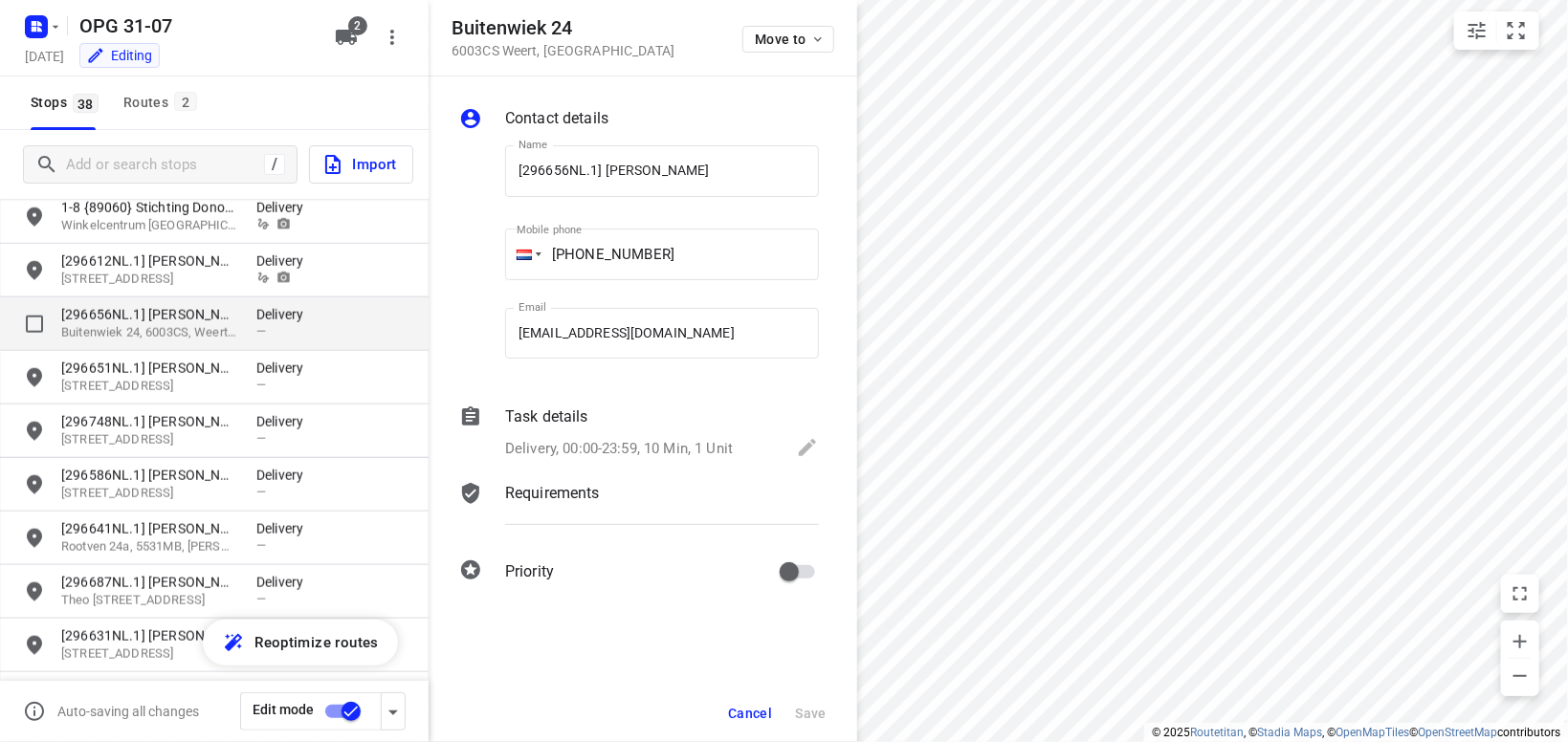 click on "[296656NL.1] [PERSON_NAME]" at bounding box center [159, 315] 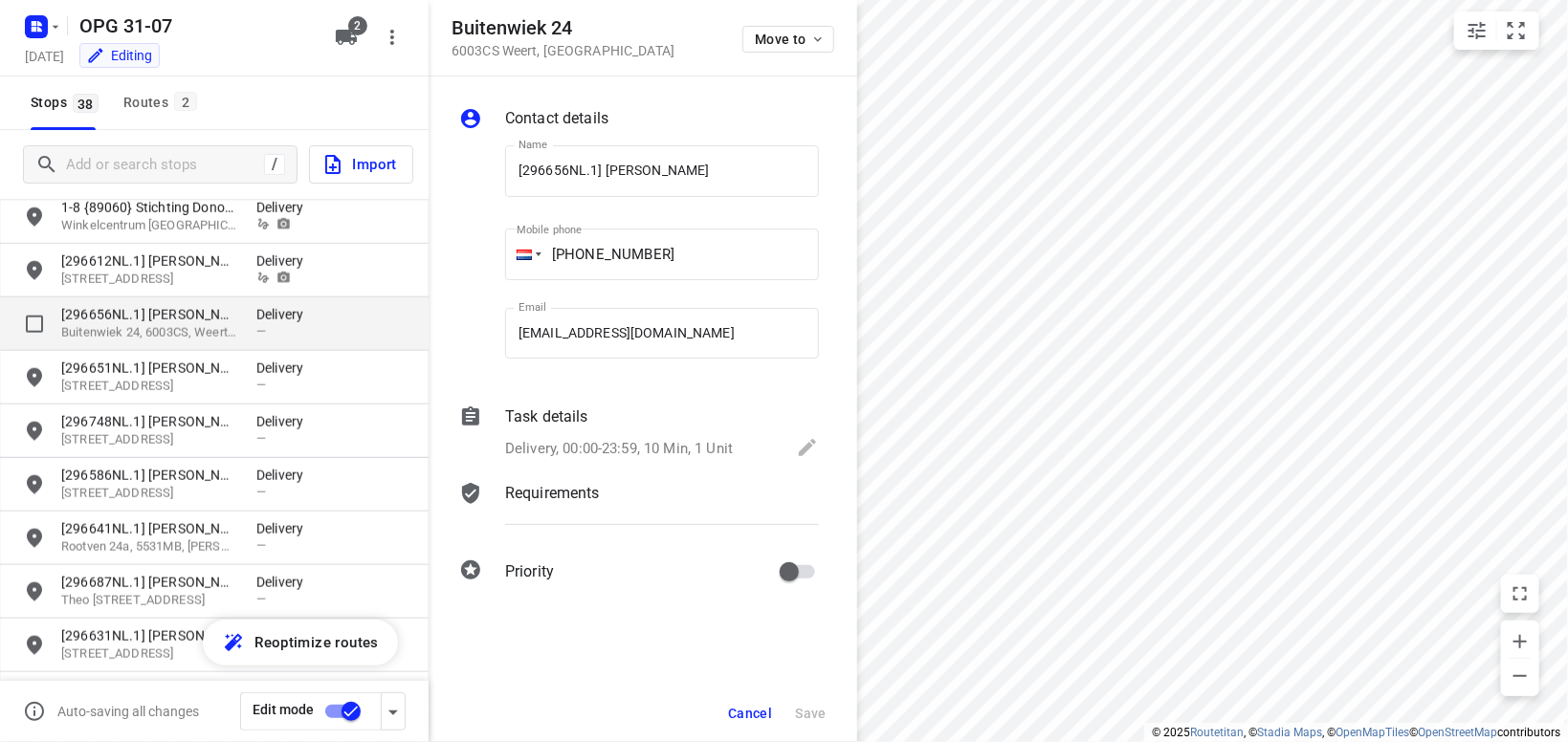 click on "Delivery" at bounding box center [285, 315] 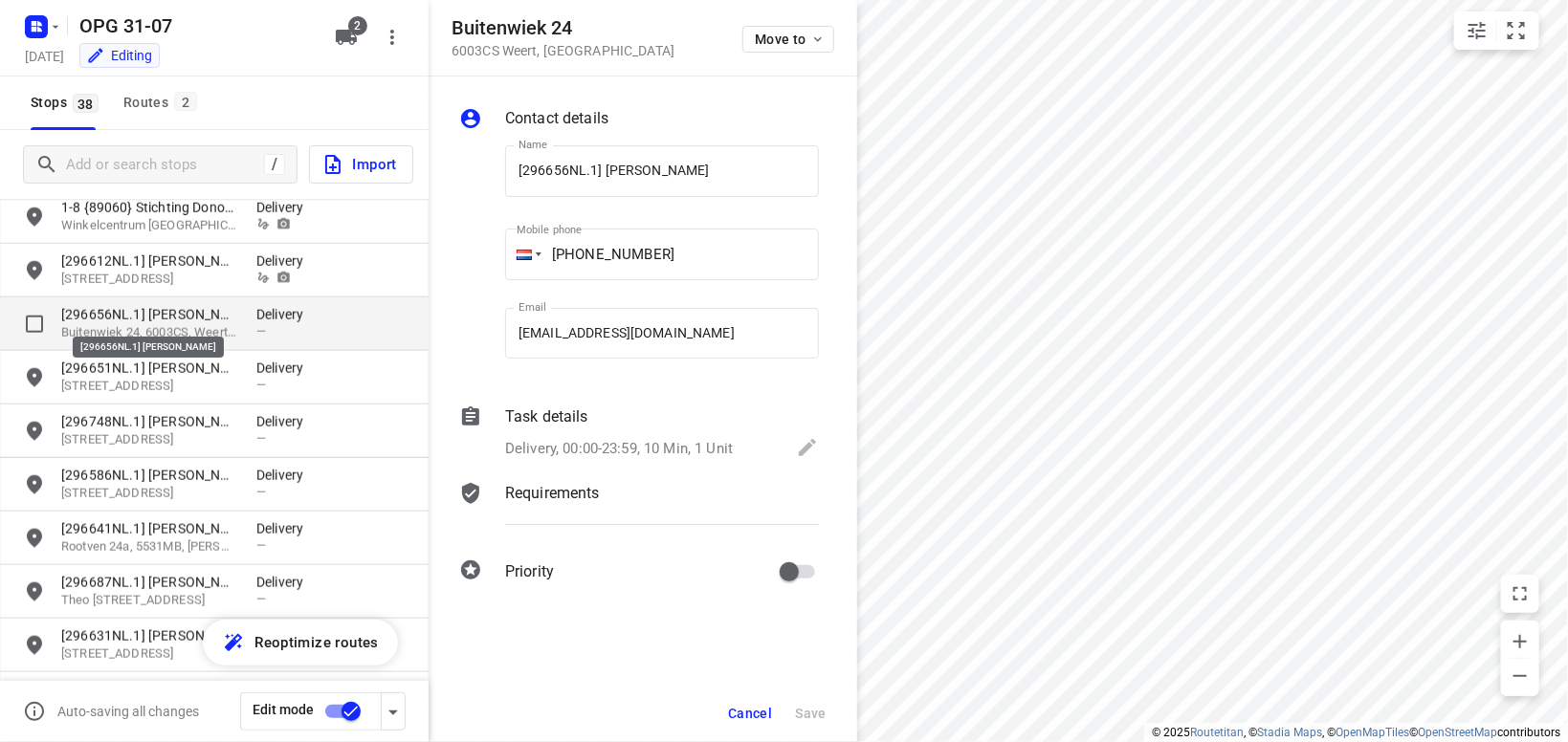 click on "[296656NL.1] [PERSON_NAME]" at bounding box center (149, 315) 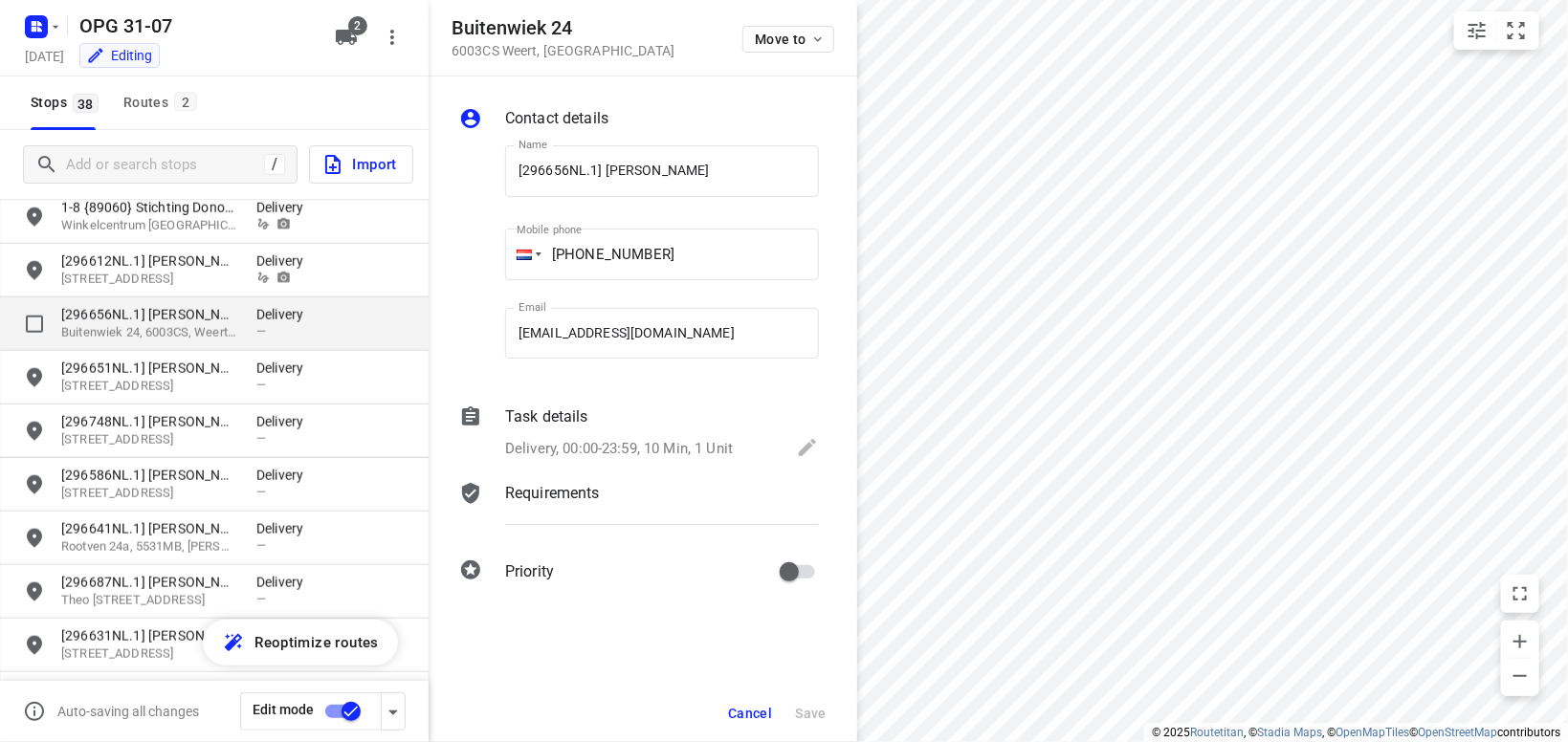 click at bounding box center (360, 323) 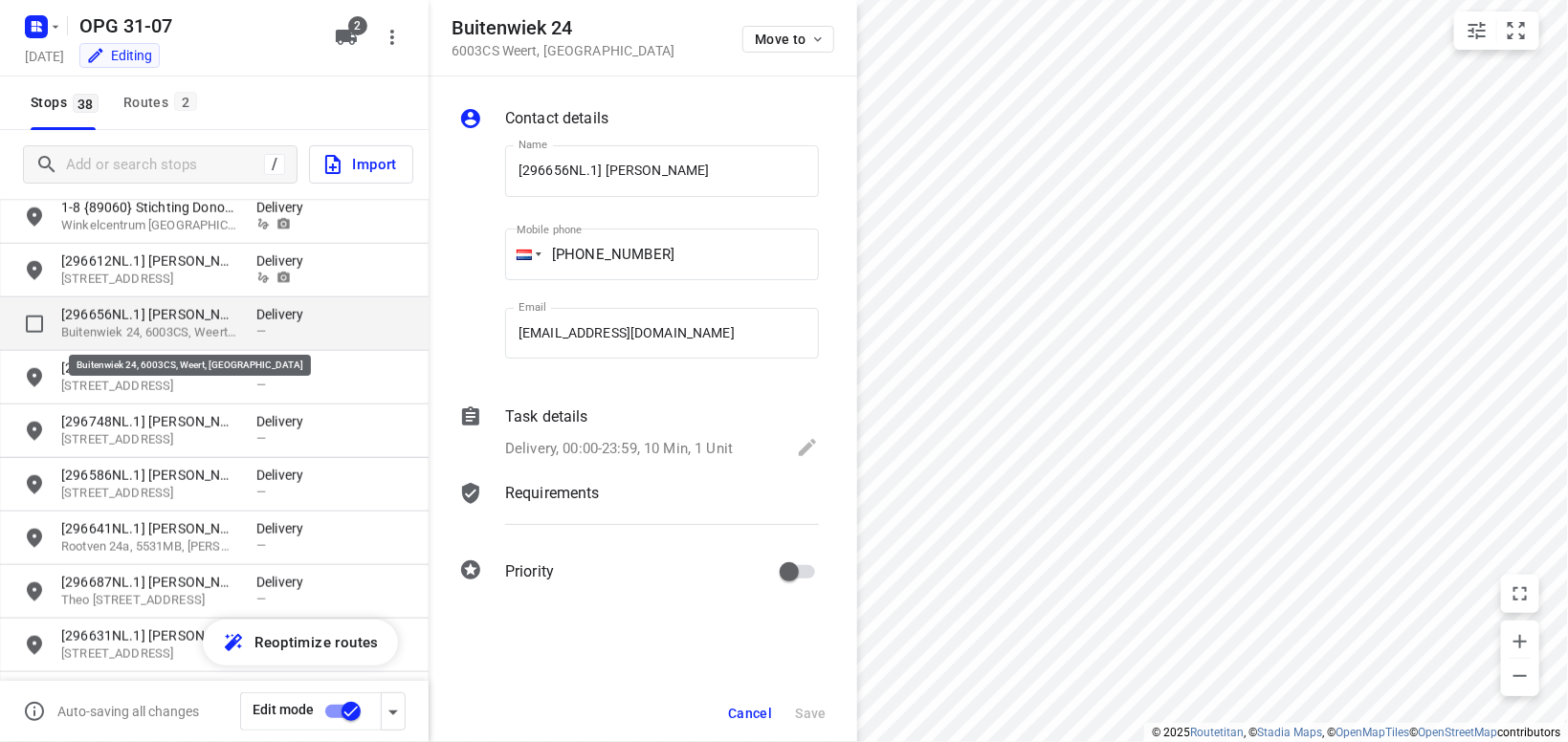 click on "Buitenwiek 24, 6003CS, Weert, [GEOGRAPHIC_DATA]" at bounding box center [149, 333] 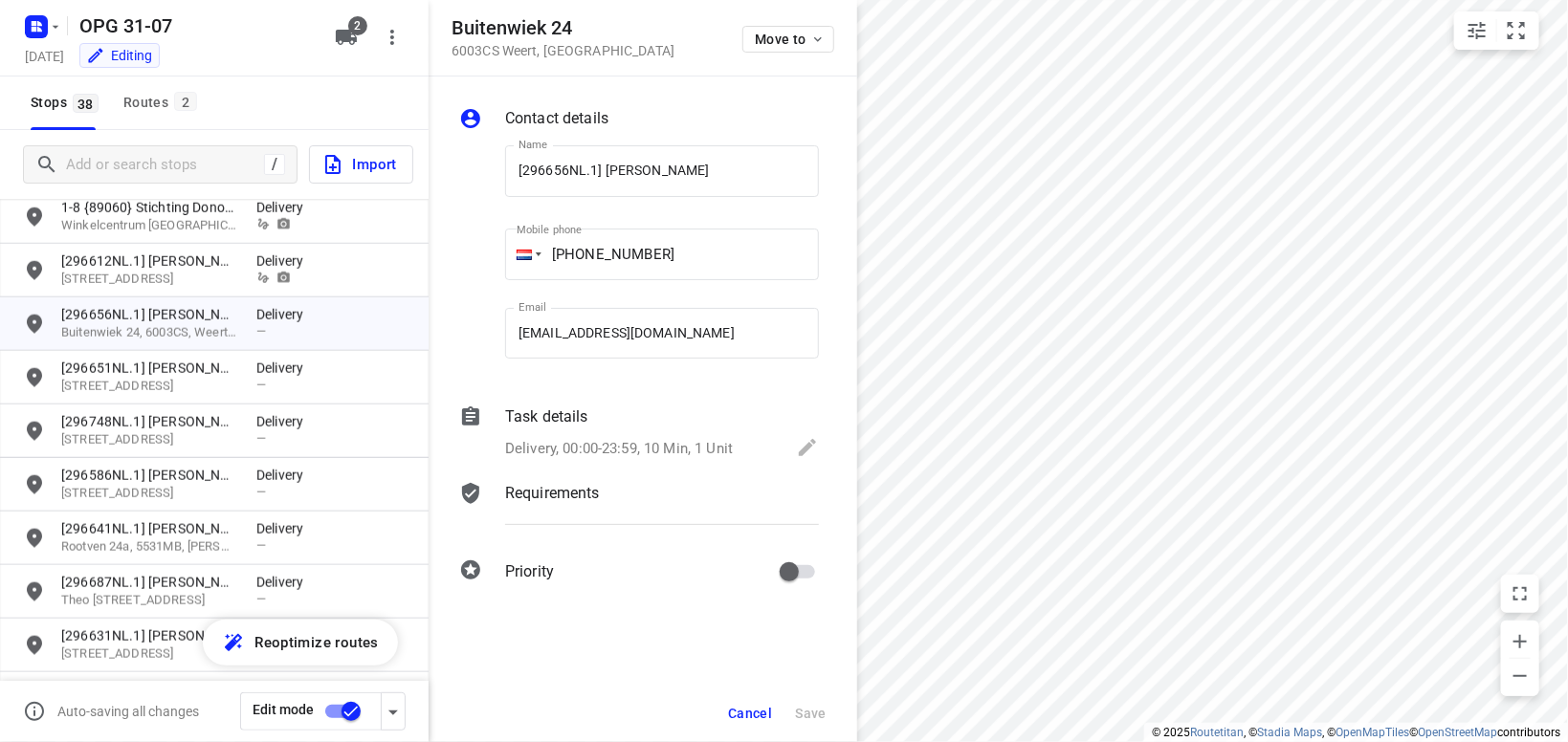 click on "Requirements" at bounding box center (552, 493) 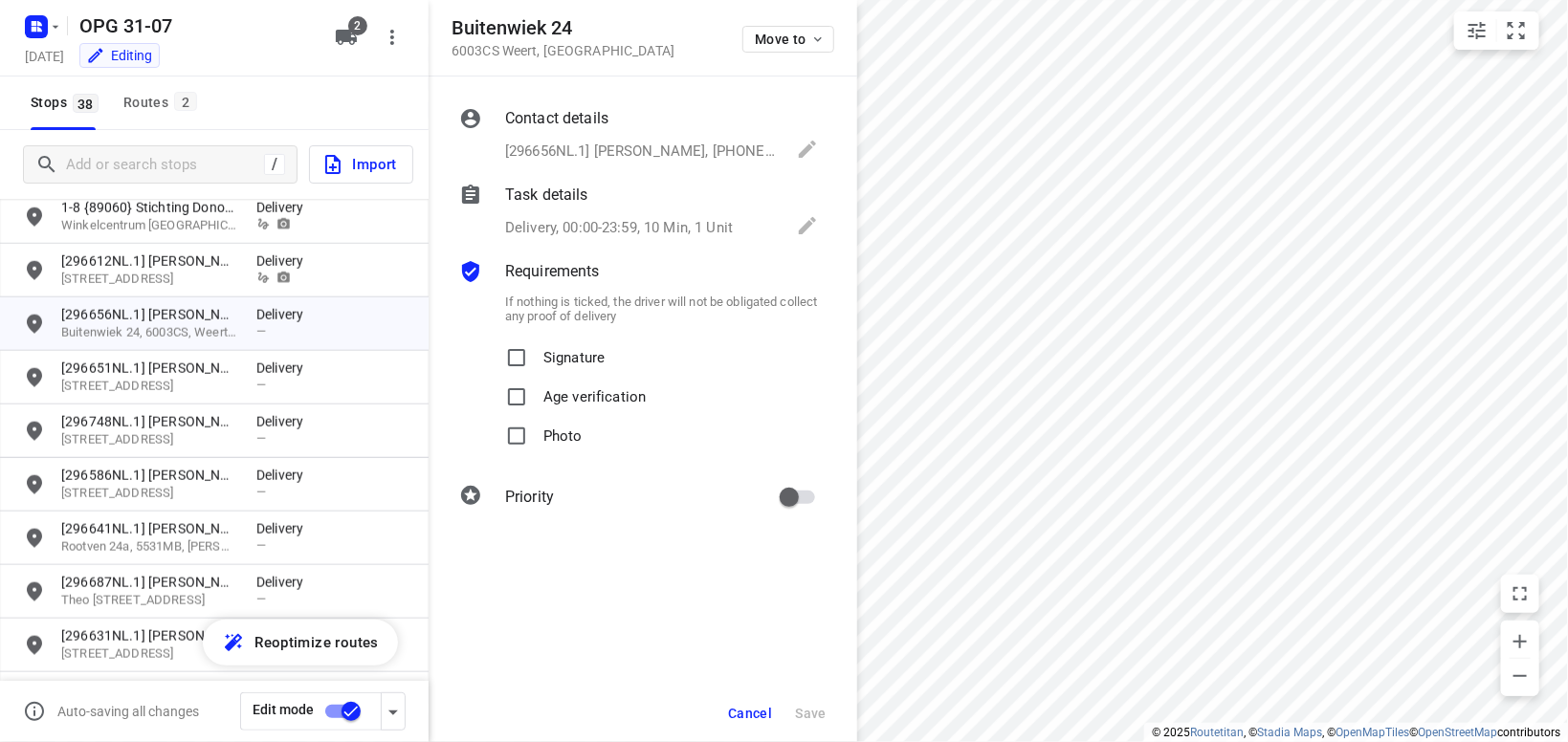 click on "Signature" at bounding box center (574, 352) 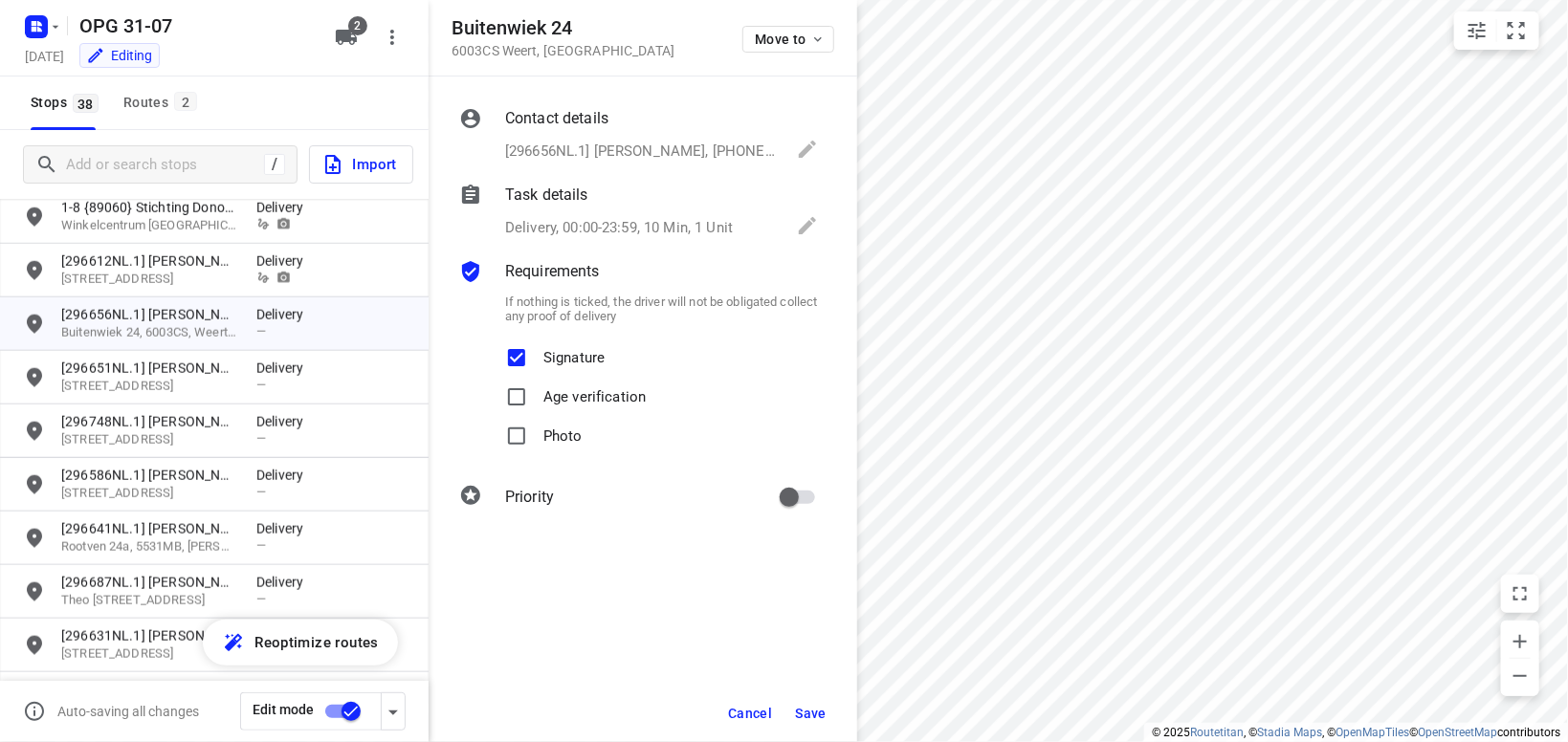 click on "Photo" at bounding box center [563, 430] 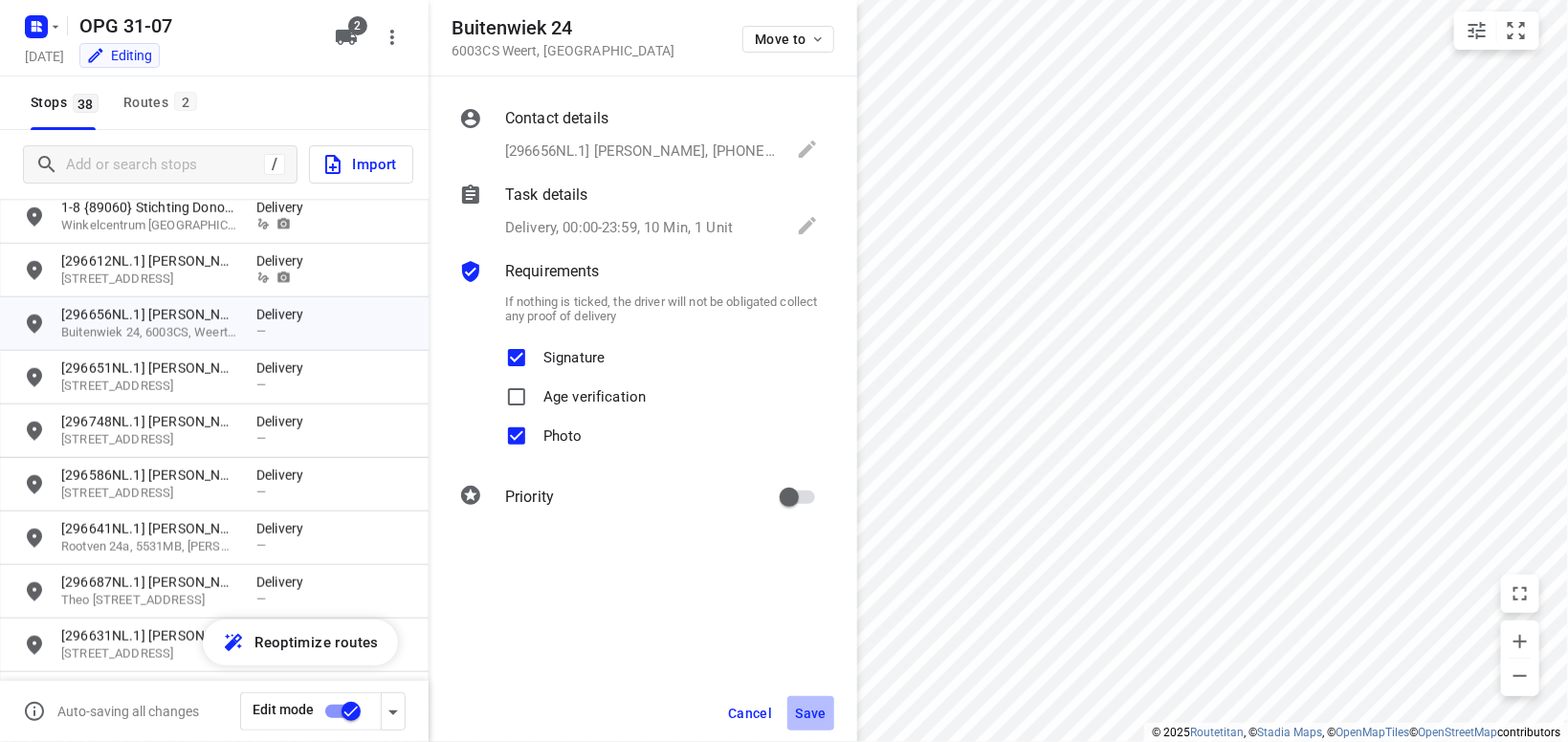 click on "Save" at bounding box center [810, 713] 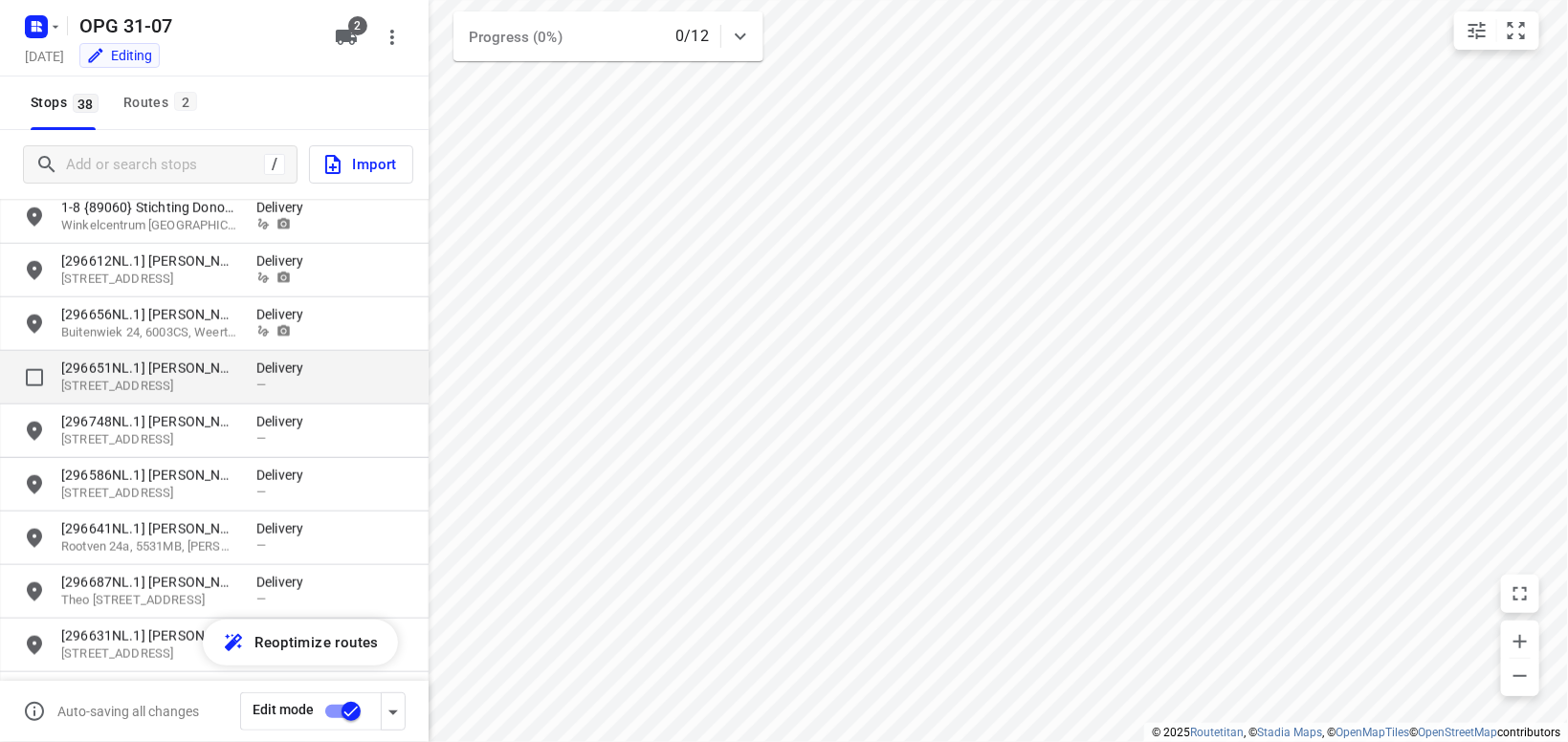 click on "[296651NL.1] [PERSON_NAME]" at bounding box center [149, 368] 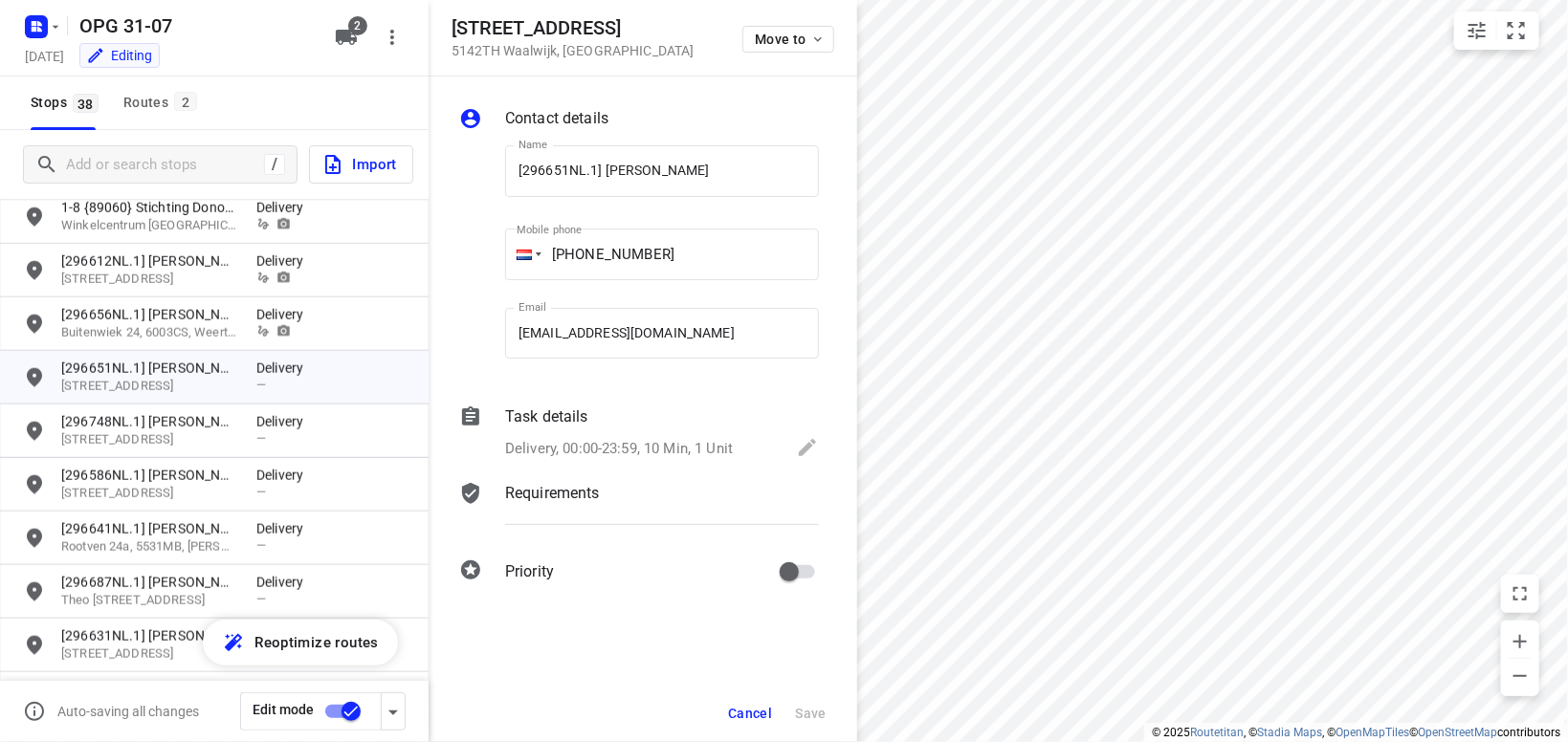 click on "Requirements" at bounding box center [552, 493] 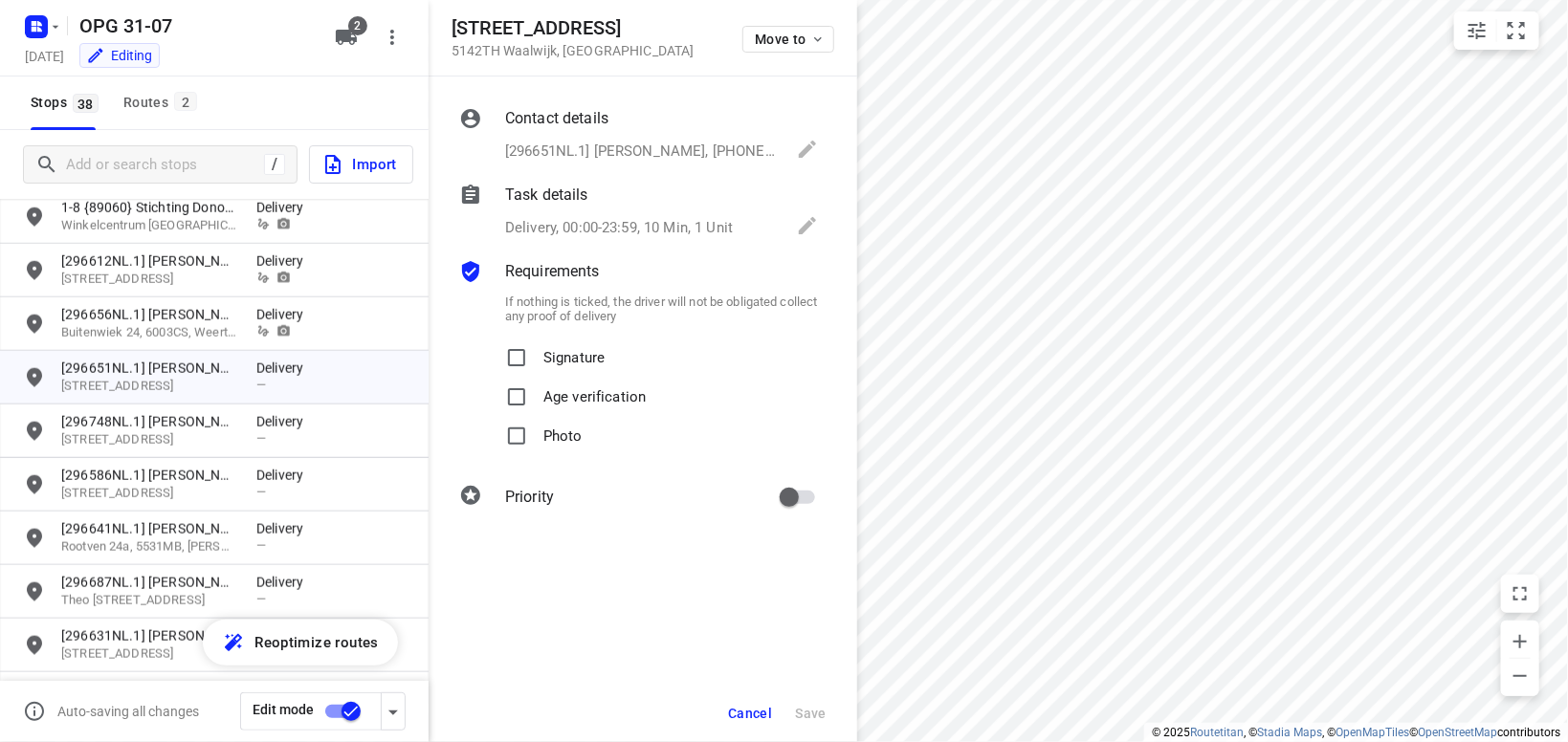 click on "Signature" at bounding box center [574, 352] 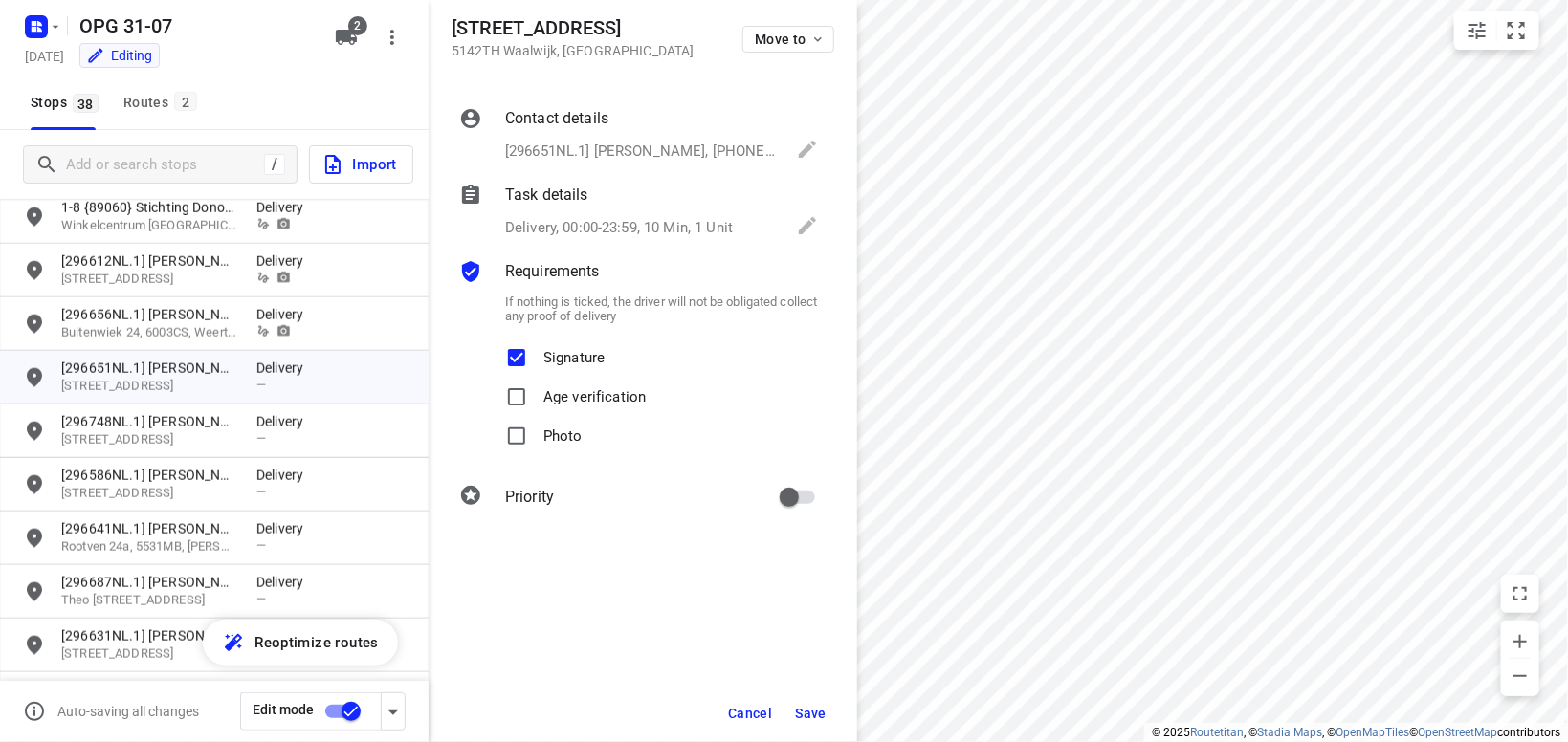 click on "Photo" at bounding box center (563, 430) 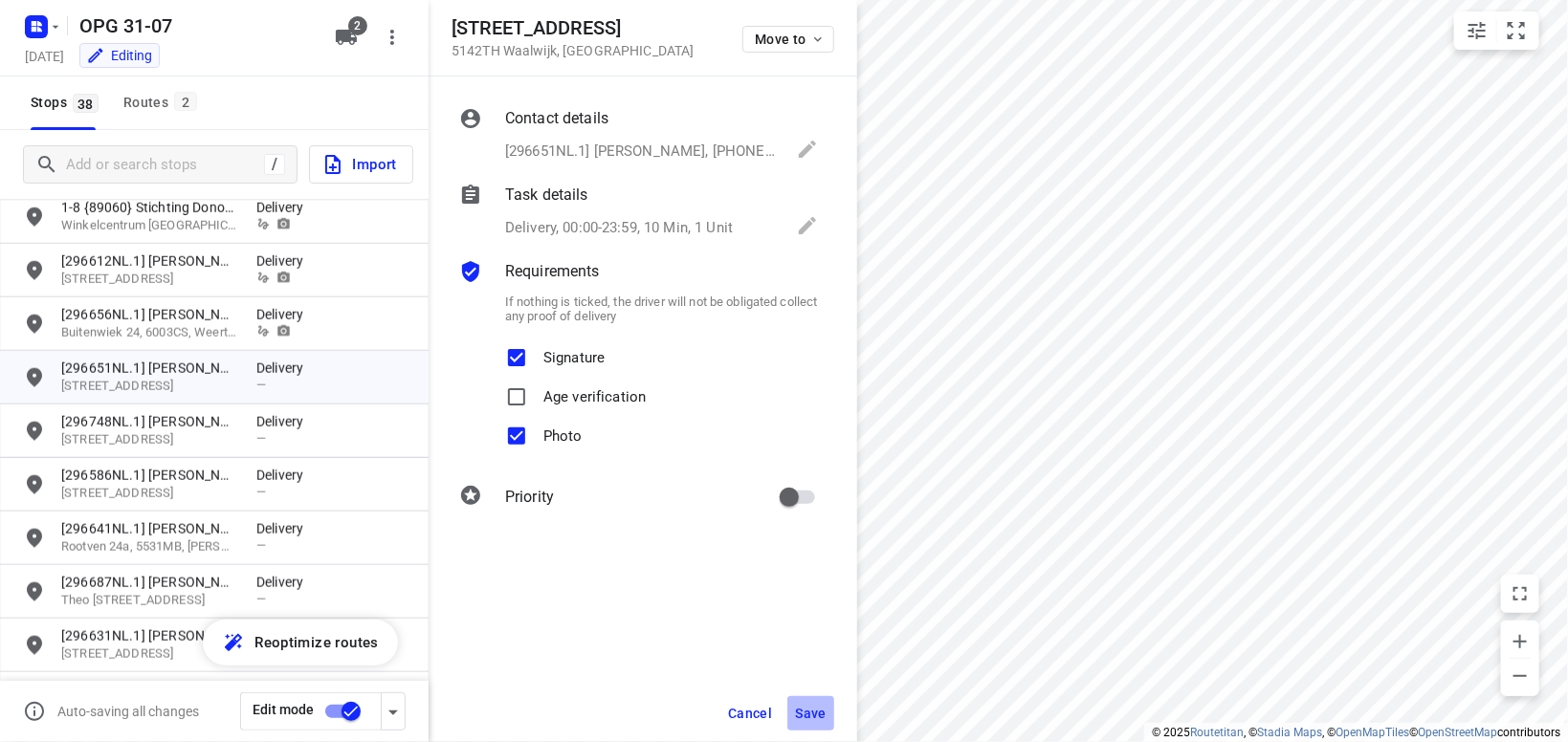 click on "Save" at bounding box center [810, 713] 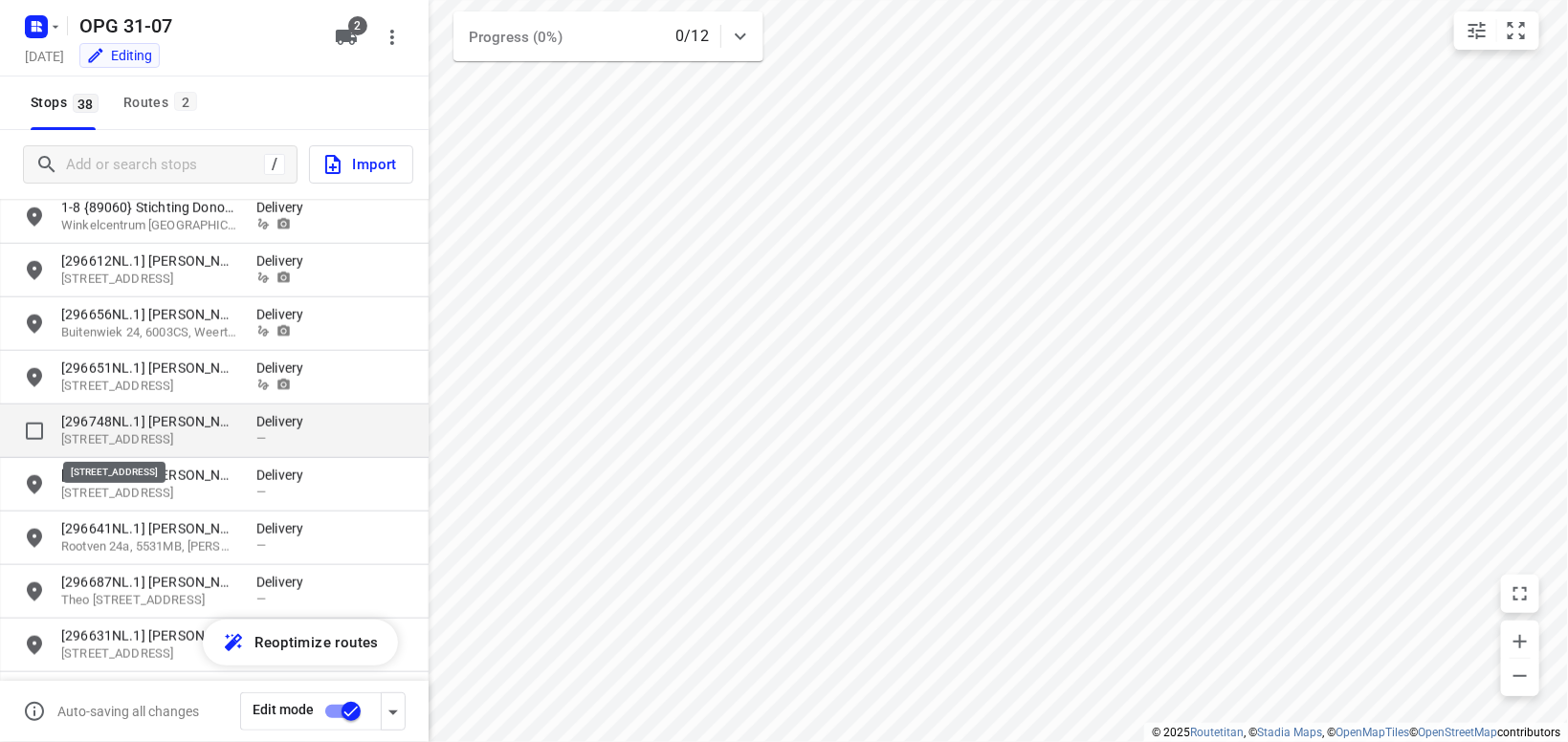 click on "[STREET_ADDRESS]" at bounding box center [149, 440] 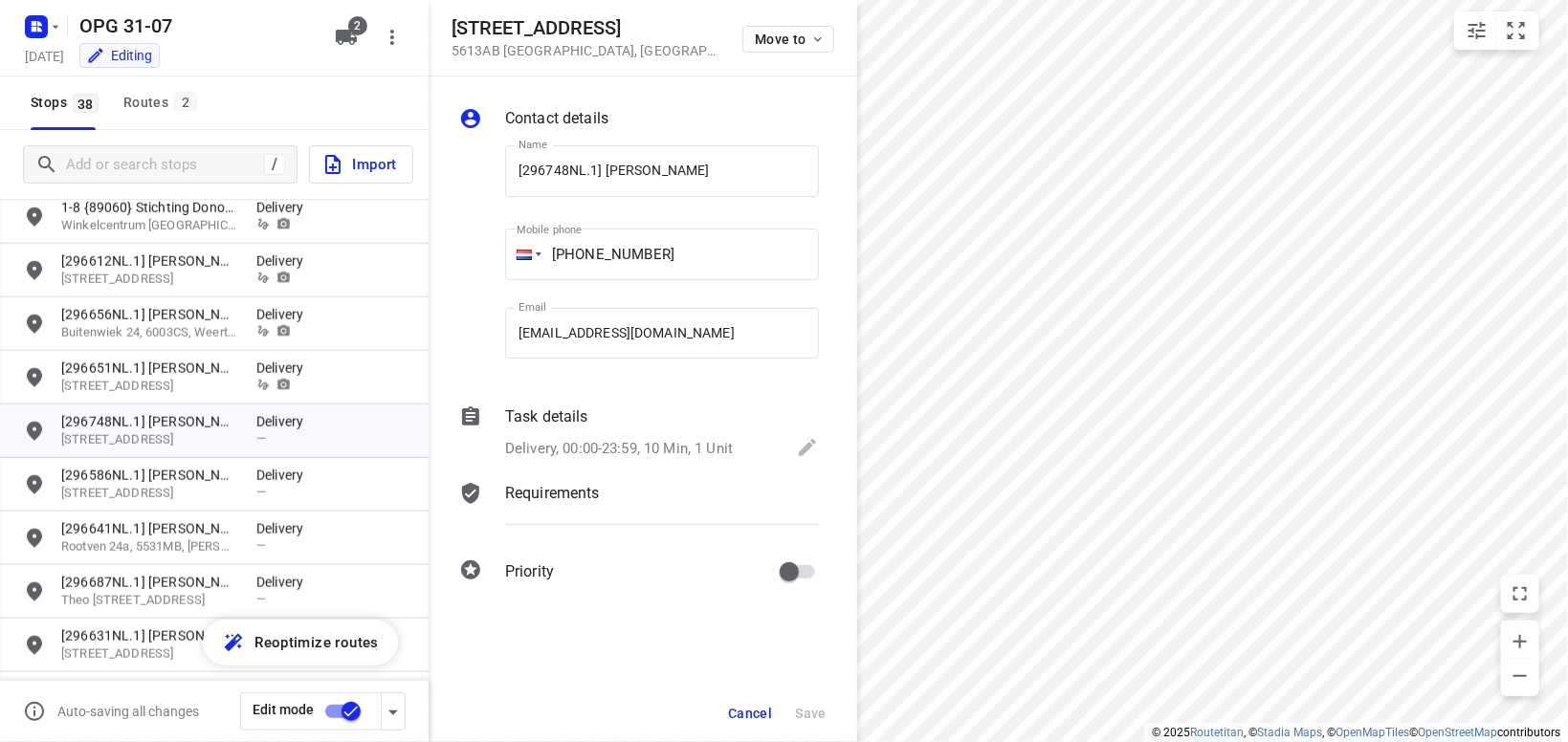 click on "Requirements" at bounding box center [552, 493] 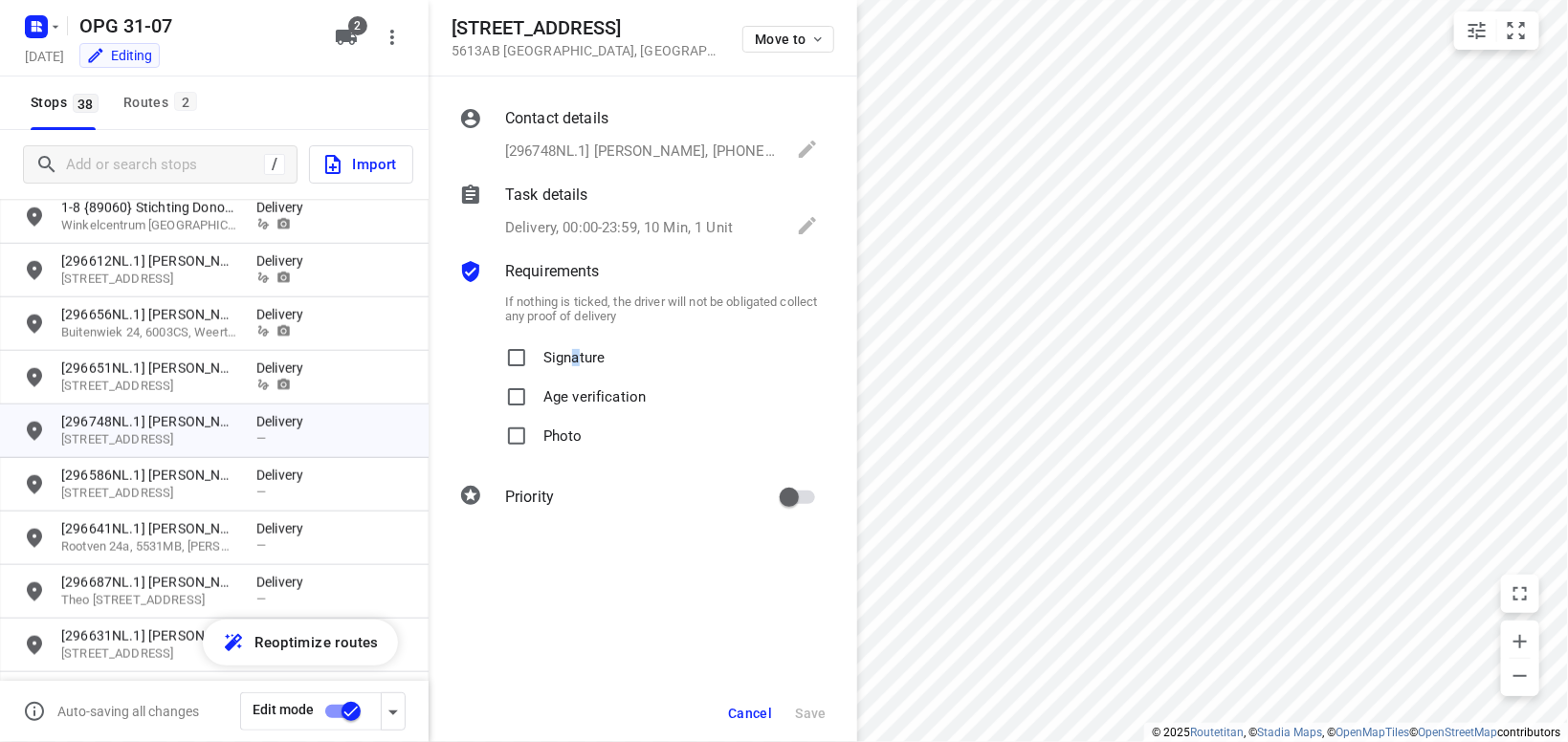click on "Signature" at bounding box center [574, 352] 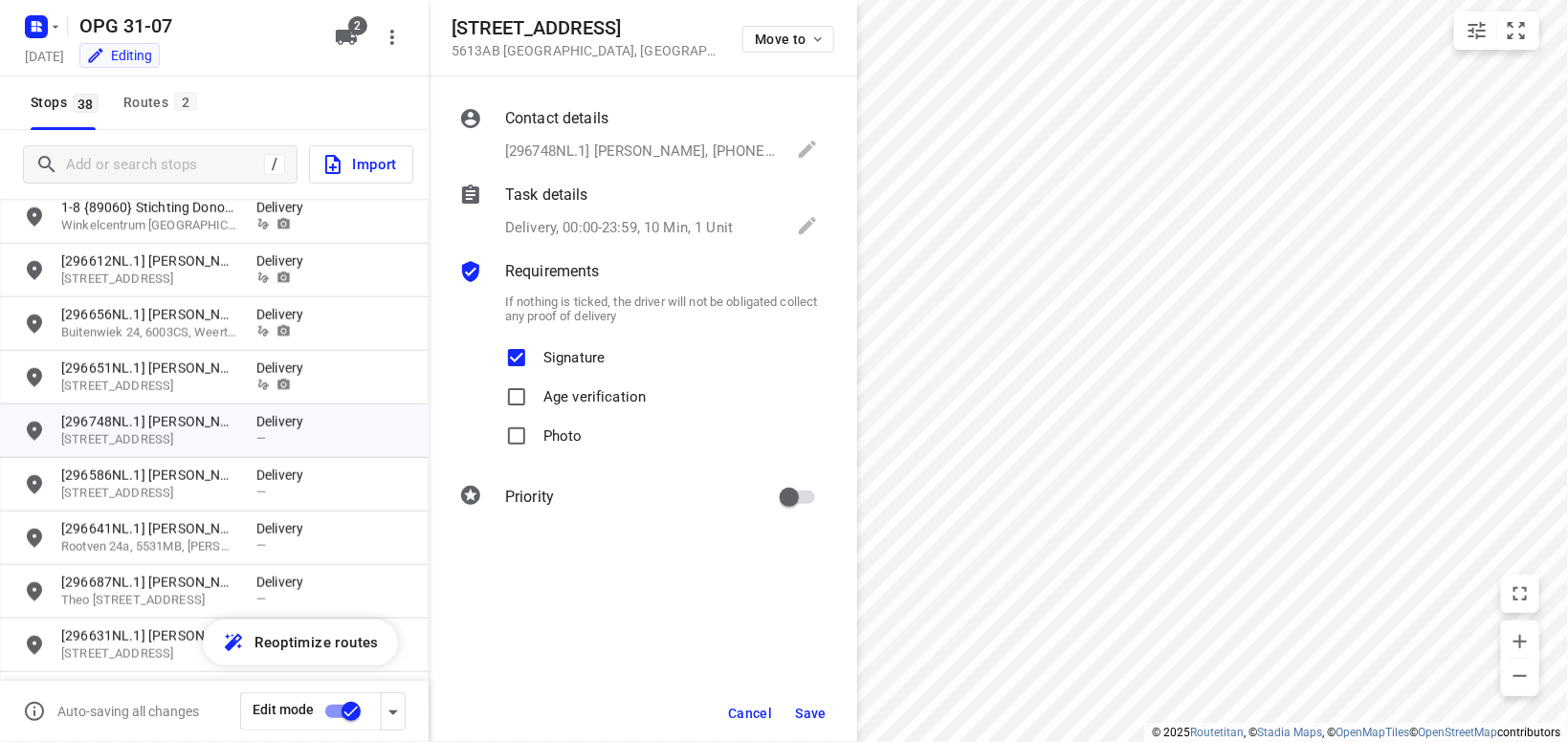 click on "Photo" at bounding box center [563, 430] 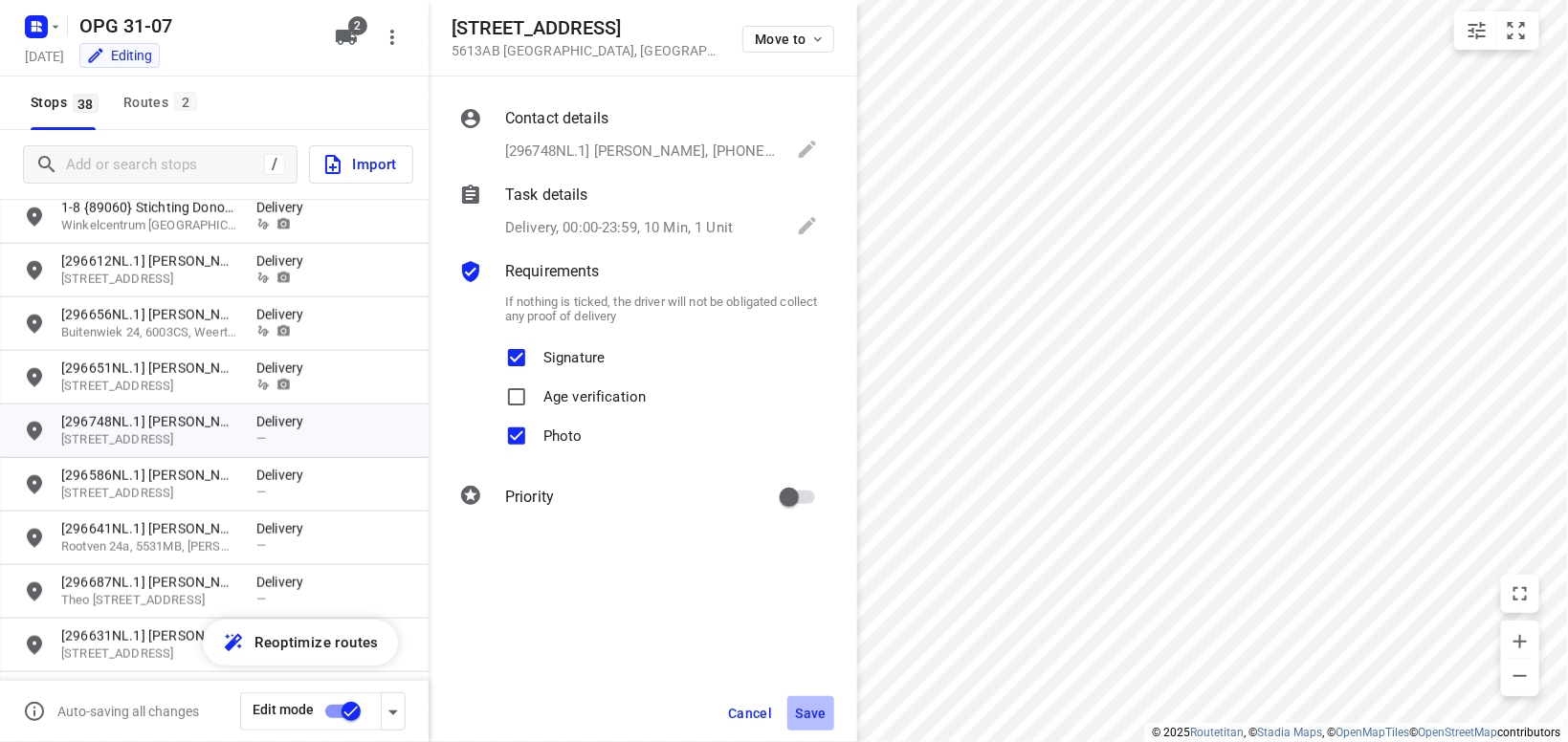 click on "Save" at bounding box center [810, 713] 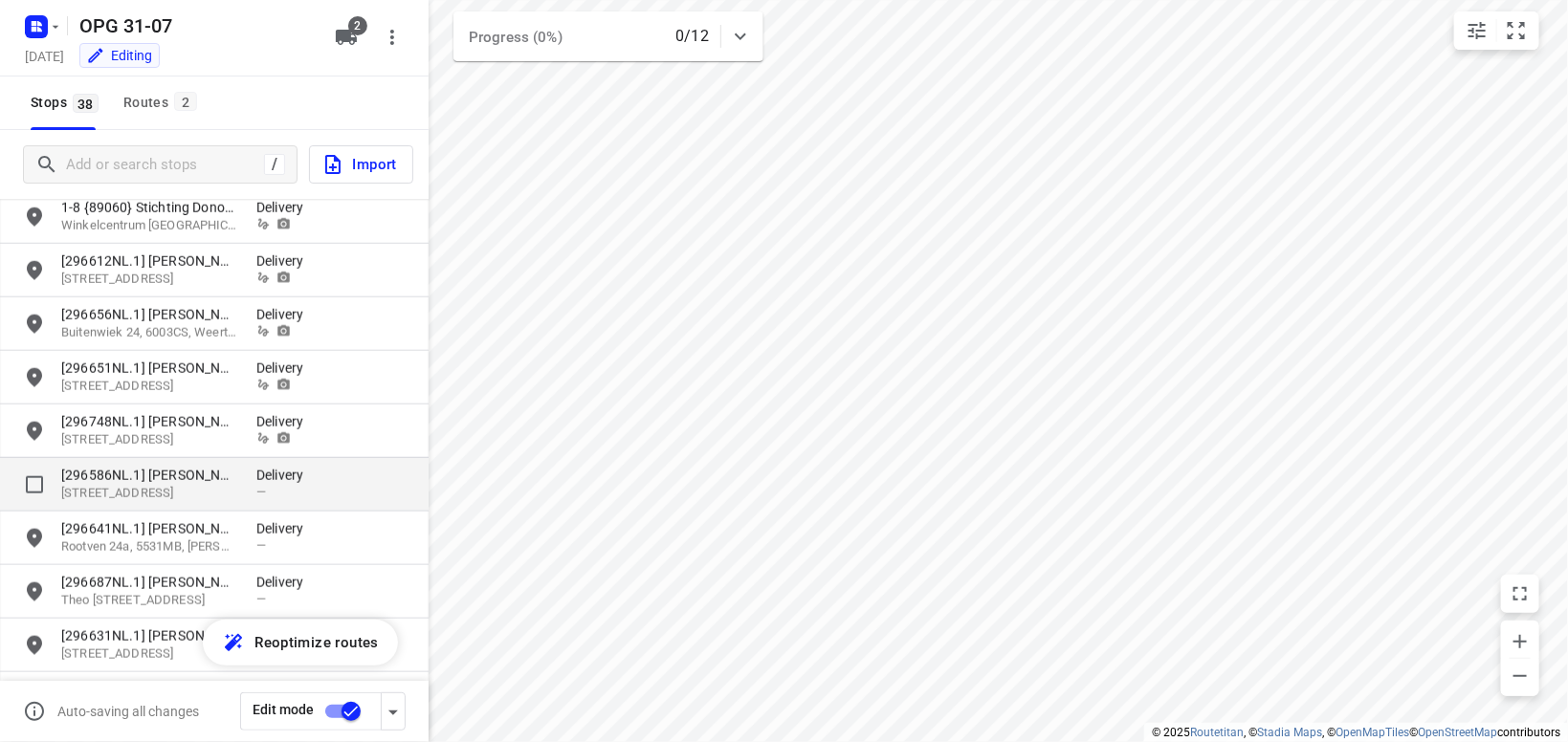click on "[296586NL.1] [PERSON_NAME]" at bounding box center [149, 475] 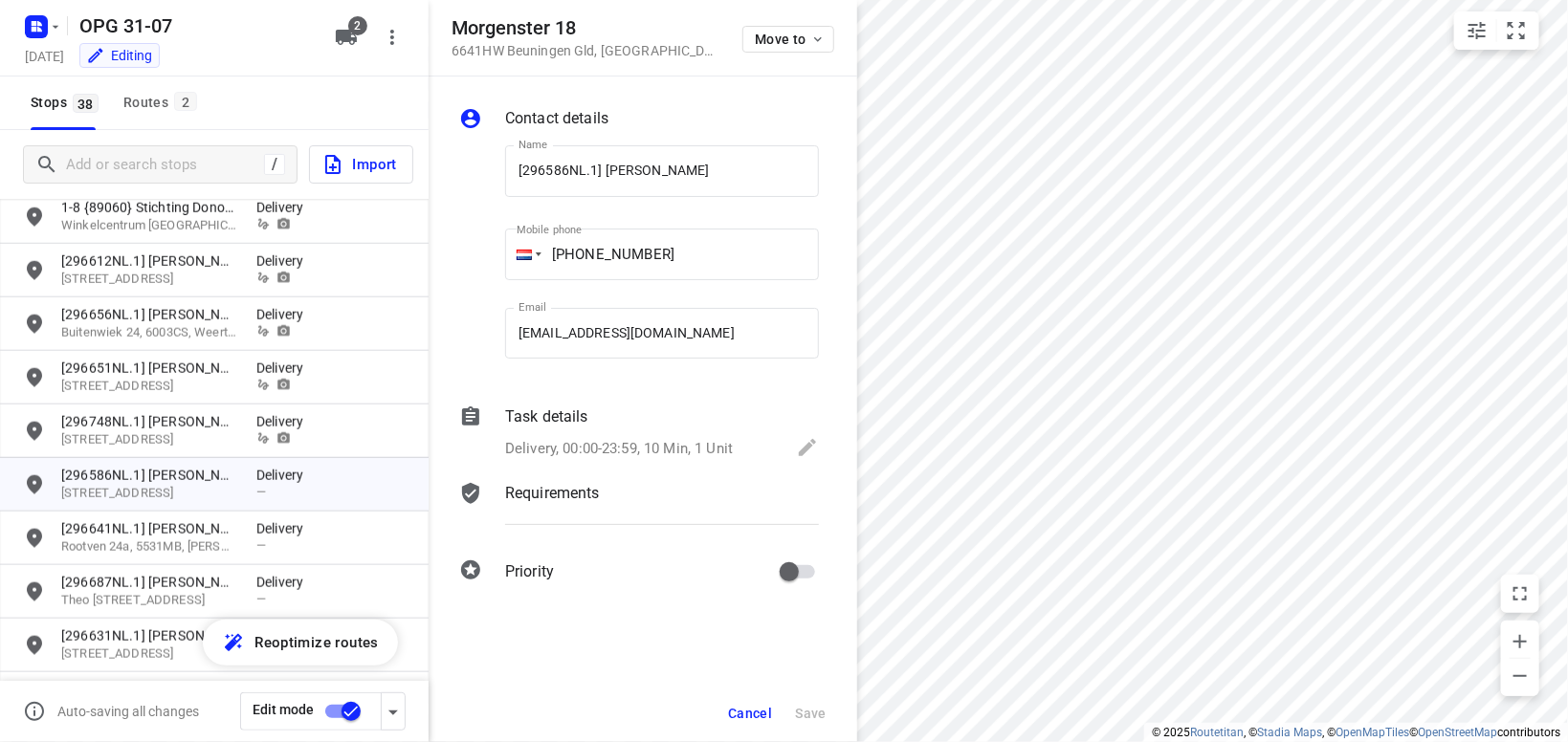 click on "Requirements" at bounding box center [552, 493] 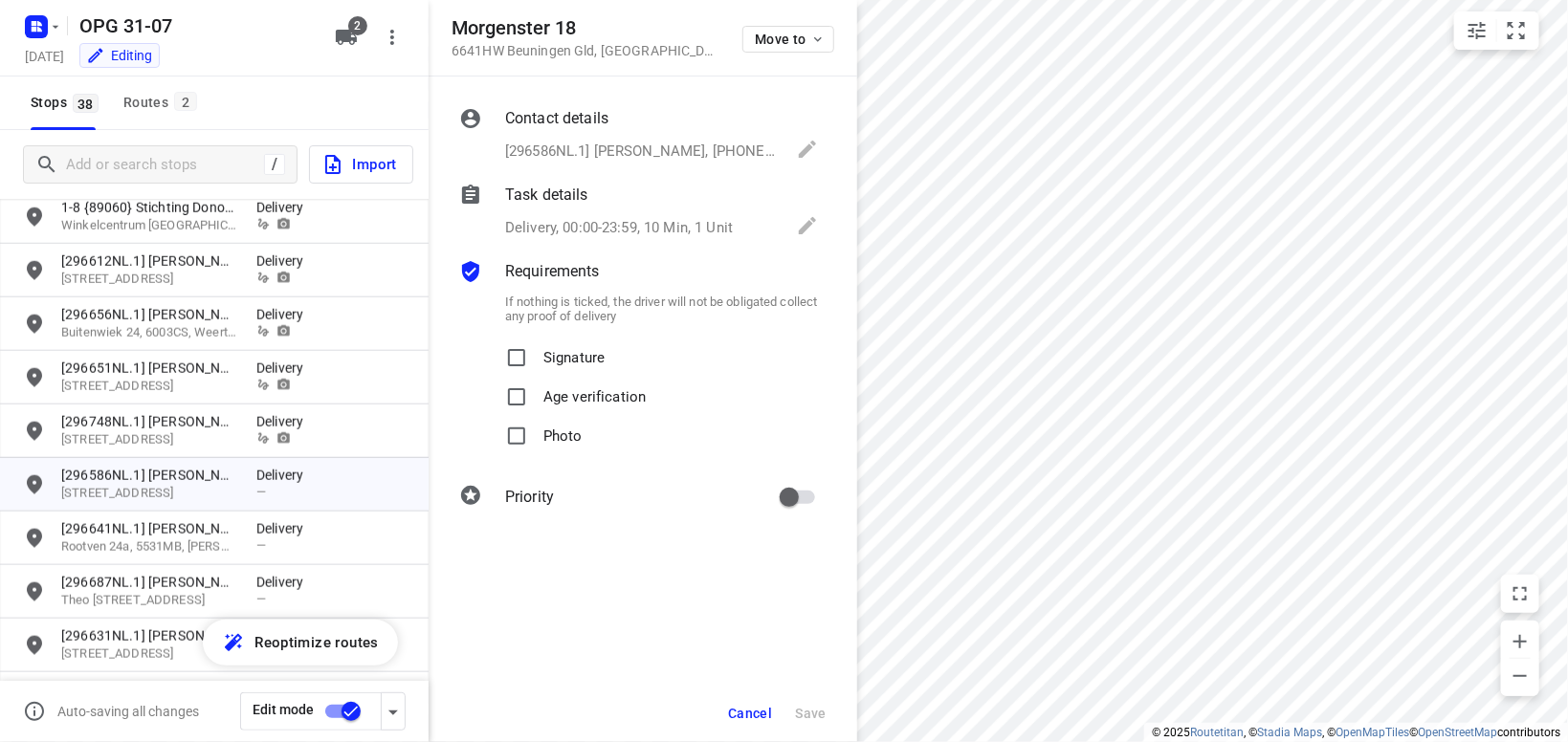 click on "Signature" at bounding box center [574, 352] 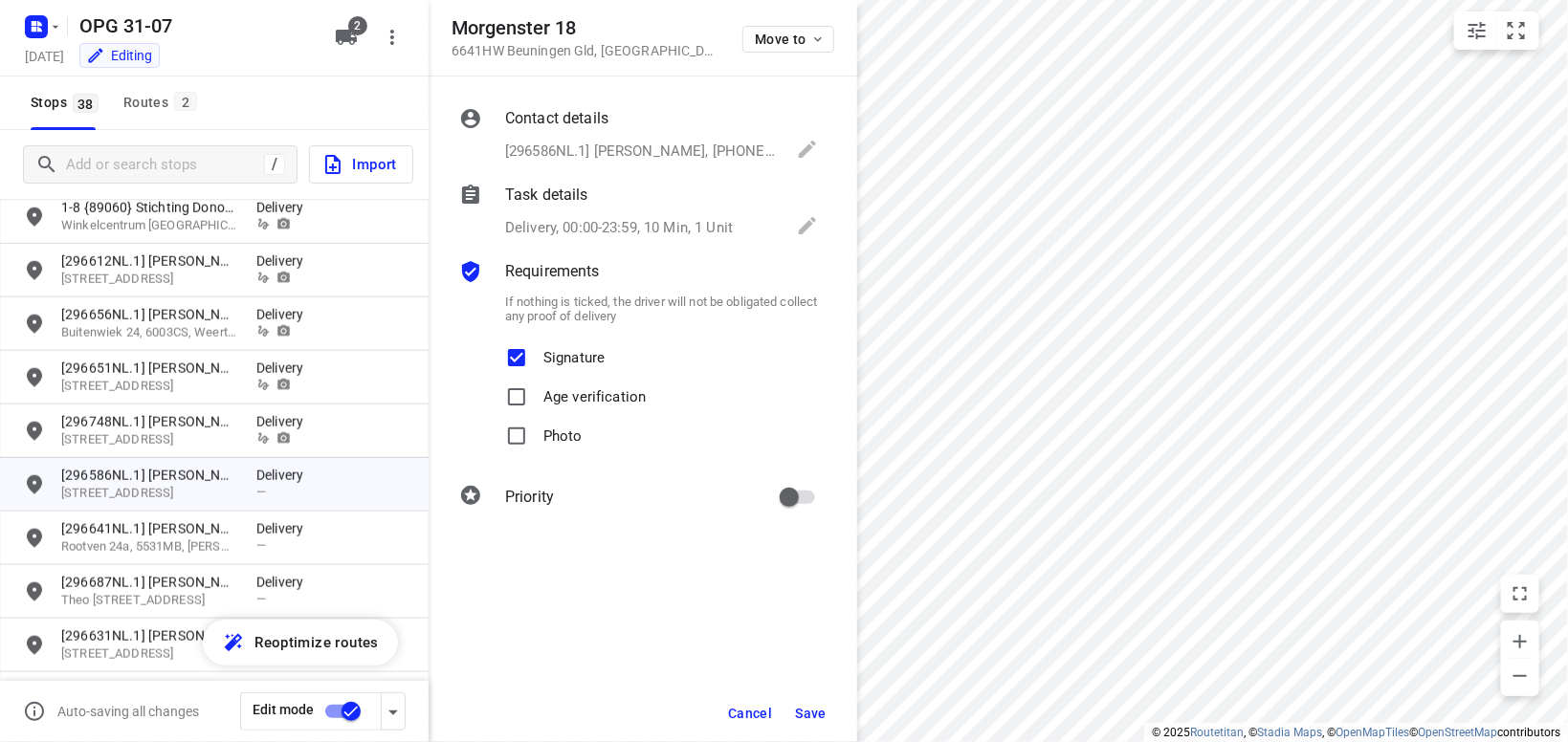 click on "Photo" at bounding box center [563, 430] 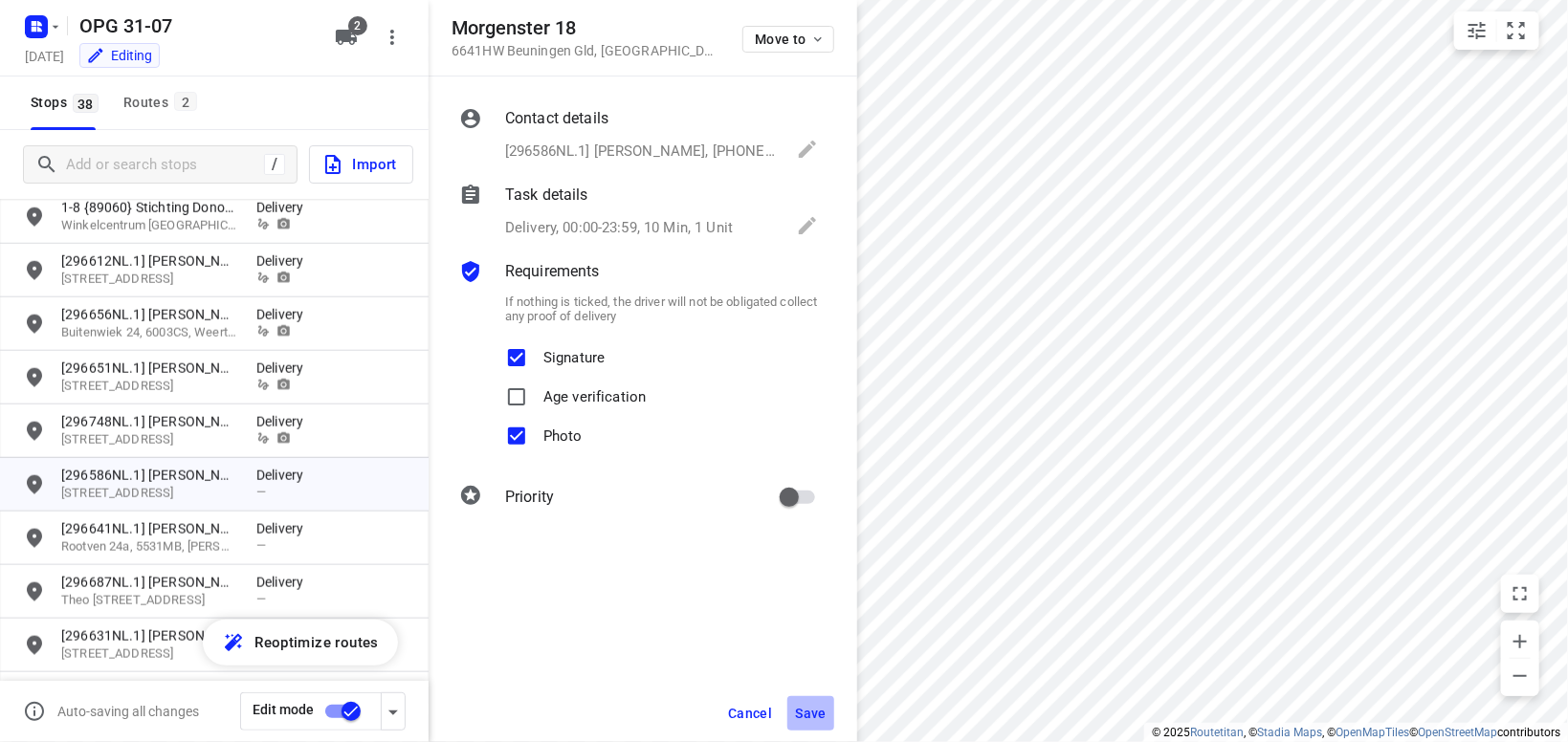 click on "Save" at bounding box center (810, 713) 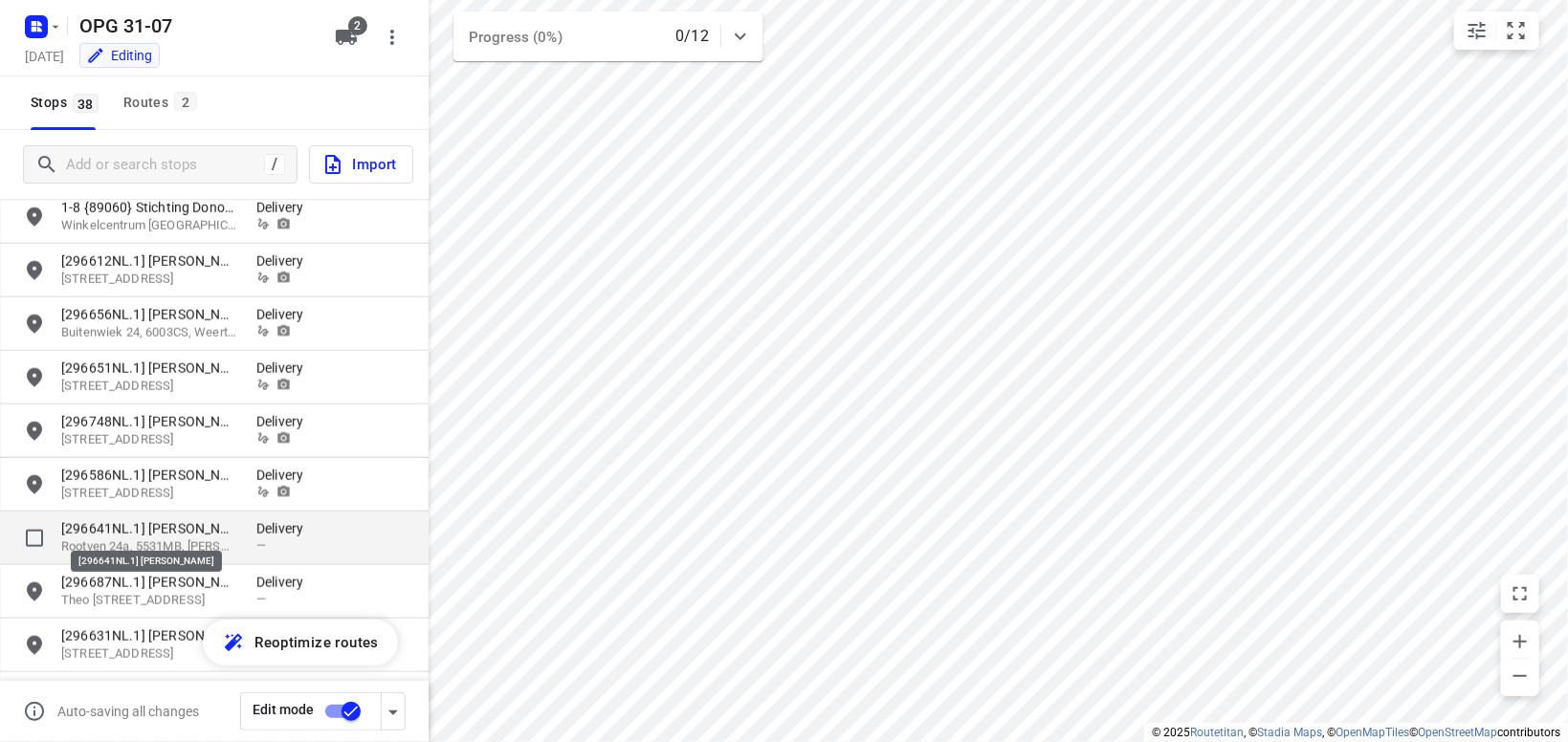 click on "[296641NL.1] [PERSON_NAME]" at bounding box center (149, 529) 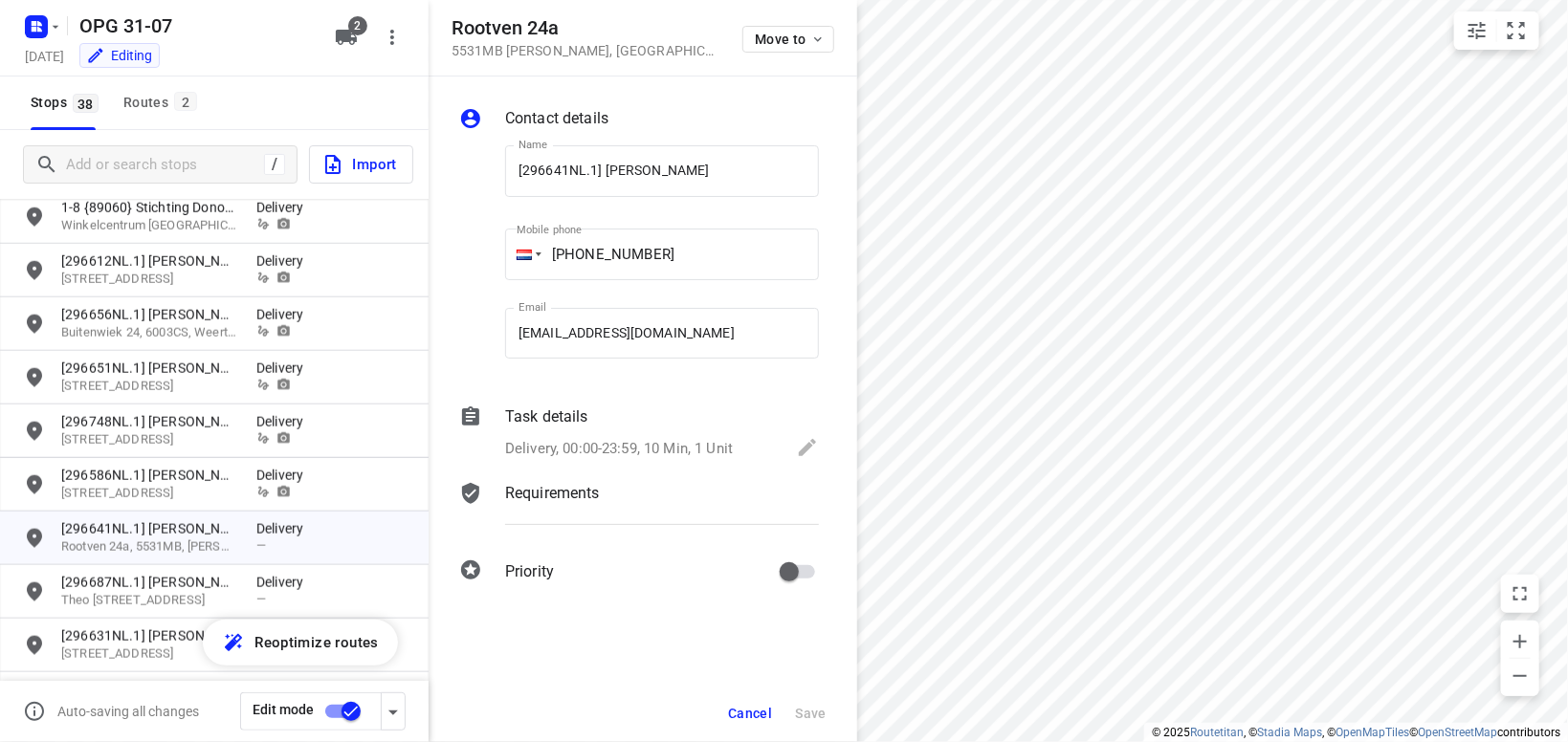 click on "Requirements" at bounding box center (552, 493) 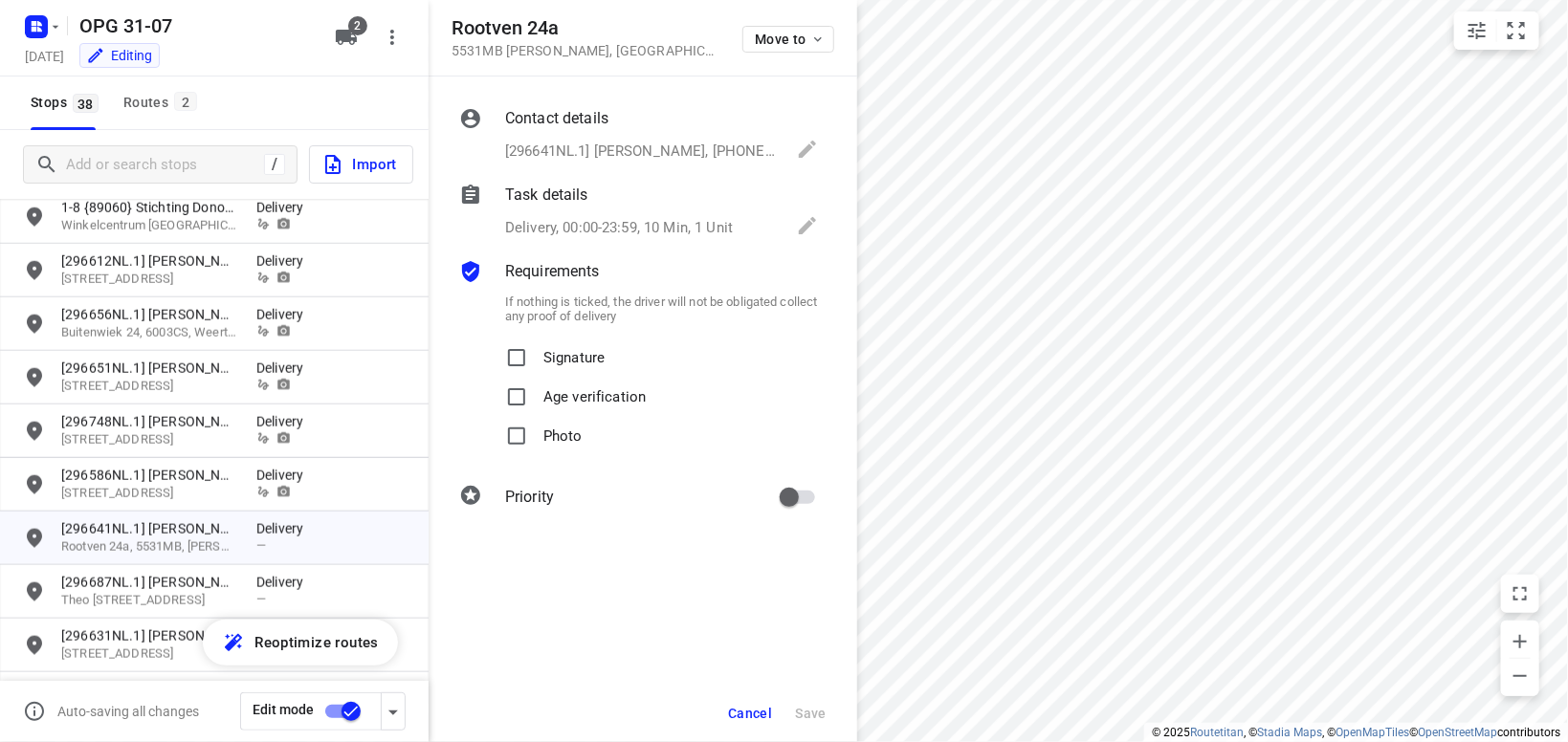 click on "Signature" at bounding box center (551, 358) 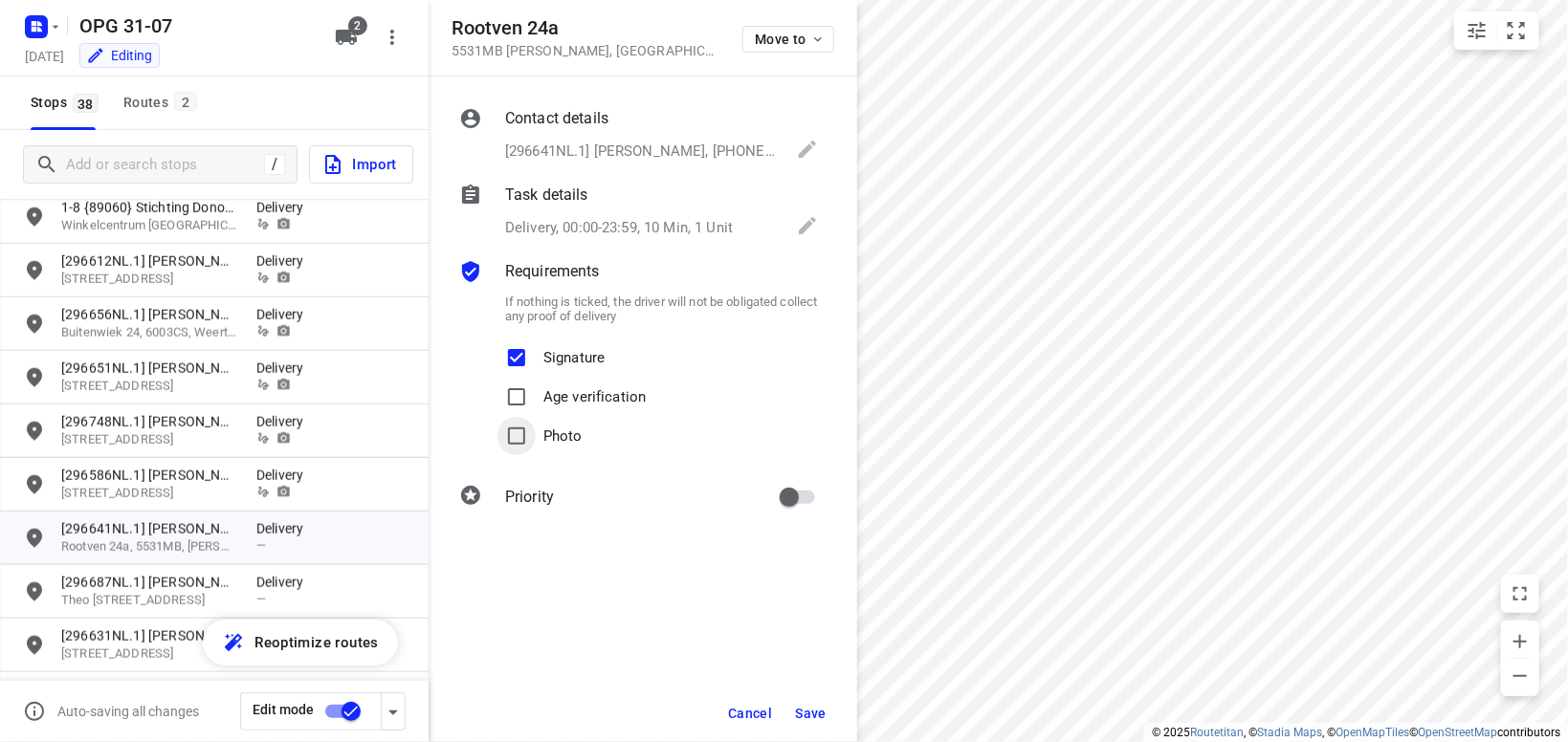 click on "Photo" at bounding box center (517, 436) 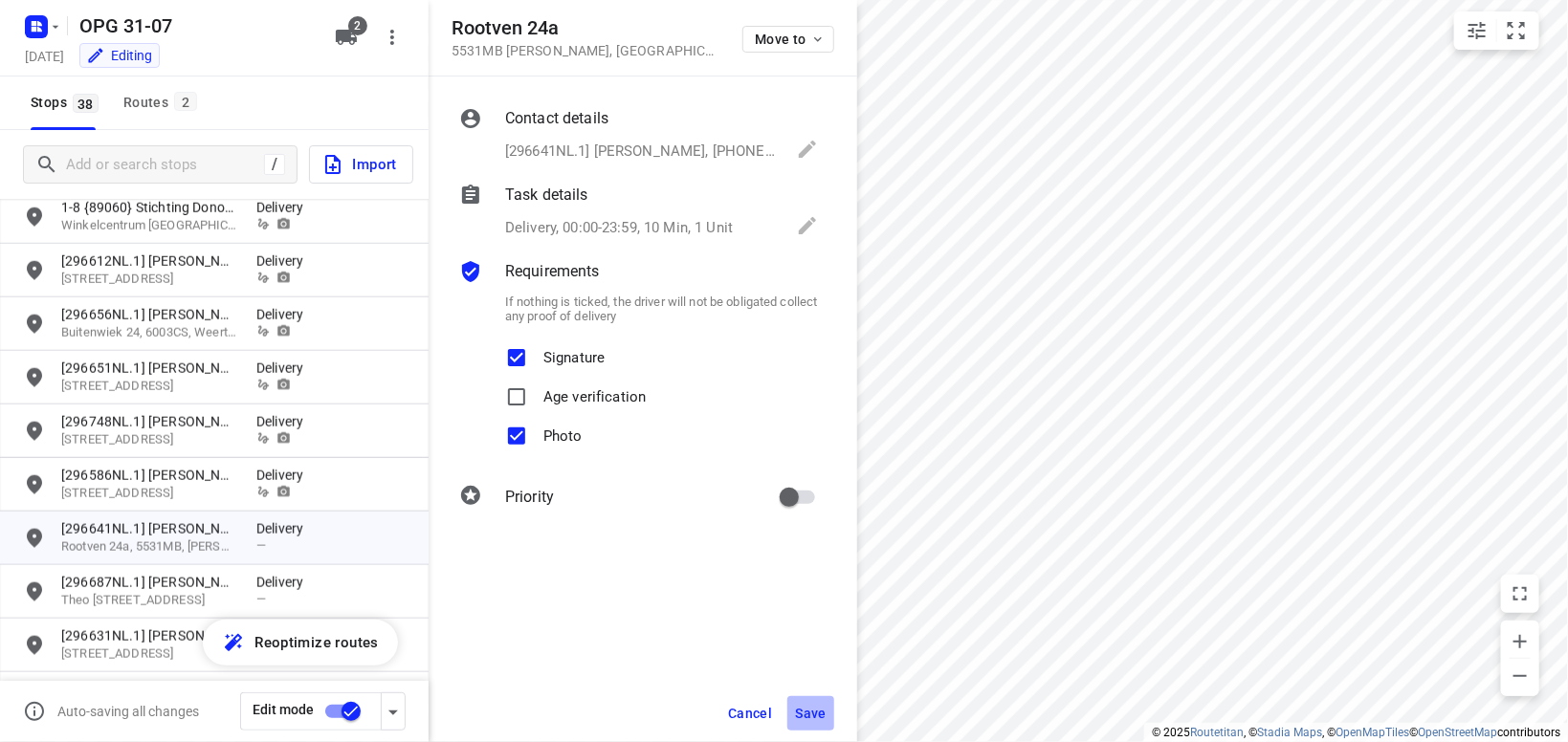 click on "Save" at bounding box center (810, 713) 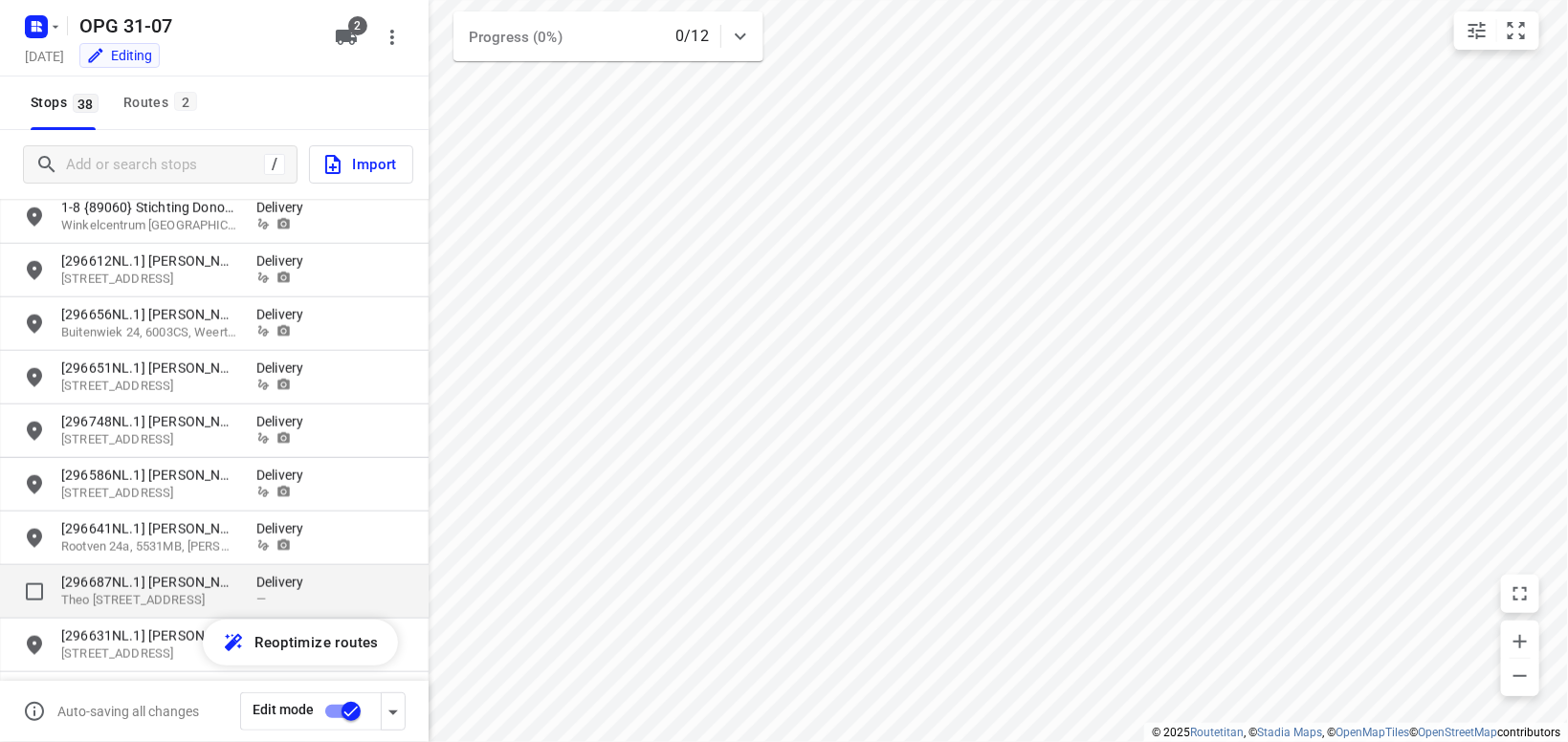 click on "[296687NL.1] [PERSON_NAME]" at bounding box center (149, 582) 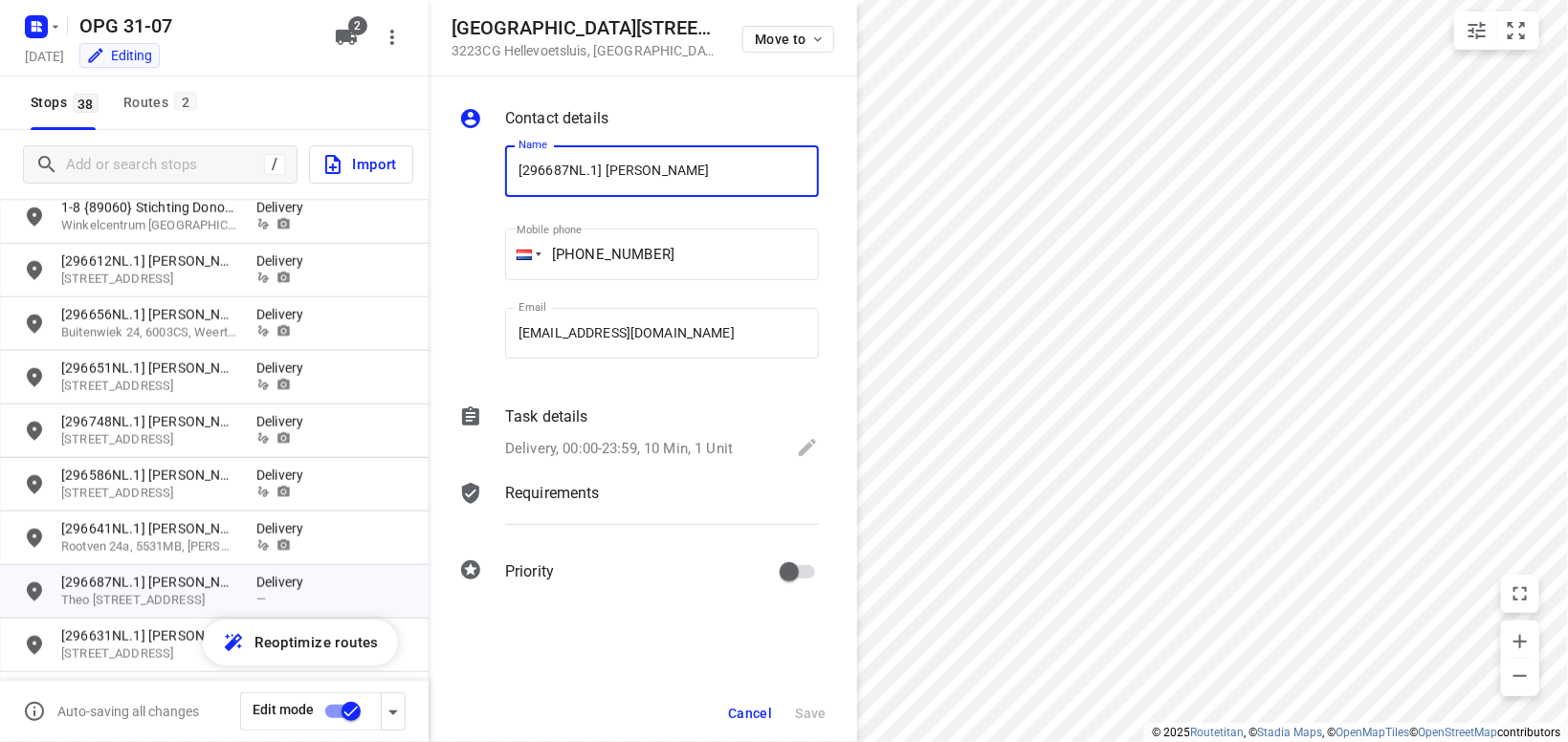click on "Requirements" at bounding box center [552, 493] 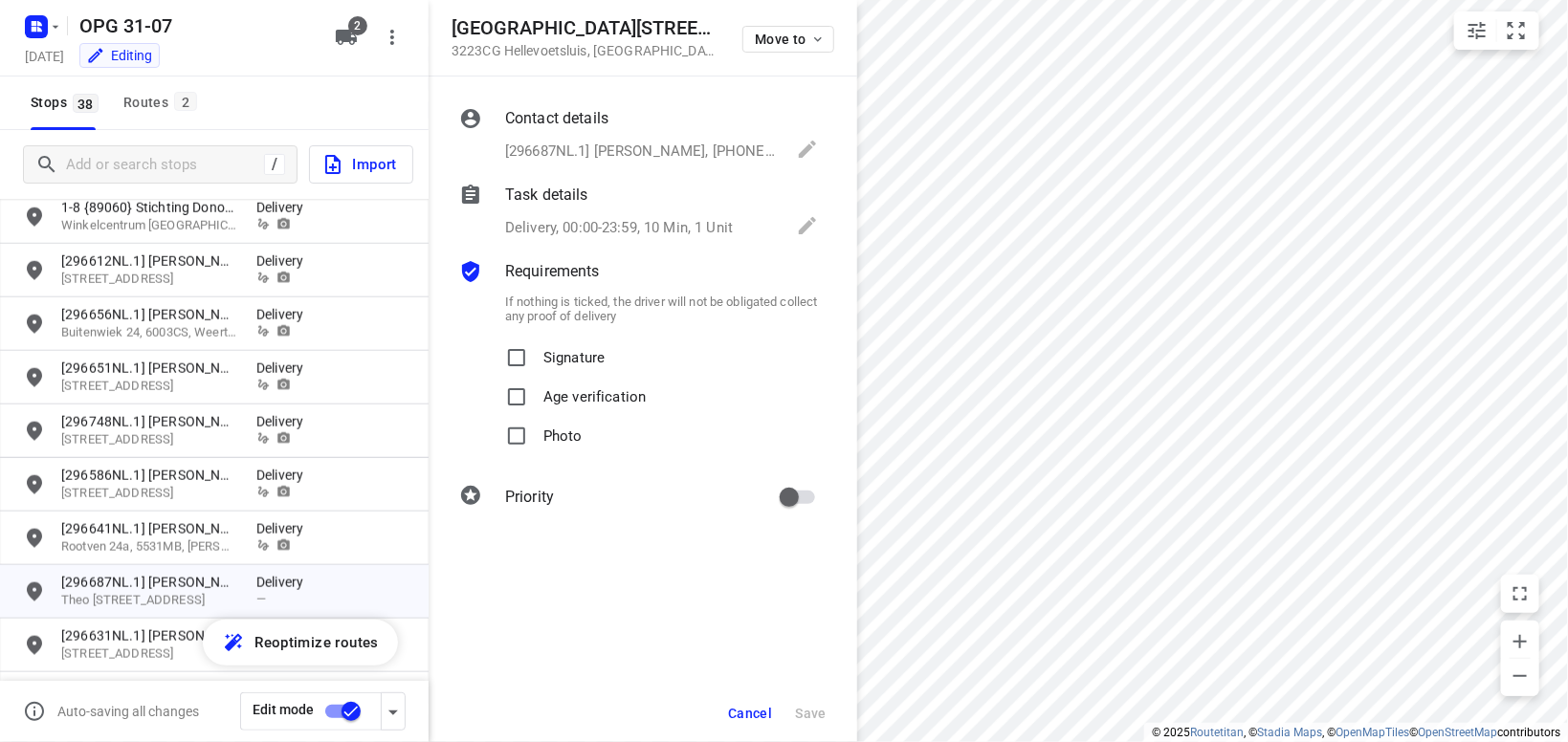 click on "Signature" at bounding box center [574, 352] 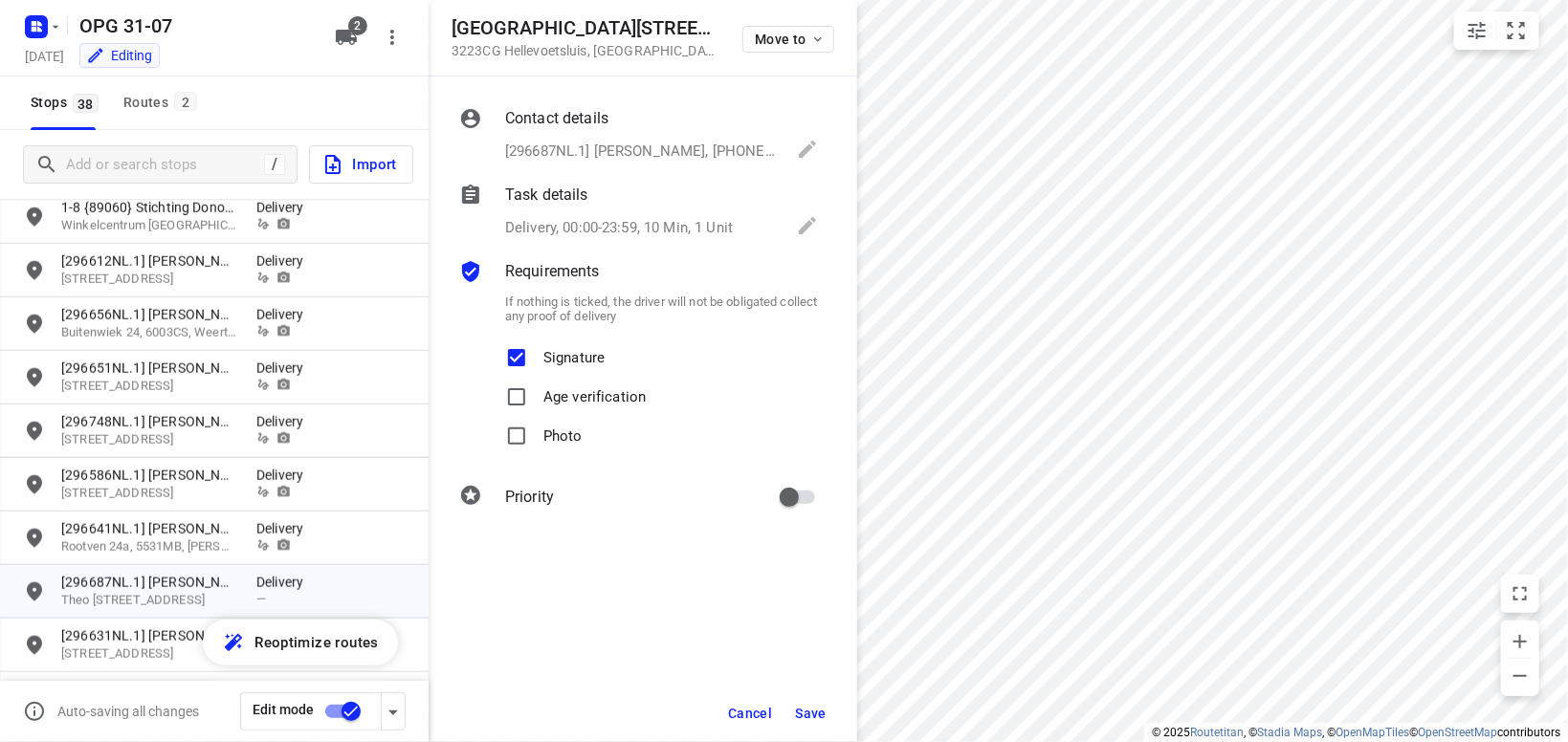 click on "Photo" at bounding box center (563, 430) 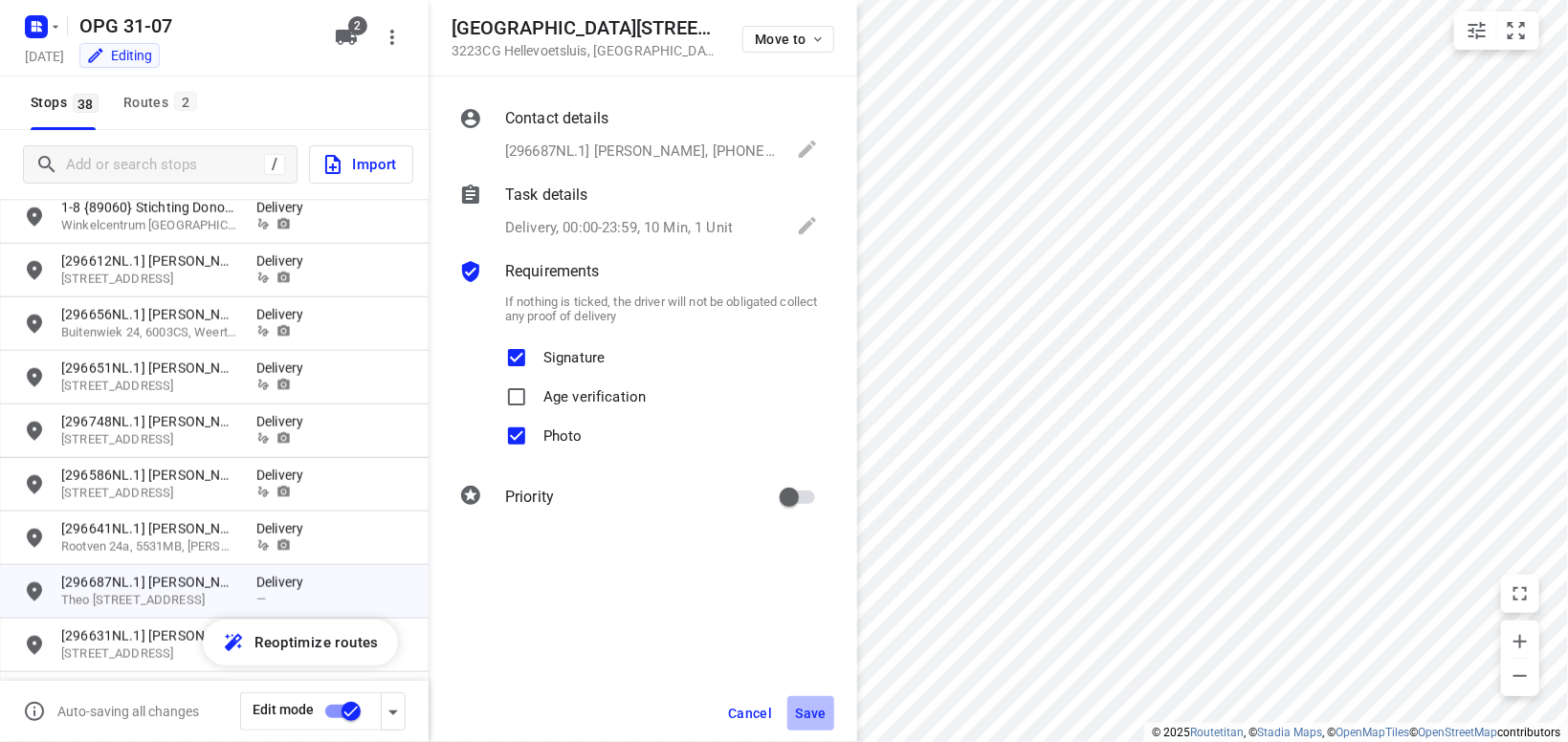 click on "Save" at bounding box center [810, 713] 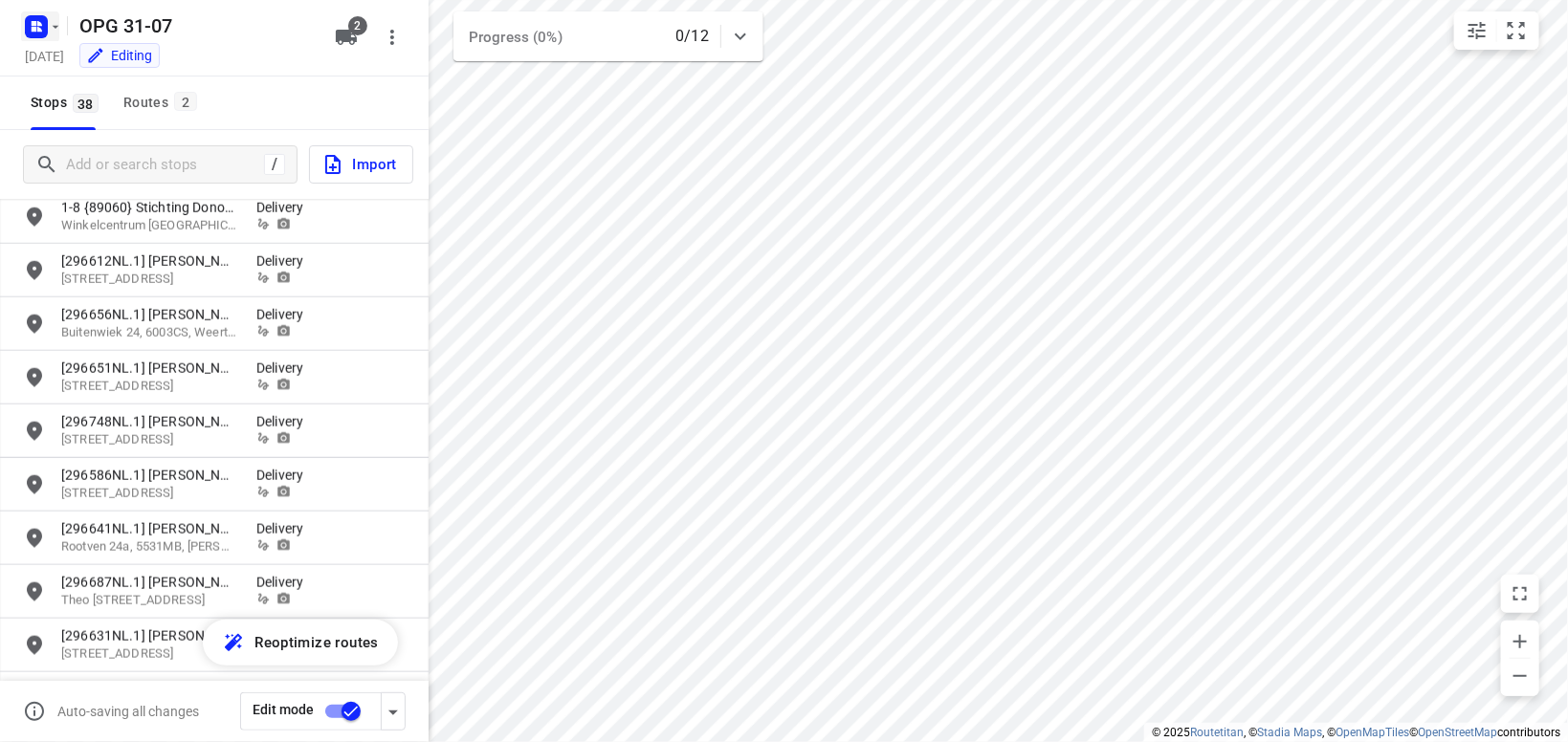 click 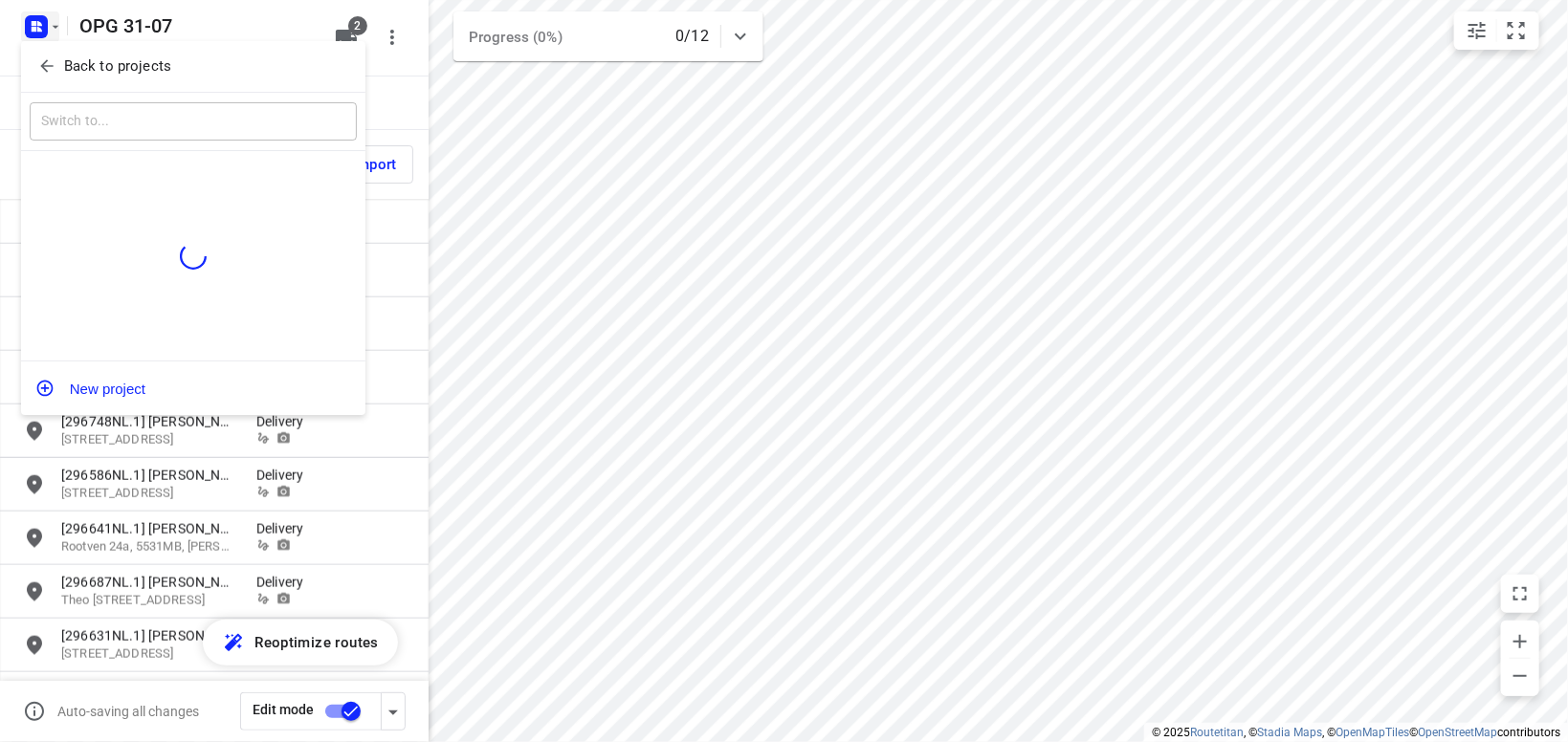 click on "Back to projects" at bounding box center [118, 66] 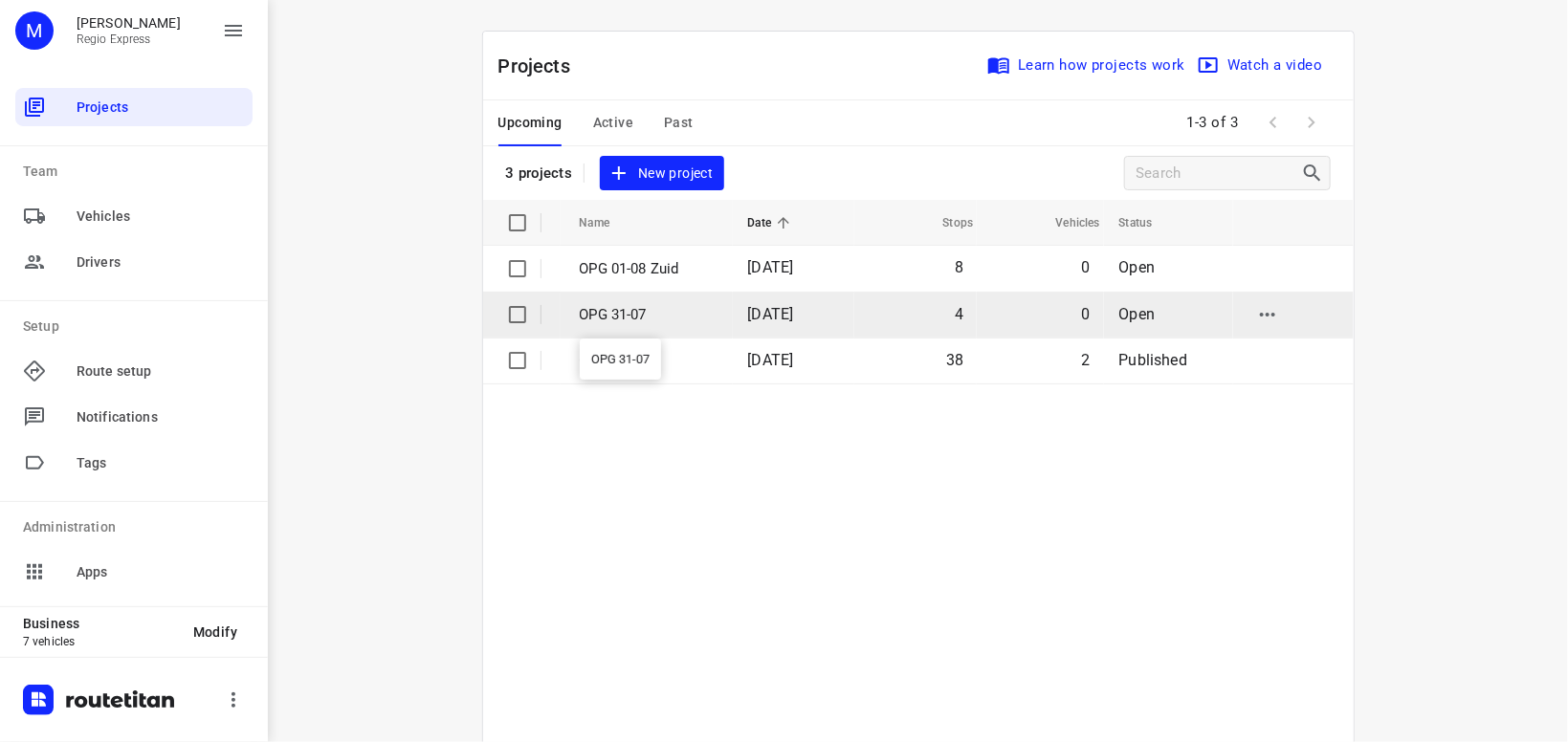 click on "OPG 31-07" at bounding box center [650, 315] 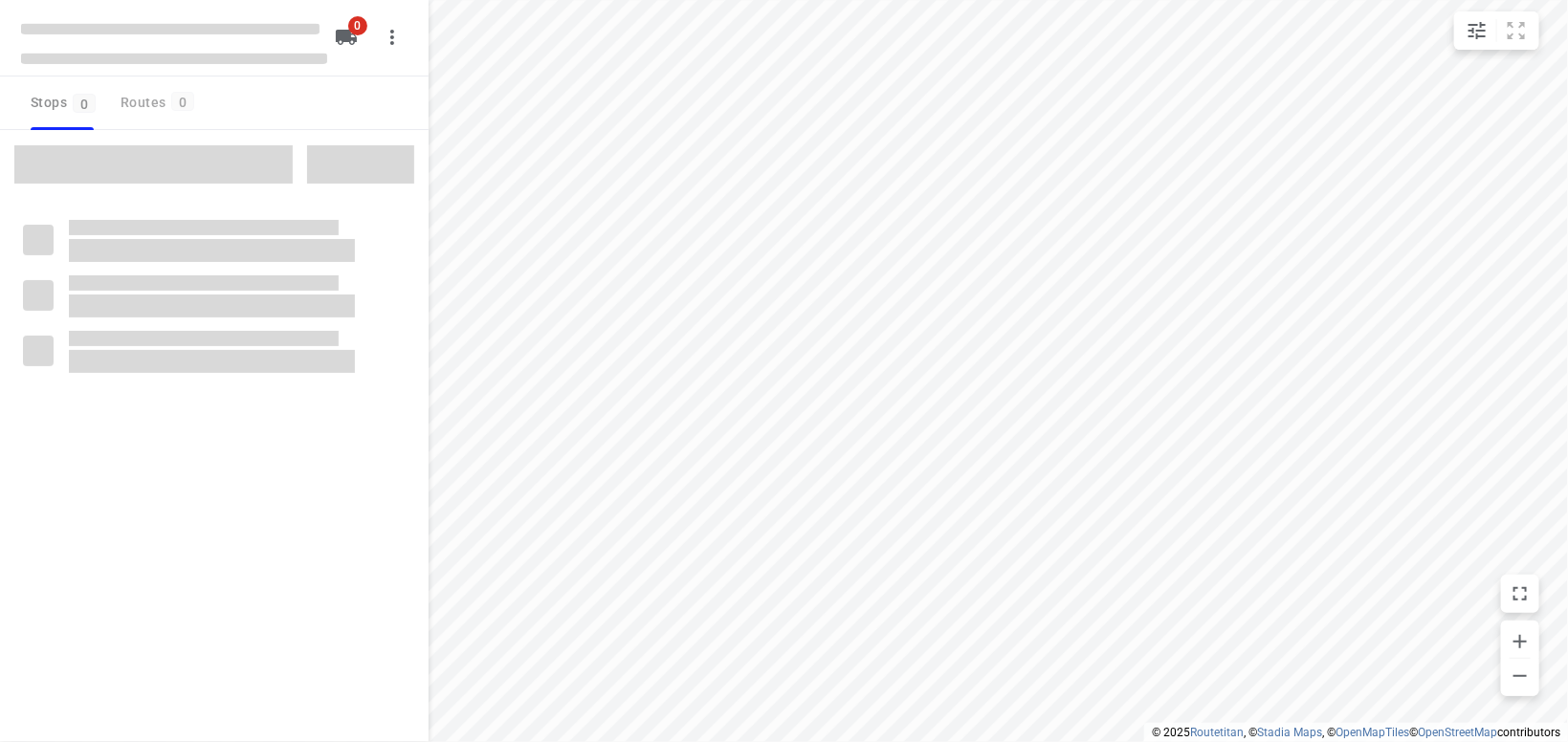 type on "distance" 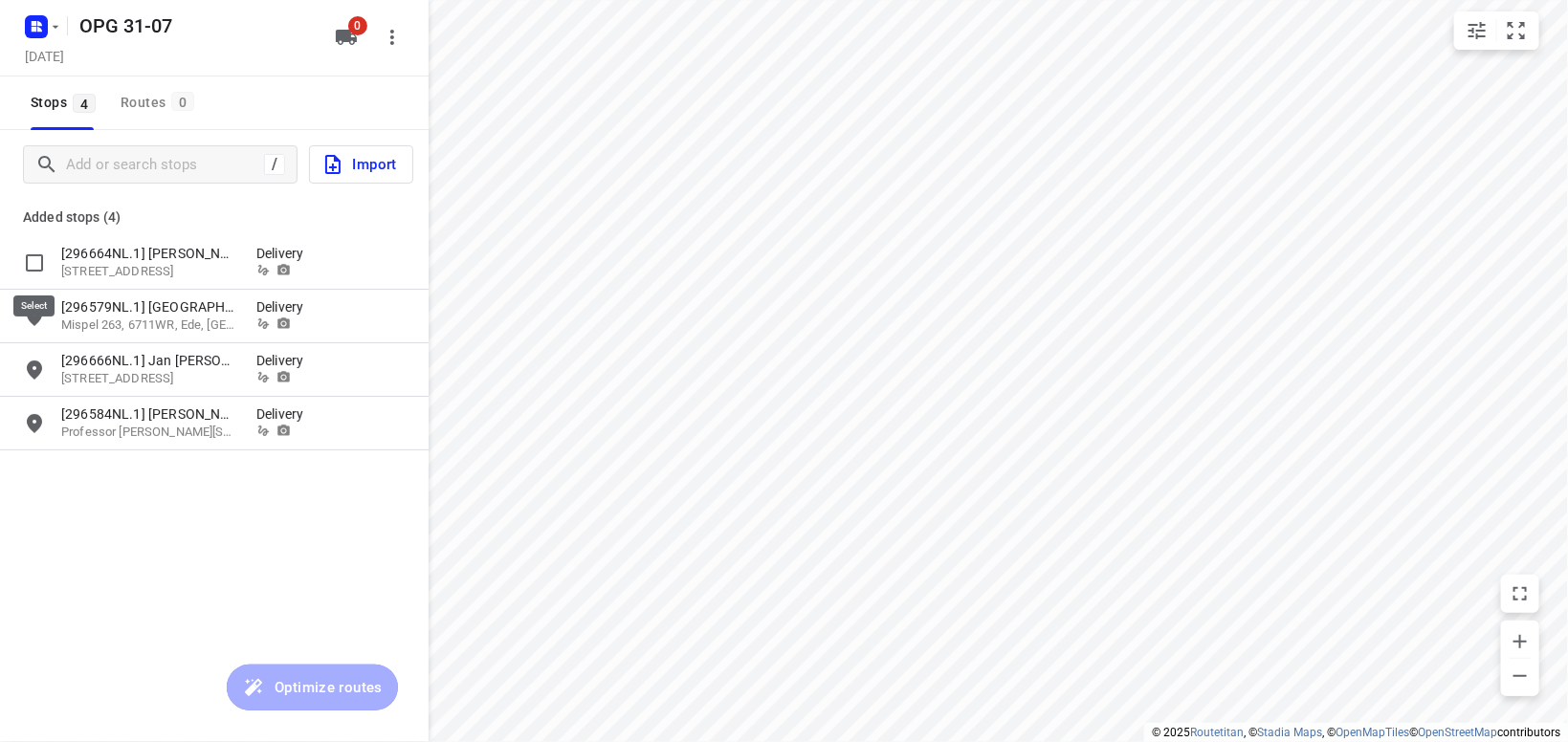 click at bounding box center (34, 263) 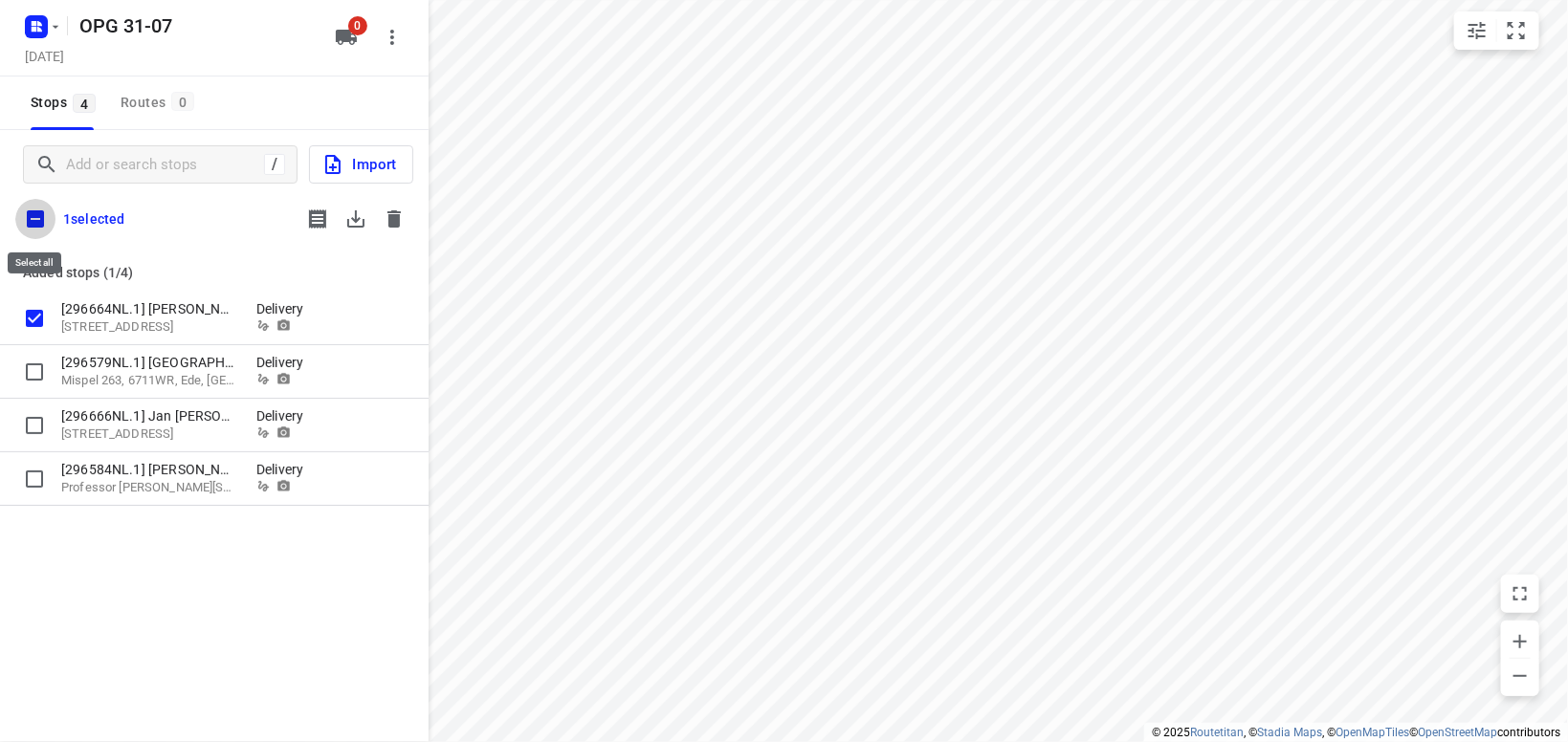 click at bounding box center (35, 219) 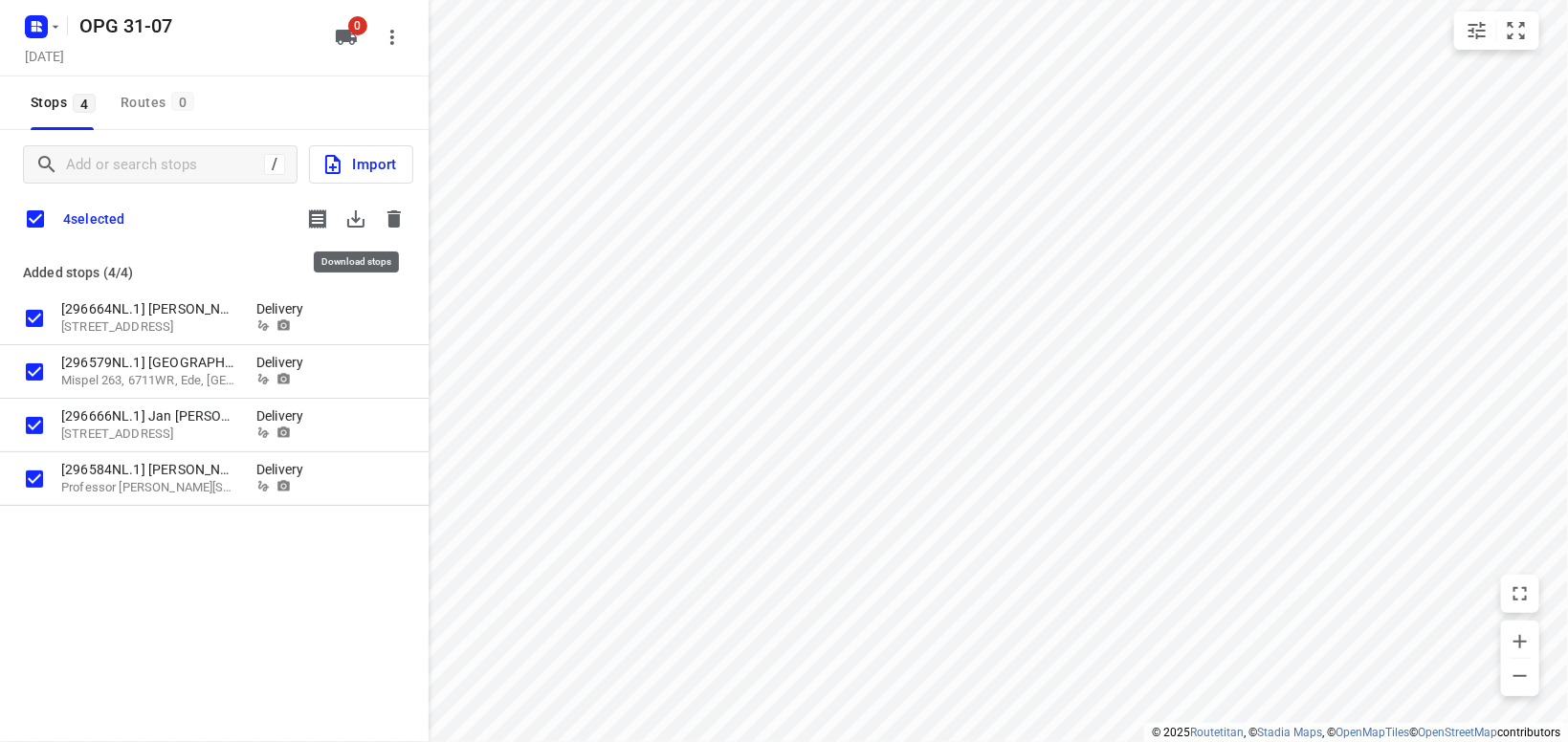 click 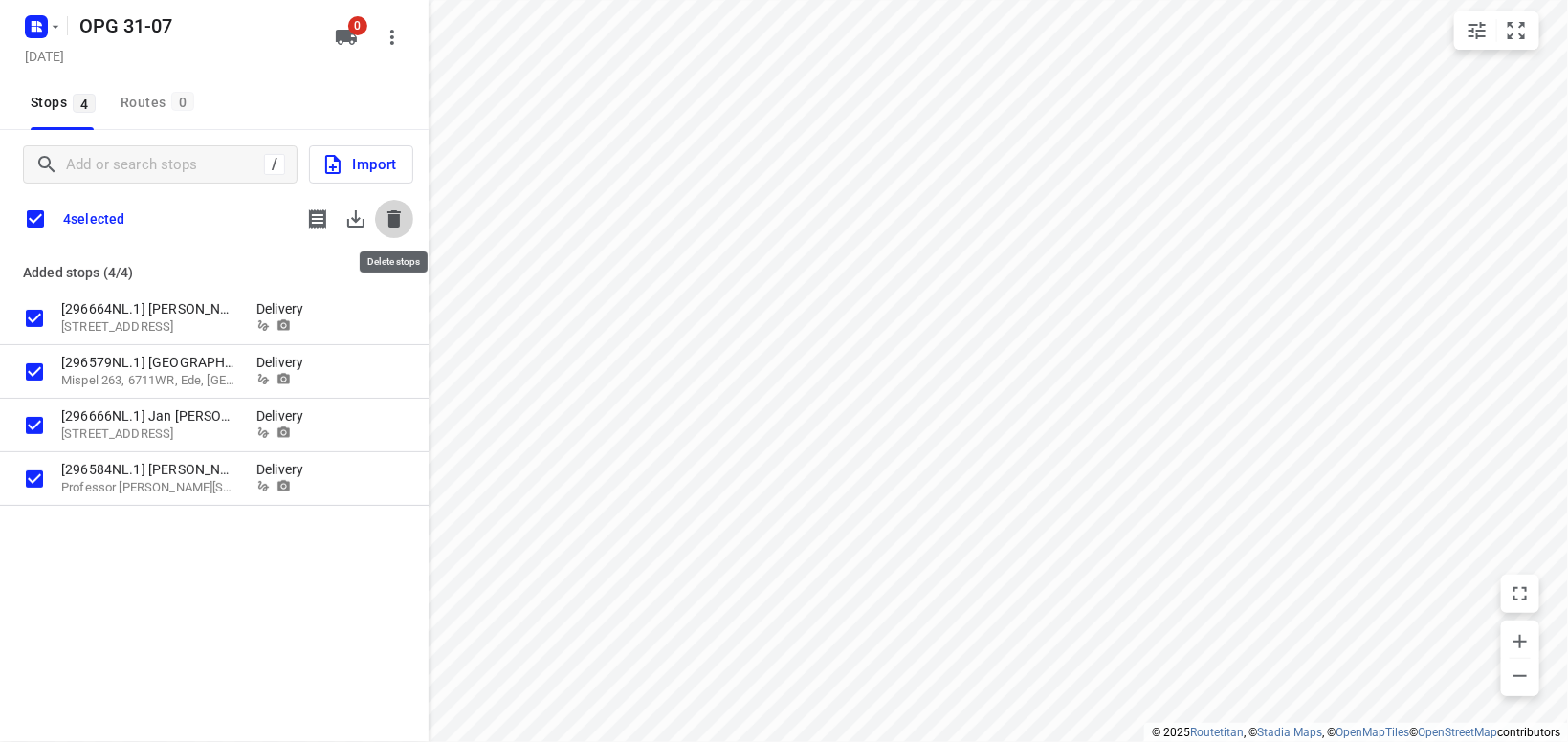 click 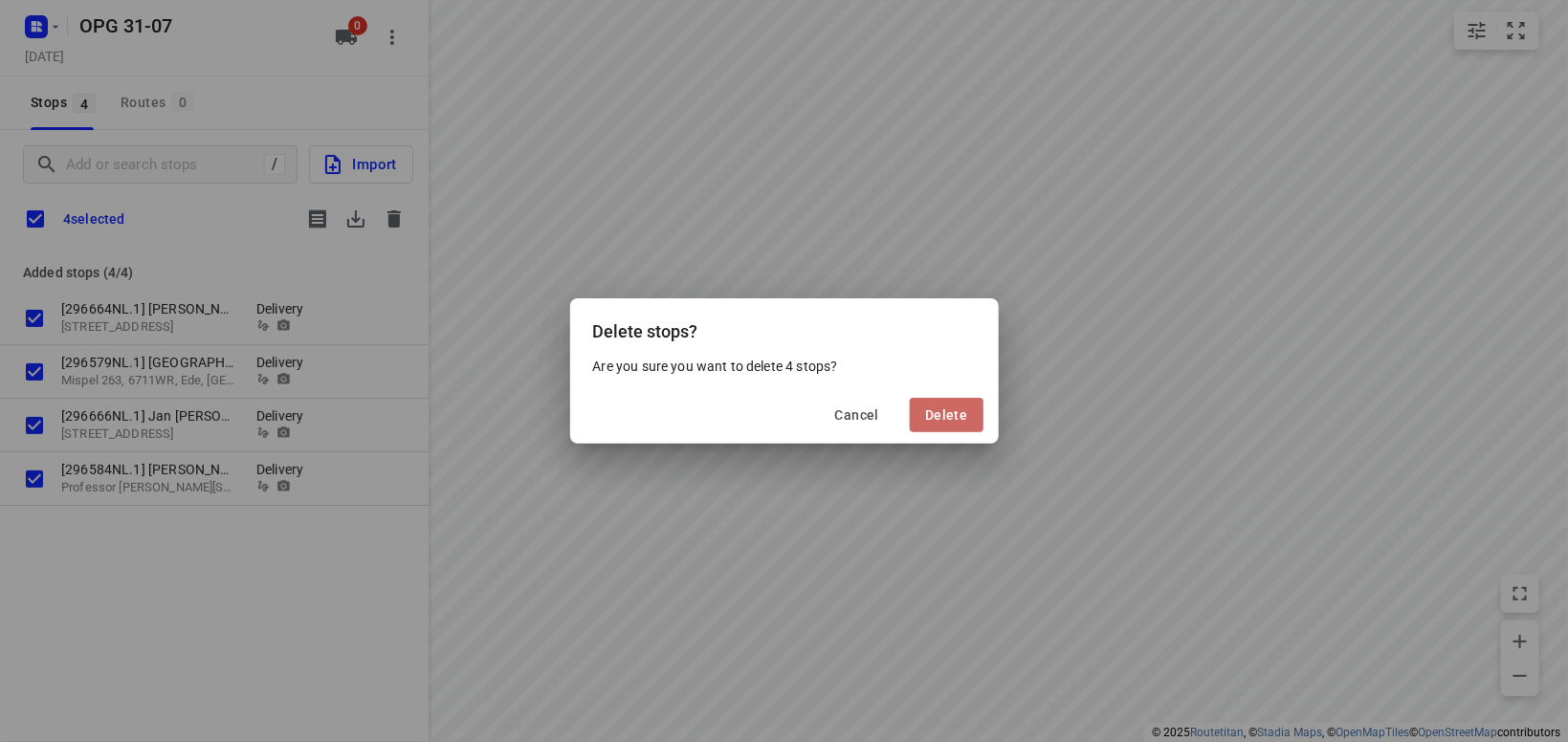 click on "Delete" at bounding box center (946, 415) 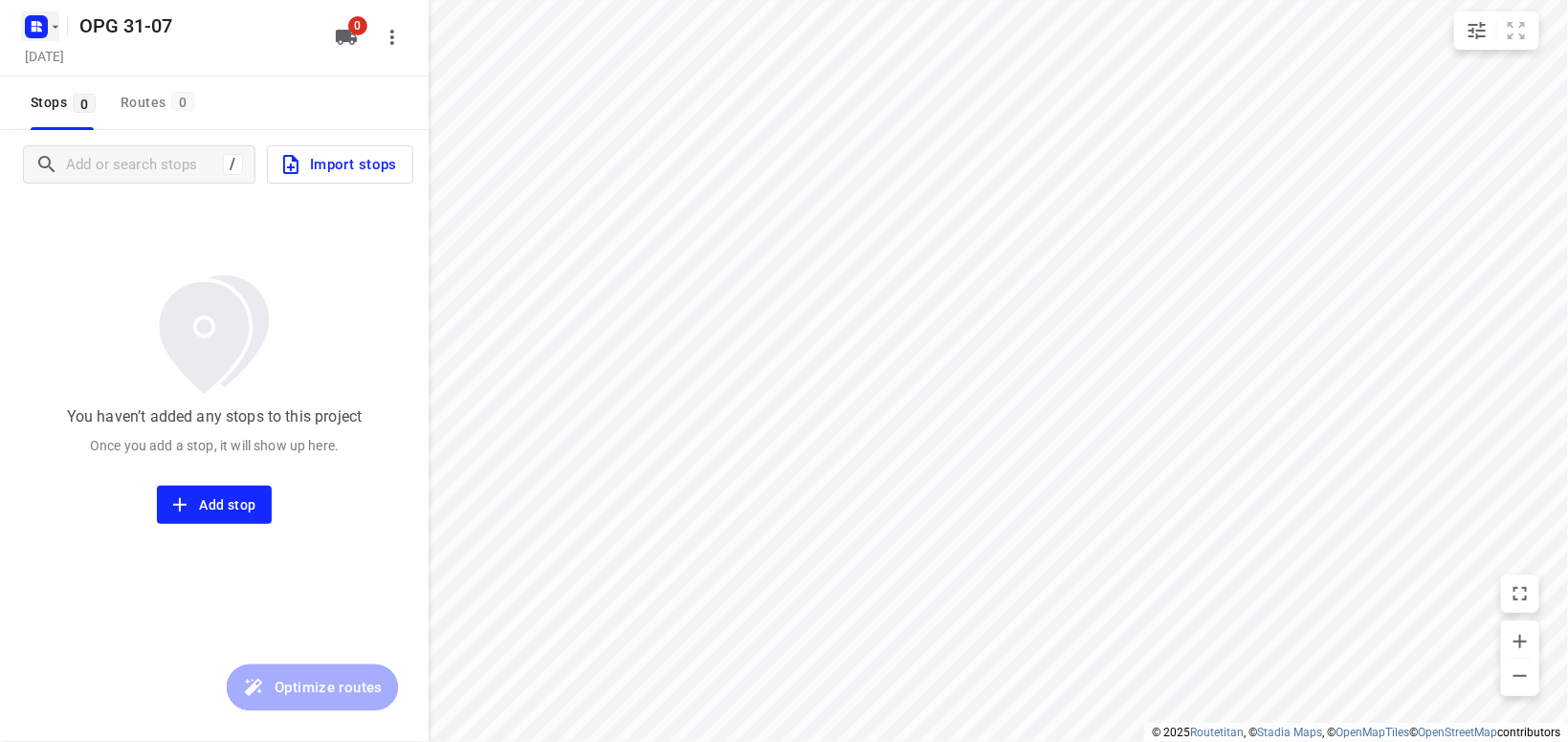 click 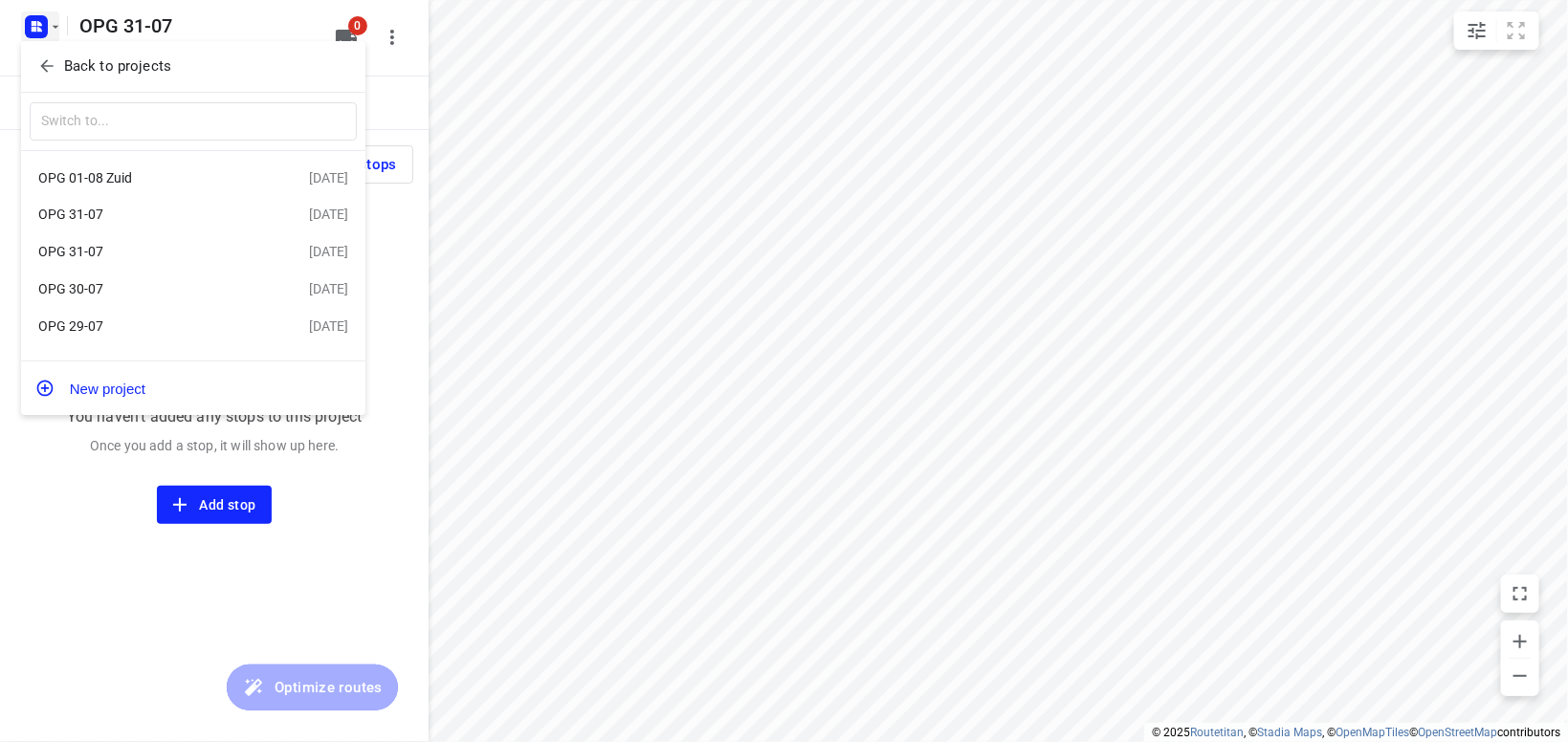 click on "OPG 31-07" at bounding box center (148, 251) 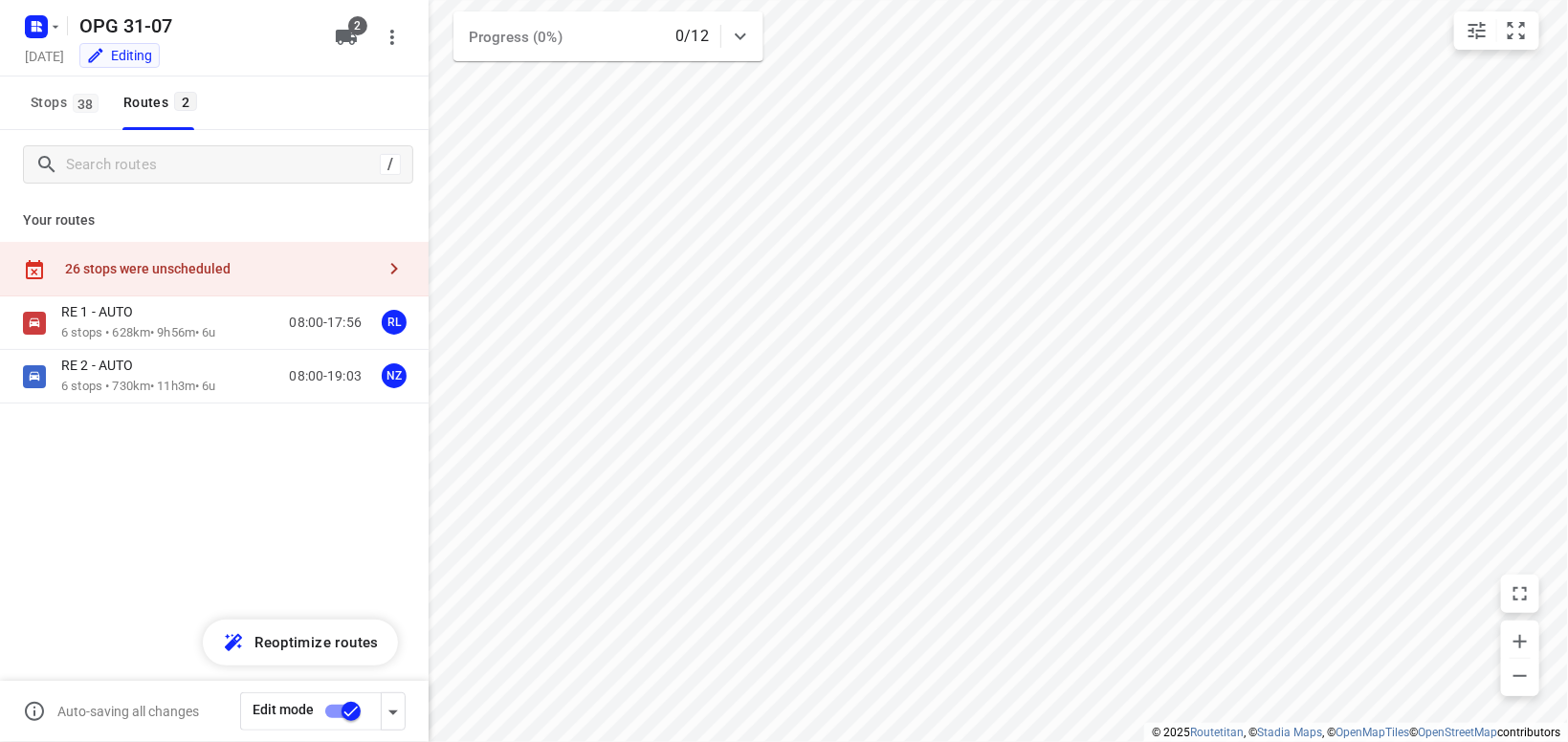 type on "distance" 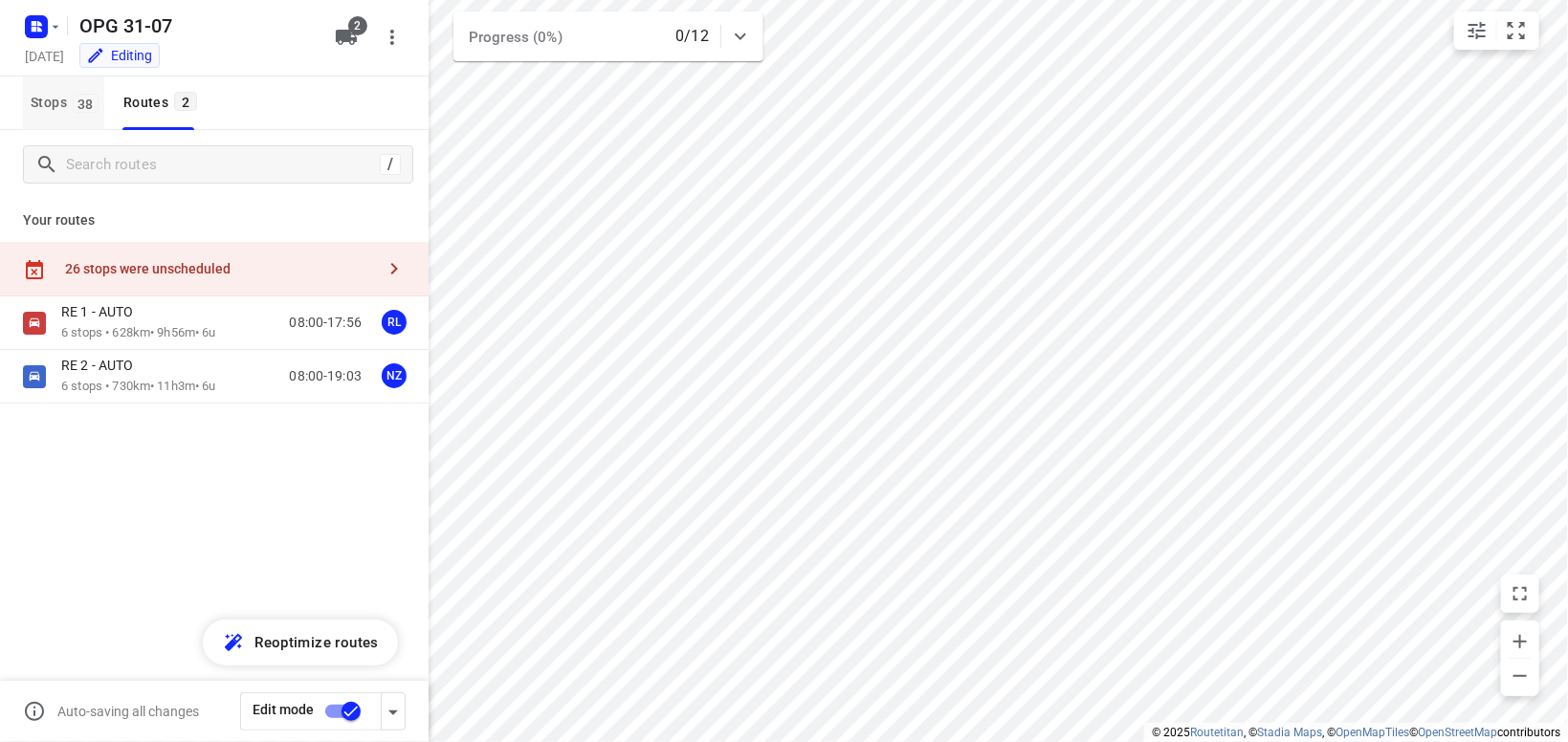 click on "38" at bounding box center [85, 103] 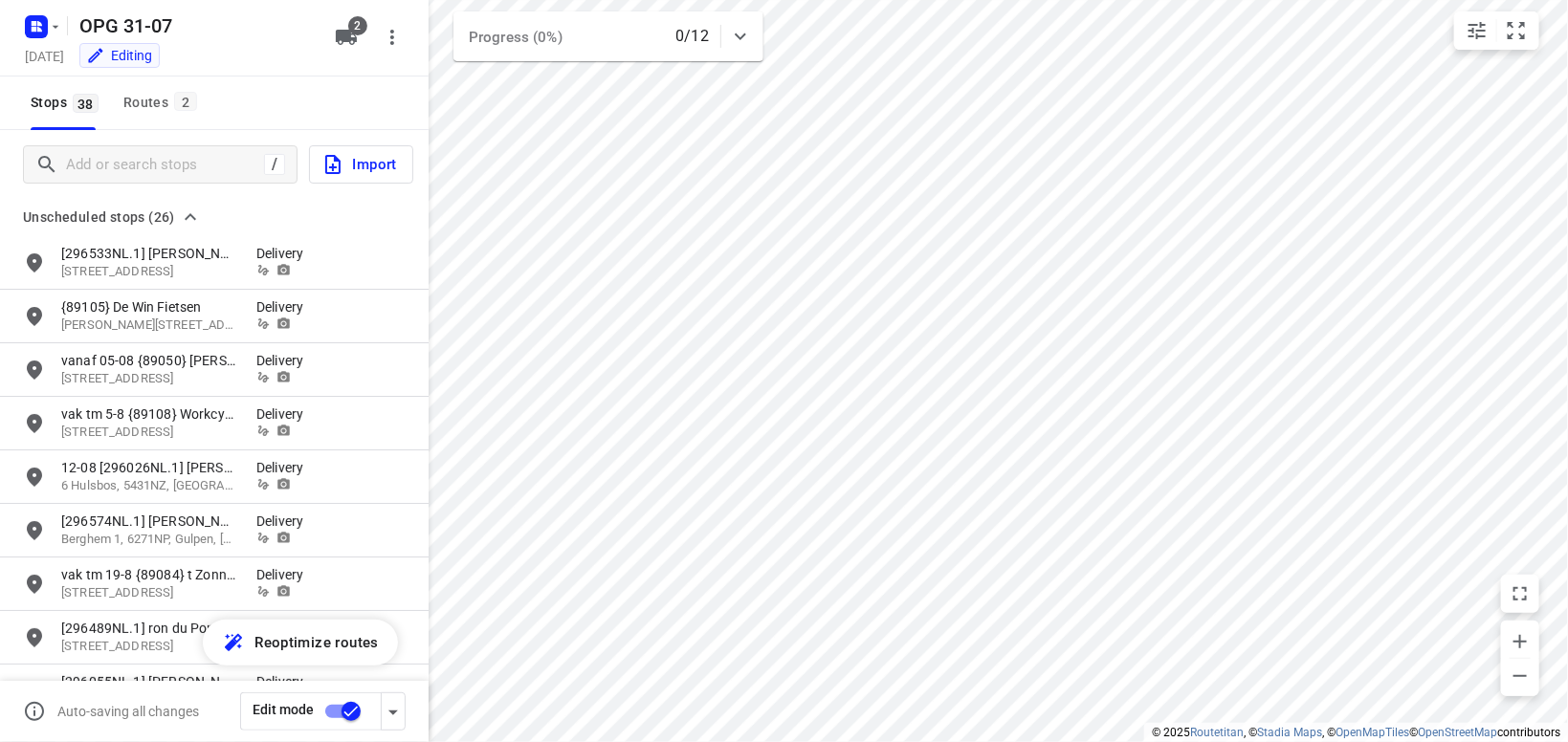 click on "Import" at bounding box center (359, 164) 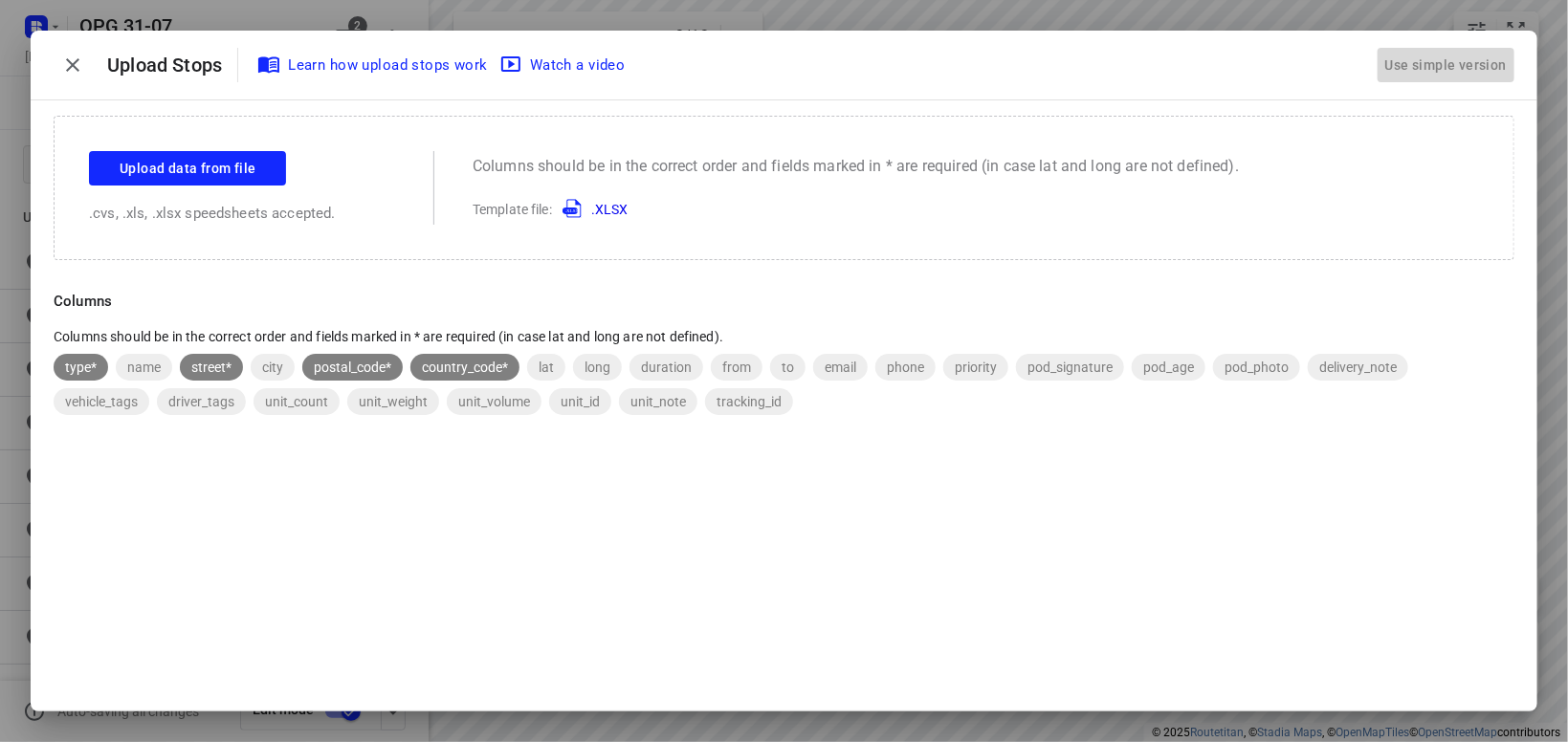 click on "Use simple version" at bounding box center [1446, 65] 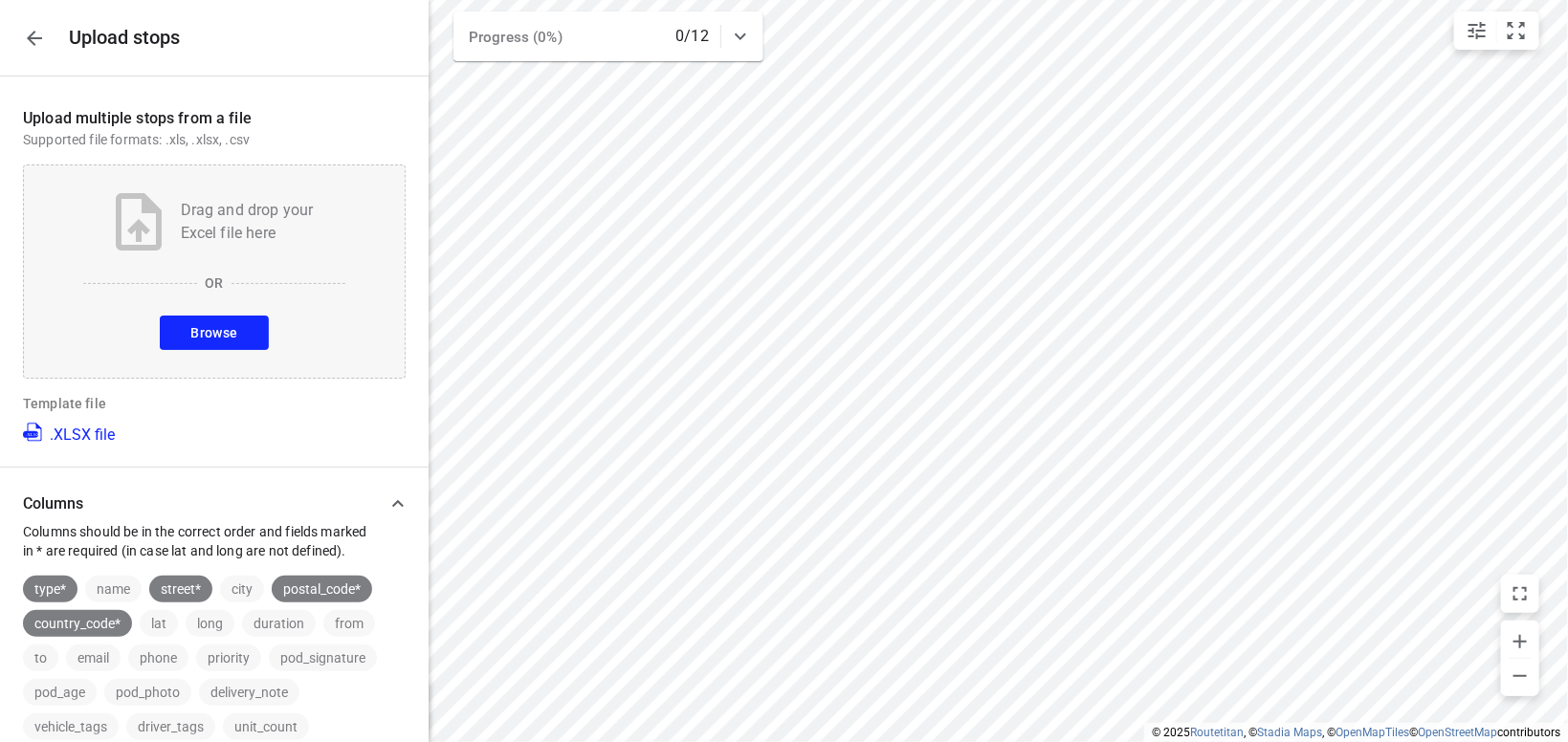 click on "Browse" at bounding box center (213, 333) 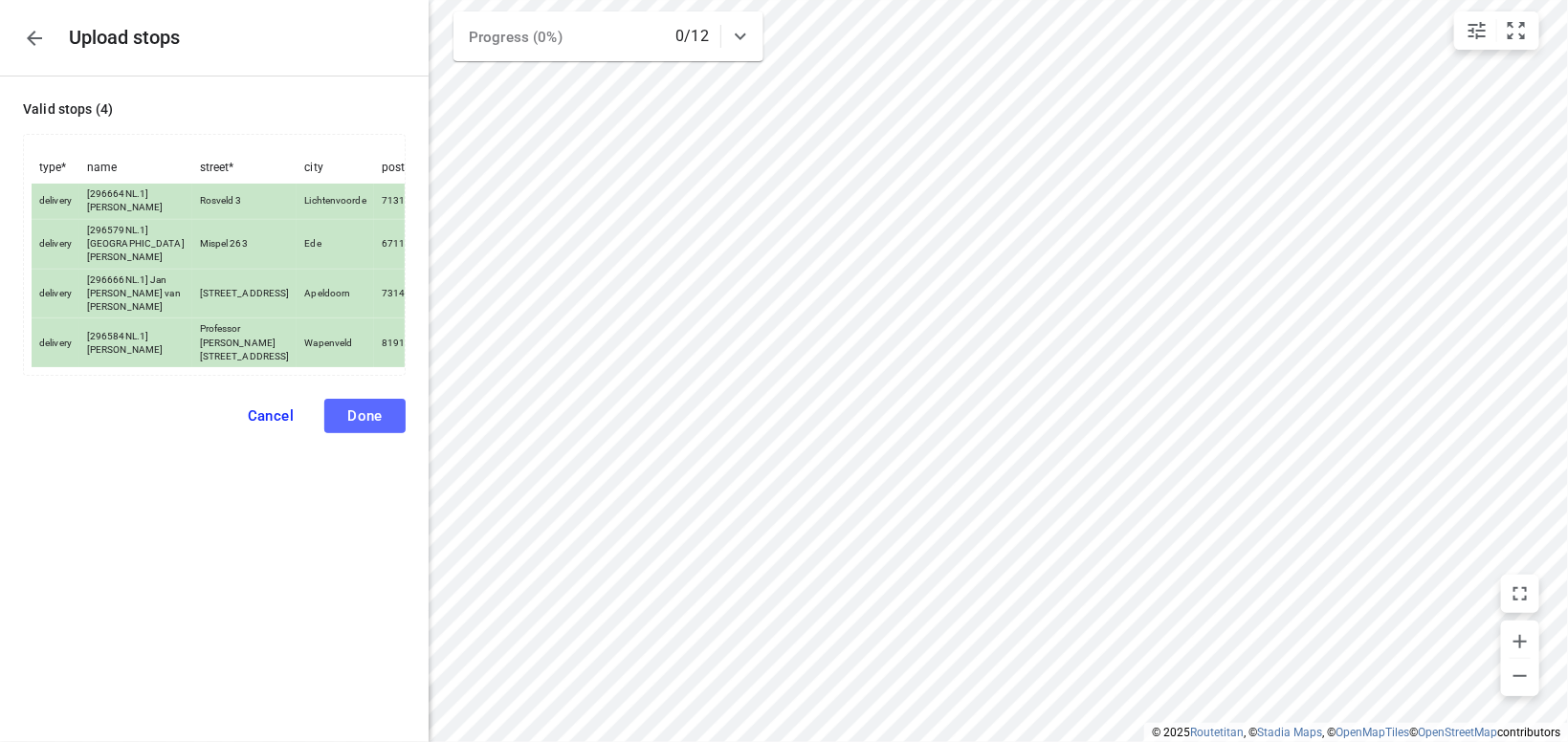 click on "Done" at bounding box center (364, 416) 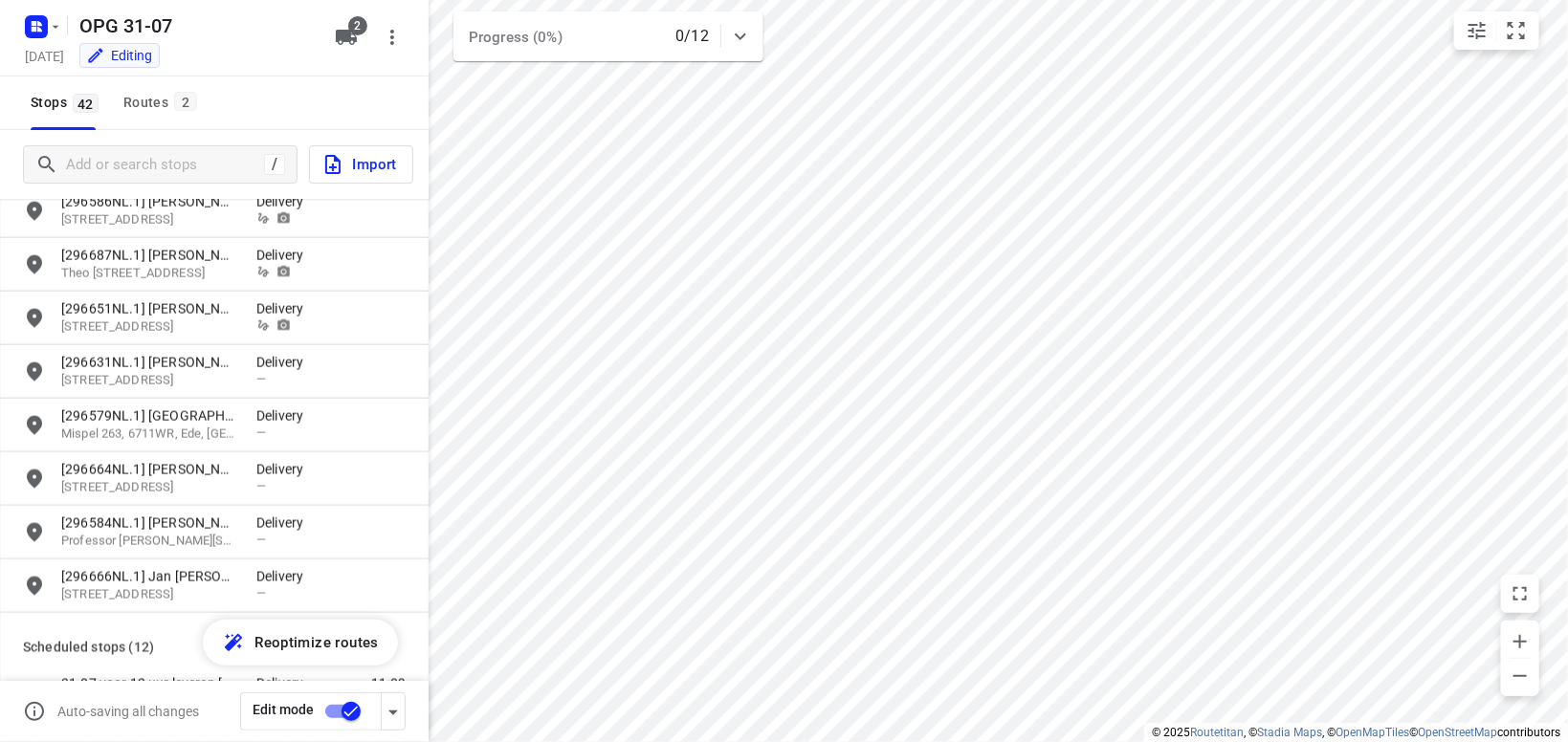 scroll, scrollTop: 1226, scrollLeft: 0, axis: vertical 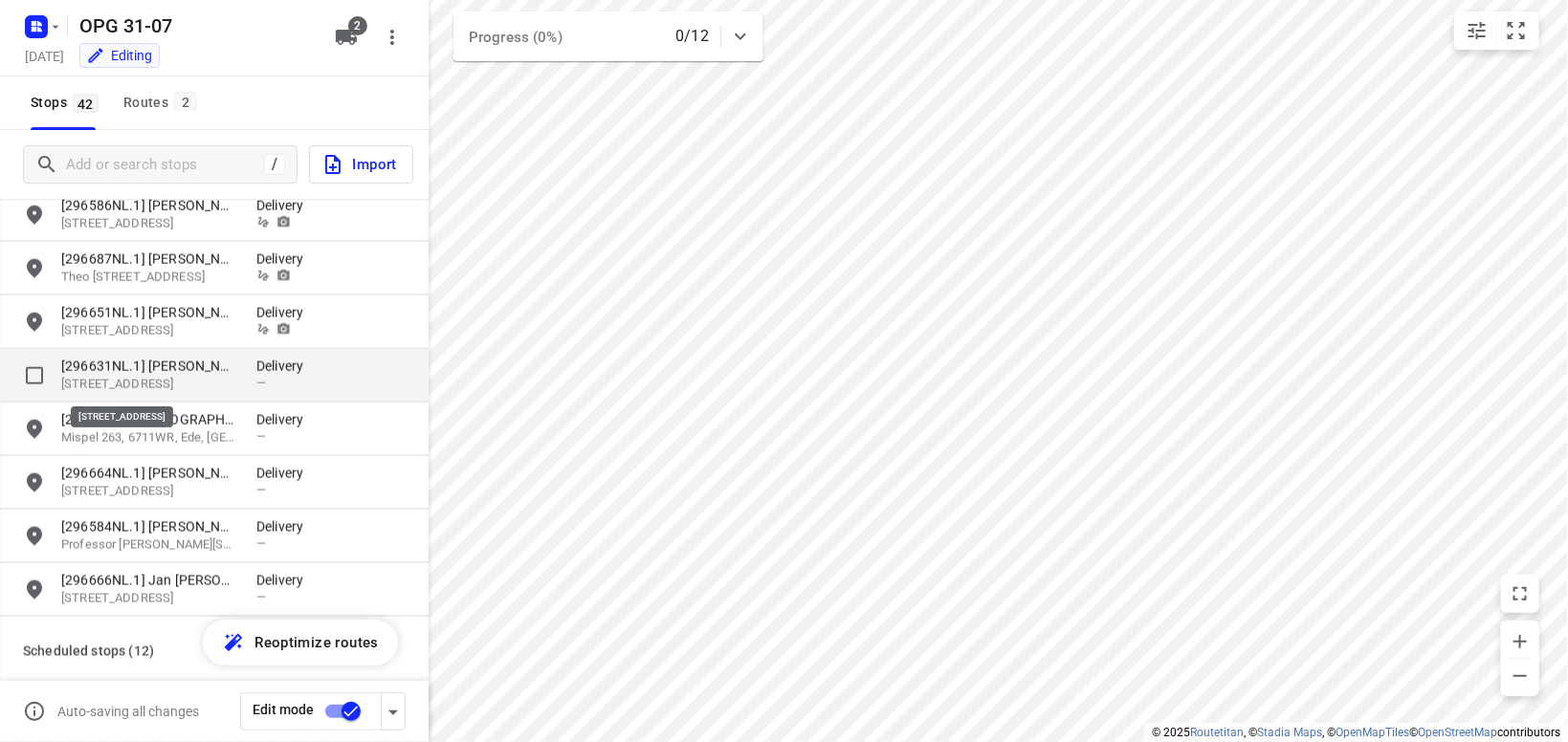 click on "[STREET_ADDRESS]" at bounding box center [149, 384] 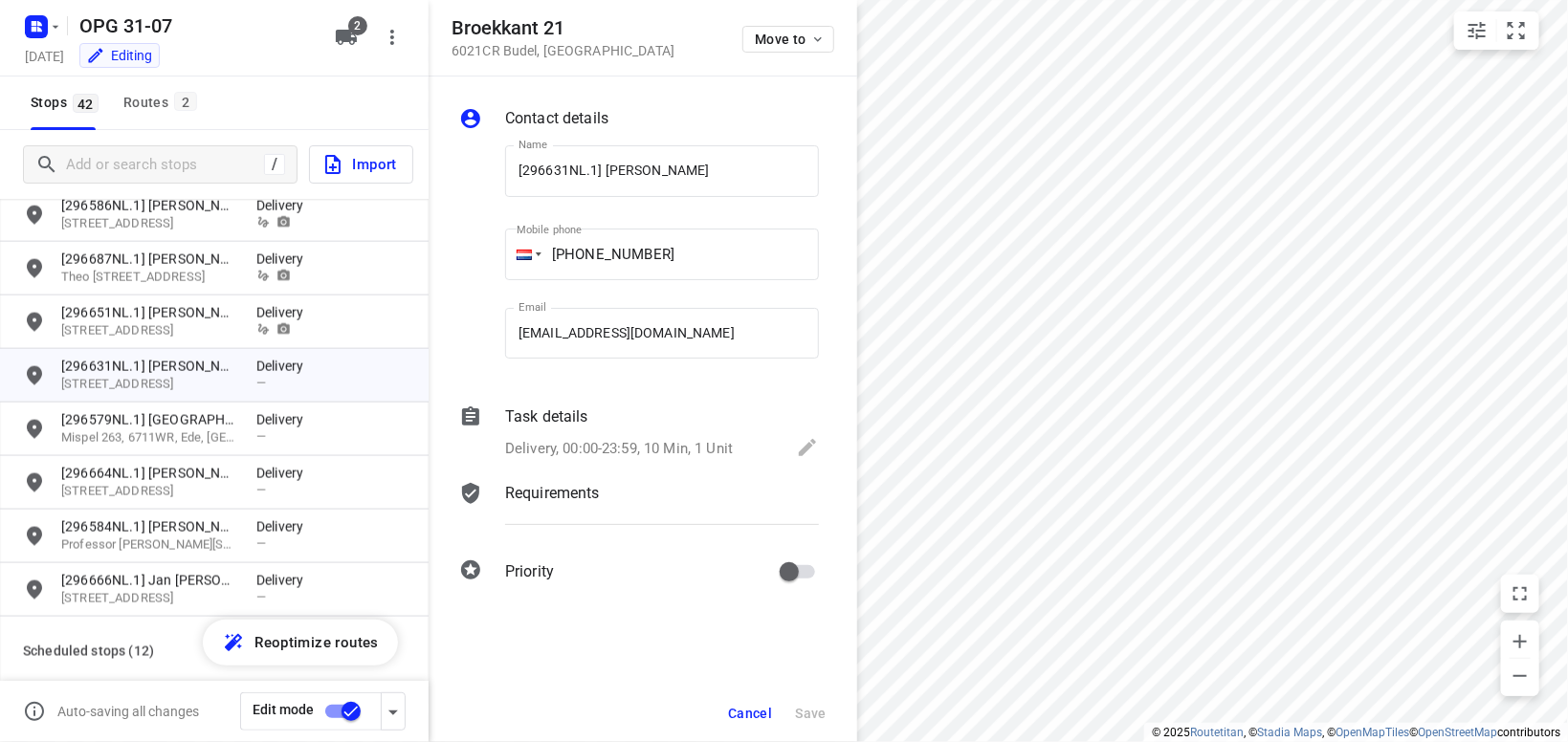 click on "Requirements" at bounding box center (552, 493) 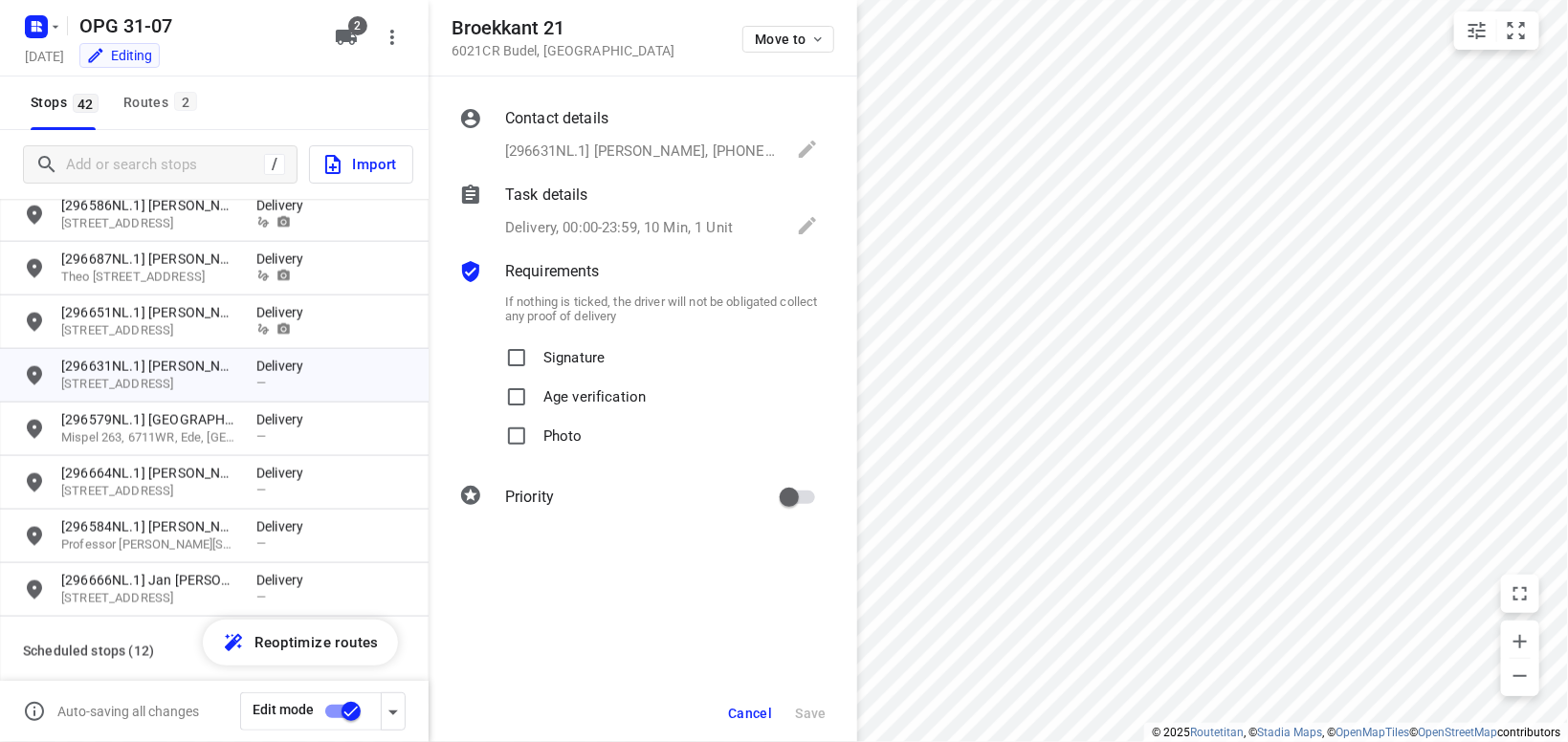 click on "Signature" at bounding box center (574, 352) 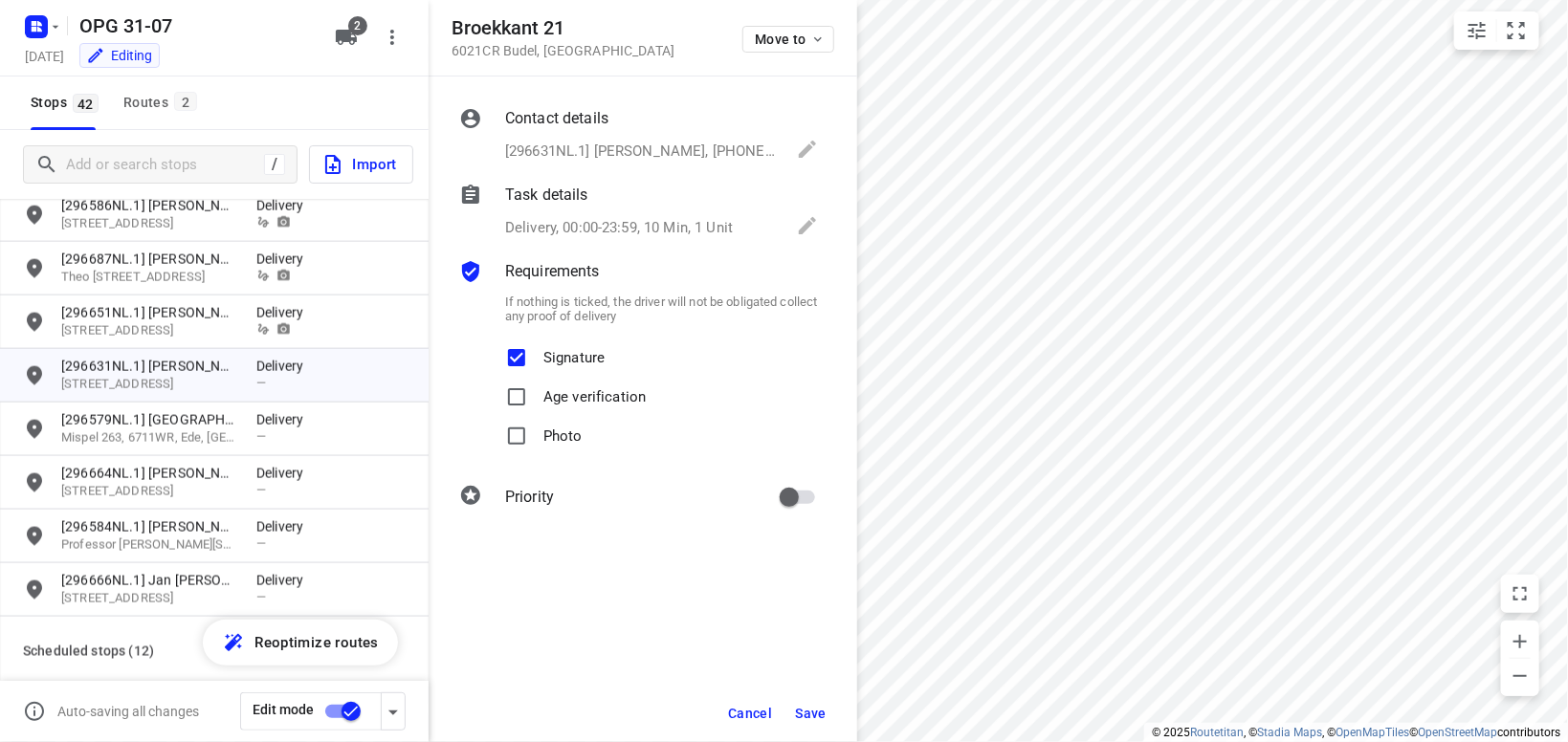click on "Photo" at bounding box center (517, 436) 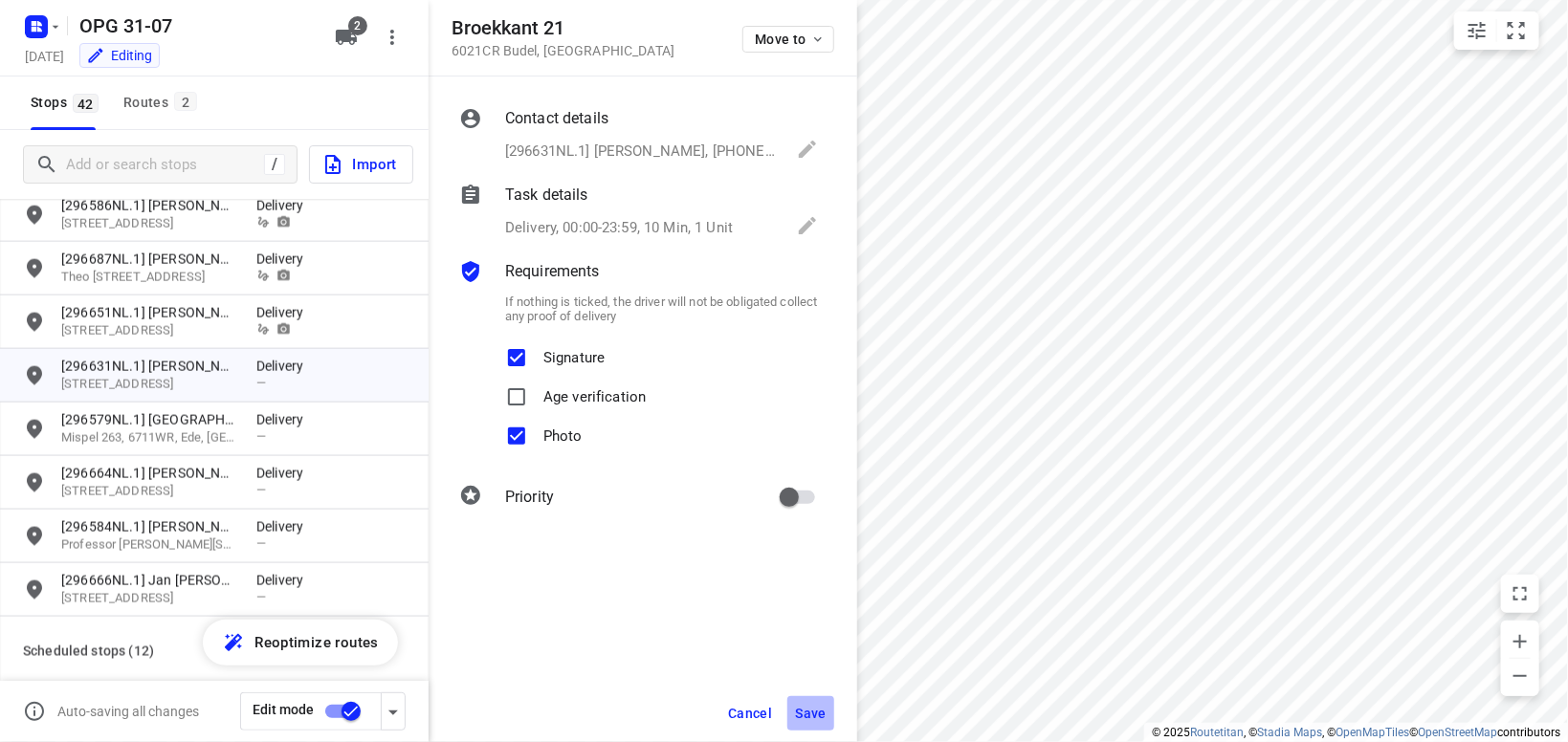 click on "Save" at bounding box center [810, 713] 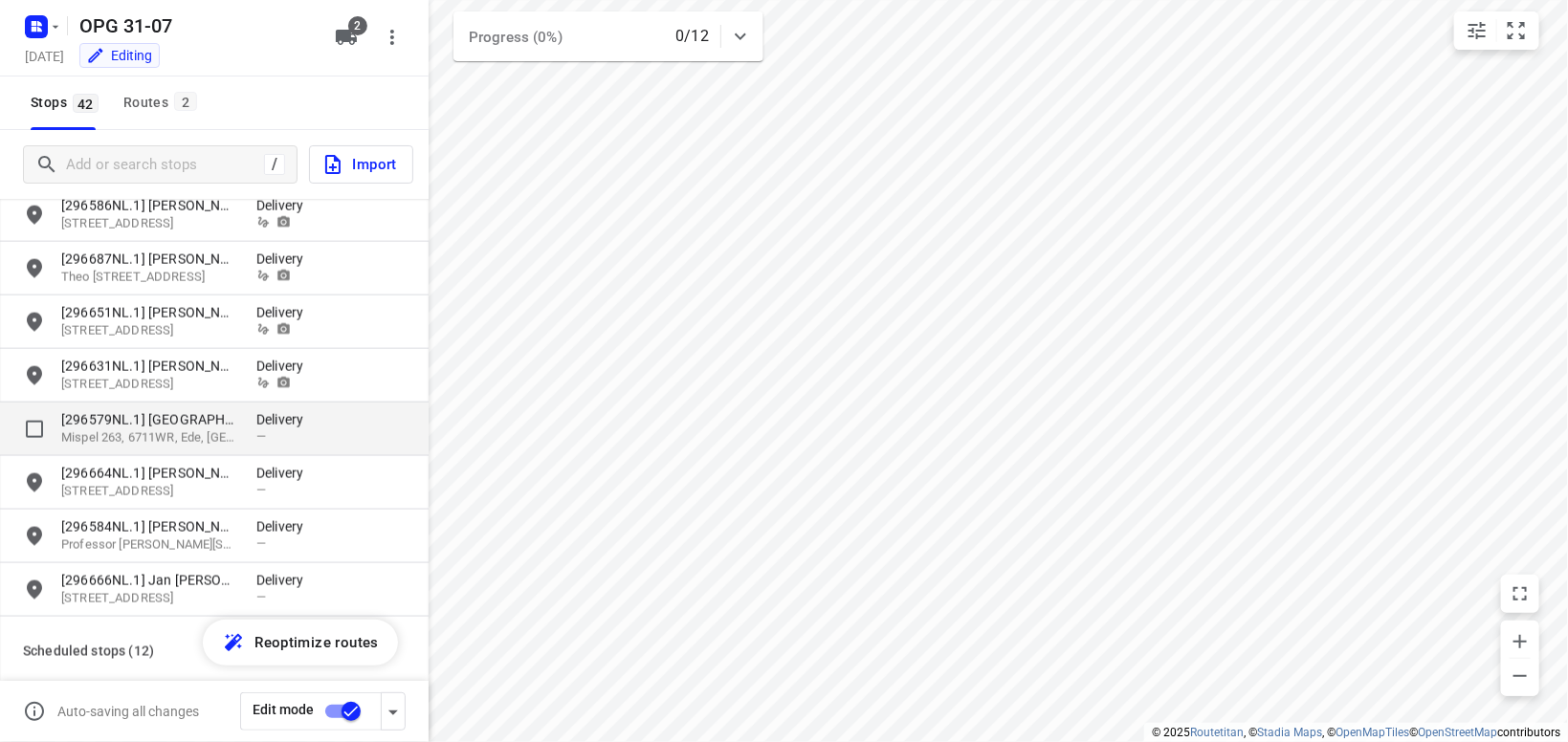 click on "Mispel 263, 6711WR, Ede, [GEOGRAPHIC_DATA]" at bounding box center (149, 438) 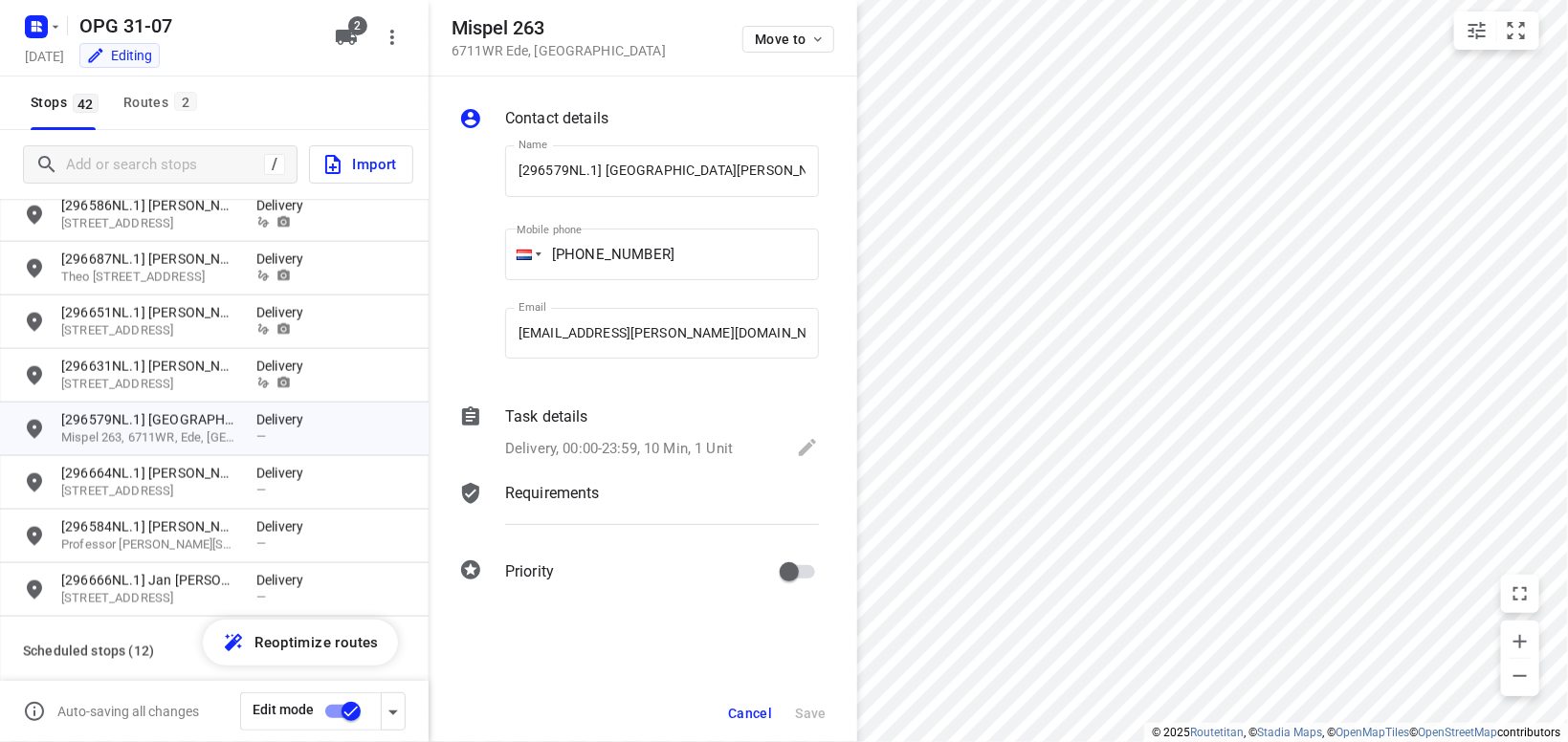 click on "Delivery, 00:00-23:59, 10 Min, 1 Unit" at bounding box center [619, 448] 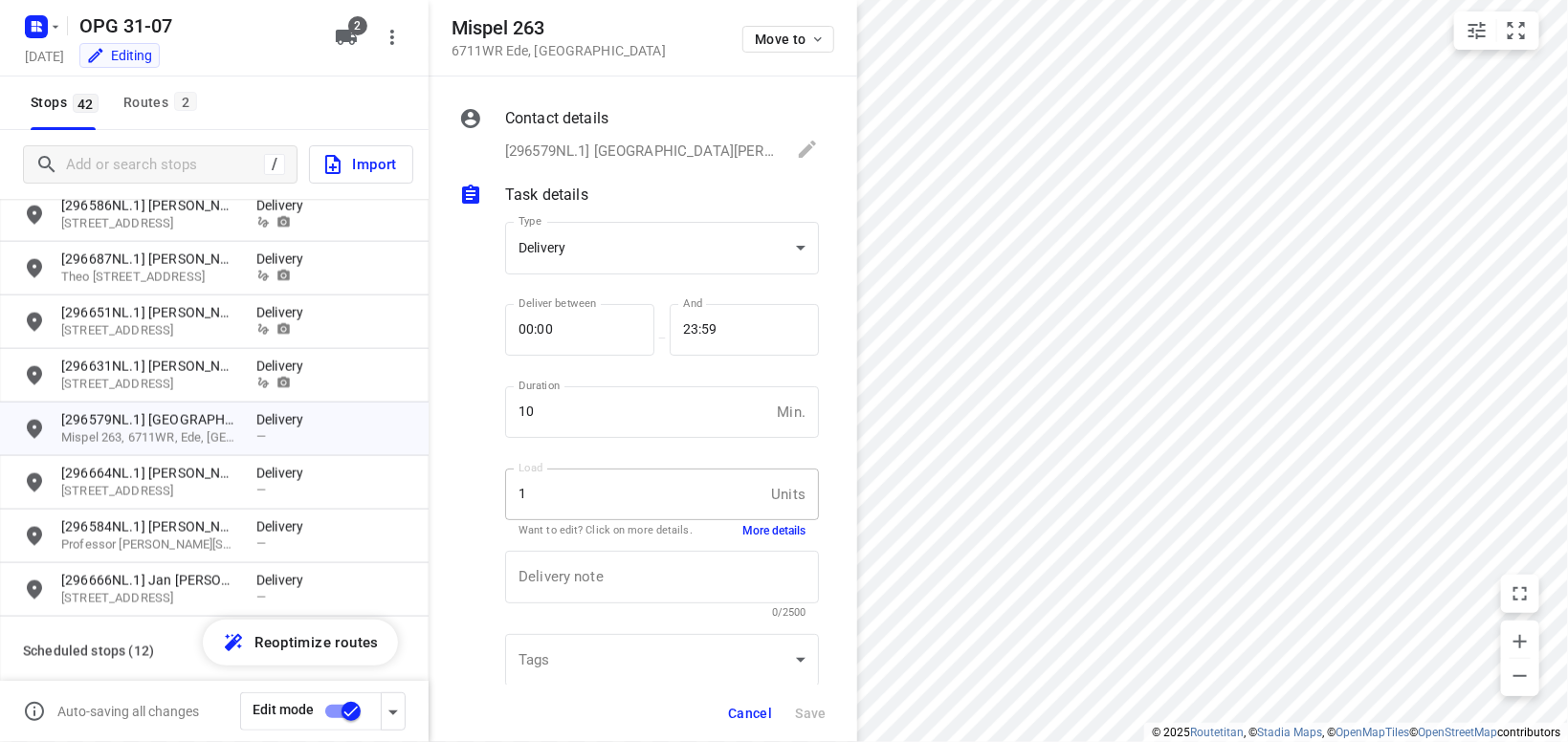 click on "Cancel" at bounding box center [750, 713] 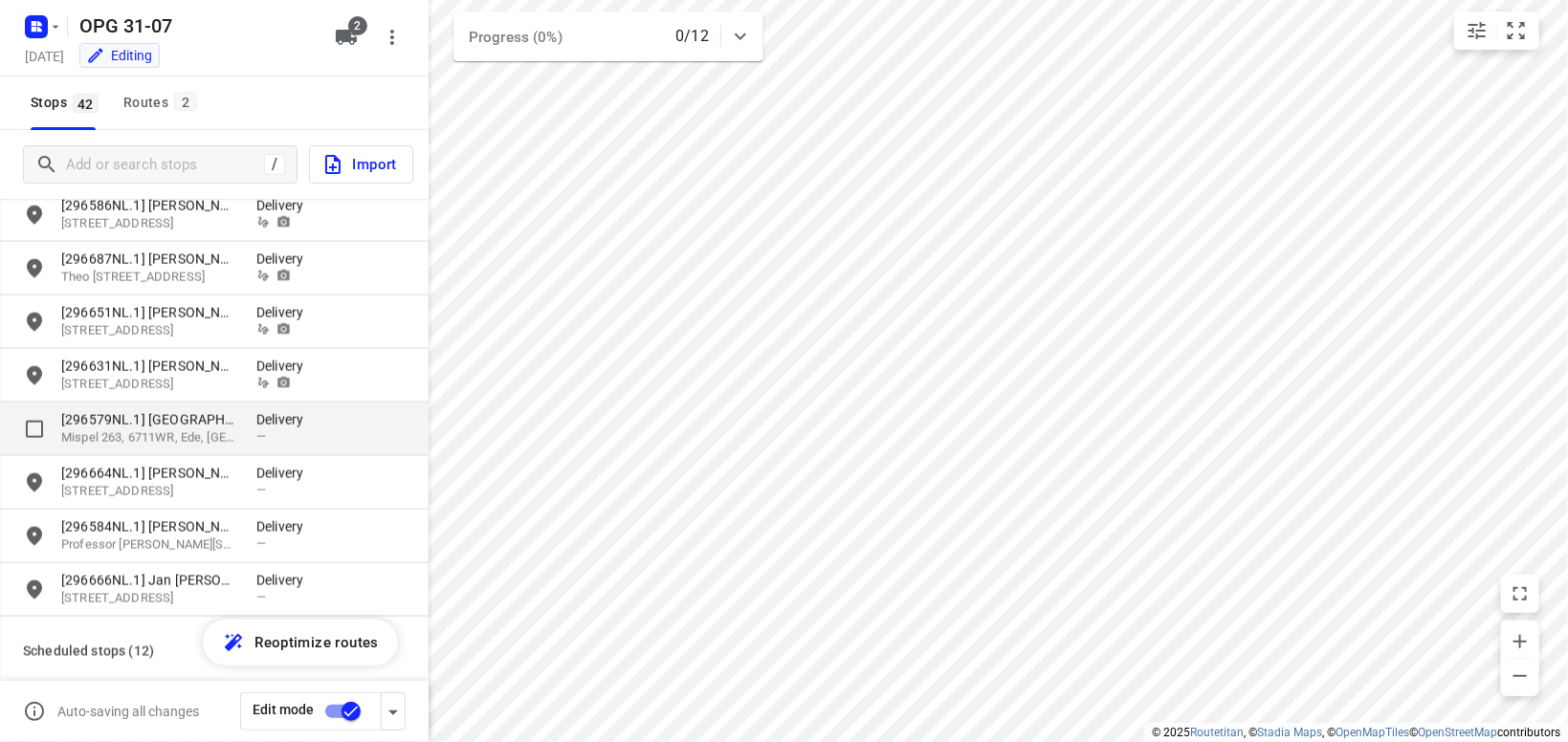 click on "Mispel 263, 6711WR, Ede, [GEOGRAPHIC_DATA]" at bounding box center (149, 438) 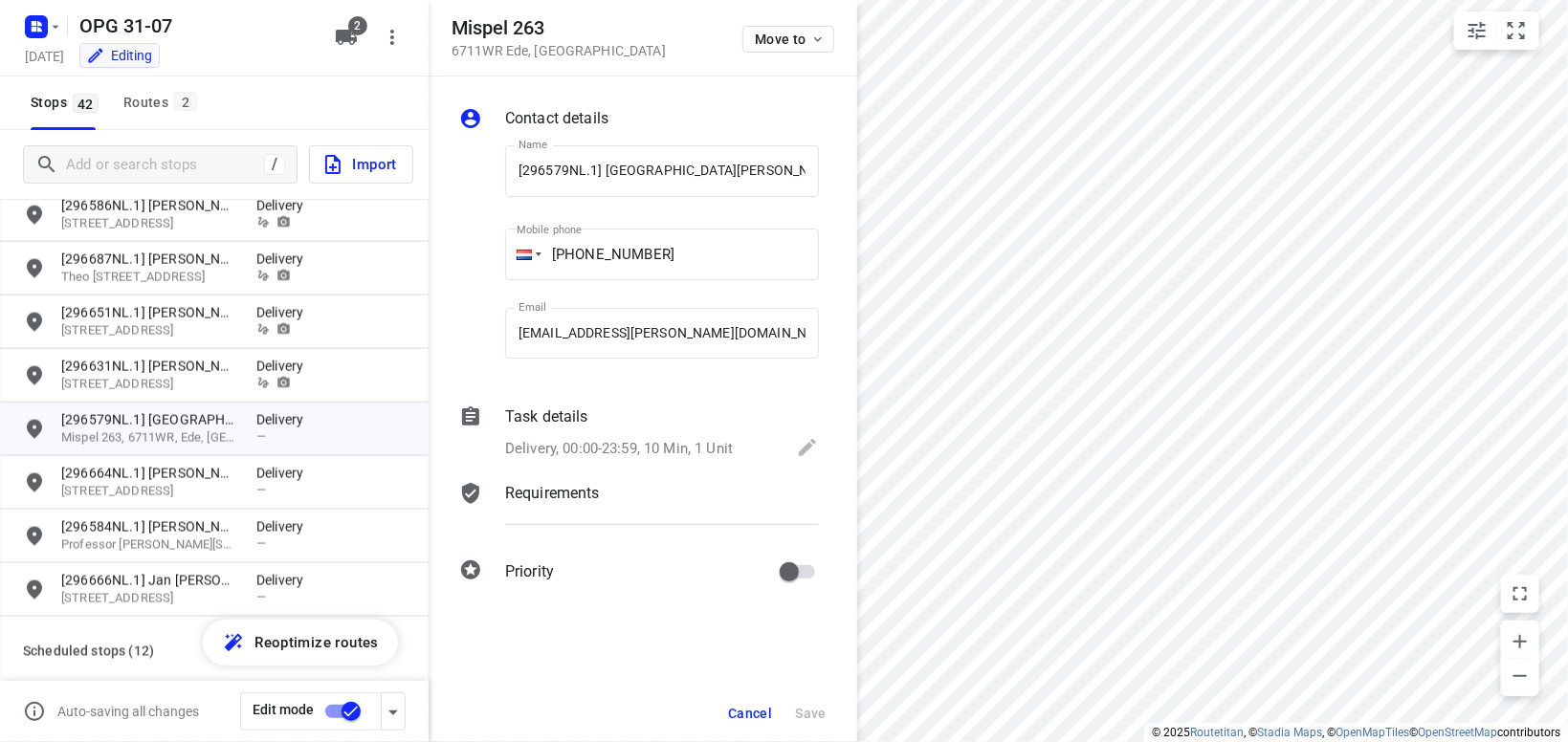 click on "Delivery, 00:00-23:59, 10 Min, 1 Unit" at bounding box center [619, 448] 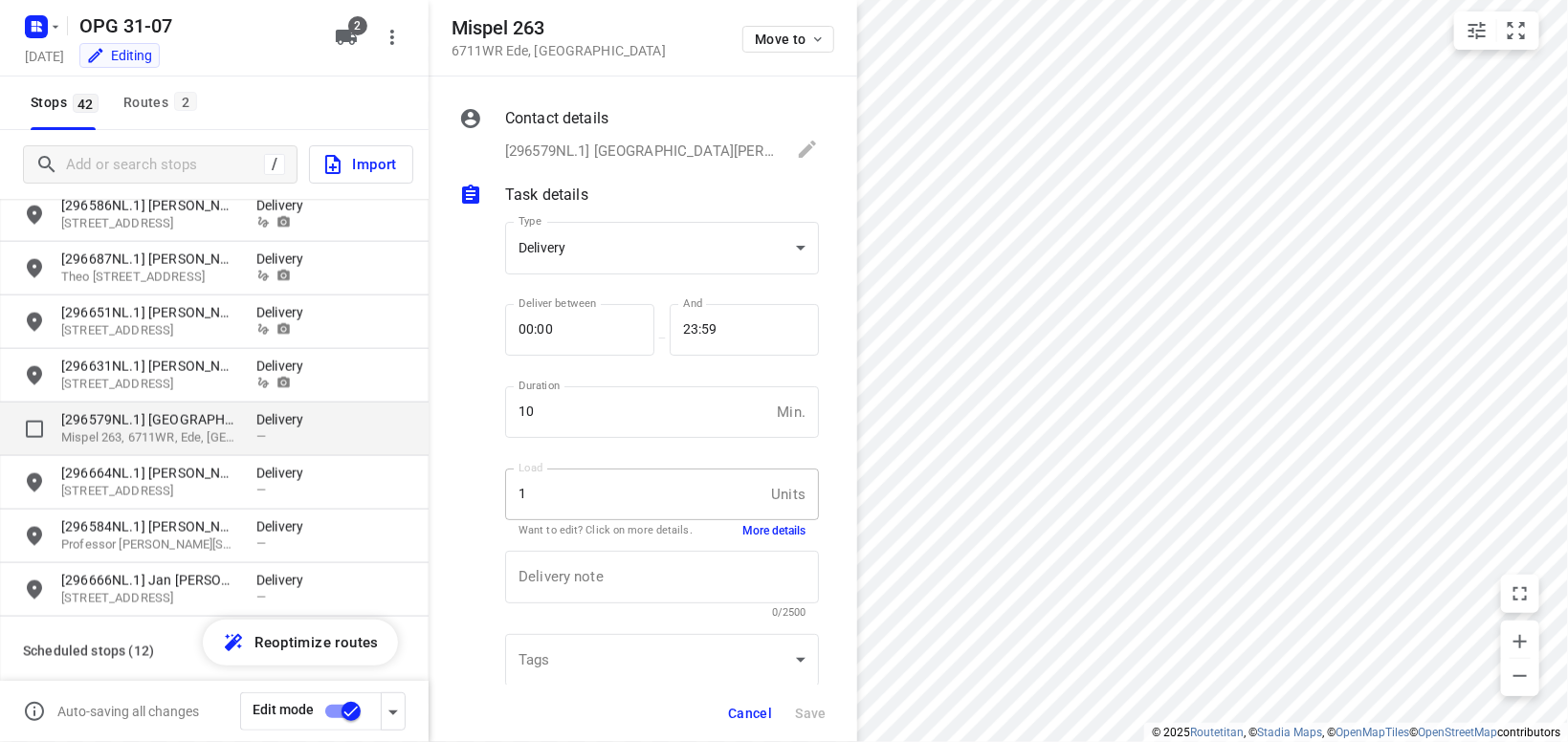 click on "[296579NL.1] [GEOGRAPHIC_DATA][PERSON_NAME]" at bounding box center [149, 420] 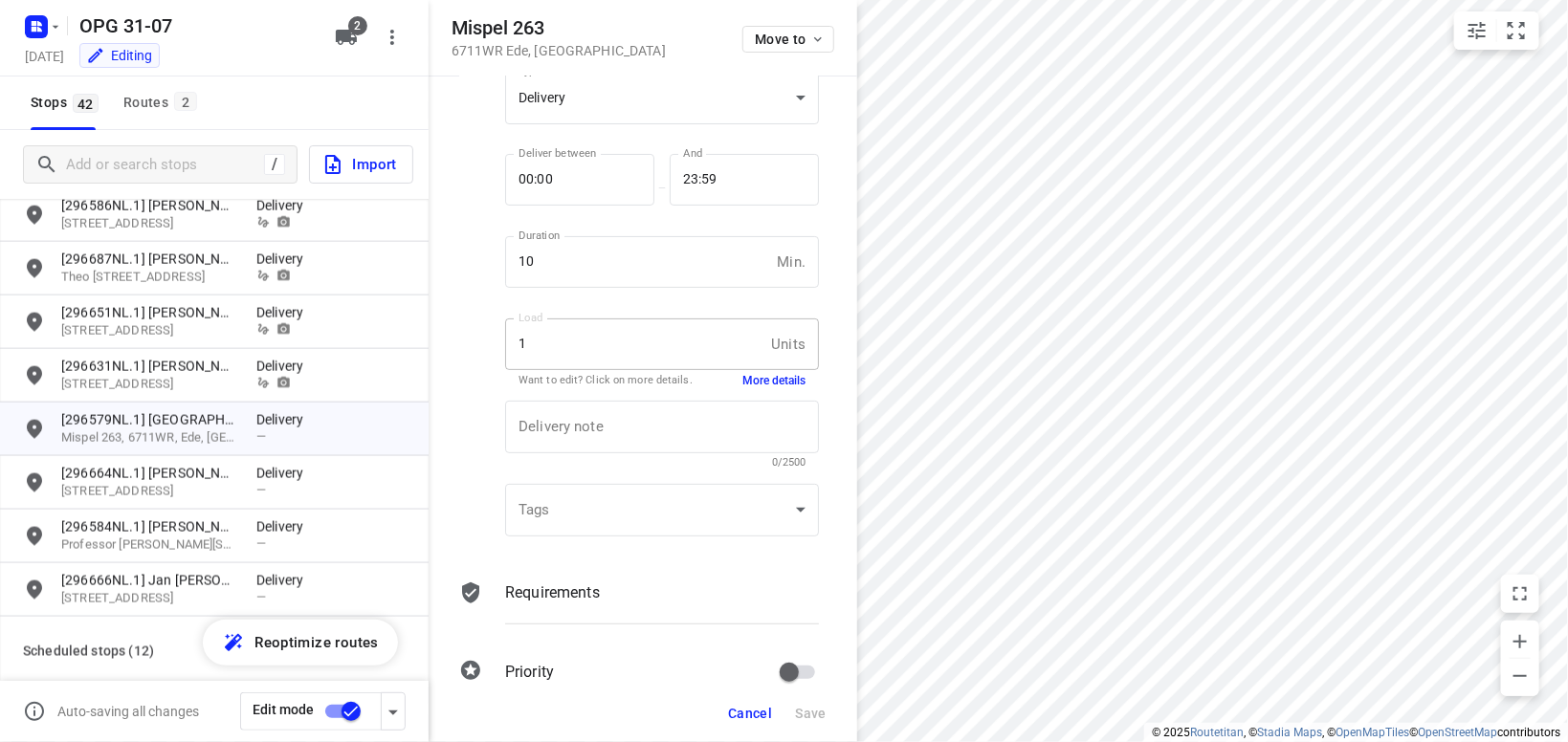 scroll, scrollTop: 186, scrollLeft: 0, axis: vertical 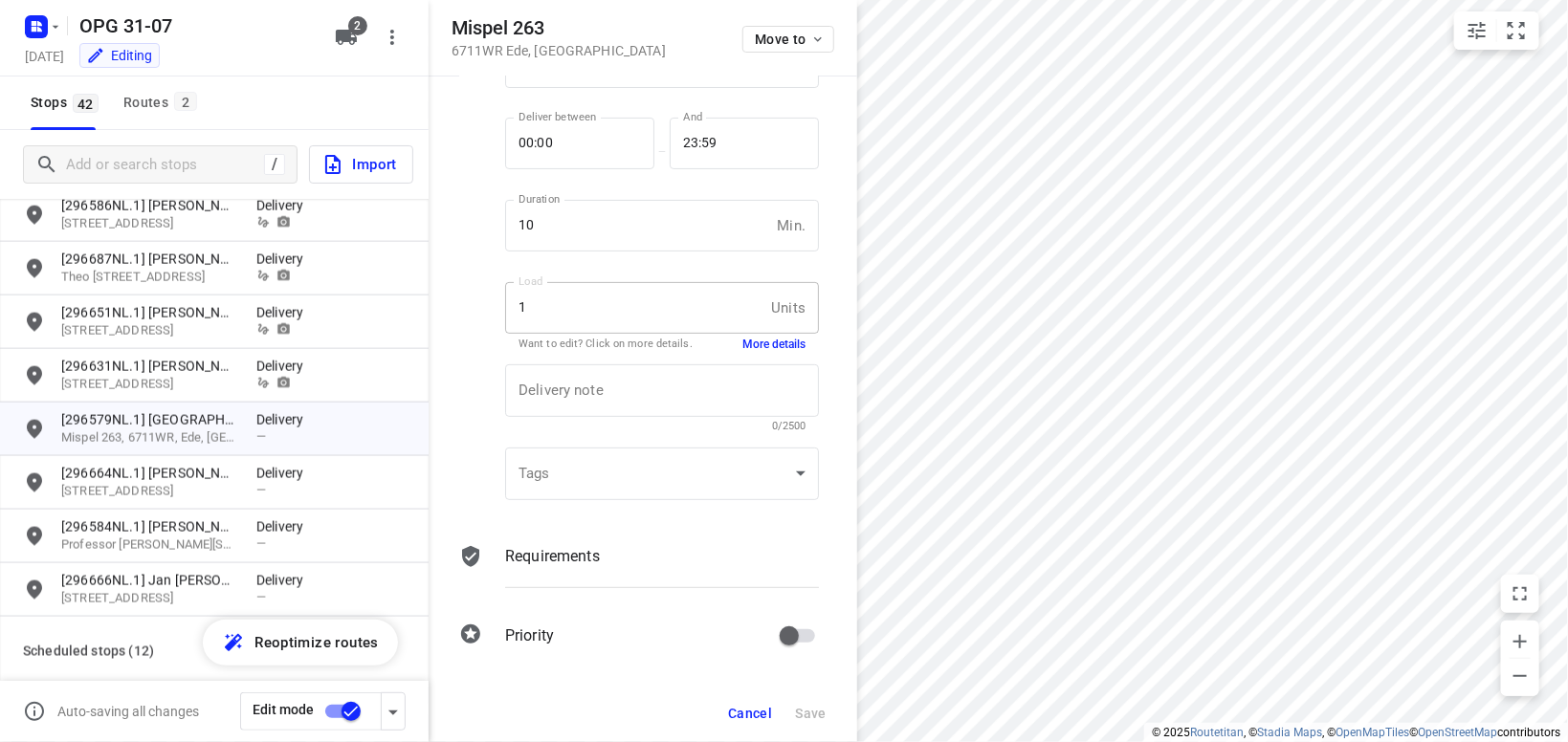 click on "Tags ​ ​" at bounding box center (662, 481) 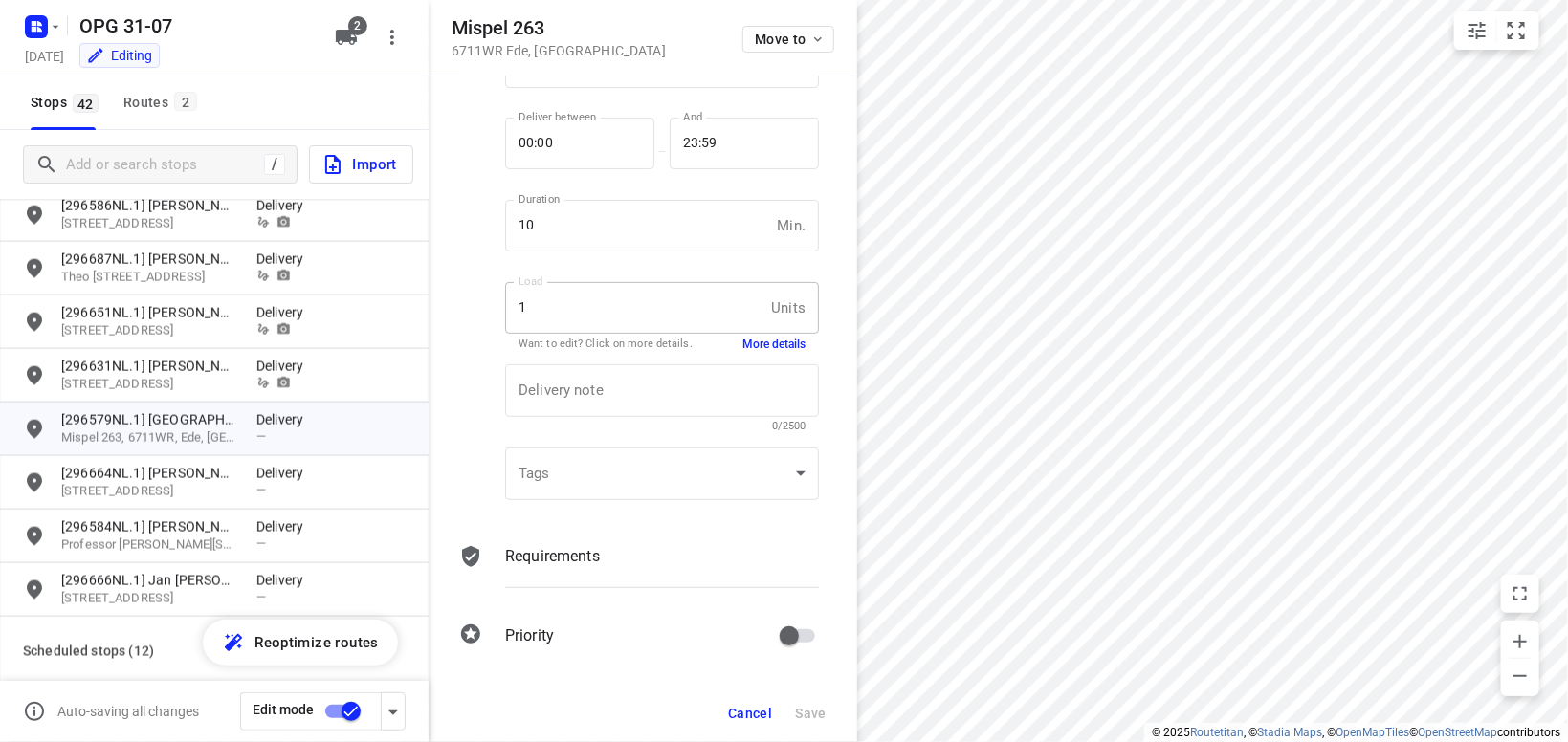 click on "Requirements" at bounding box center [552, 556] 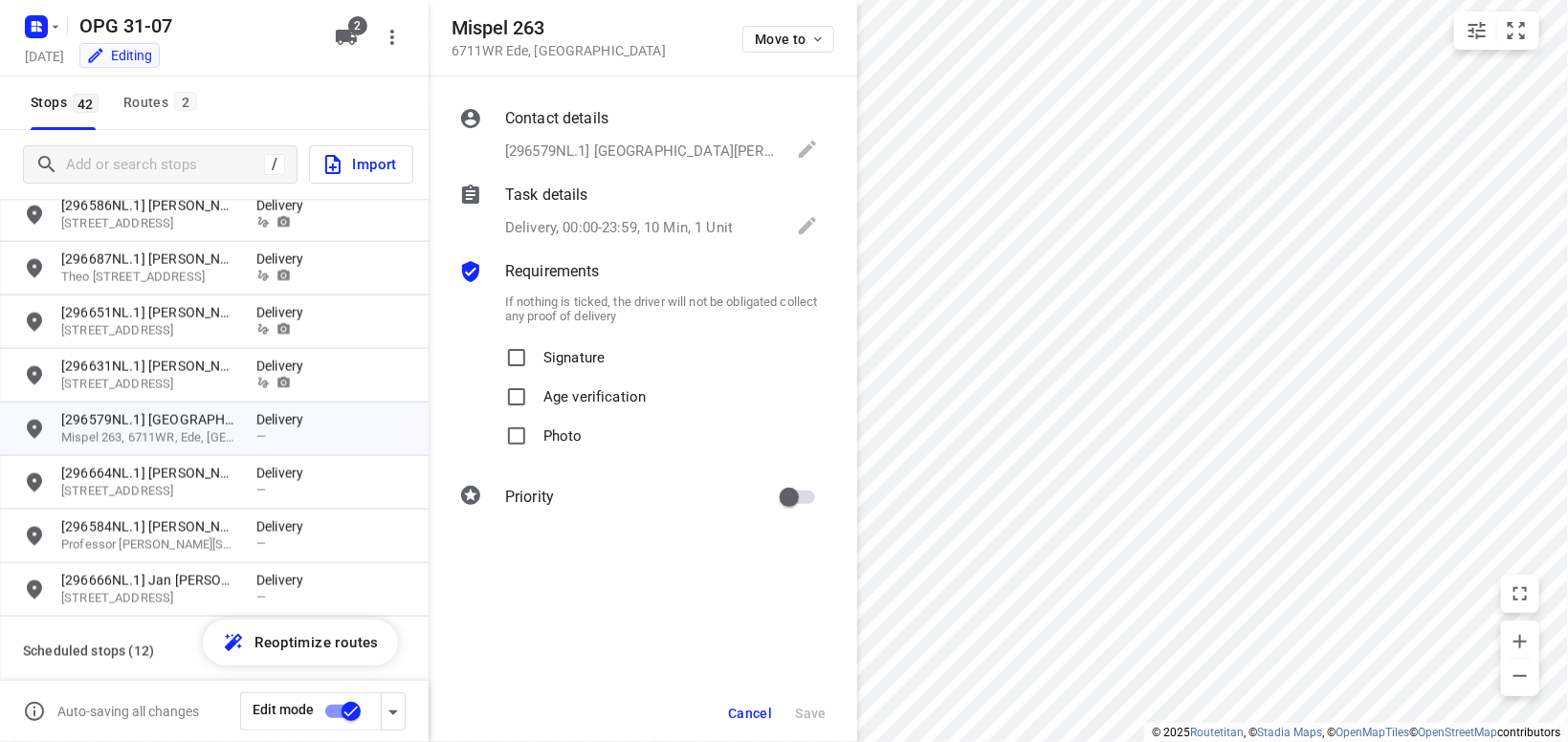 scroll, scrollTop: 0, scrollLeft: 0, axis: both 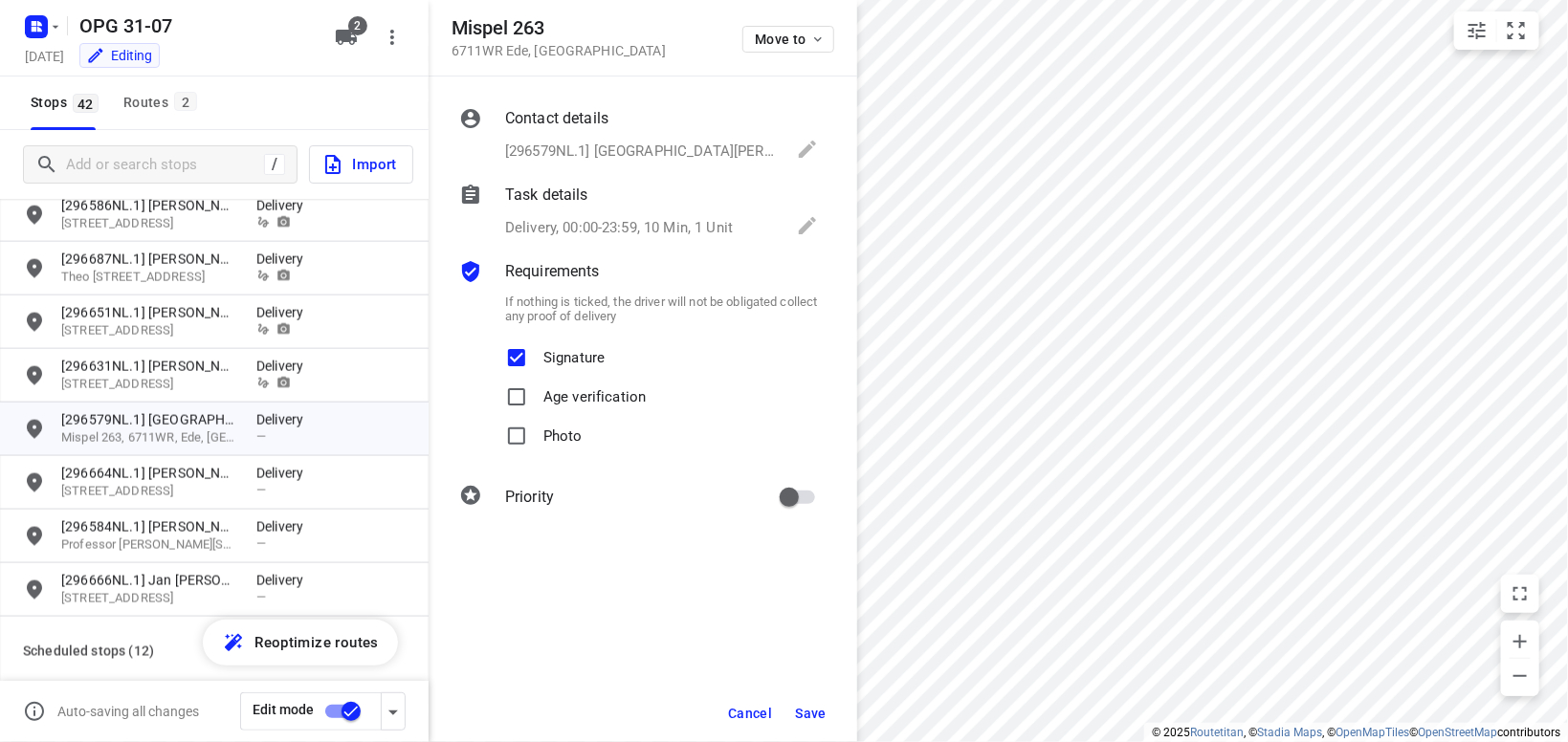 click on "Photo" at bounding box center (563, 430) 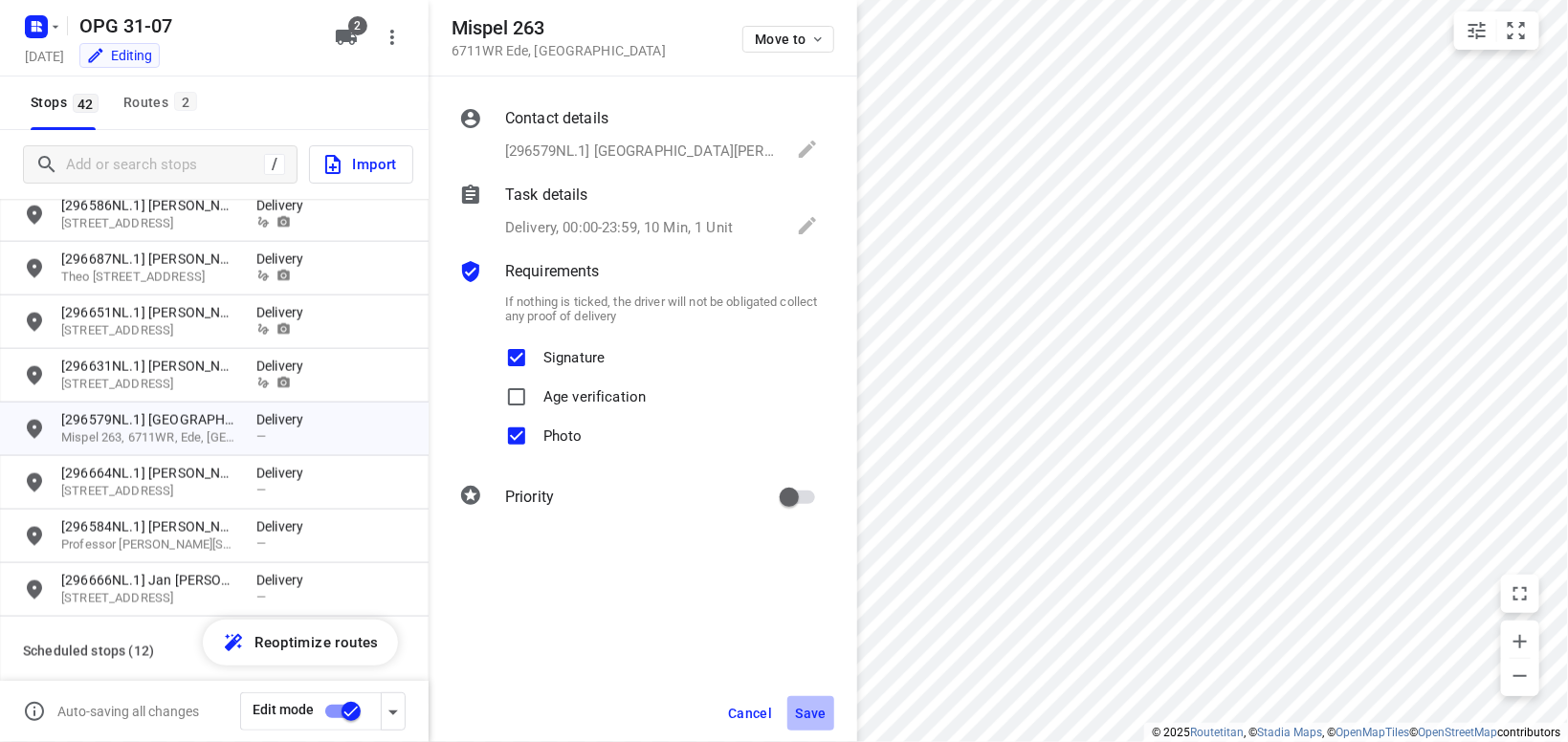 click on "Save" at bounding box center [810, 713] 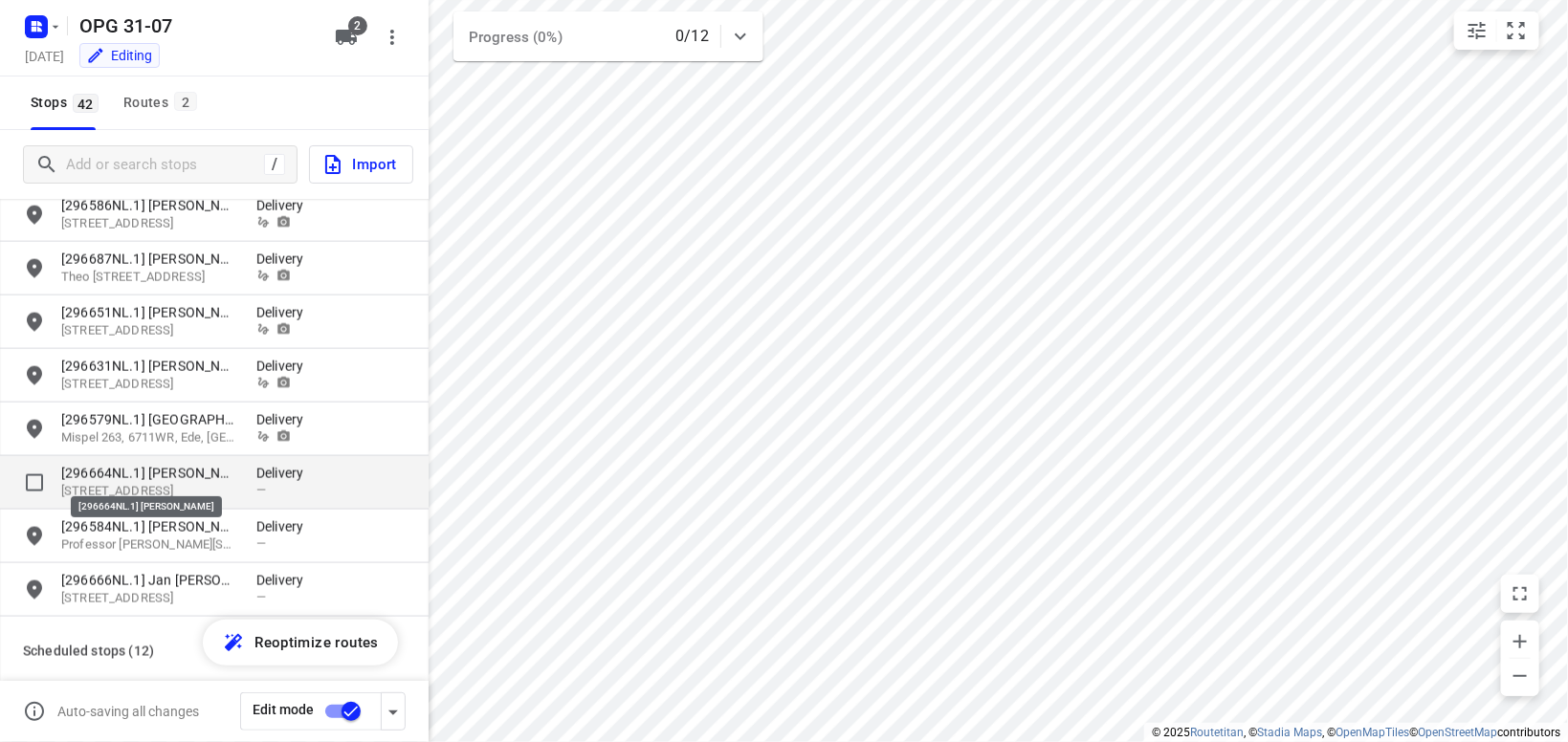 click on "[296664NL.1] [PERSON_NAME]" at bounding box center [149, 473] 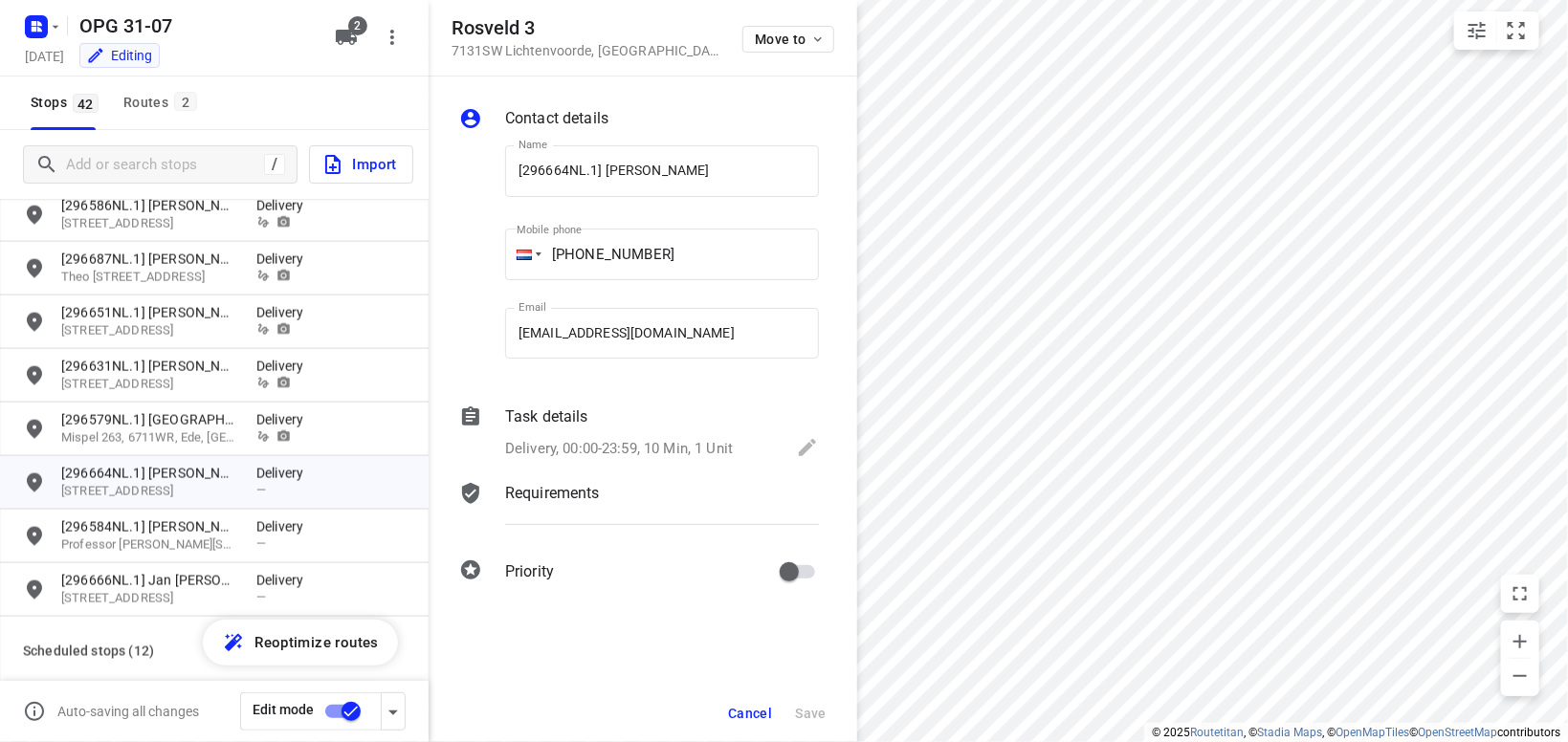click on "Delivery, 00:00-23:59, 10 Min, 1 Unit" at bounding box center (619, 448) 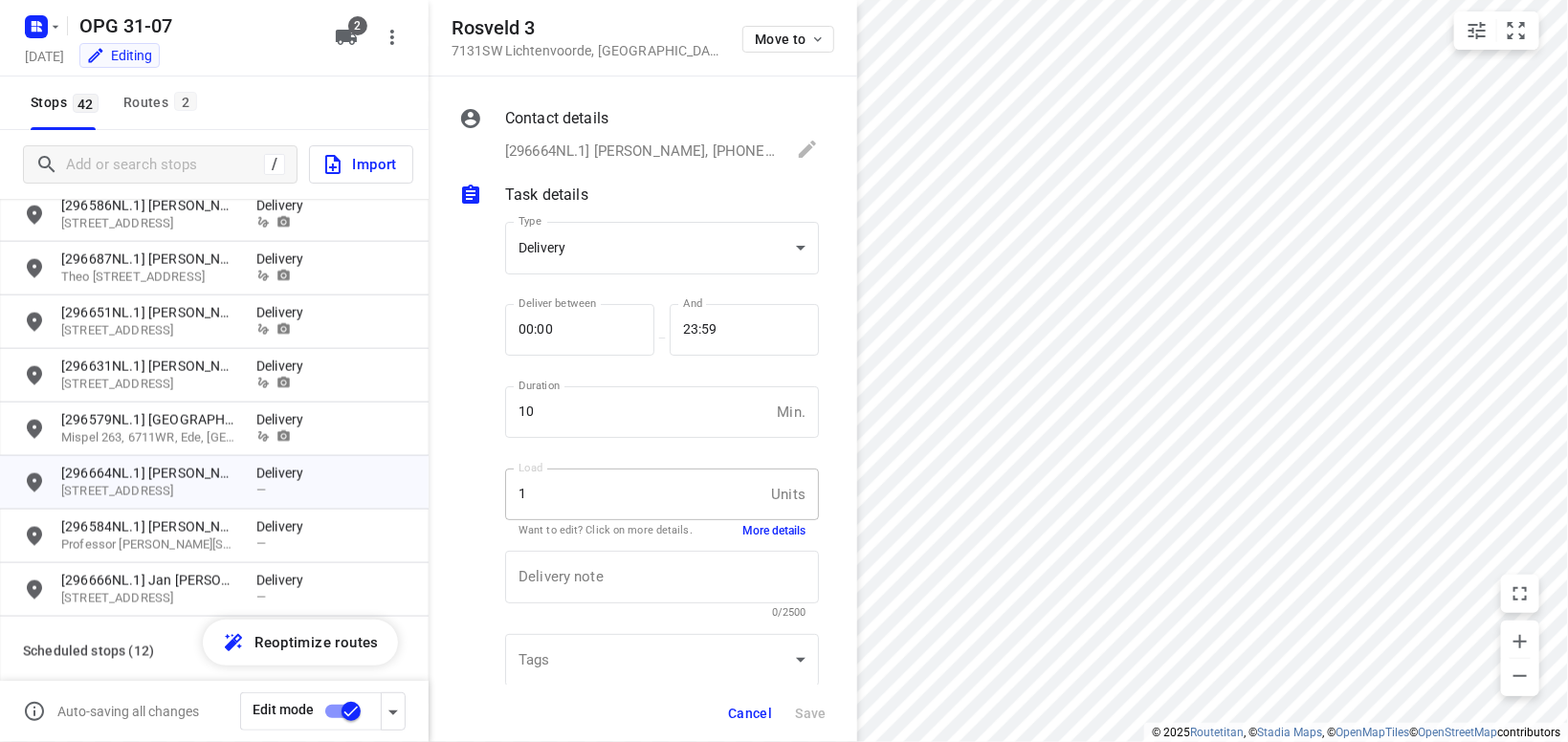 scroll, scrollTop: 186, scrollLeft: 0, axis: vertical 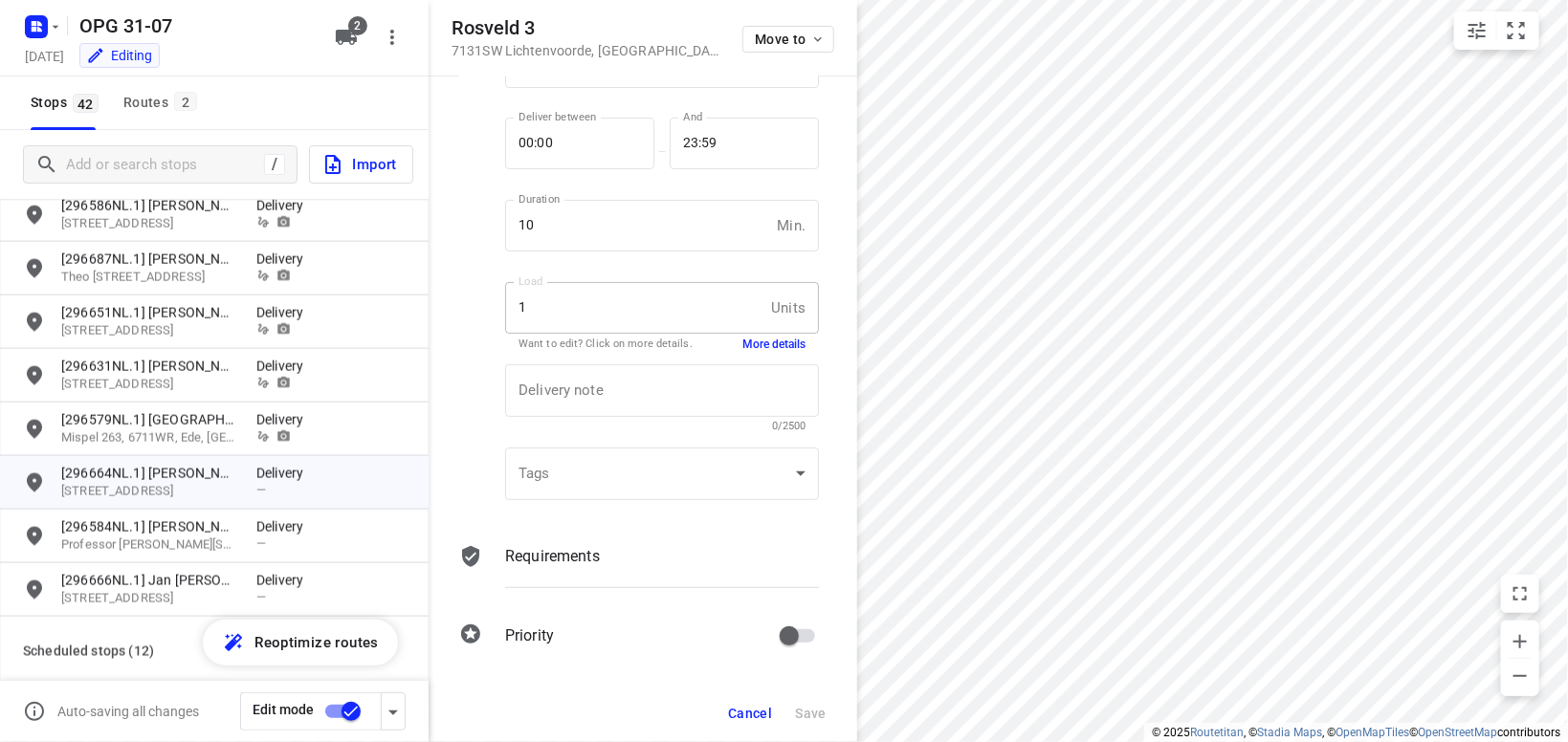 click on "Requirements" at bounding box center (662, 574) 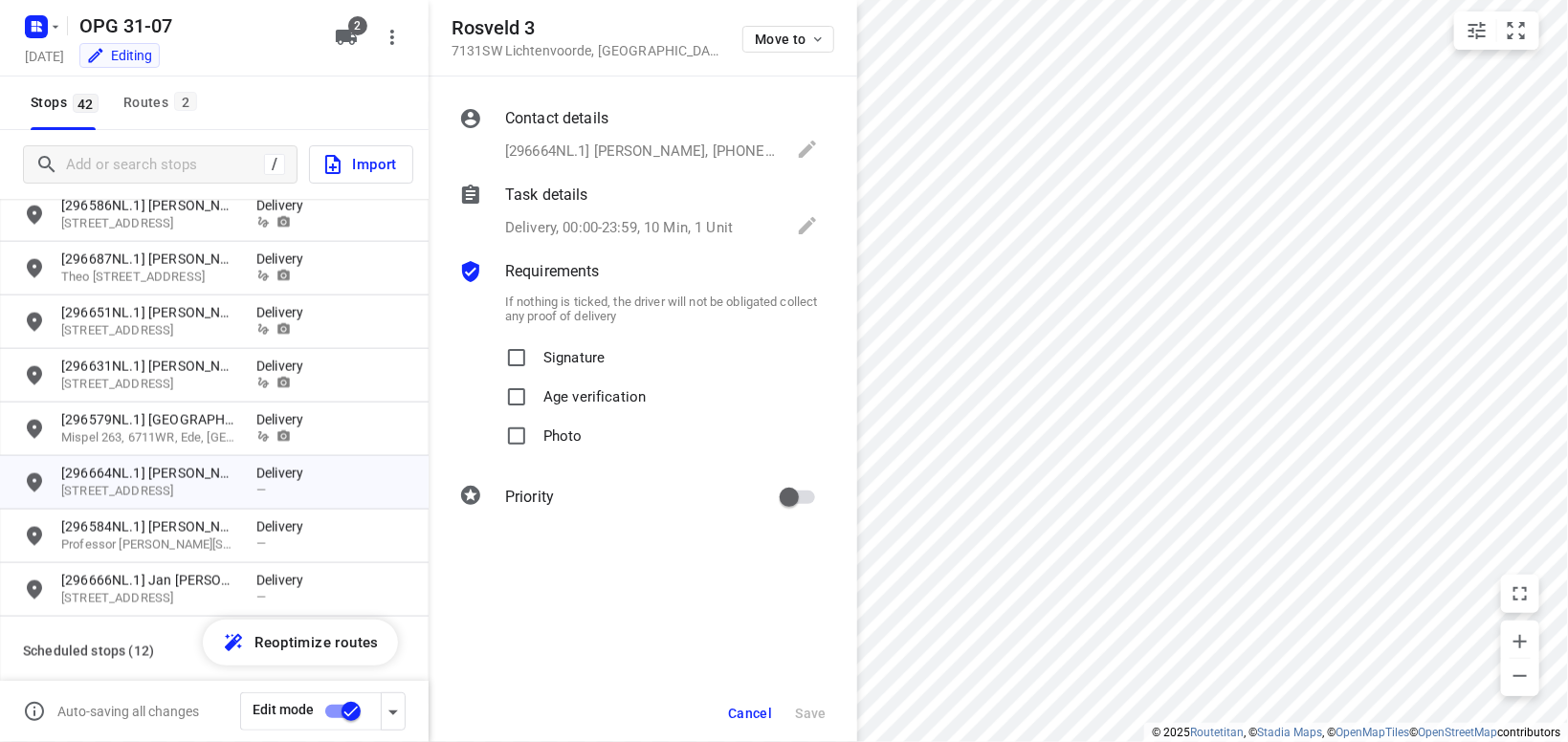 scroll, scrollTop: 0, scrollLeft: 0, axis: both 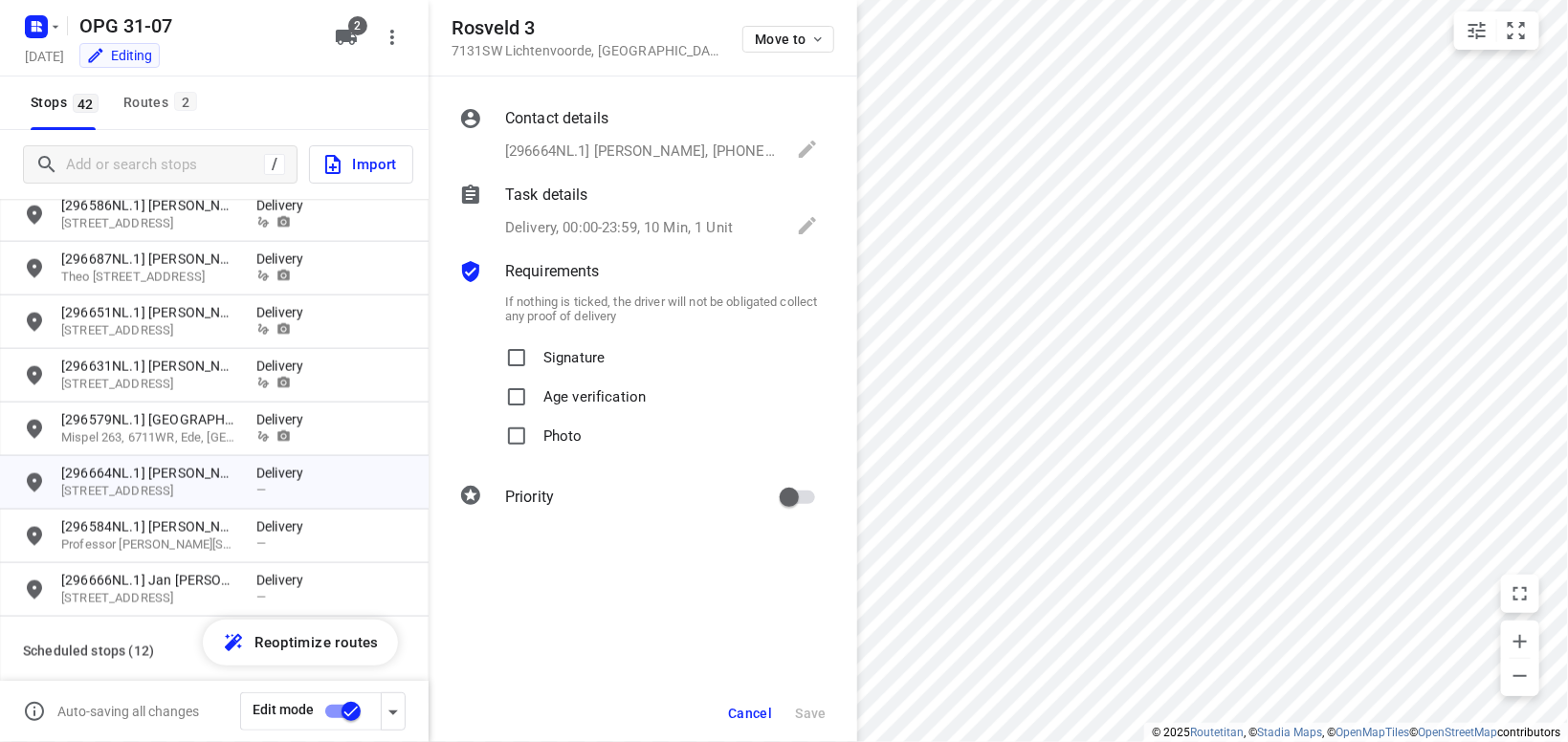 click on "Signature" at bounding box center [574, 352] 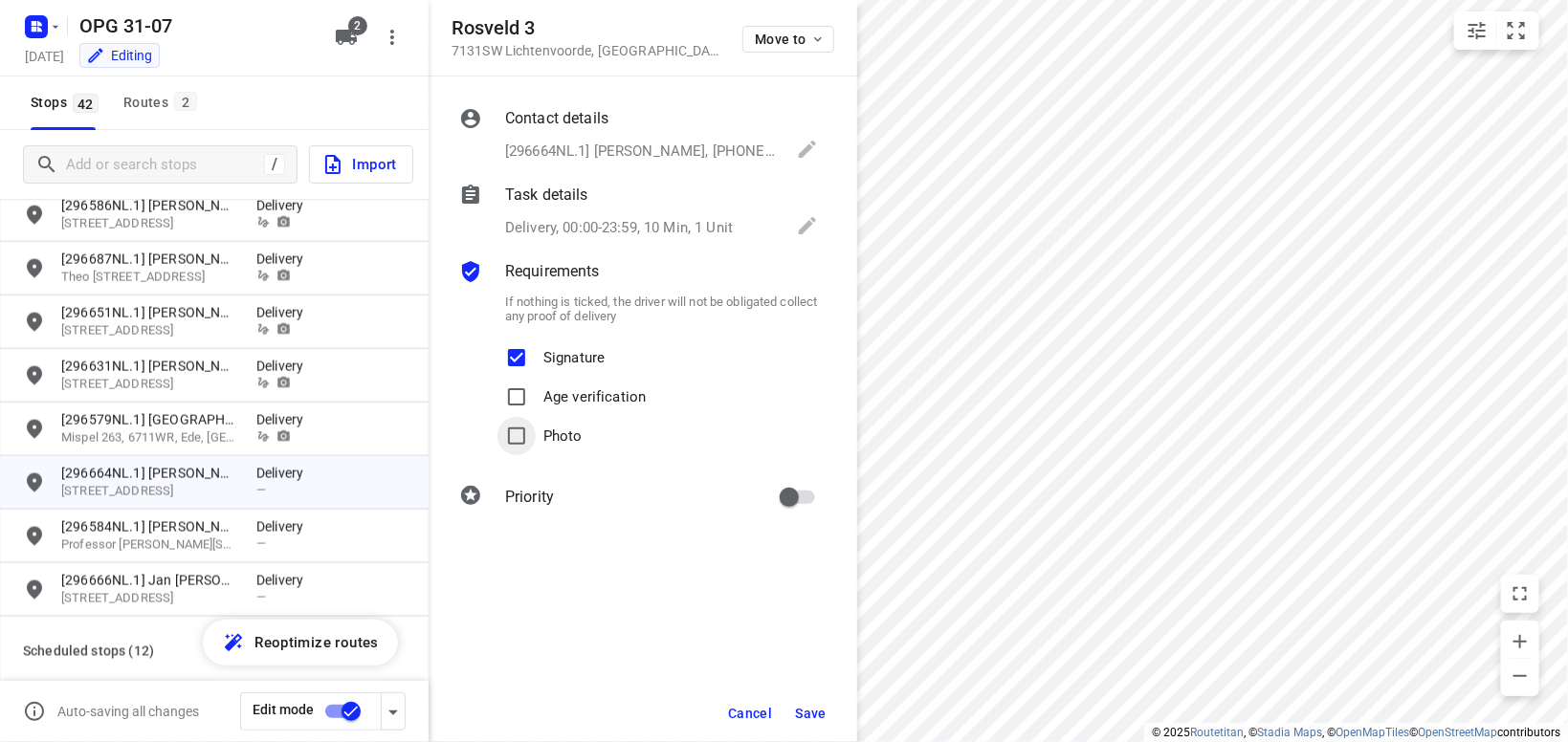click on "Photo" at bounding box center [517, 436] 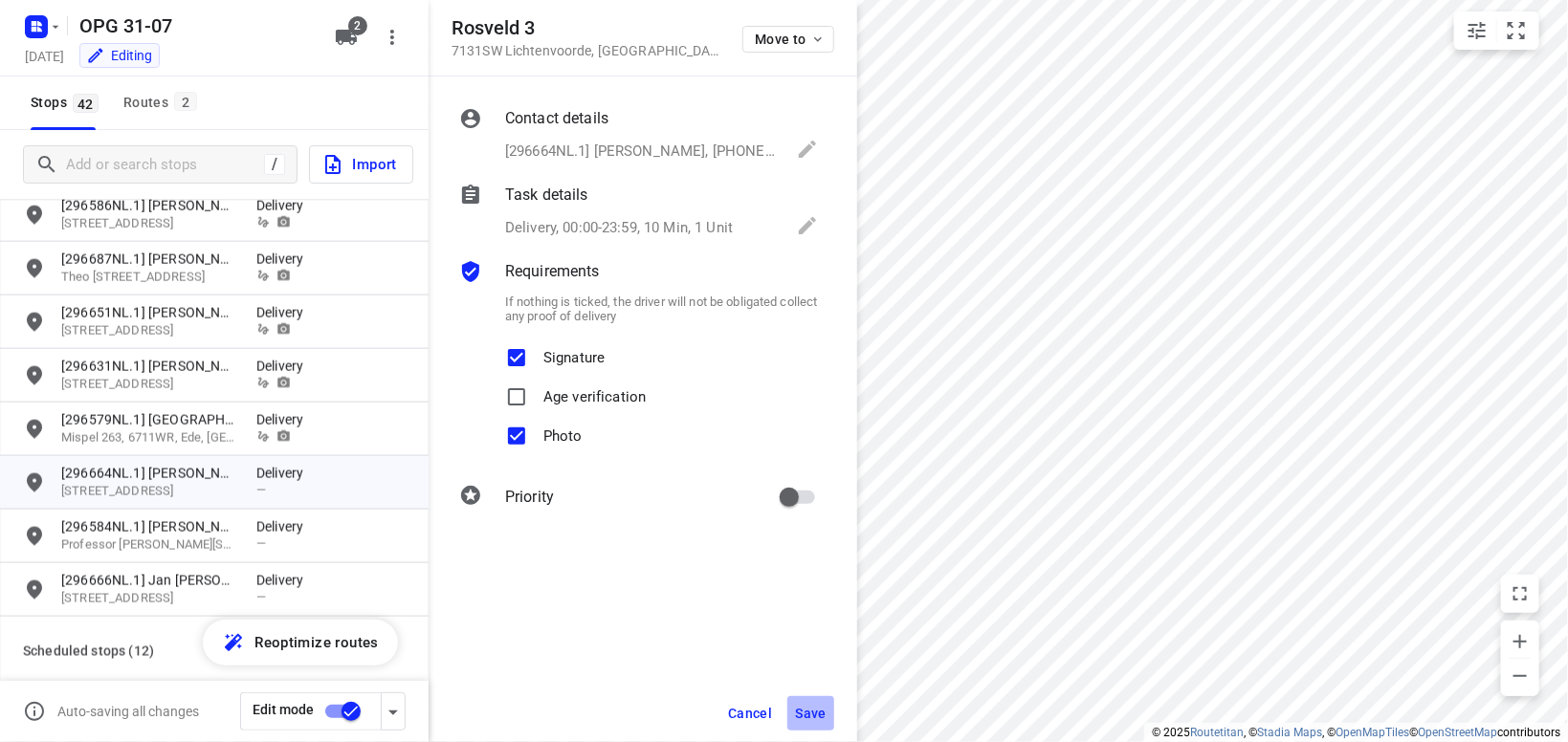 click on "Save" at bounding box center (810, 713) 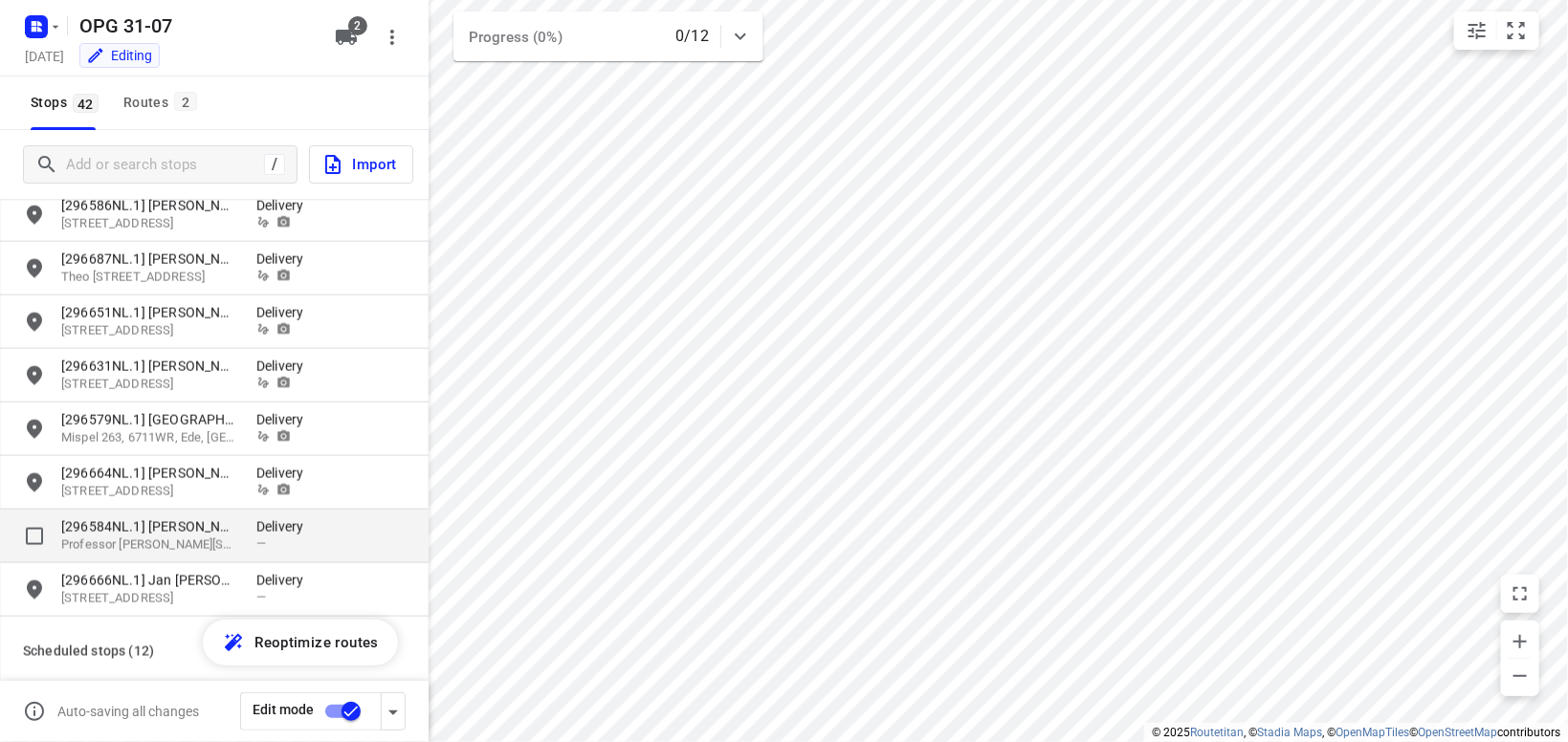 click on "[296584NL.1] [PERSON_NAME]" at bounding box center [149, 527] 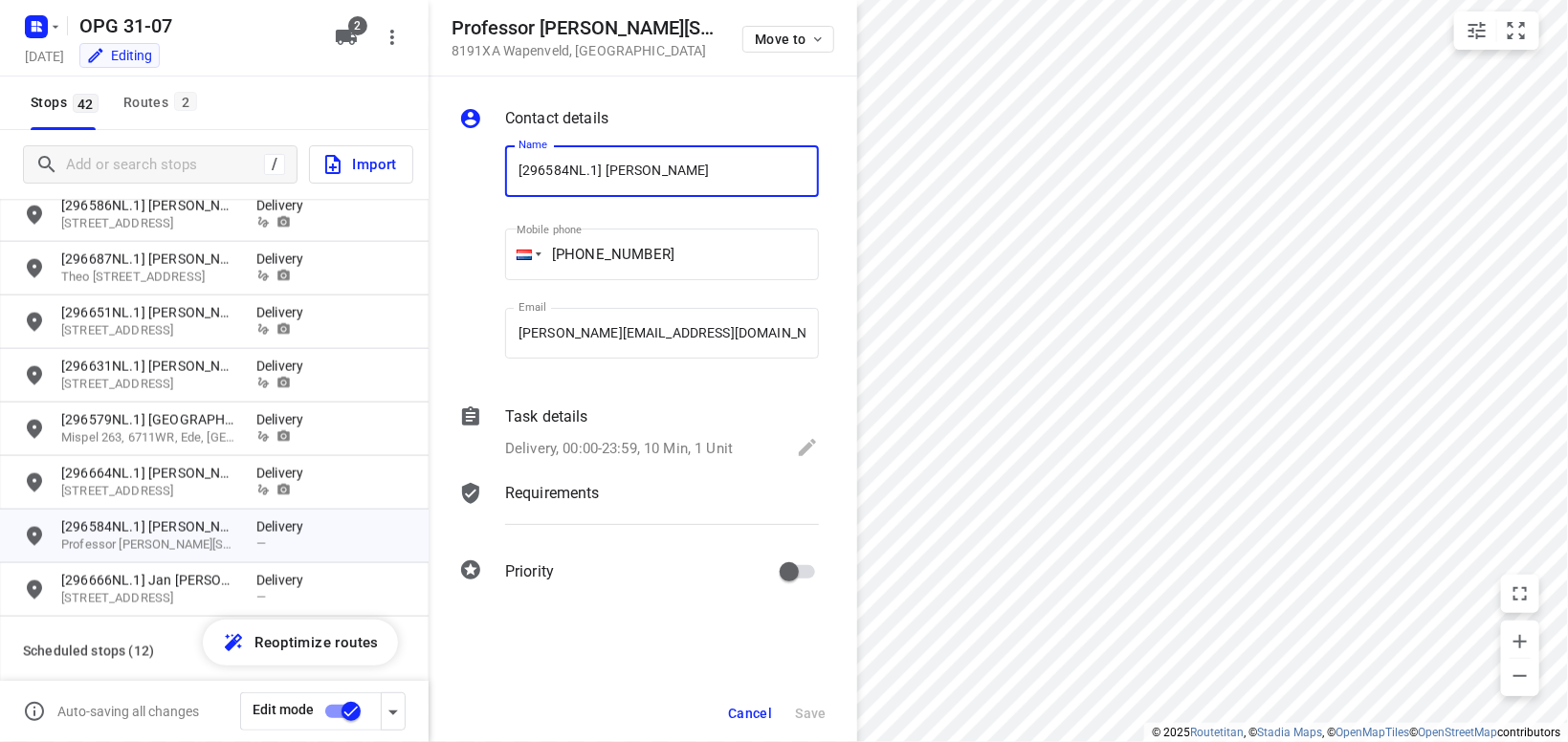 drag, startPoint x: 540, startPoint y: 496, endPoint x: 551, endPoint y: 491, distance: 12 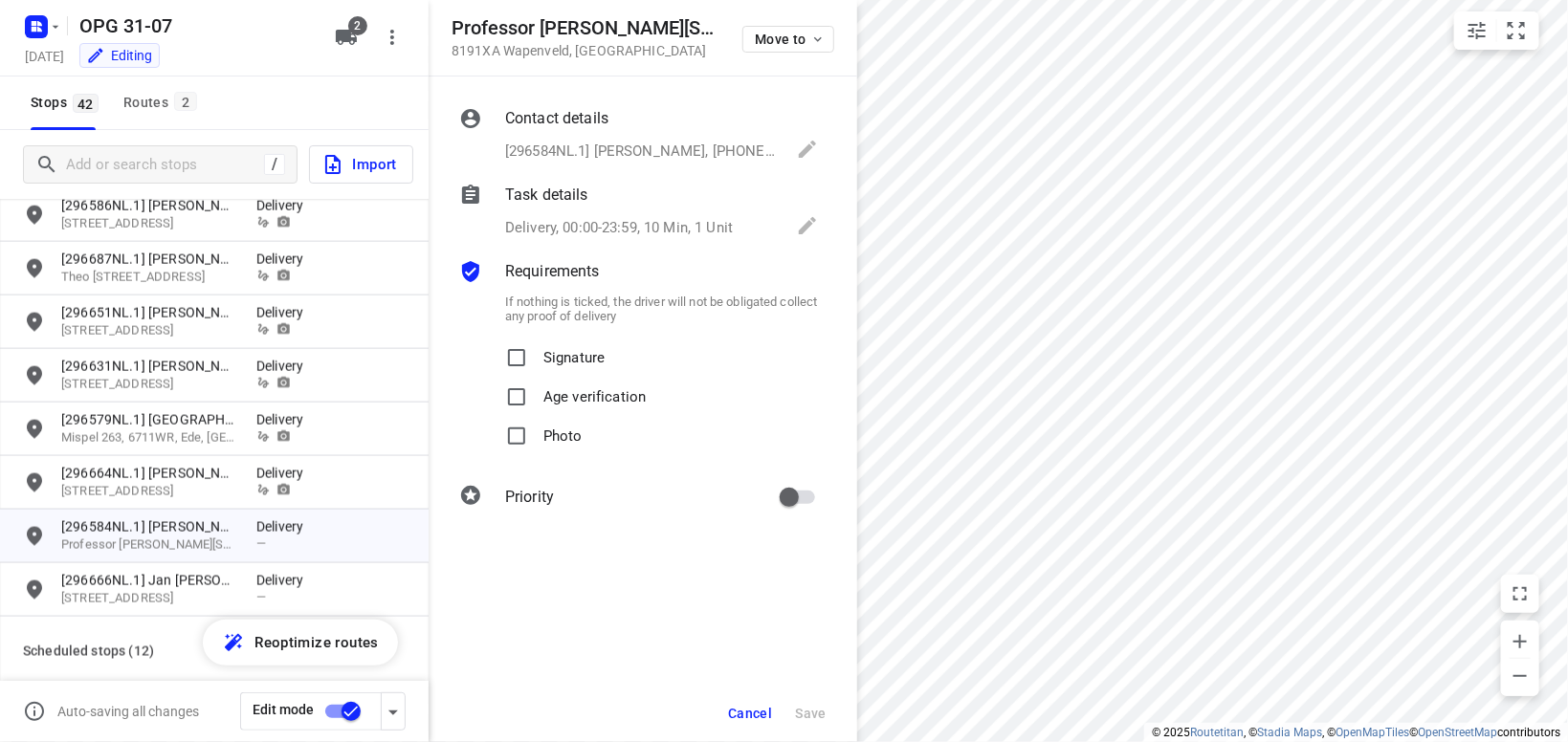 click on "Signature" at bounding box center [574, 352] 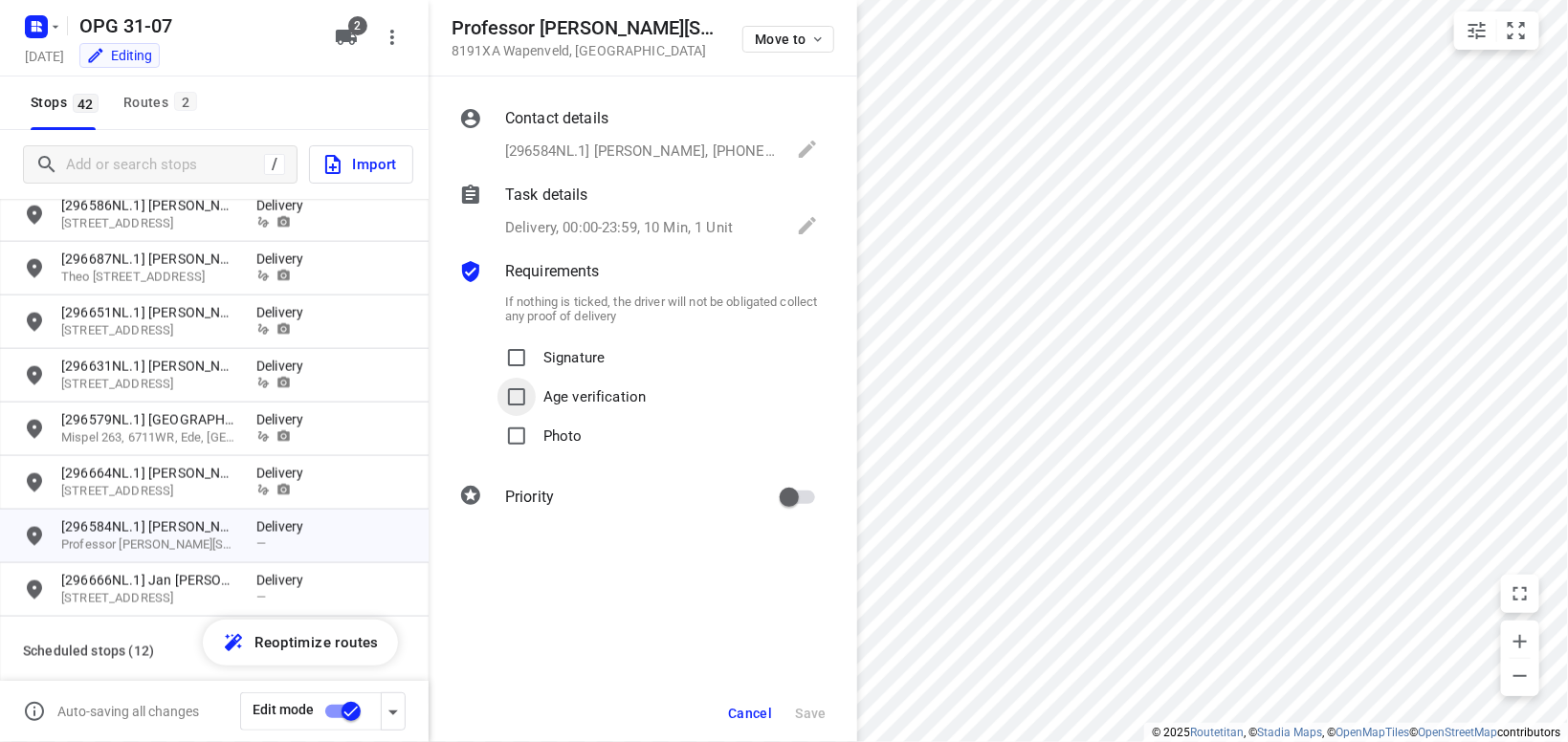 drag, startPoint x: 549, startPoint y: 431, endPoint x: 510, endPoint y: 386, distance: 59.5483 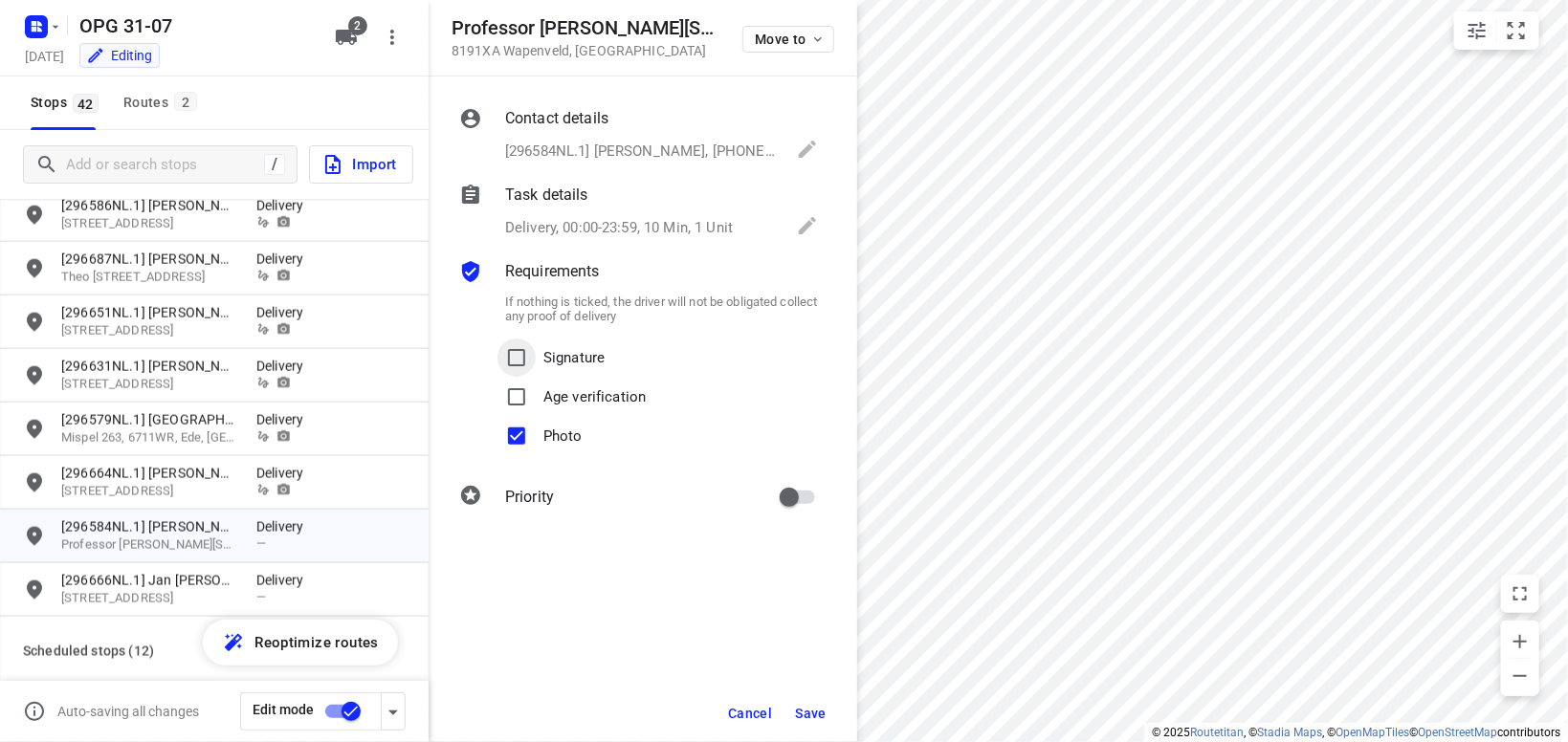 click on "Signature" at bounding box center [517, 358] 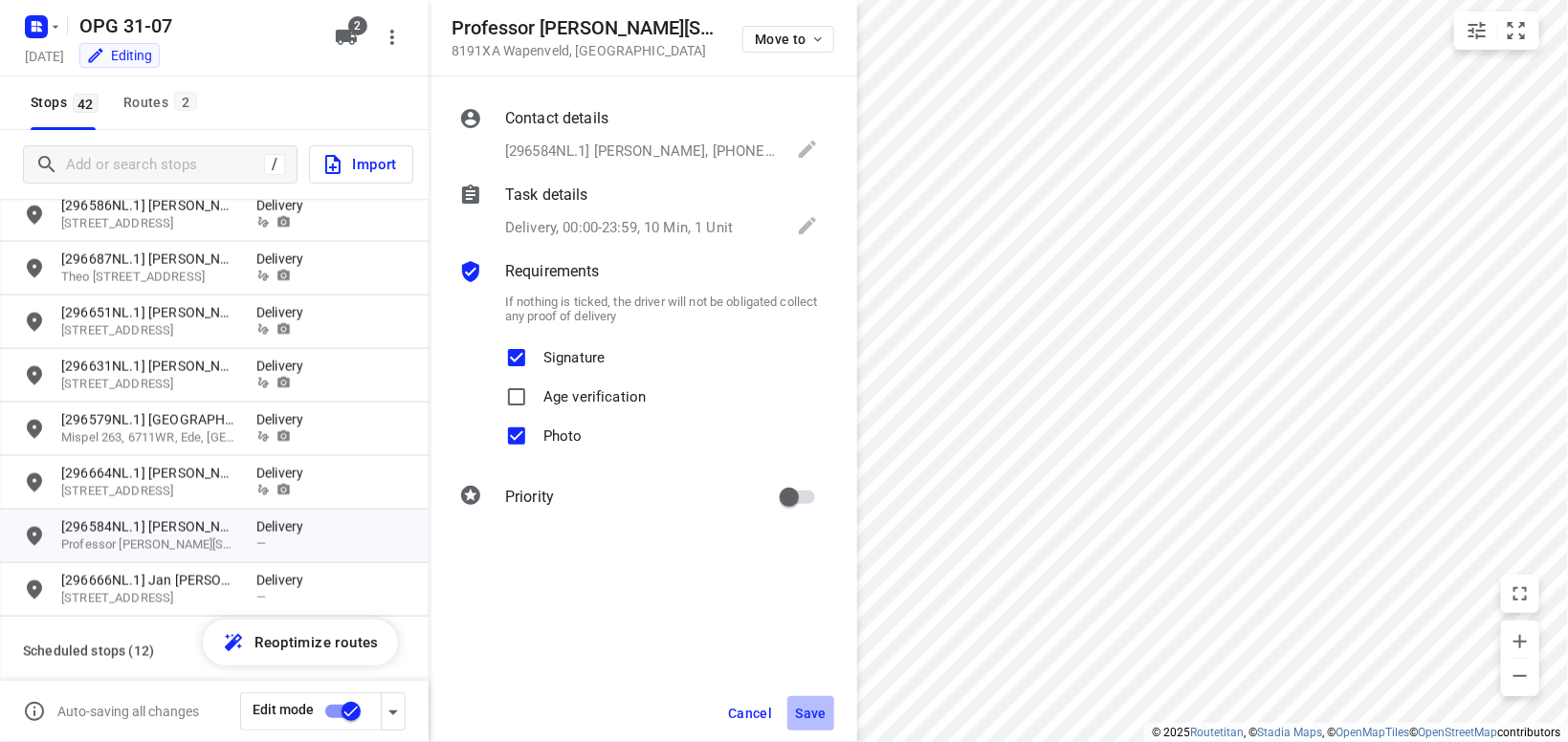 click on "Save" at bounding box center (810, 713) 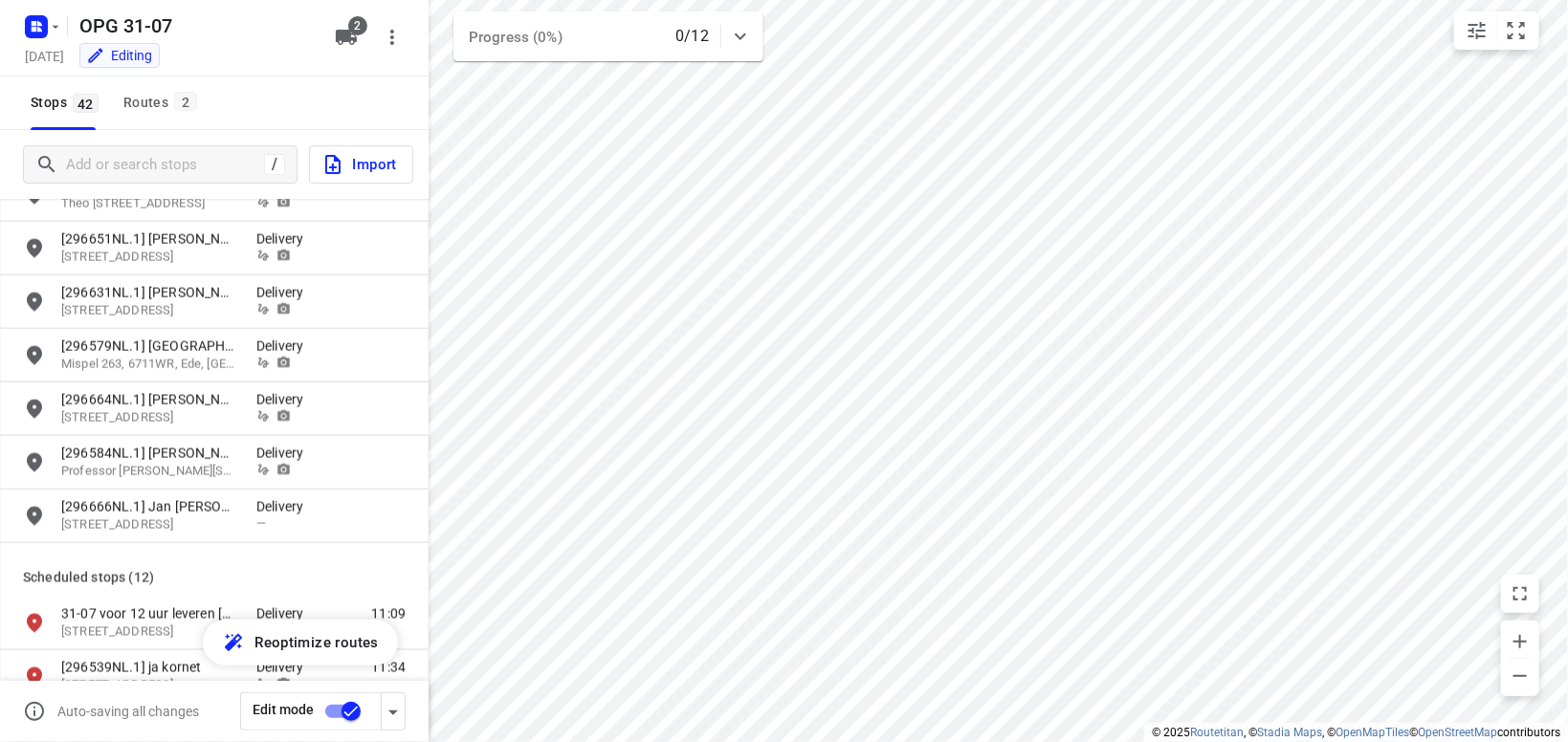 scroll, scrollTop: 1338, scrollLeft: 0, axis: vertical 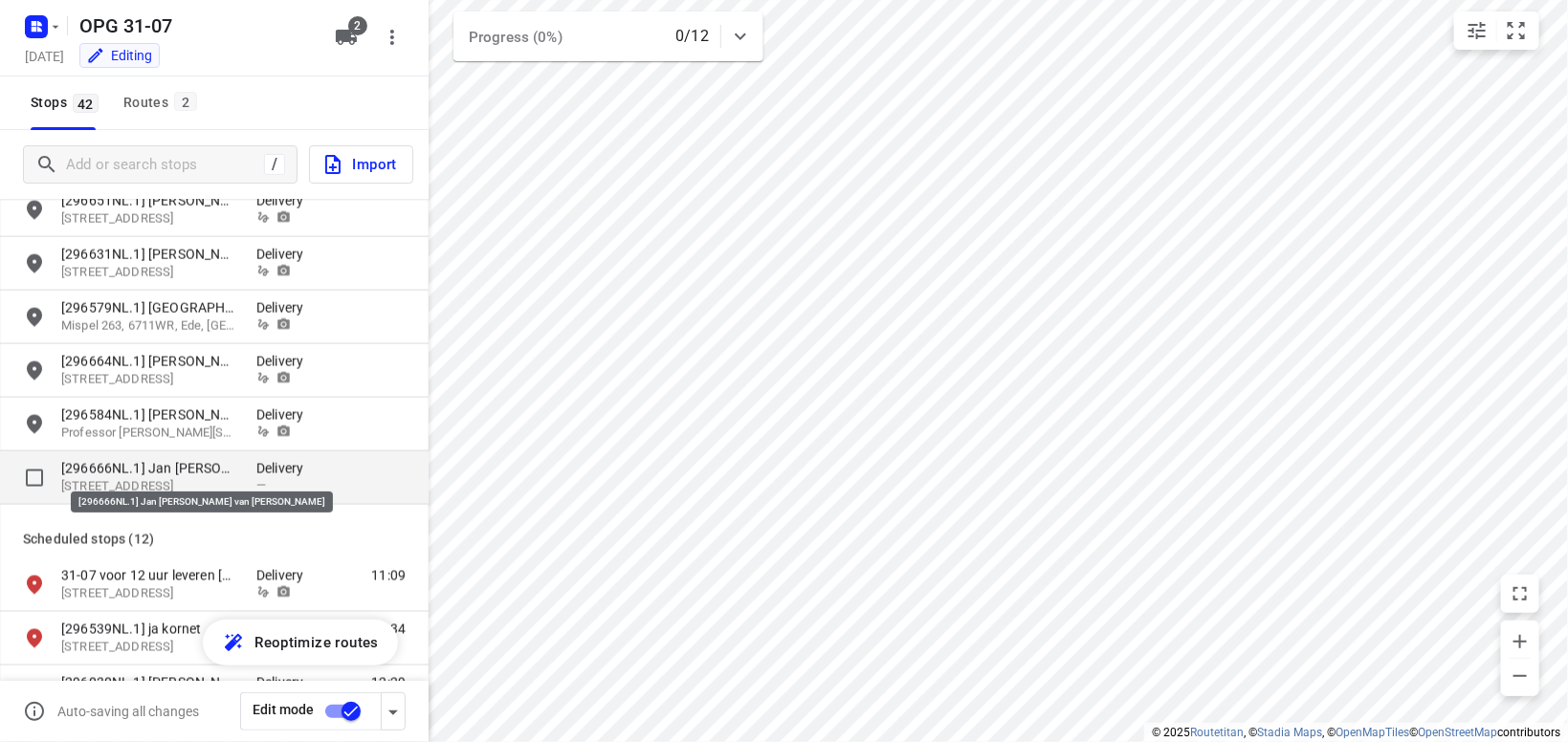 click on "[296666NL.1] Jan [PERSON_NAME] van [PERSON_NAME]" at bounding box center [149, 469] 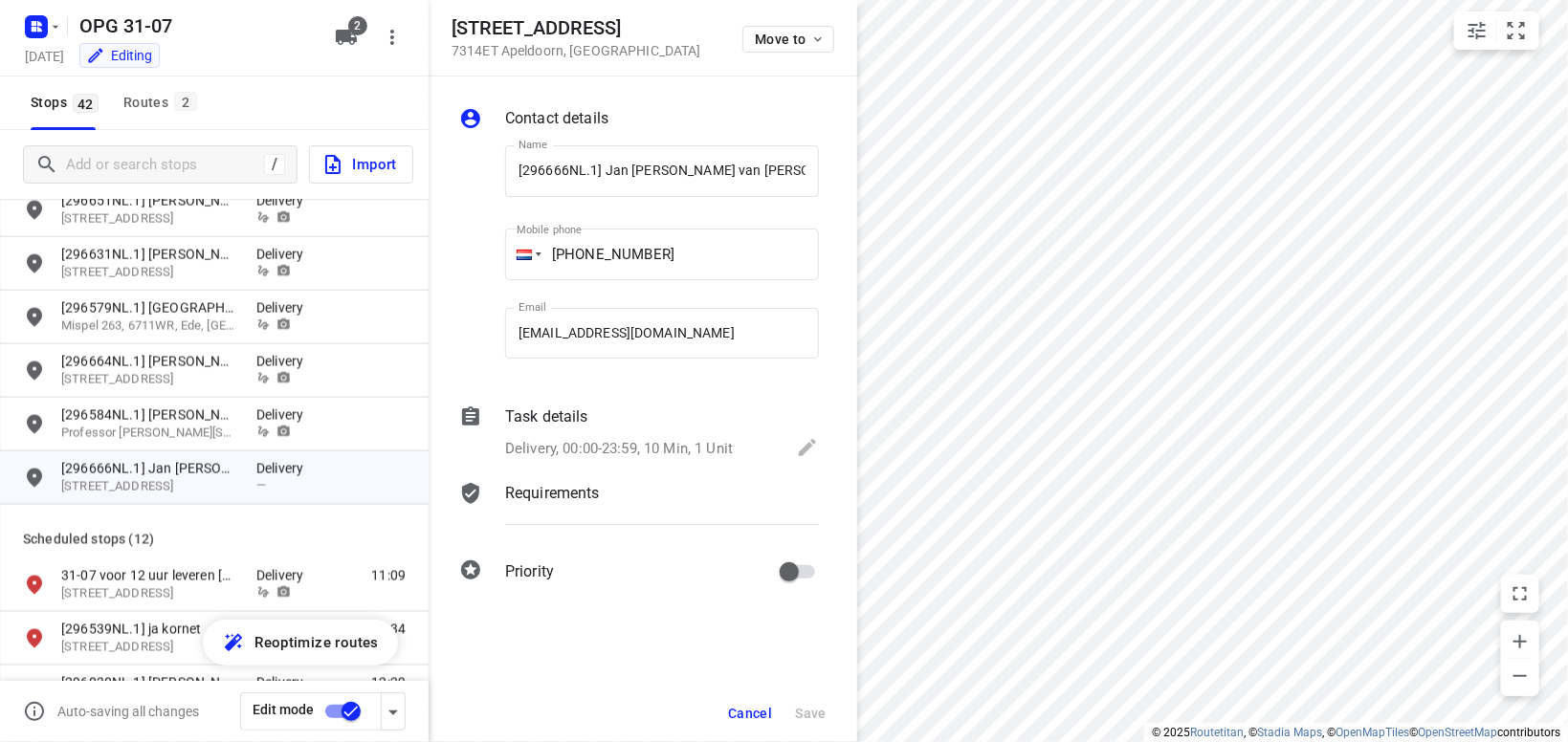 click on "Requirements" at bounding box center (552, 493) 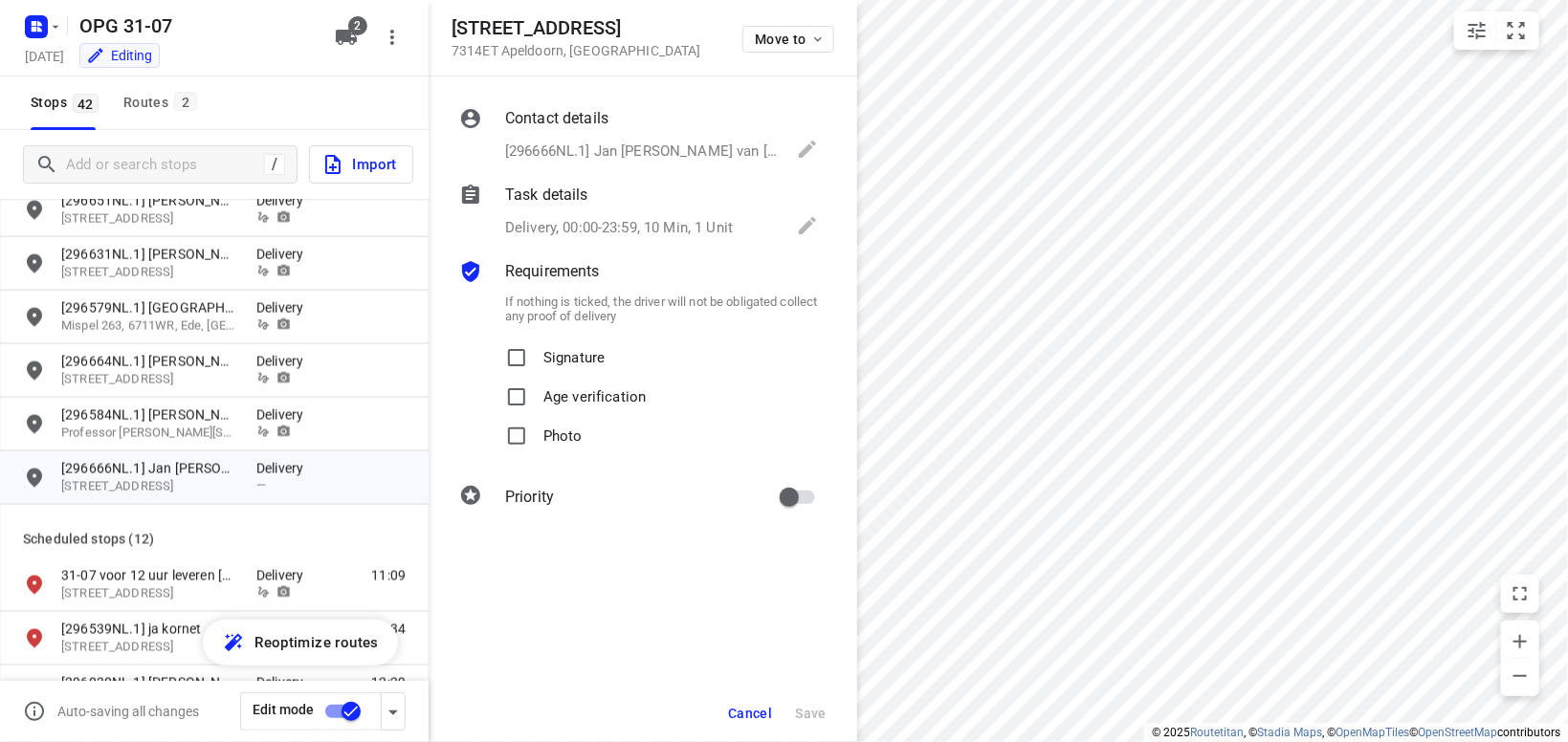 click on "Signature" at bounding box center (574, 352) 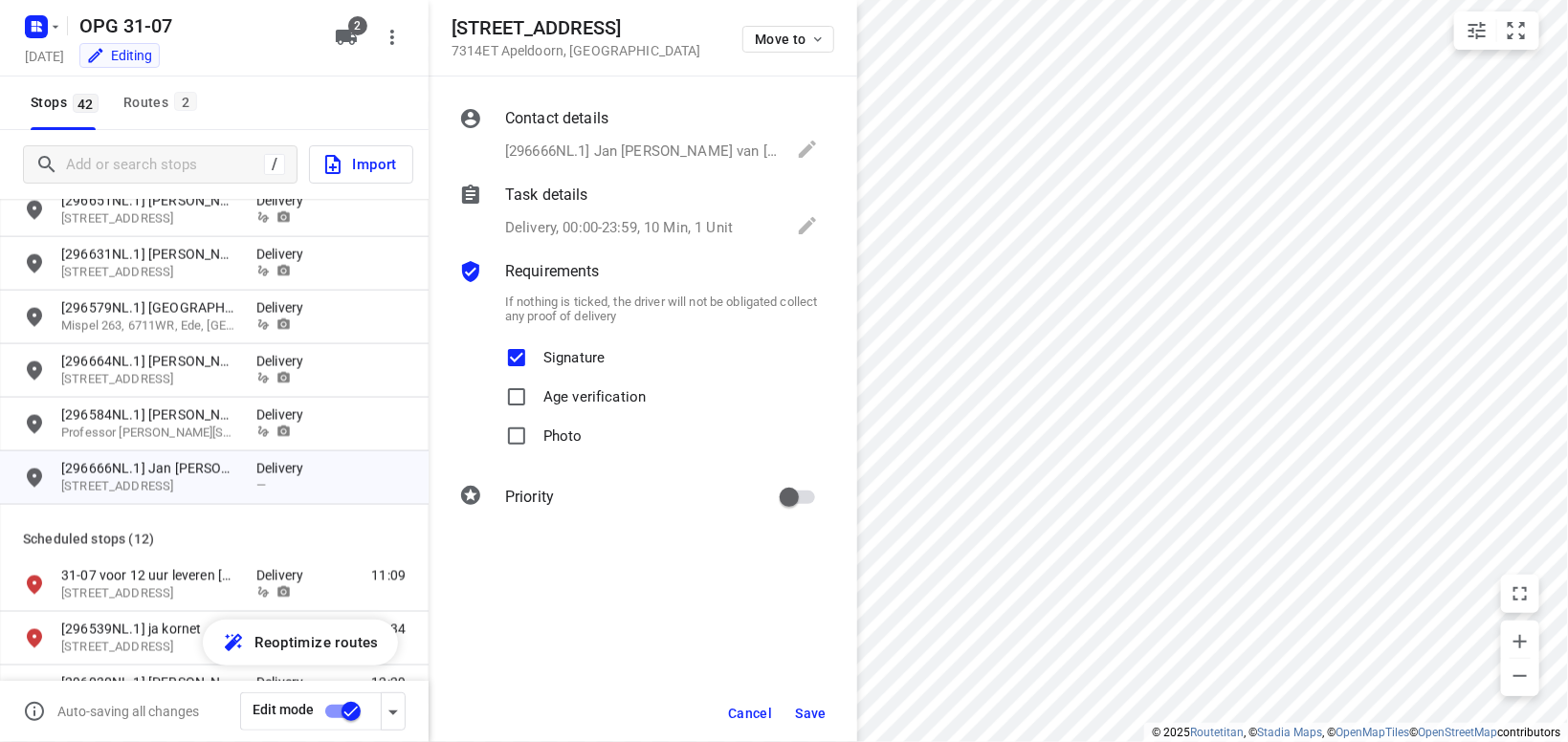 click on "Photo" at bounding box center (563, 430) 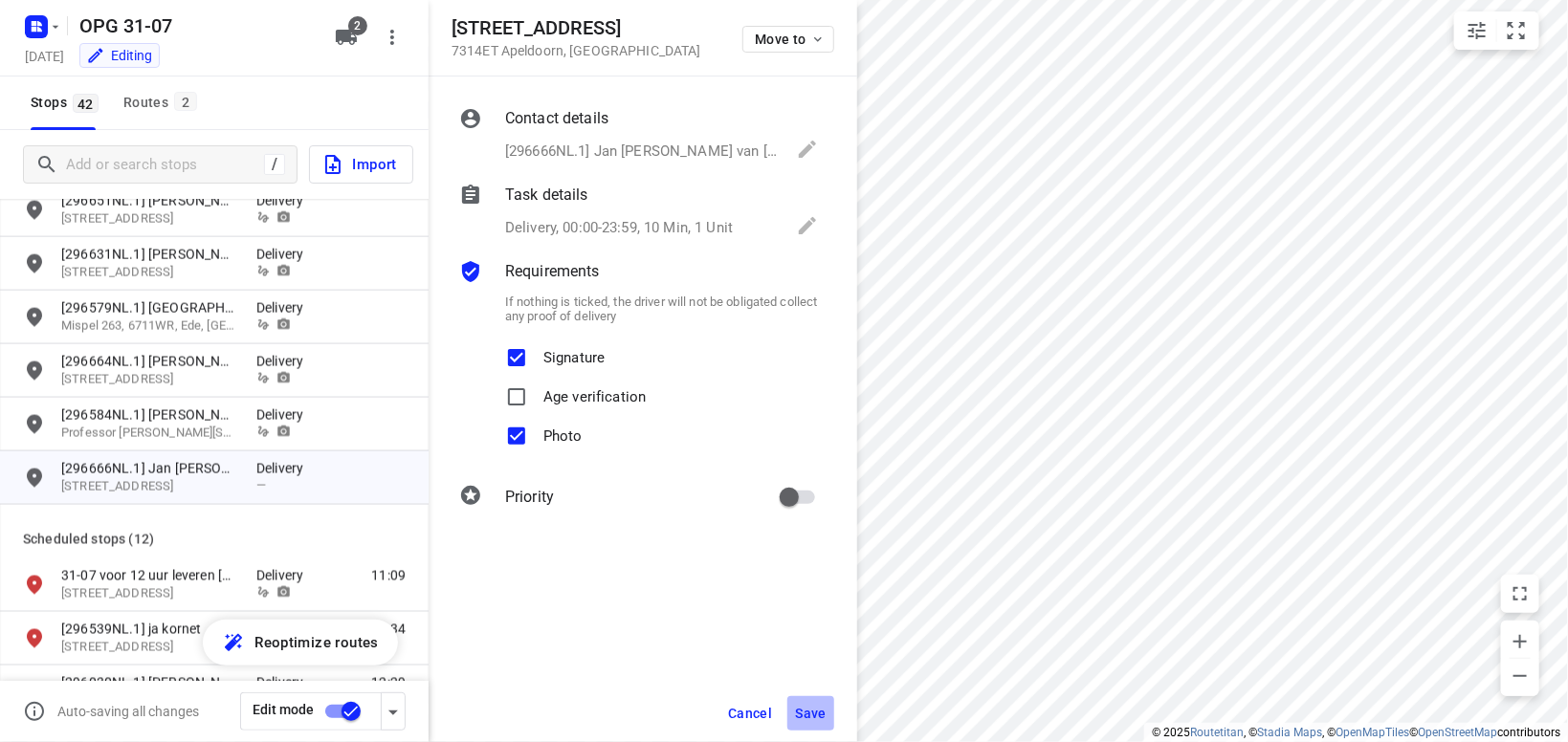 click on "Save" at bounding box center (810, 713) 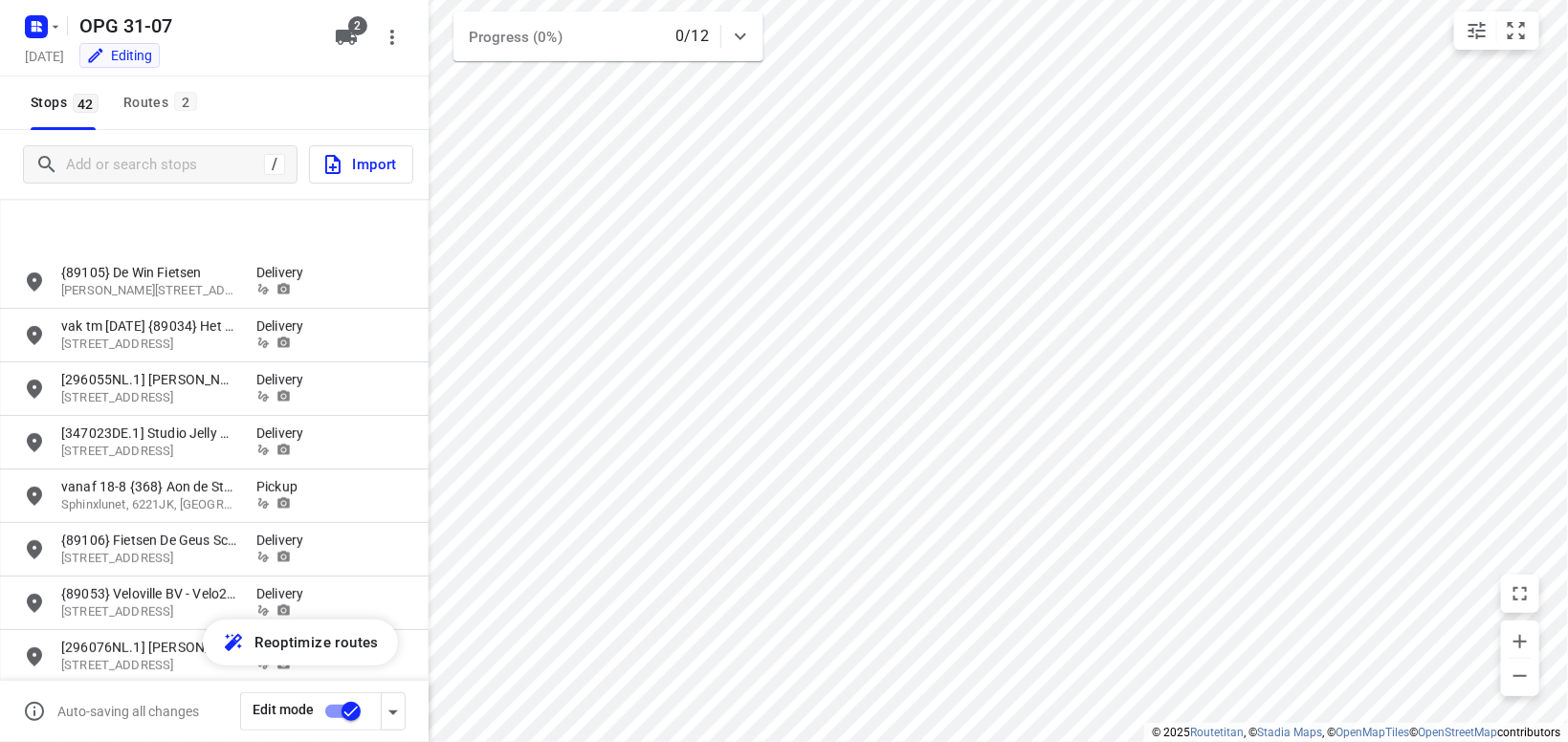 scroll, scrollTop: 0, scrollLeft: 0, axis: both 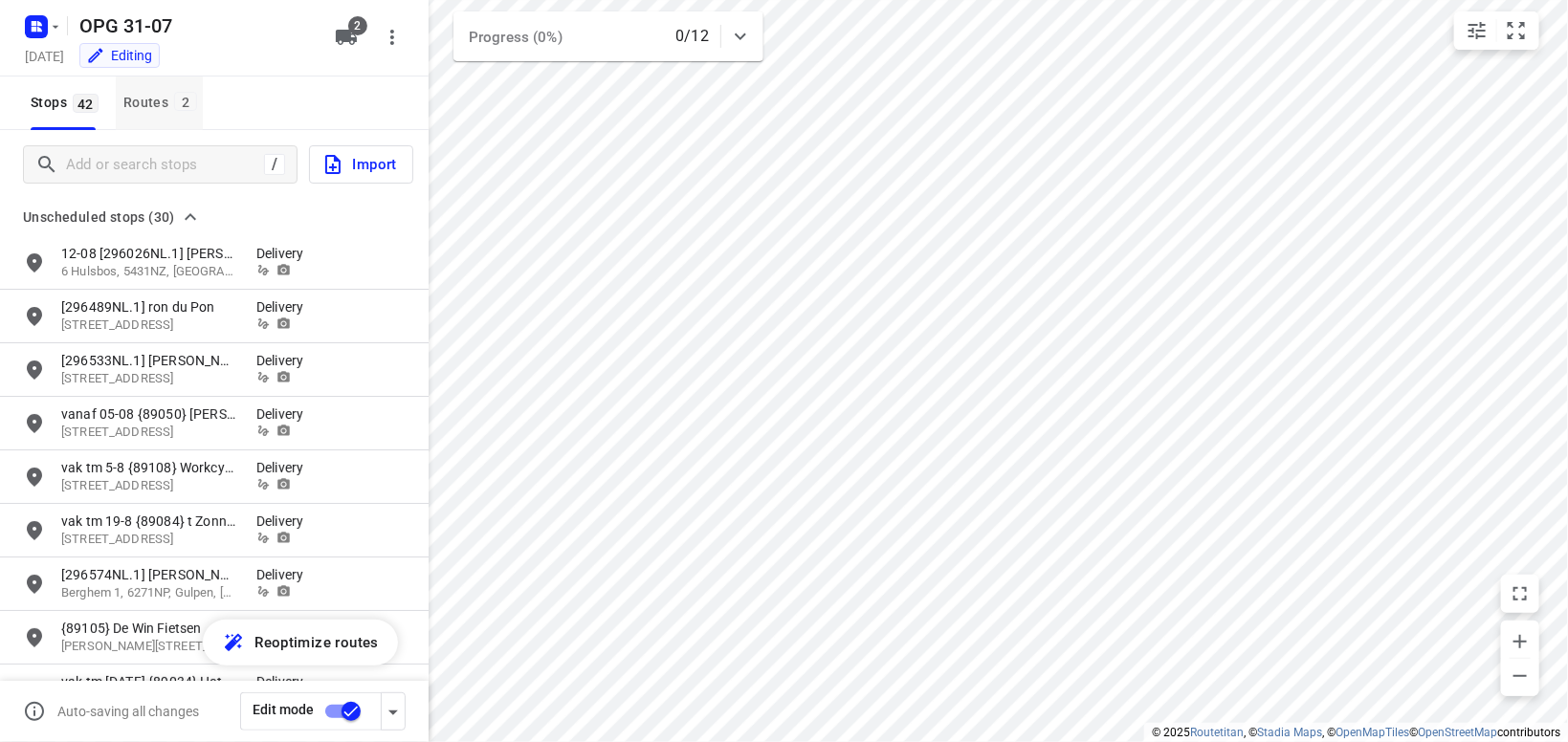 click on "Routes 2" at bounding box center [163, 102] 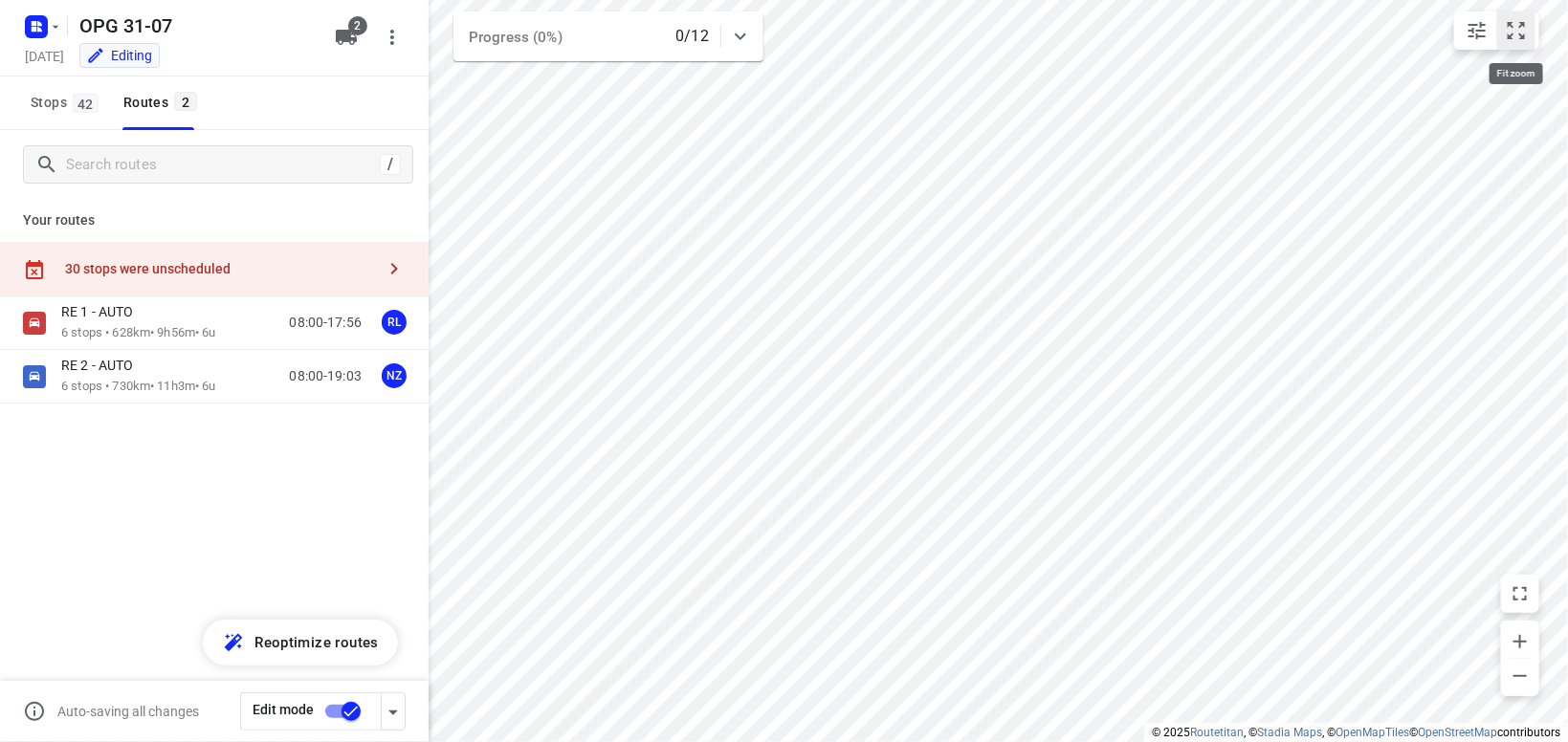 click 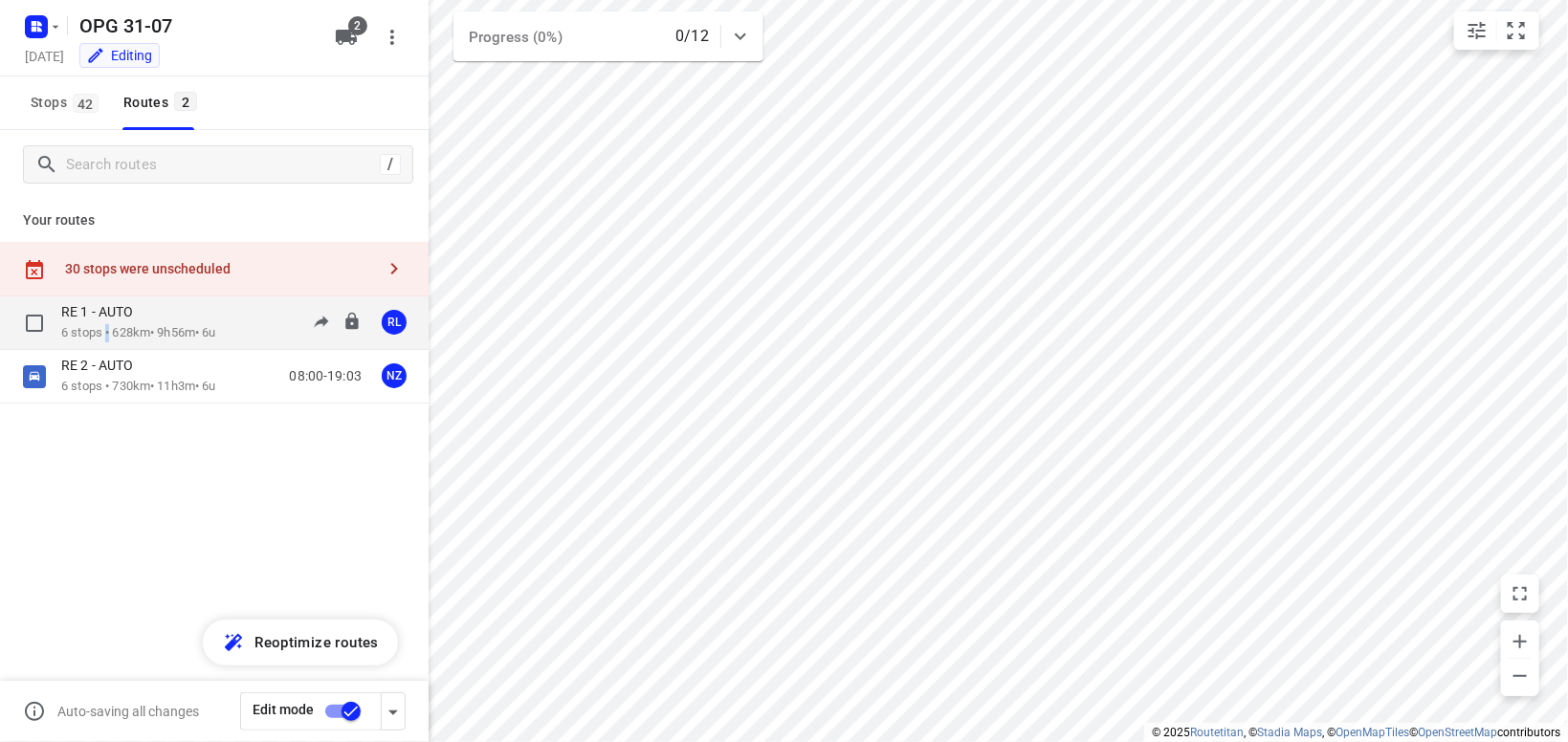 click on "6   stops •   628km  •   9h56m  • 6u" at bounding box center [139, 333] 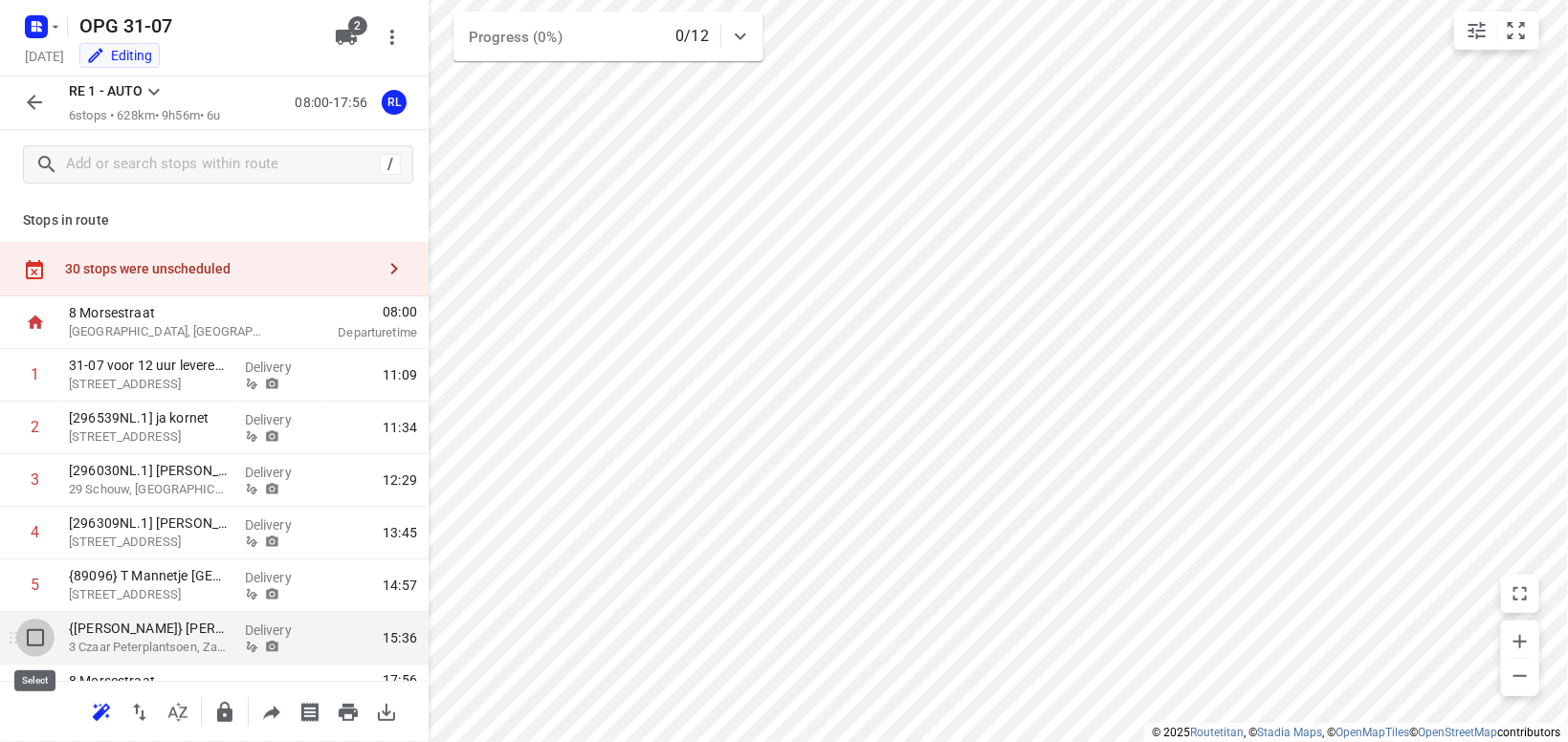 click at bounding box center (35, 638) 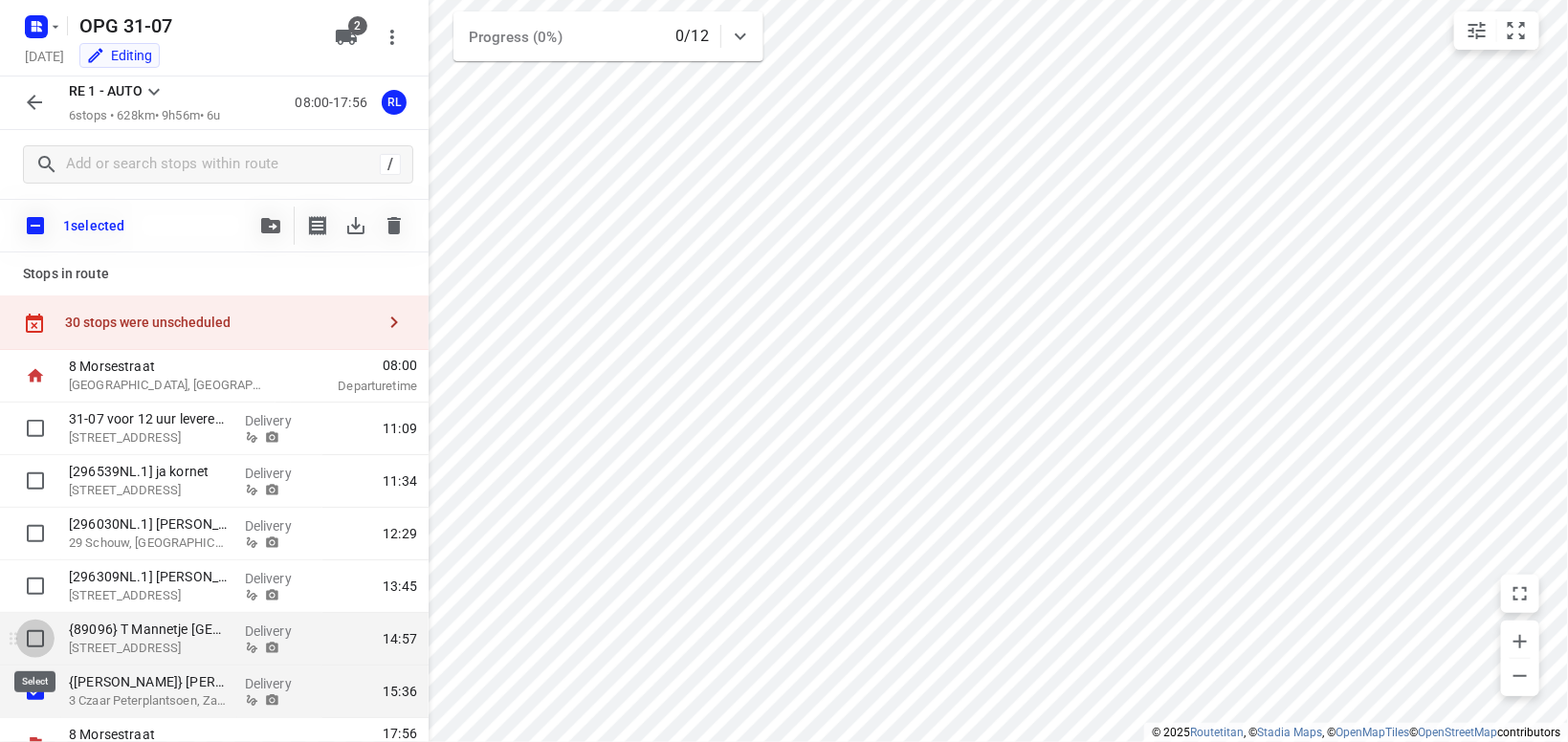 click at bounding box center (35, 639) 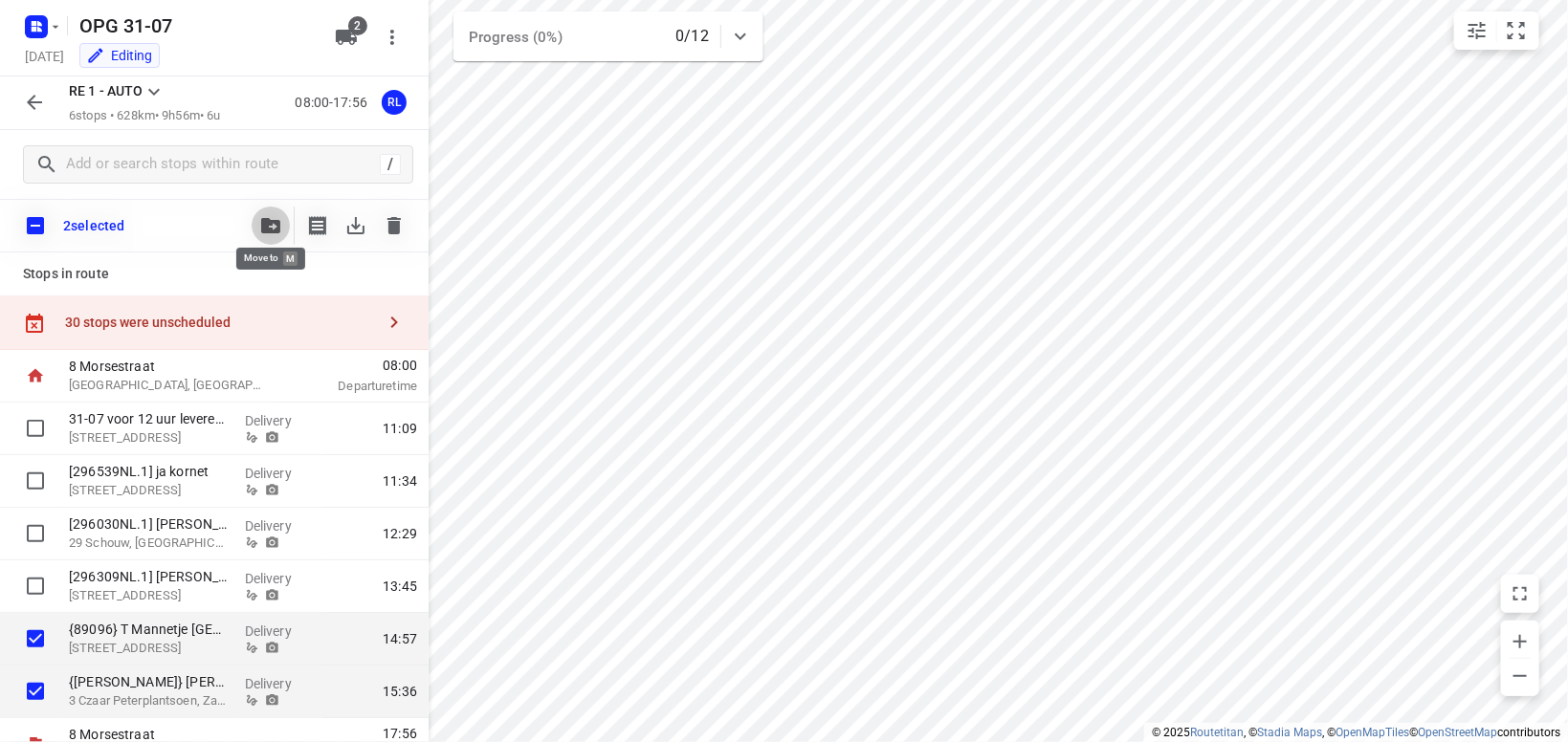 click at bounding box center [271, 226] 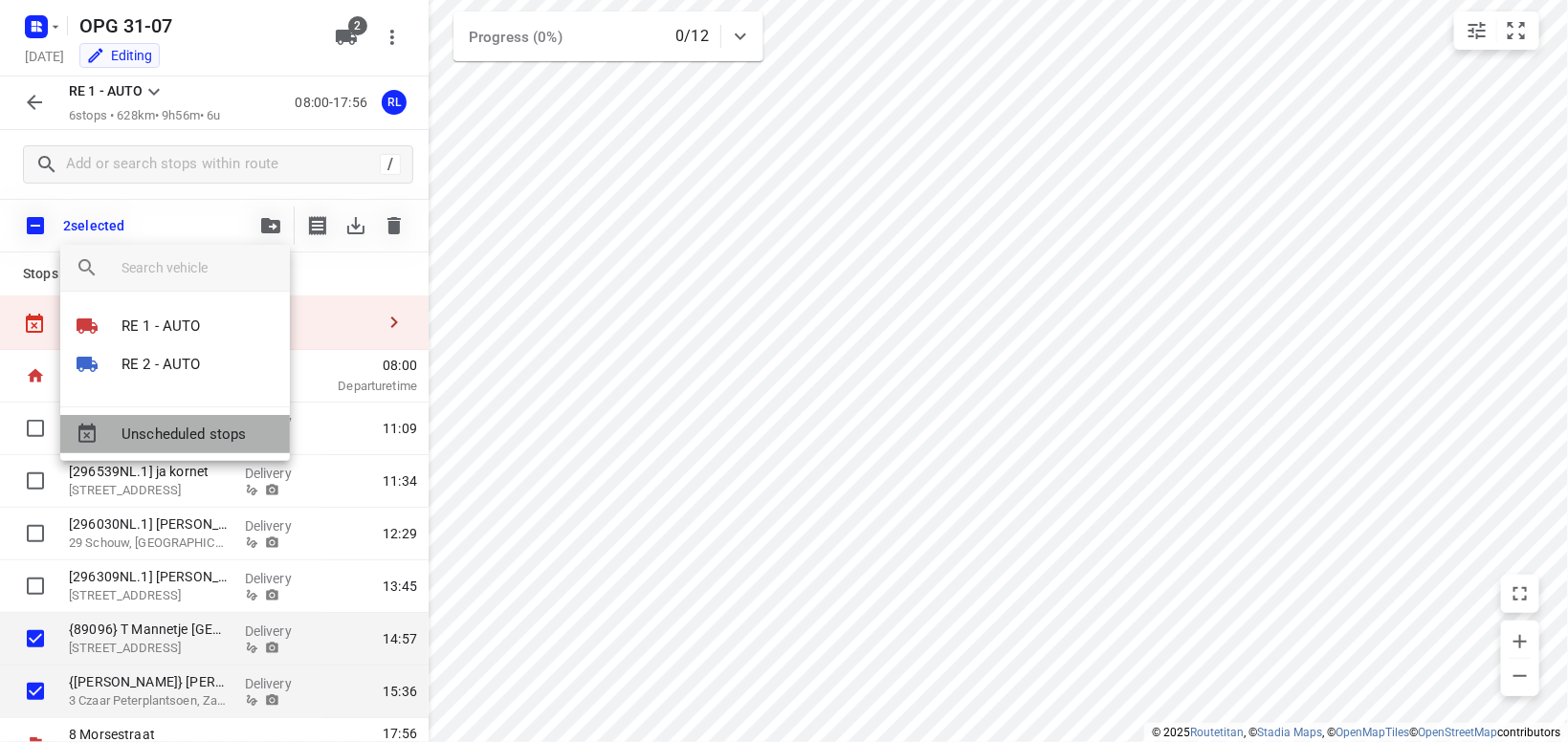 click on "Unscheduled stops" at bounding box center [198, 434] 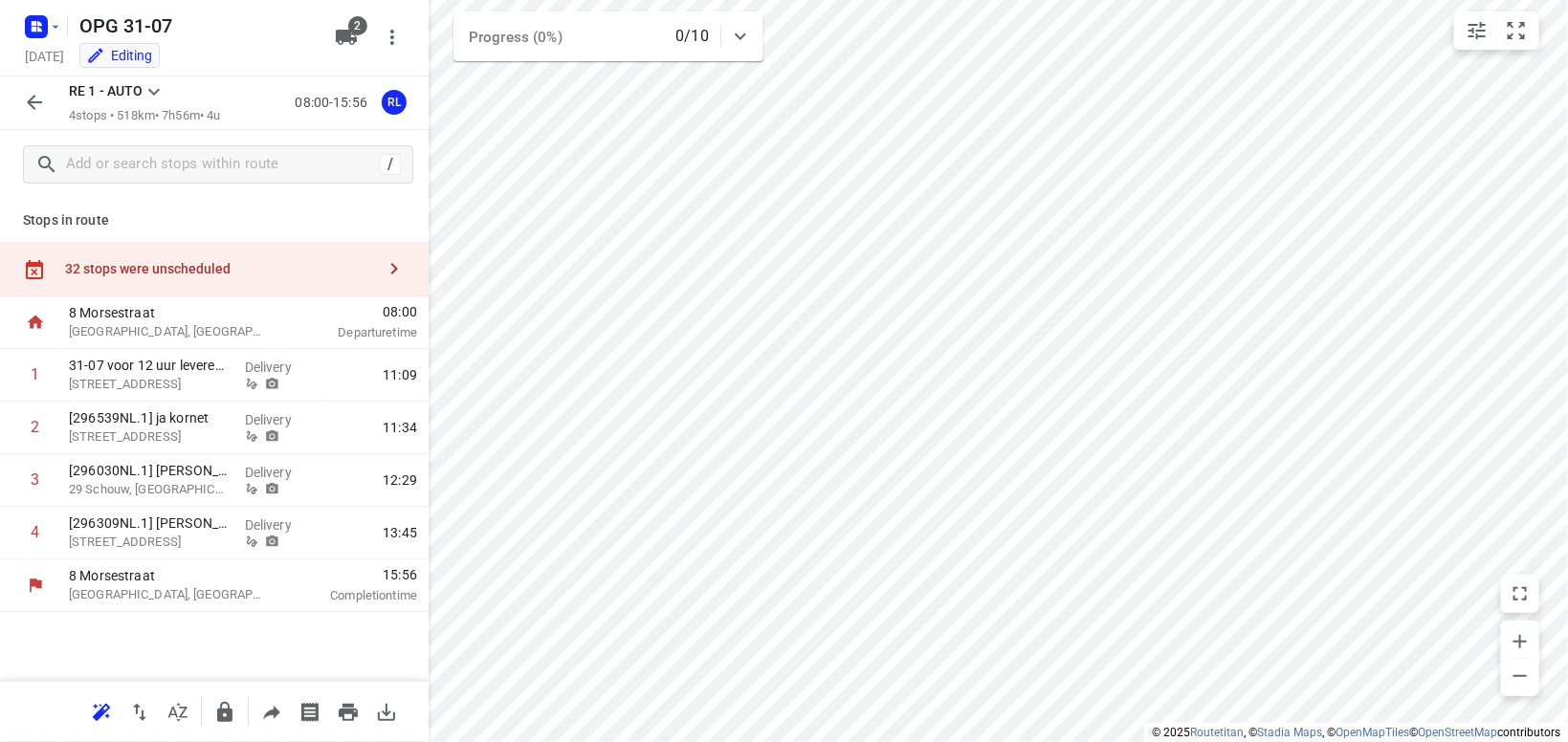 click 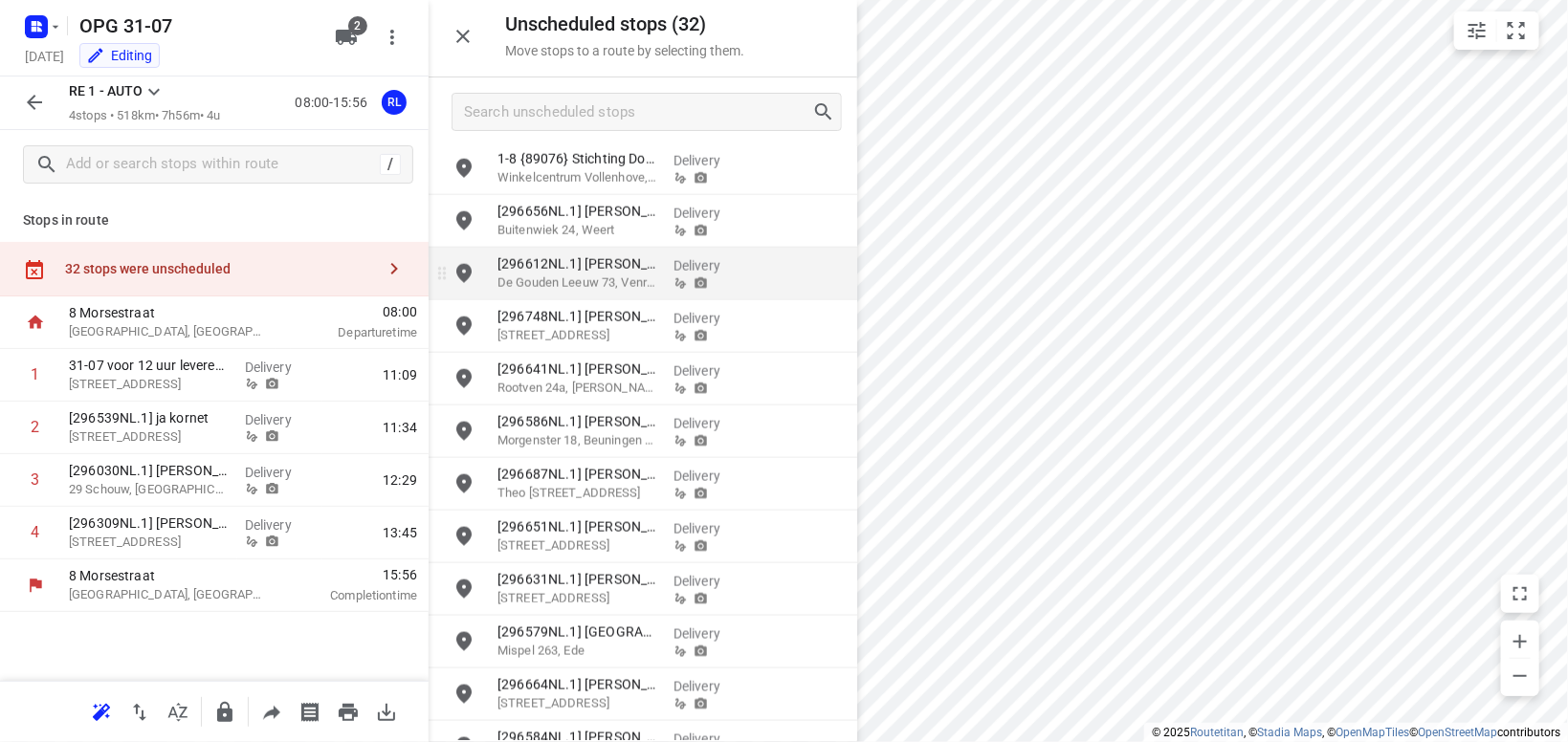 scroll, scrollTop: 1092, scrollLeft: 0, axis: vertical 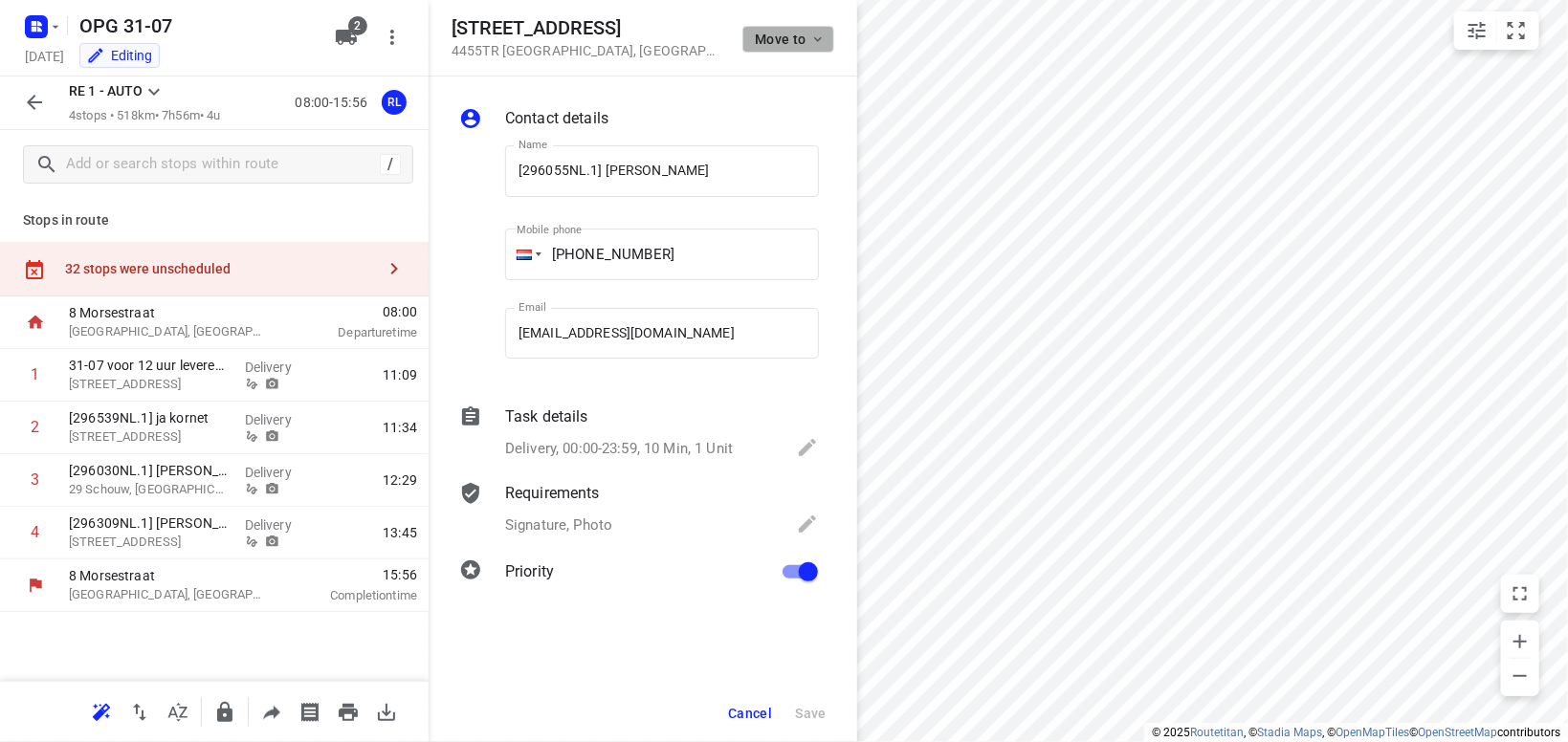 click 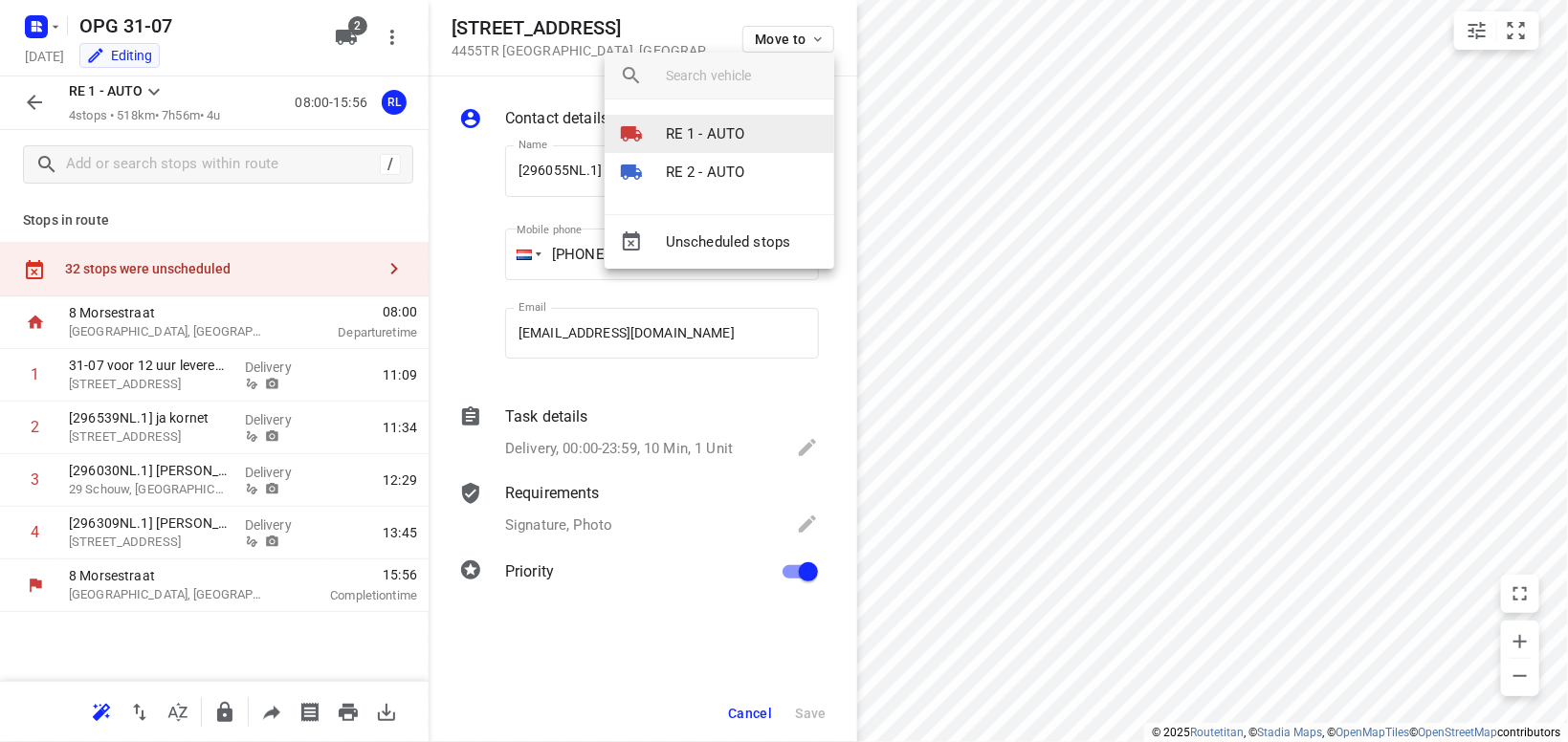 click on "RE 1 - AUTO" at bounding box center [705, 134] 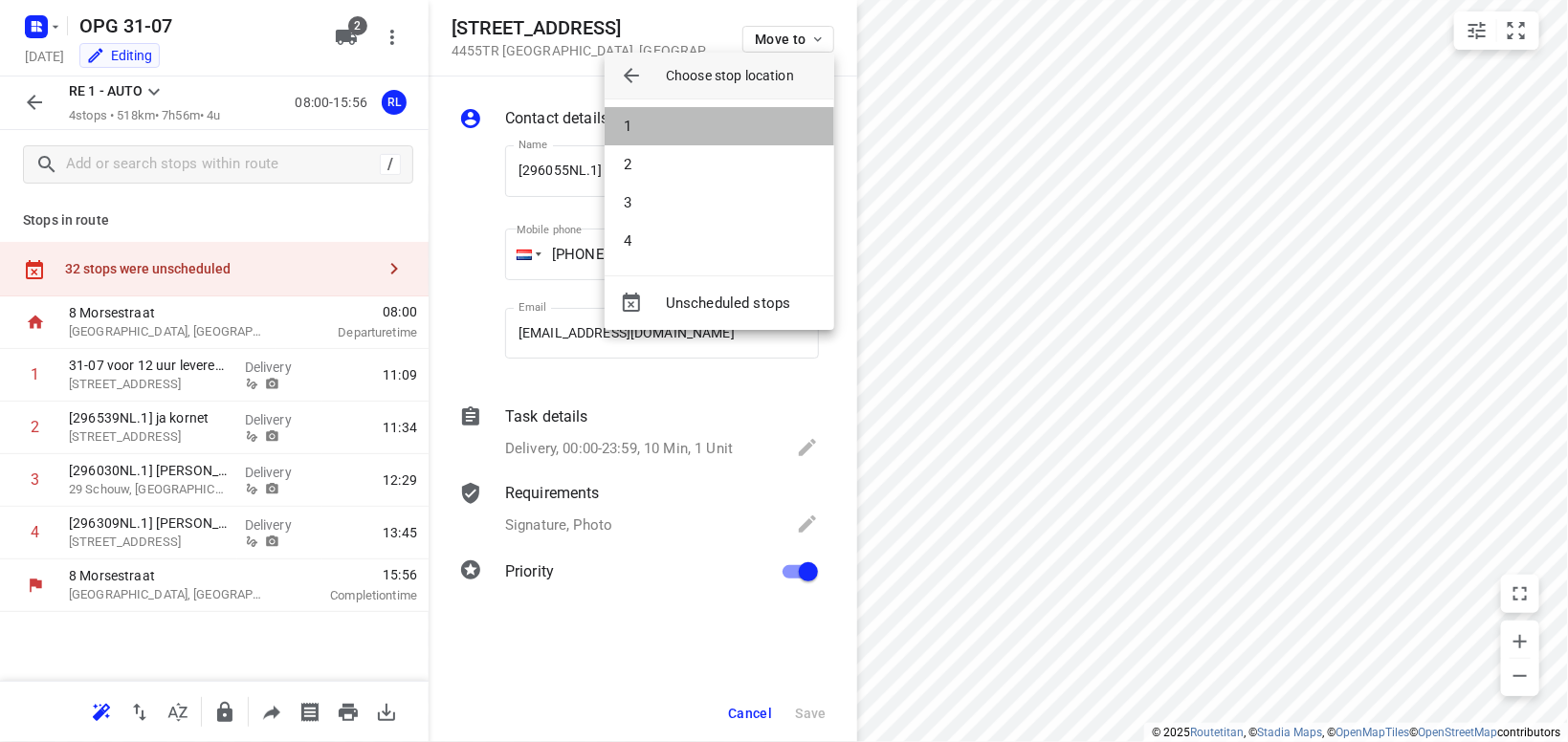 click on "1" at bounding box center [719, 126] 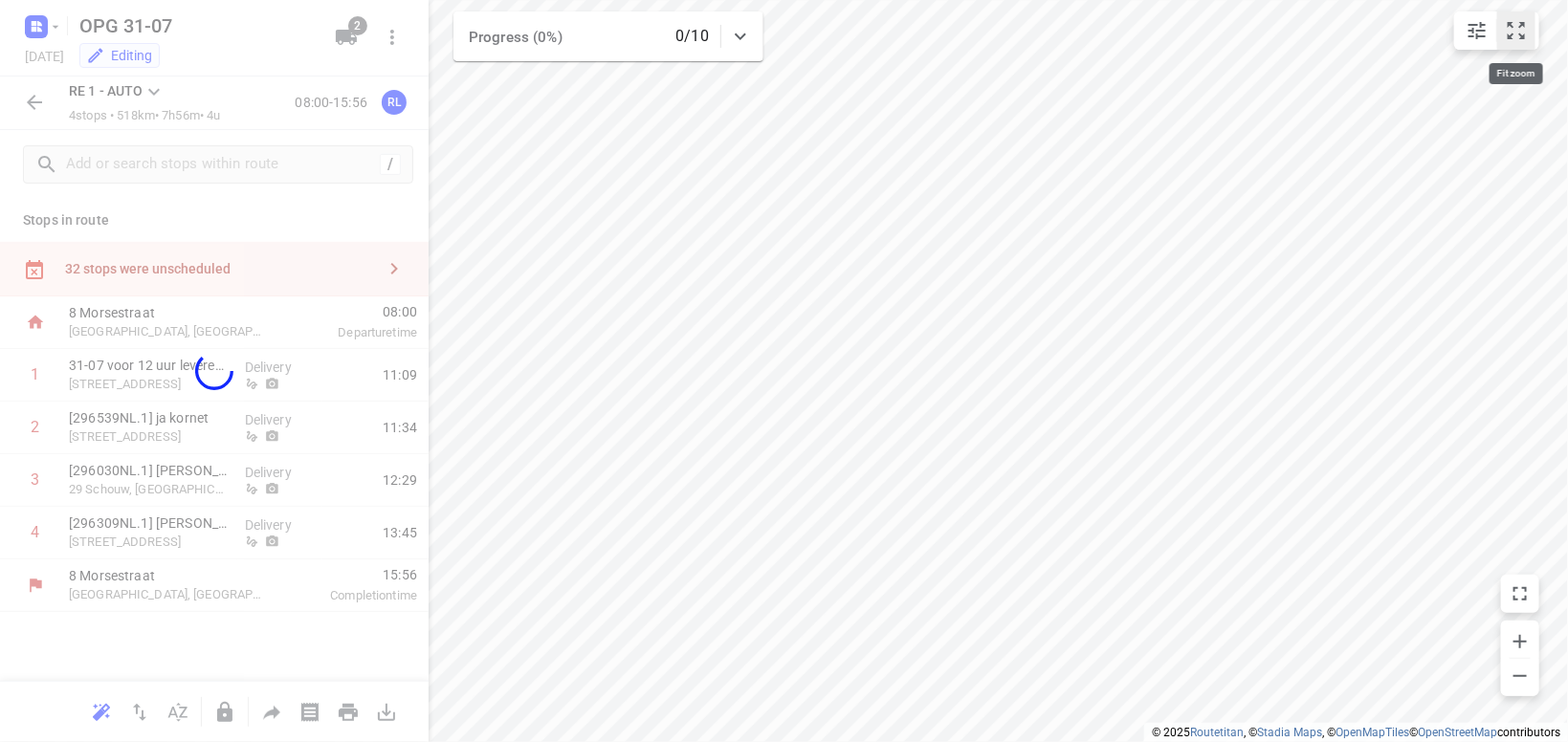 click at bounding box center [1516, 31] 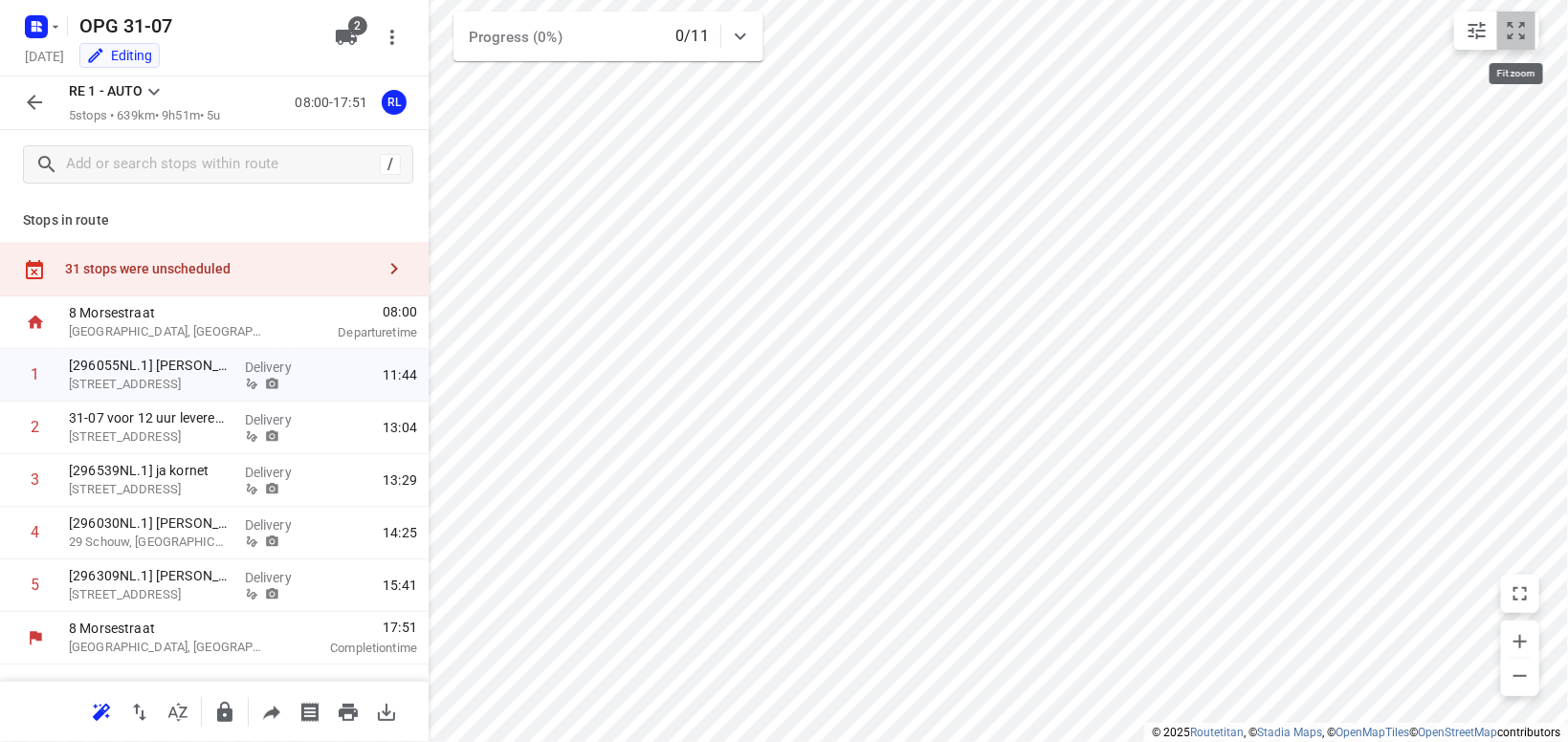 click 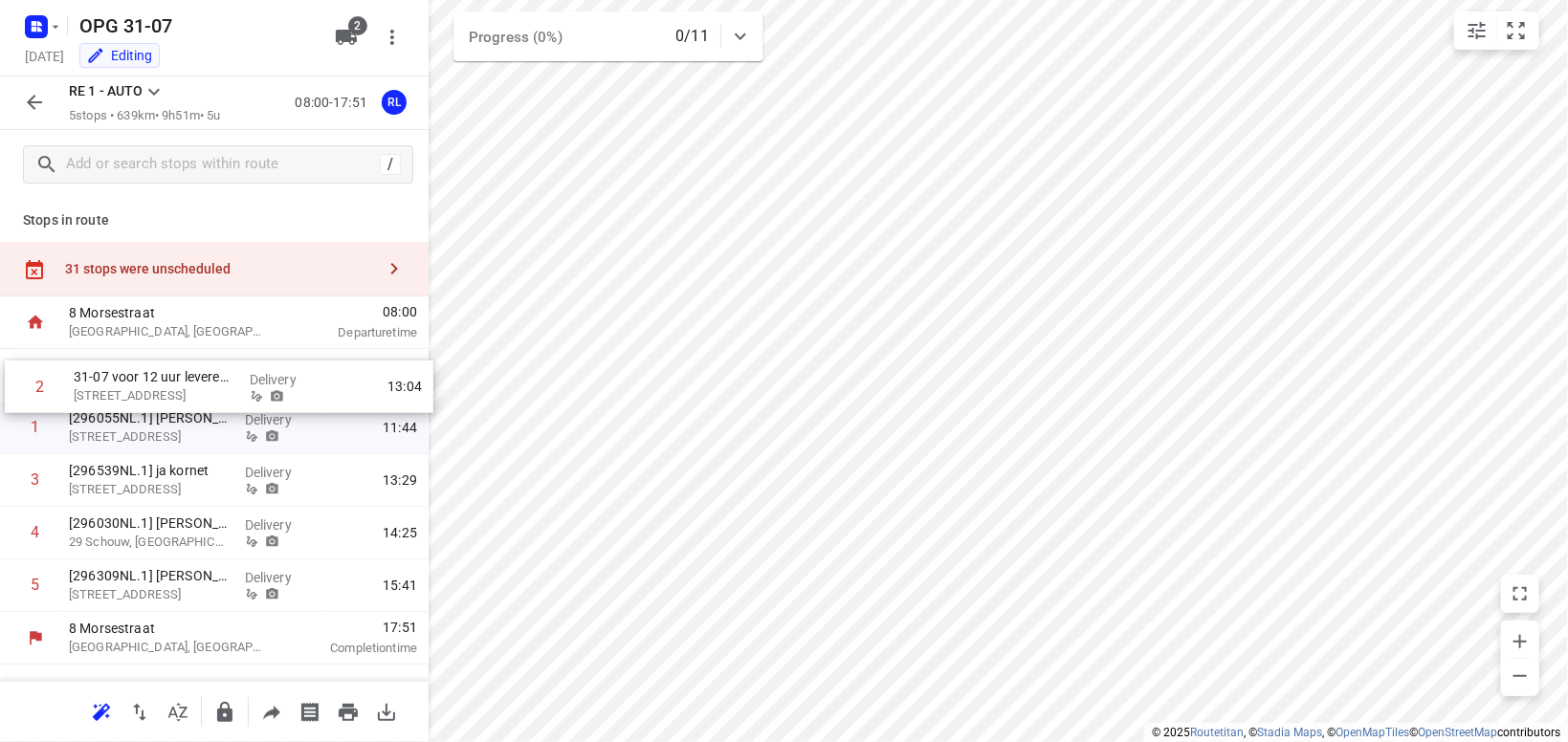 drag, startPoint x: 173, startPoint y: 427, endPoint x: 175, endPoint y: 379, distance: 48.0416 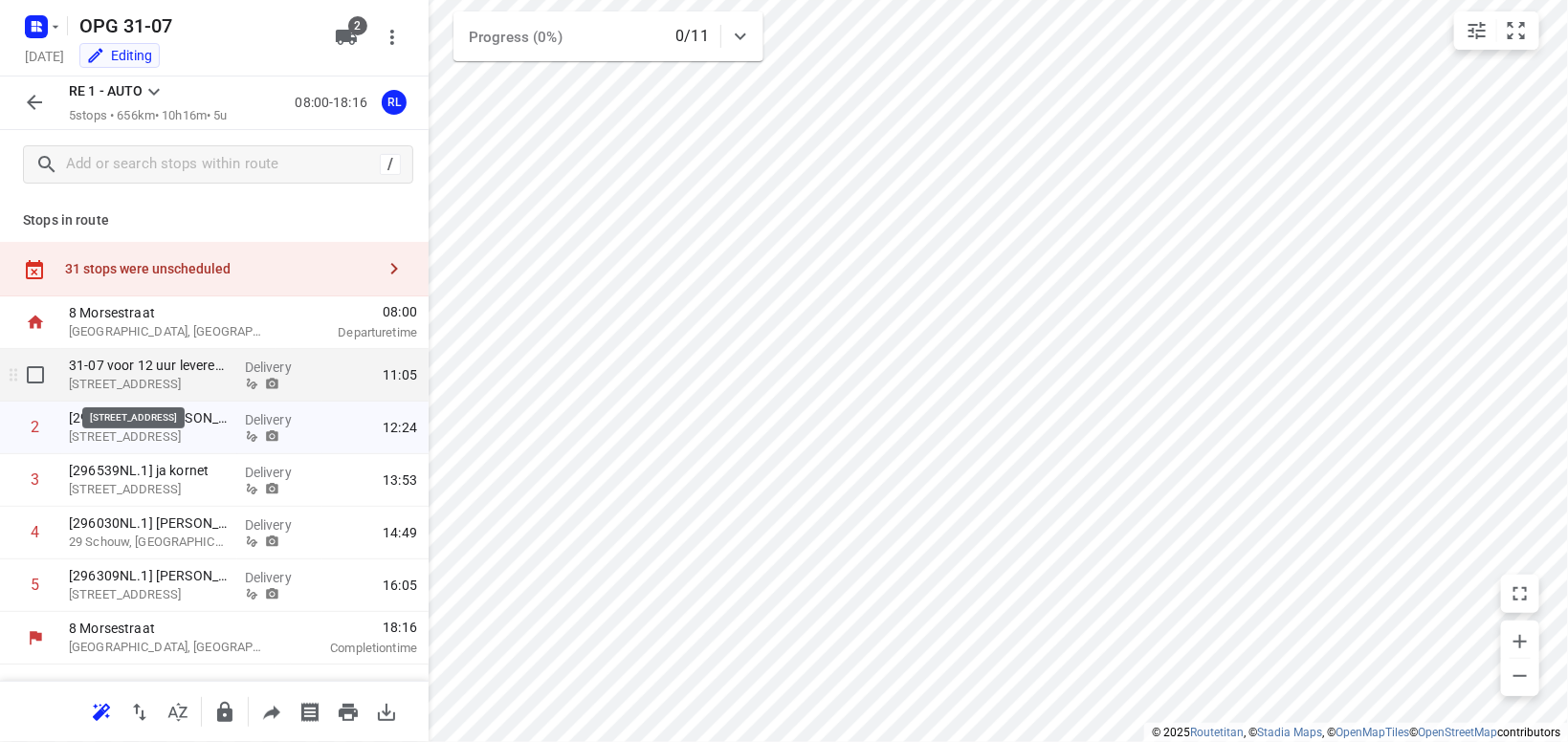 click on "[STREET_ADDRESS]" at bounding box center [149, 384] 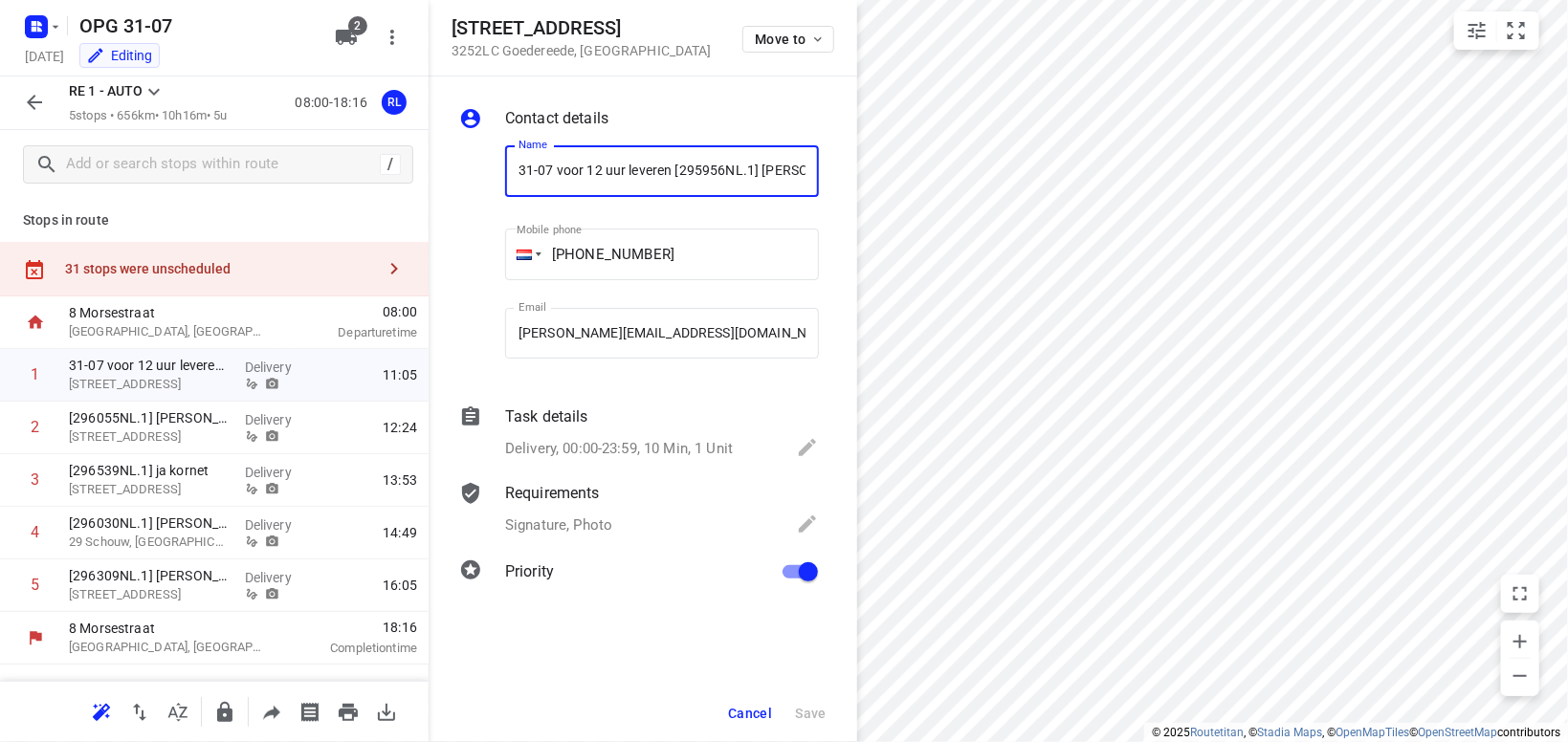 click on "Cancel" at bounding box center [750, 713] 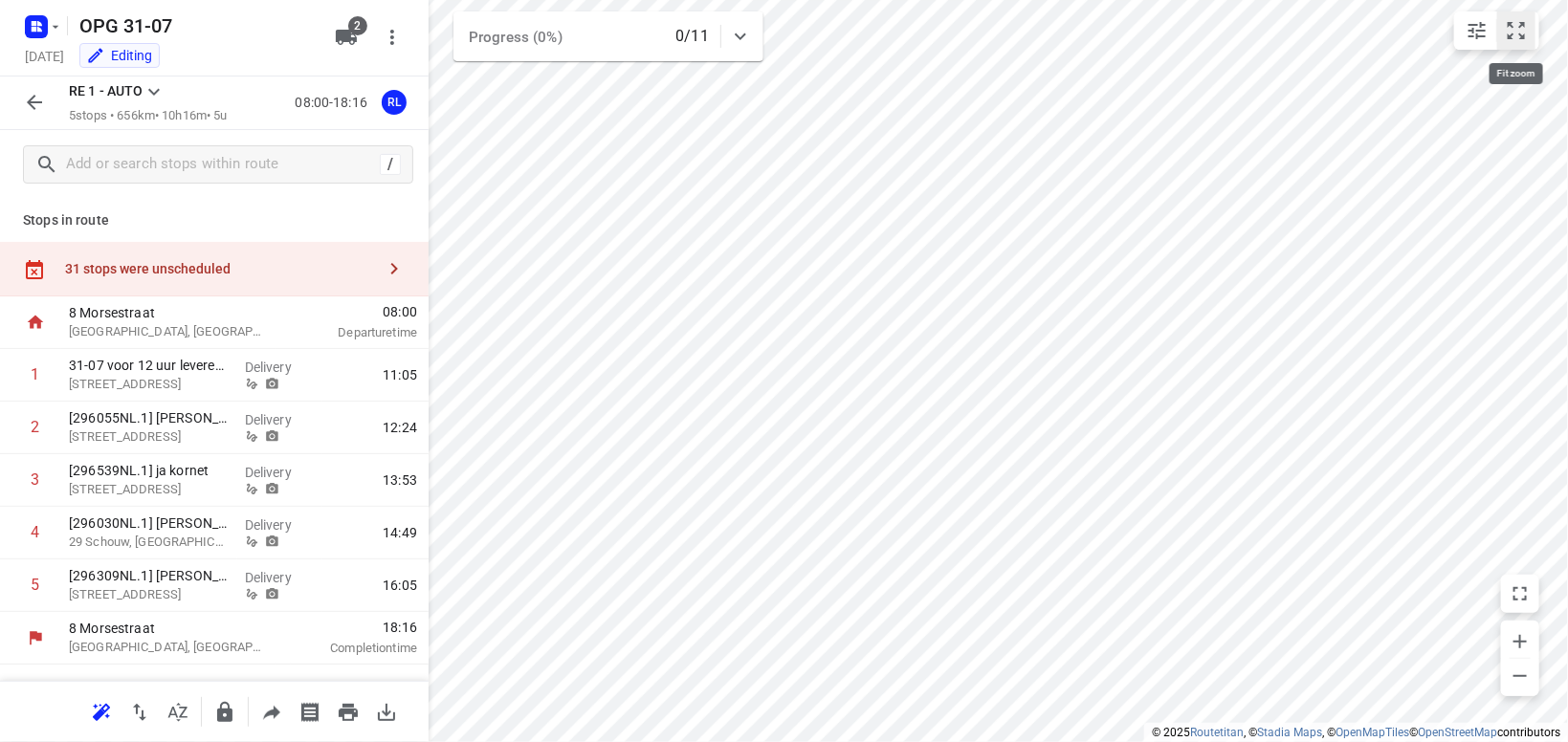 click on "i © 2025  Routetitan , ©  Stadia Maps , ©  OpenMapTiles  ©  OpenStreetMap  contributors" at bounding box center [784, 371] 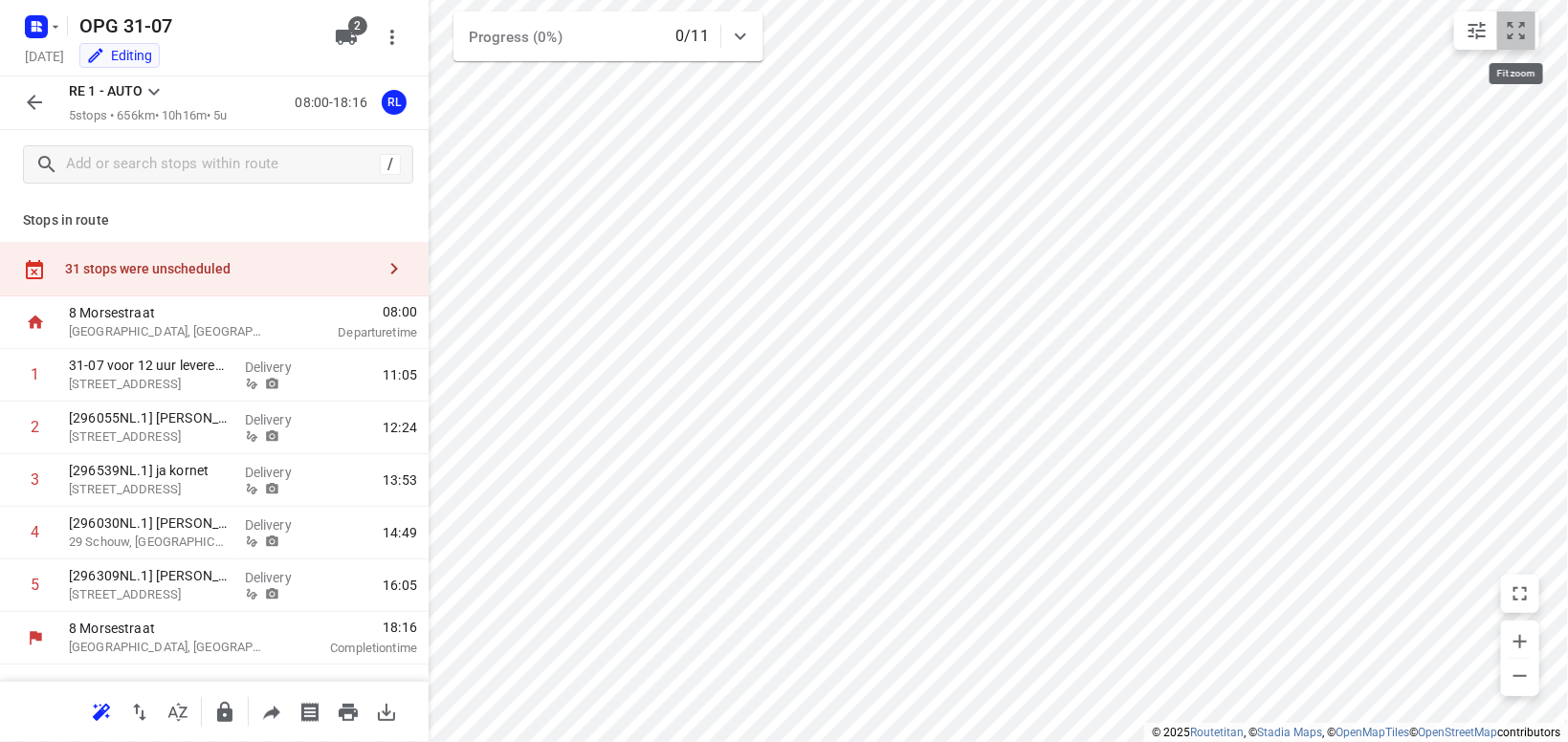 click 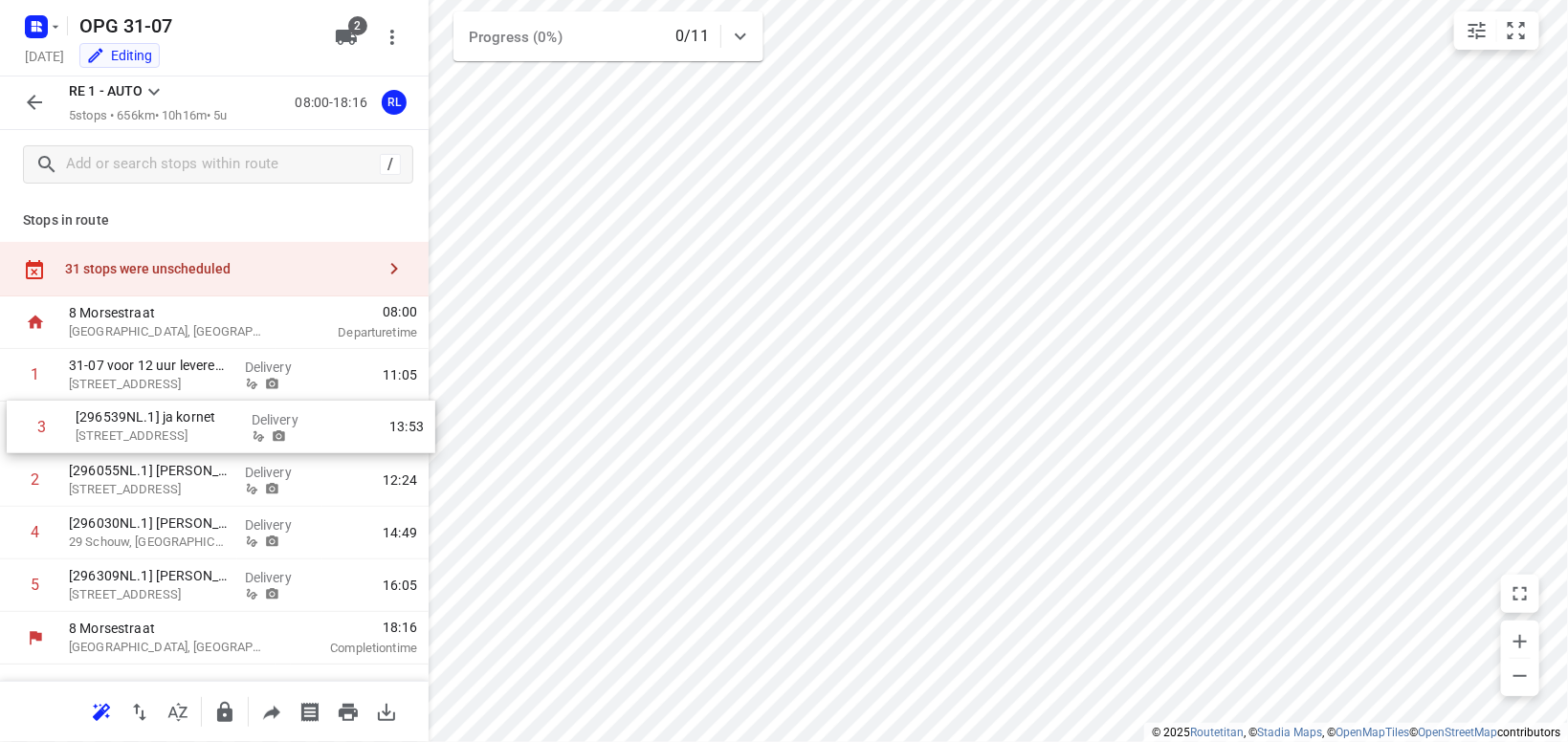 drag, startPoint x: 152, startPoint y: 480, endPoint x: 158, endPoint y: 426, distance: 54.33231 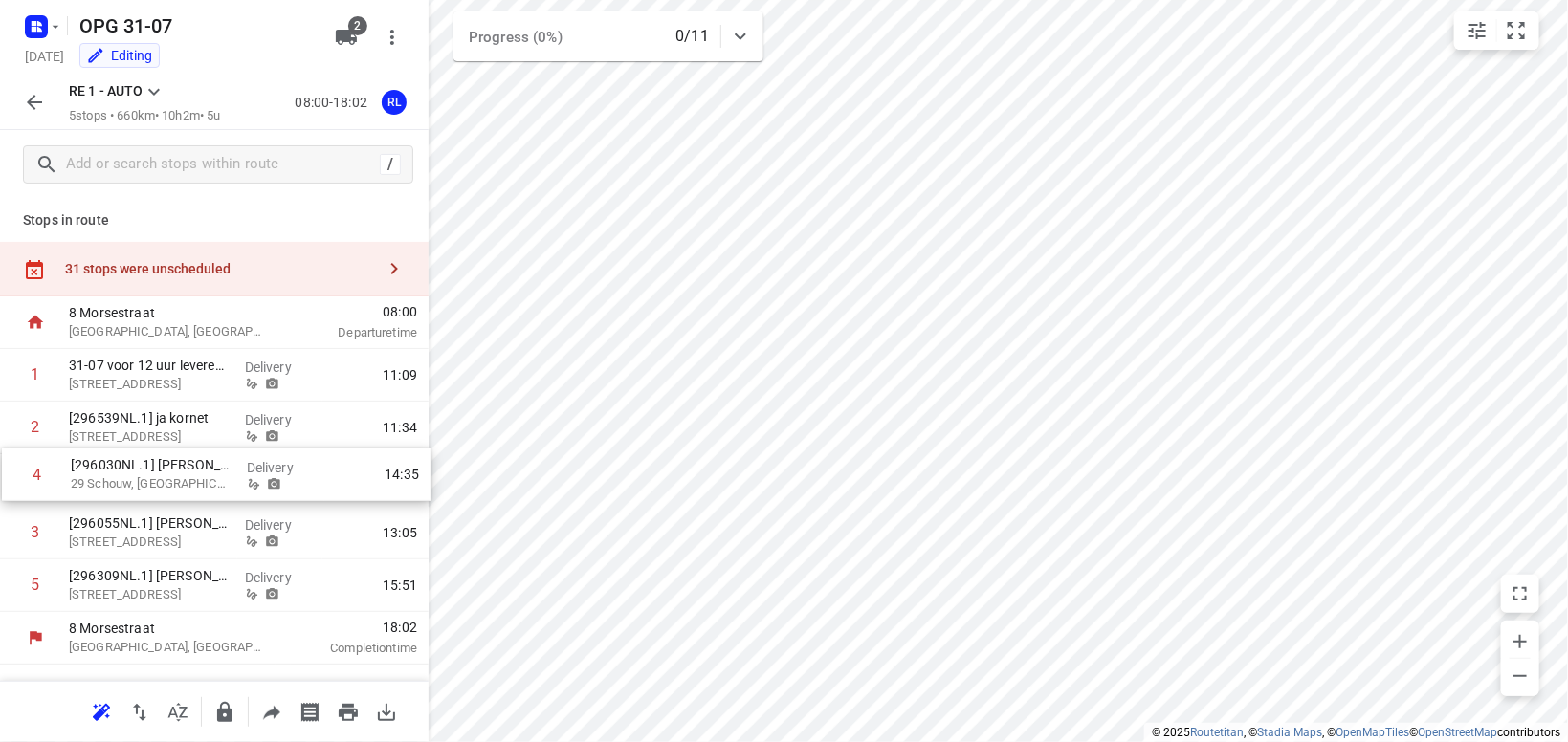drag, startPoint x: 145, startPoint y: 538, endPoint x: 148, endPoint y: 475, distance: 63.071388 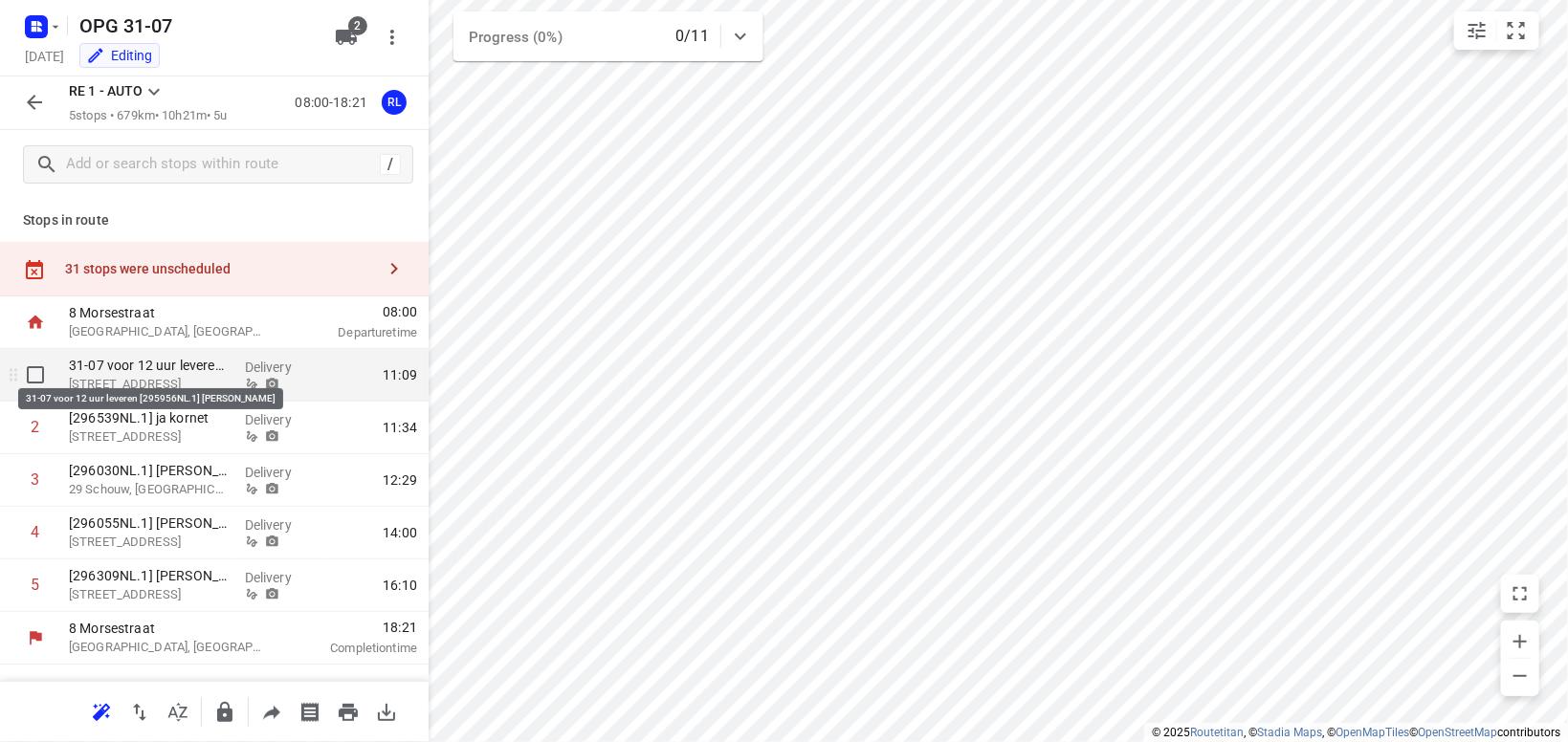 click on "31-07 voor 12 uur leveren [295956NL.1] [PERSON_NAME]" at bounding box center (149, 365) 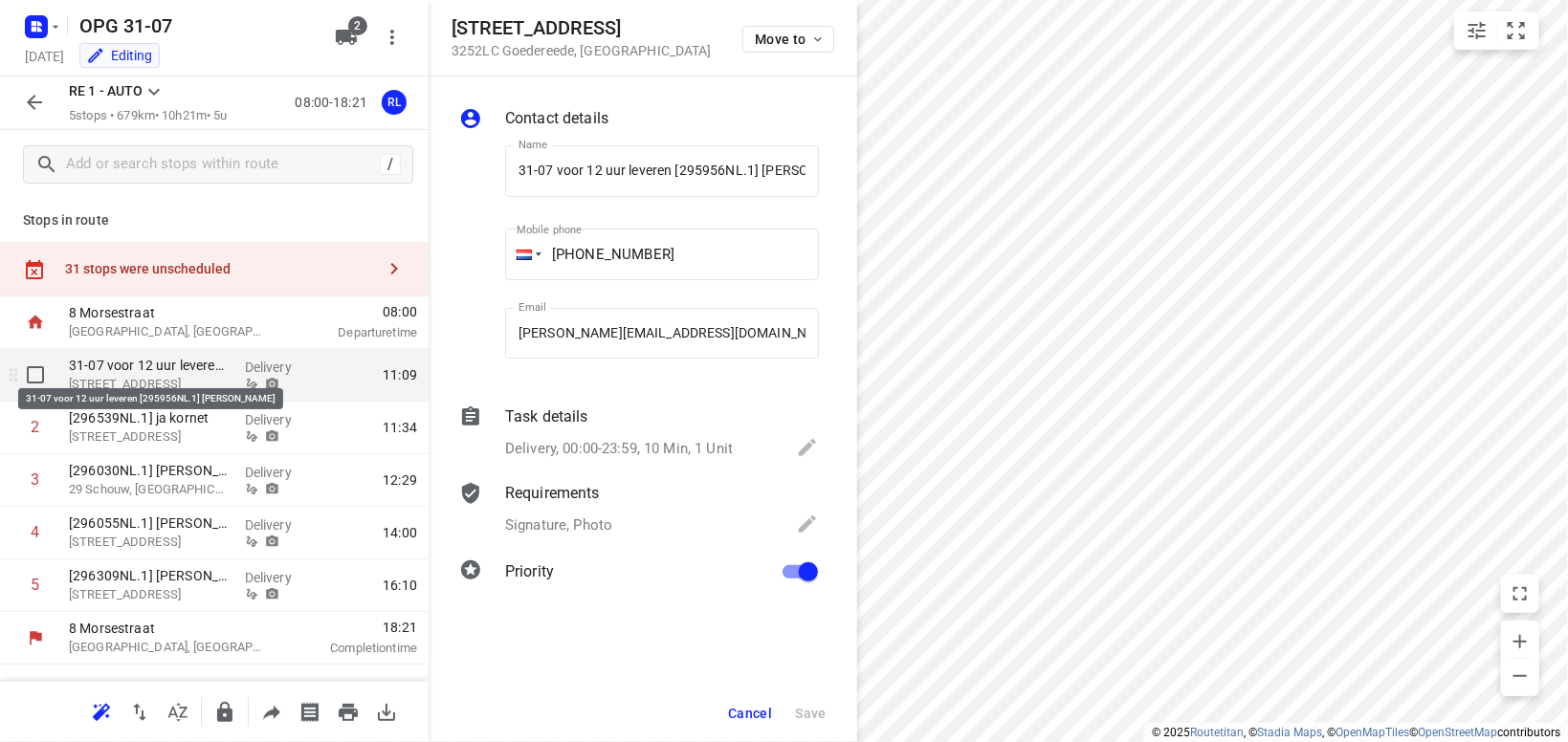 scroll, scrollTop: 0, scrollLeft: 60, axis: horizontal 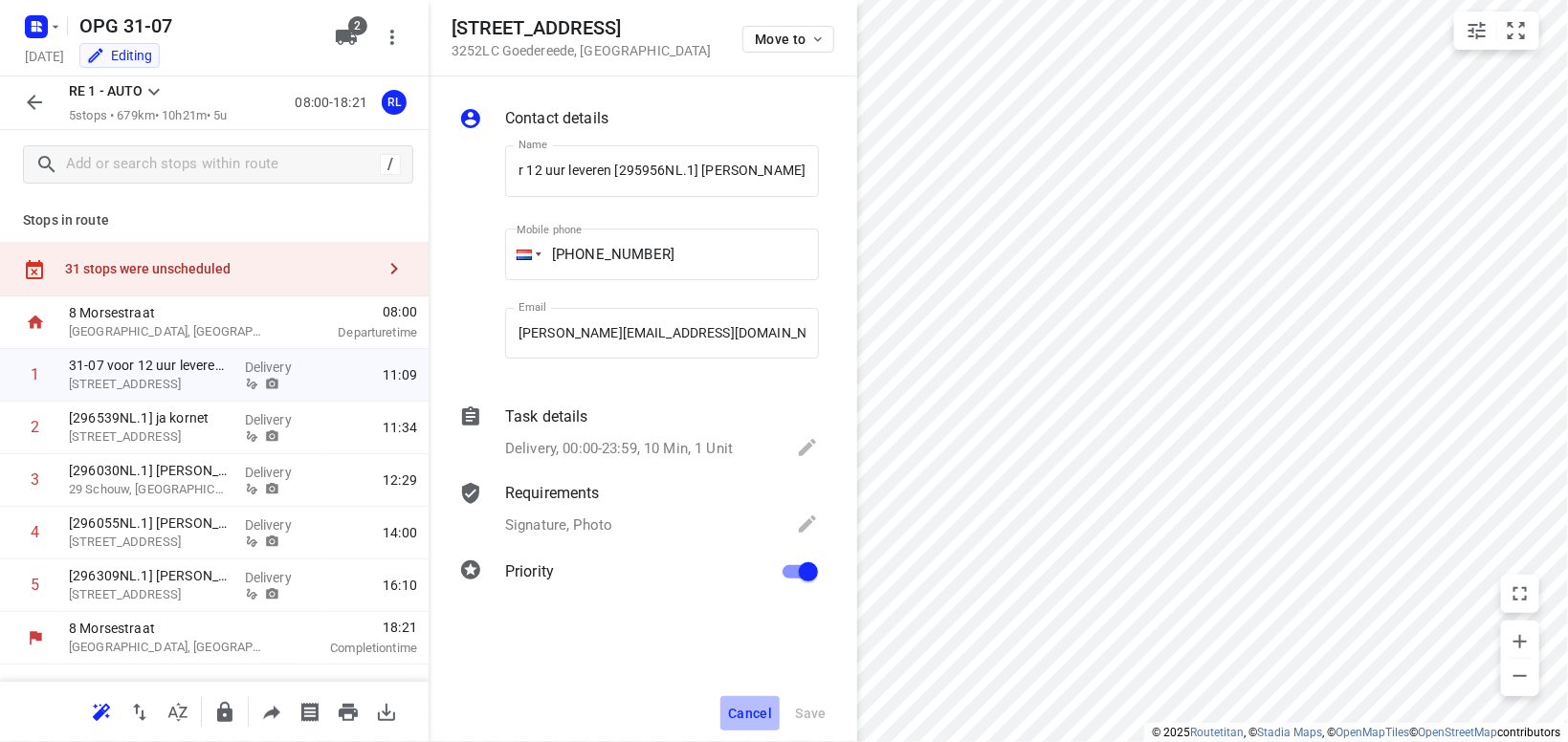 click on "Cancel" at bounding box center [750, 713] 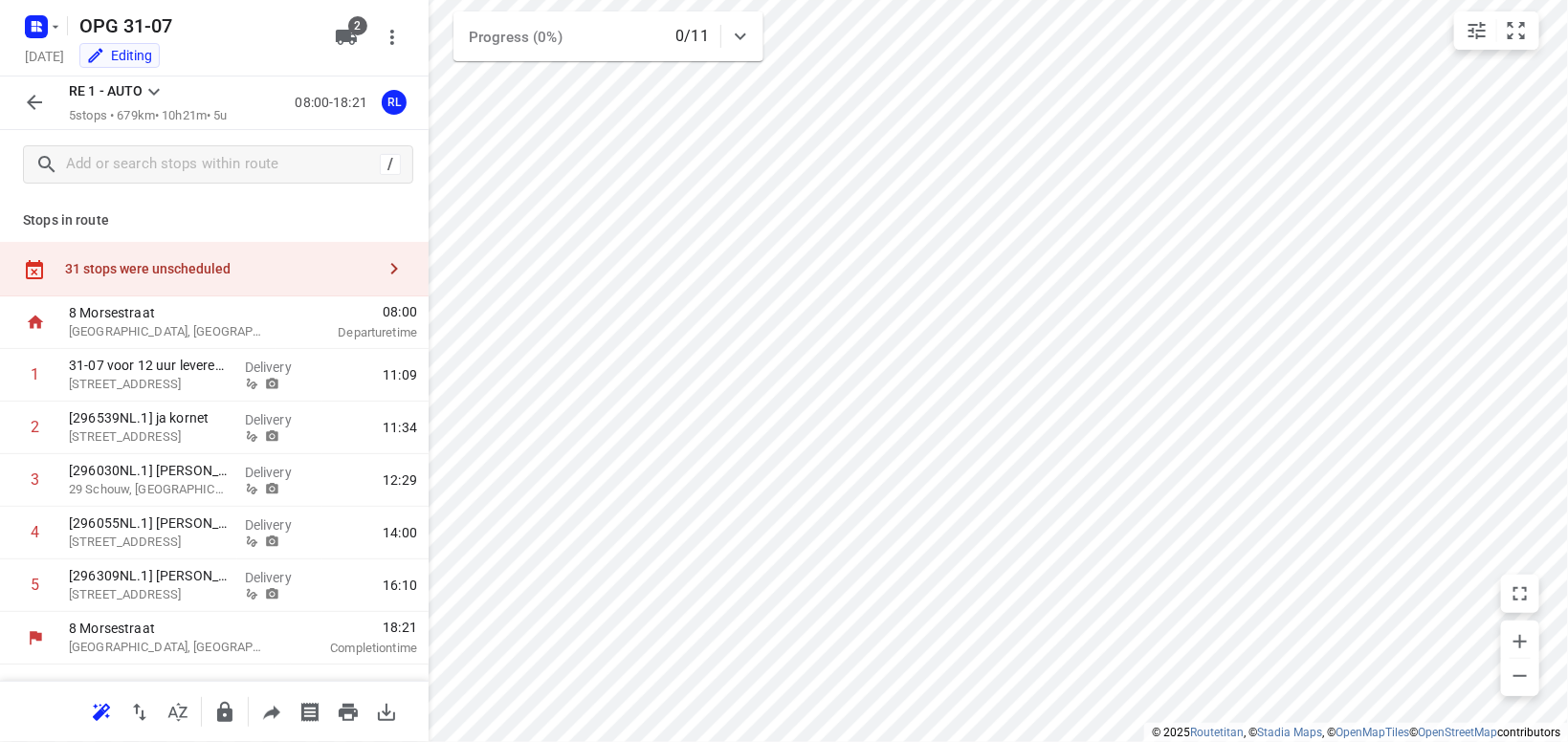 click on "Stops in route 31 stops were unscheduled [STREET_ADDRESS][PERSON_NAME] 08:00 Departure  time 1 31-07 voor 12 uur leveren [295956NL.1] Annemarie [STREET_ADDRESS] Delivery 11:09 2 [296539NL.1] ja [STREET_ADDRESS] Delivery 11:34 3 [296030NL.1] [PERSON_NAME] 29 [PERSON_NAME], Oud-beijerland Delivery 12:29 4 [296055NL.1] [PERSON_NAME] [STREET_ADDRESS] Delivery 14:00 5 [296309NL.1] [PERSON_NAME][GEOGRAPHIC_DATA], [GEOGRAPHIC_DATA] Delivery 16:[GEOGRAPHIC_DATA][PERSON_NAME], [GEOGRAPHIC_DATA] 18:21 Completion  time" at bounding box center (214, 440) 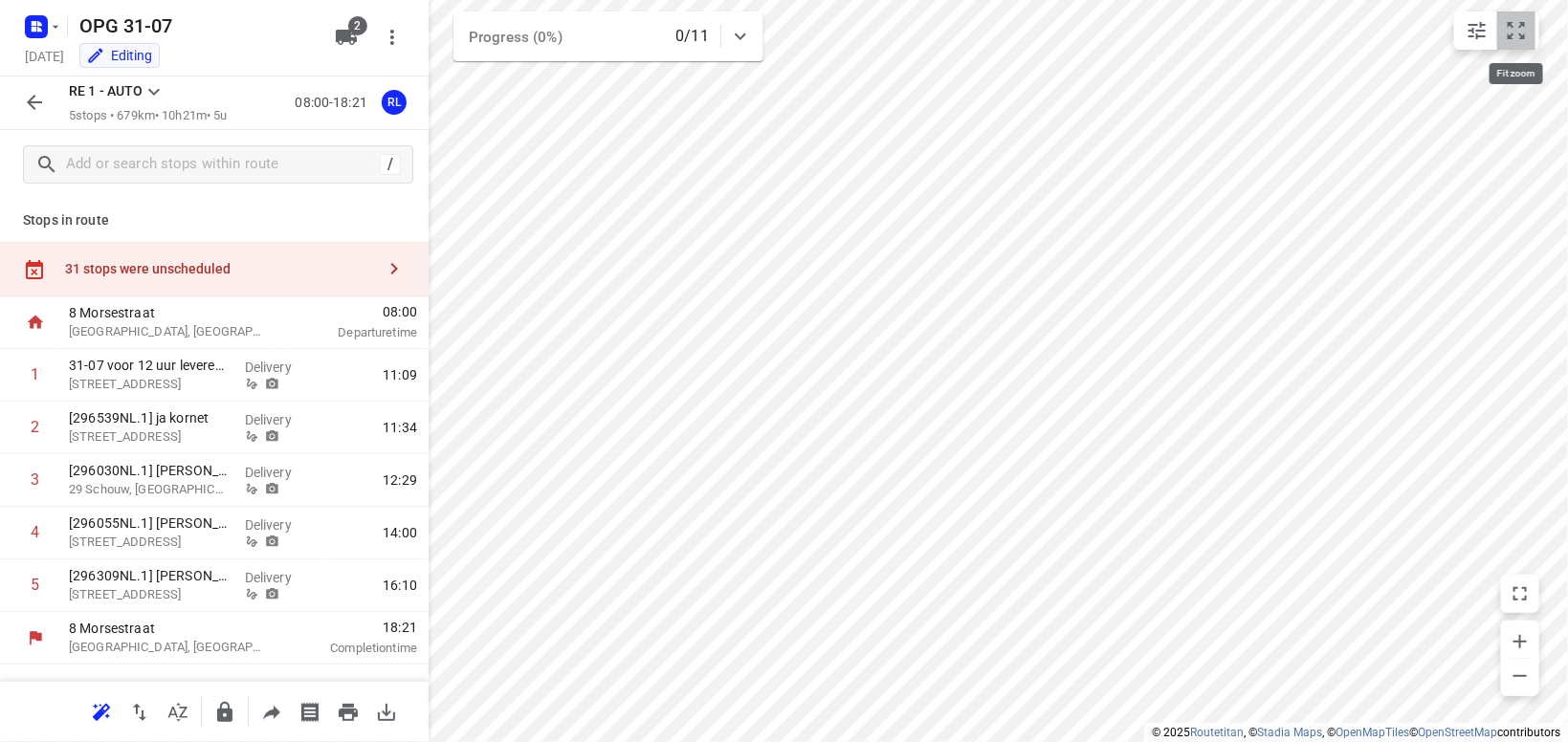 drag, startPoint x: 1515, startPoint y: 29, endPoint x: 1523, endPoint y: 15, distance: 16.124515 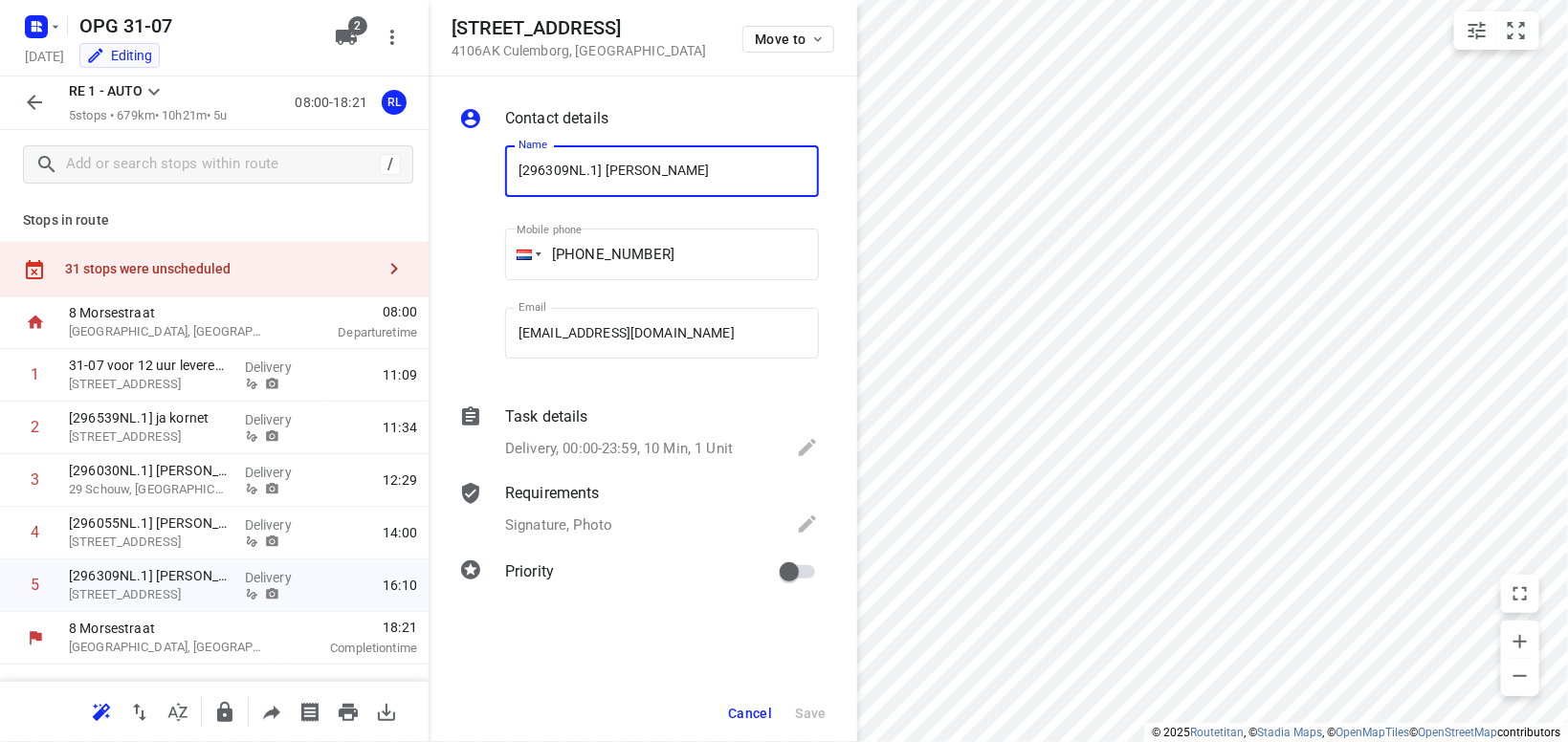 click on "Cancel" at bounding box center (750, 713) 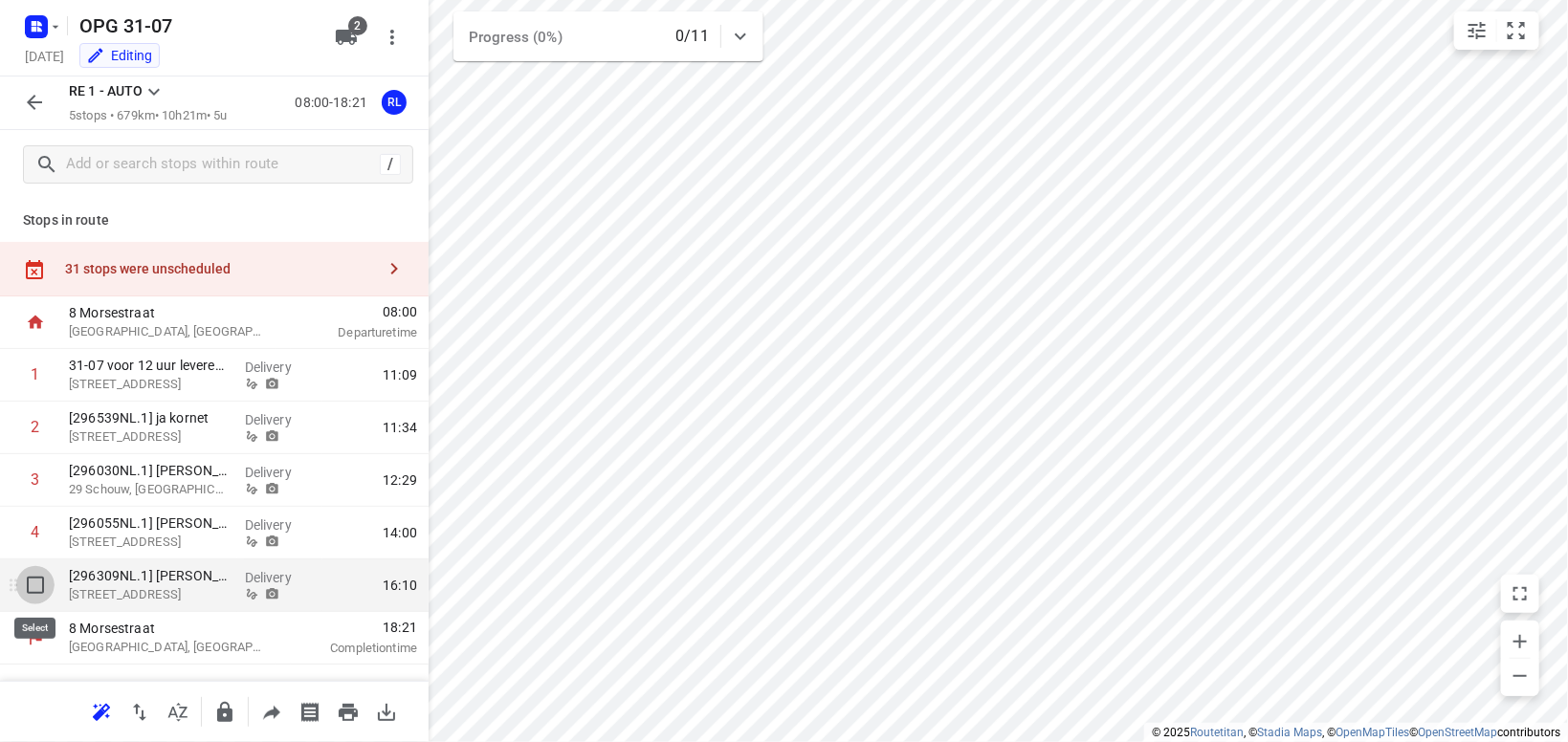 click at bounding box center (35, 585) 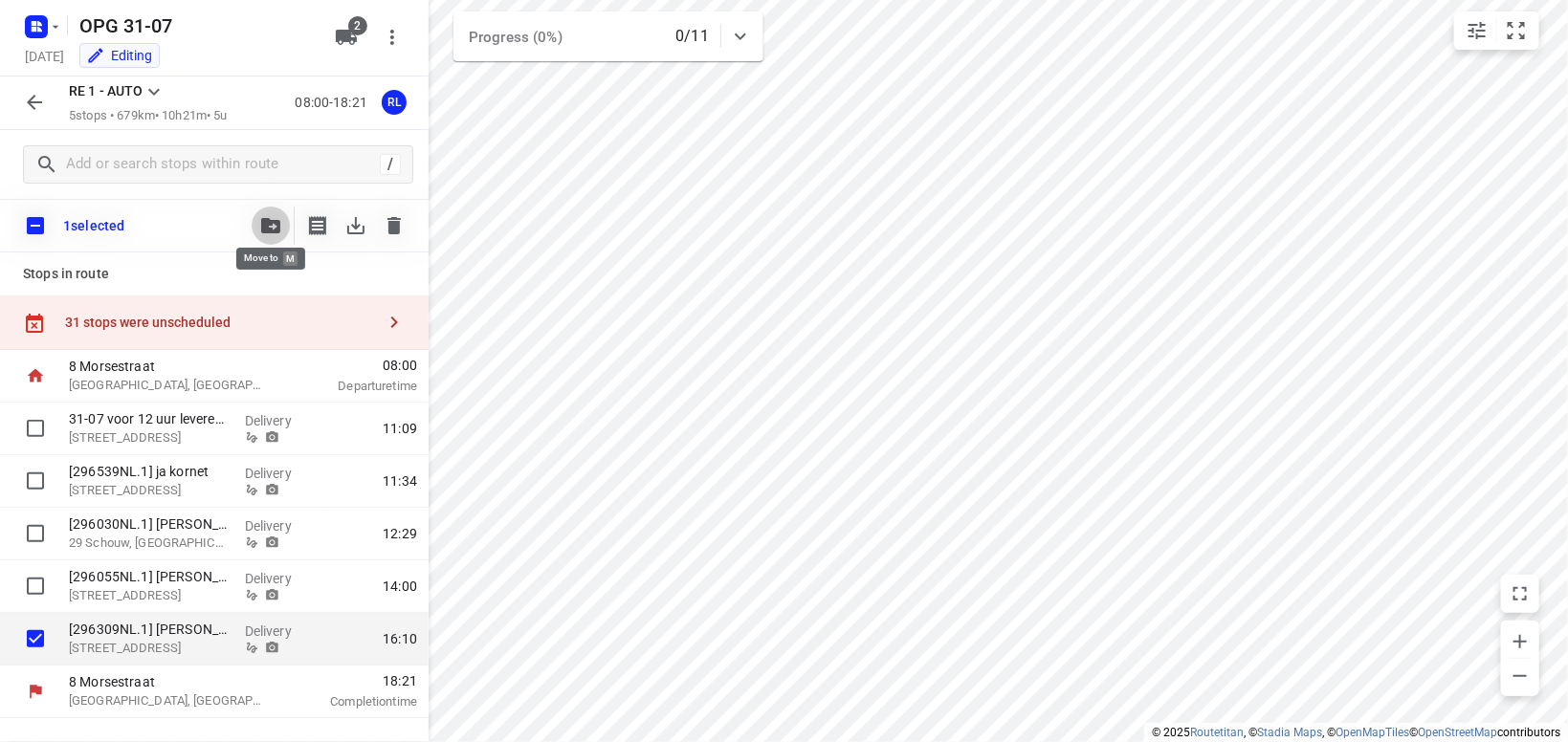 click 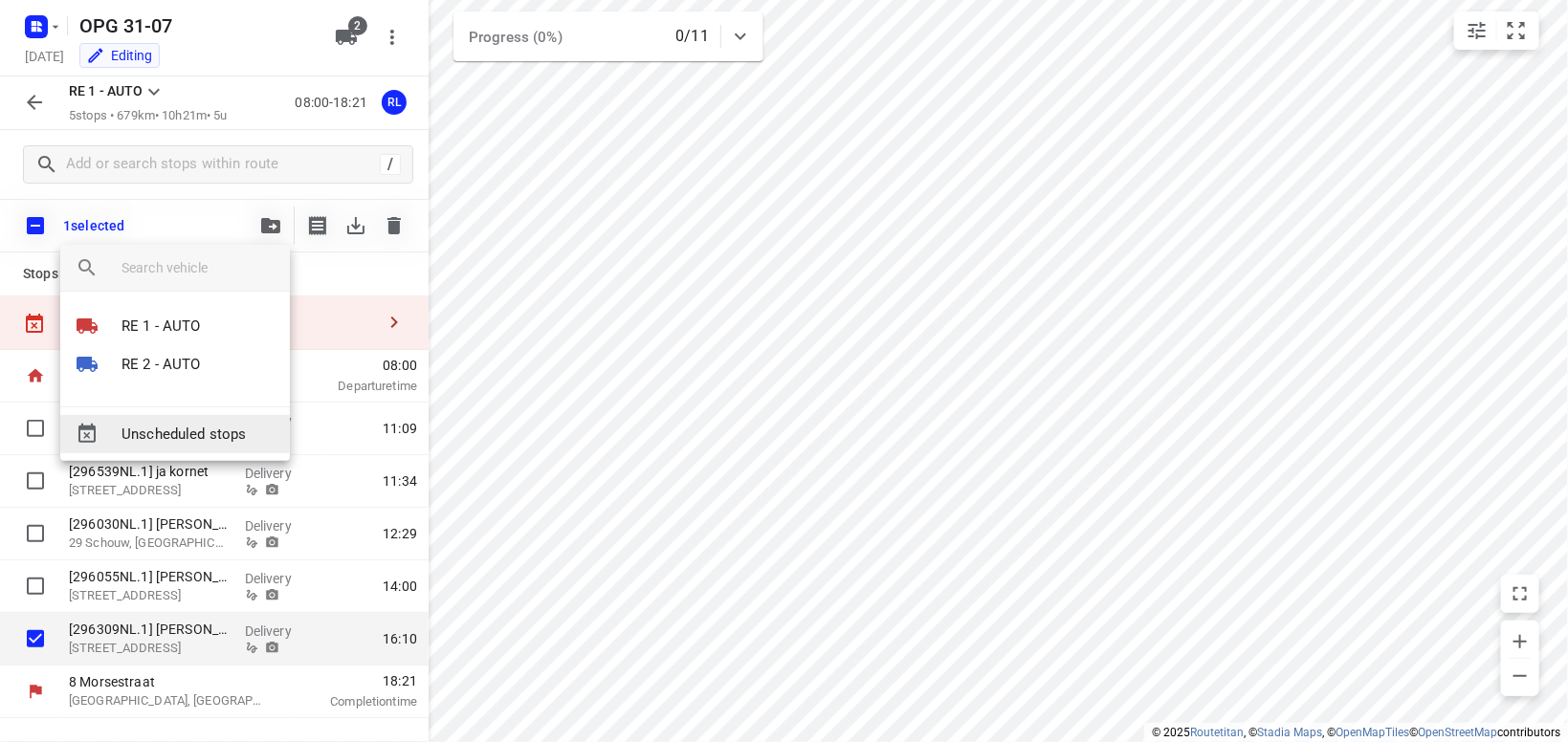 click on "Unscheduled stops" at bounding box center [198, 434] 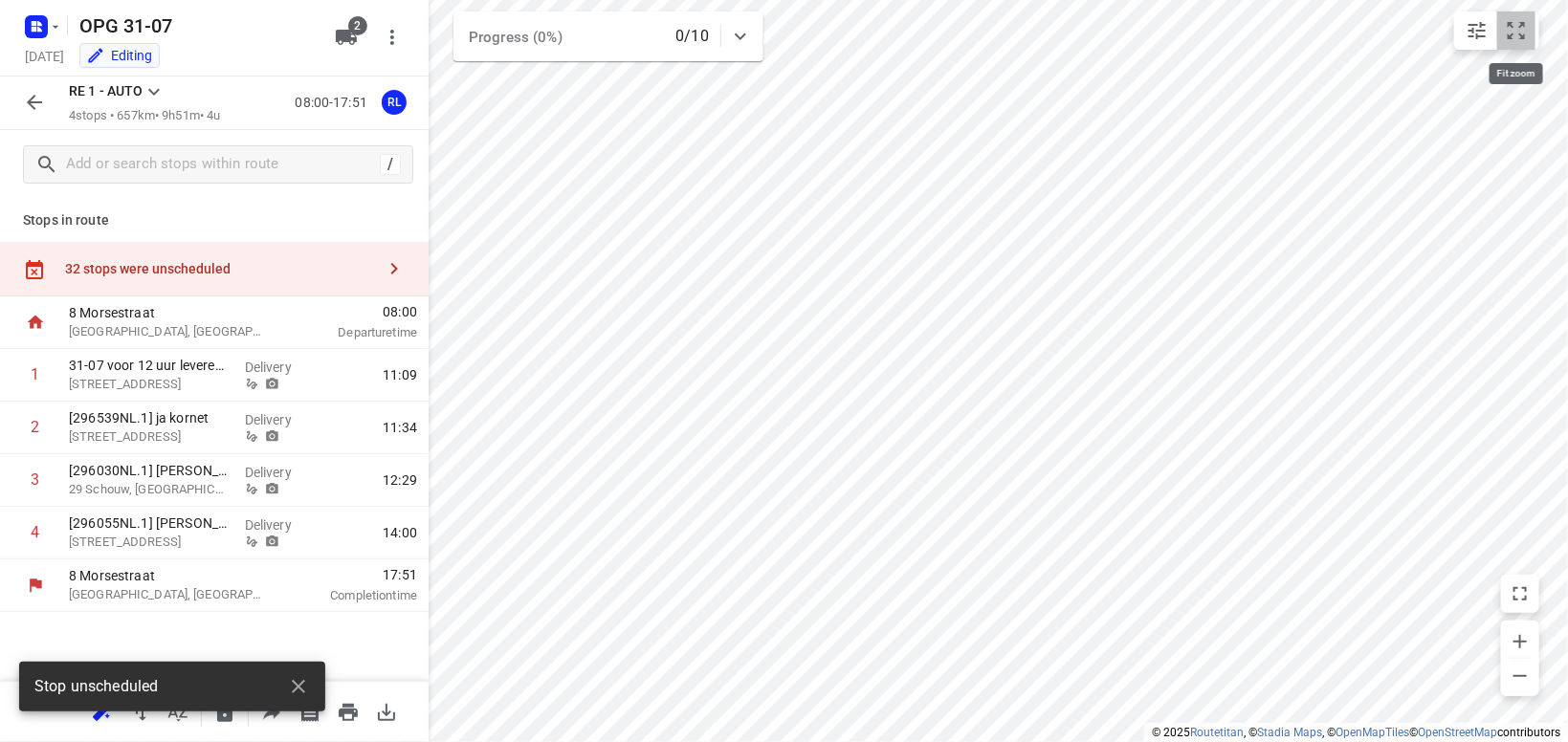 click at bounding box center (1516, 31) 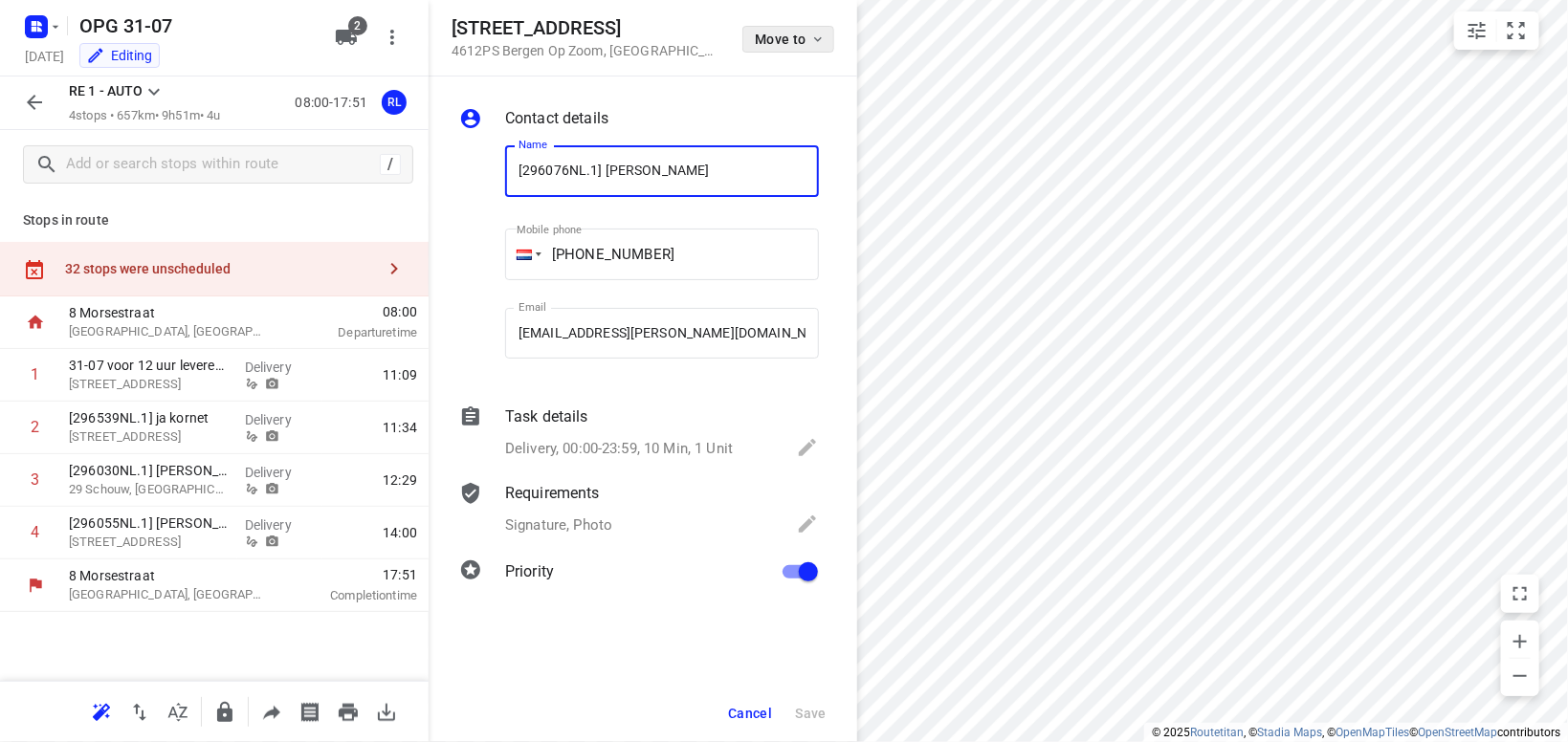 click on "Move to" at bounding box center [788, 39] 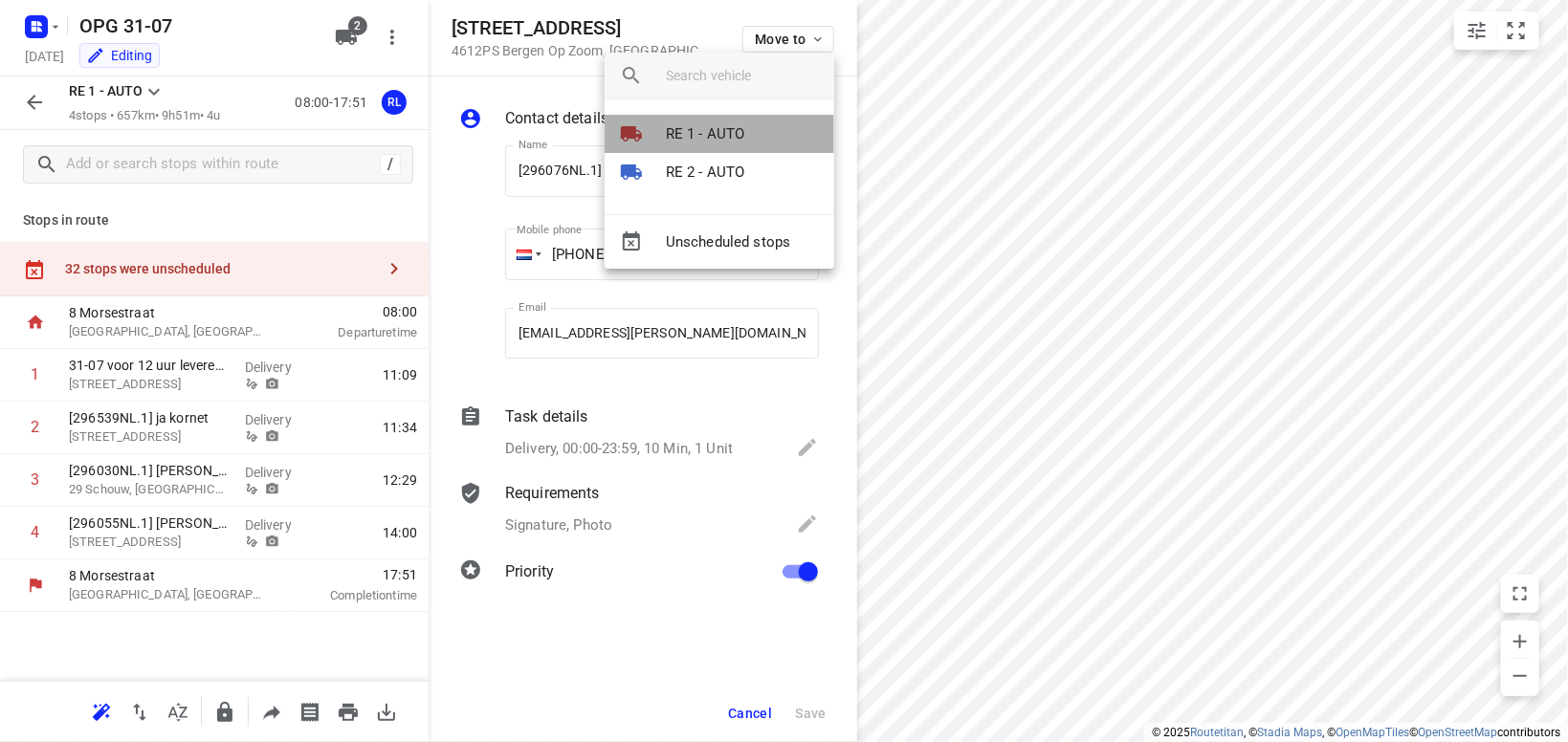 click on "RE 1 - AUTO" at bounding box center [705, 134] 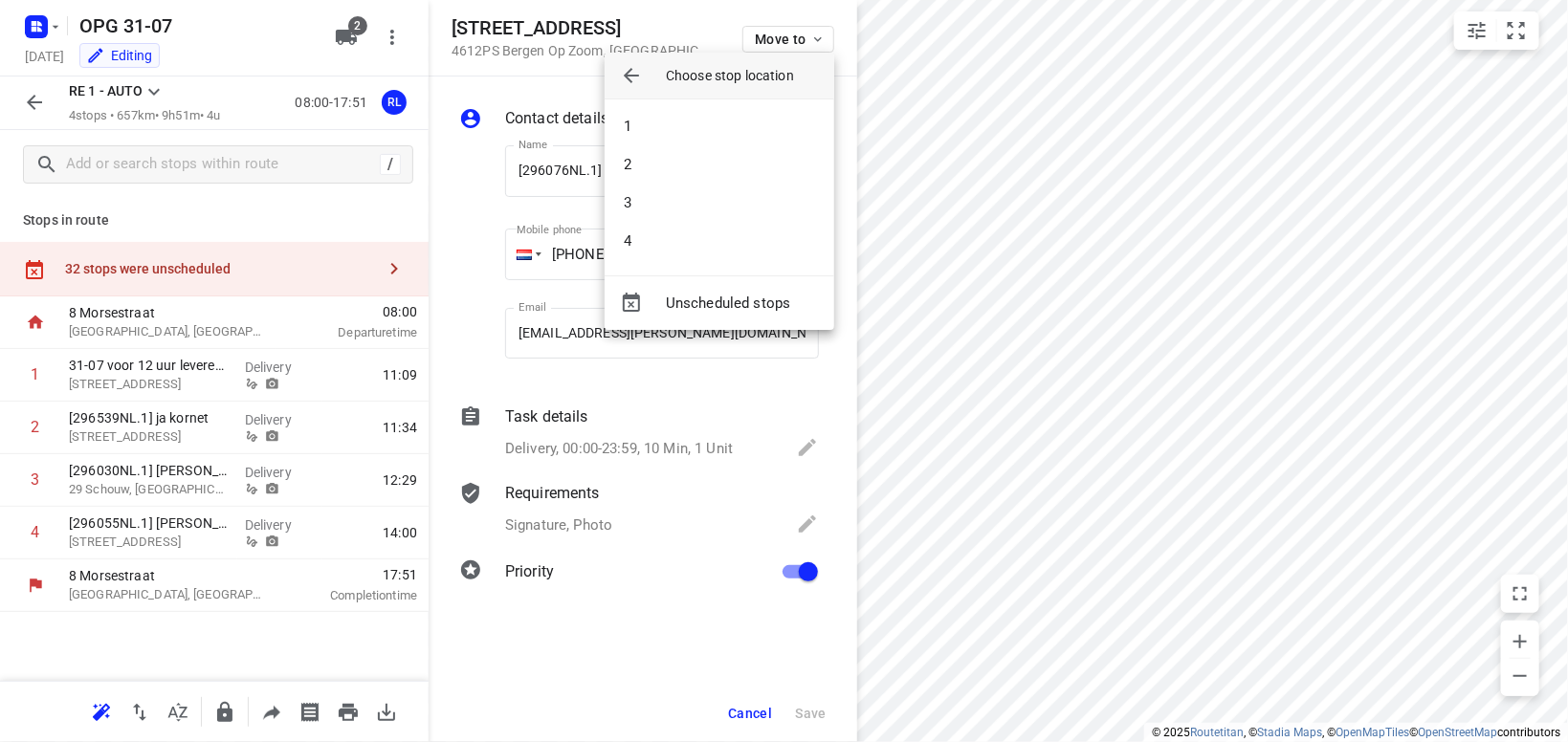 drag, startPoint x: 719, startPoint y: 230, endPoint x: 730, endPoint y: 229, distance: 11.04536 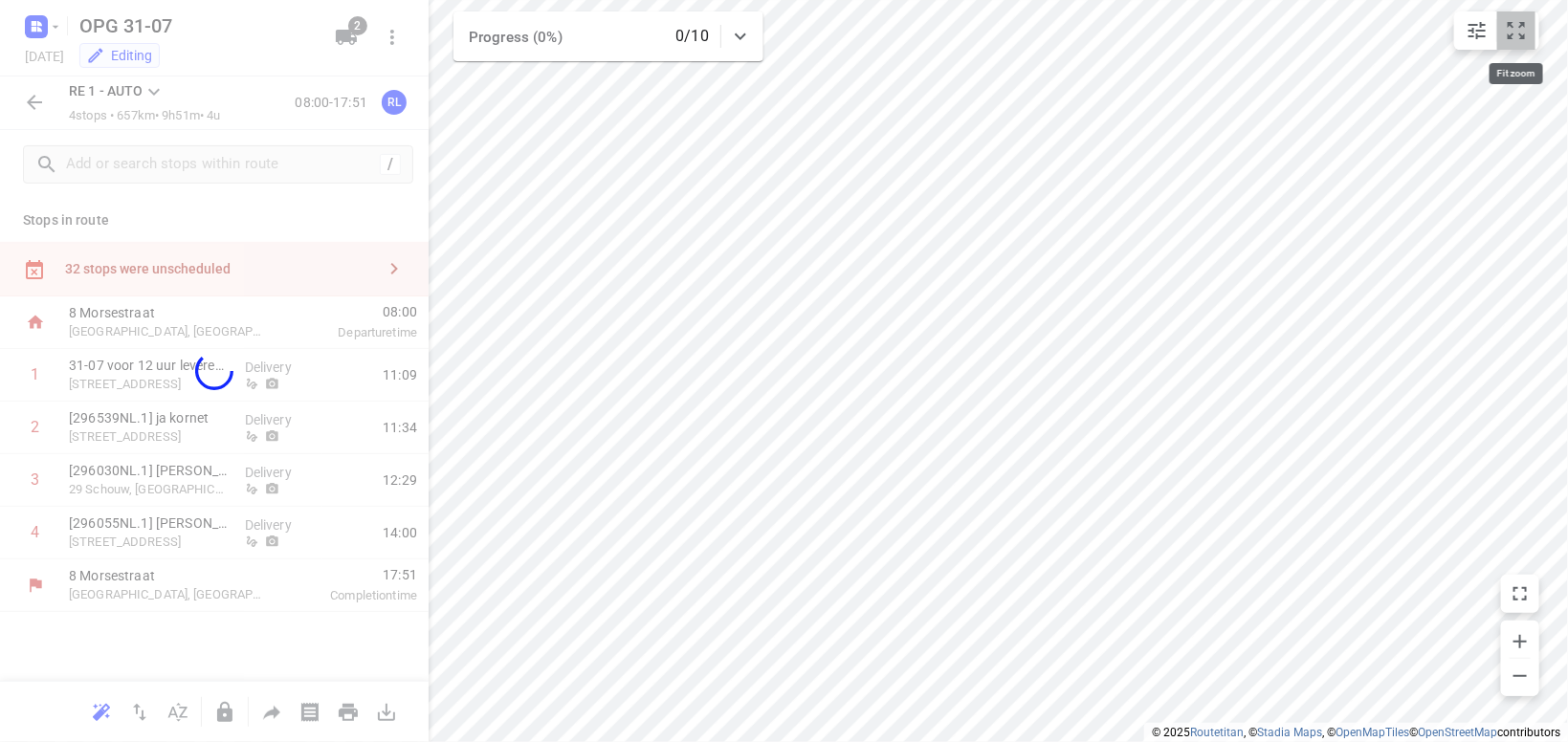 click at bounding box center (1516, 31) 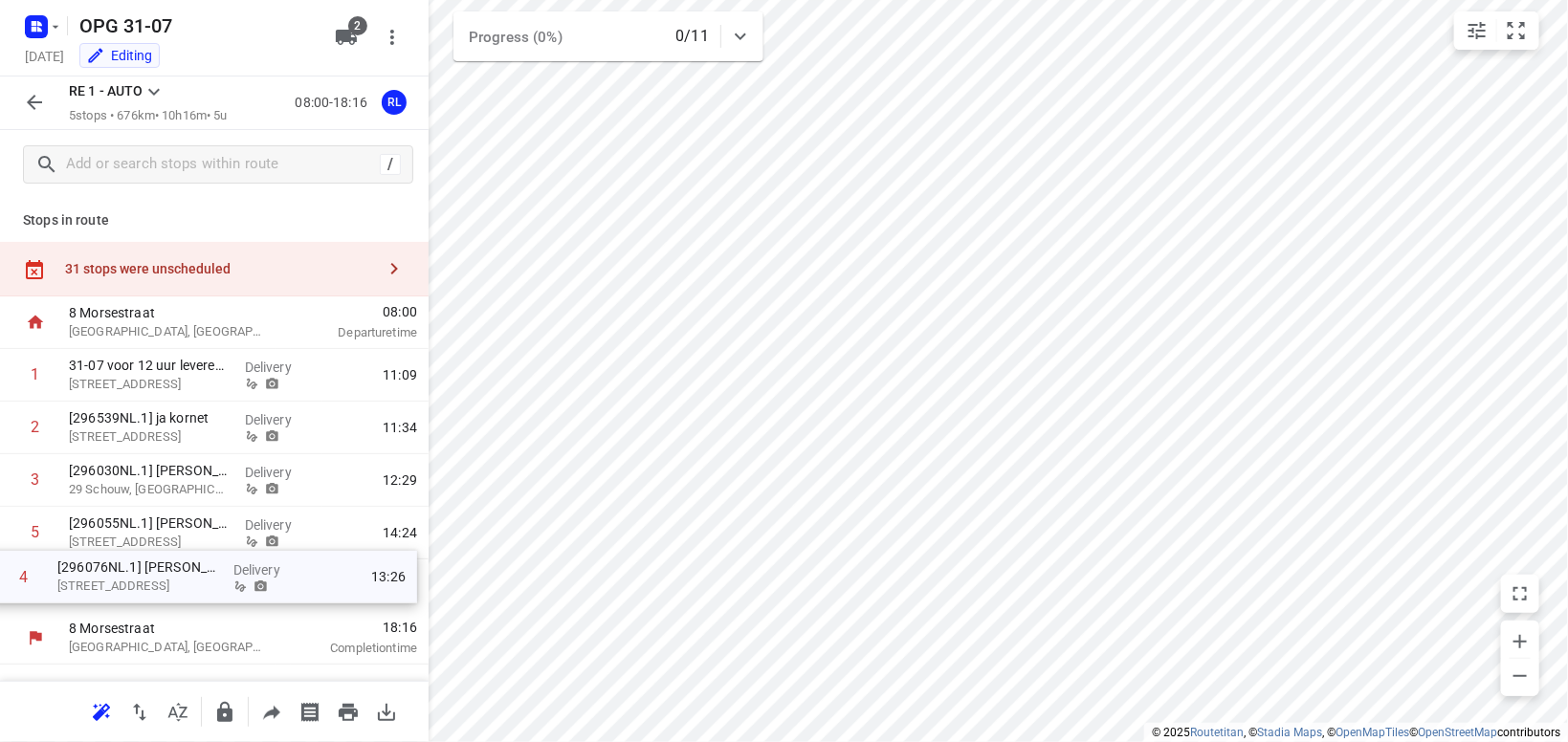 drag, startPoint x: 159, startPoint y: 533, endPoint x: 143, endPoint y: 580, distance: 49.648766 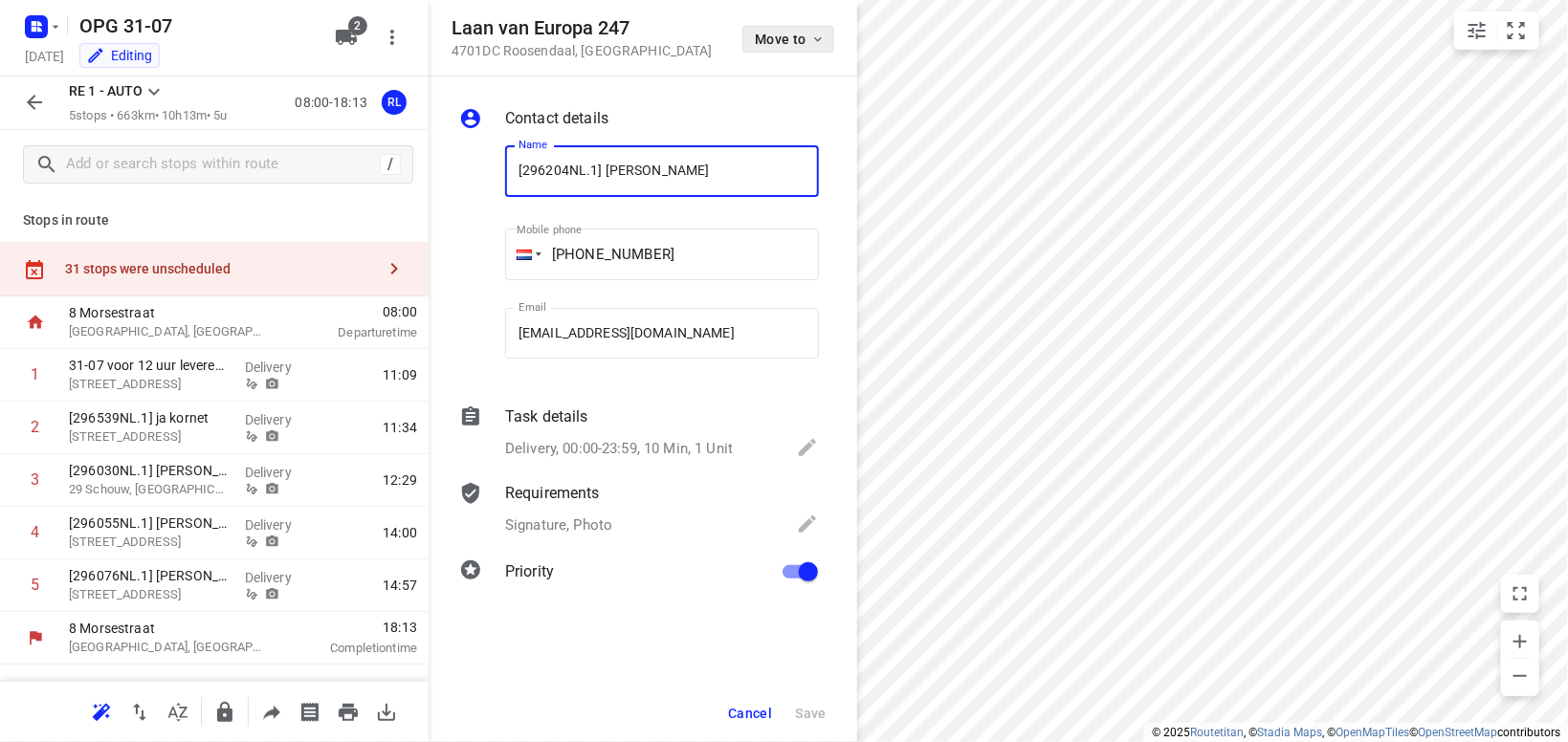 click on "Move to" at bounding box center (790, 39) 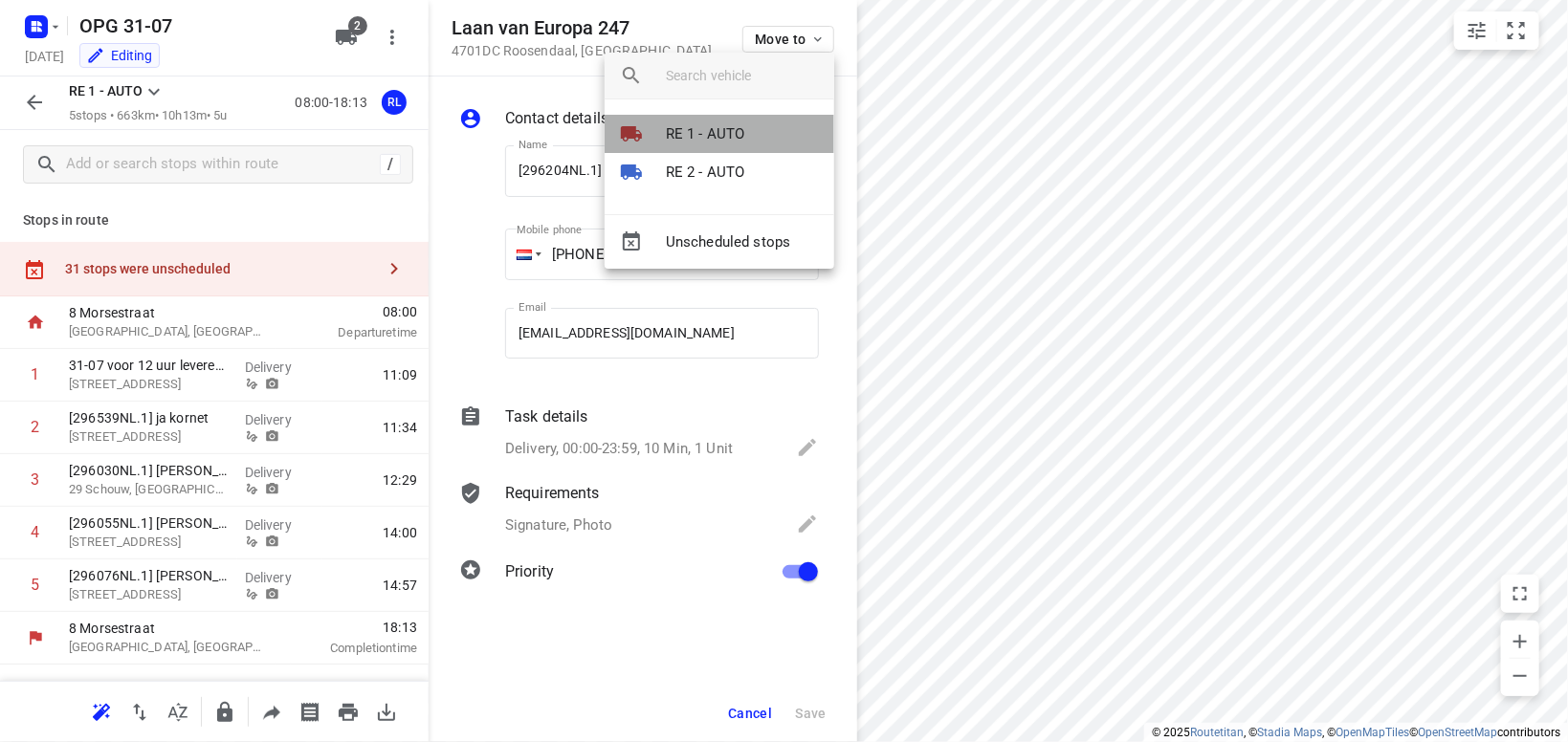 click on "RE 1 - AUTO" at bounding box center [705, 134] 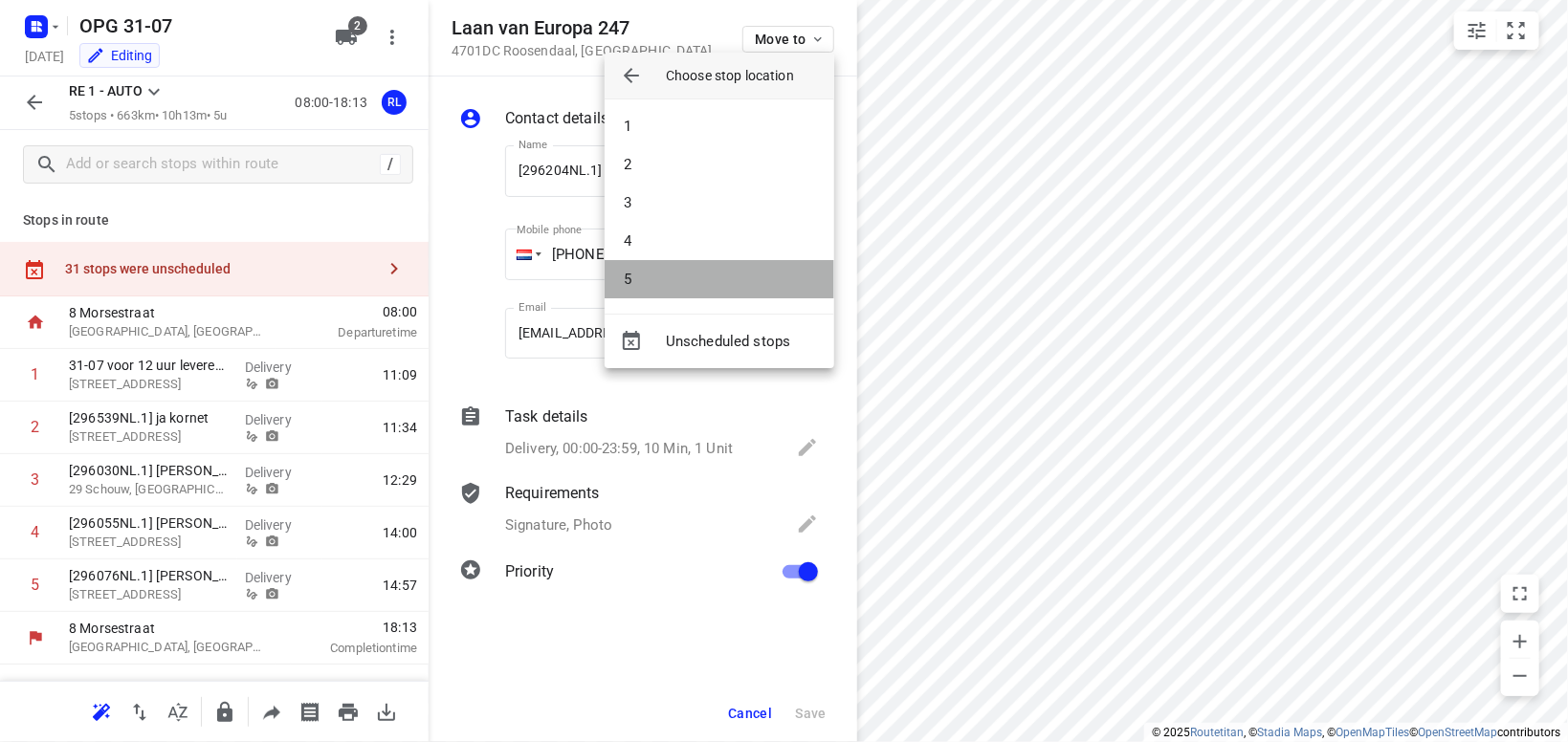 click on "5" at bounding box center [719, 279] 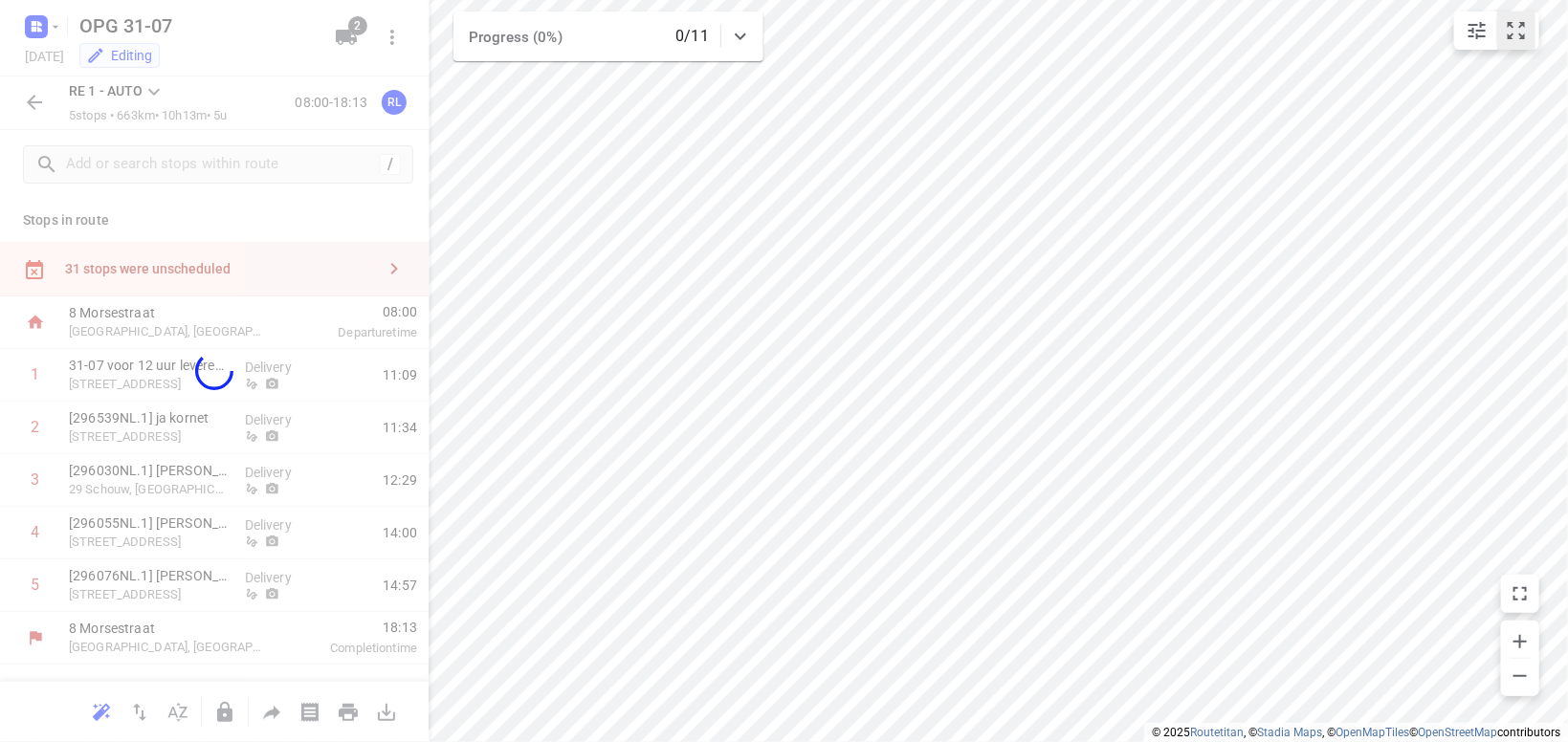 click at bounding box center [1516, 31] 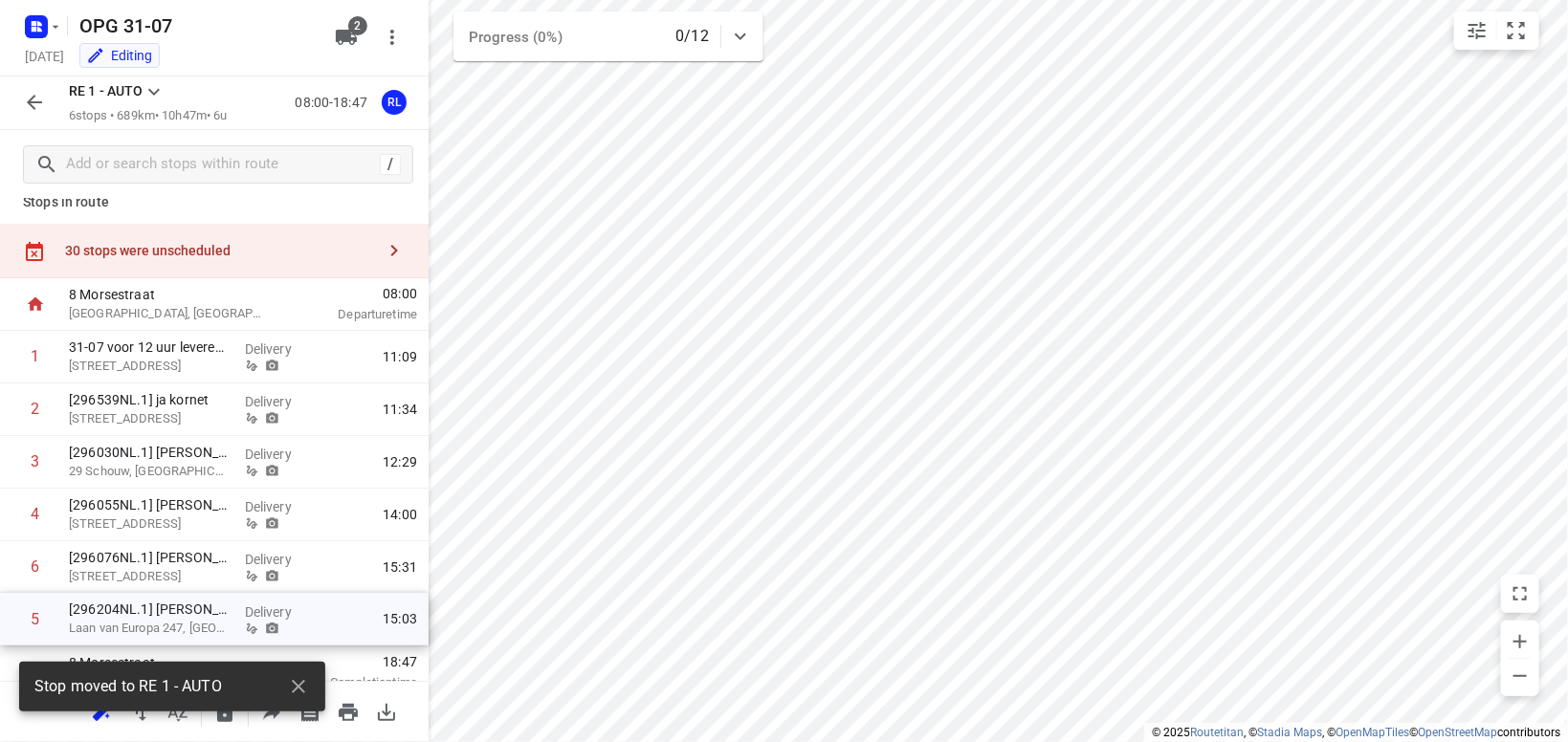 drag, startPoint x: 167, startPoint y: 600, endPoint x: 167, endPoint y: 639, distance: 39 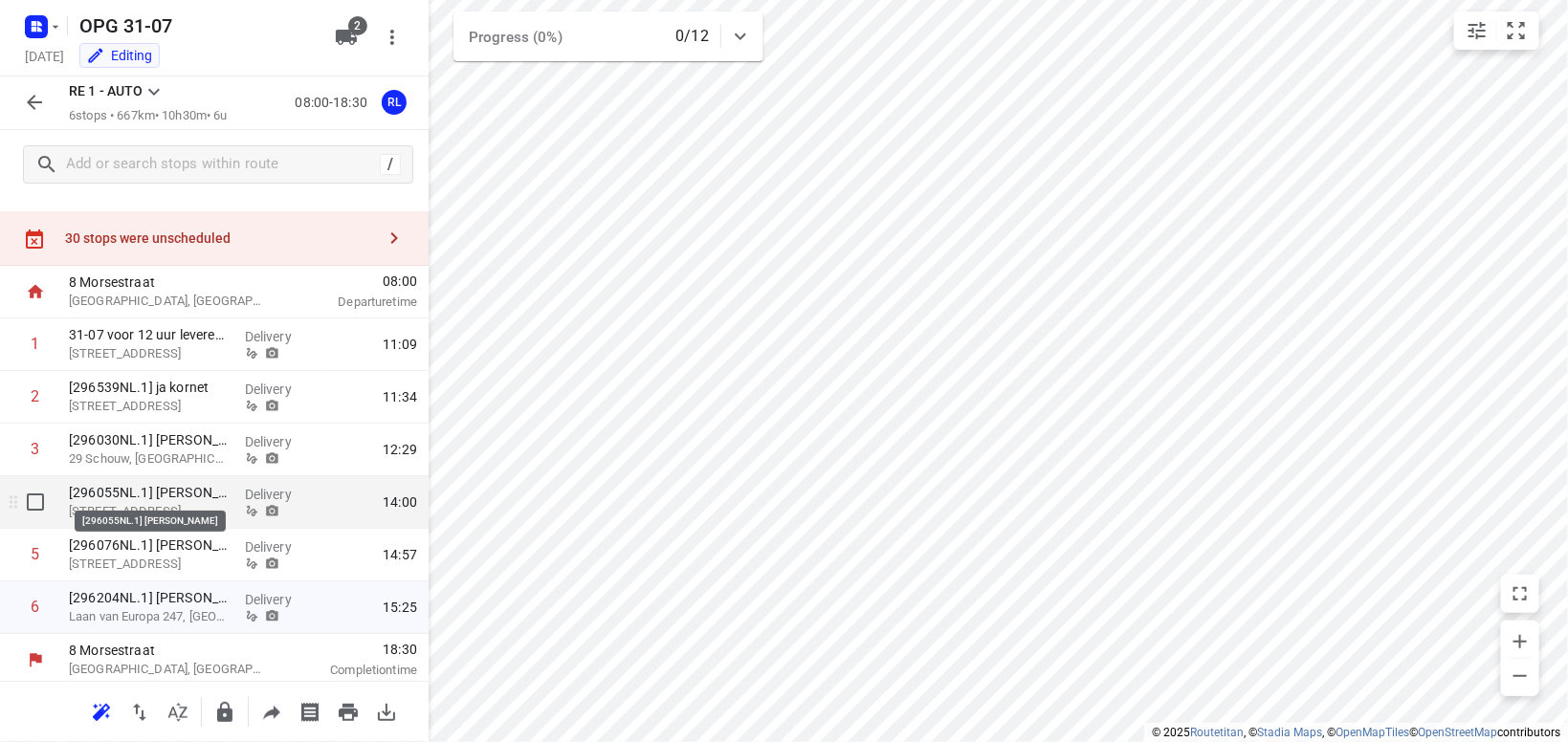 scroll, scrollTop: 35, scrollLeft: 0, axis: vertical 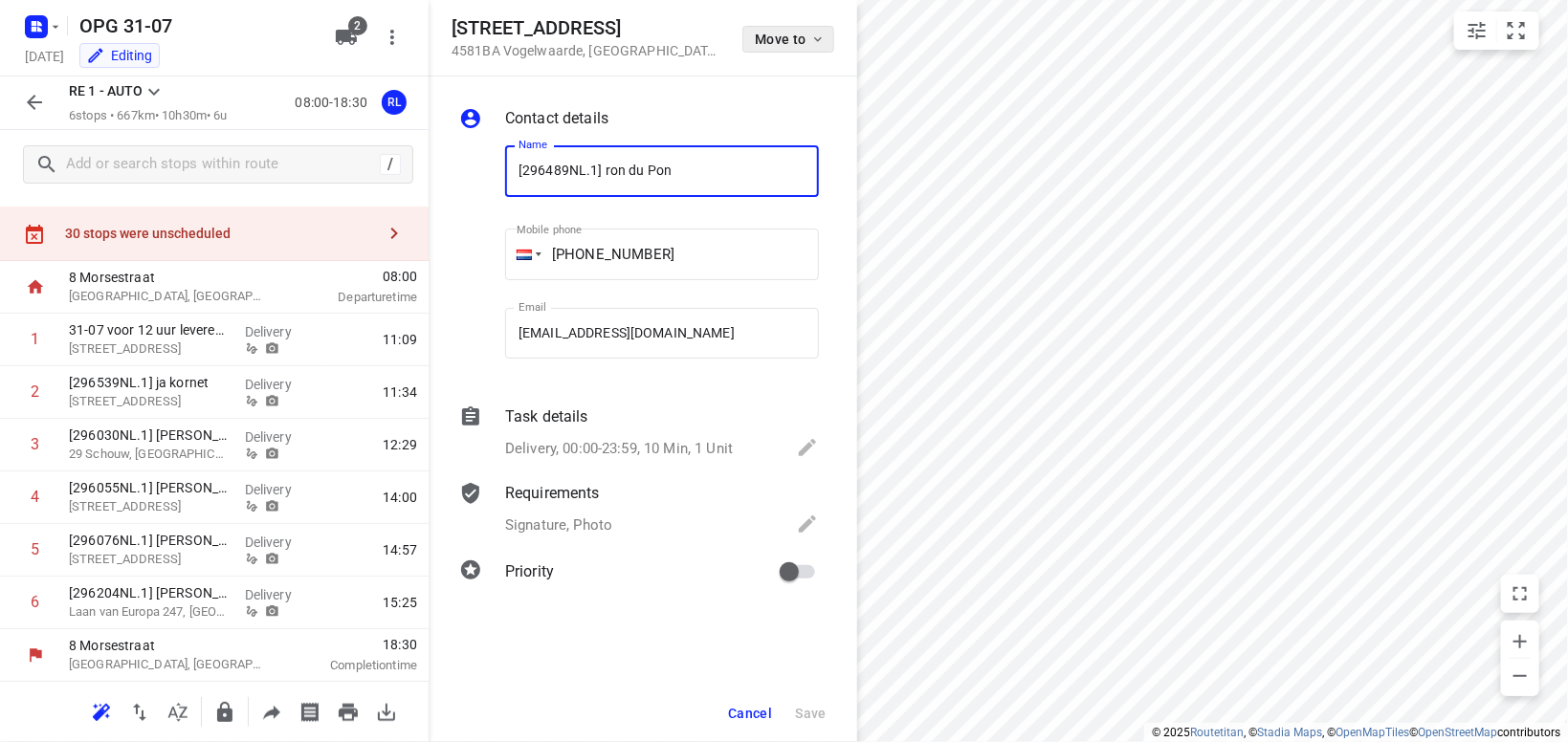 click 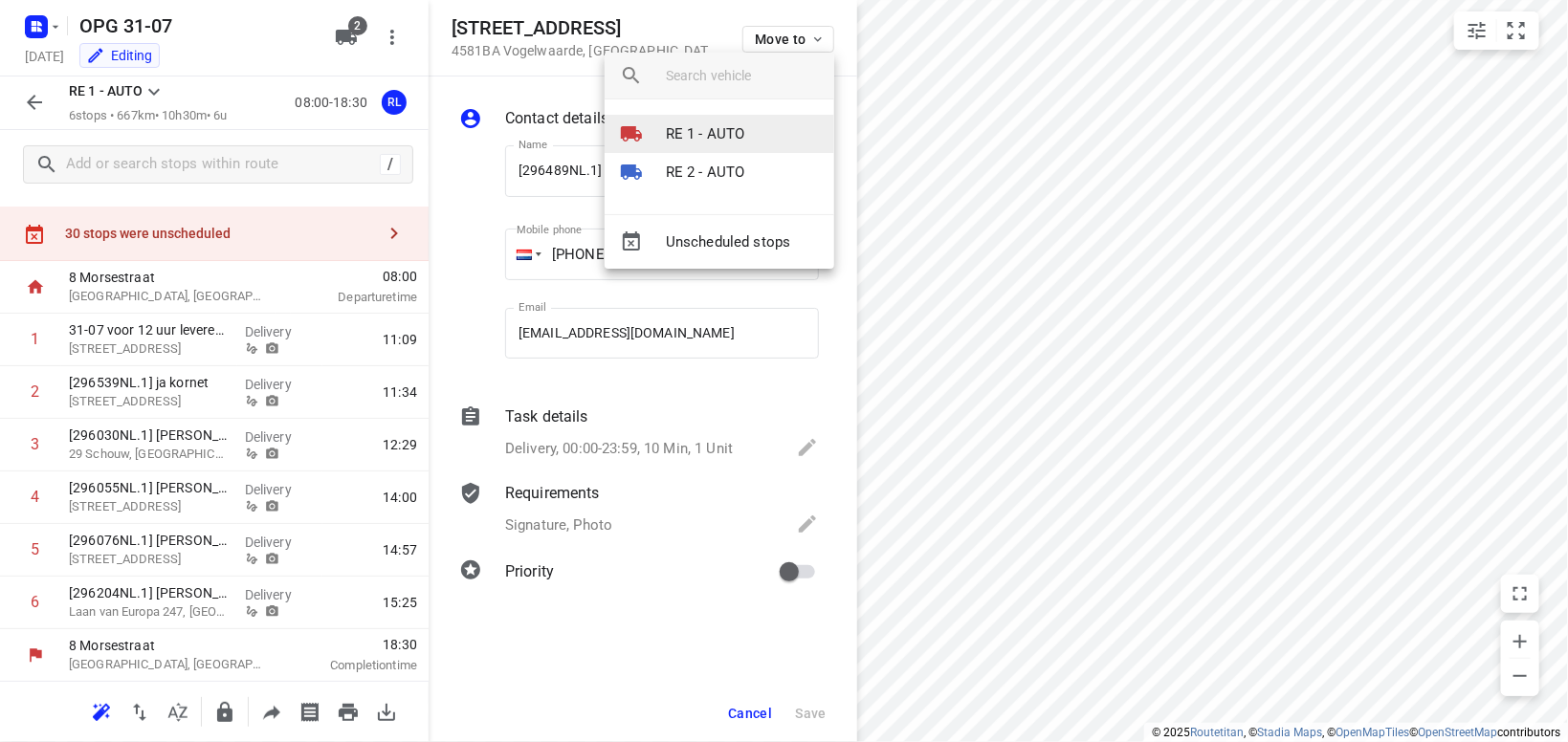 click on "RE 1 - AUTO" at bounding box center [705, 134] 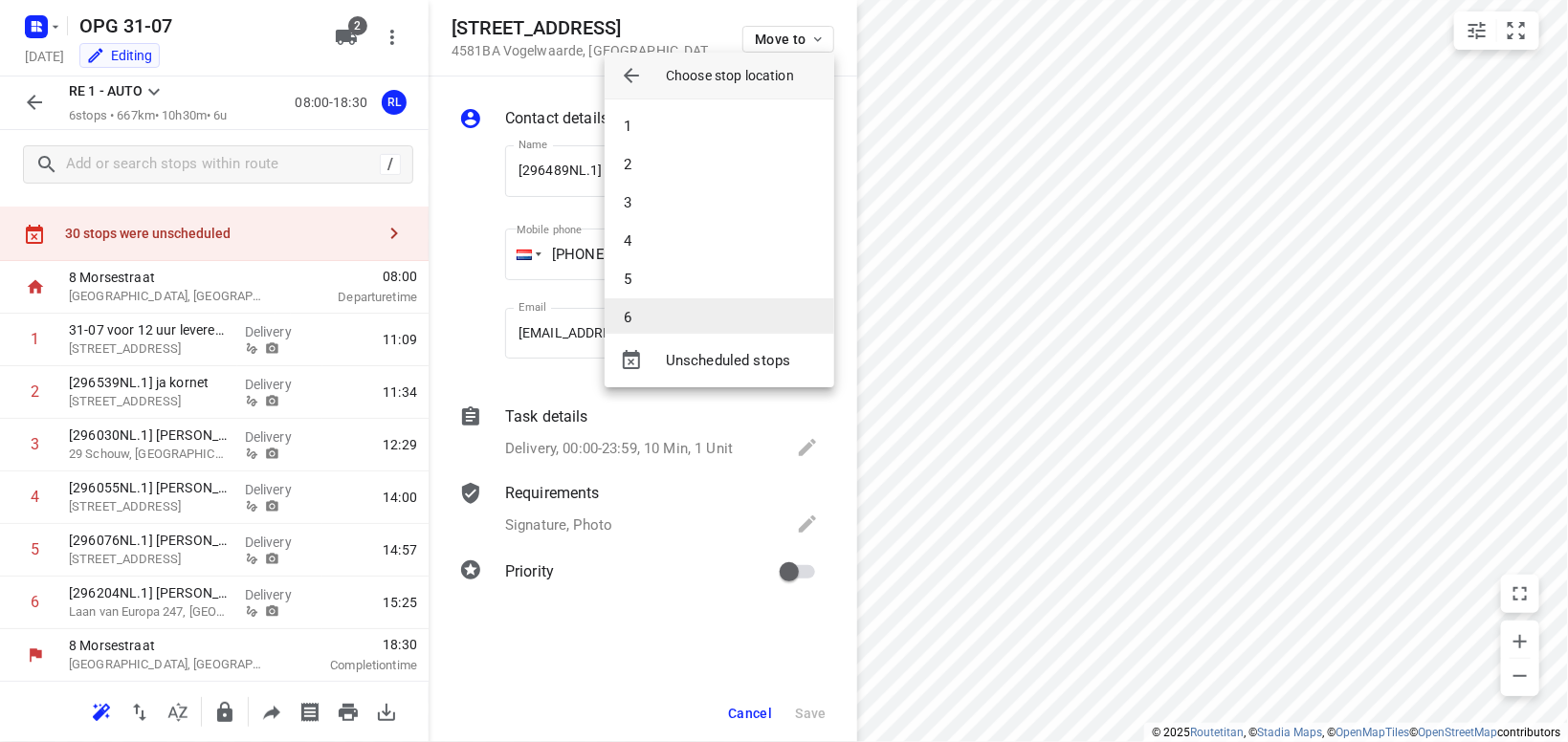 scroll, scrollTop: 18, scrollLeft: 0, axis: vertical 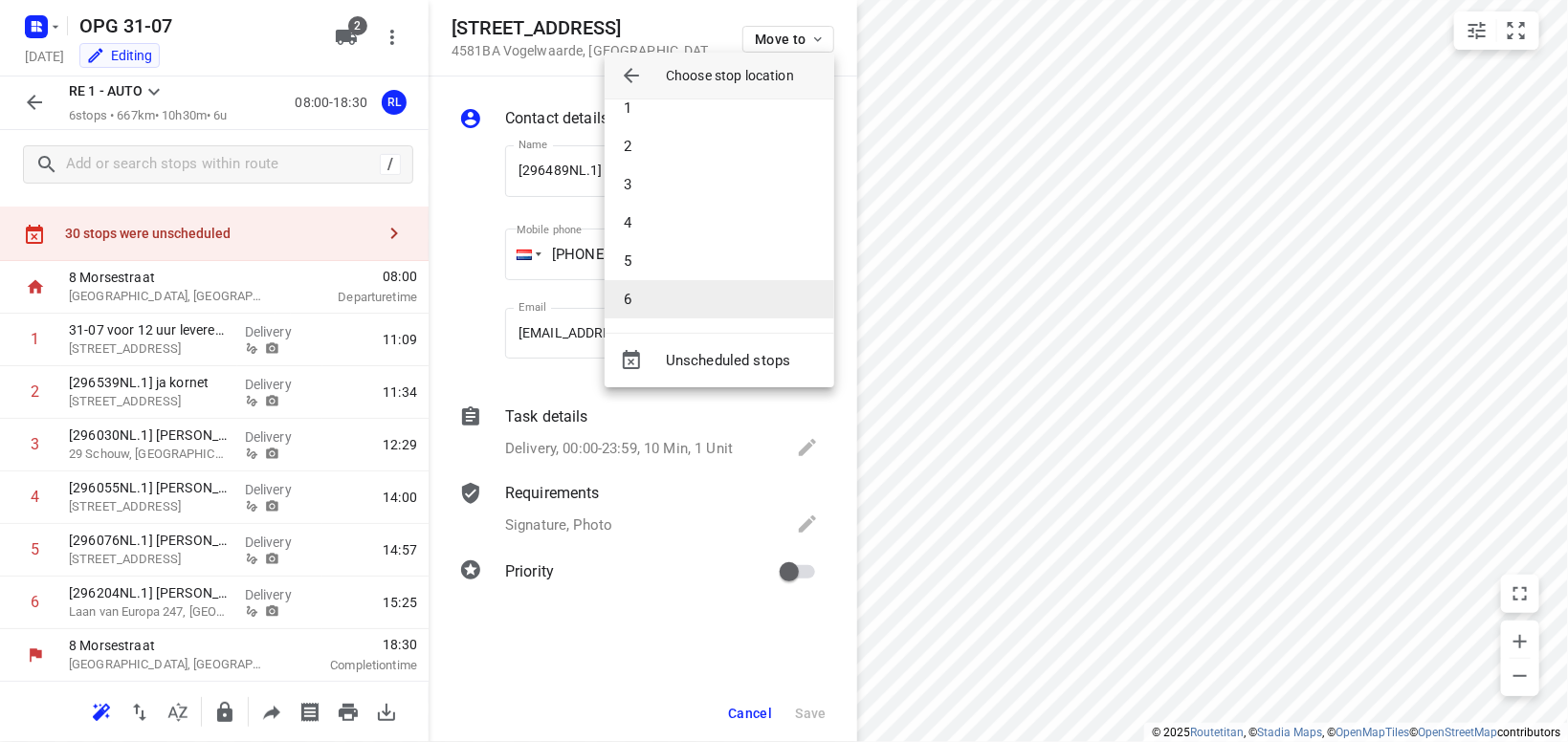 click on "6" at bounding box center (719, 299) 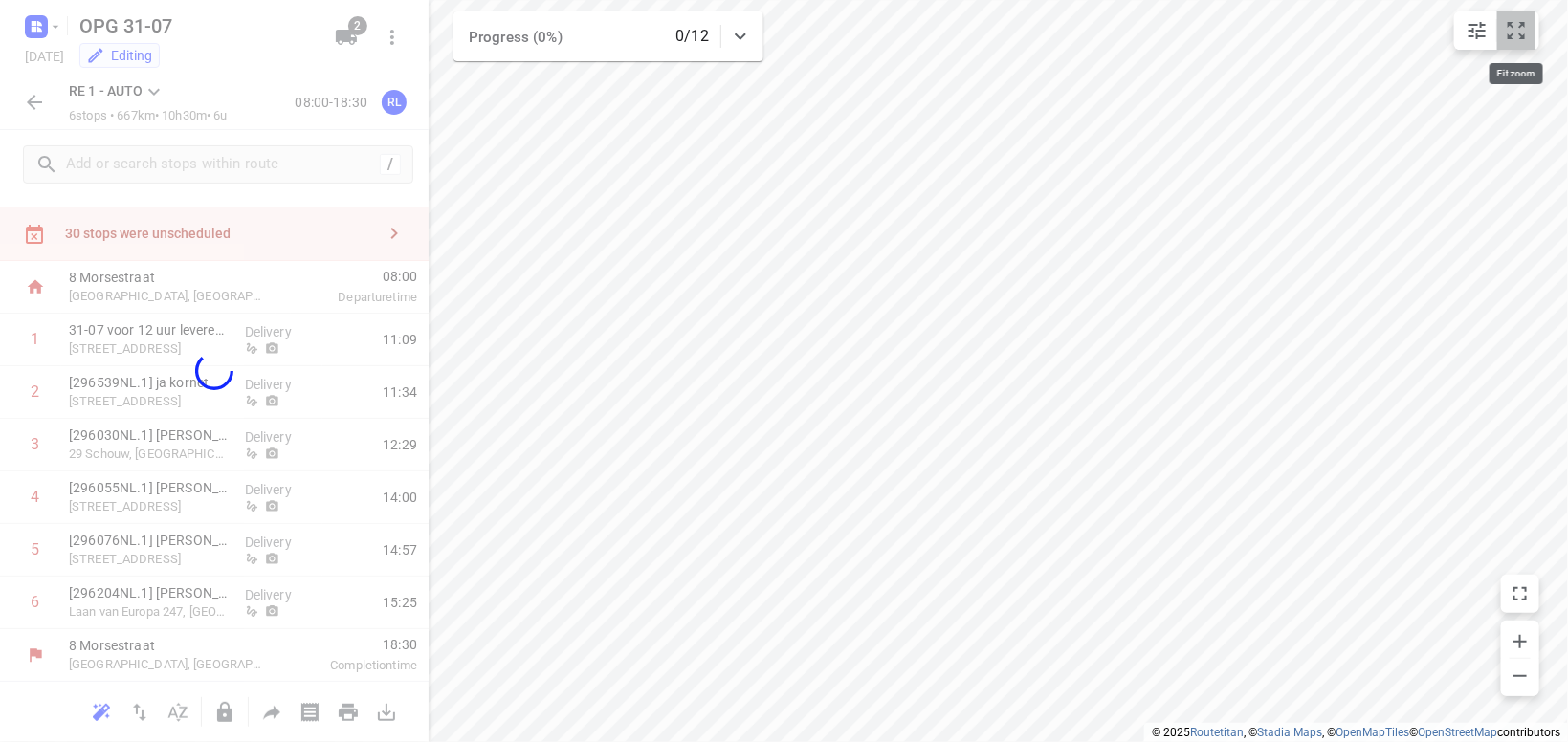 click 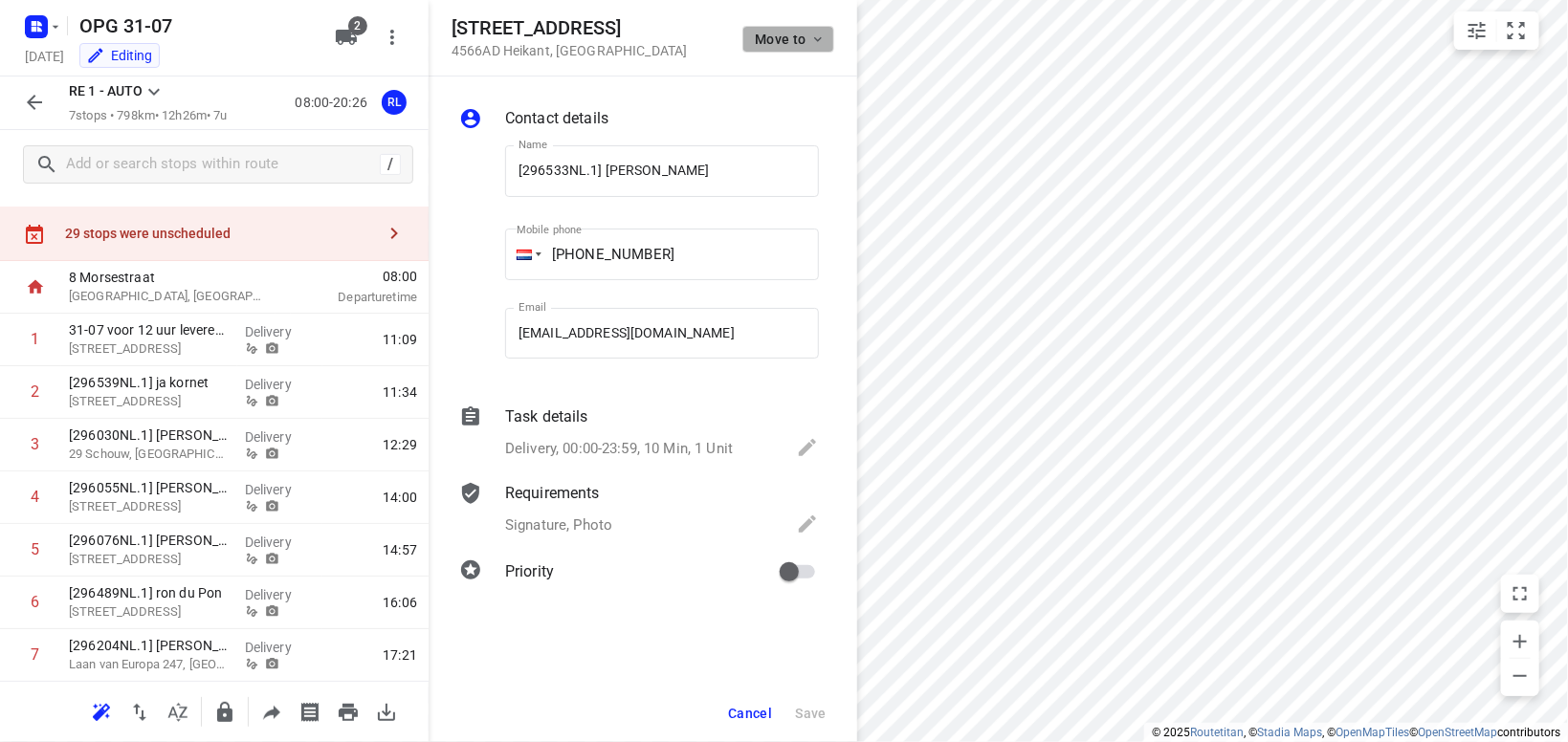 click on "Move to" at bounding box center (790, 39) 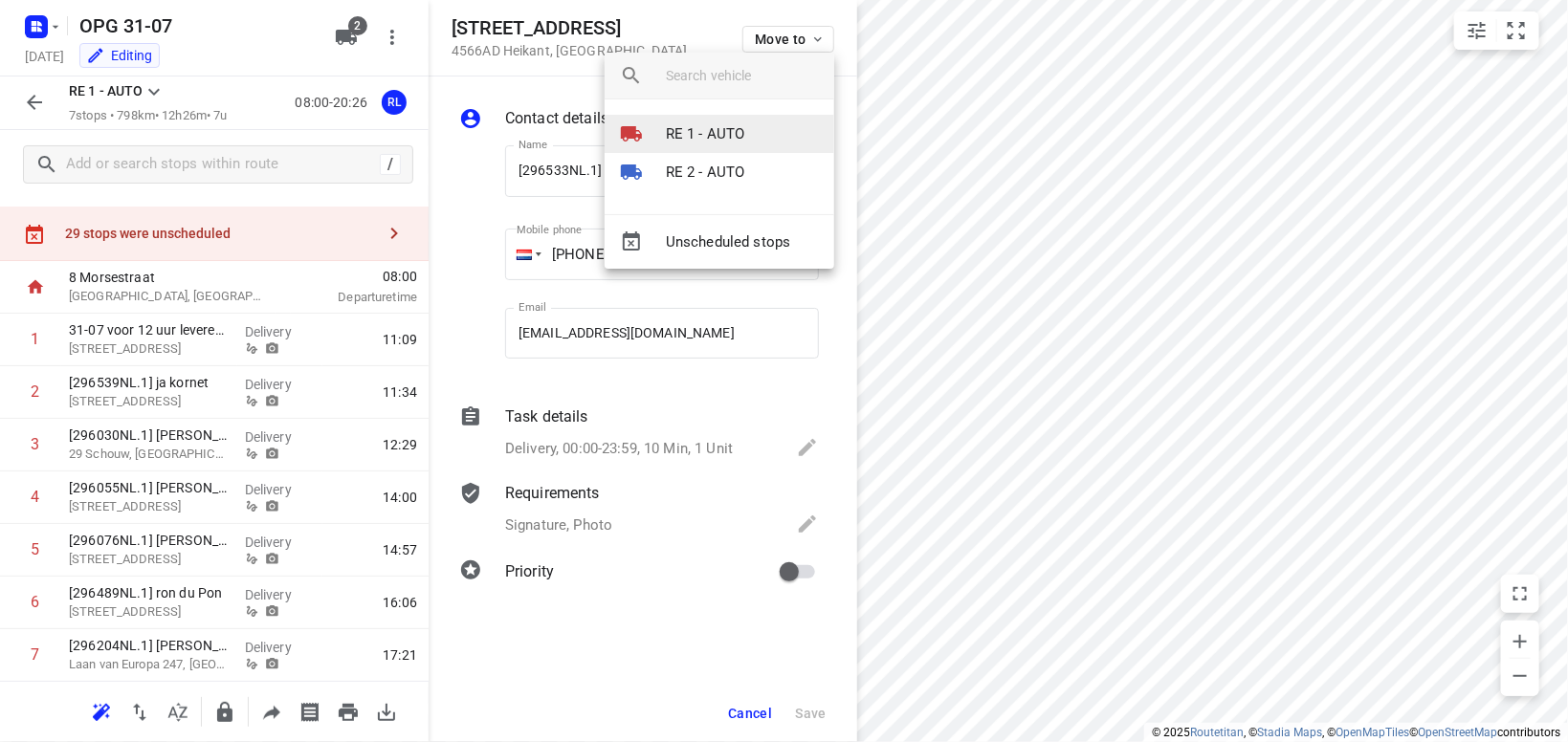 click on "RE 1 - AUTO" at bounding box center [705, 134] 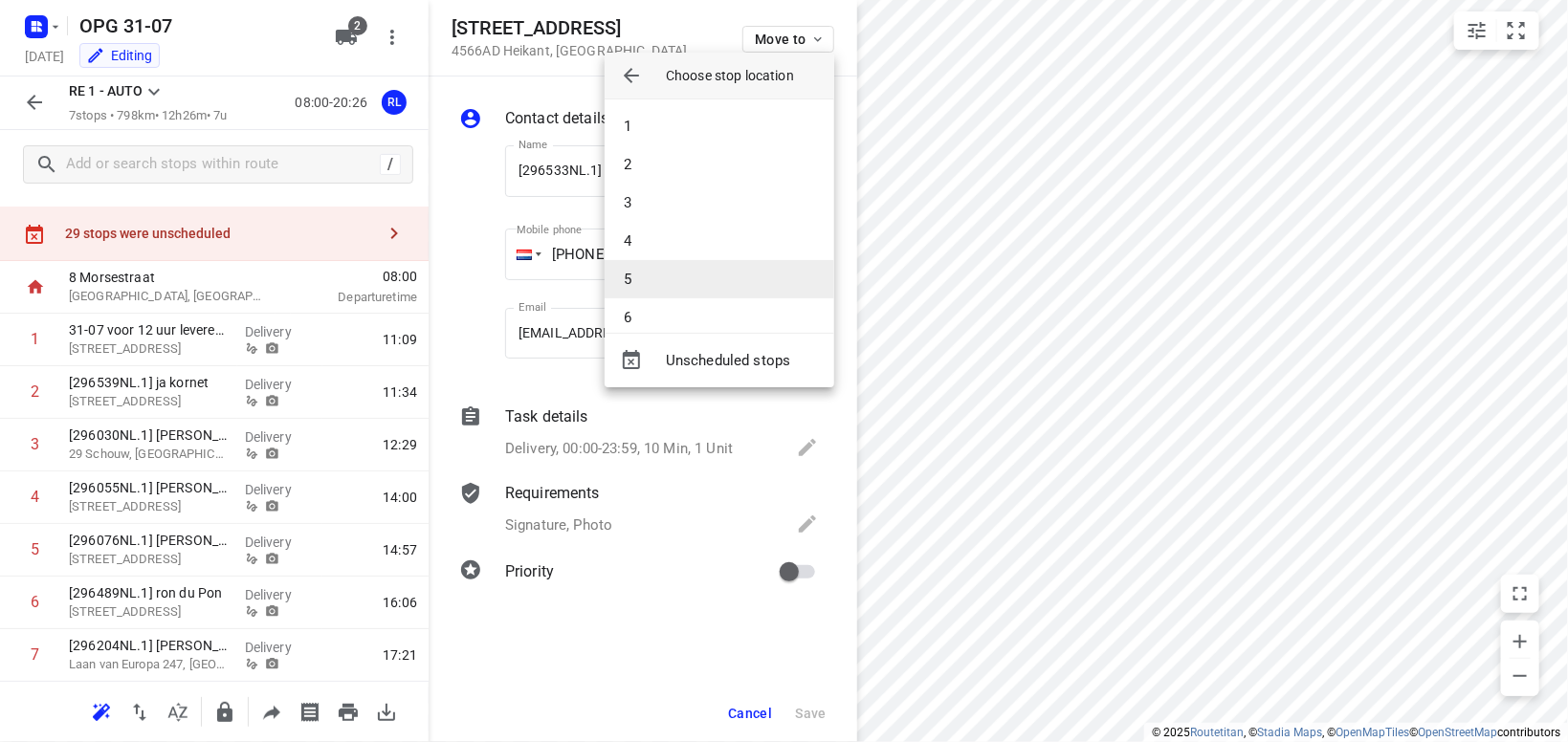 scroll, scrollTop: 57, scrollLeft: 0, axis: vertical 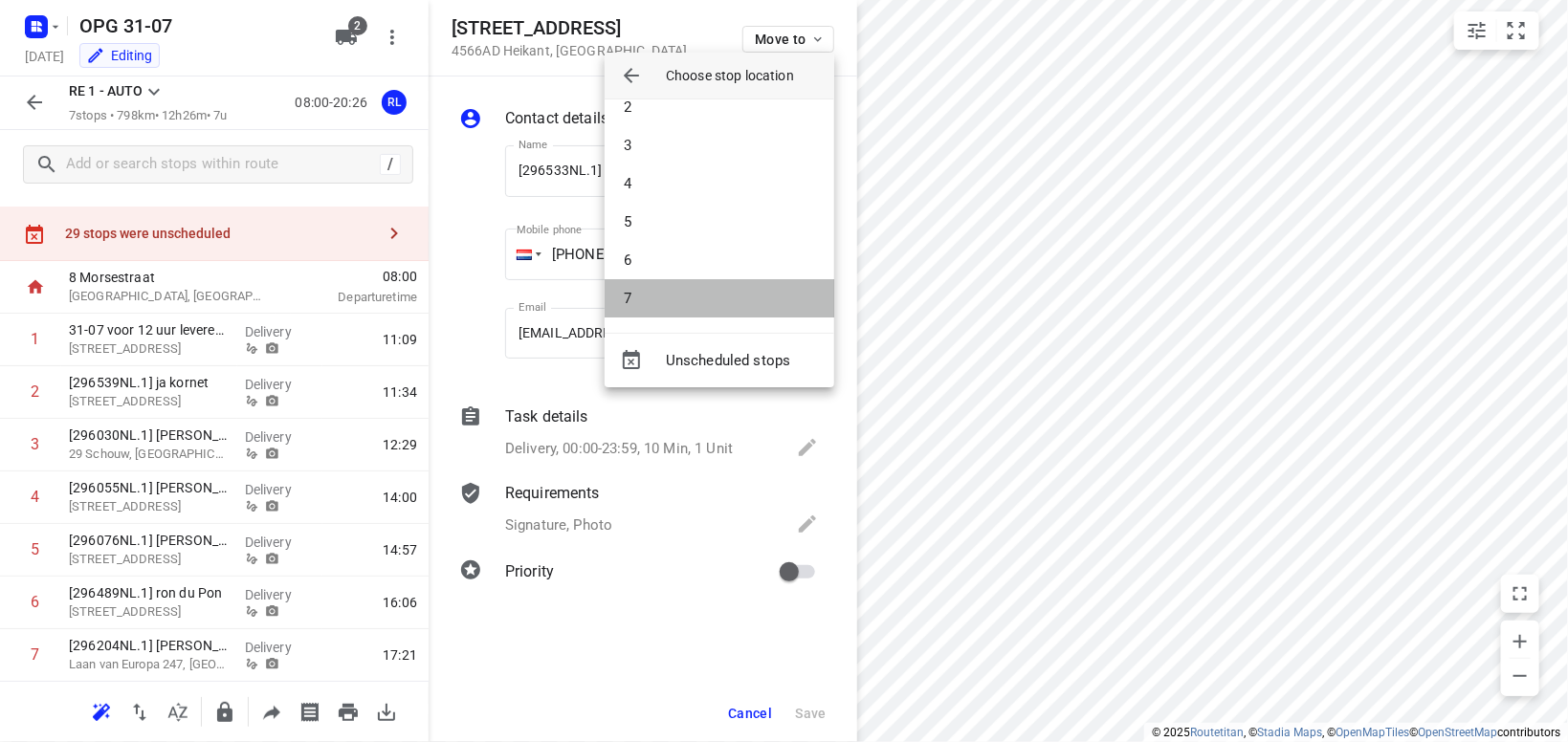 drag, startPoint x: 713, startPoint y: 294, endPoint x: 722, endPoint y: 291, distance: 9.486833 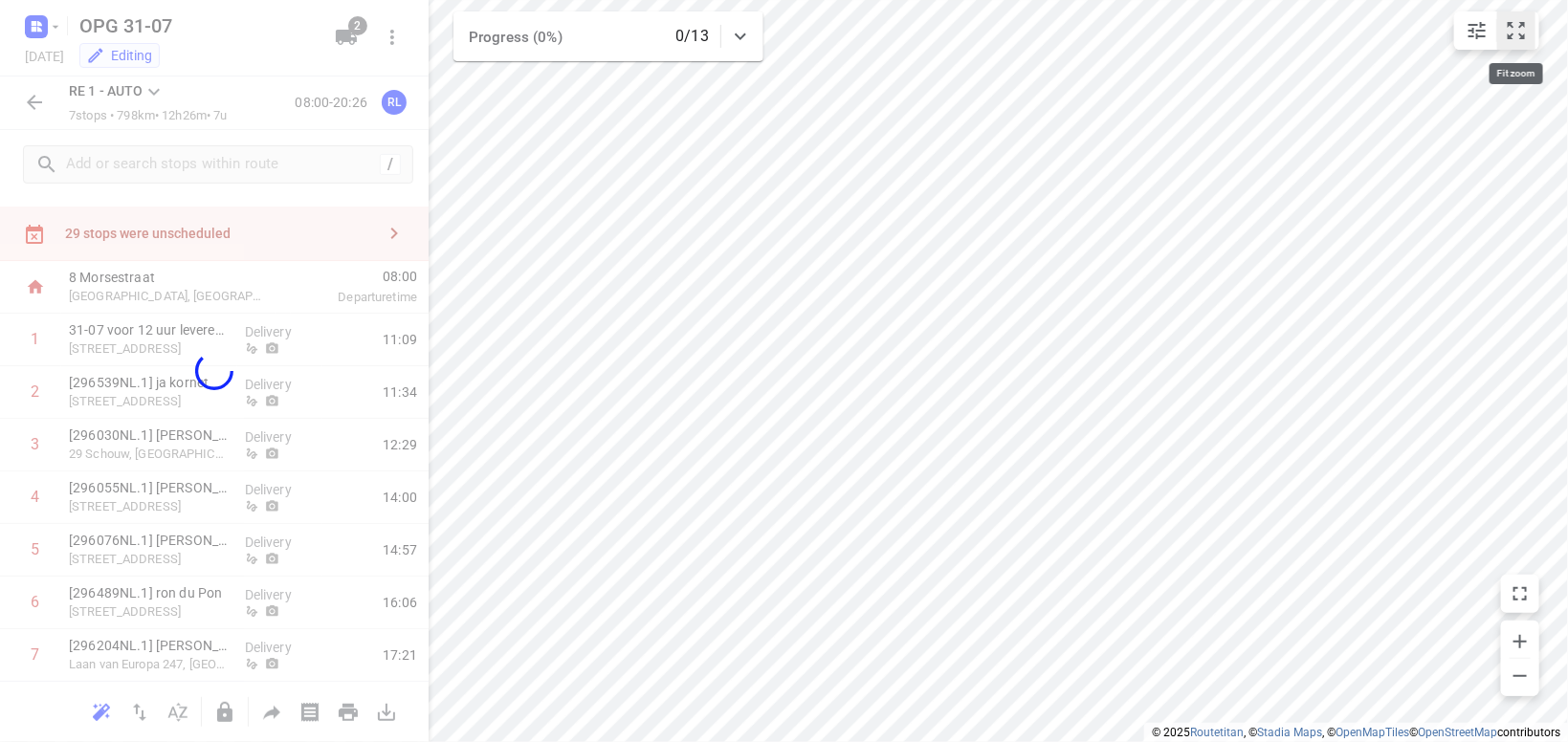 click 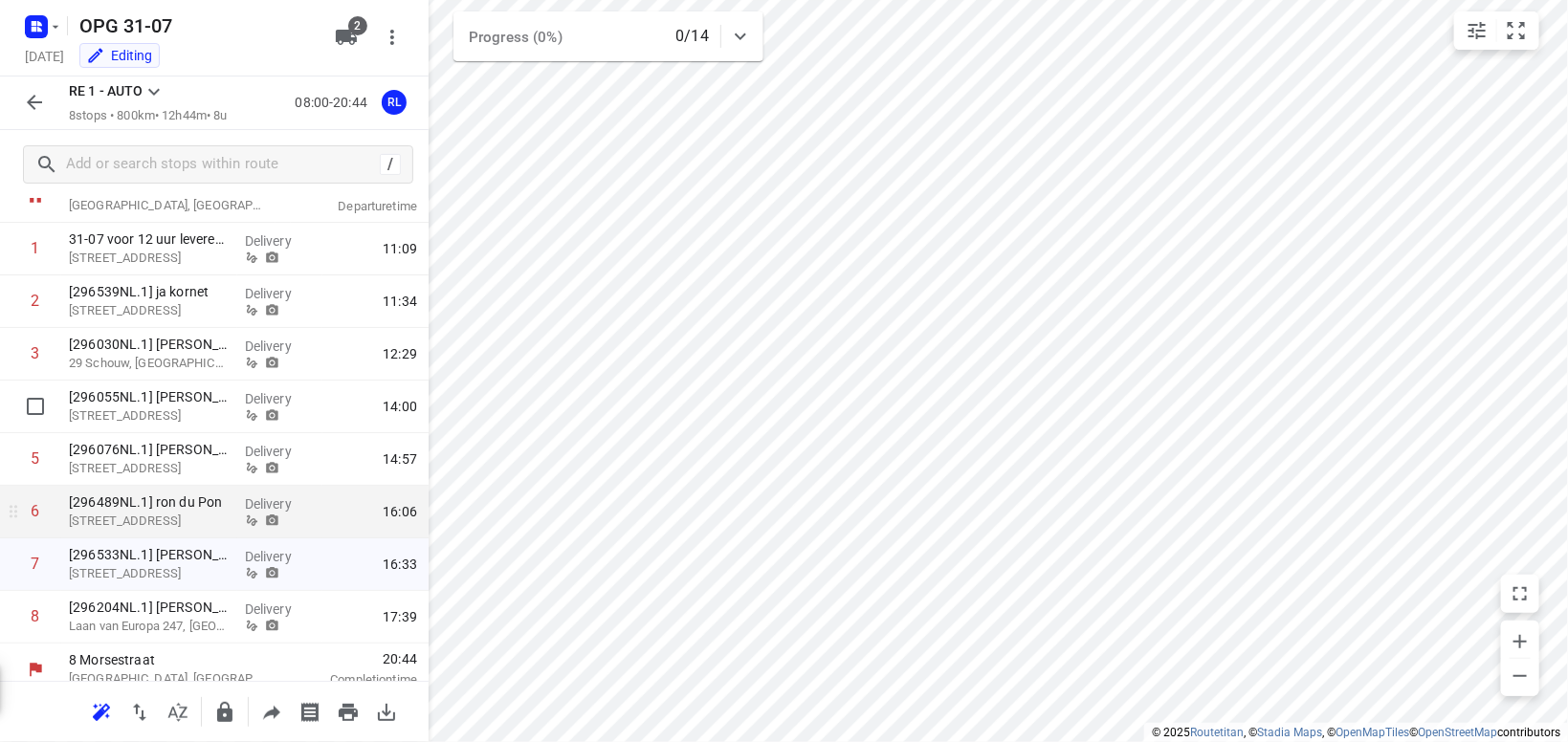 scroll, scrollTop: 141, scrollLeft: 0, axis: vertical 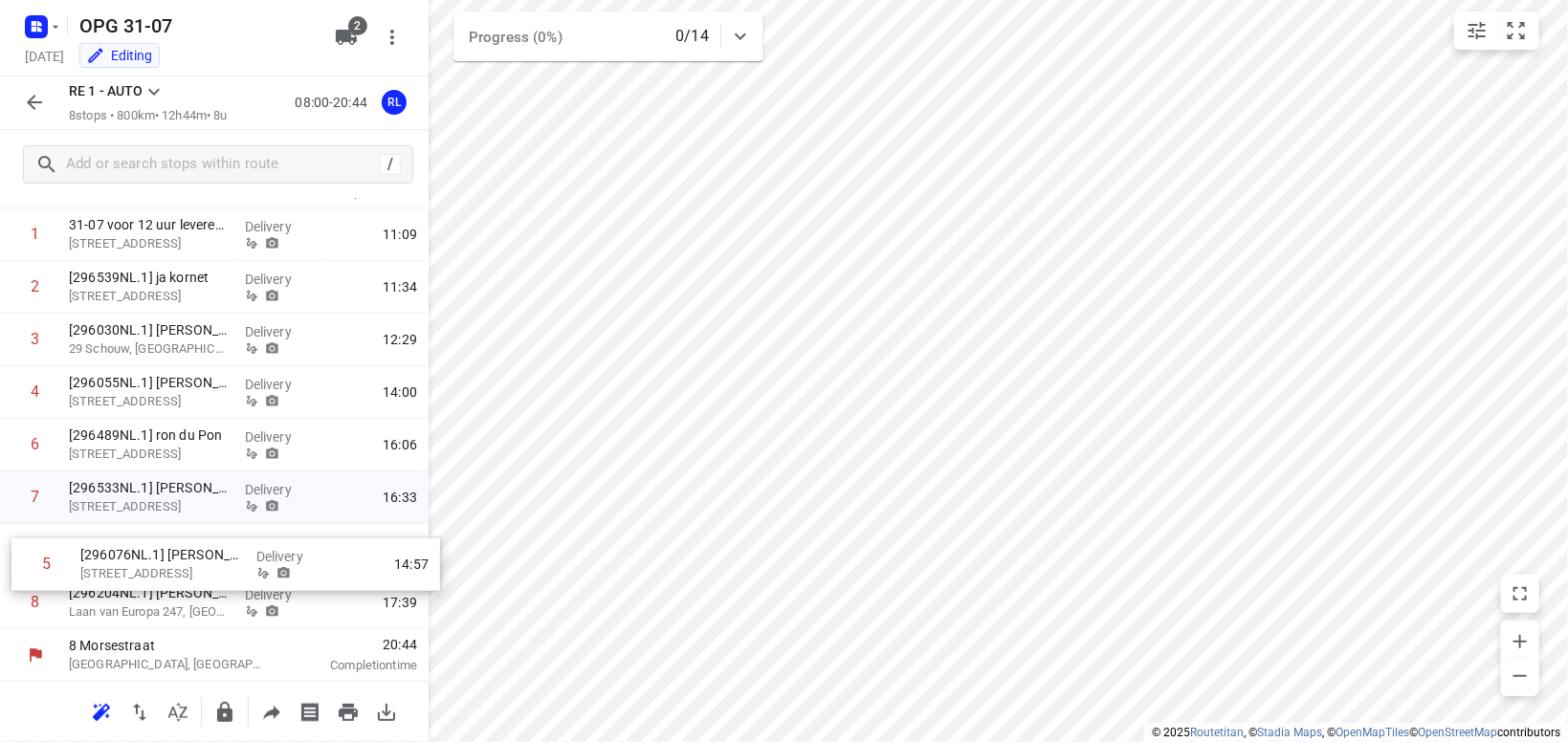 drag, startPoint x: 116, startPoint y: 447, endPoint x: 130, endPoint y: 570, distance: 123.79418 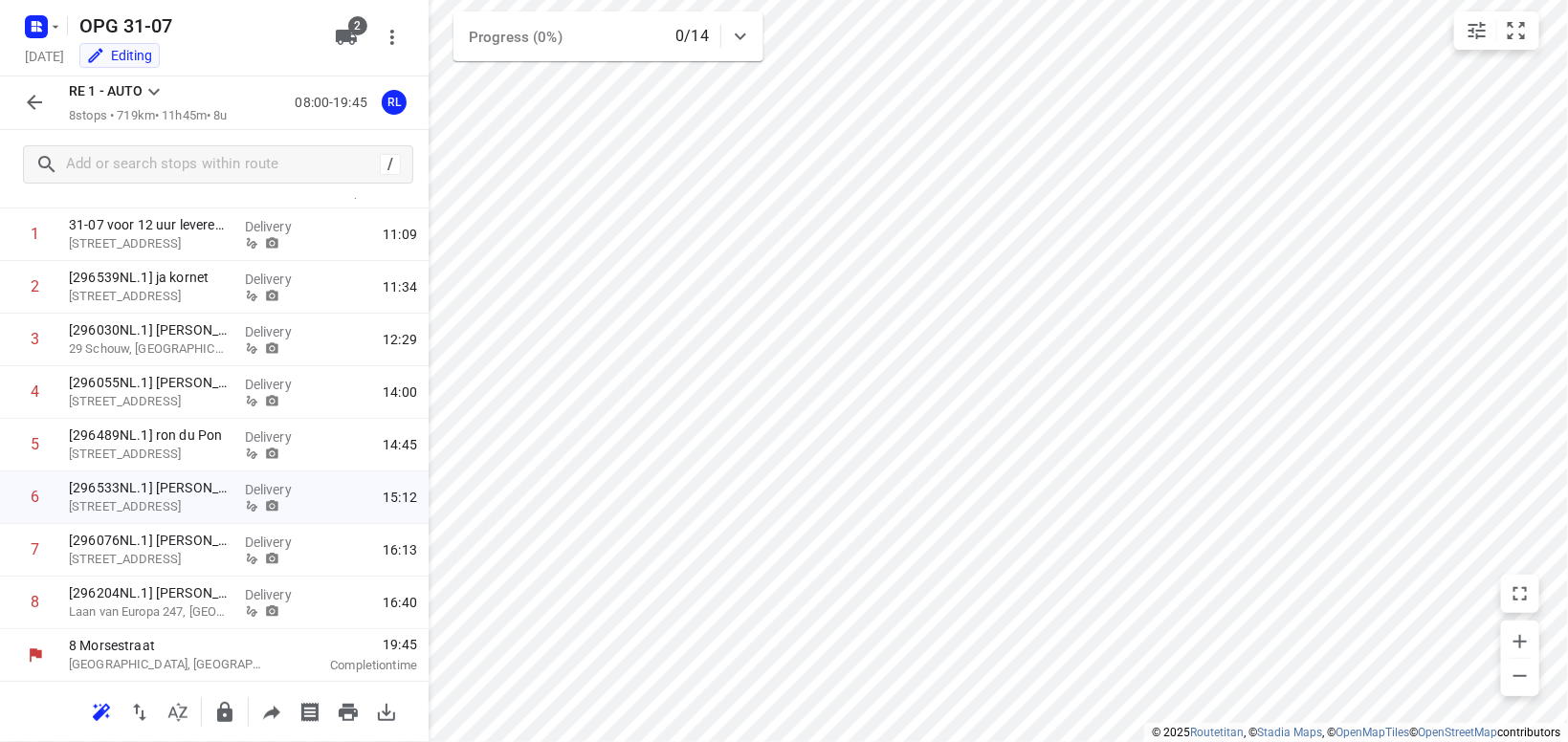 click 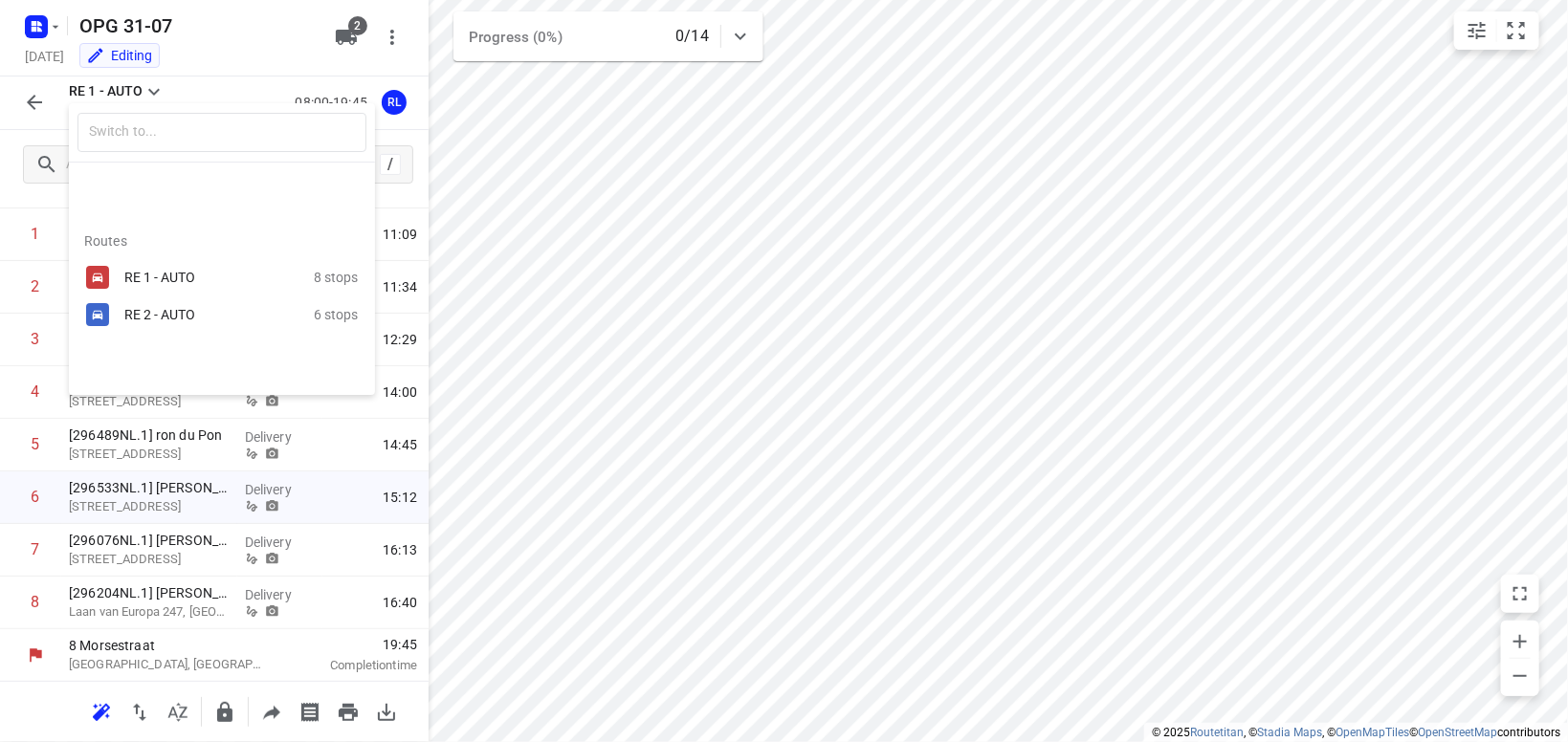 click on "RE 2 - AUTO" at bounding box center (219, 315) 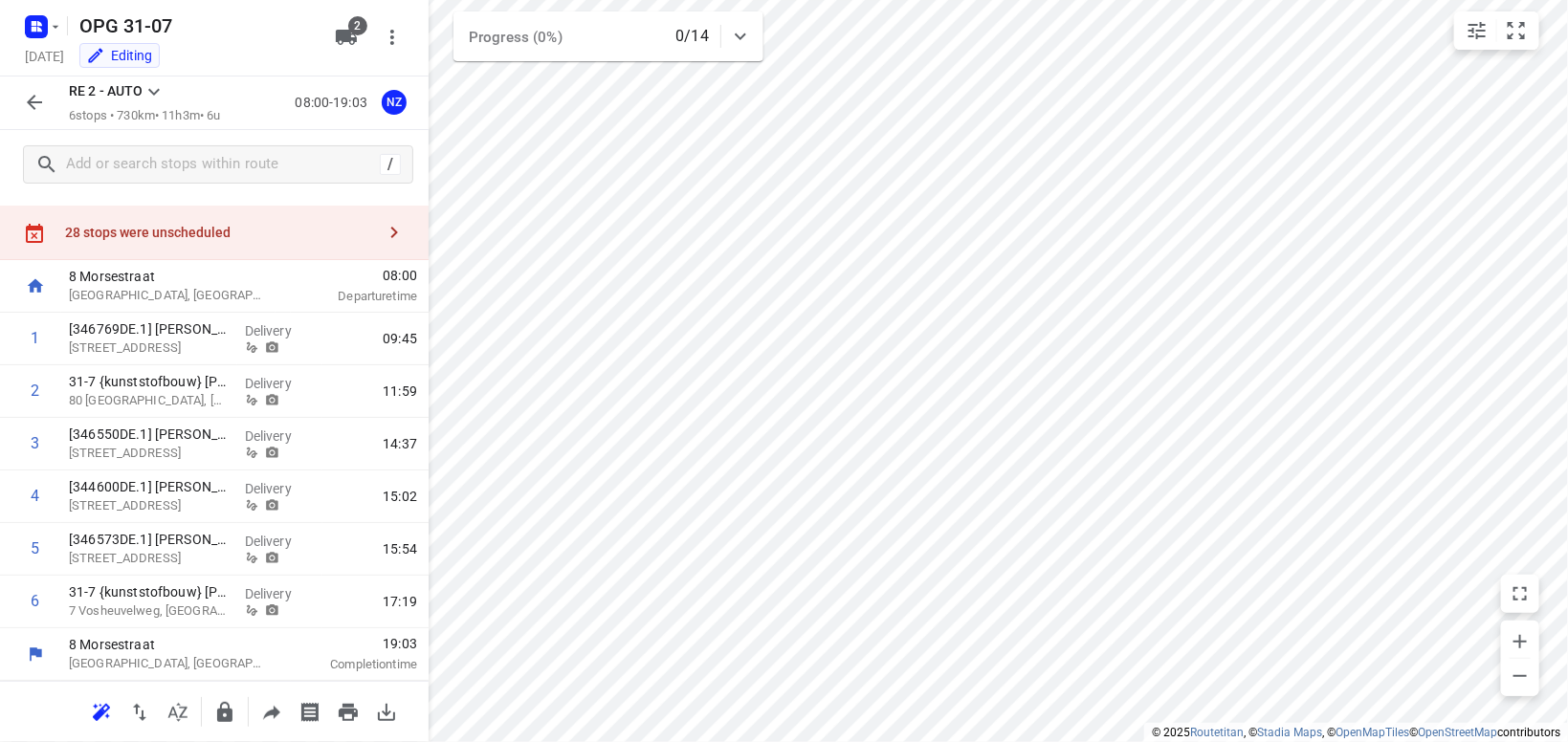 scroll, scrollTop: 35, scrollLeft: 0, axis: vertical 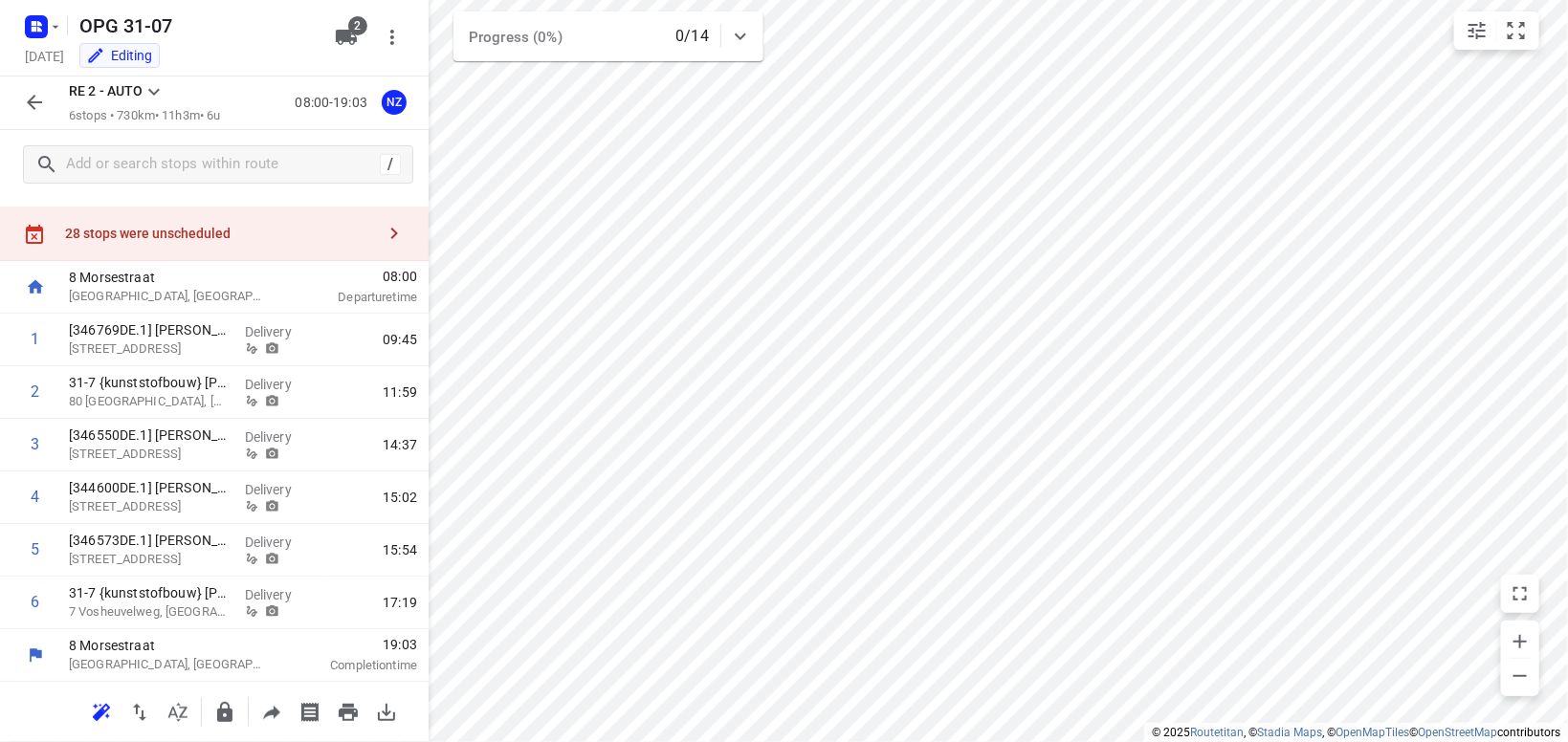click 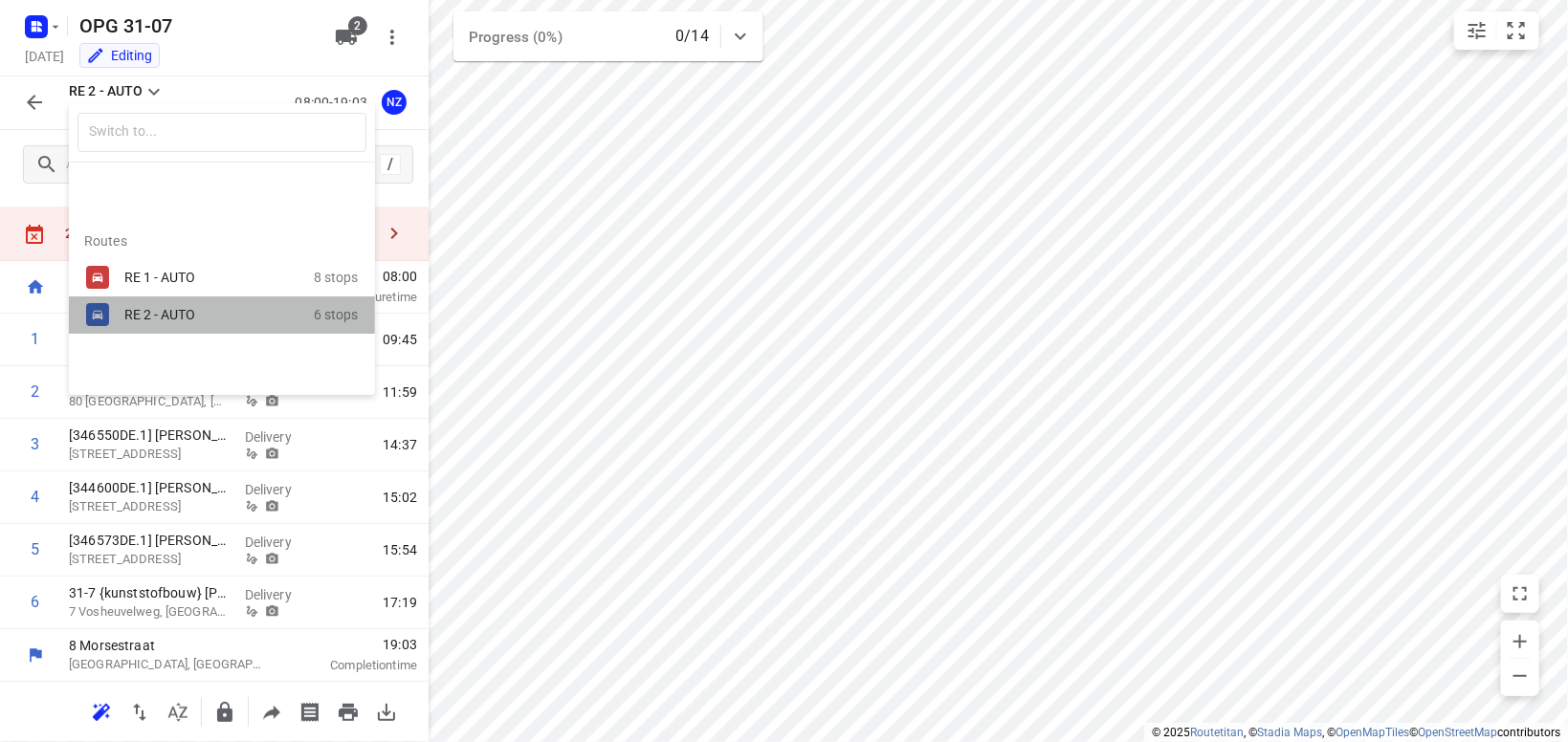click on "RE 2 - AUTO" at bounding box center [206, 315] 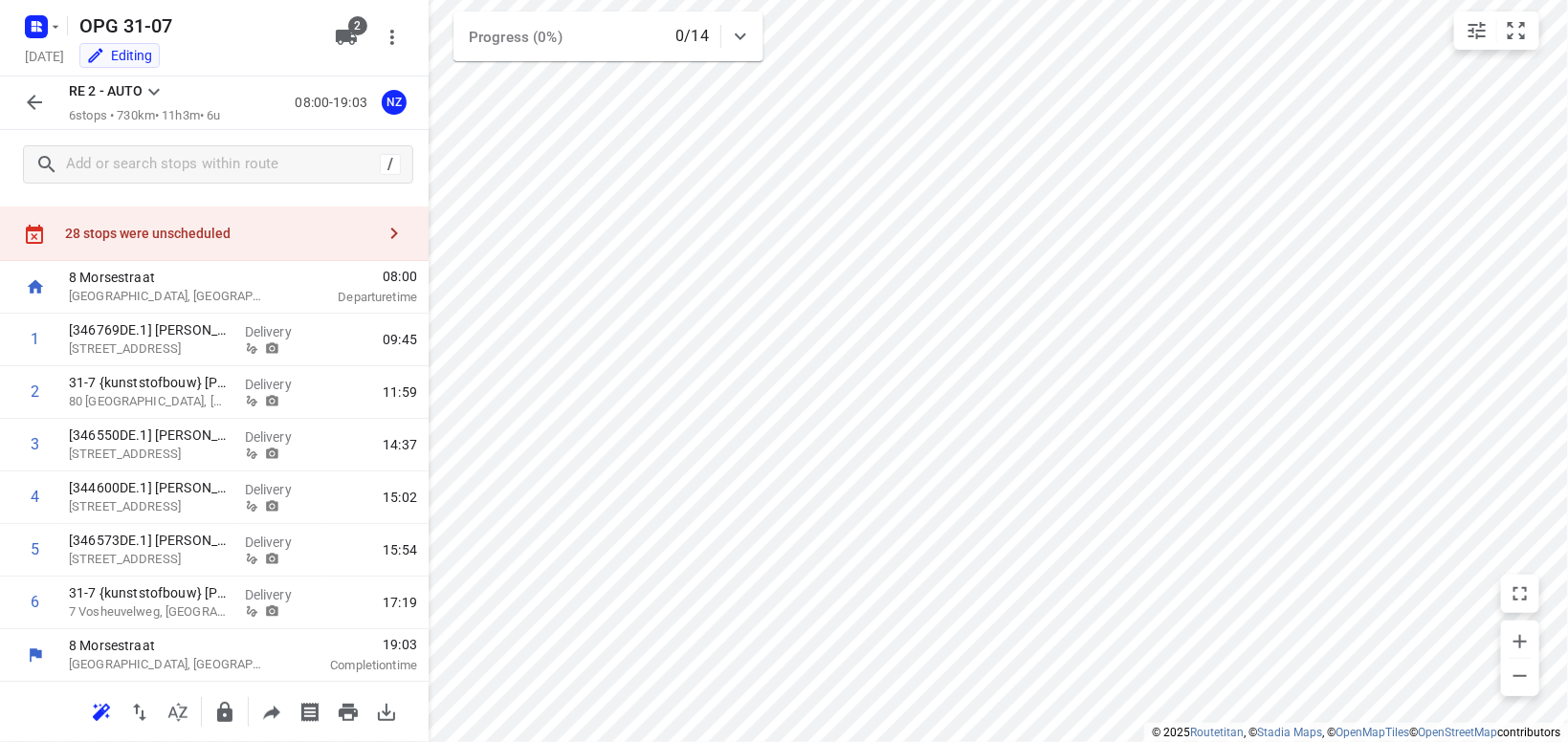 click 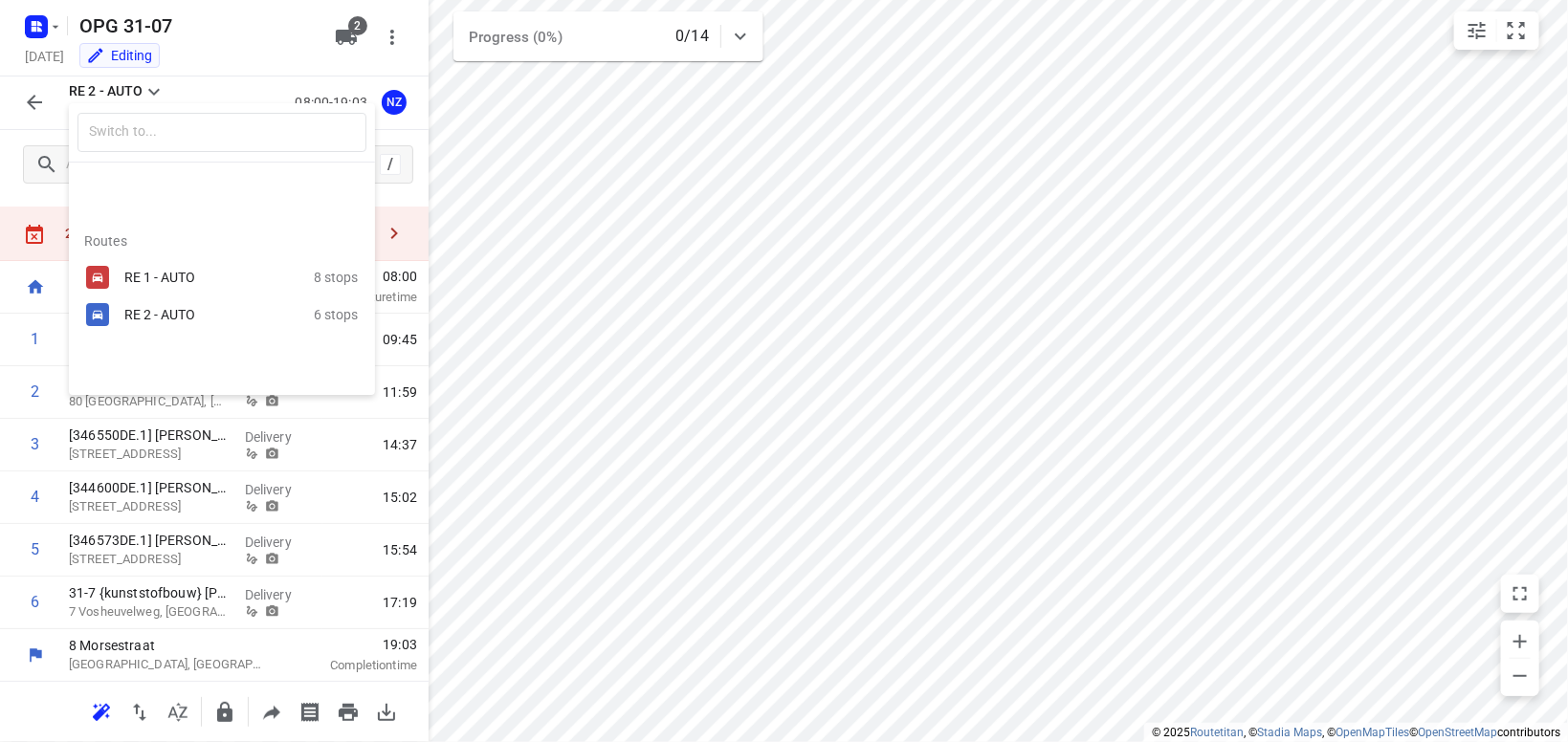 click on "RE 2 - AUTO" at bounding box center (206, 315) 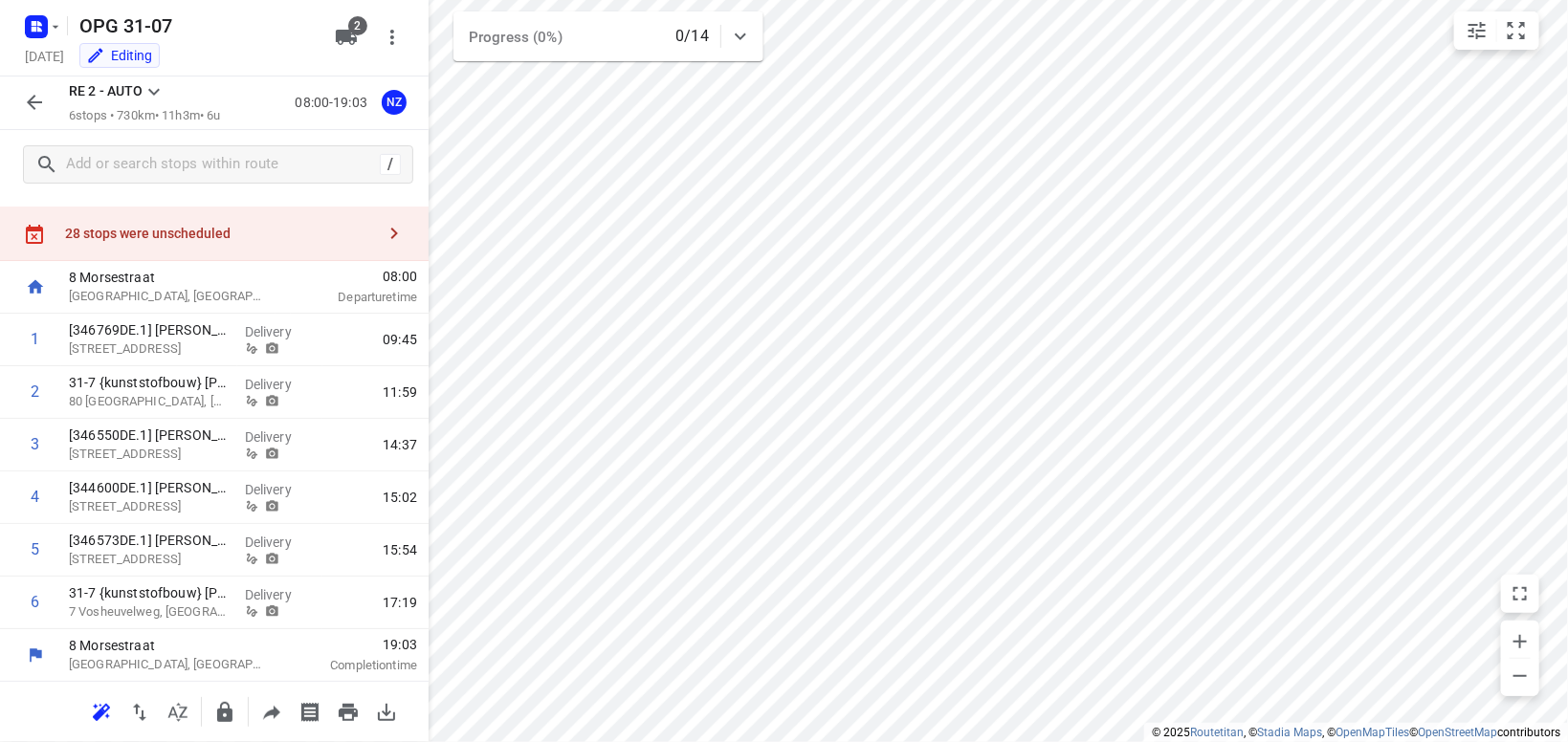click 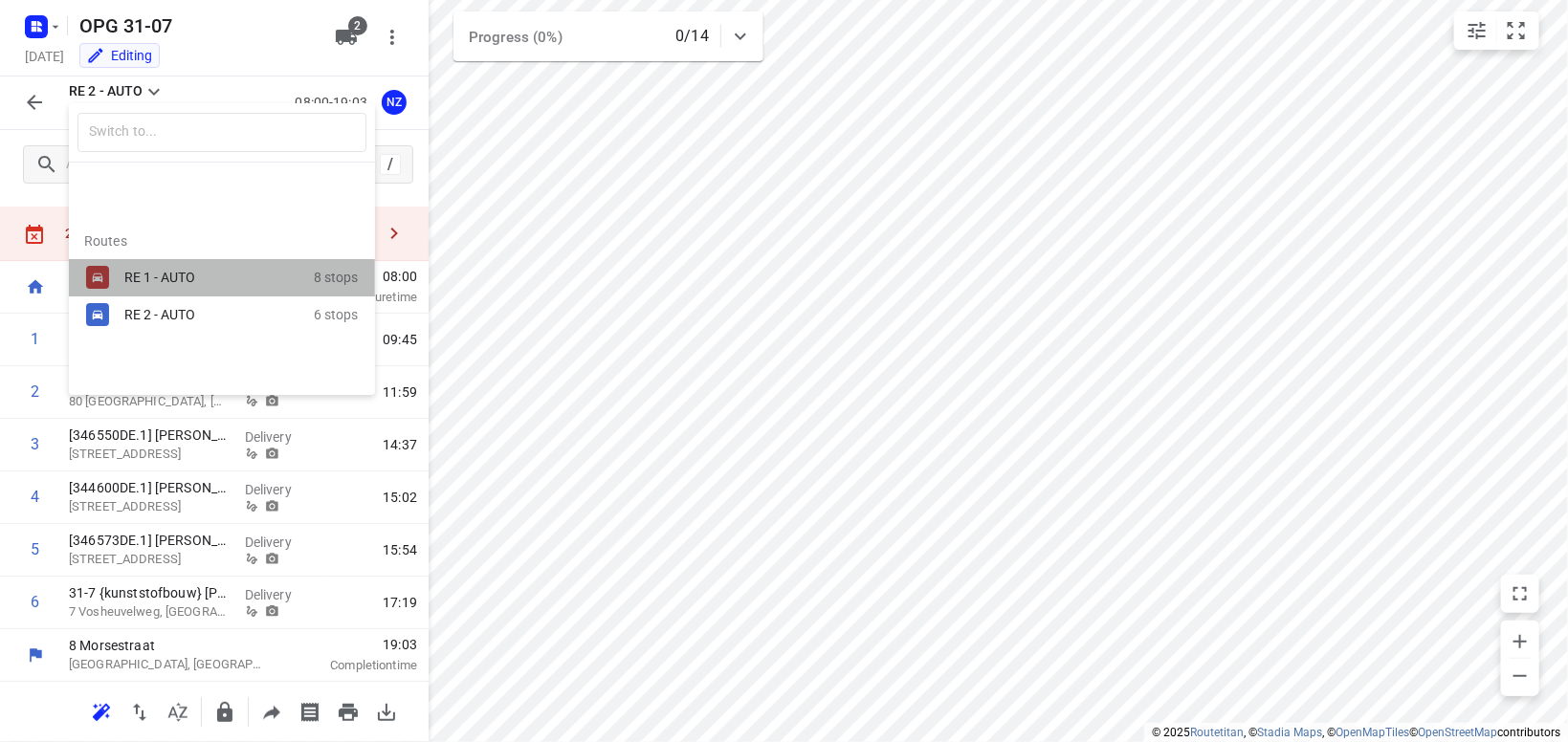 click on "RE 1 - AUTO" at bounding box center (206, 277) 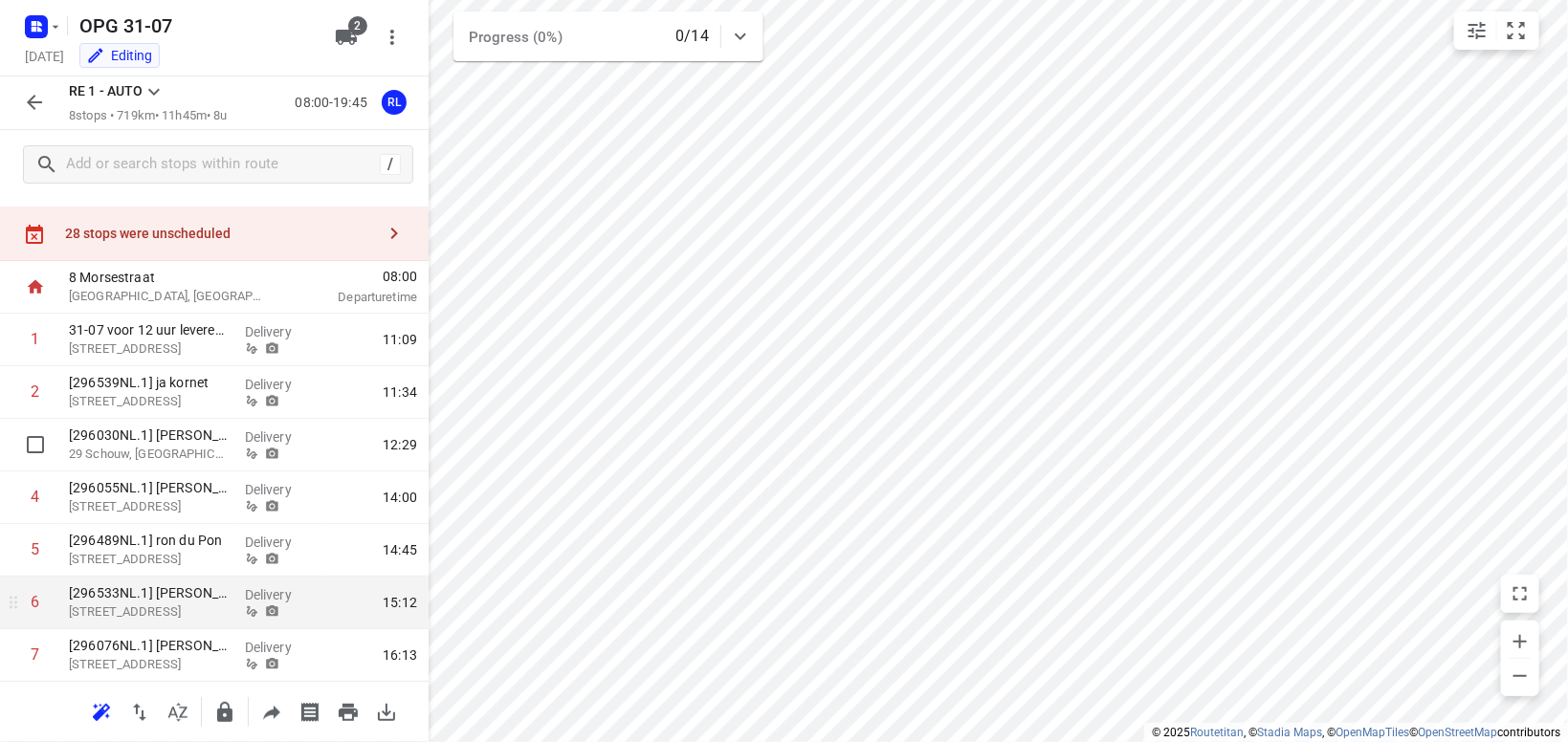 scroll, scrollTop: 141, scrollLeft: 0, axis: vertical 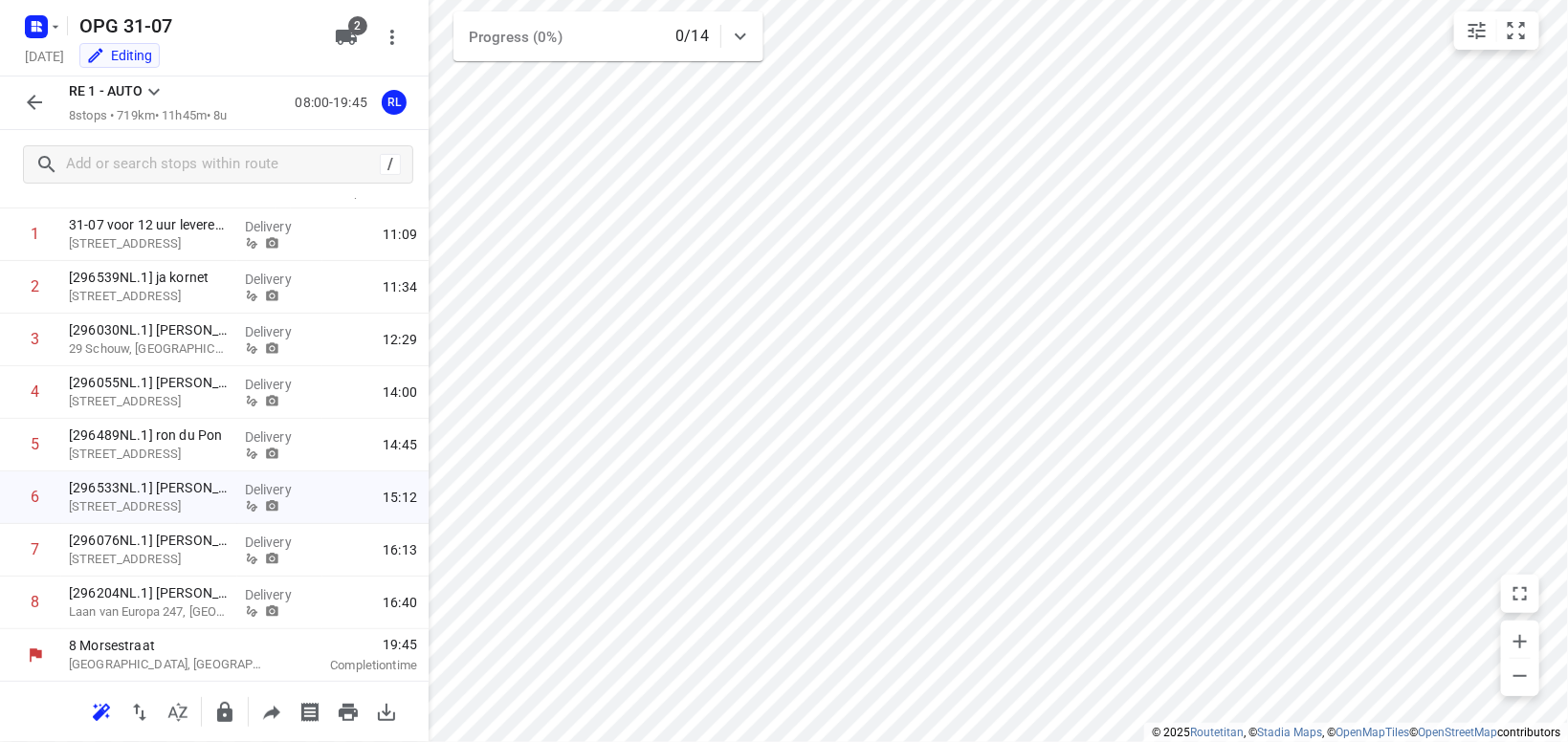 click 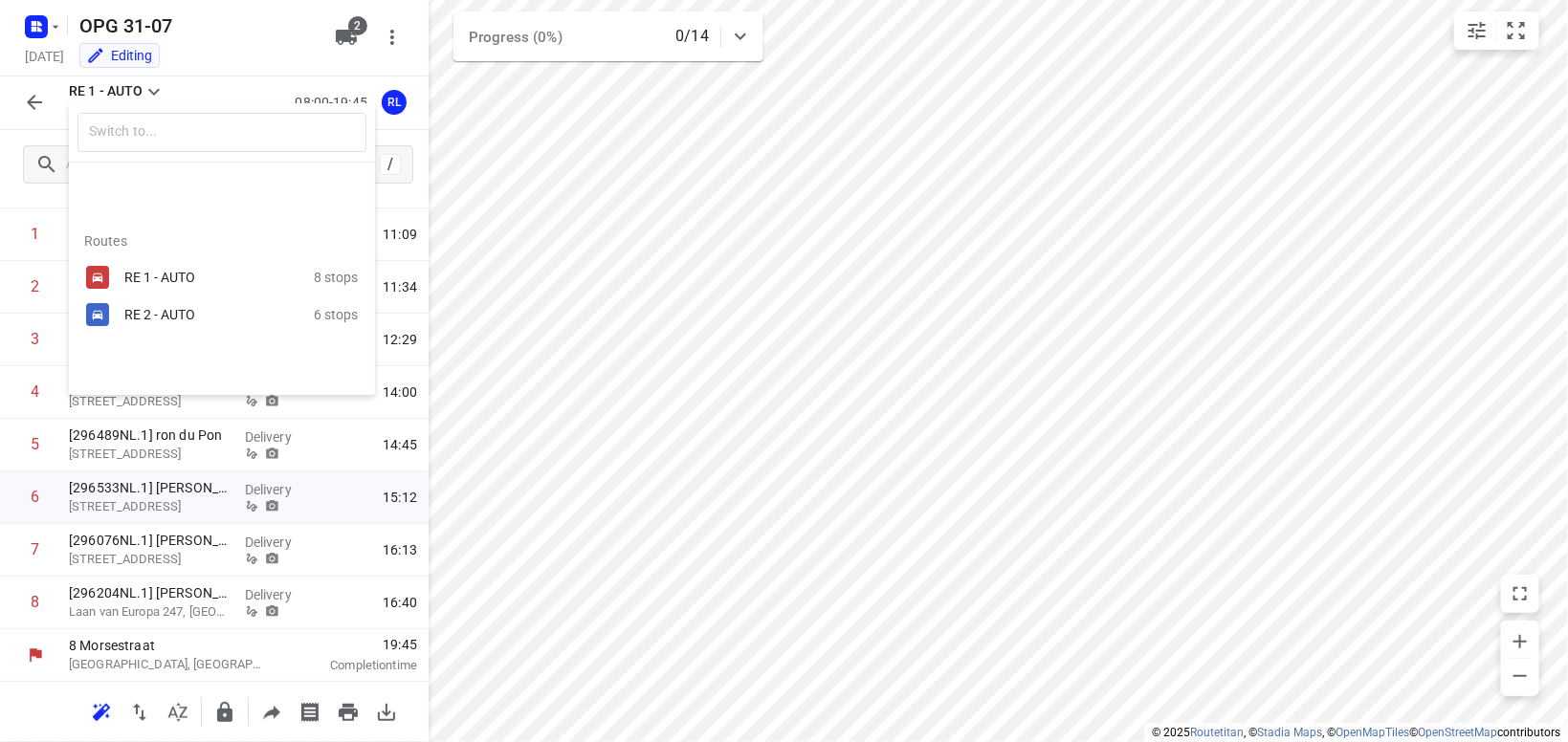 click on "RE 2 - AUTO" at bounding box center (206, 315) 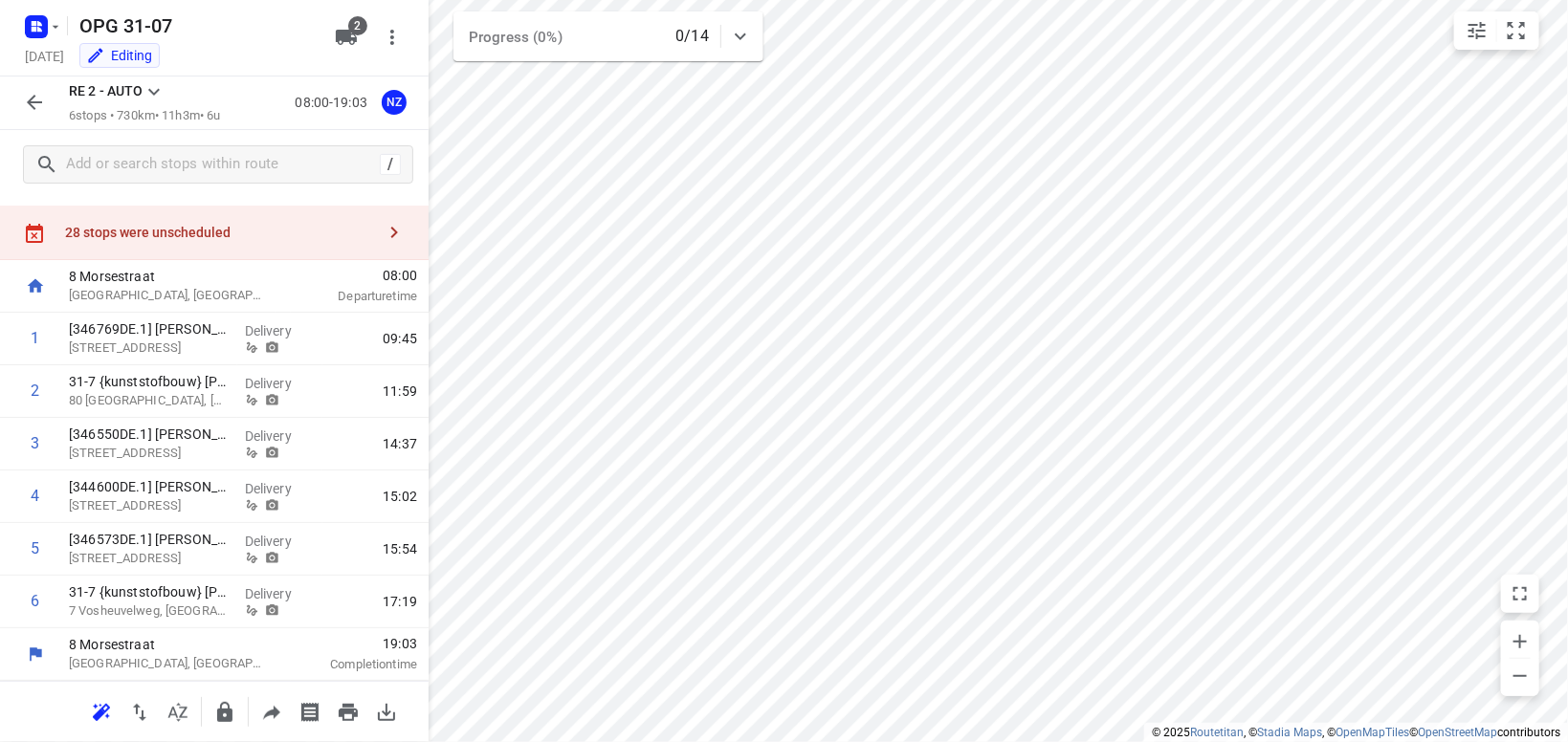 scroll, scrollTop: 35, scrollLeft: 0, axis: vertical 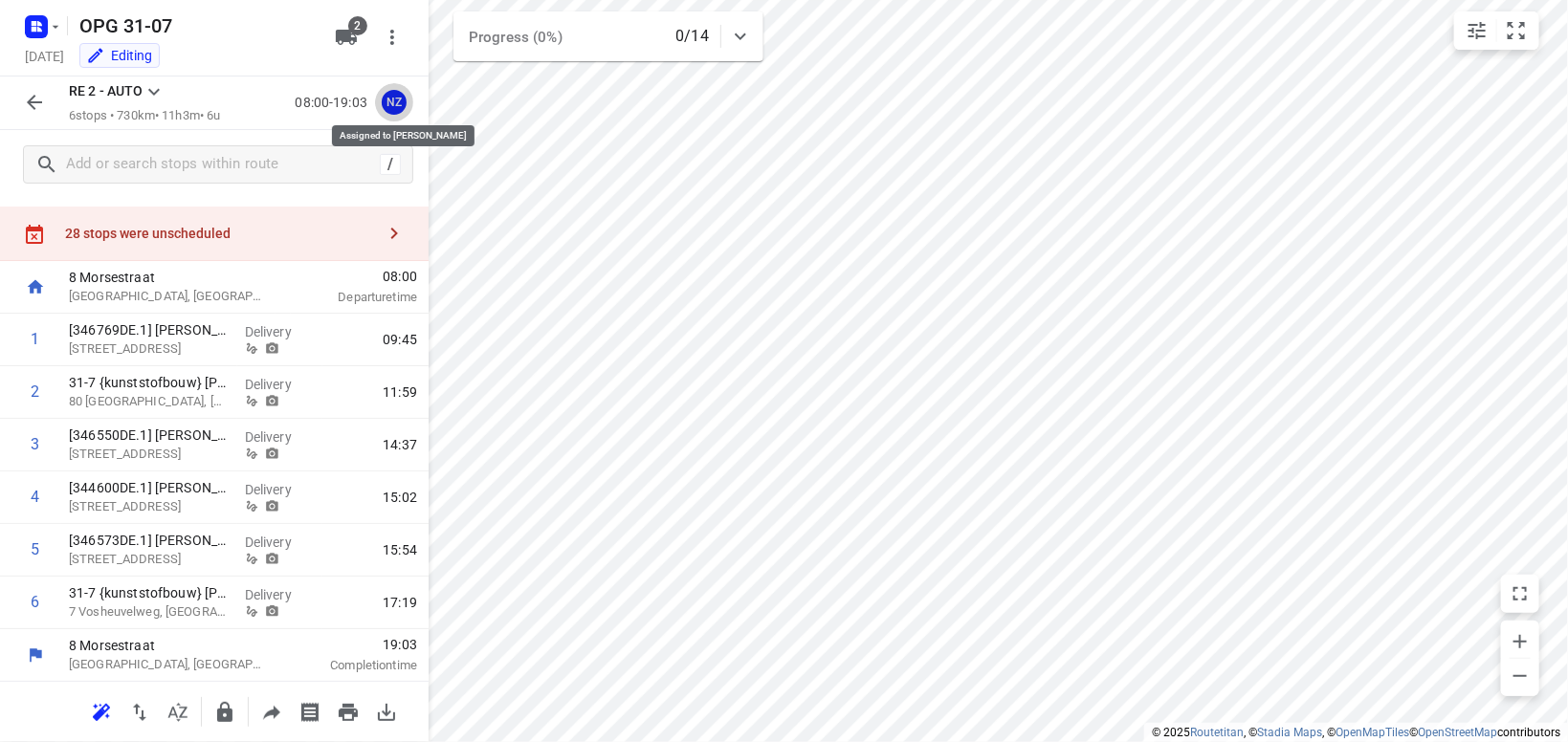 click on "NZ" at bounding box center [394, 102] 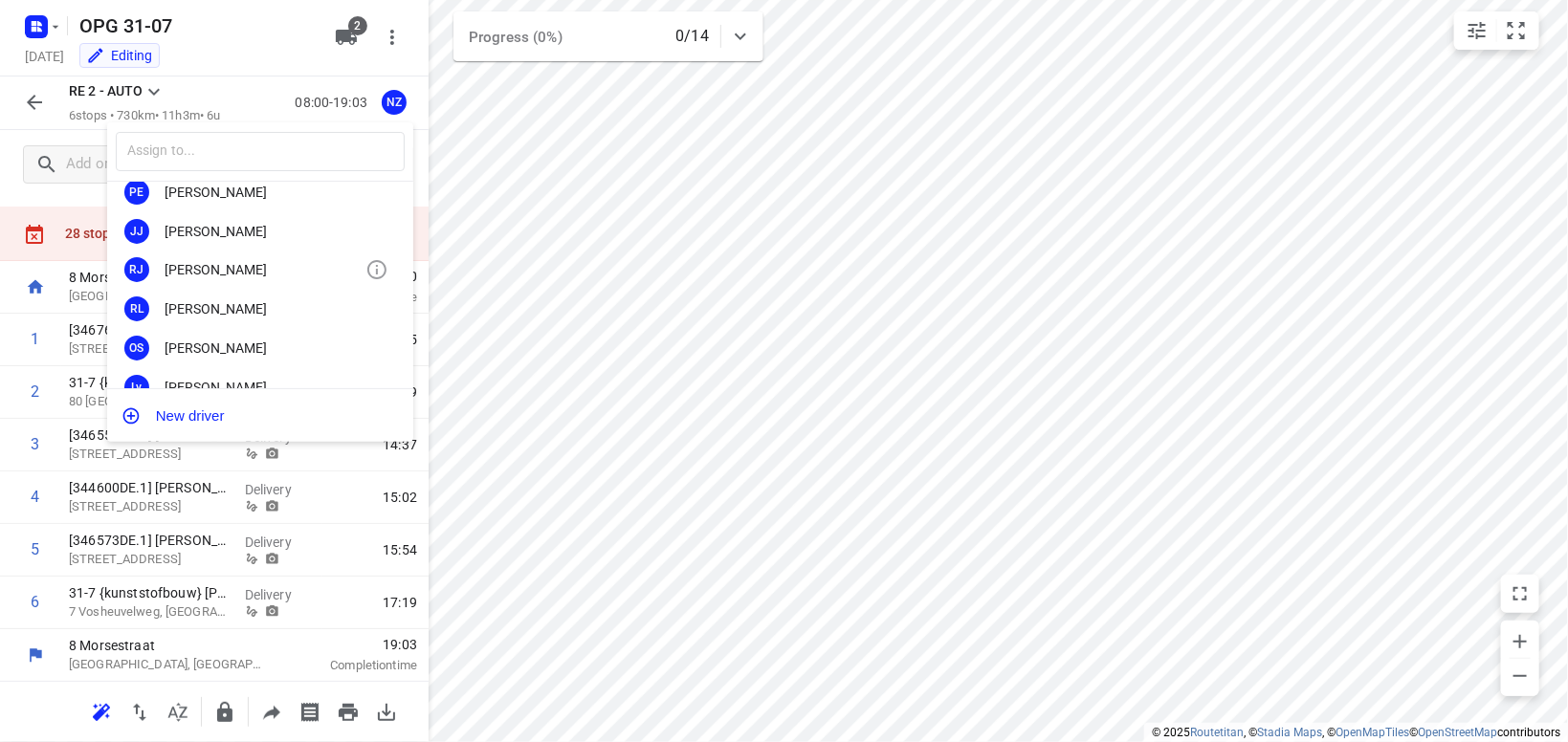 scroll, scrollTop: 223, scrollLeft: 0, axis: vertical 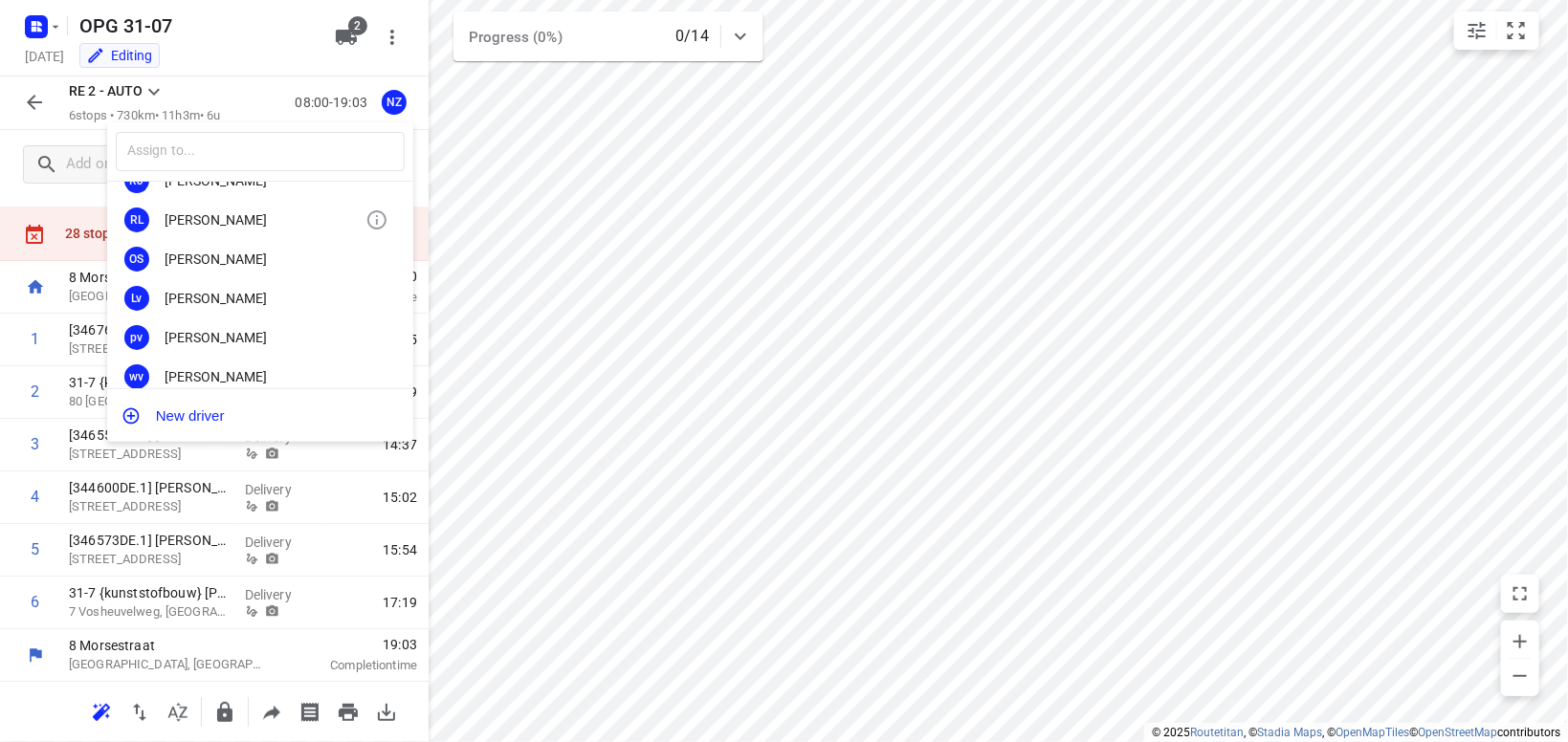 click on "RL Remco [PERSON_NAME]" at bounding box center (260, 220) 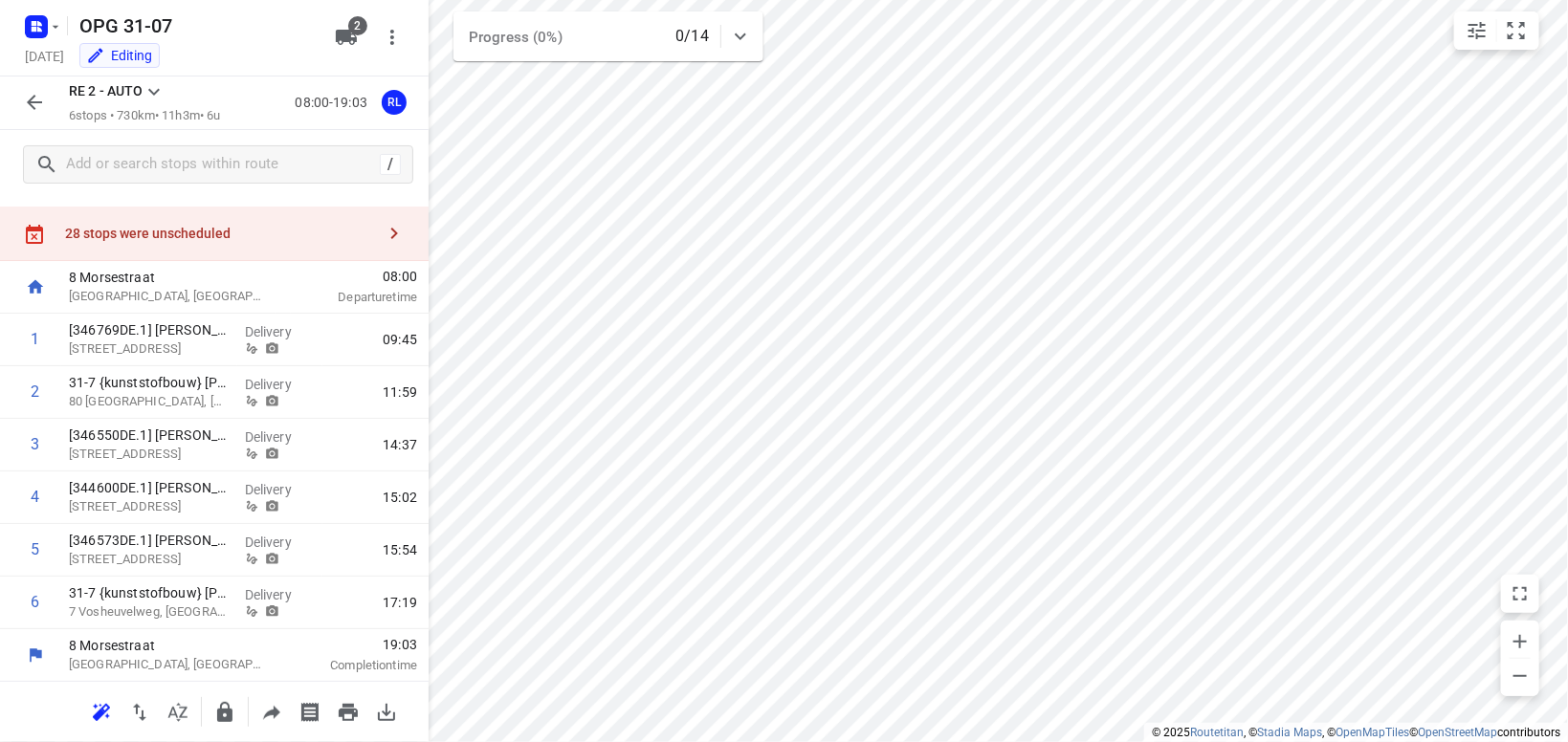 click 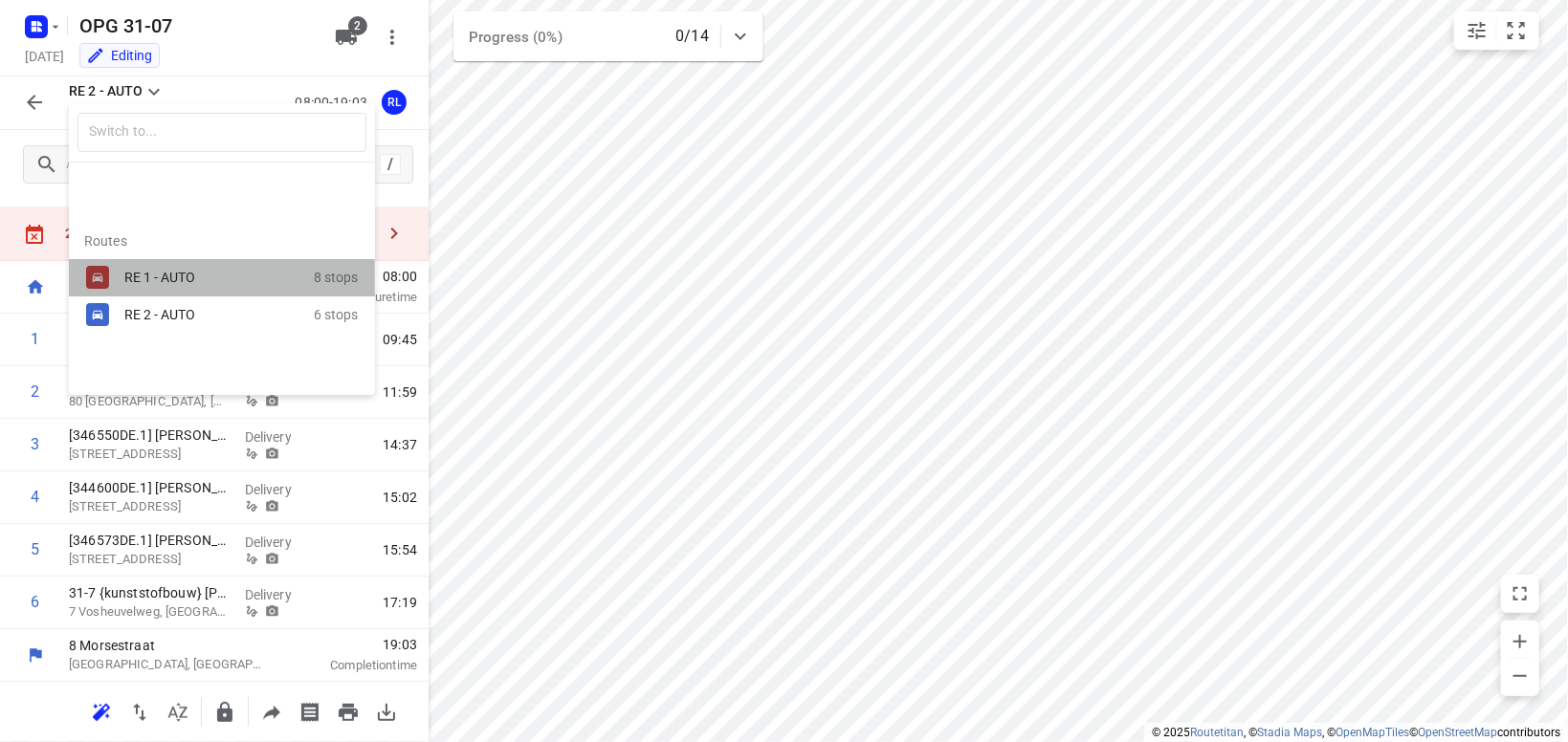 click on "RE 1 - AUTO" at bounding box center [206, 277] 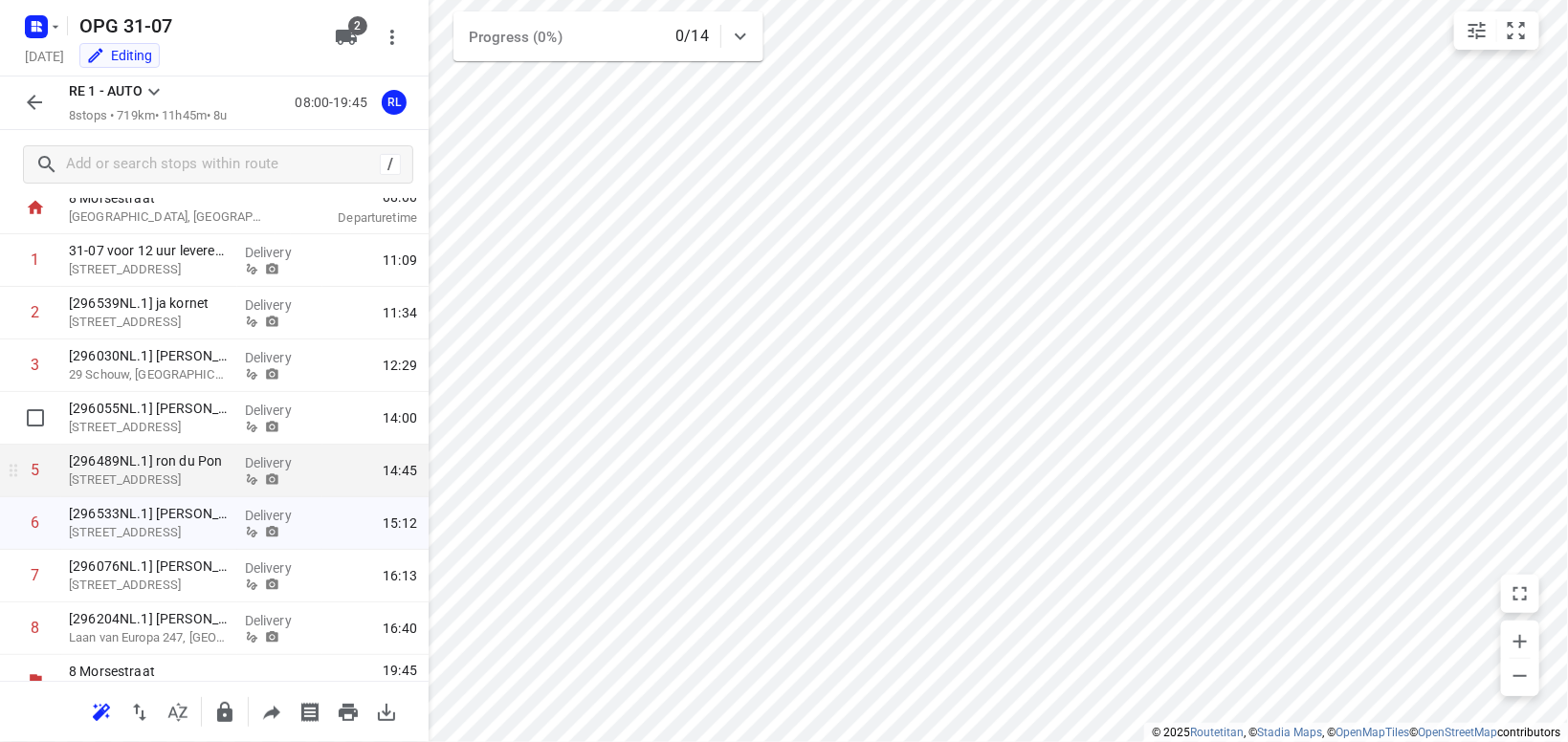 scroll, scrollTop: 141, scrollLeft: 0, axis: vertical 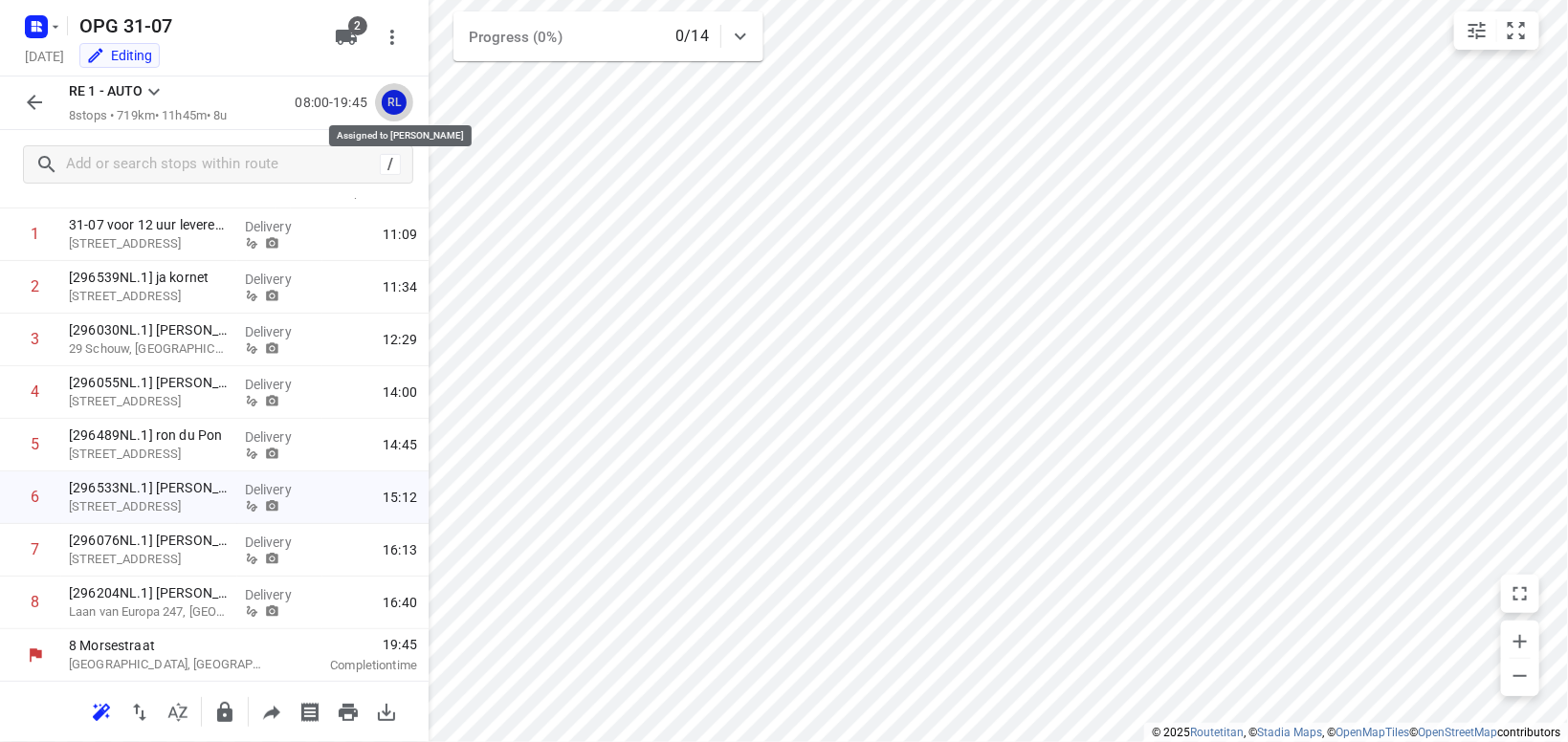 click on "RL" at bounding box center (394, 102) 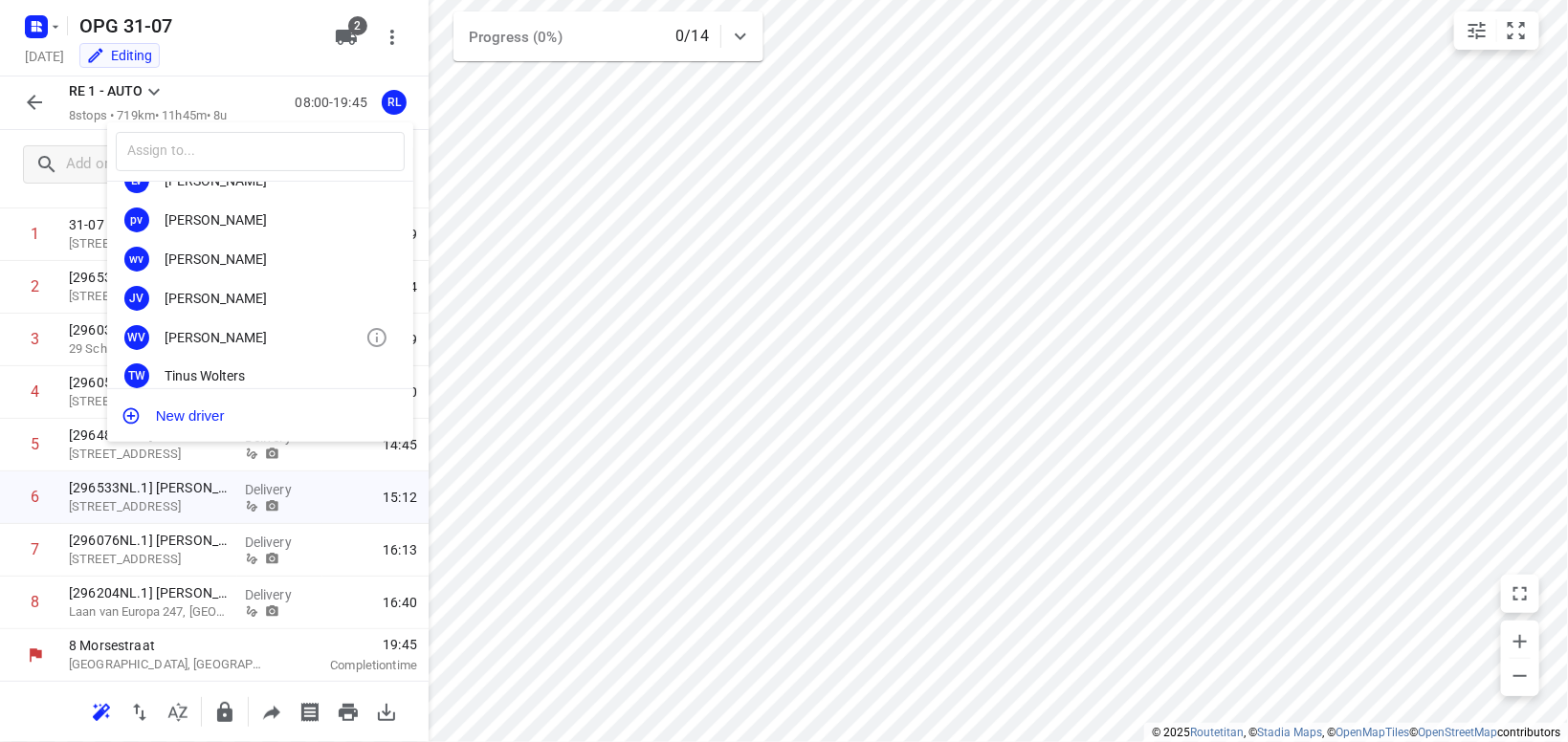scroll, scrollTop: 395, scrollLeft: 0, axis: vertical 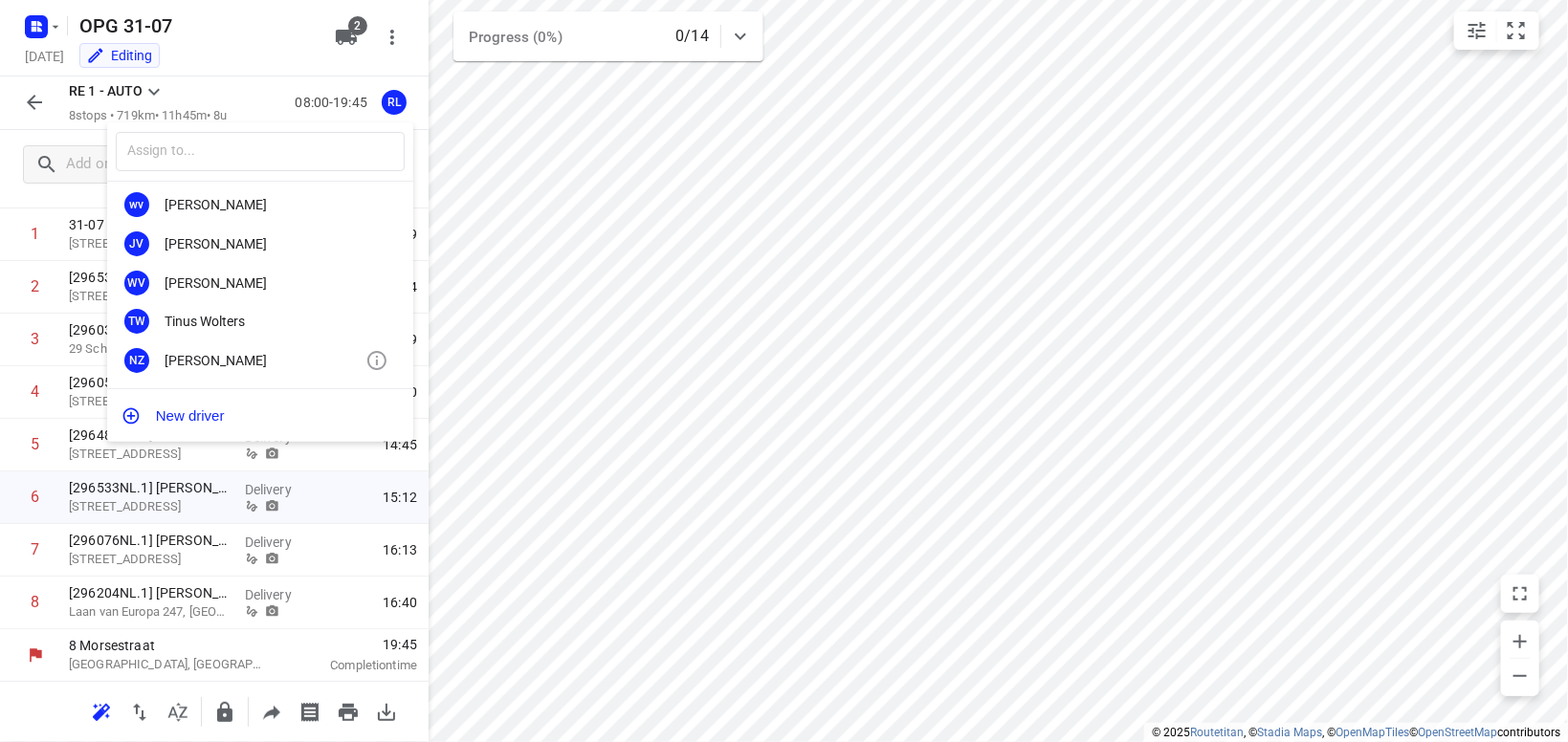 click on "NZ [PERSON_NAME]" at bounding box center [260, 360] 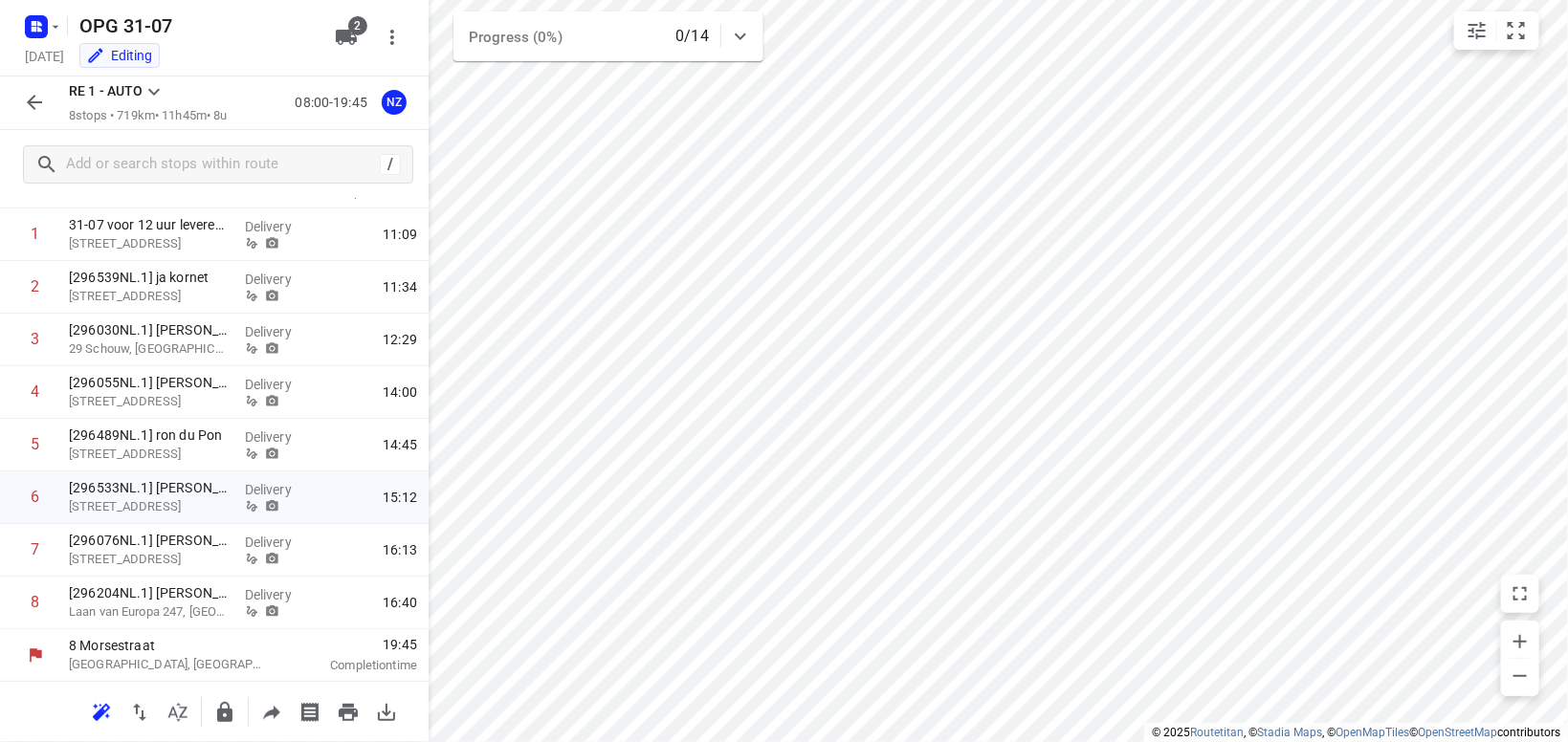 click 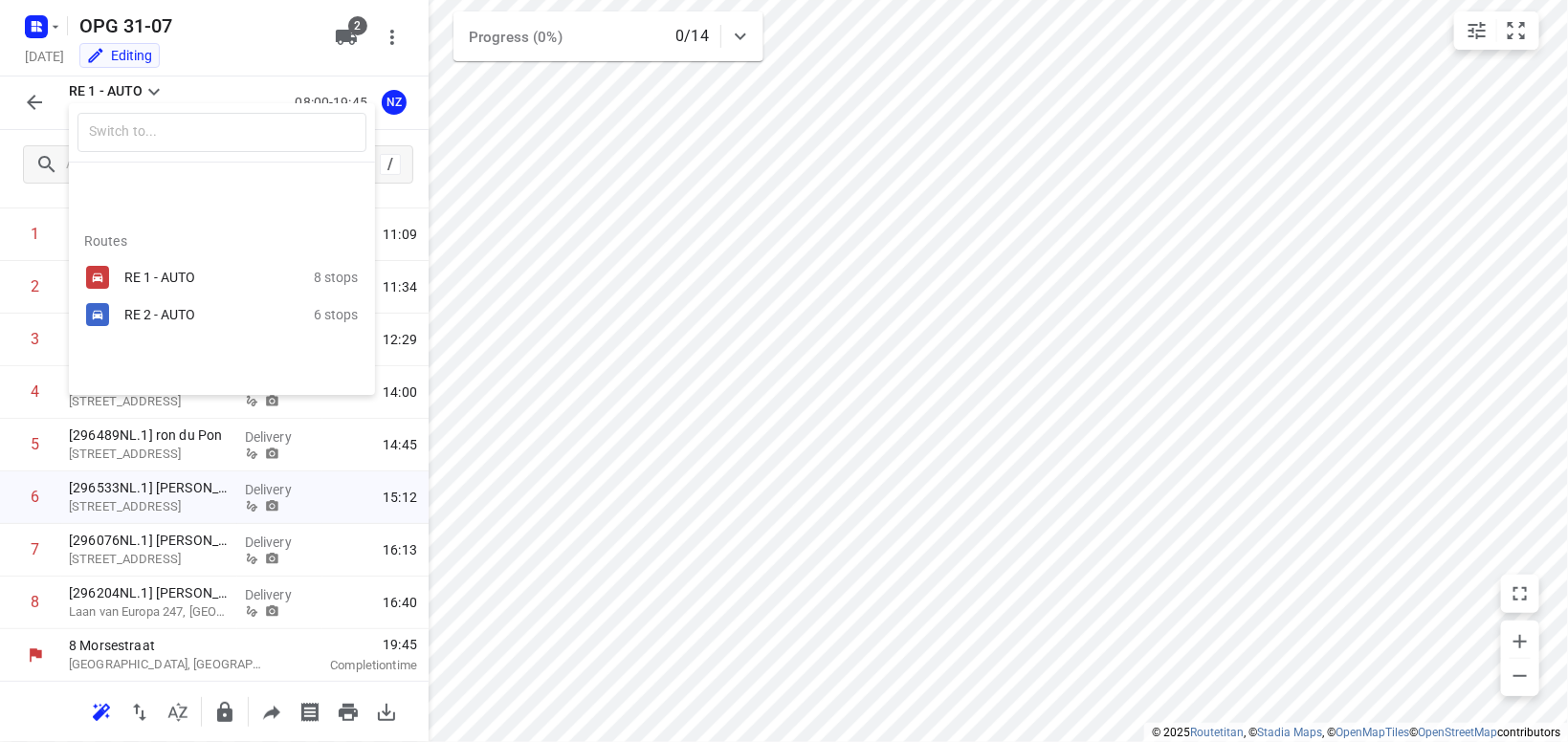 click on "RE 2 - AUTO" at bounding box center (206, 315) 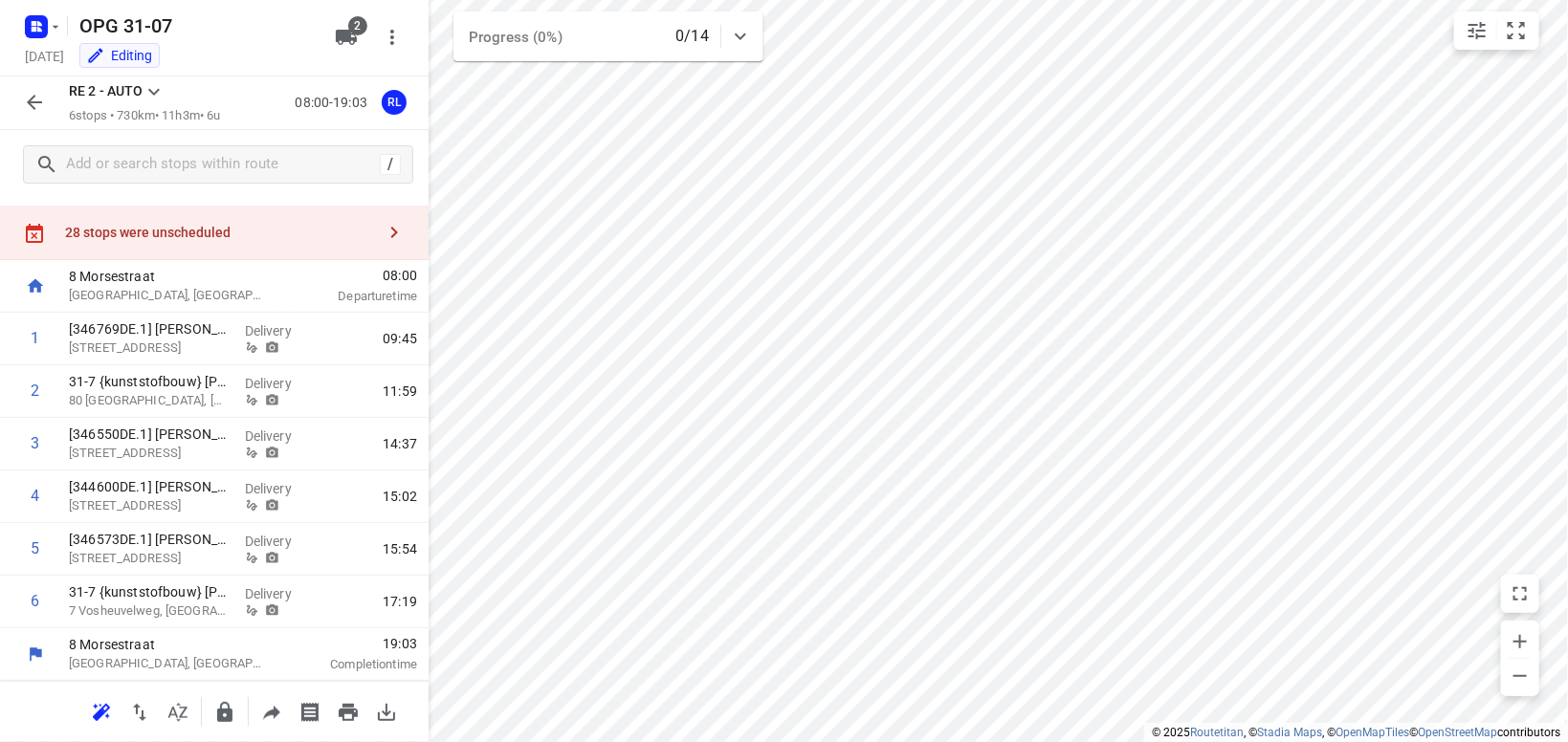 scroll, scrollTop: 35, scrollLeft: 0, axis: vertical 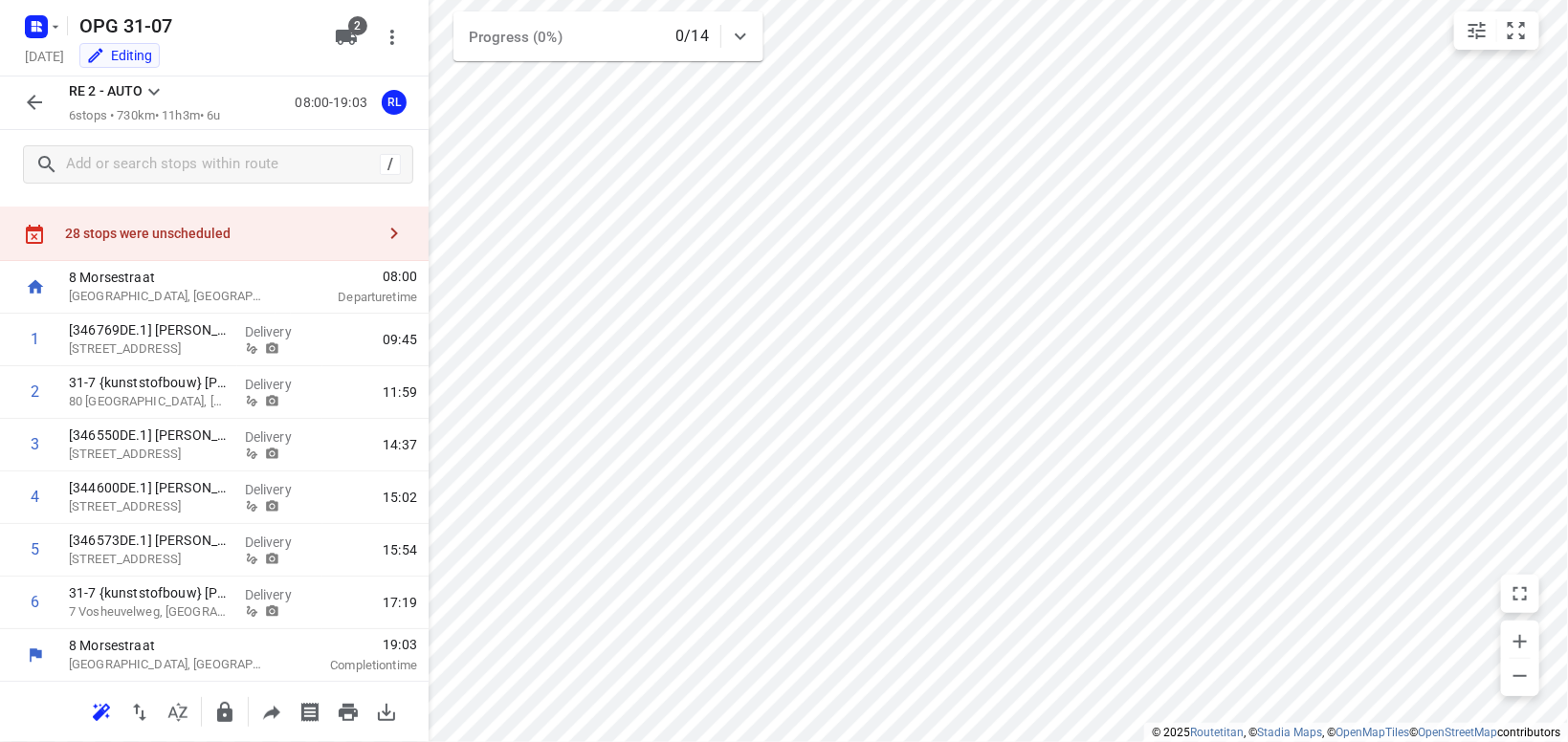 click 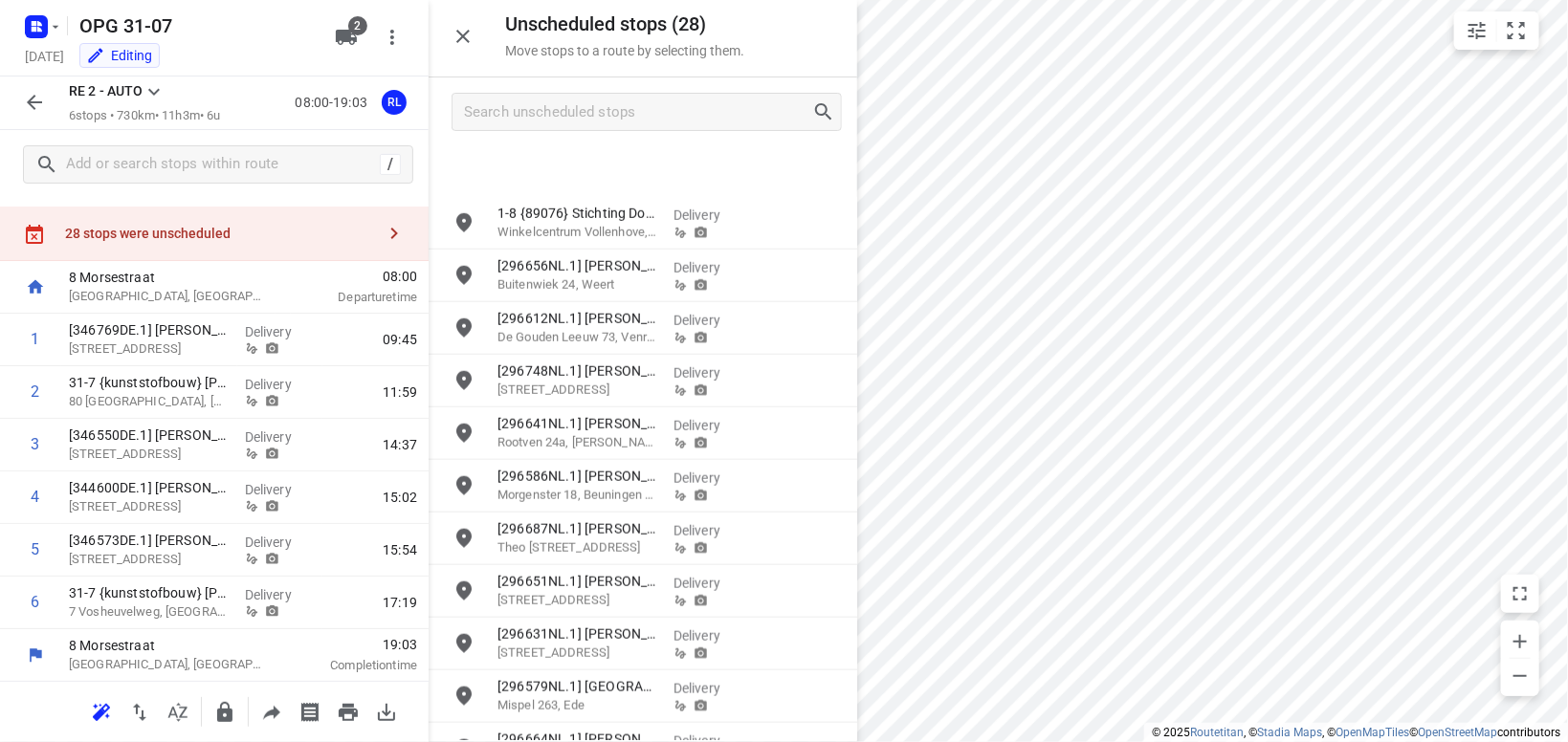 scroll, scrollTop: 882, scrollLeft: 0, axis: vertical 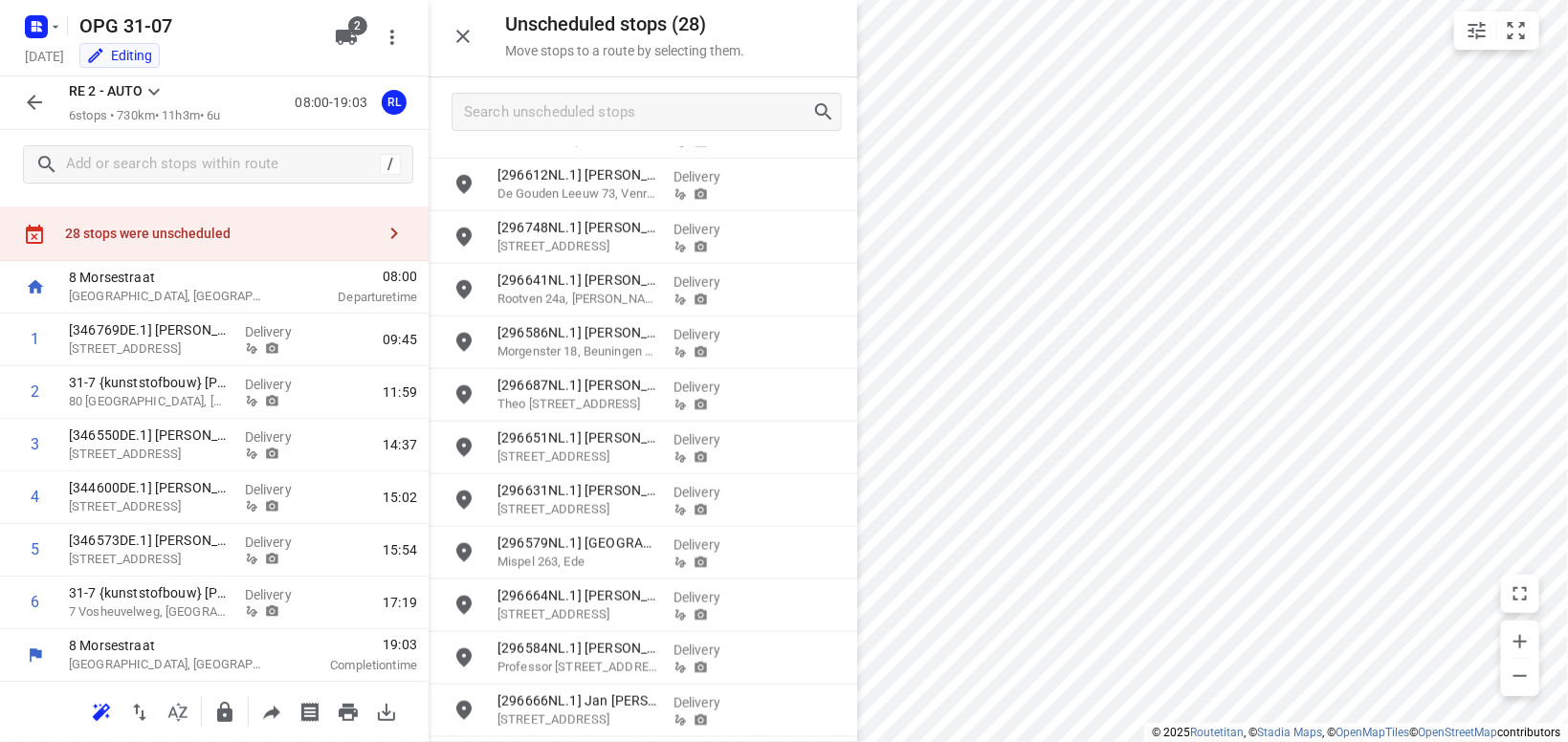 click at bounding box center (784, 371) 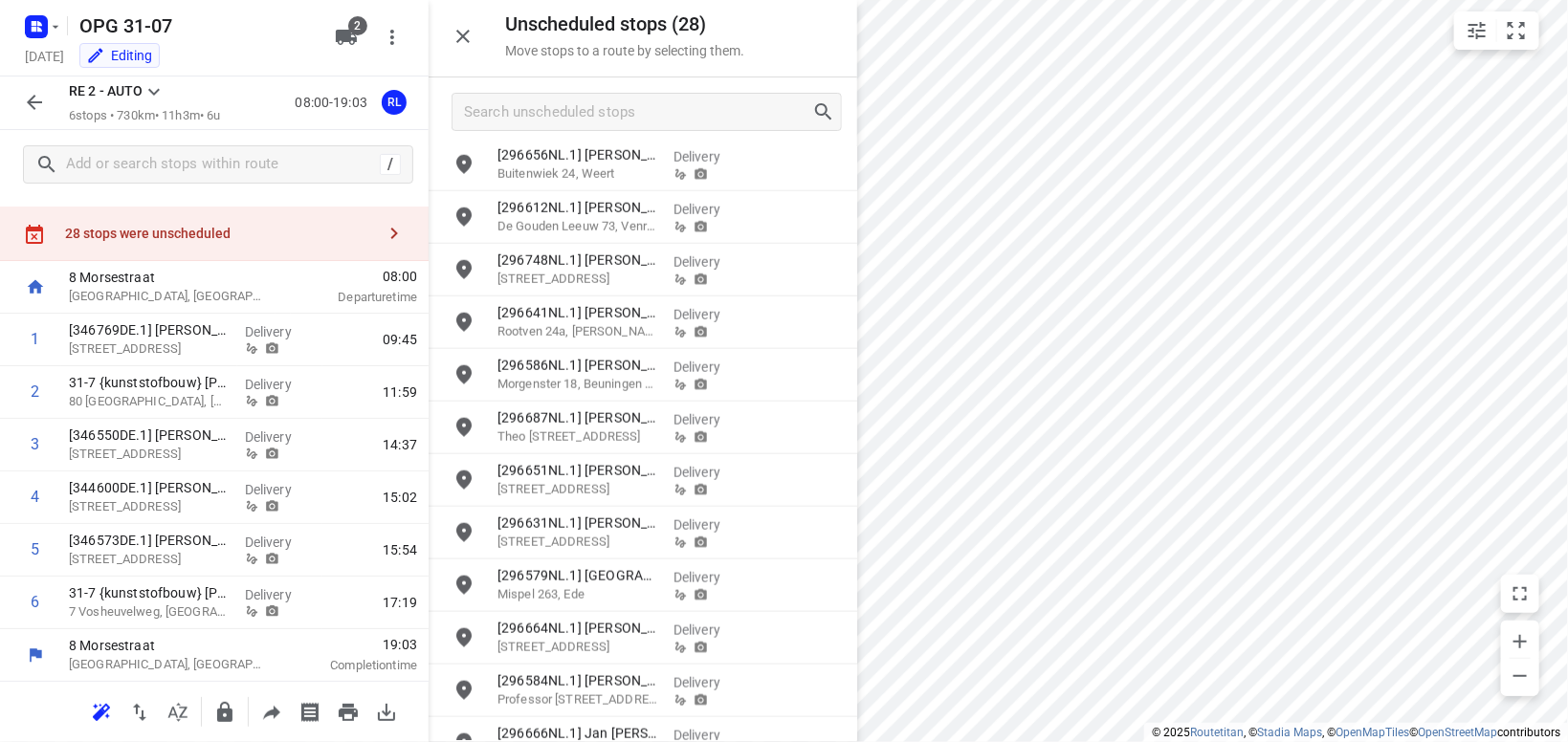 scroll, scrollTop: 882, scrollLeft: 0, axis: vertical 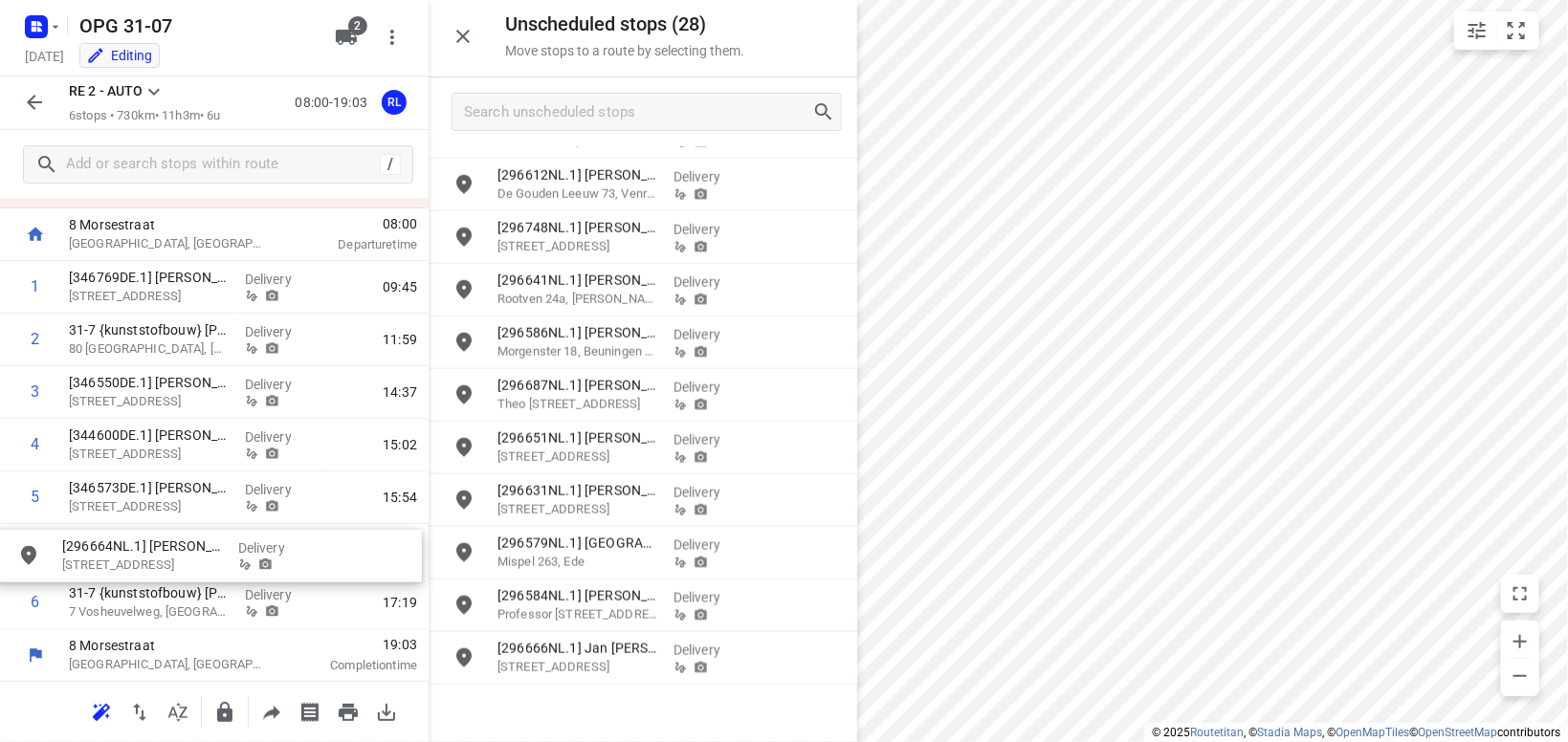 drag, startPoint x: 605, startPoint y: 605, endPoint x: 162, endPoint y: 553, distance: 446.0415 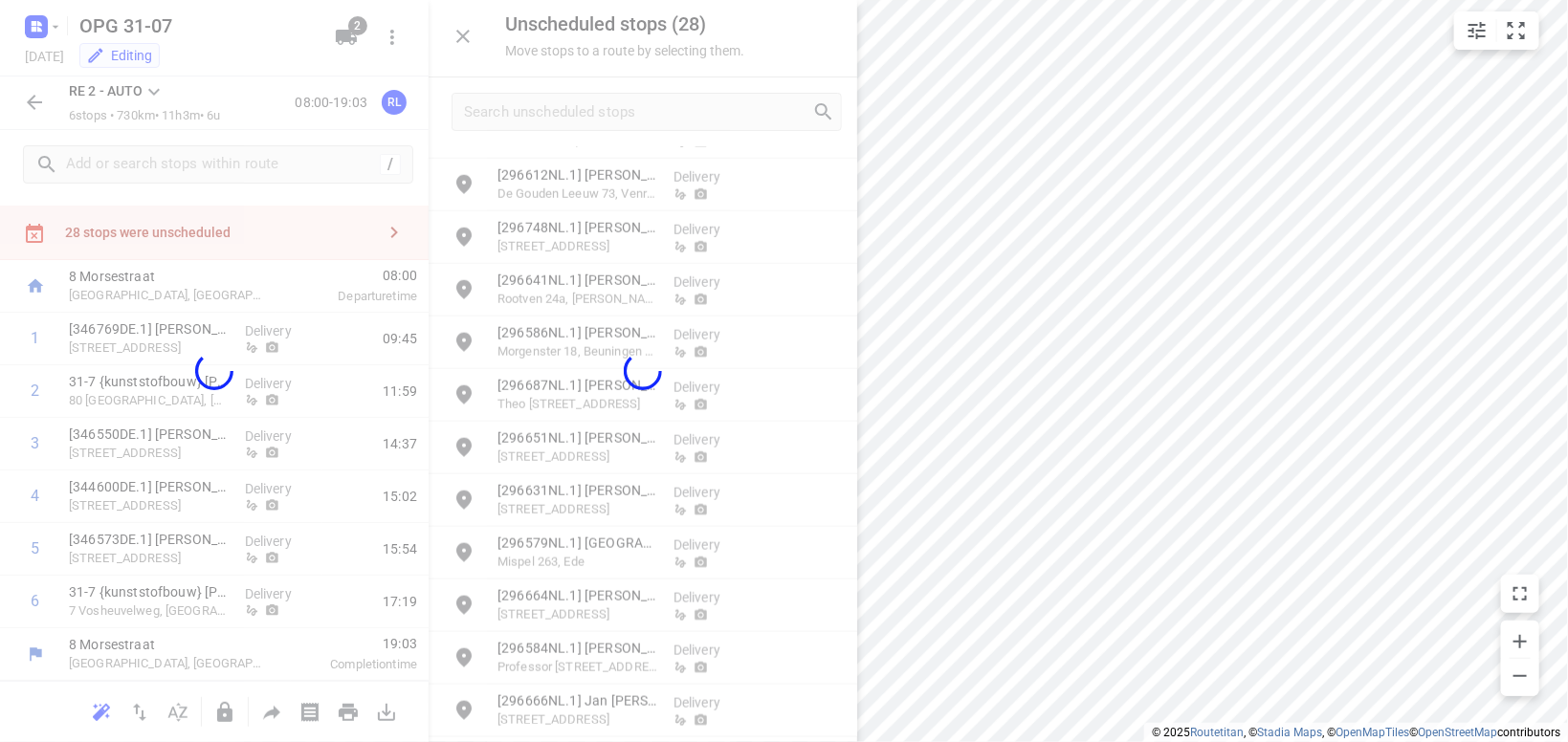 scroll, scrollTop: 35, scrollLeft: 0, axis: vertical 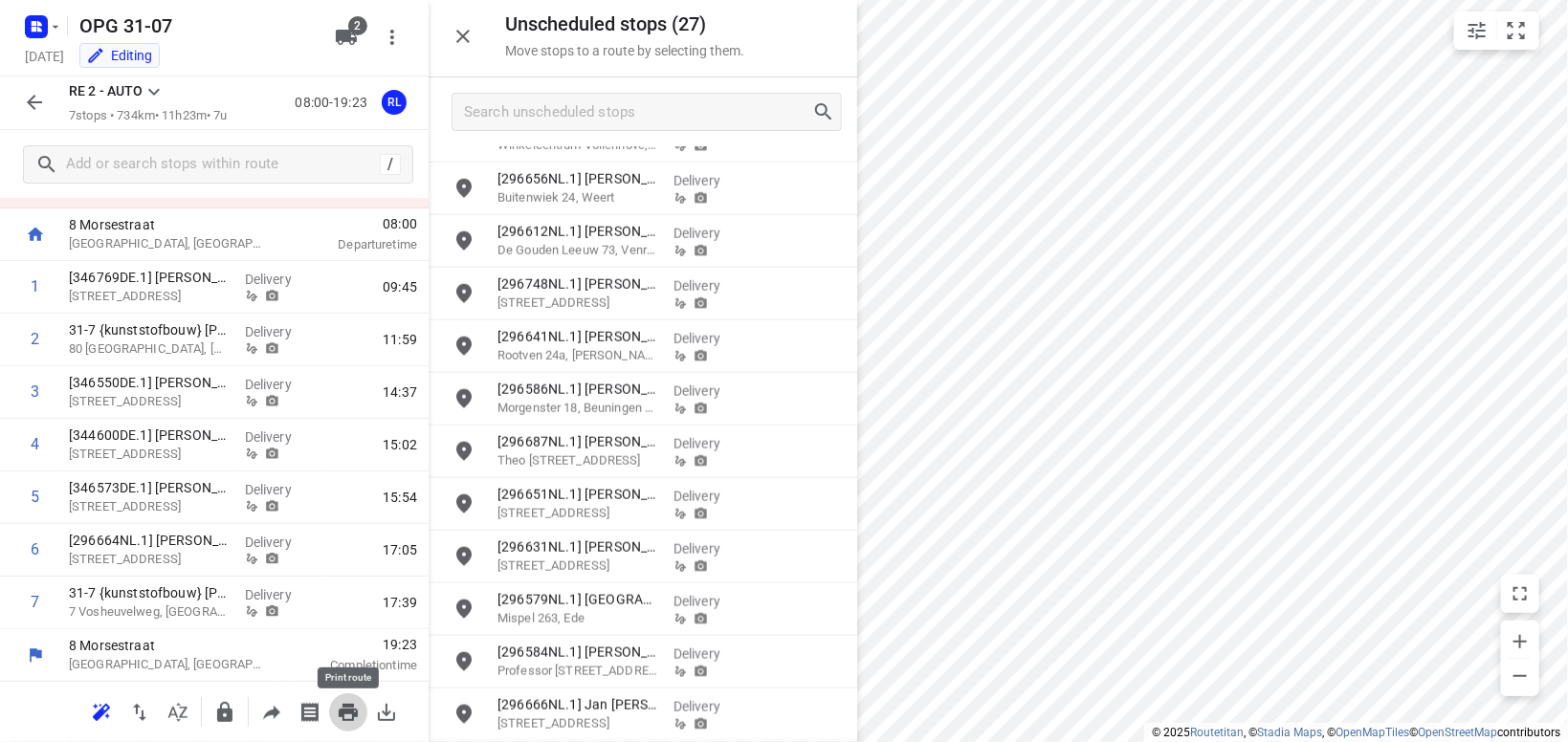 click 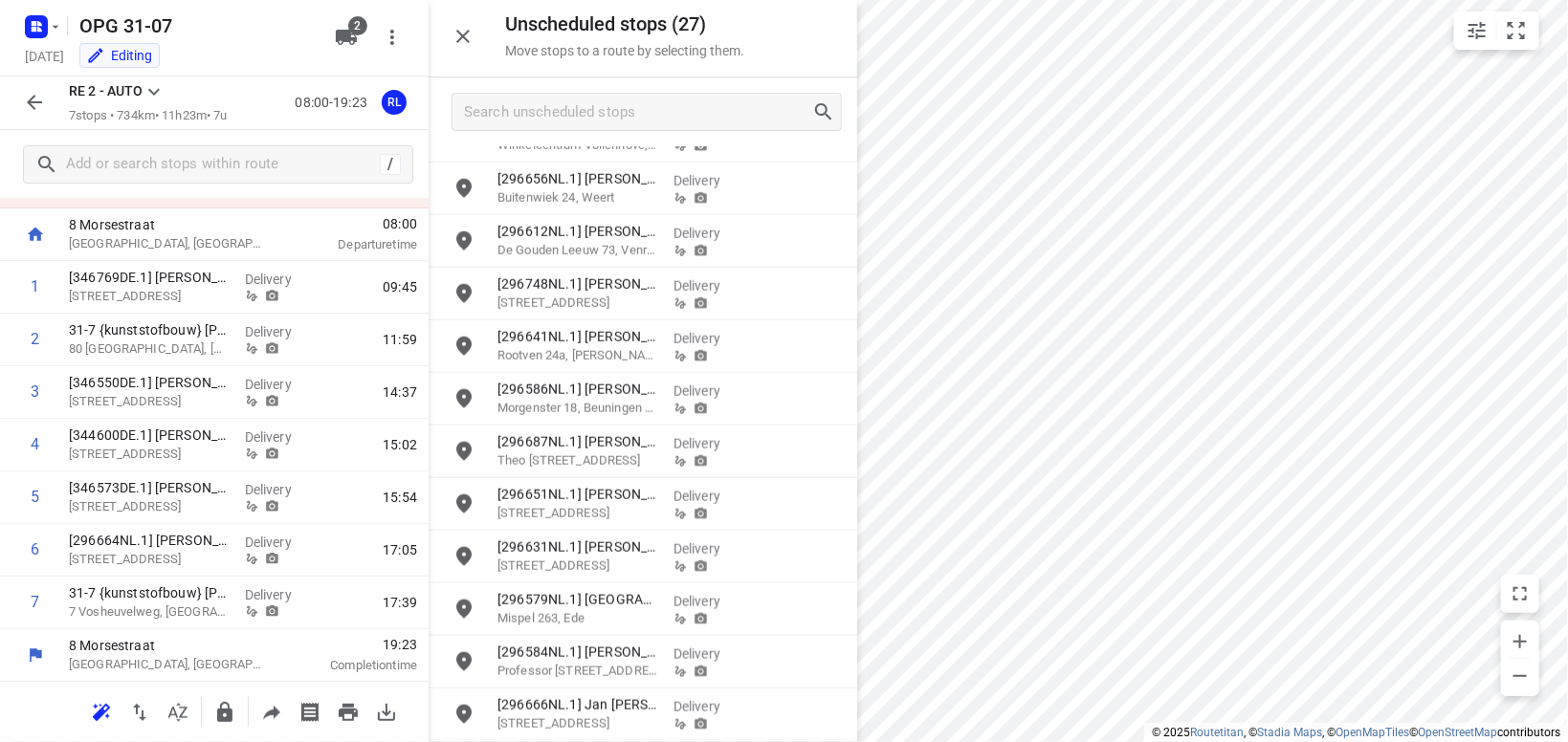 scroll, scrollTop: 0, scrollLeft: 0, axis: both 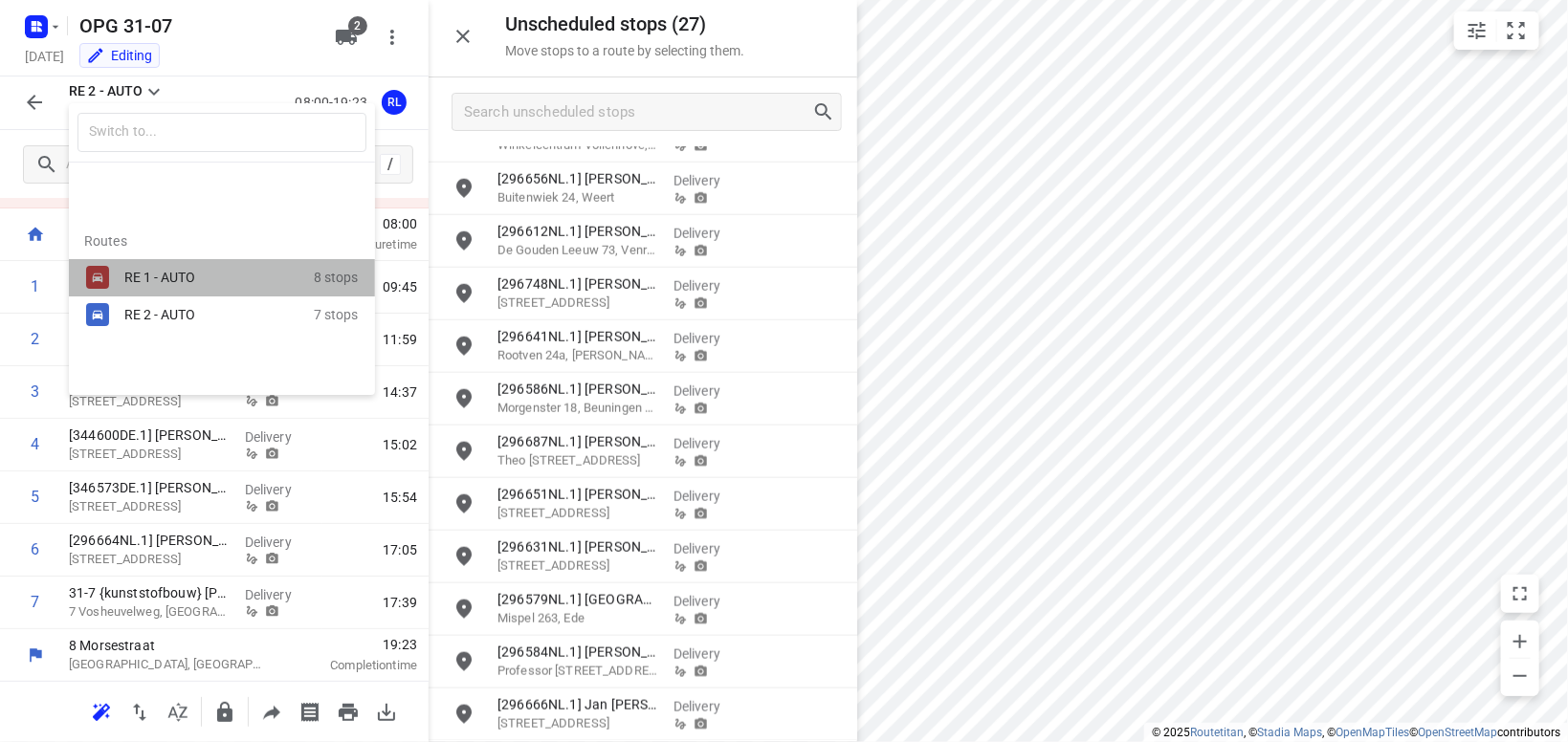 click on "RE 1 - AUTO" at bounding box center (219, 277) 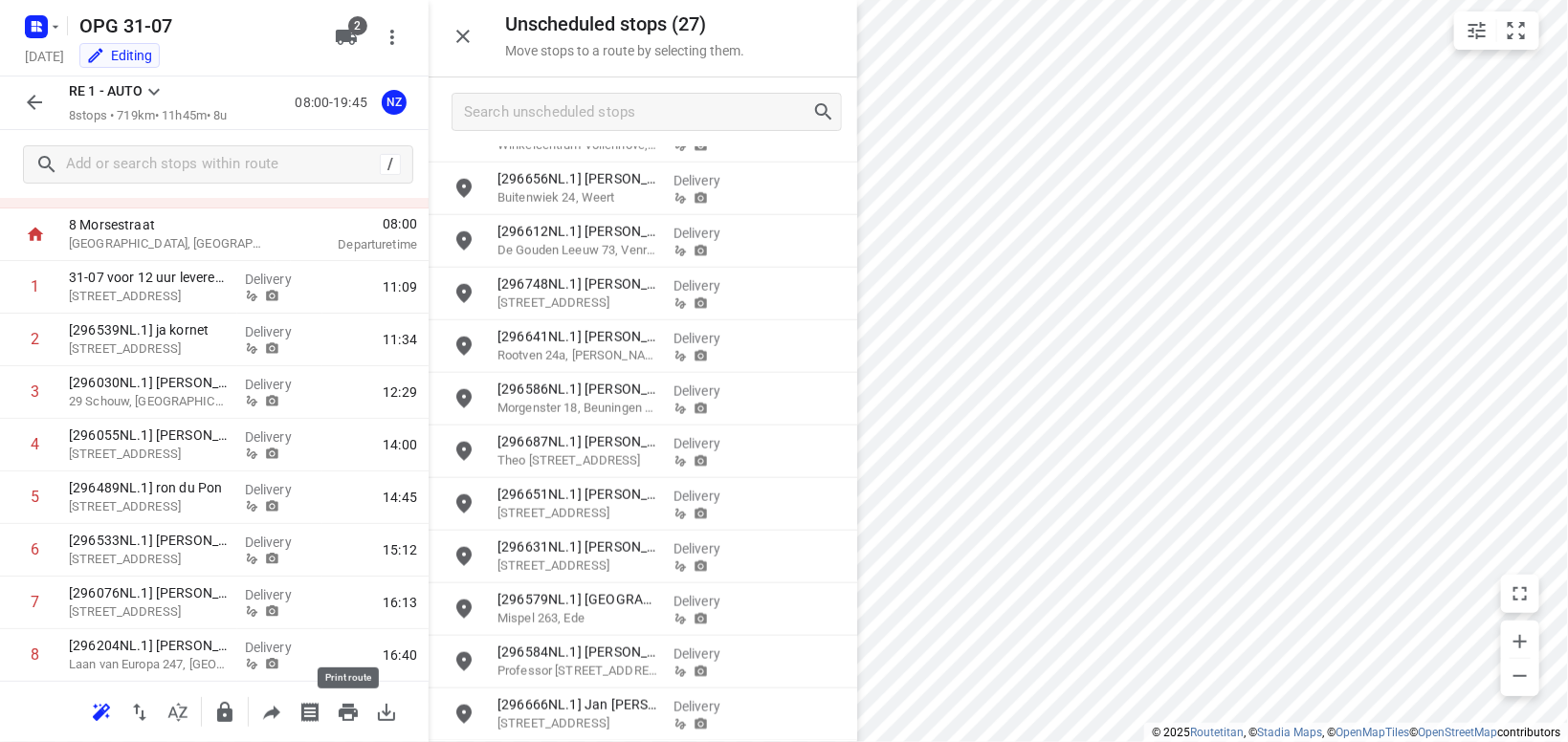 click at bounding box center (348, 712) 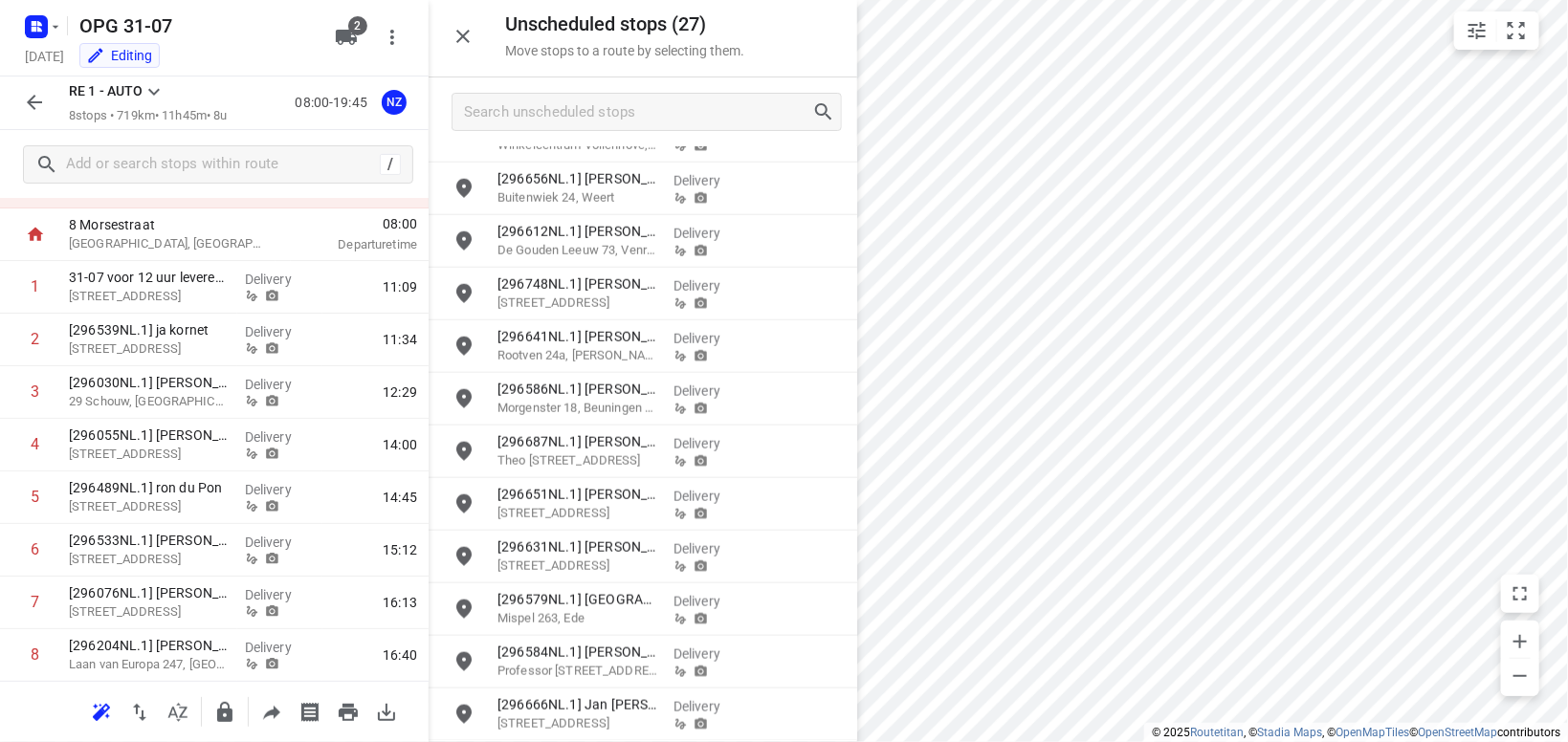 scroll, scrollTop: 0, scrollLeft: 0, axis: both 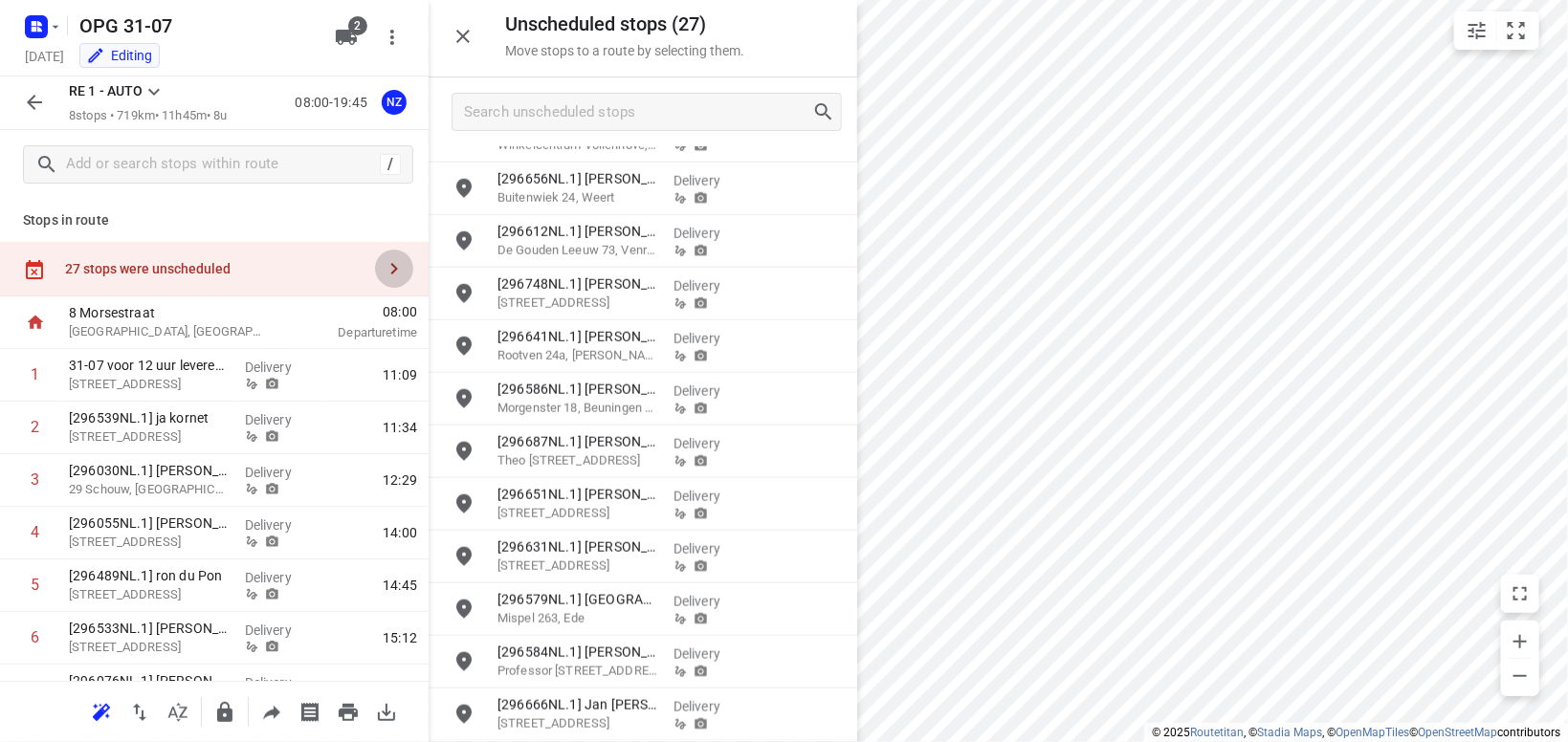 click 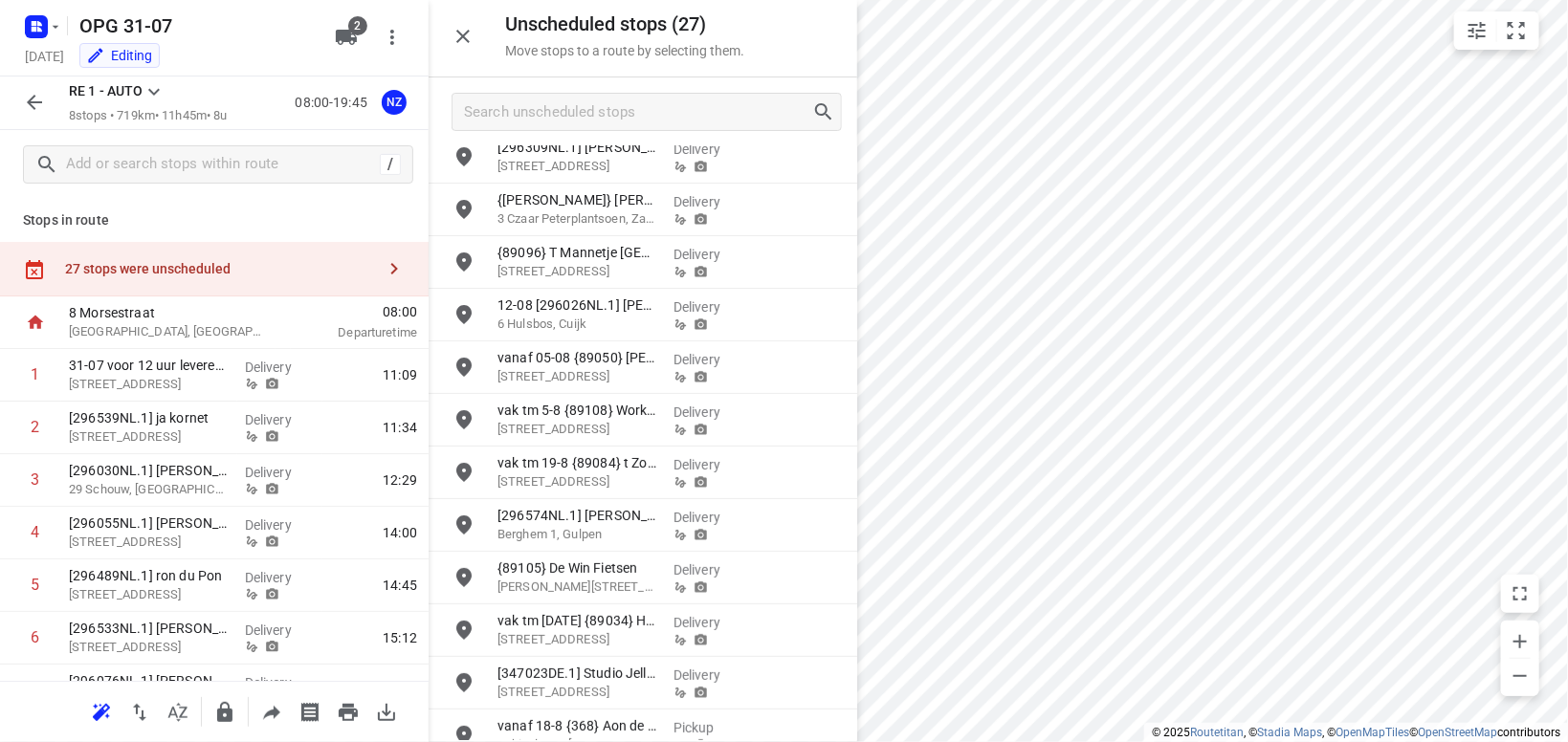 scroll, scrollTop: 0, scrollLeft: 0, axis: both 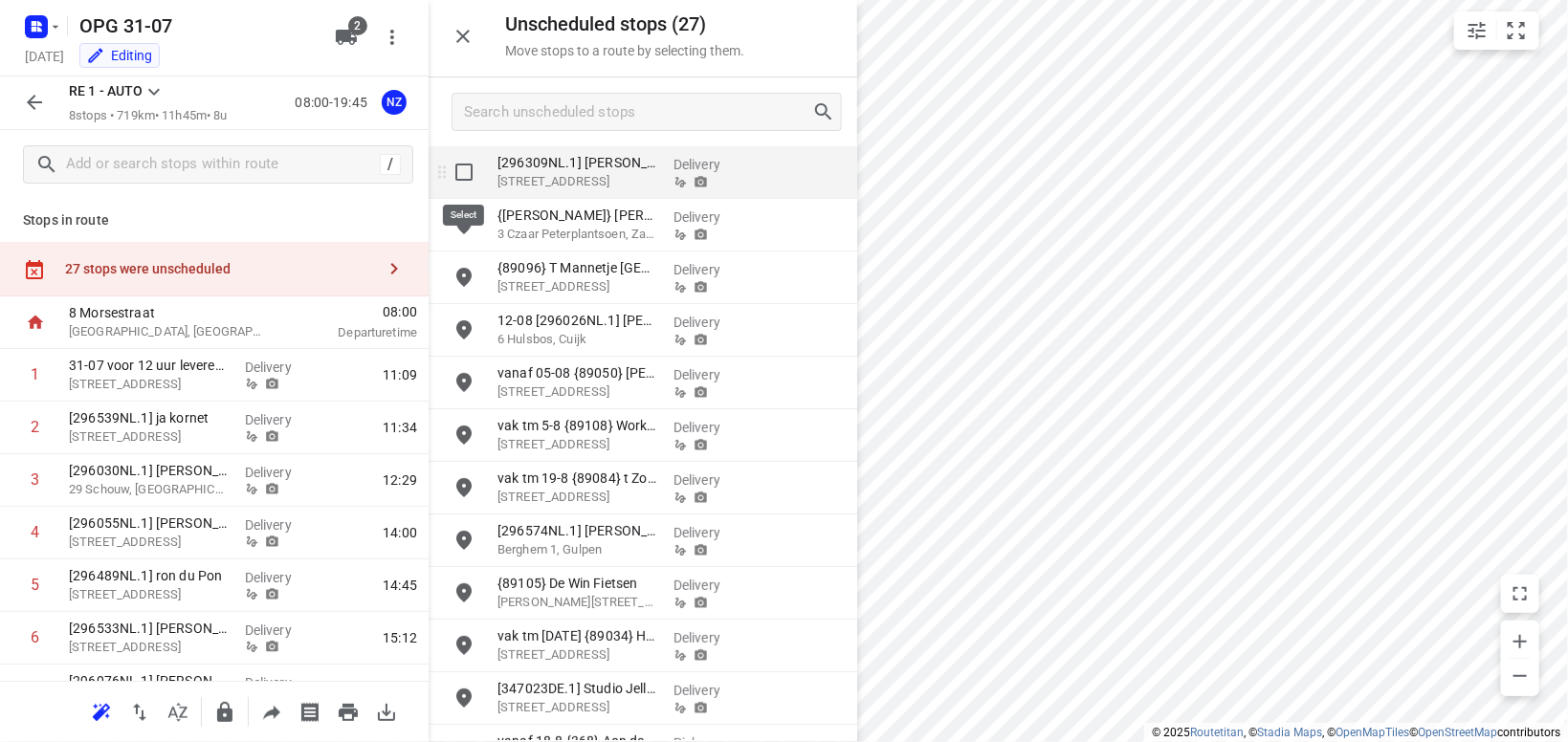 click at bounding box center [464, 172] 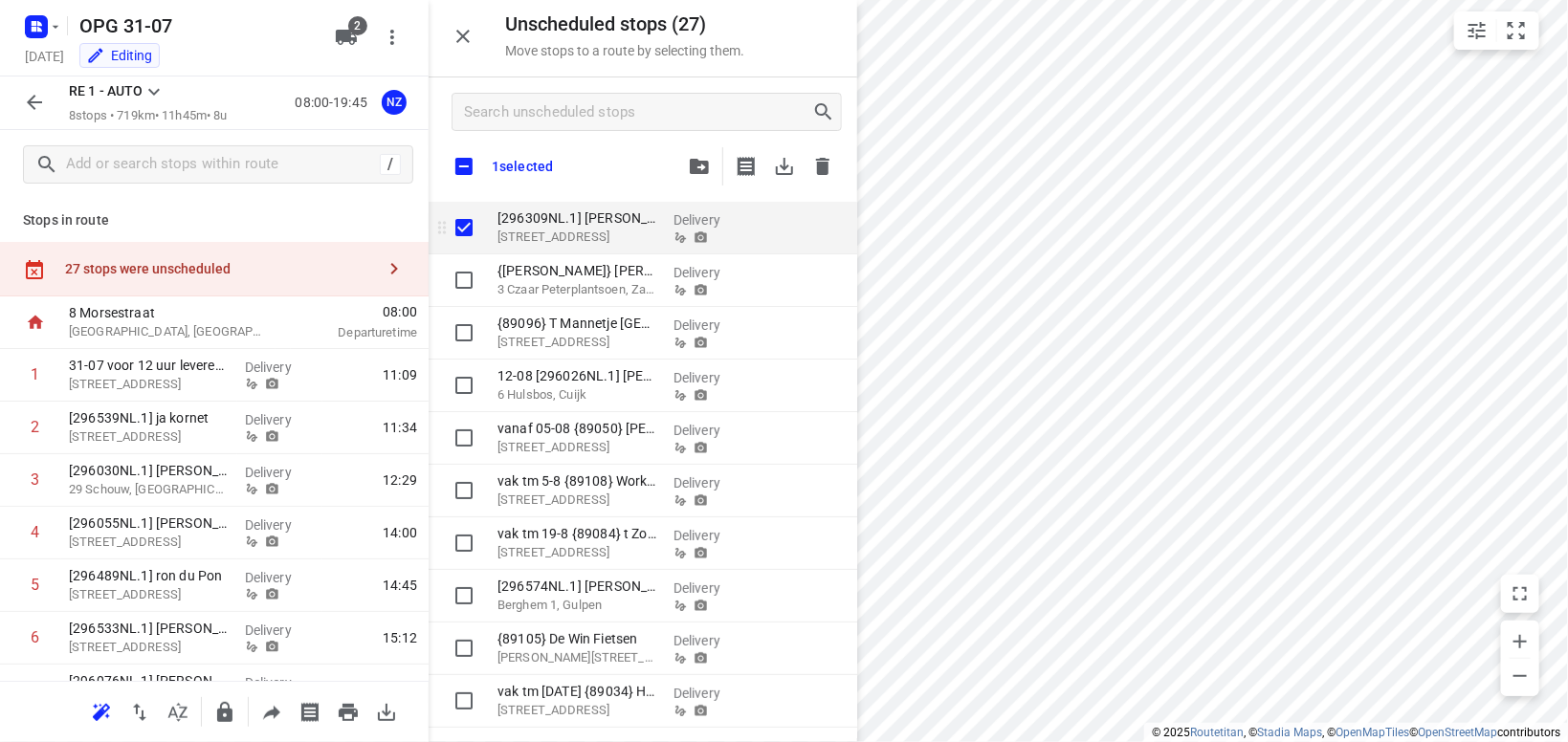 checkbox on "true" 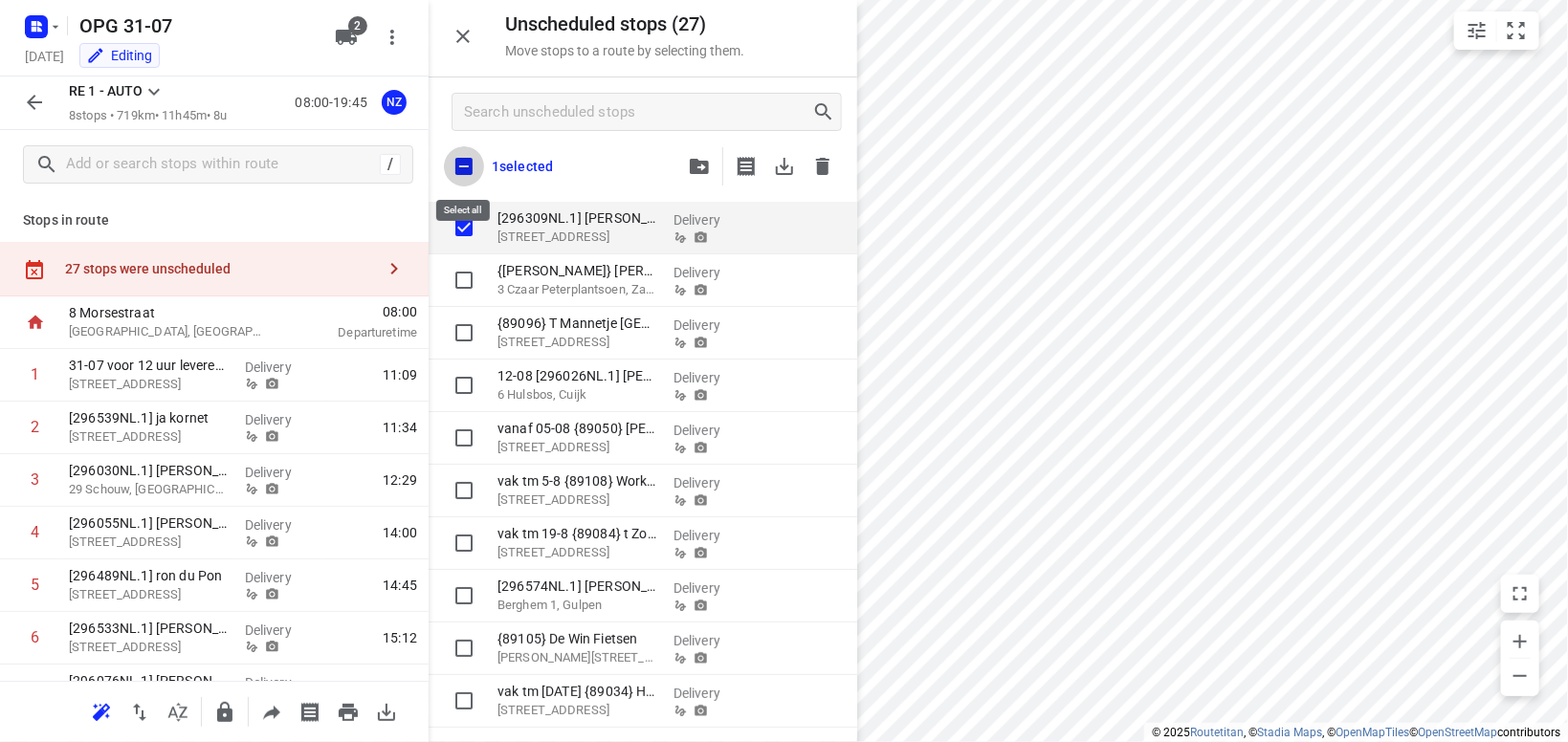 click at bounding box center [464, 166] 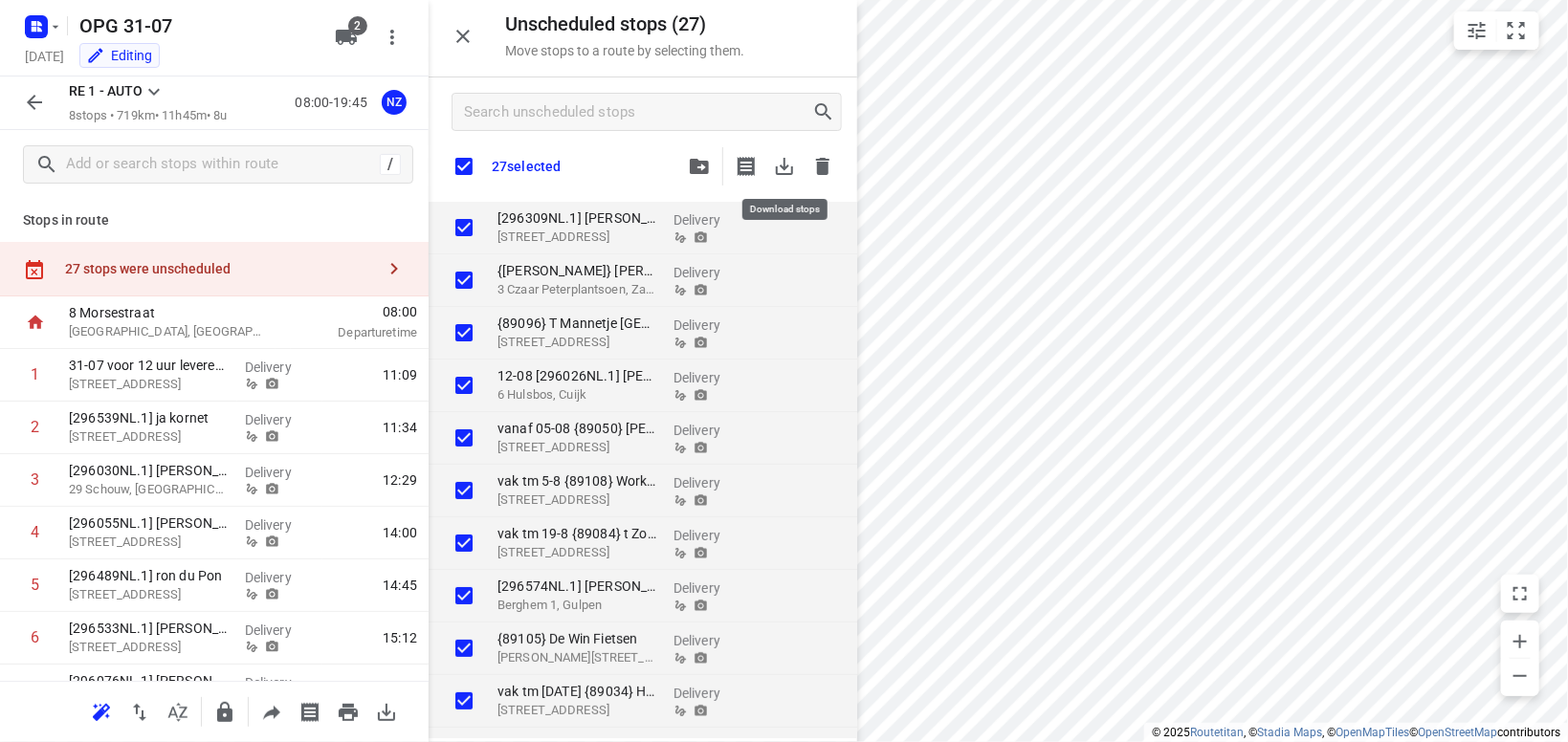 click 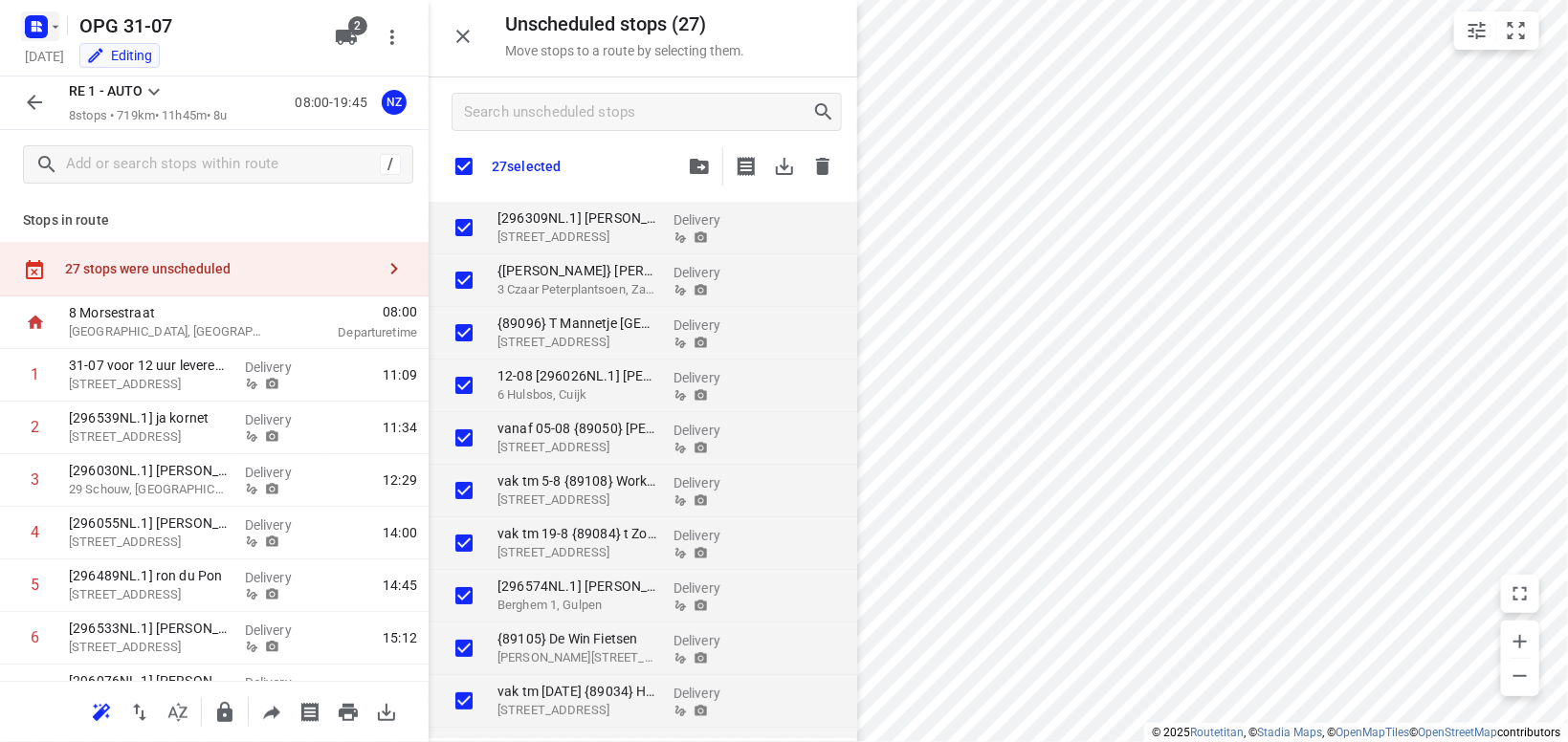 click 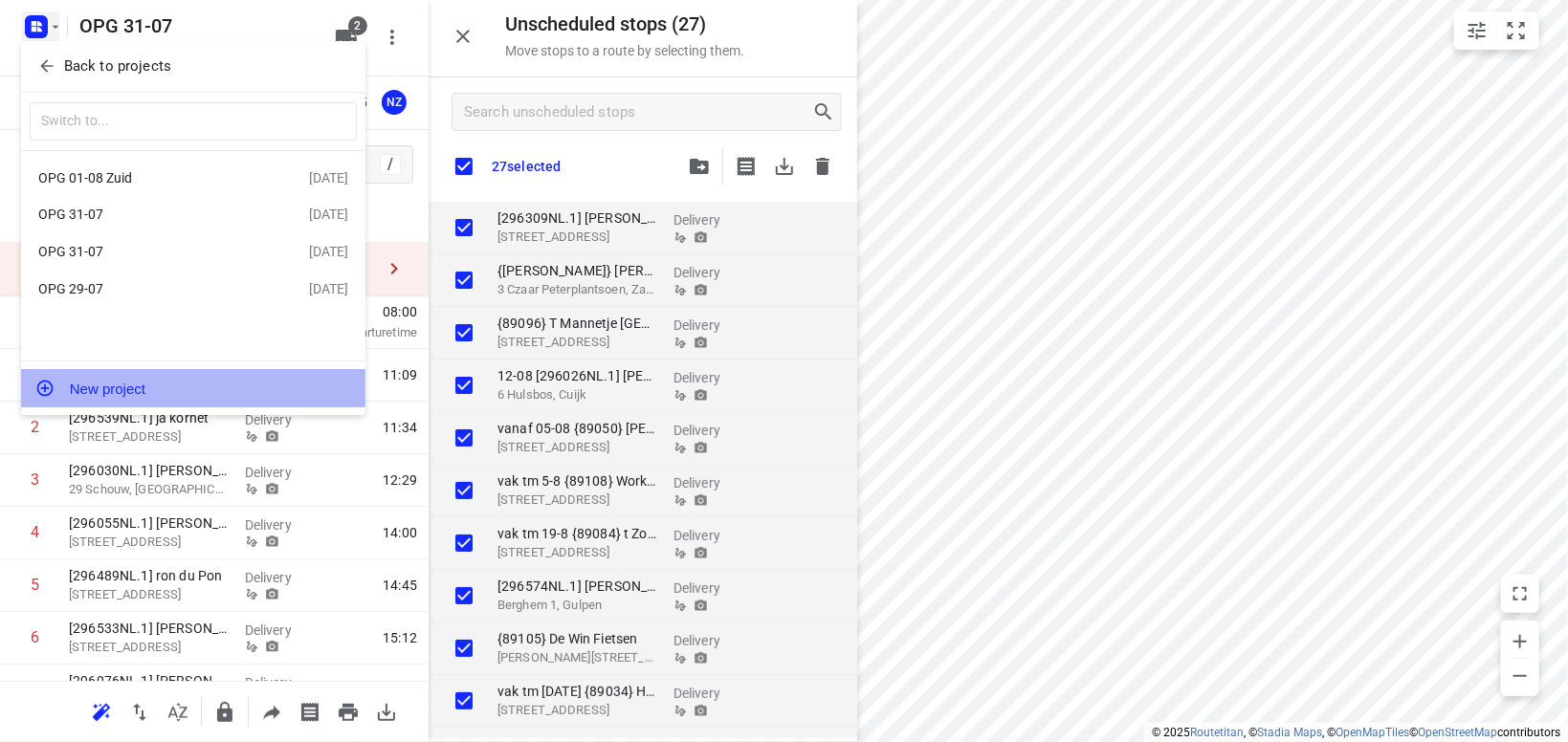 click on "New project" at bounding box center [193, 388] 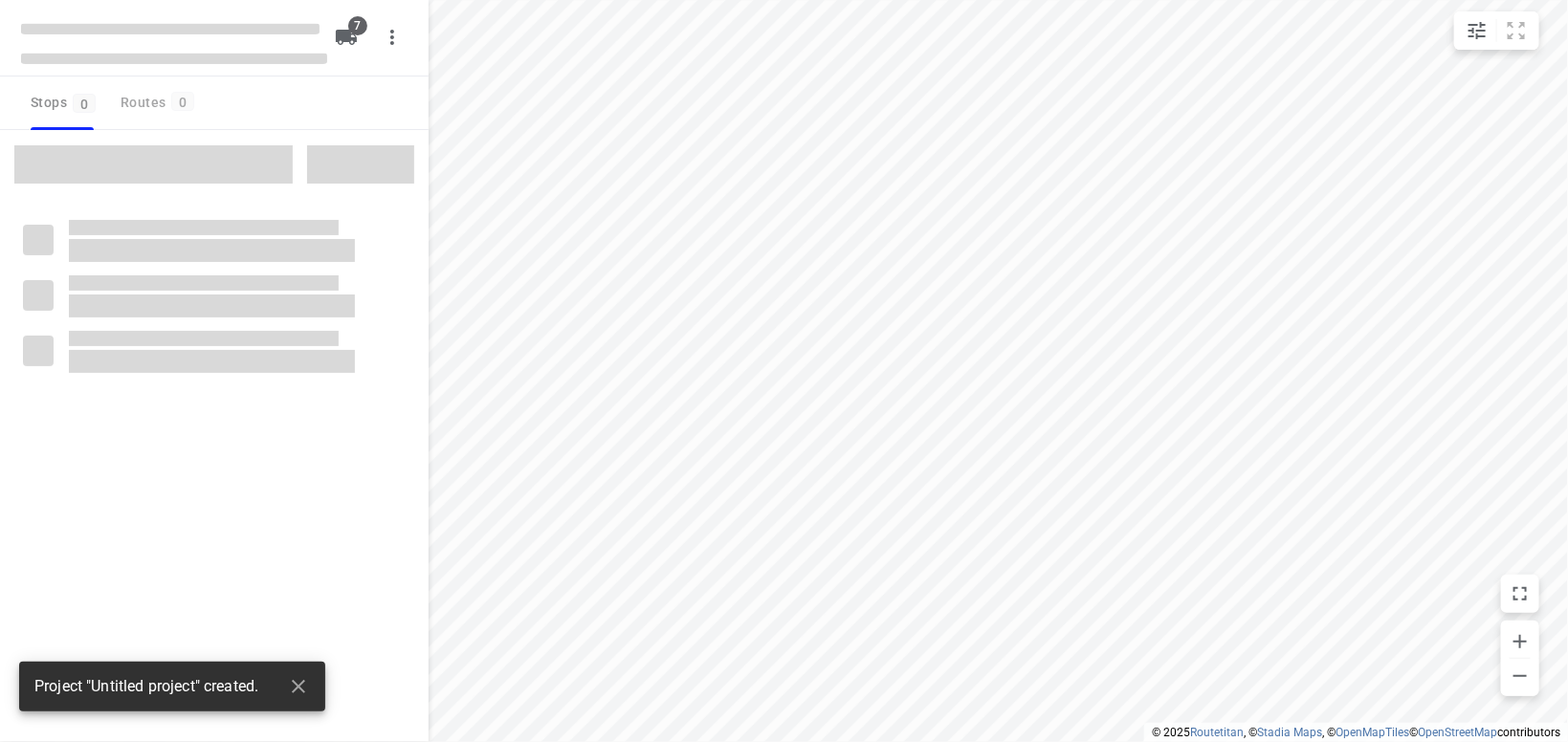 type on "distance" 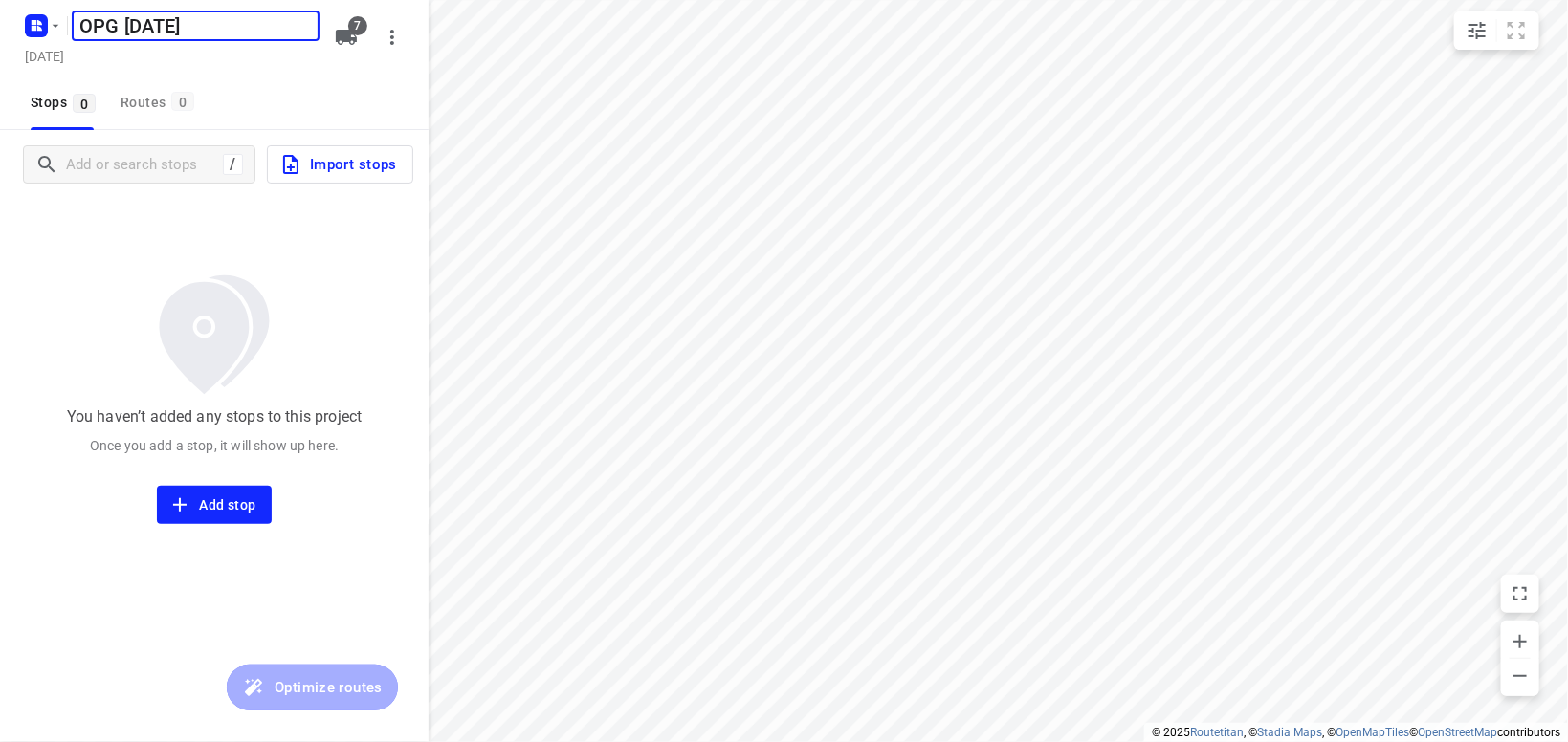 type on "OPG [DATE]" 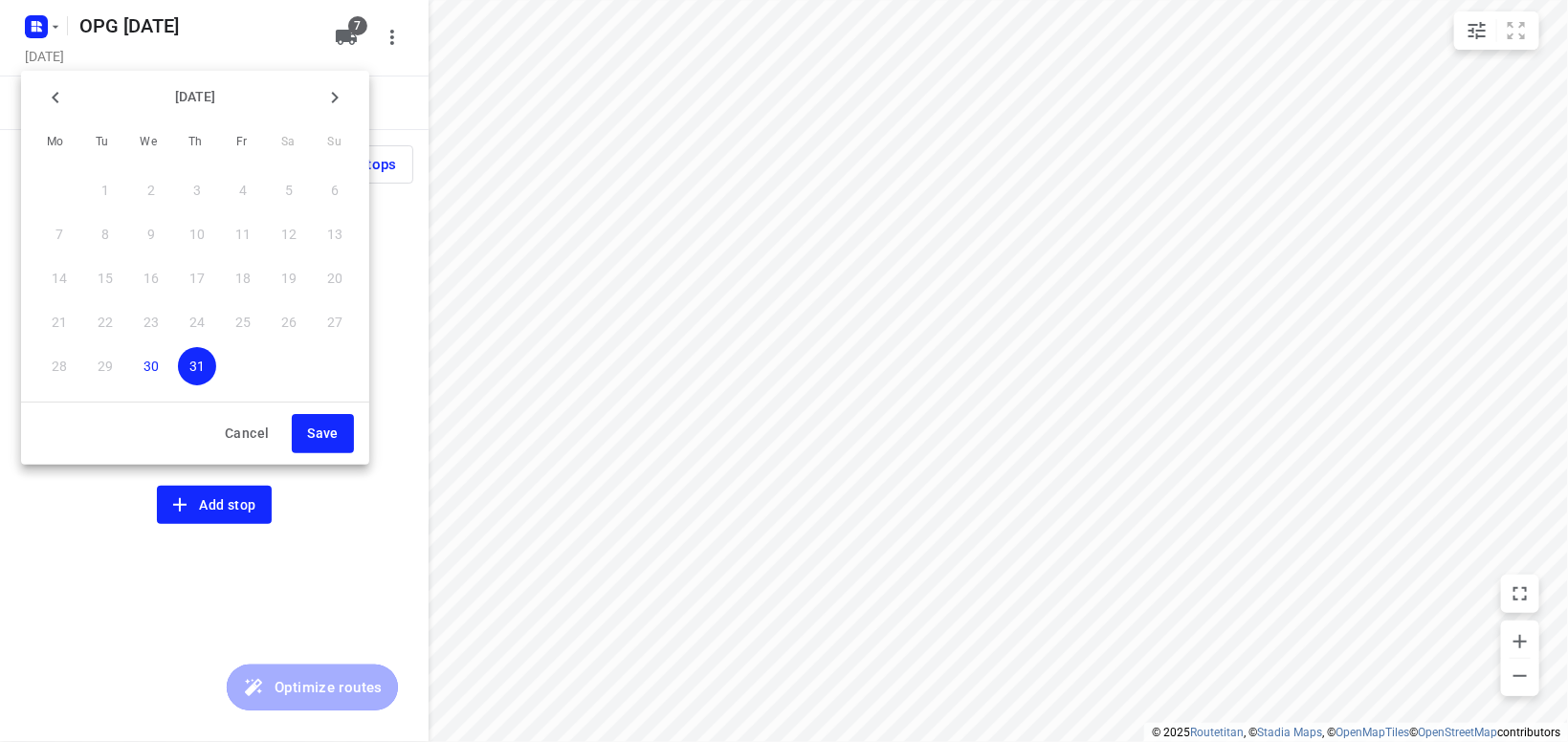 drag, startPoint x: 339, startPoint y: 104, endPoint x: 363, endPoint y: 78, distance: 35.383612 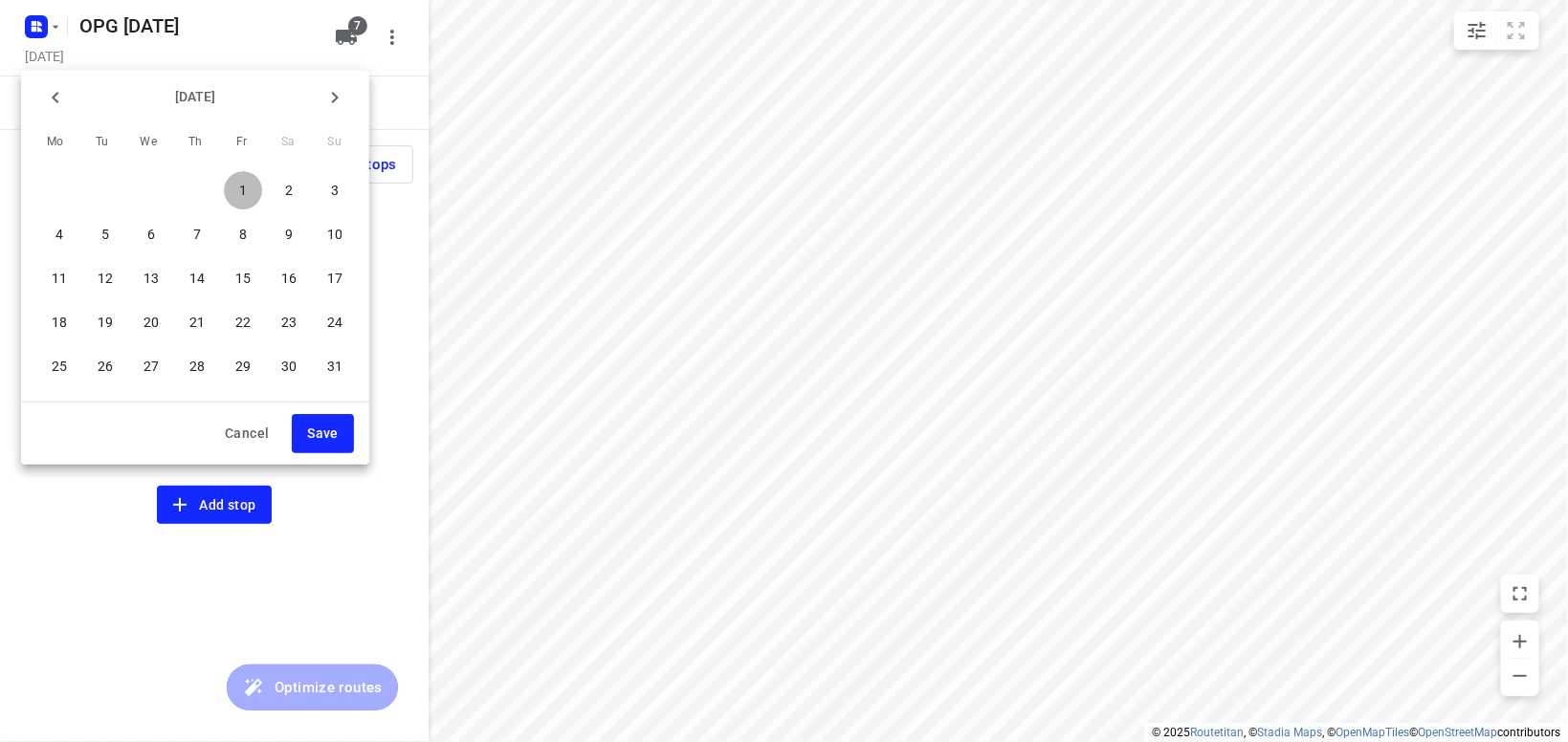 click on "1" at bounding box center [243, 190] 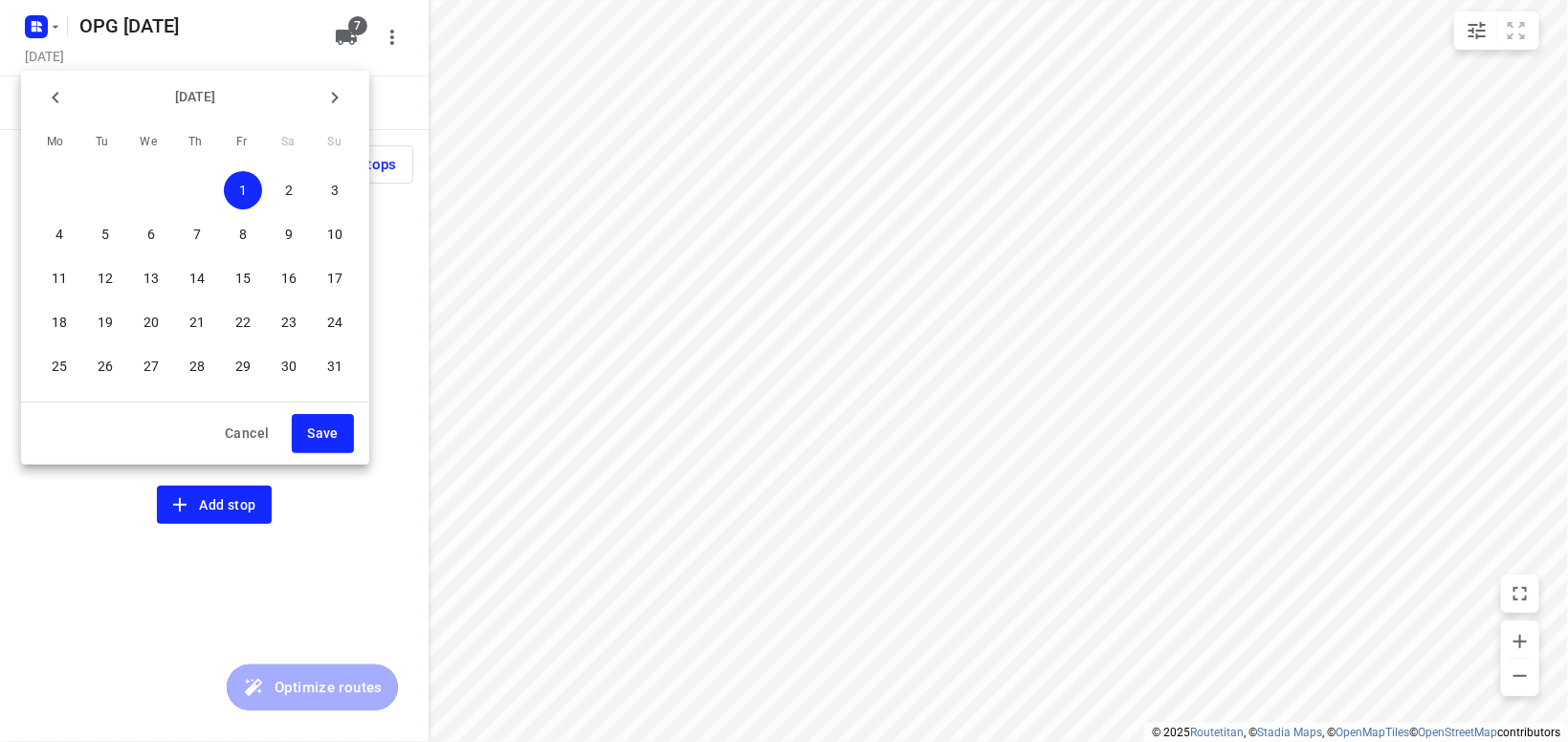 click at bounding box center (784, 371) 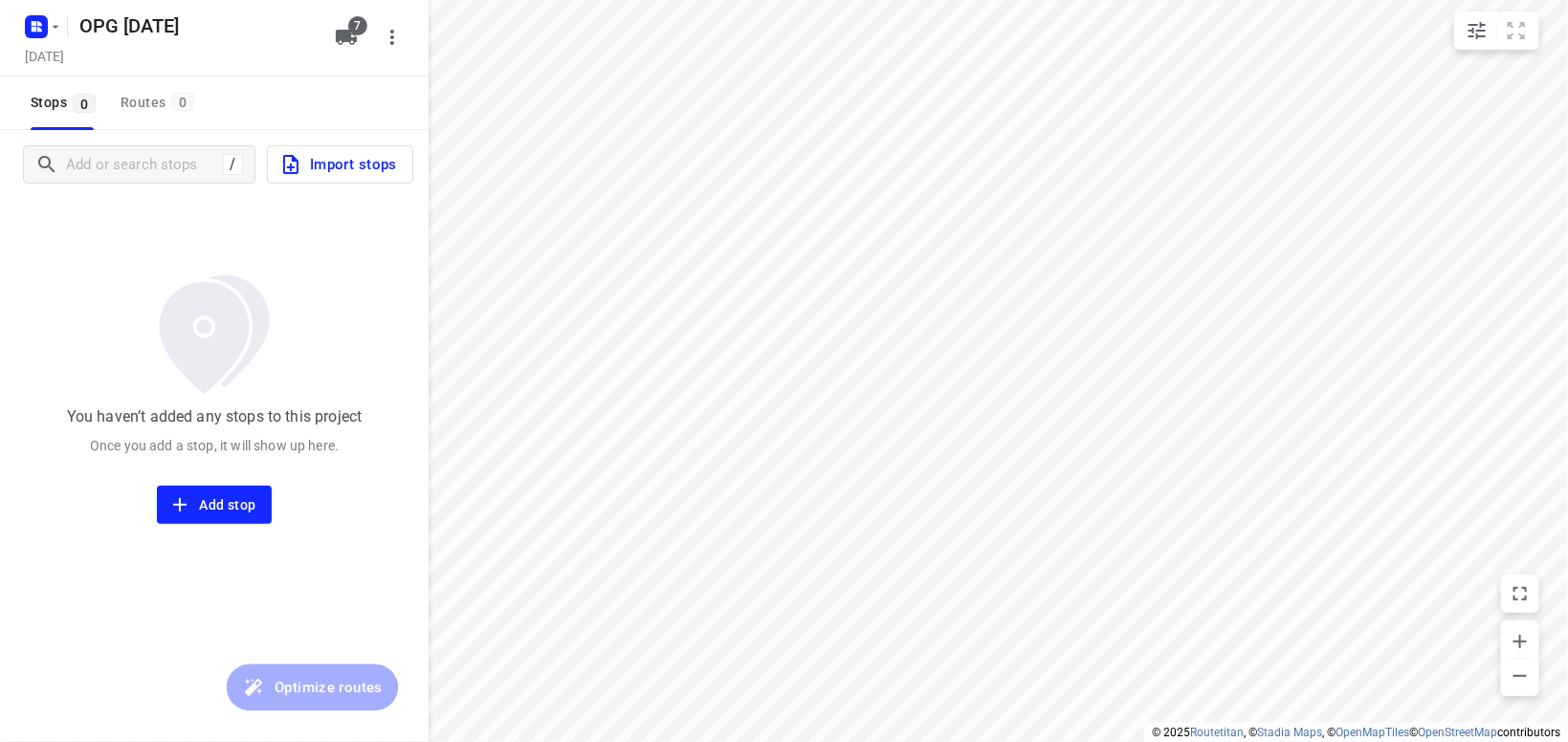 click on "Import stops" at bounding box center [338, 164] 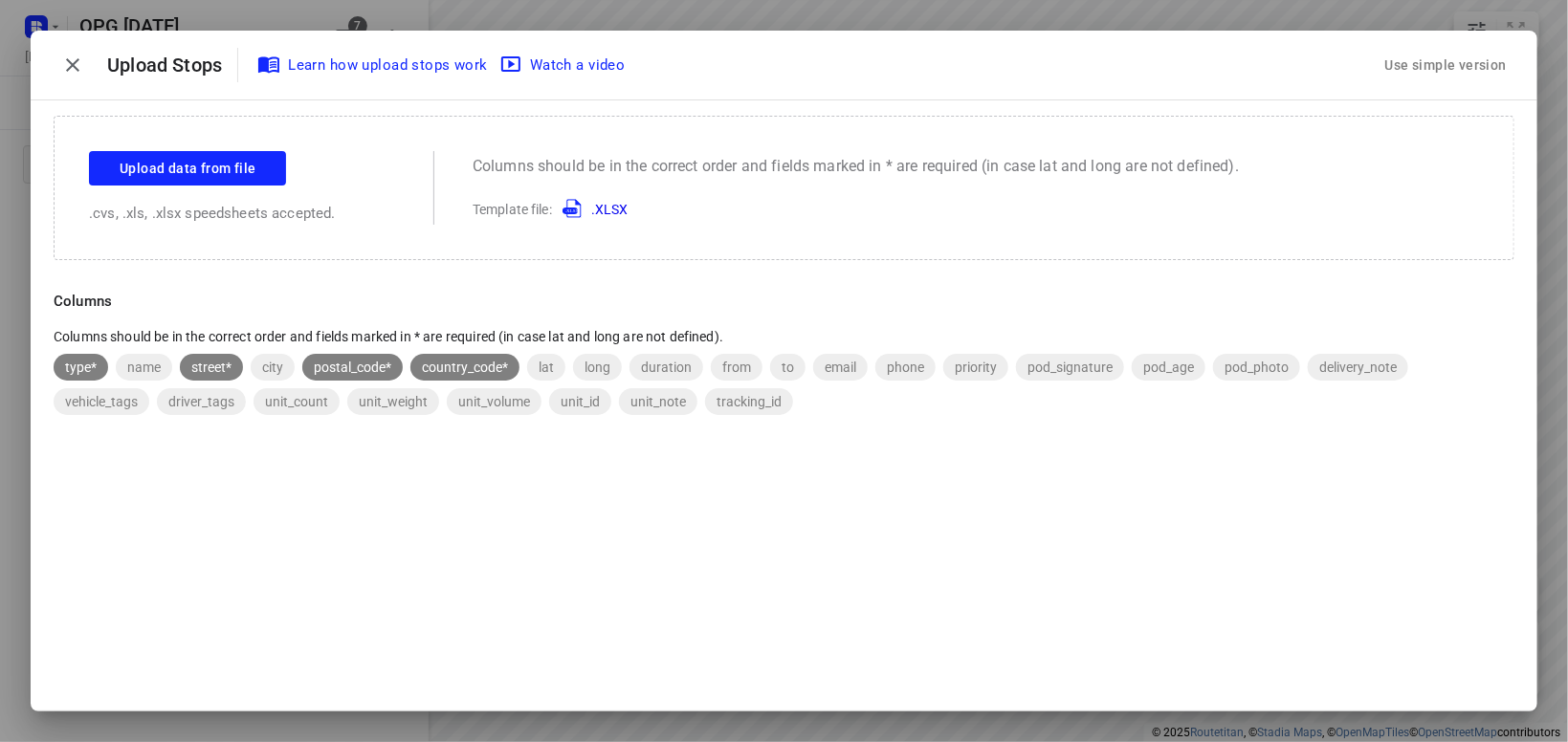 click on "Use simple version" at bounding box center [1446, 65] 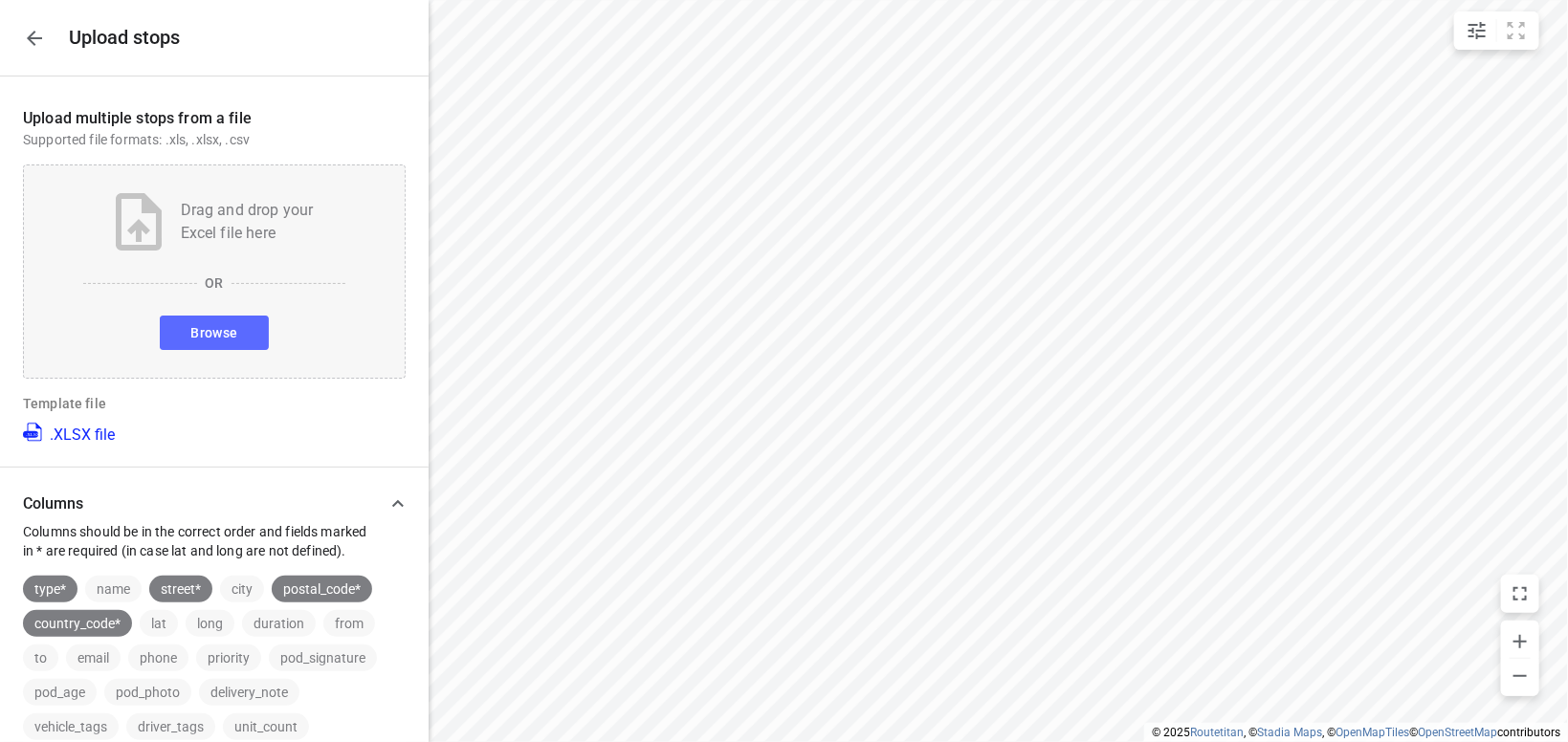drag, startPoint x: 261, startPoint y: 340, endPoint x: 271, endPoint y: 339, distance: 10.049876 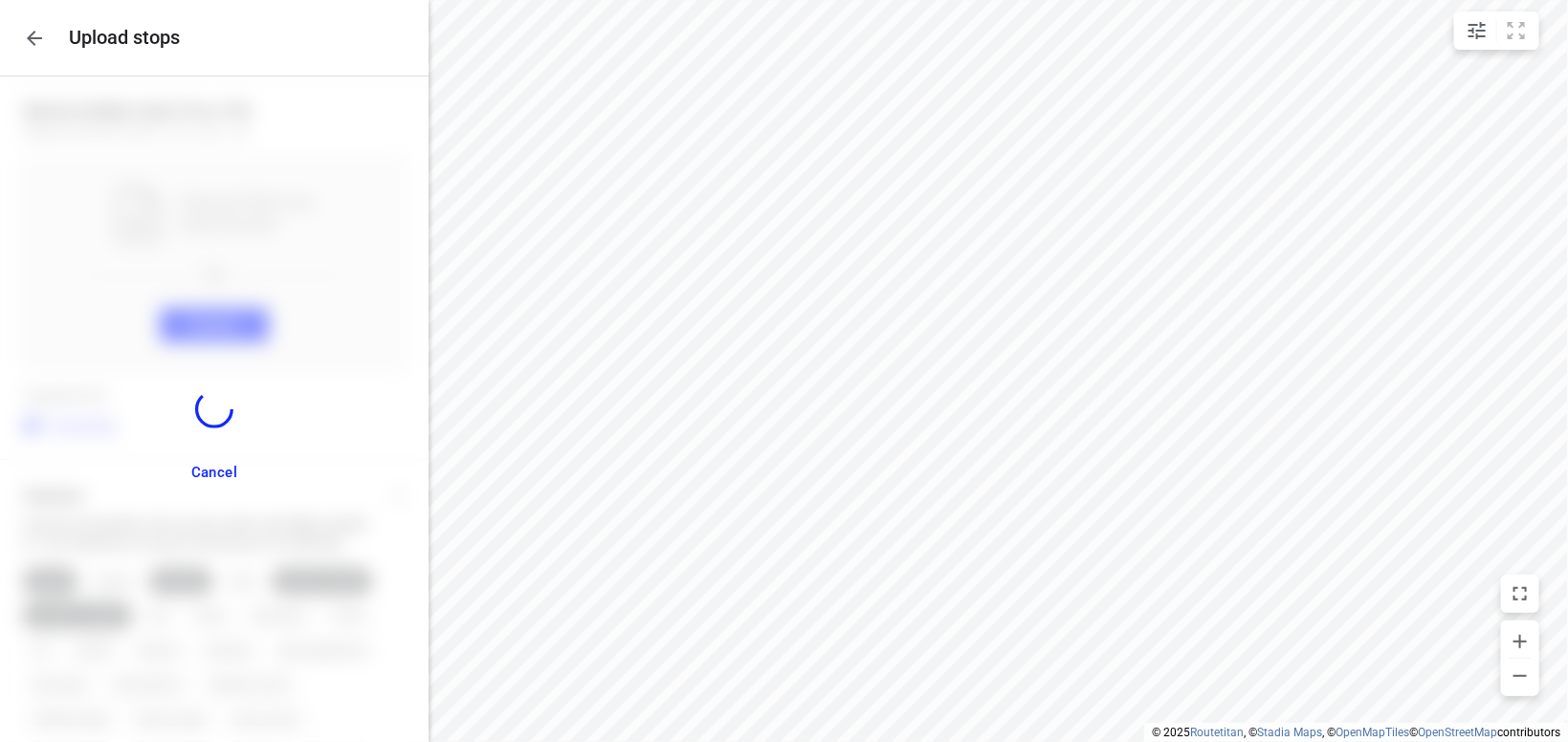 scroll, scrollTop: 904, scrollLeft: 0, axis: vertical 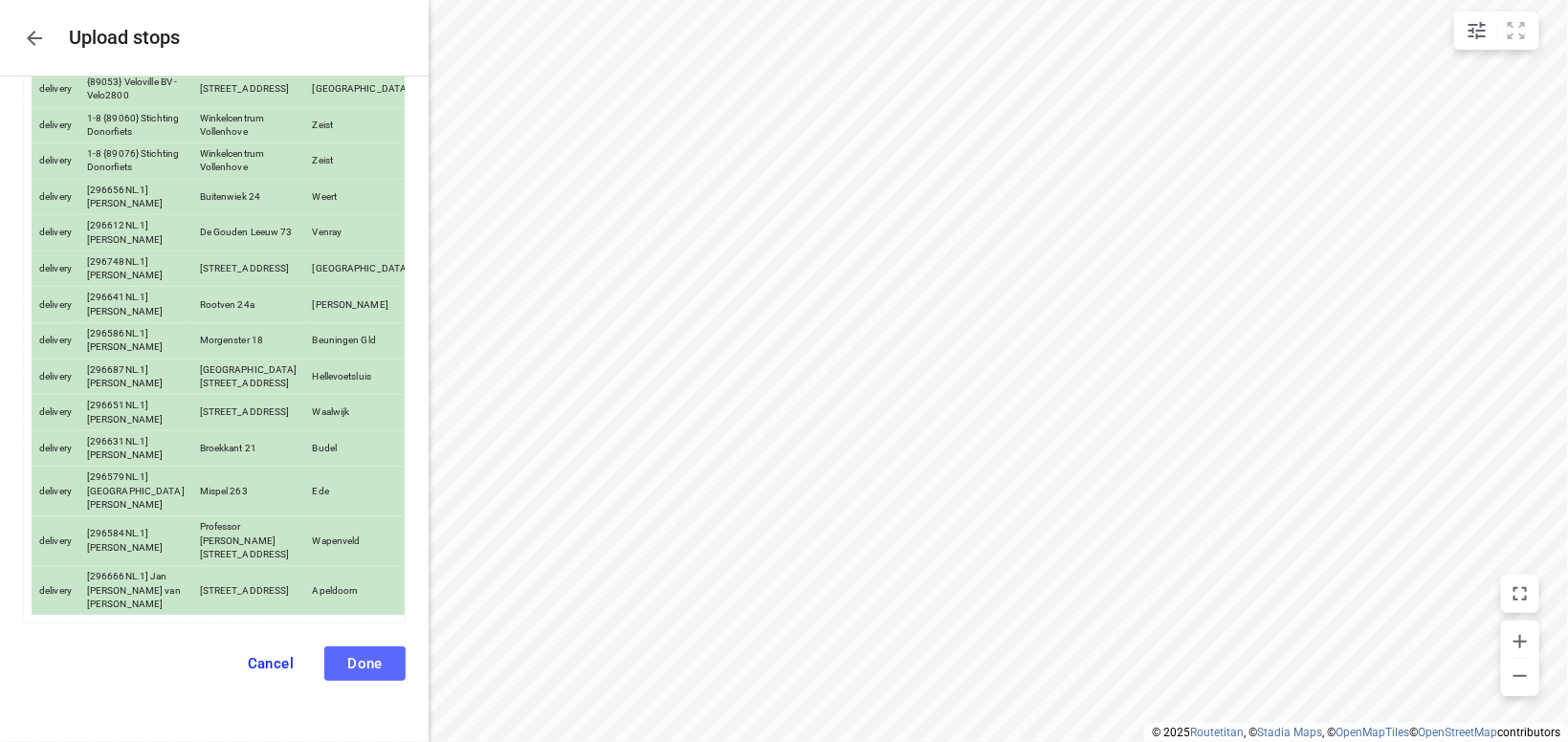 click on "Done" at bounding box center [364, 664] 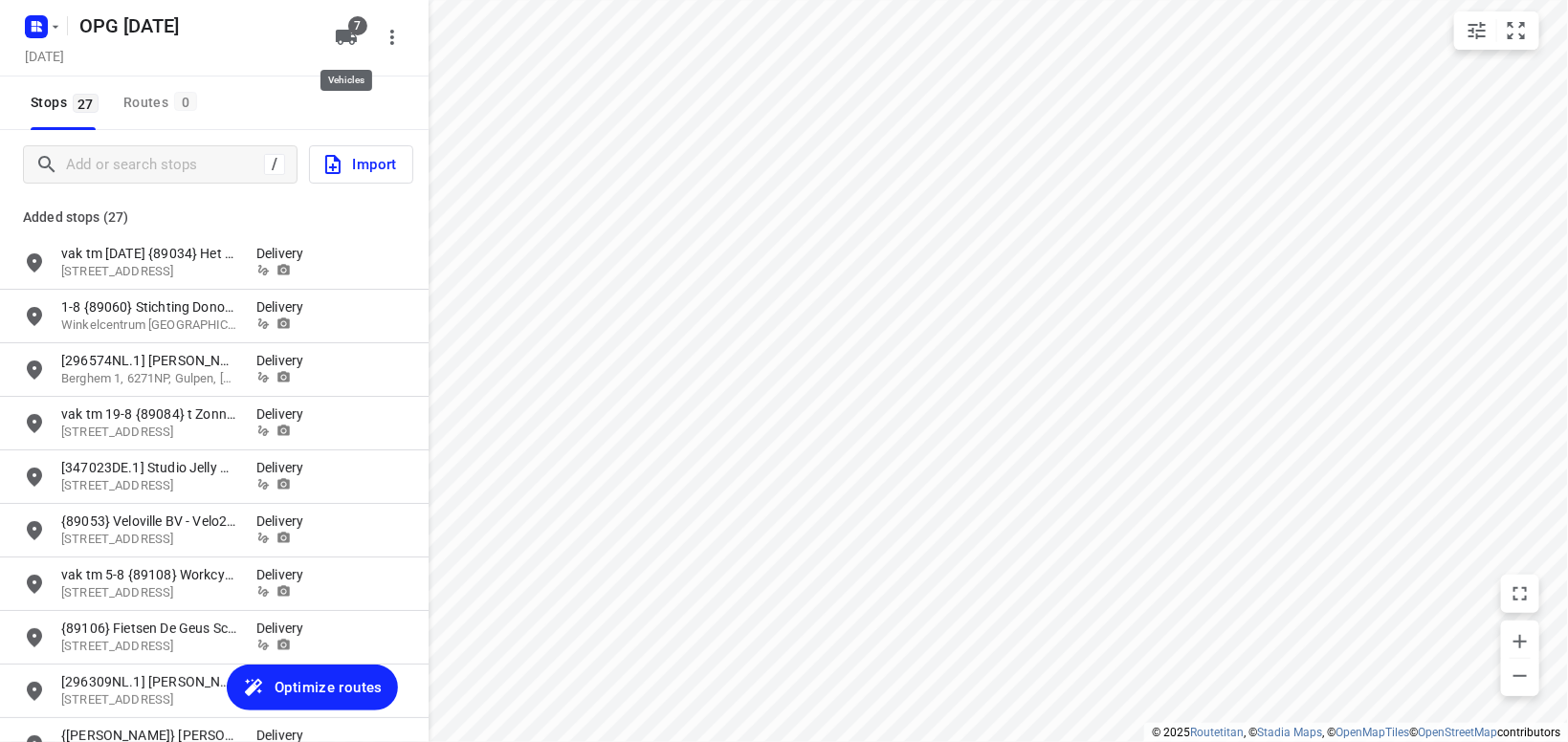 click on "7" at bounding box center [358, 26] 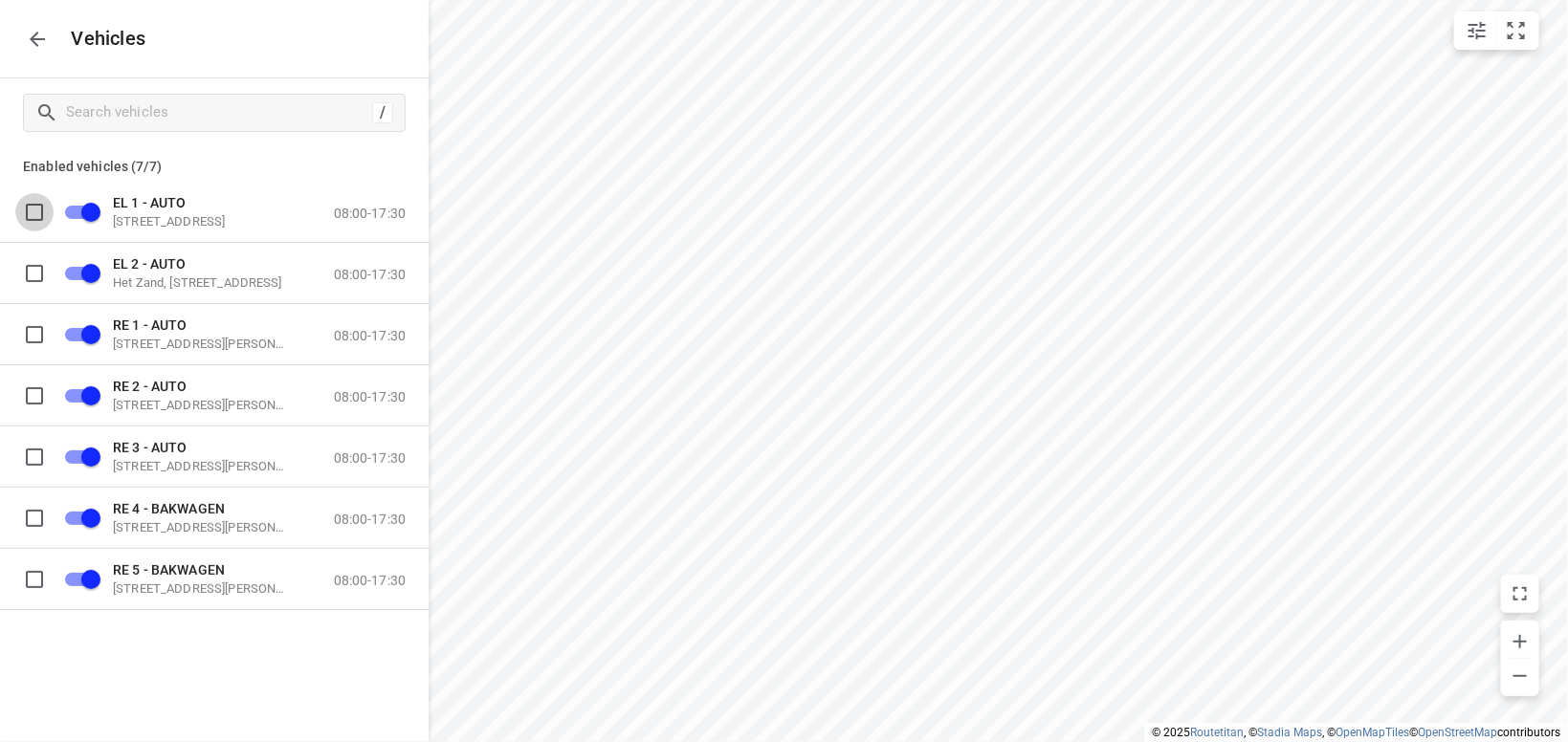 drag, startPoint x: 36, startPoint y: 214, endPoint x: 50, endPoint y: 207, distance: 15.652476 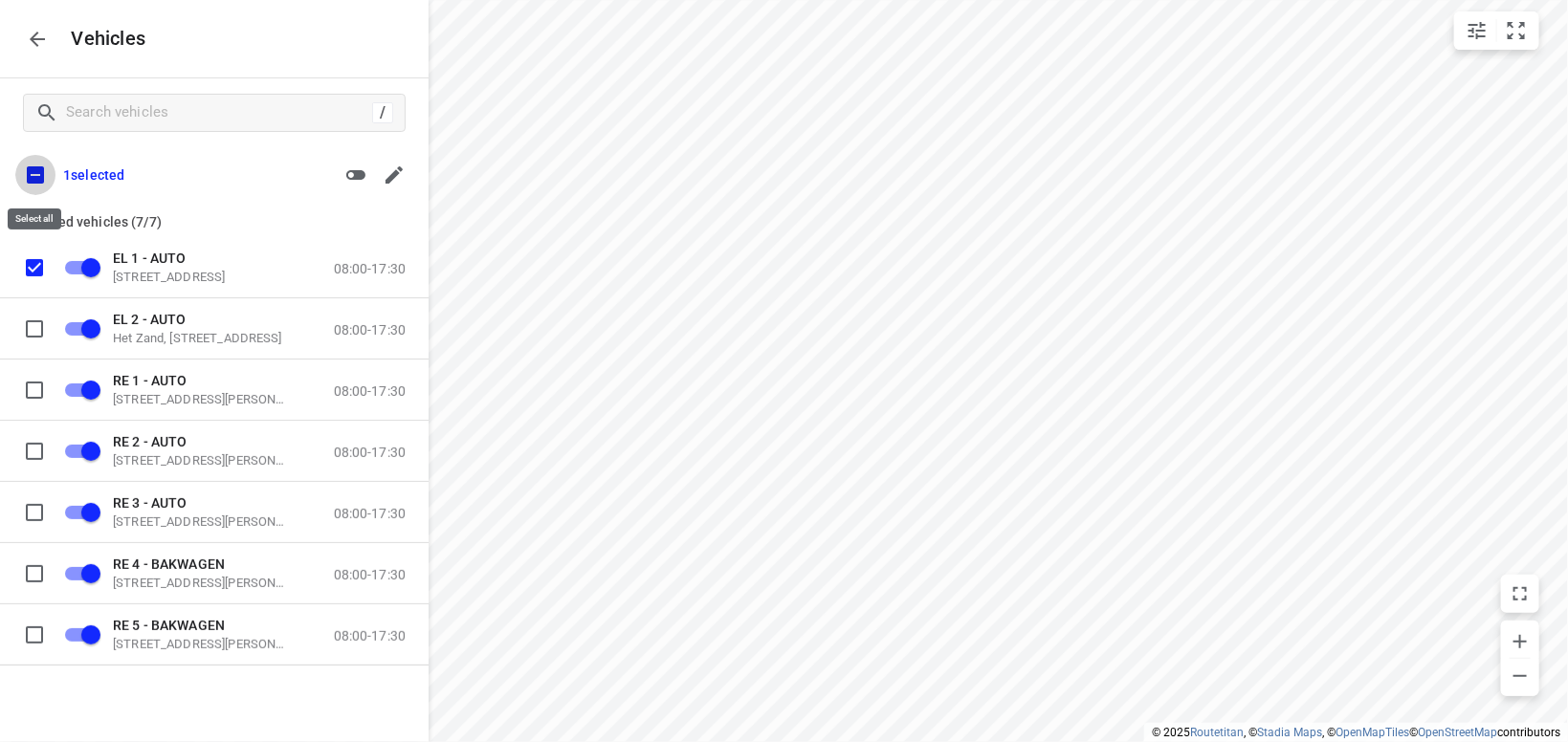 click at bounding box center [35, 175] 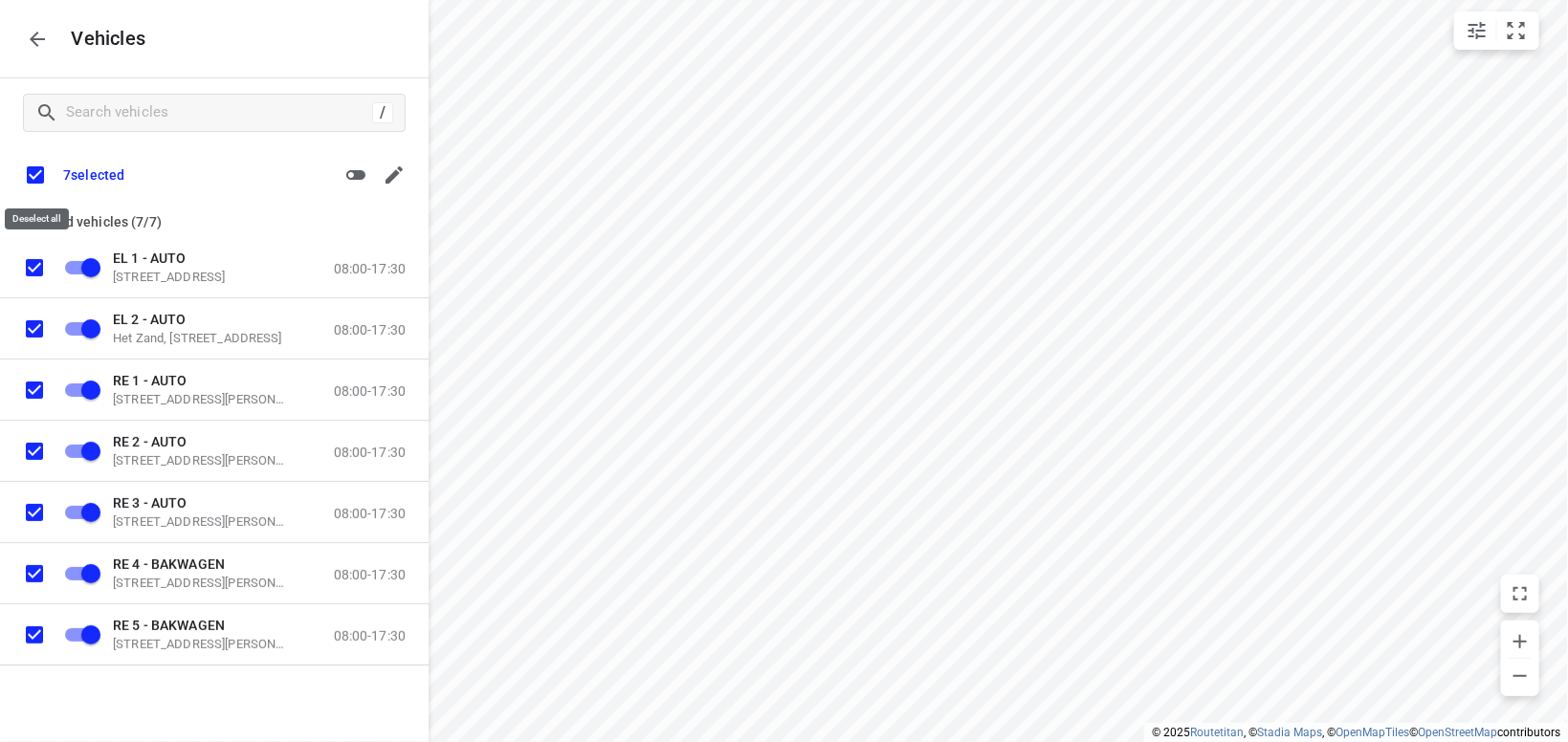 click at bounding box center (35, 175) 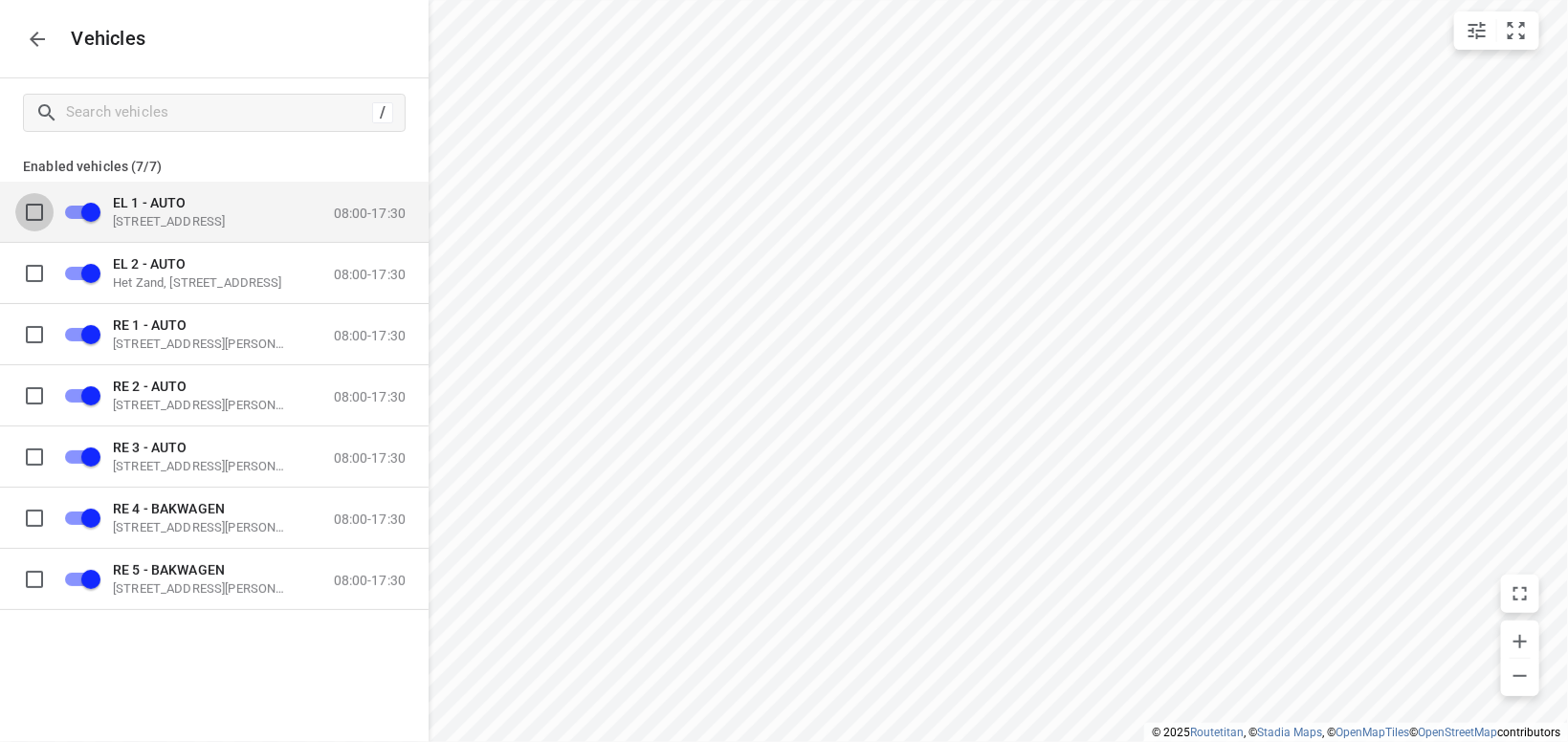 click at bounding box center [34, 211] 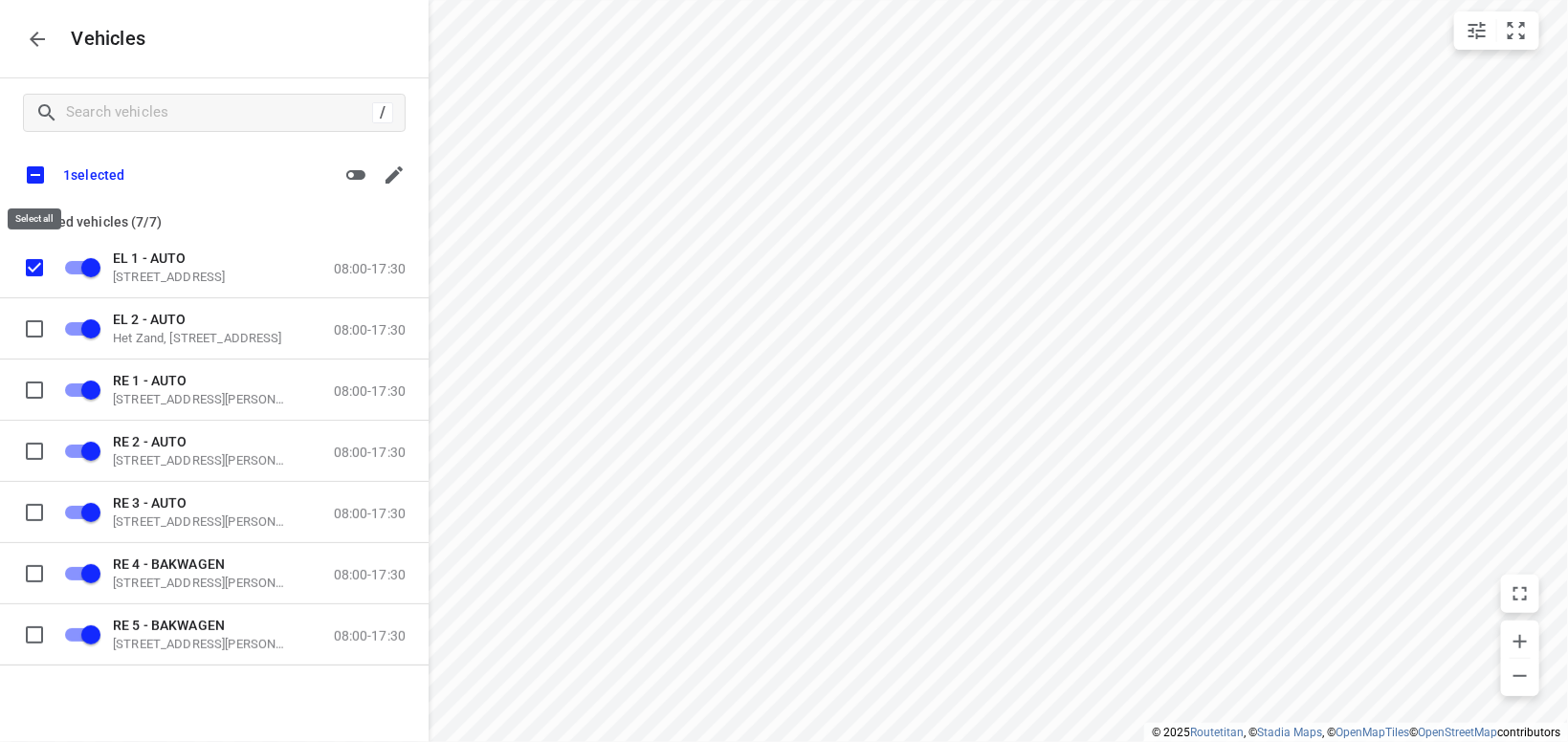 click at bounding box center [35, 175] 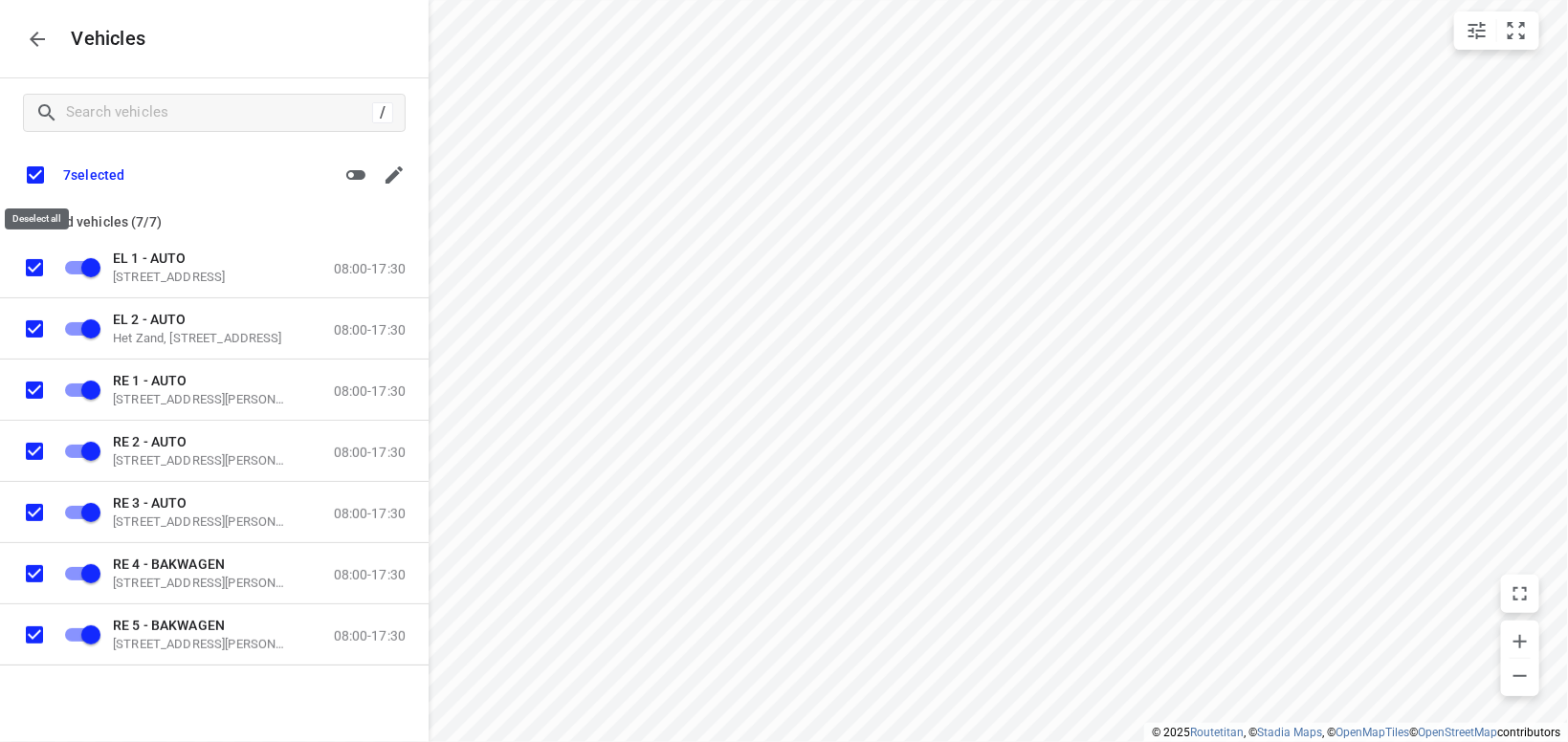 checkbox on "true" 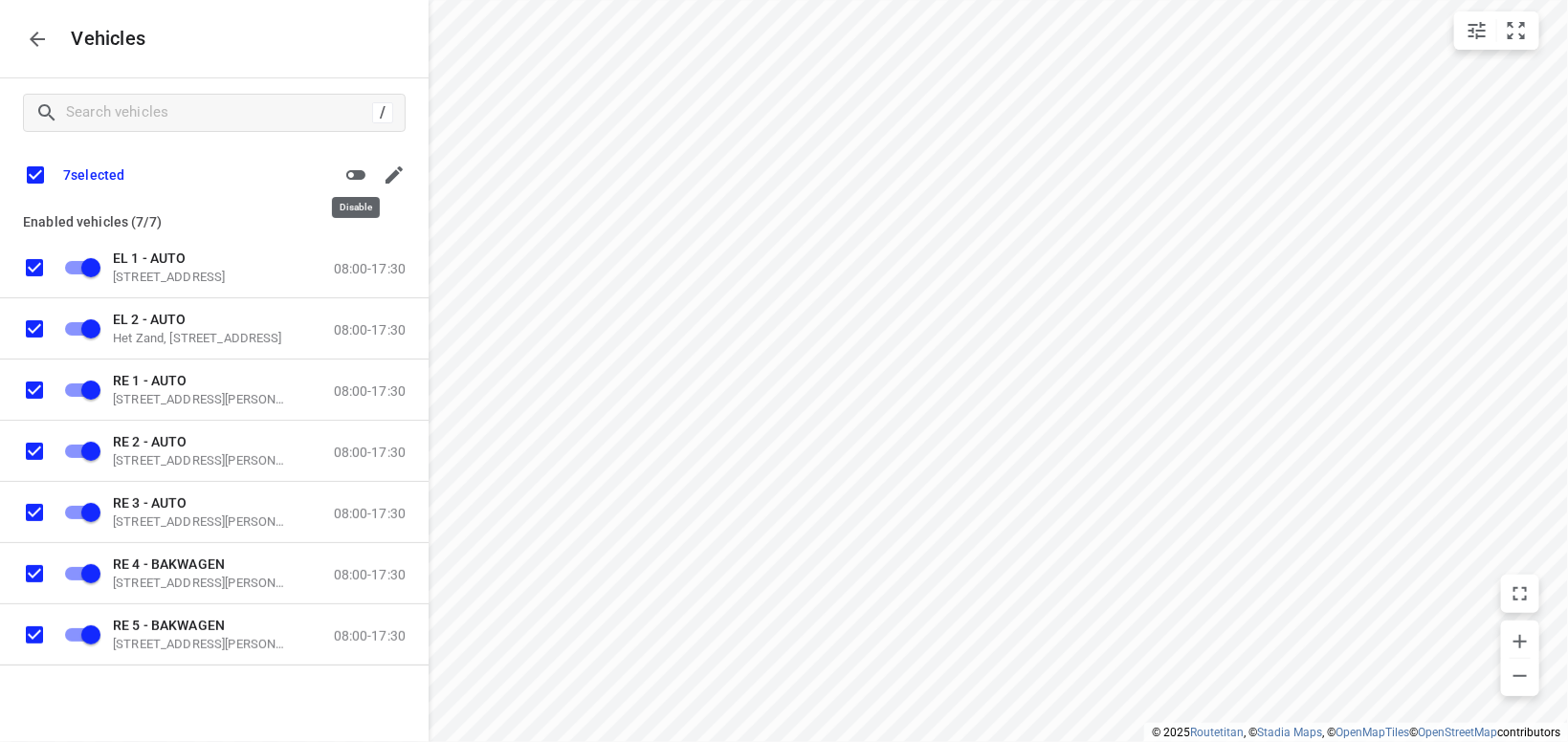 click at bounding box center [356, 175] 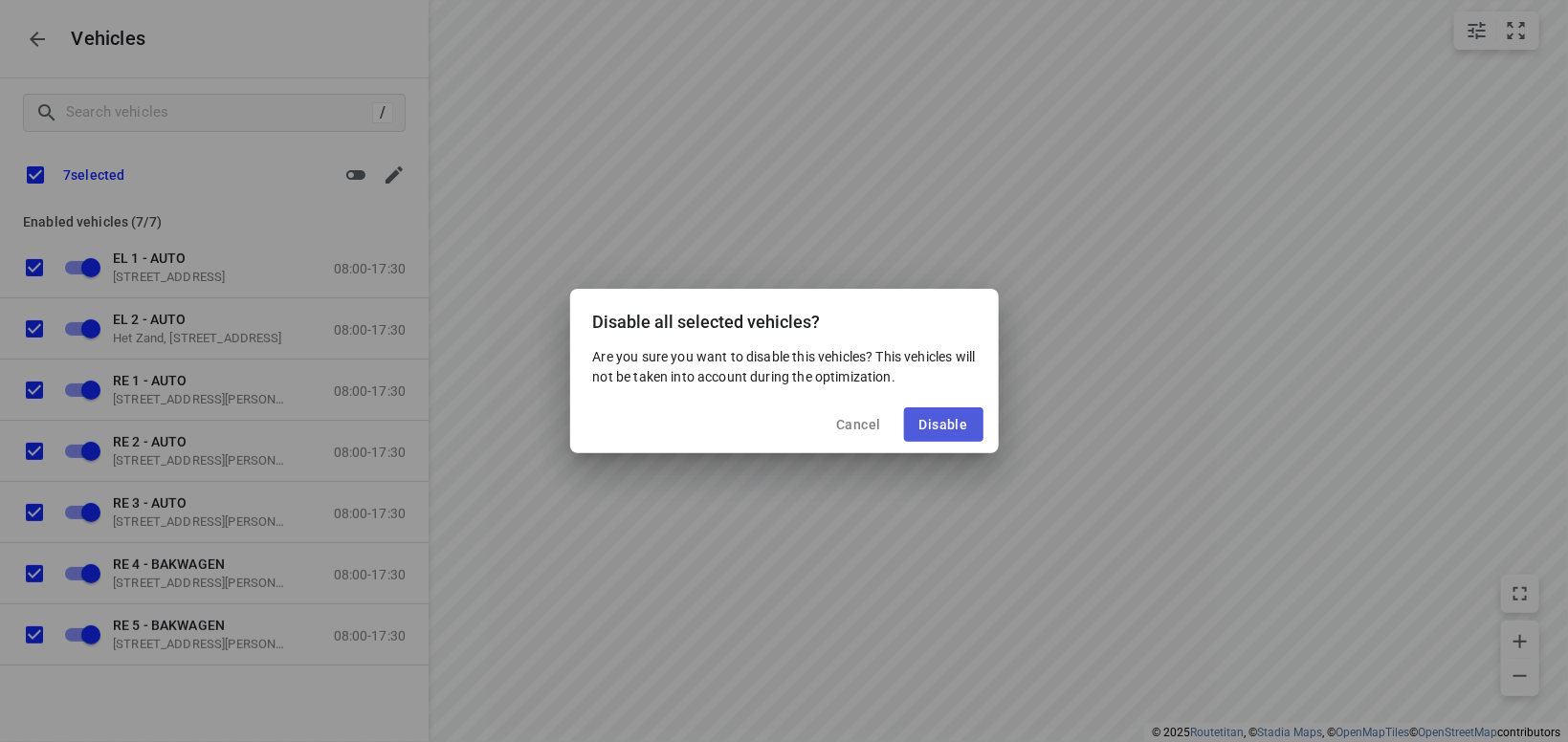 drag, startPoint x: 959, startPoint y: 437, endPoint x: 968, endPoint y: 434, distance: 9.486833 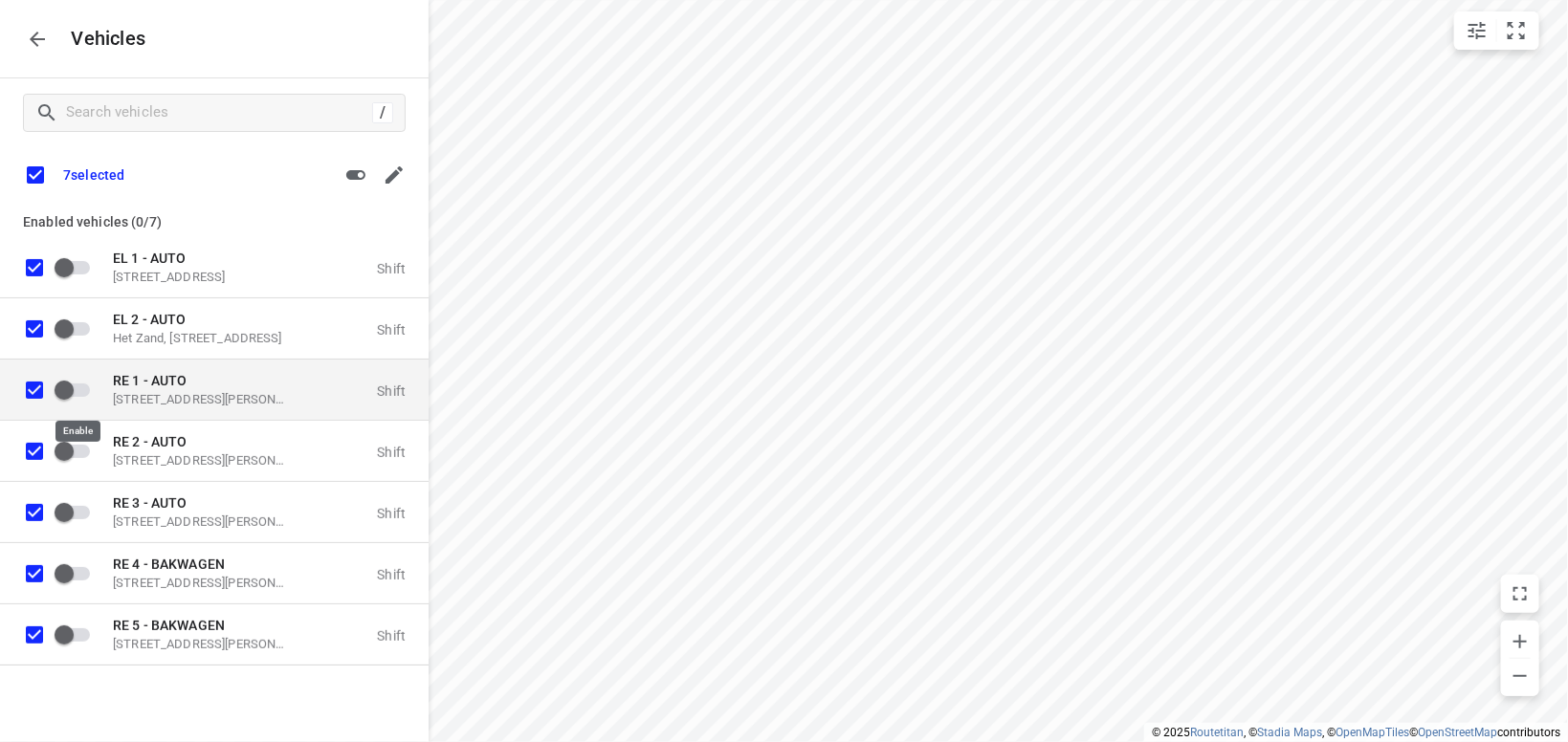 click at bounding box center (64, 389) 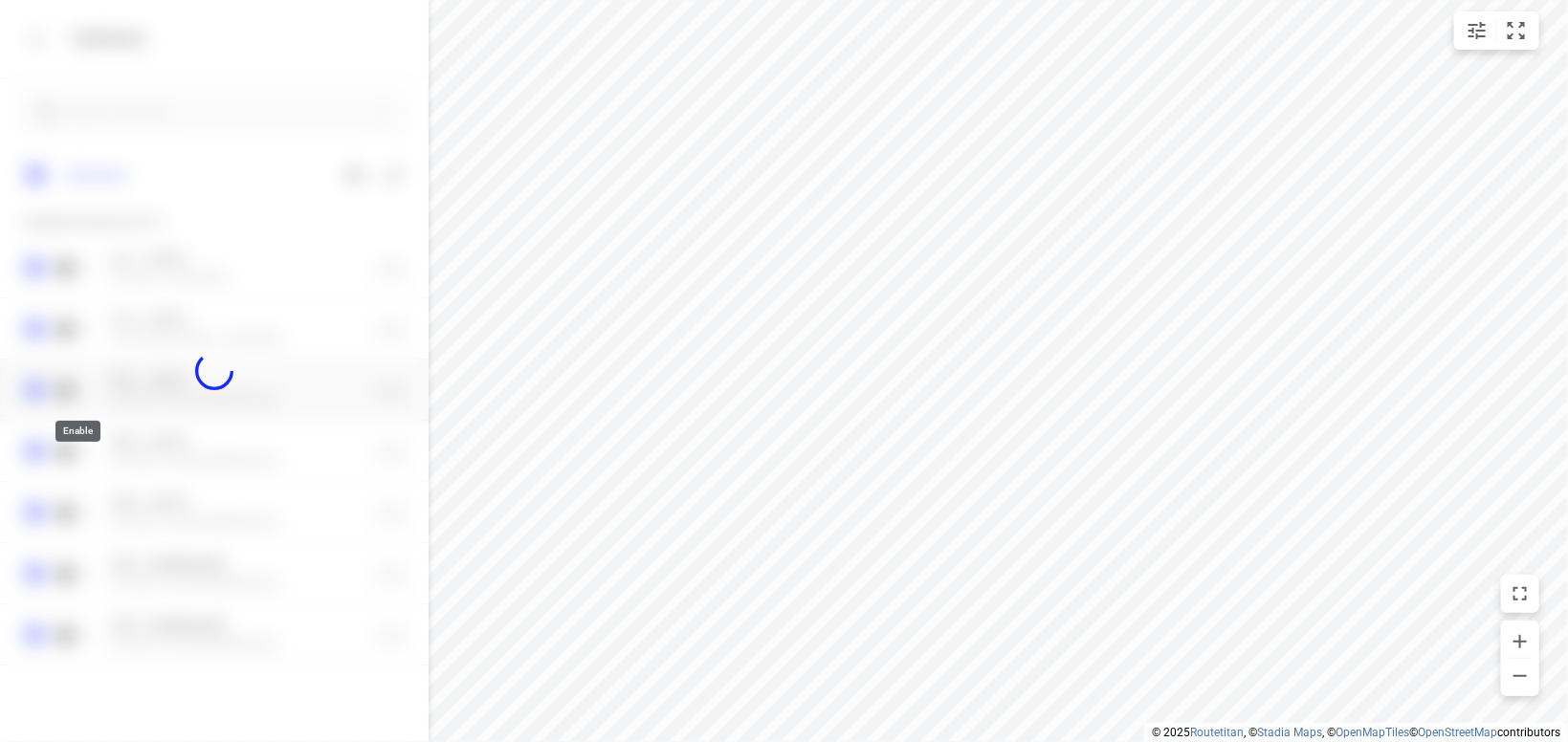 checkbox on "true" 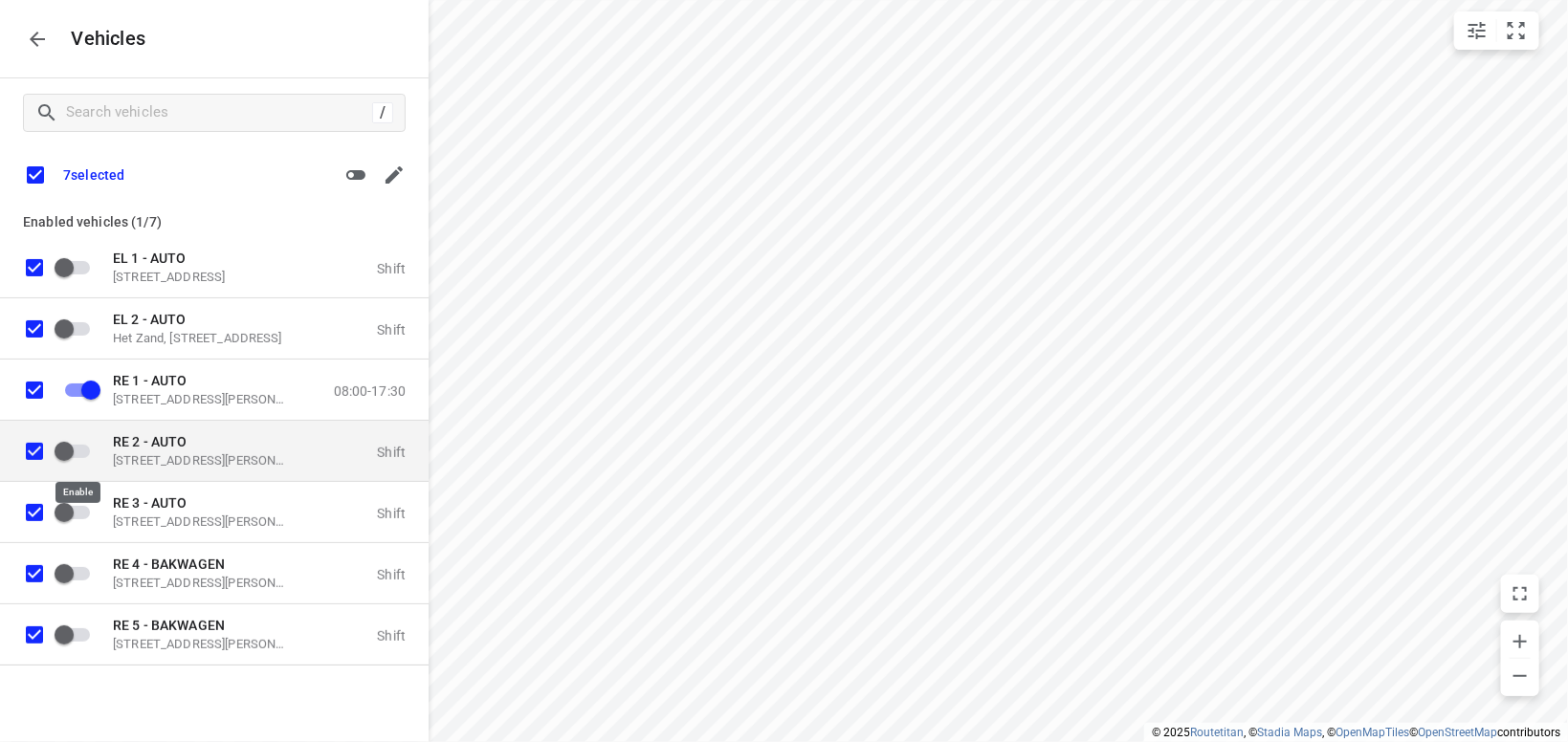 click at bounding box center (64, 450) 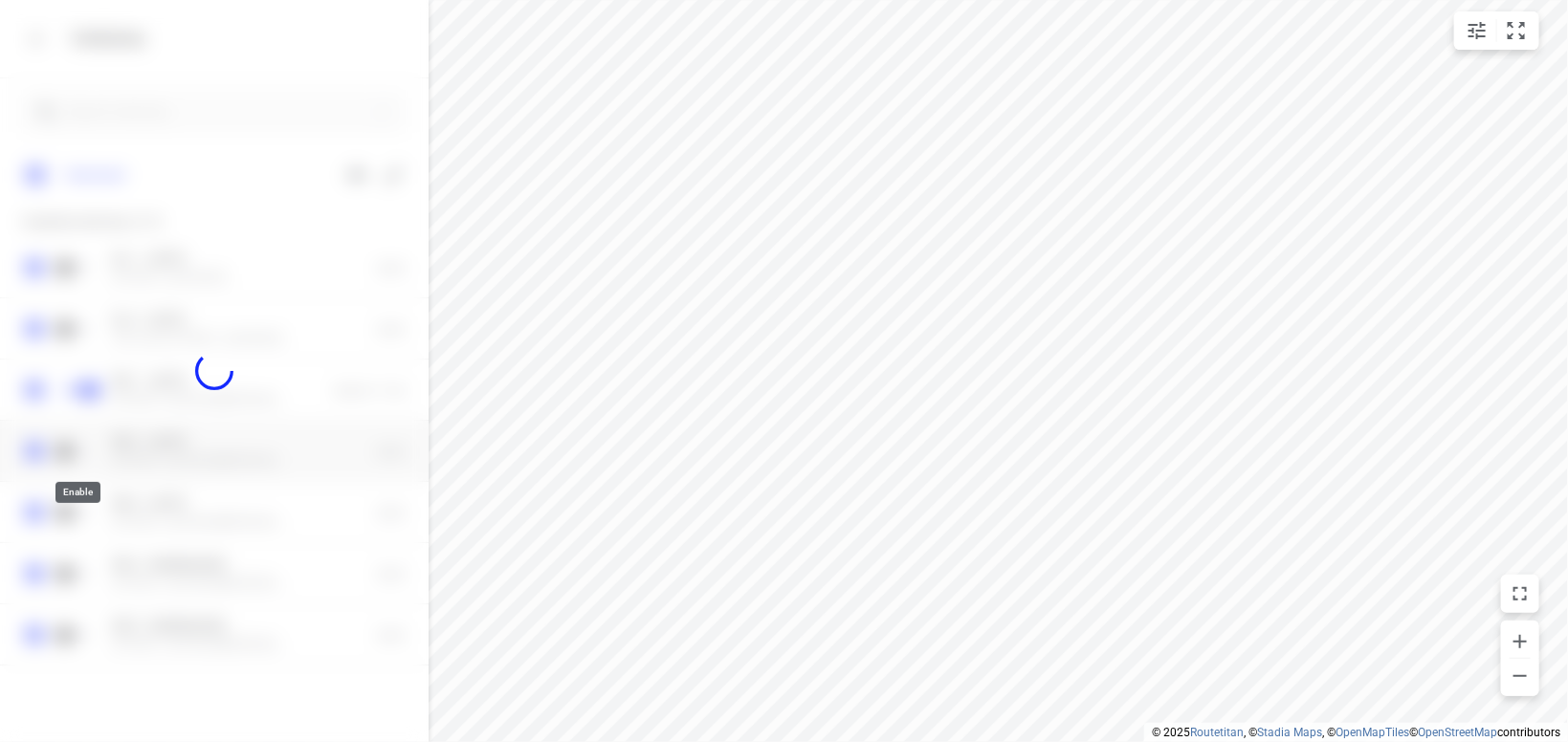 checkbox on "true" 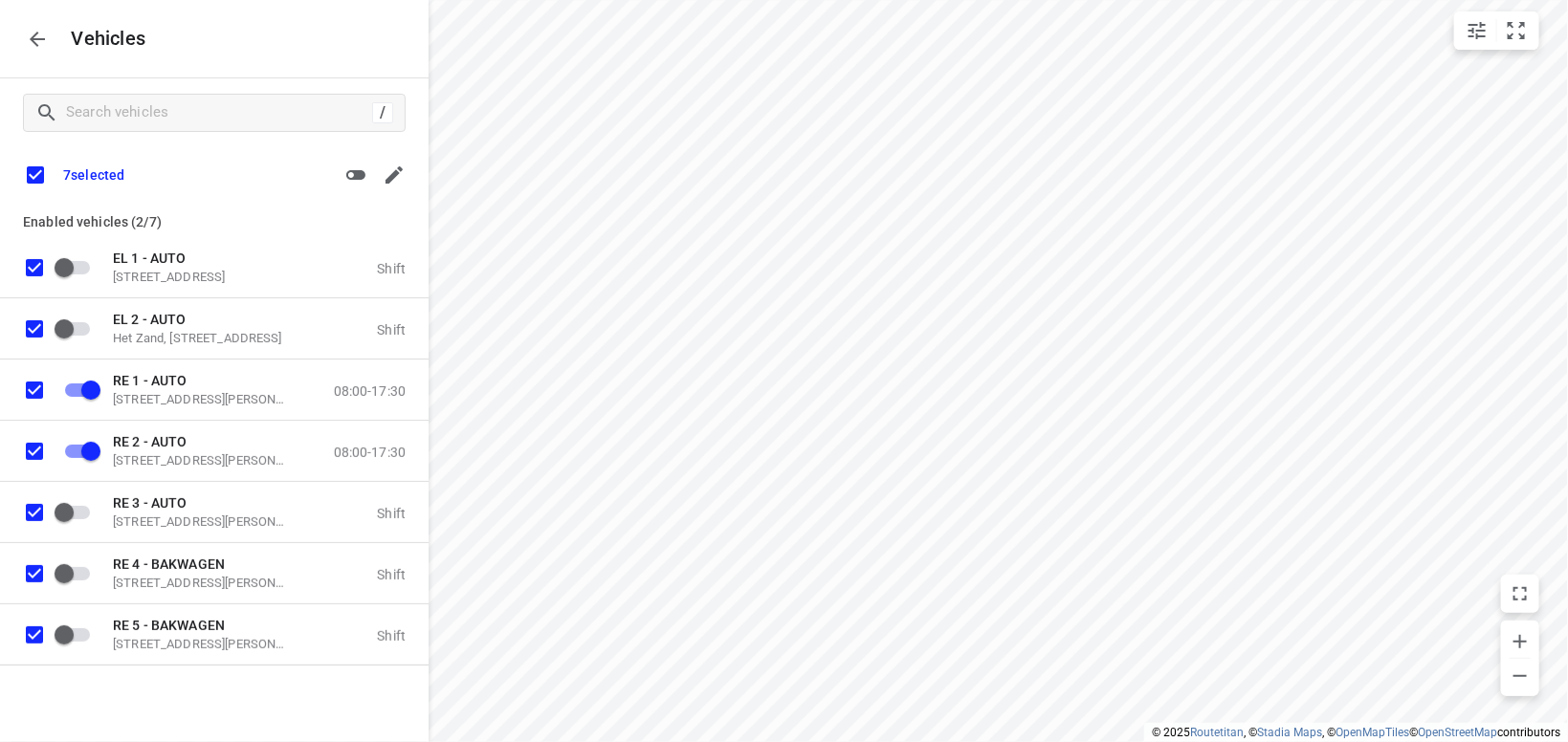 click 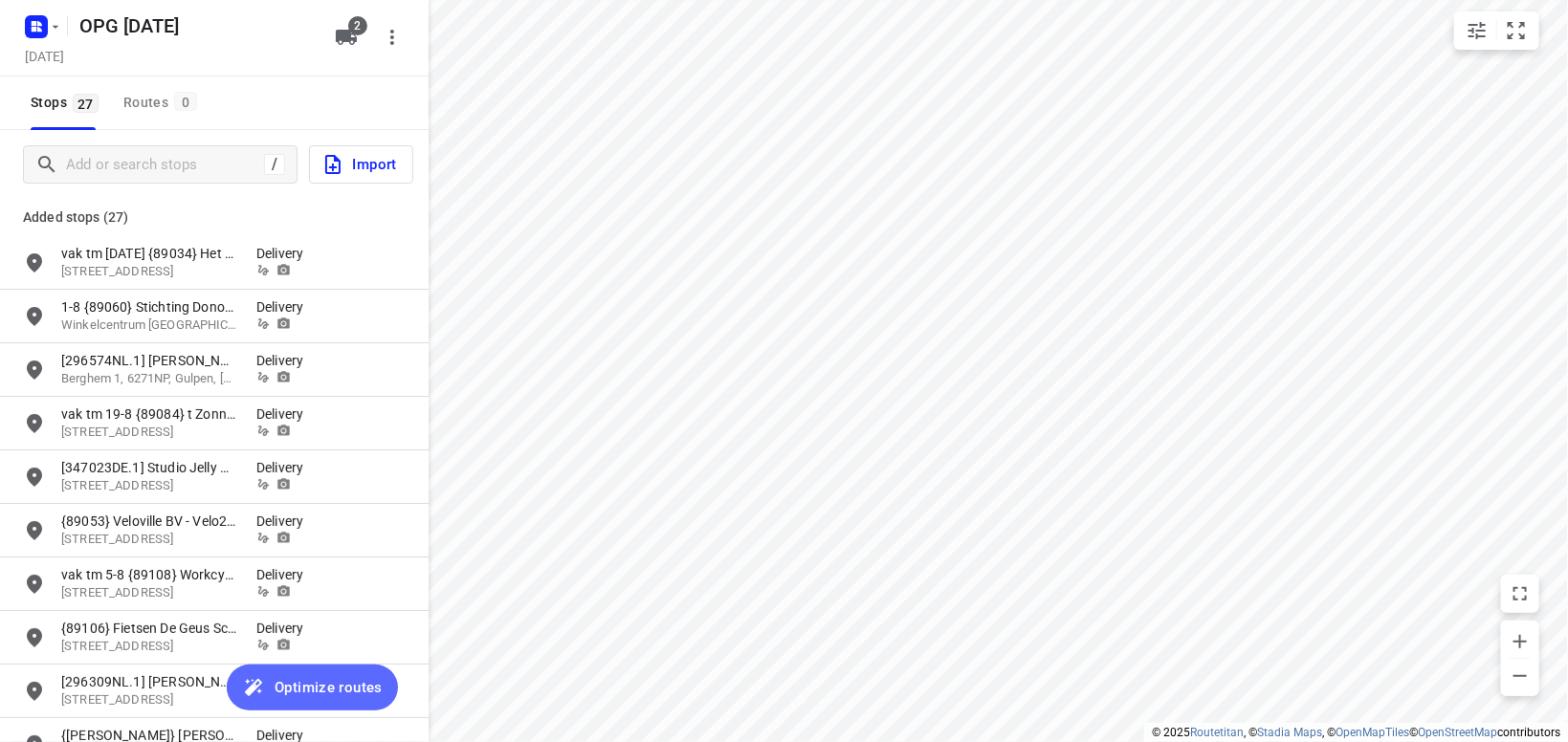 click on "Optimize routes" at bounding box center (328, 687) 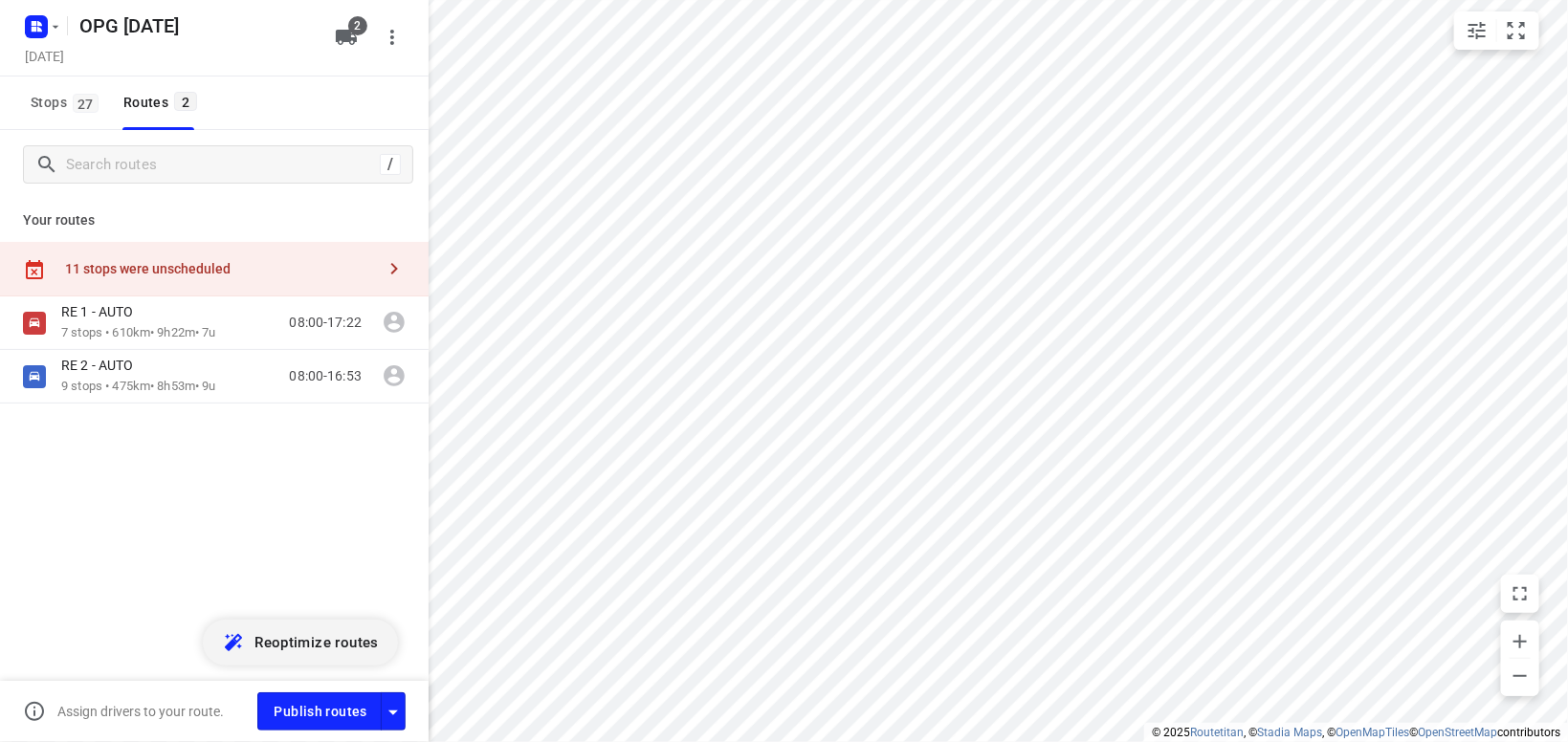 click 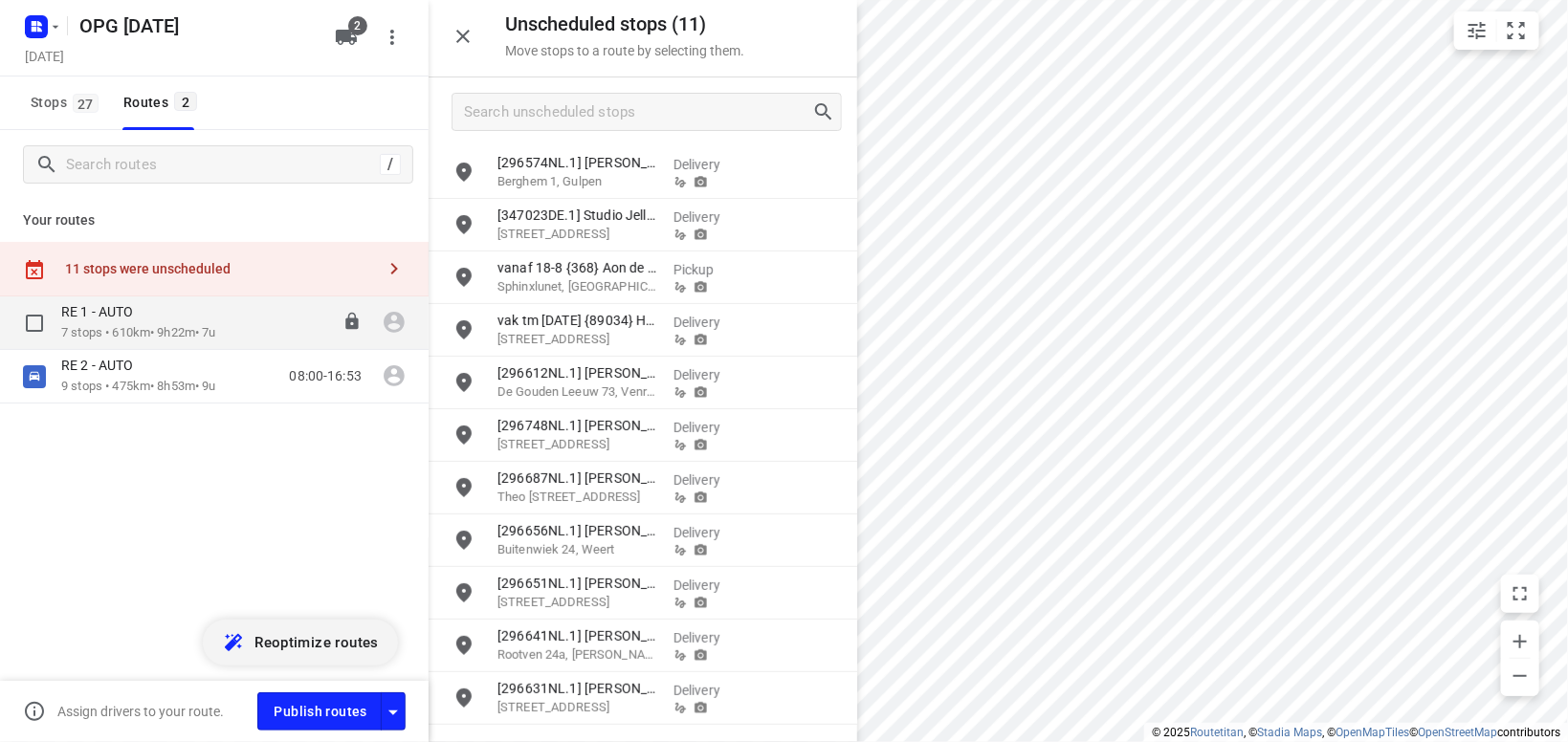 click on "RE 1 - AUTO" at bounding box center [139, 314] 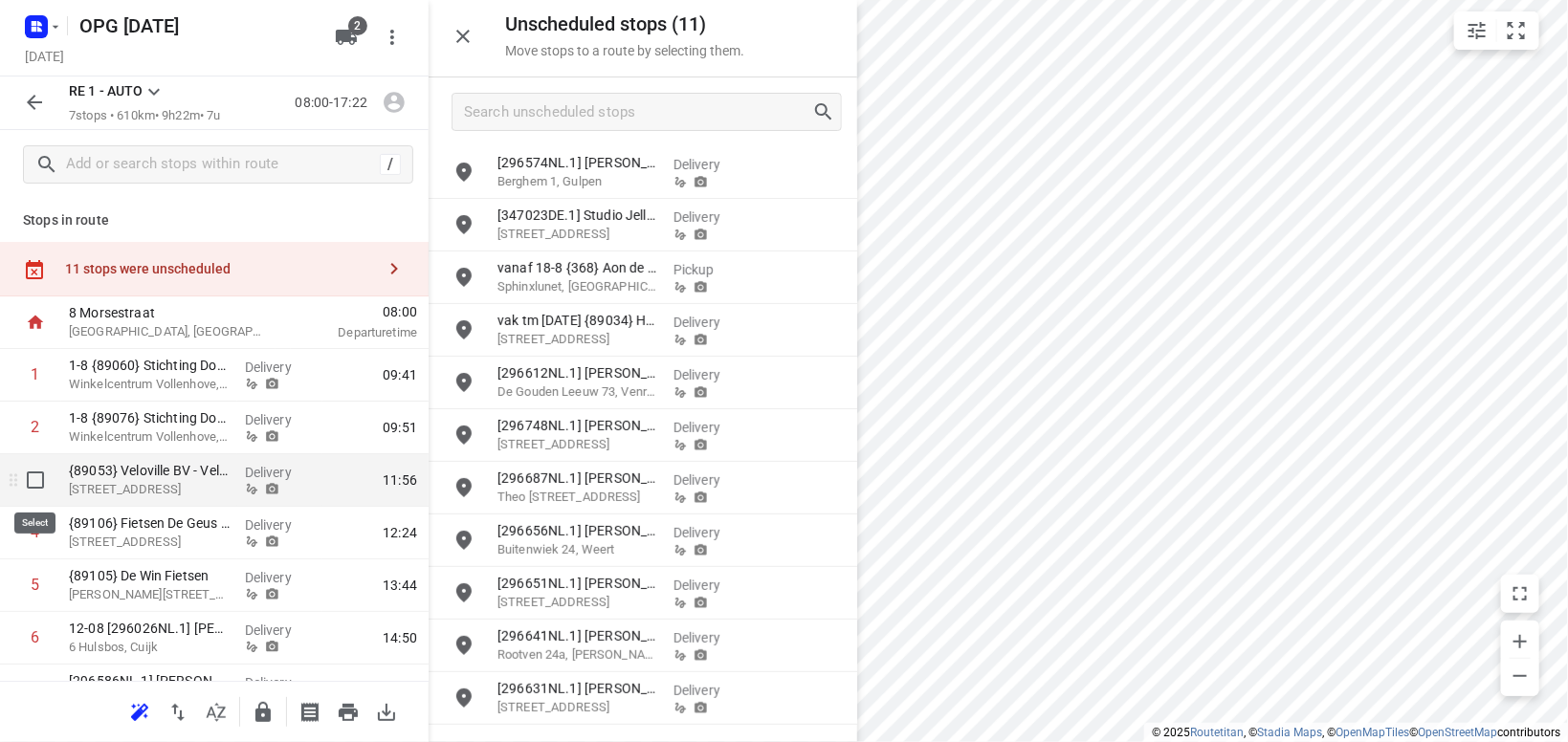 click at bounding box center [35, 480] 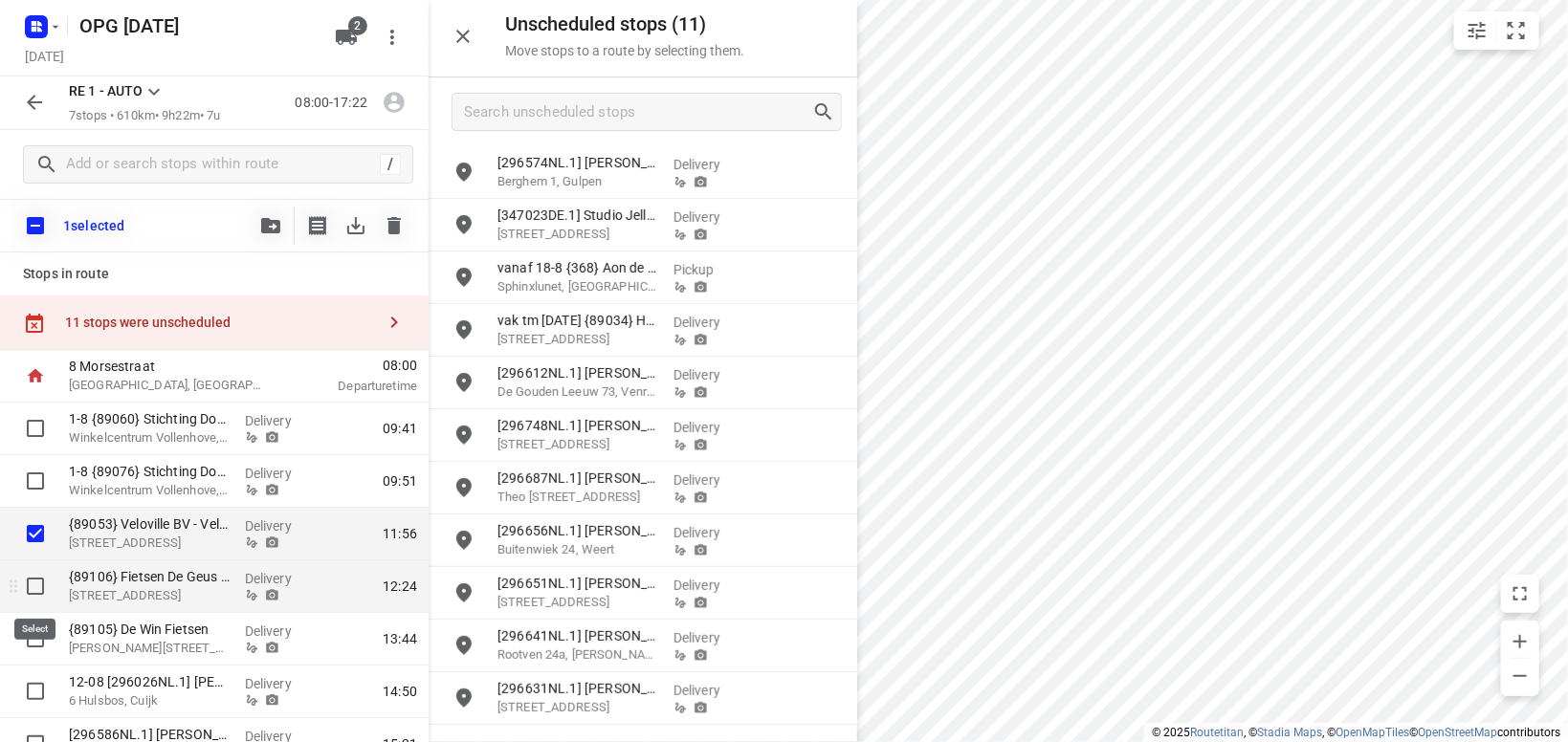 click at bounding box center [35, 586] 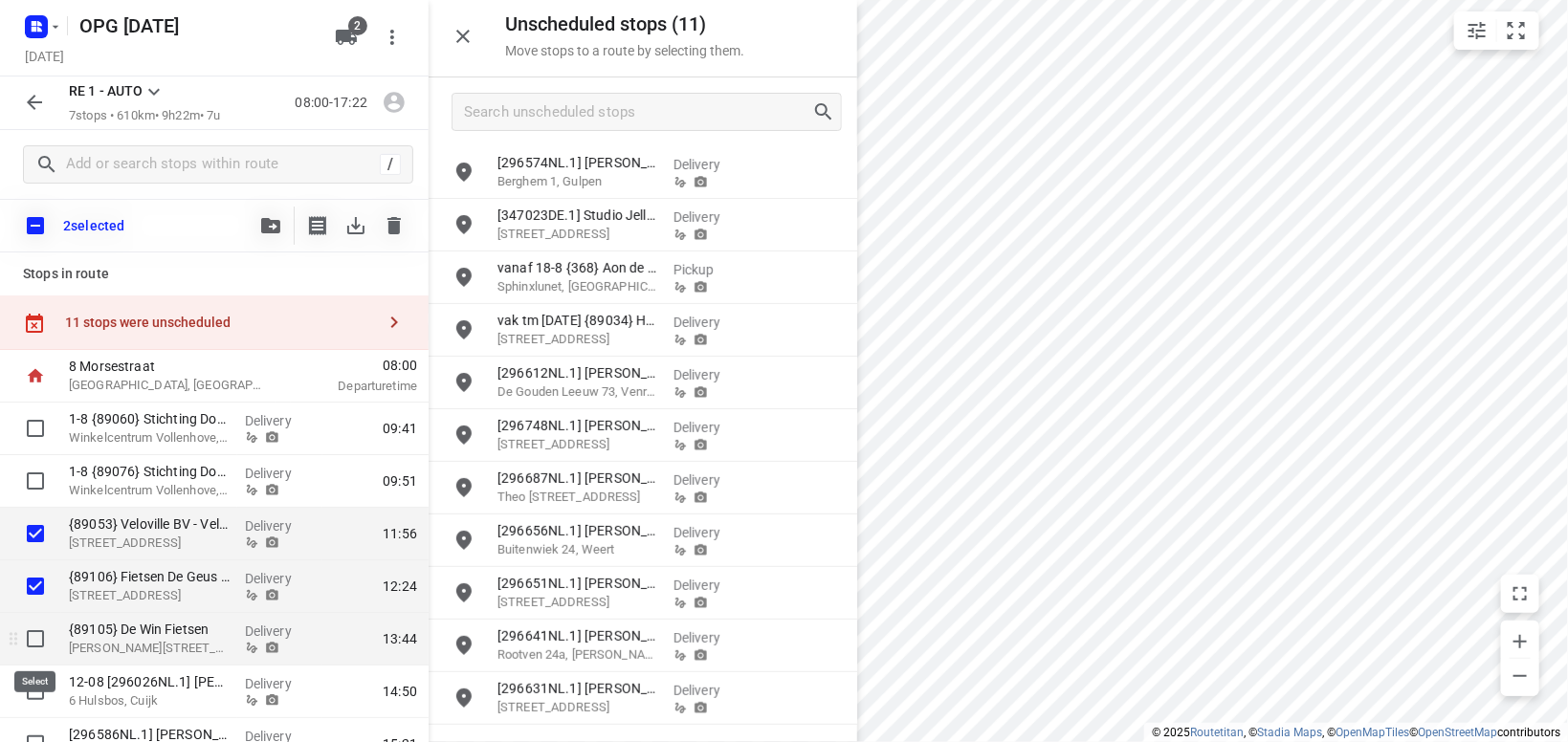 click at bounding box center (35, 639) 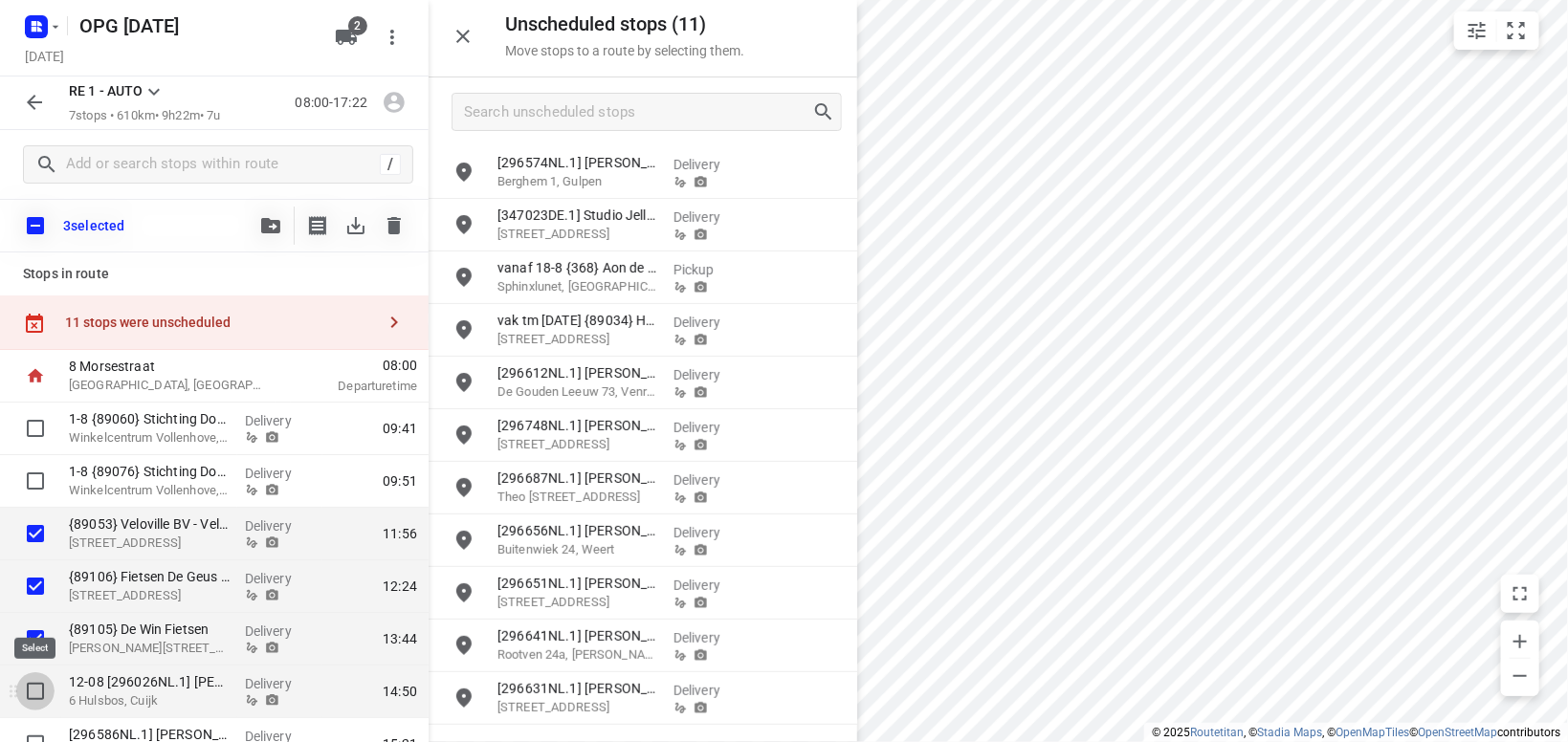 click at bounding box center (35, 691) 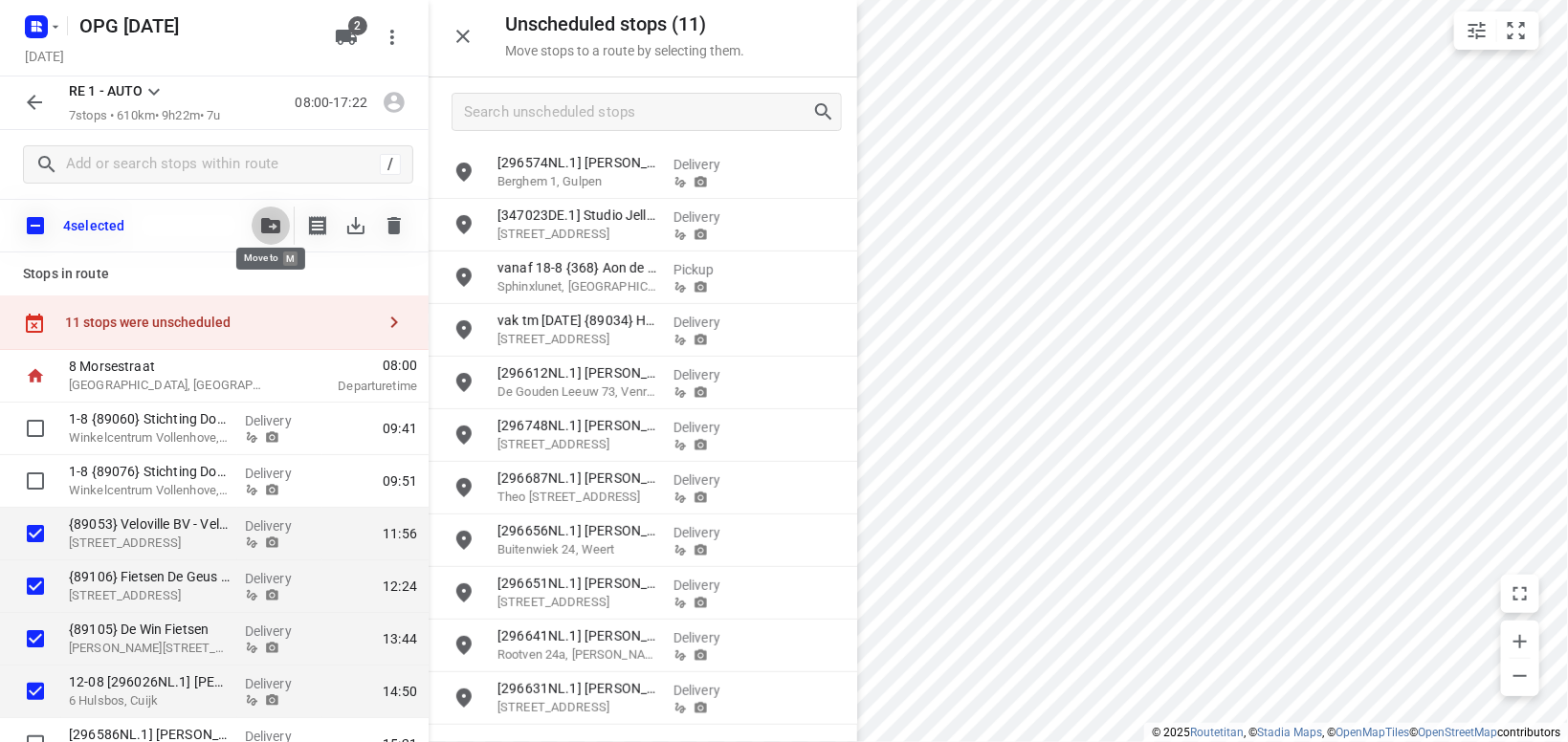 click 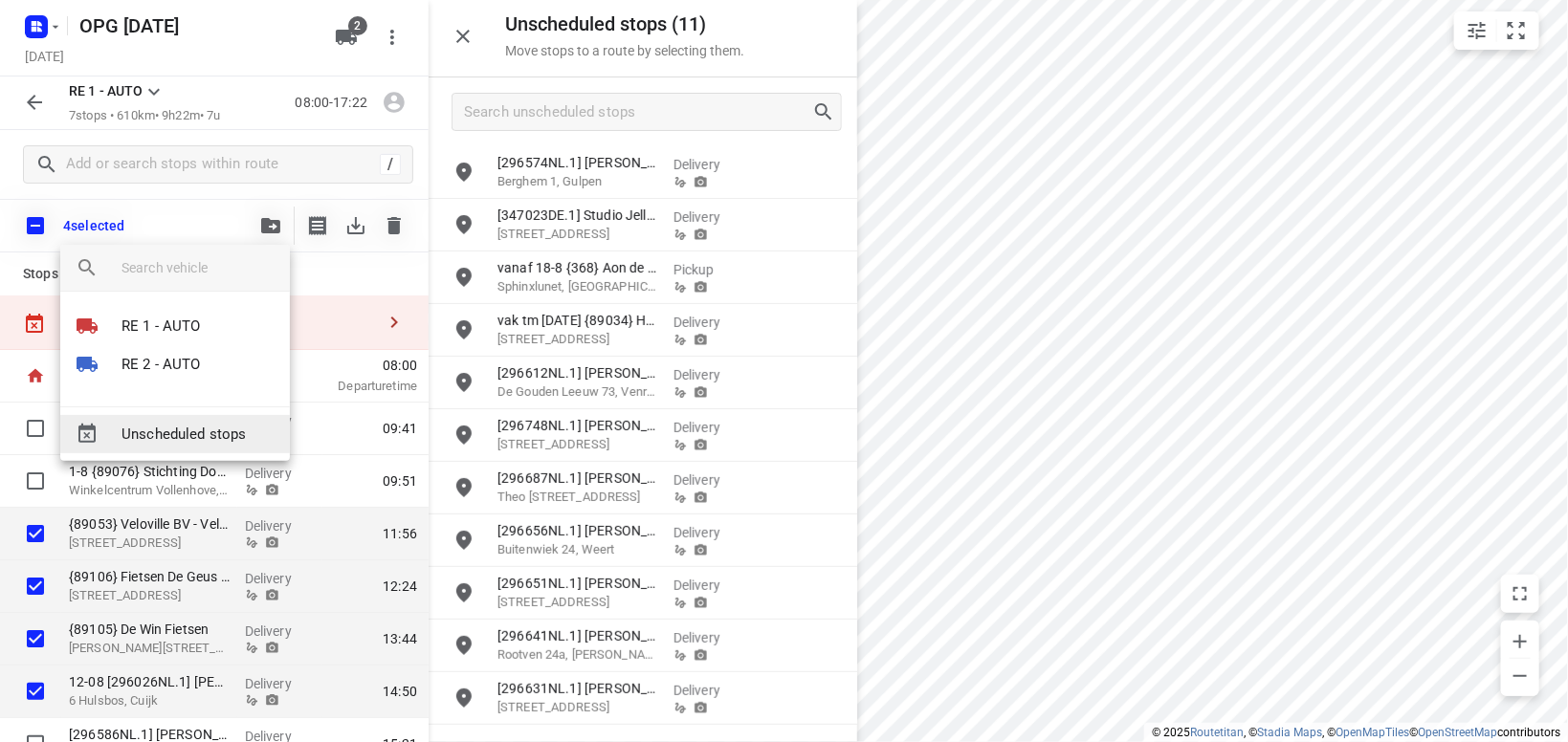 click on "Unscheduled stops" at bounding box center [198, 434] 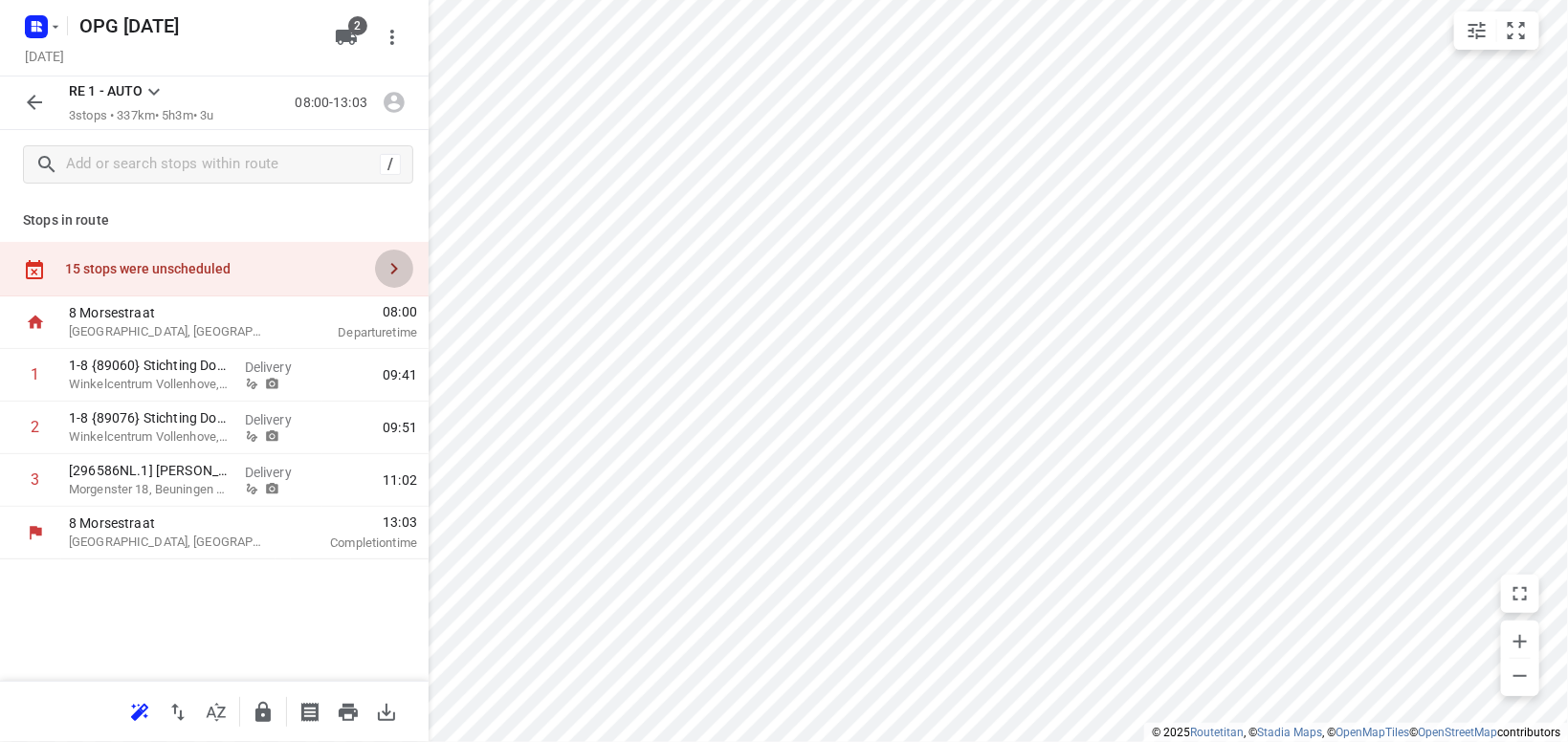 click 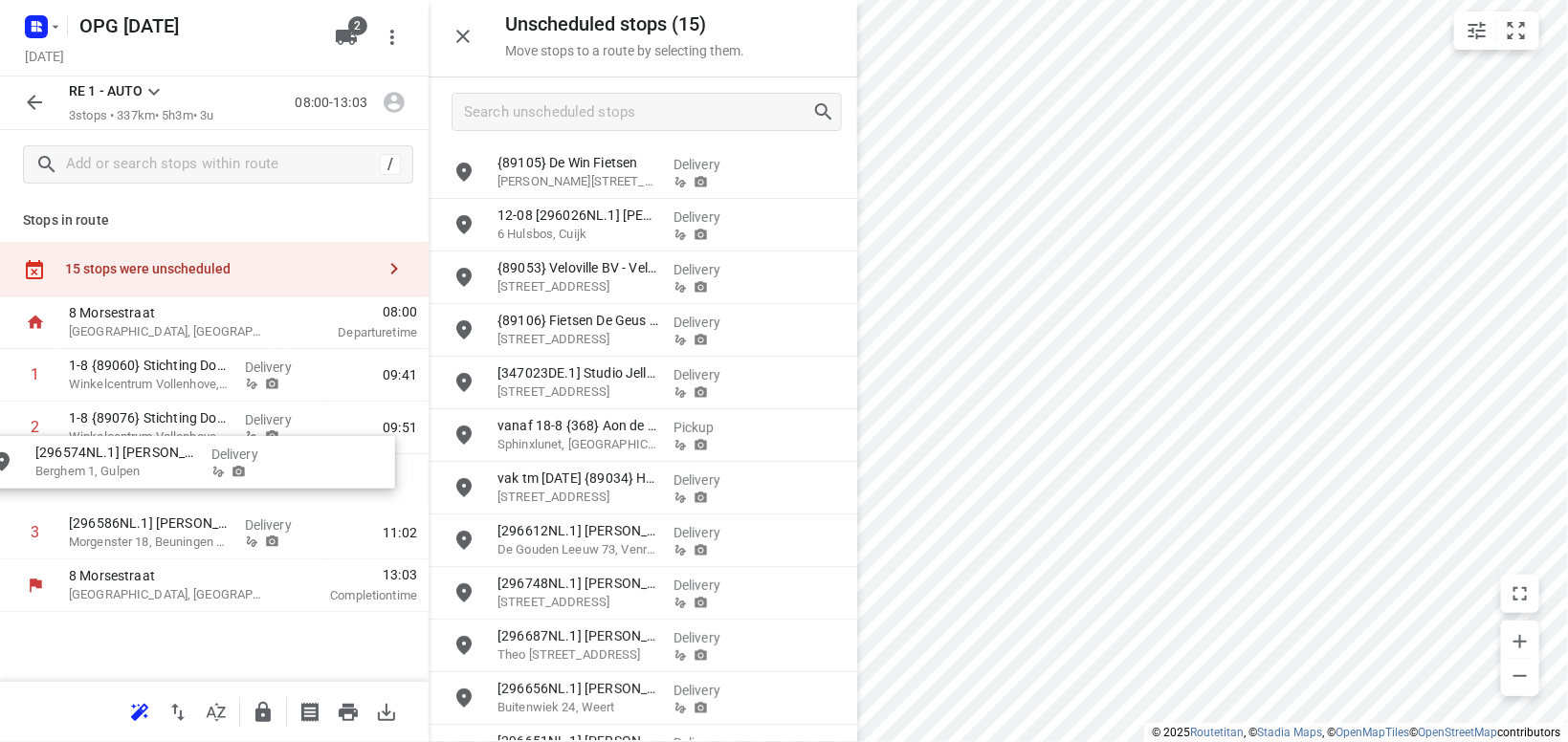 drag, startPoint x: 598, startPoint y: 394, endPoint x: 120, endPoint y: 474, distance: 484.6483 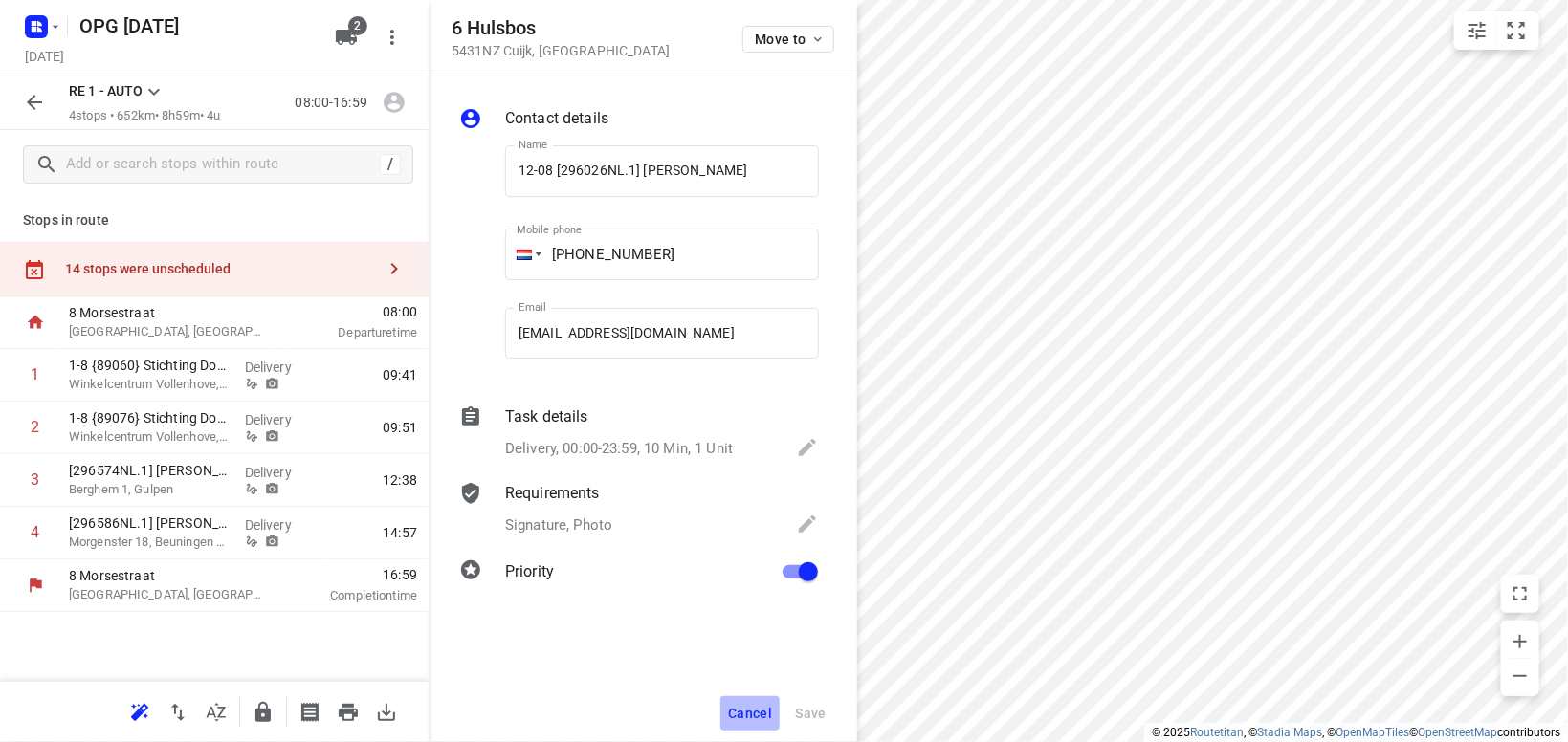 click on "Cancel" at bounding box center (750, 713) 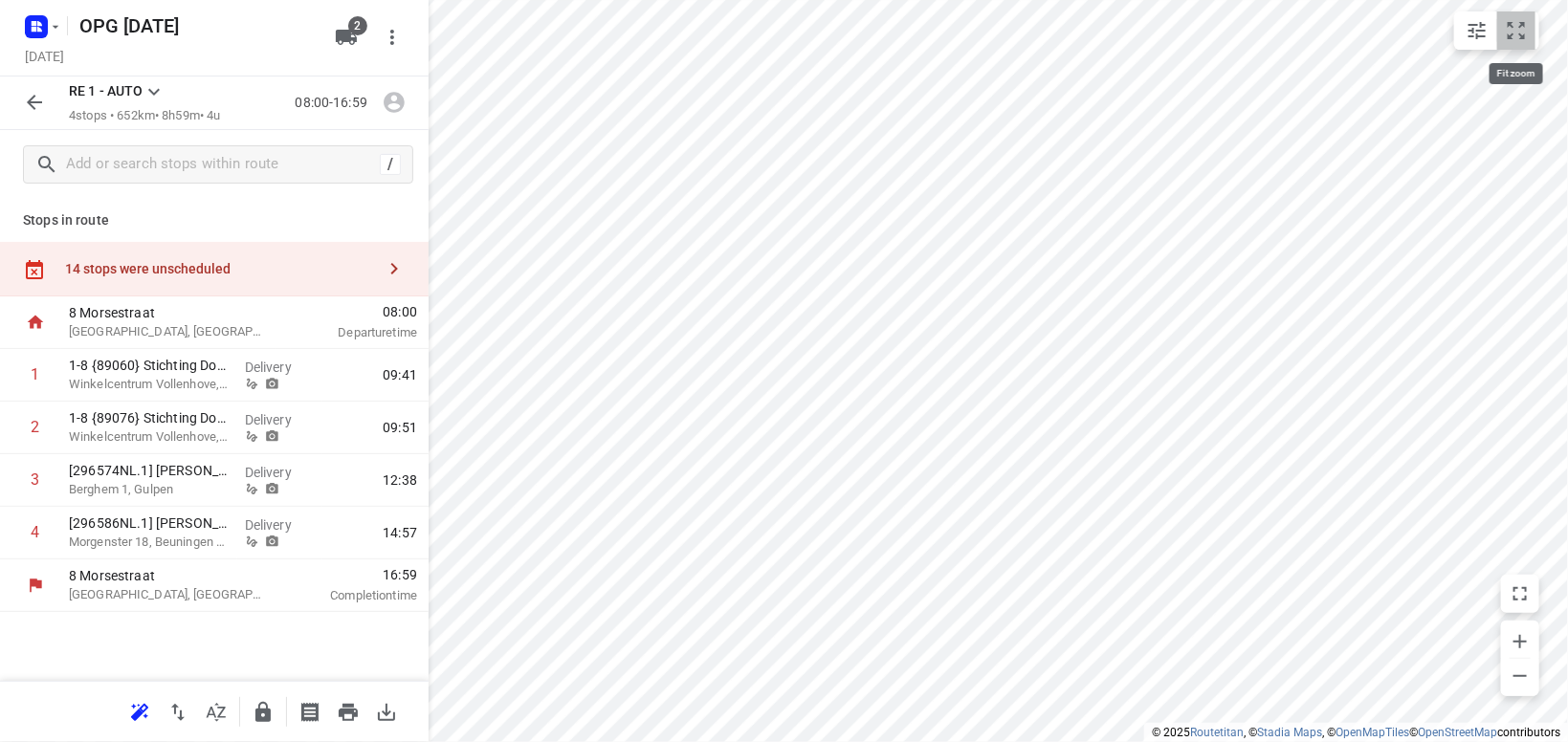 click 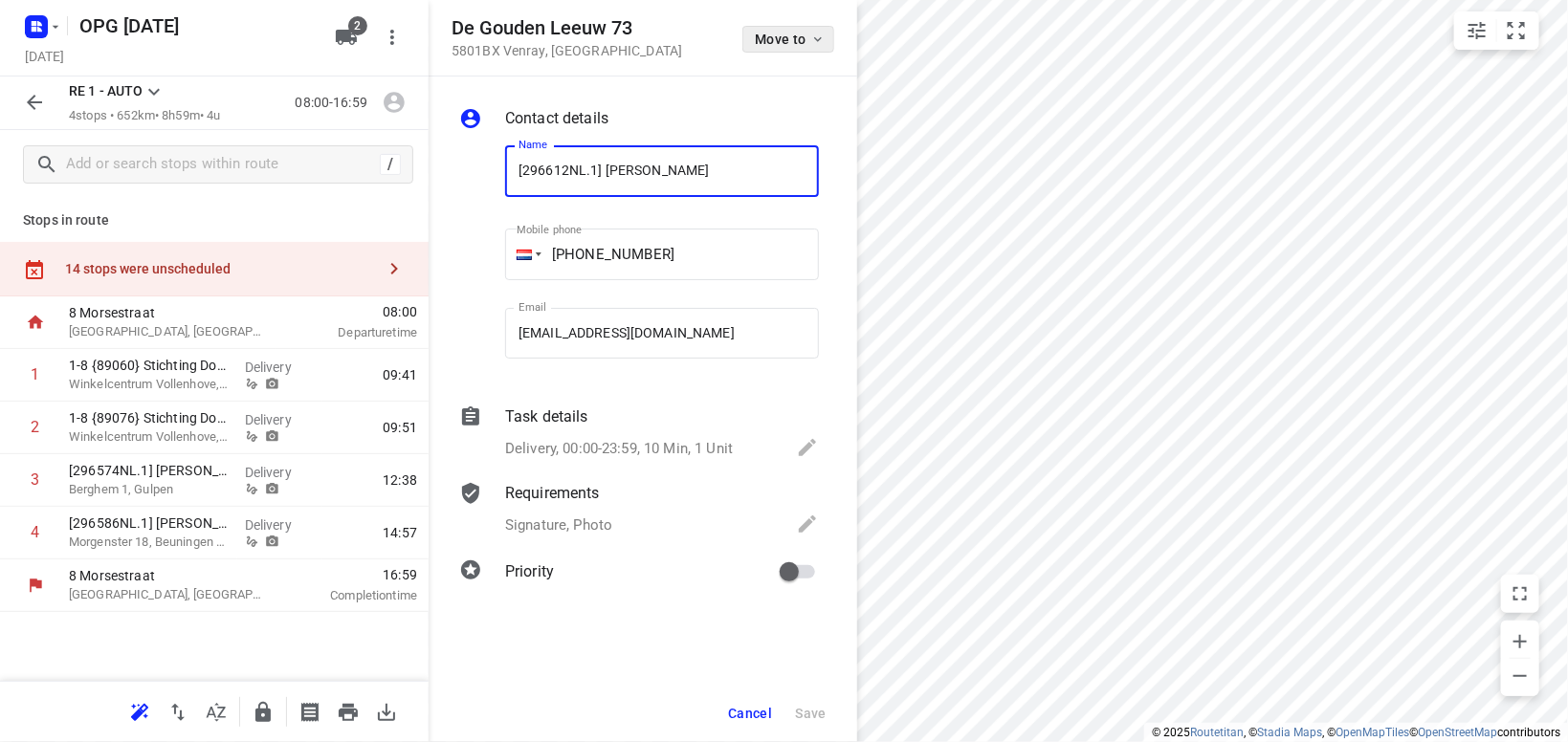 click on "Move to" at bounding box center (790, 39) 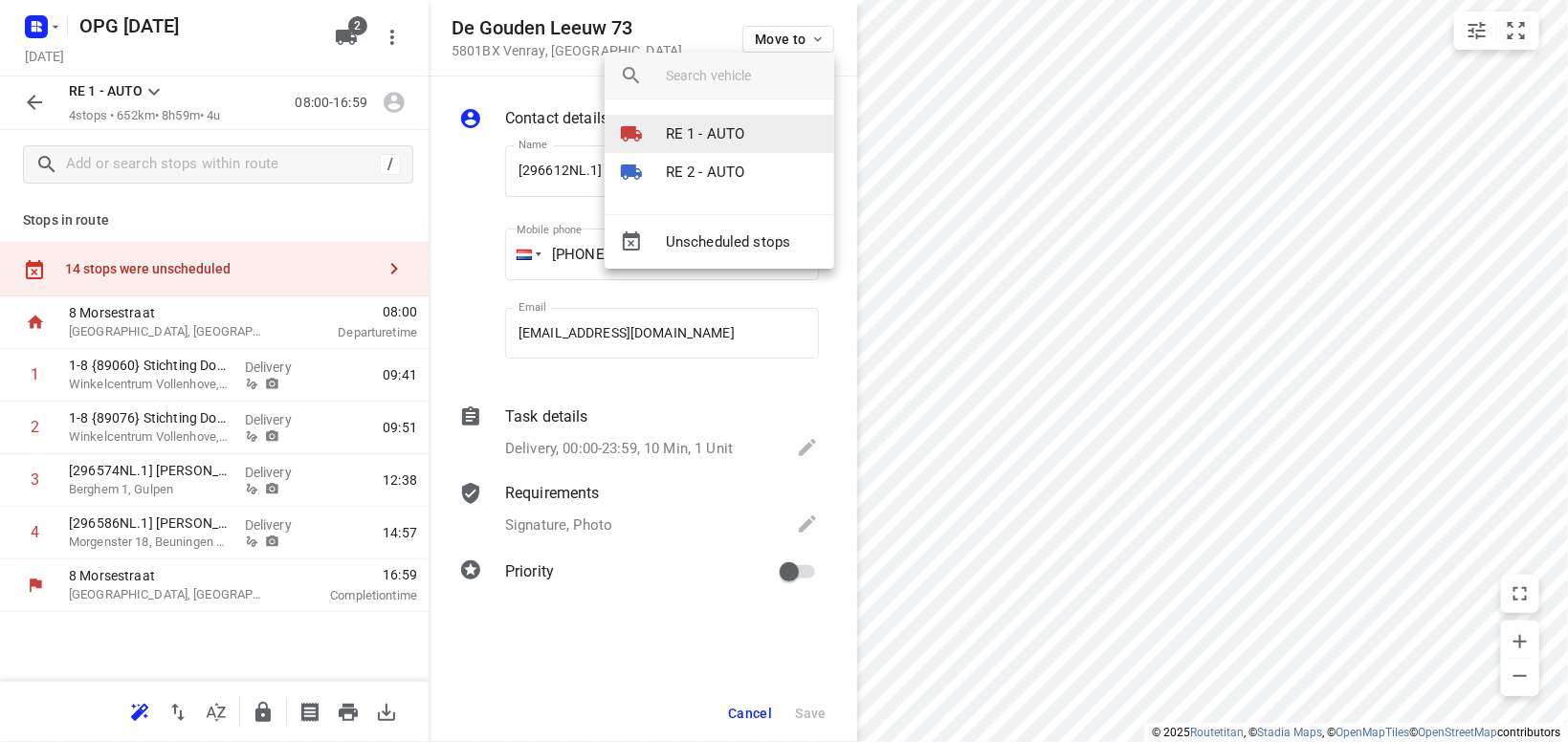 click on "RE 1 - AUTO" at bounding box center [719, 134] 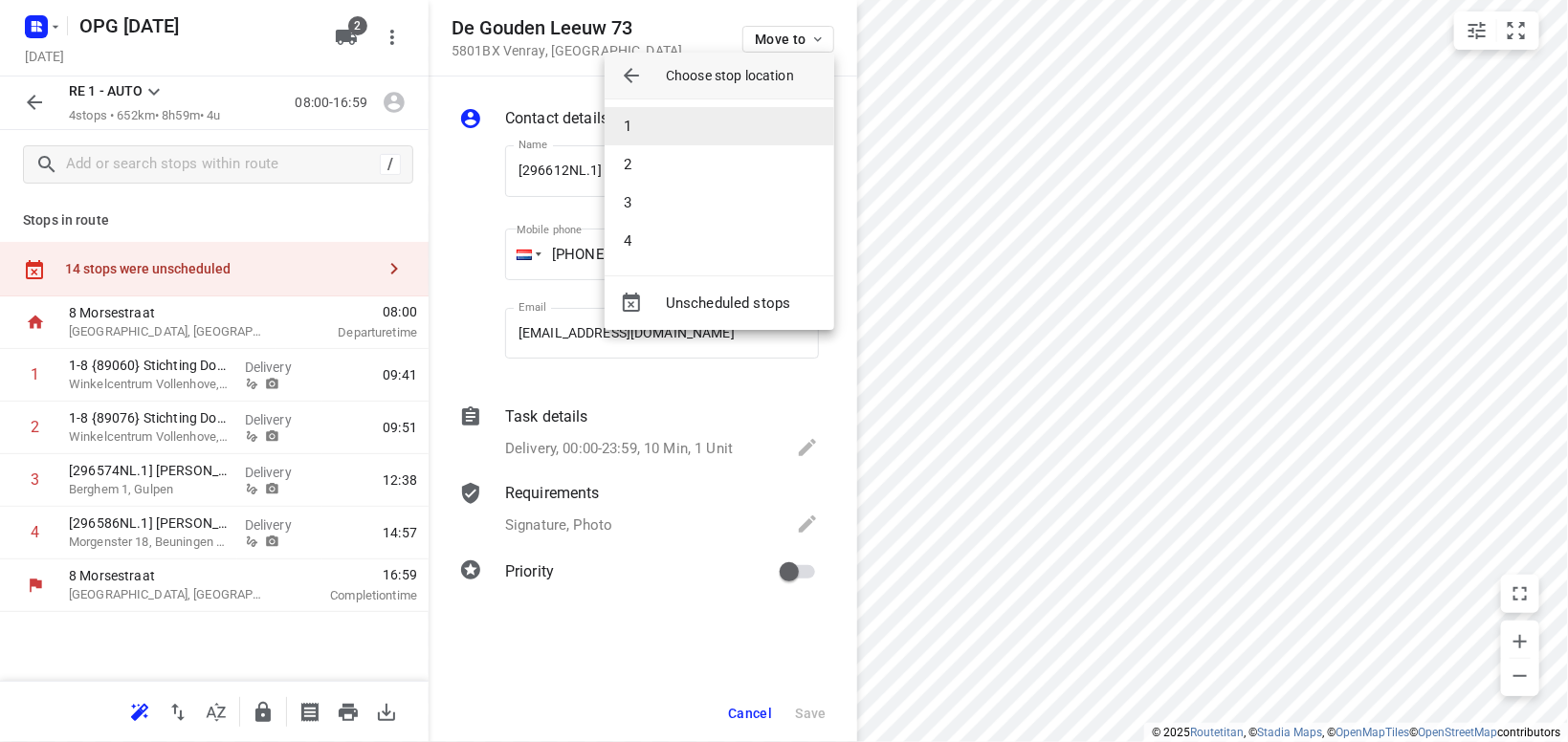 click on "1" at bounding box center [719, 126] 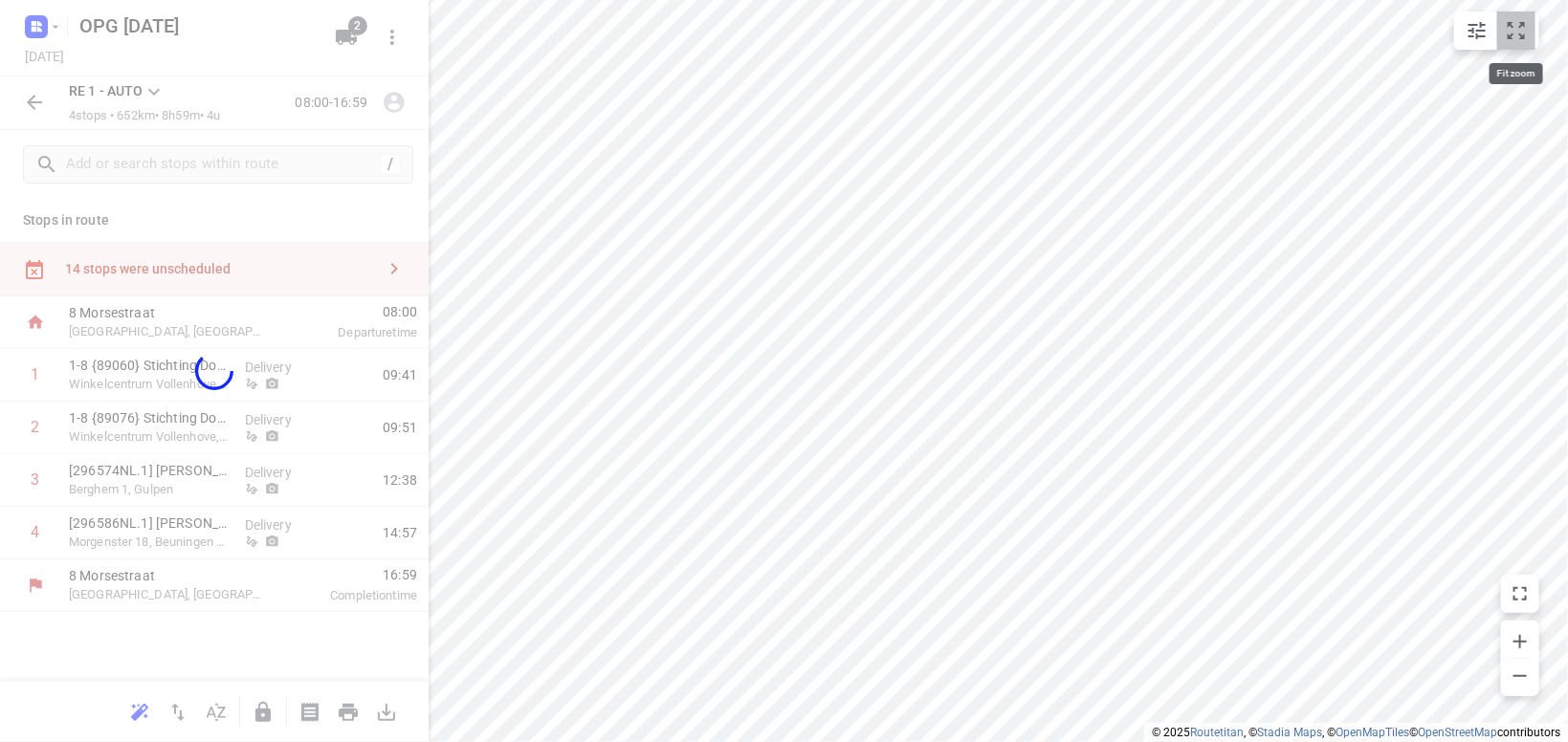 click 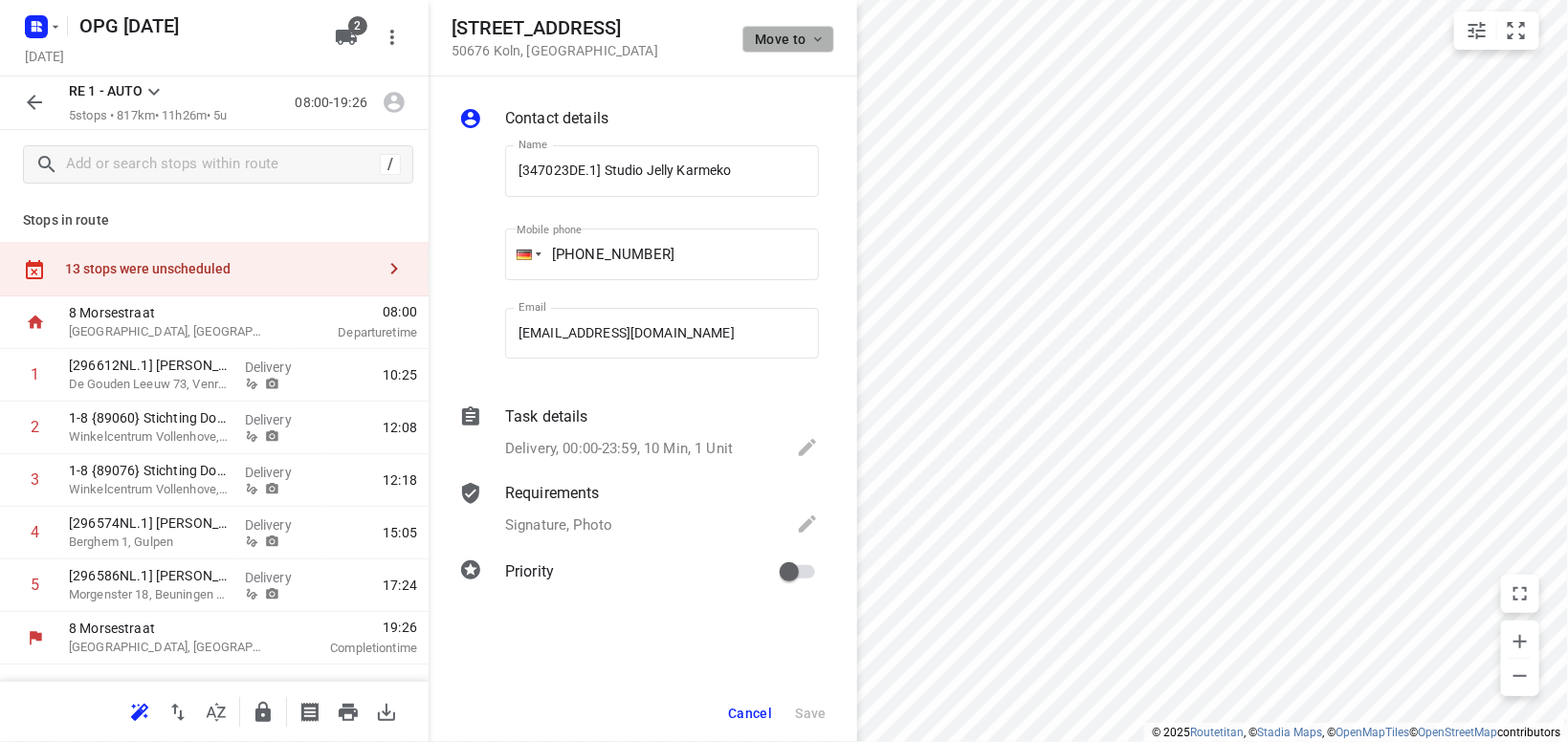 click 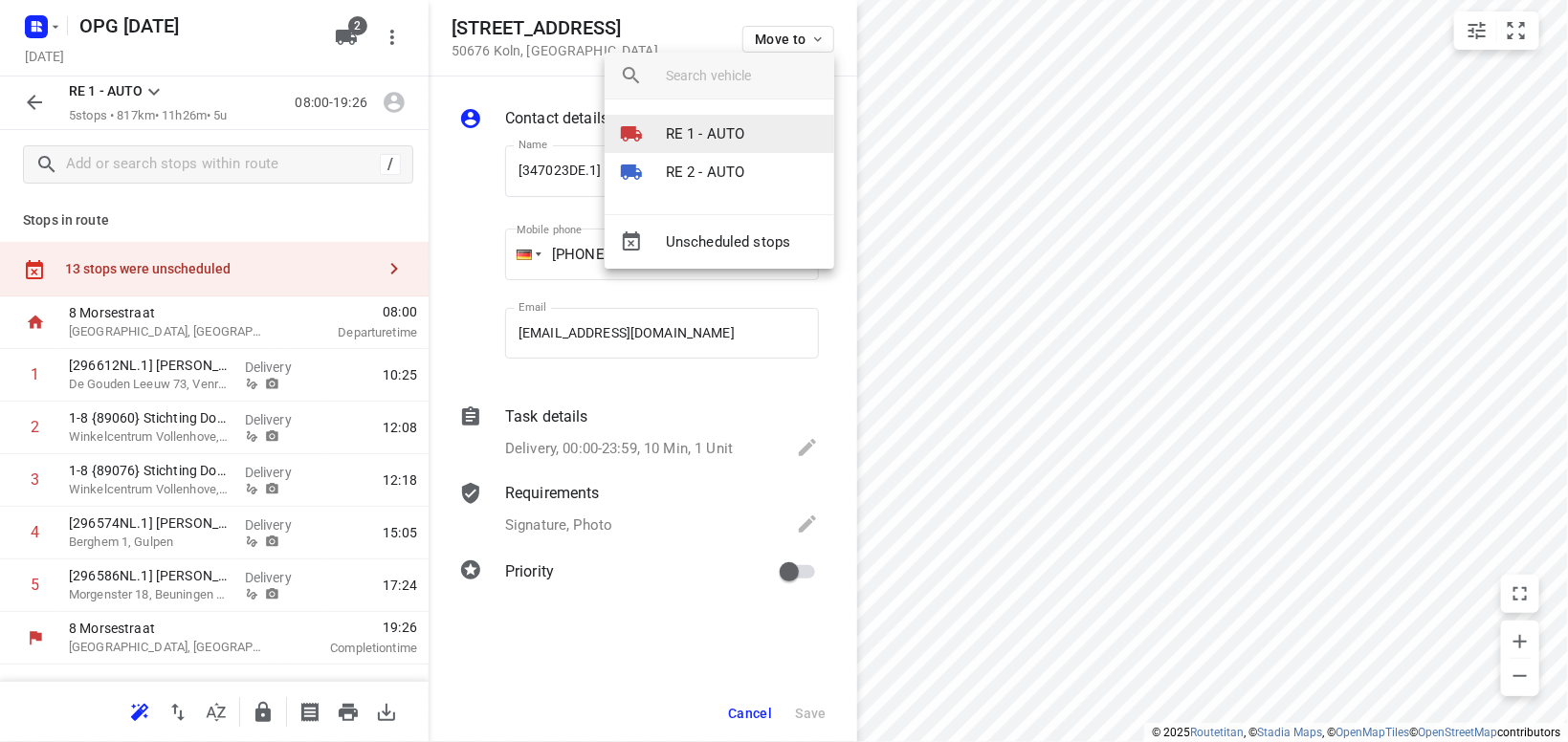 click on "RE 1 - AUTO" at bounding box center [705, 134] 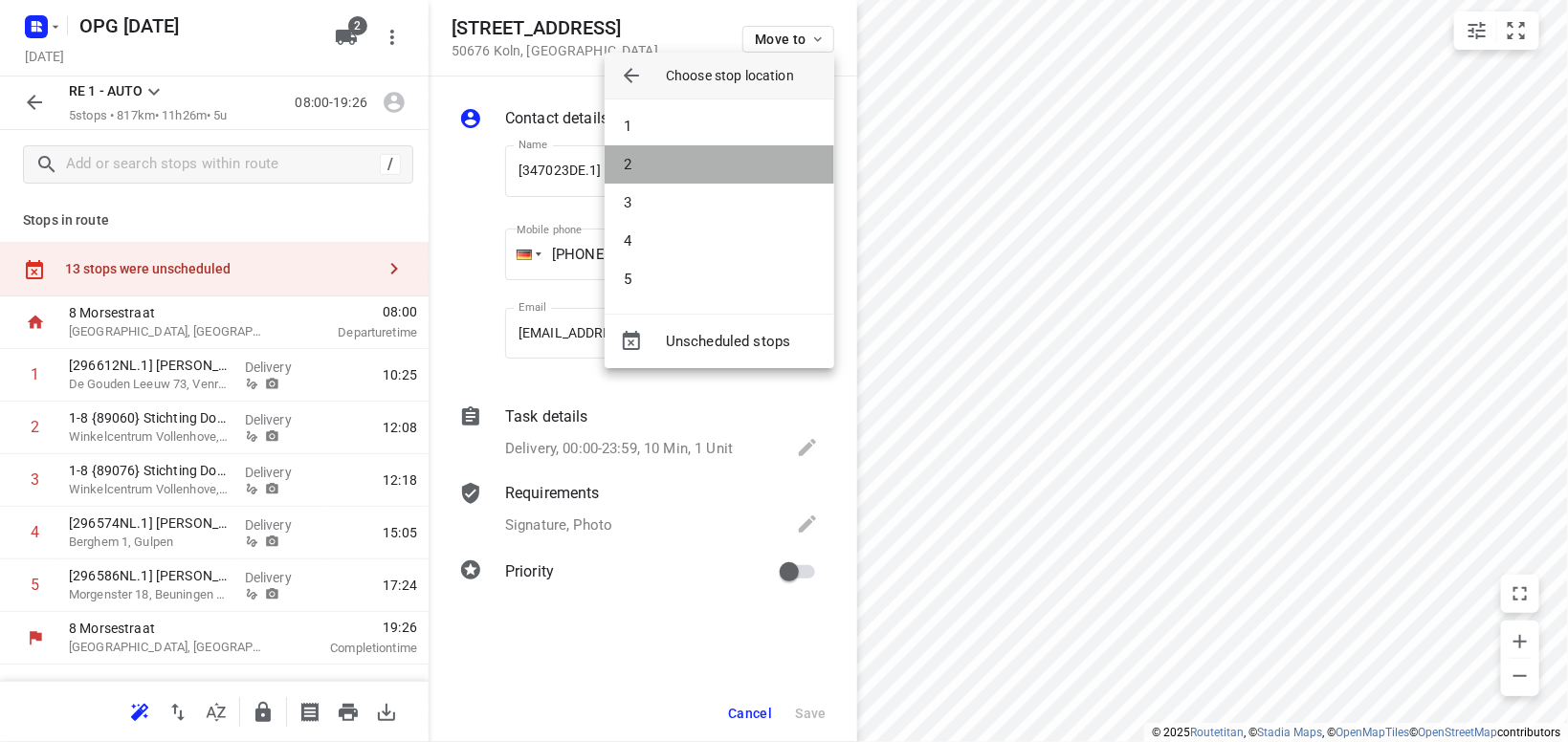 click on "2" at bounding box center [719, 164] 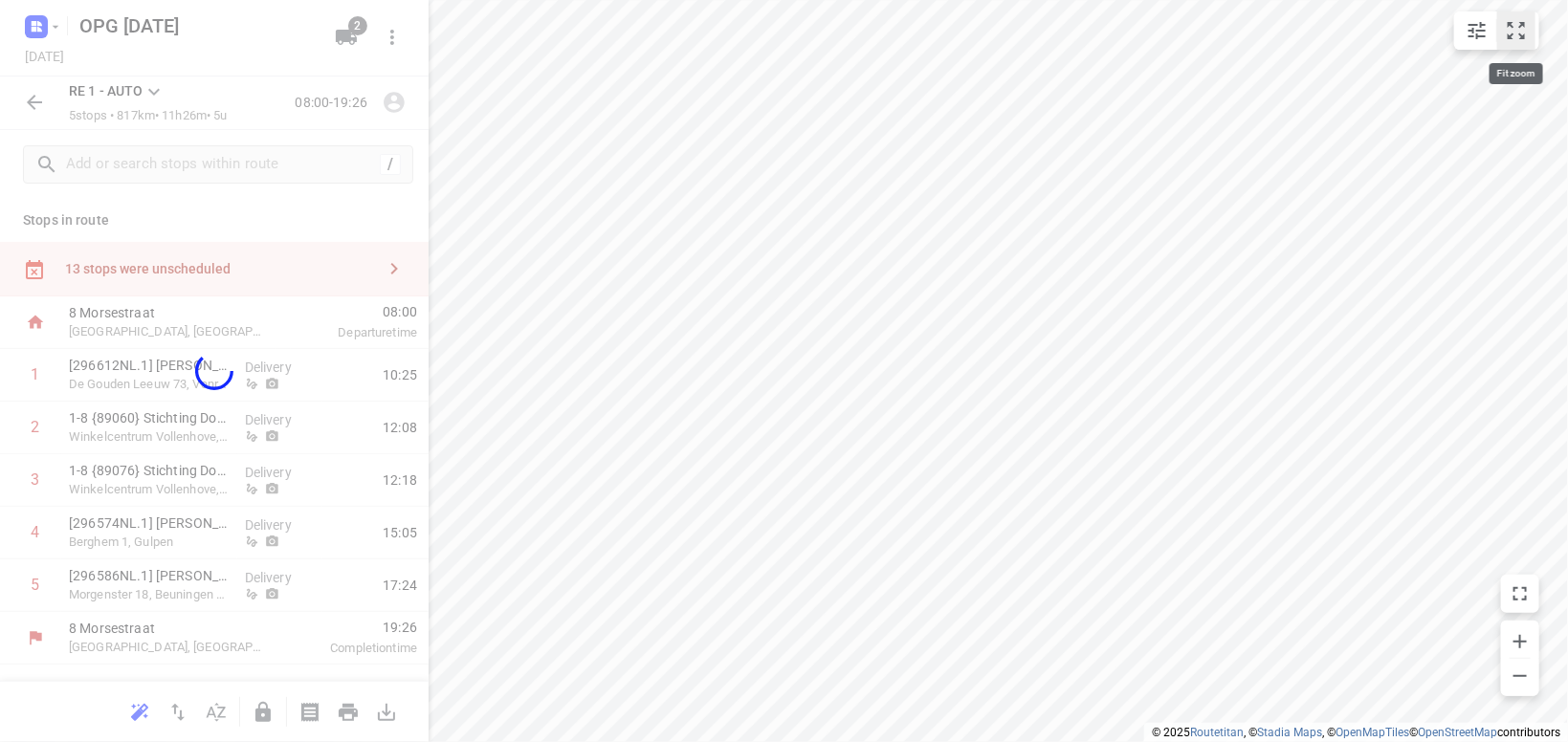 click 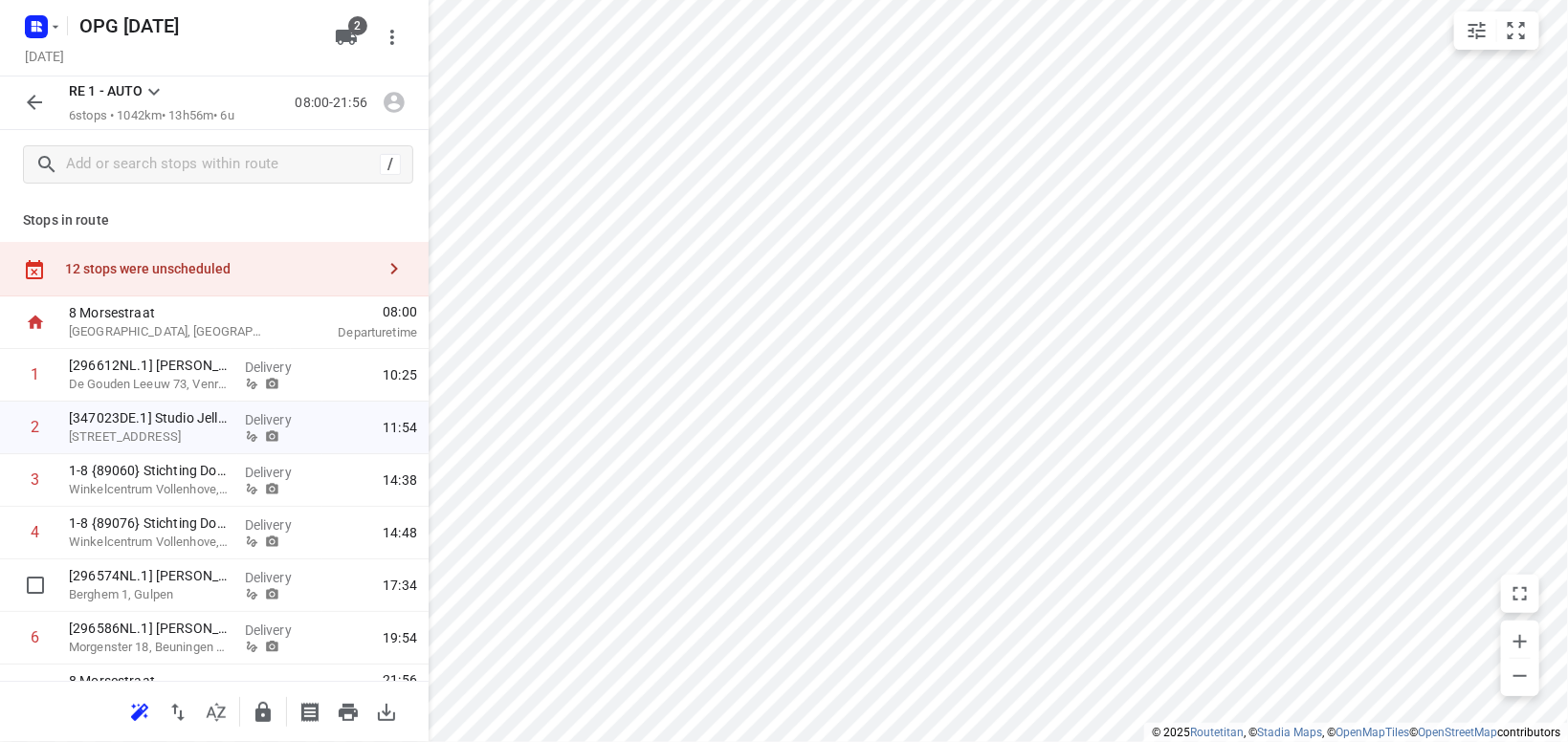 scroll, scrollTop: 2, scrollLeft: 0, axis: vertical 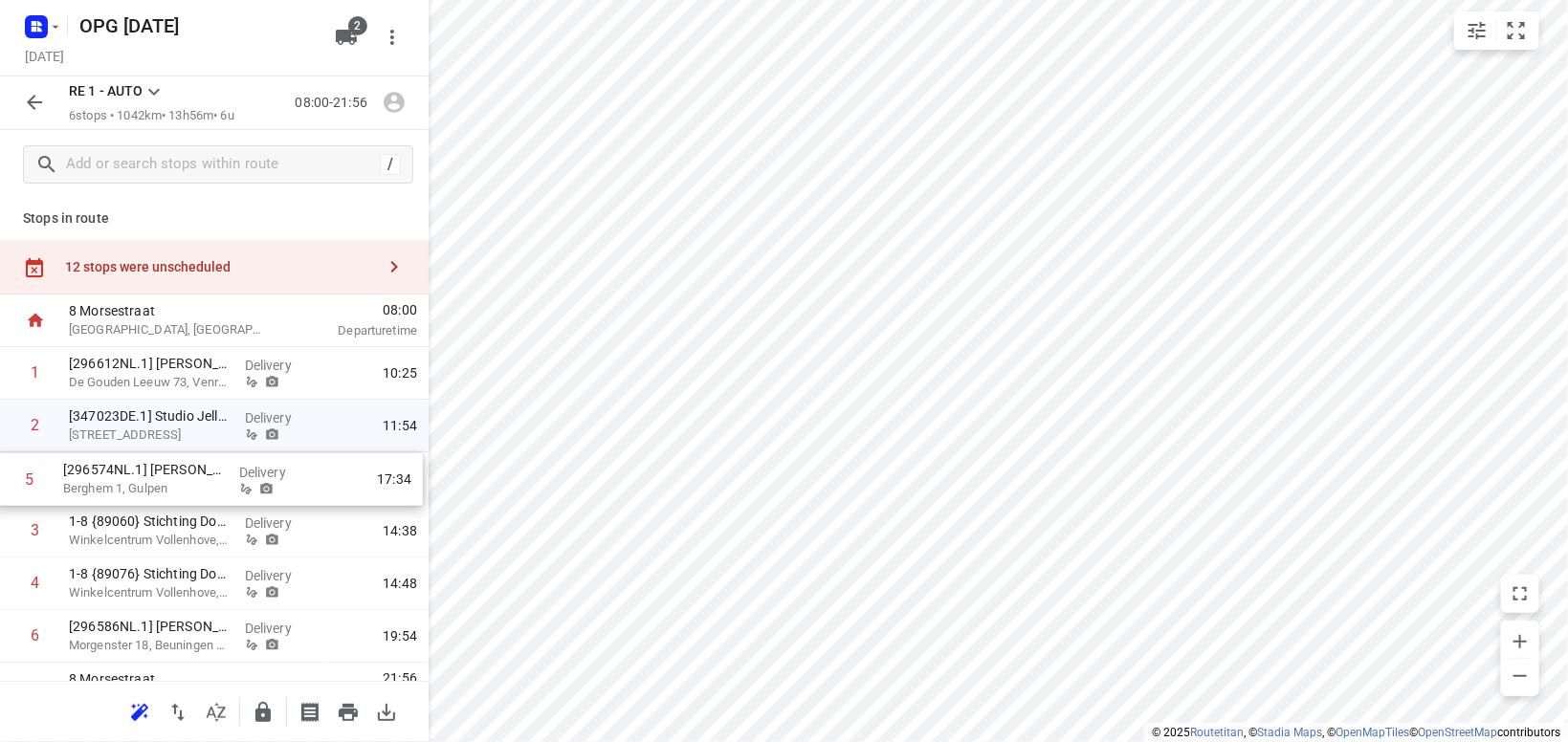 drag, startPoint x: 148, startPoint y: 591, endPoint x: 146, endPoint y: 477, distance: 114.01754 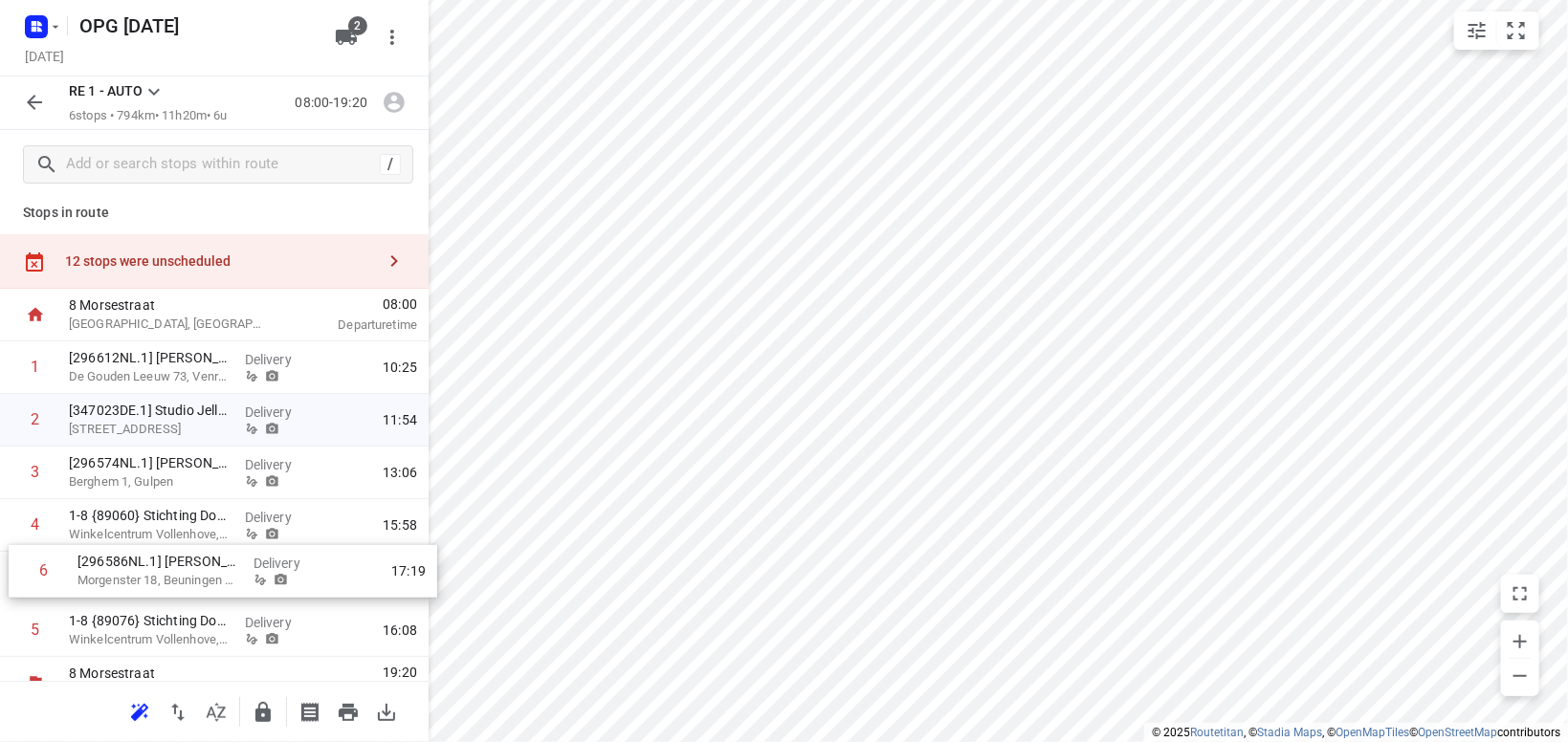 scroll, scrollTop: 11, scrollLeft: 0, axis: vertical 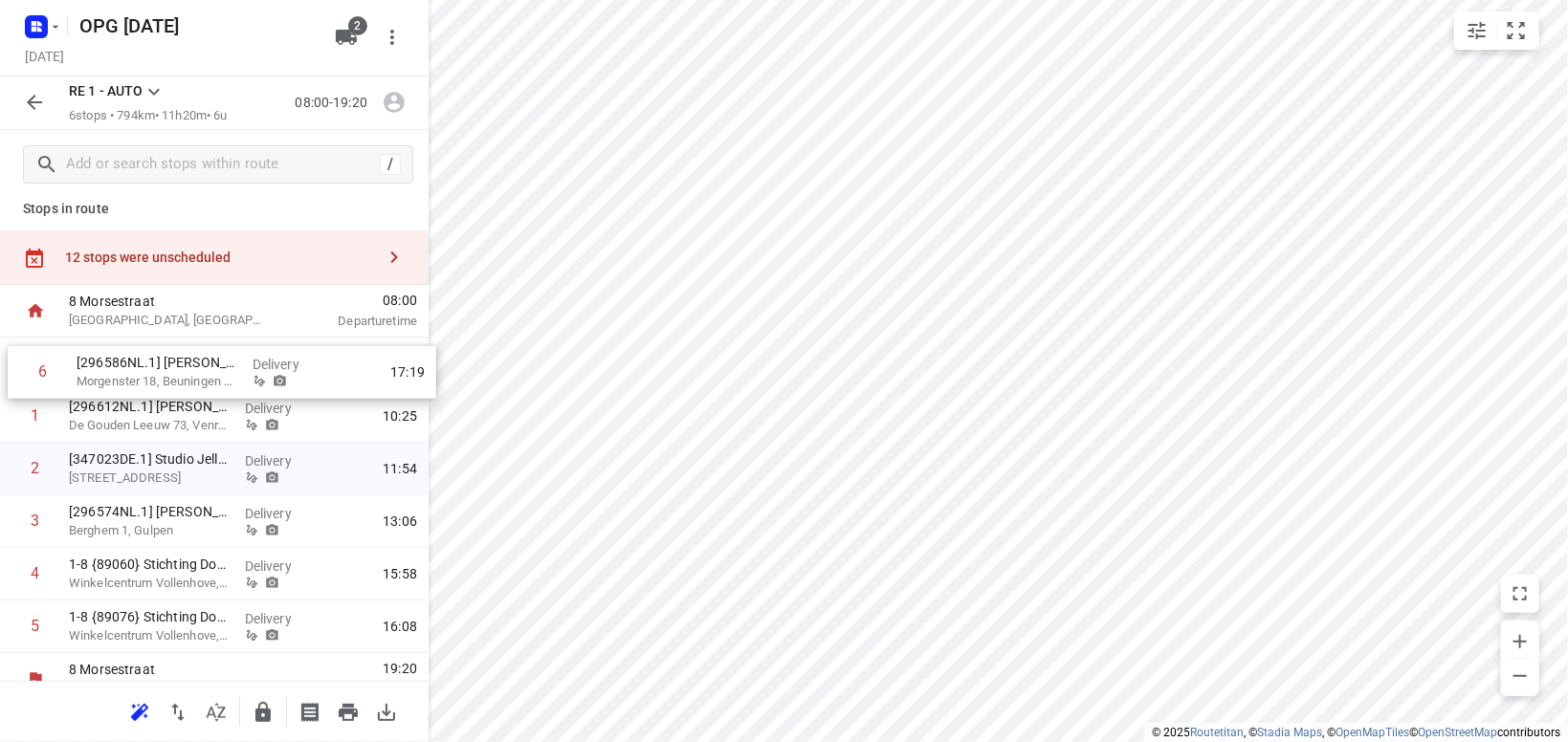 drag, startPoint x: 159, startPoint y: 645, endPoint x: 159, endPoint y: 381, distance: 264 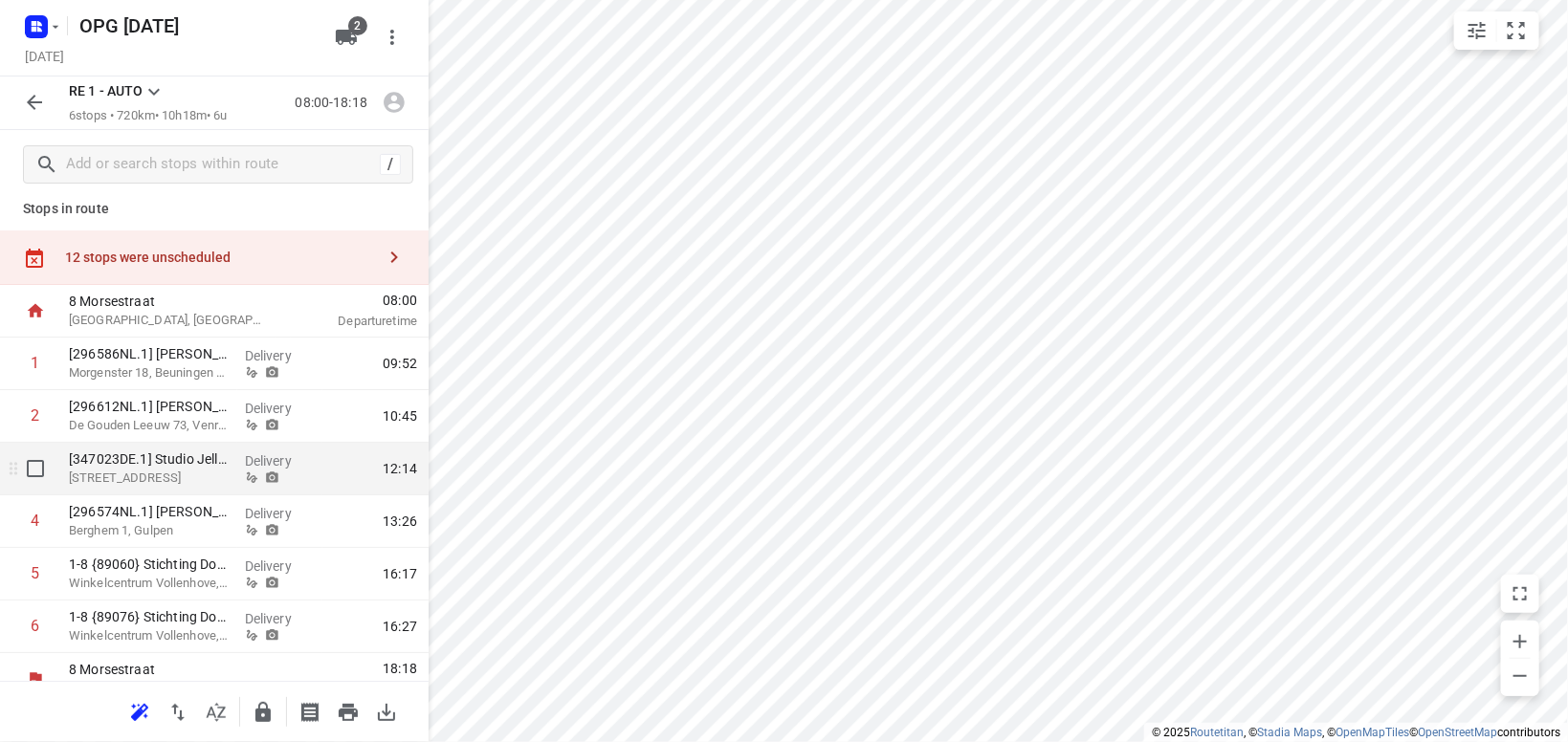 scroll, scrollTop: 0, scrollLeft: 0, axis: both 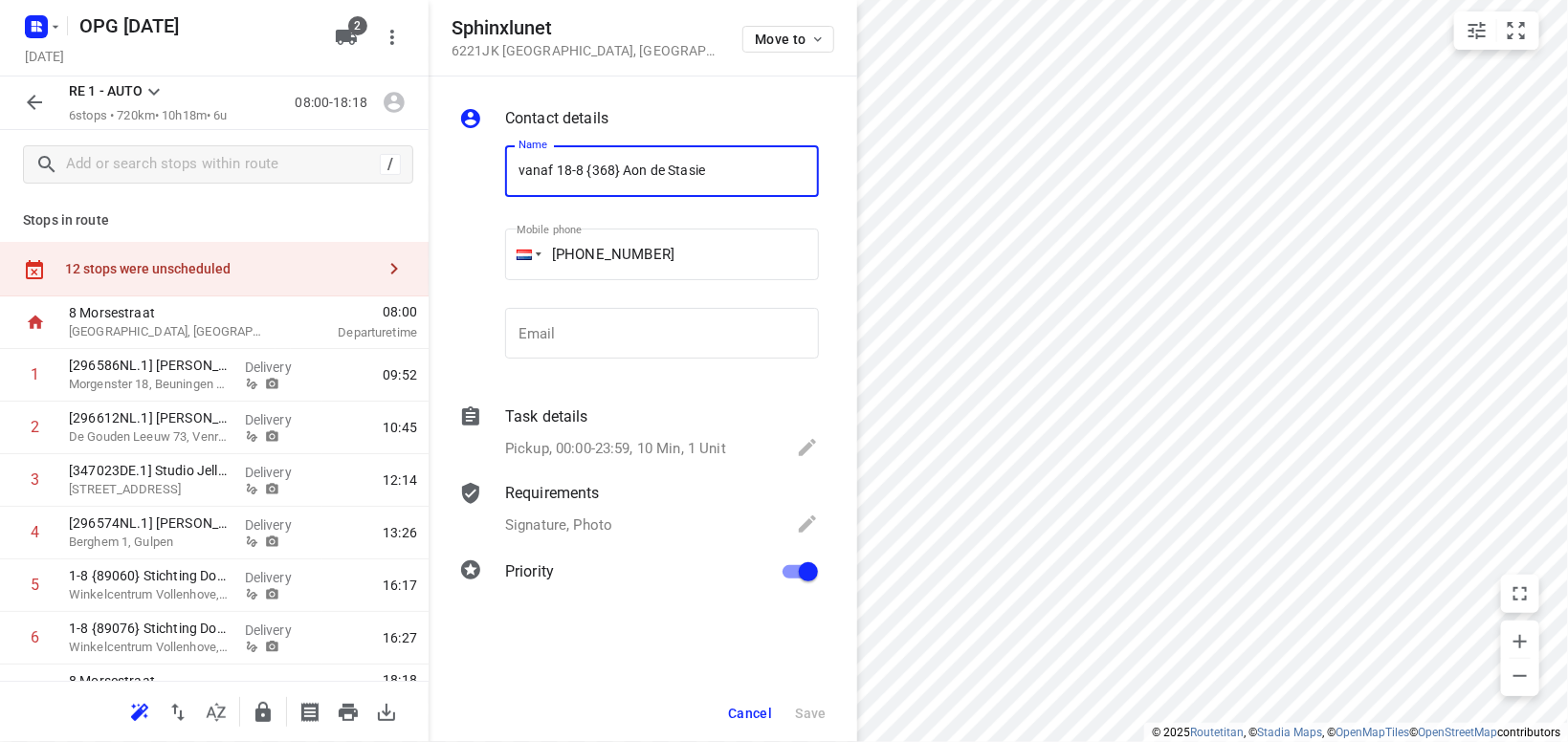 click on "Cancel" at bounding box center [750, 713] 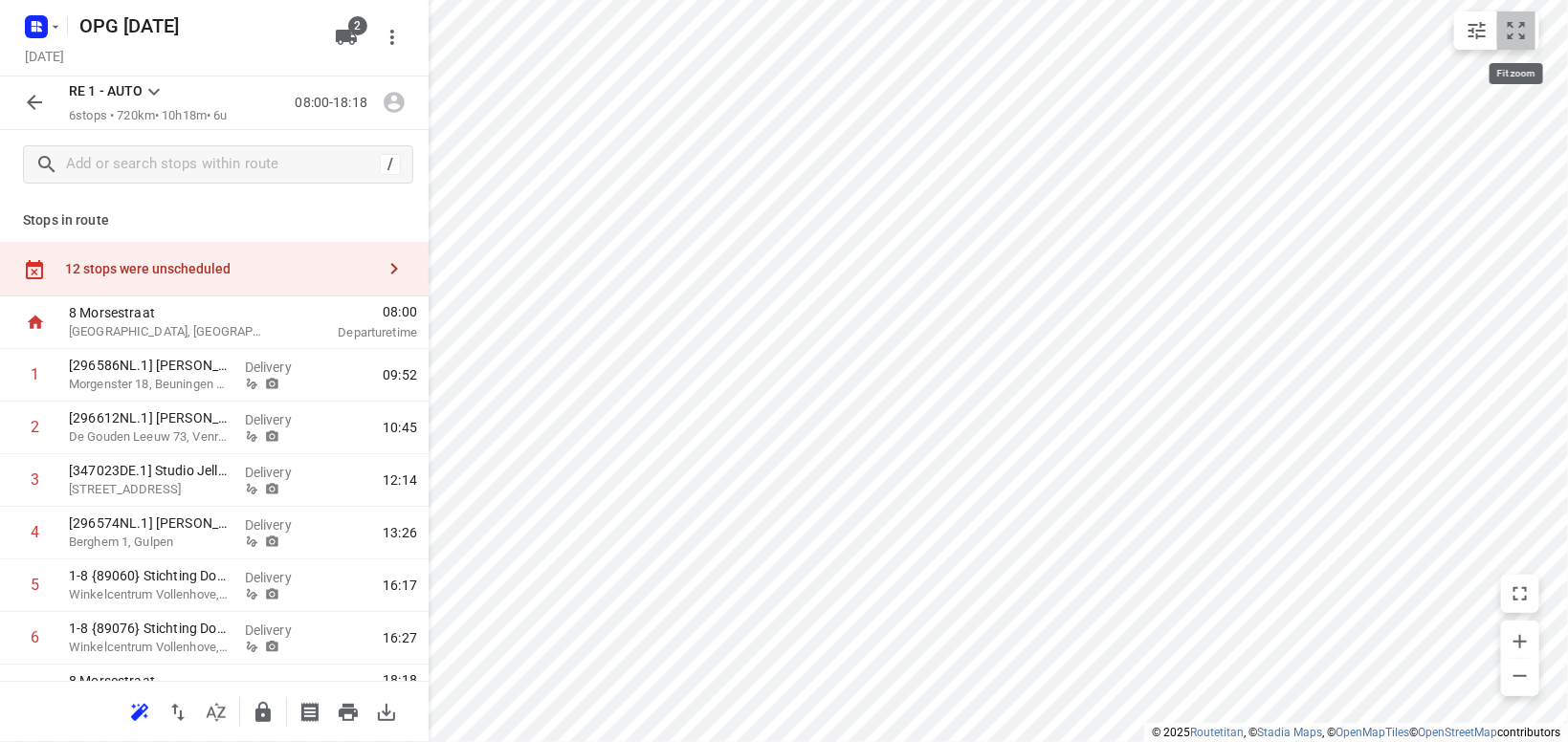 click on "i © 2025  Routetitan , ©  Stadia Maps , ©  OpenMapTiles  ©  OpenStreetMap  contributors" at bounding box center [784, 371] 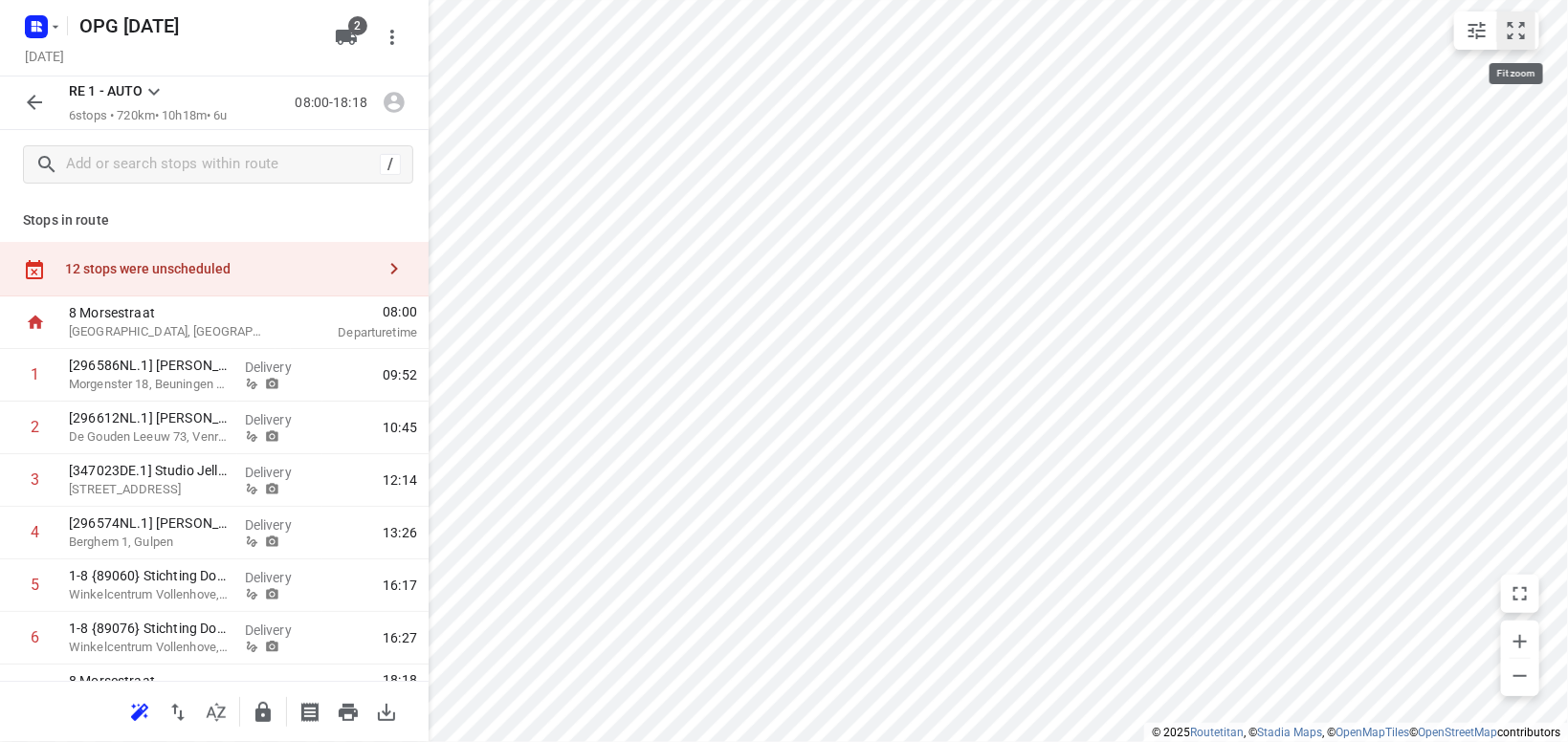 click 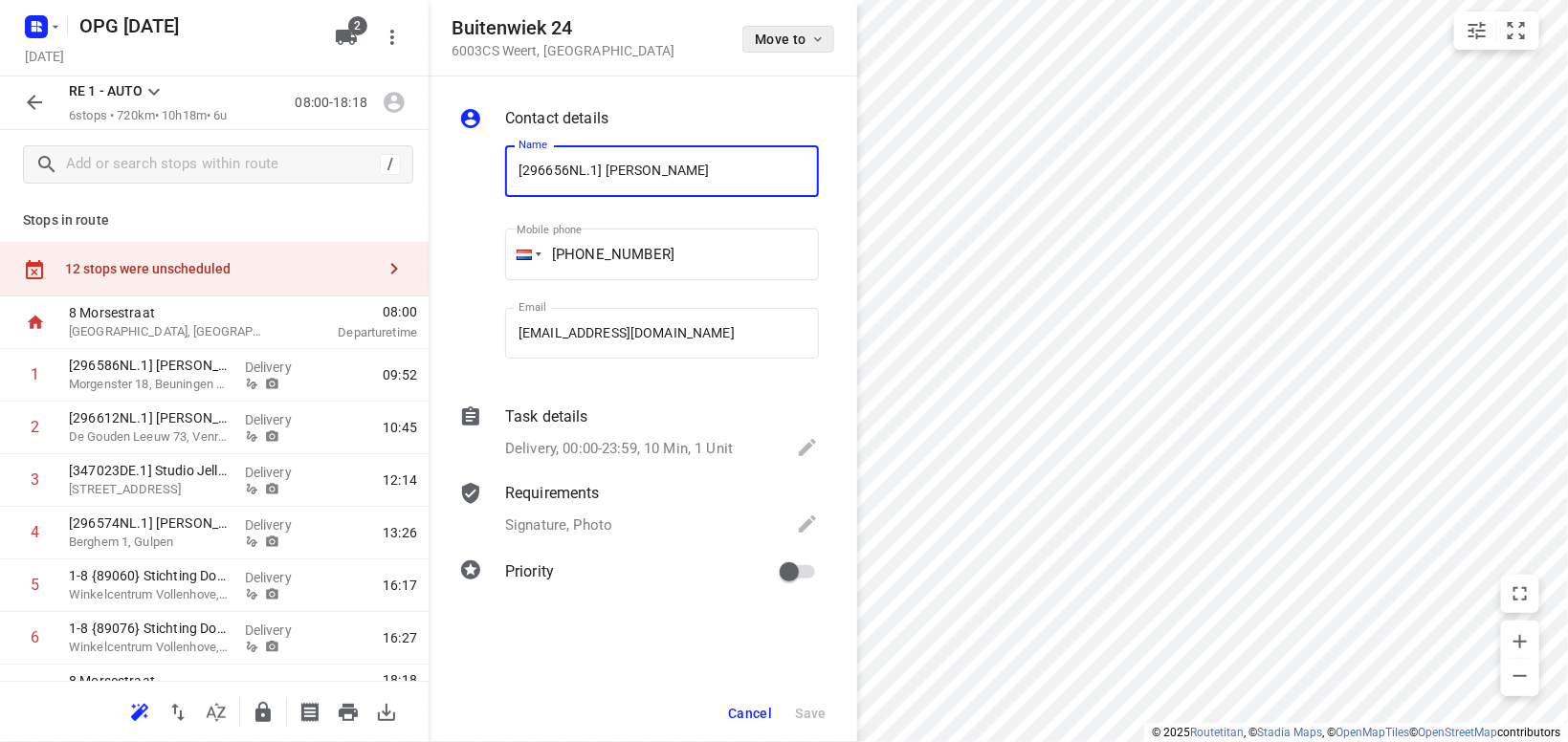 click 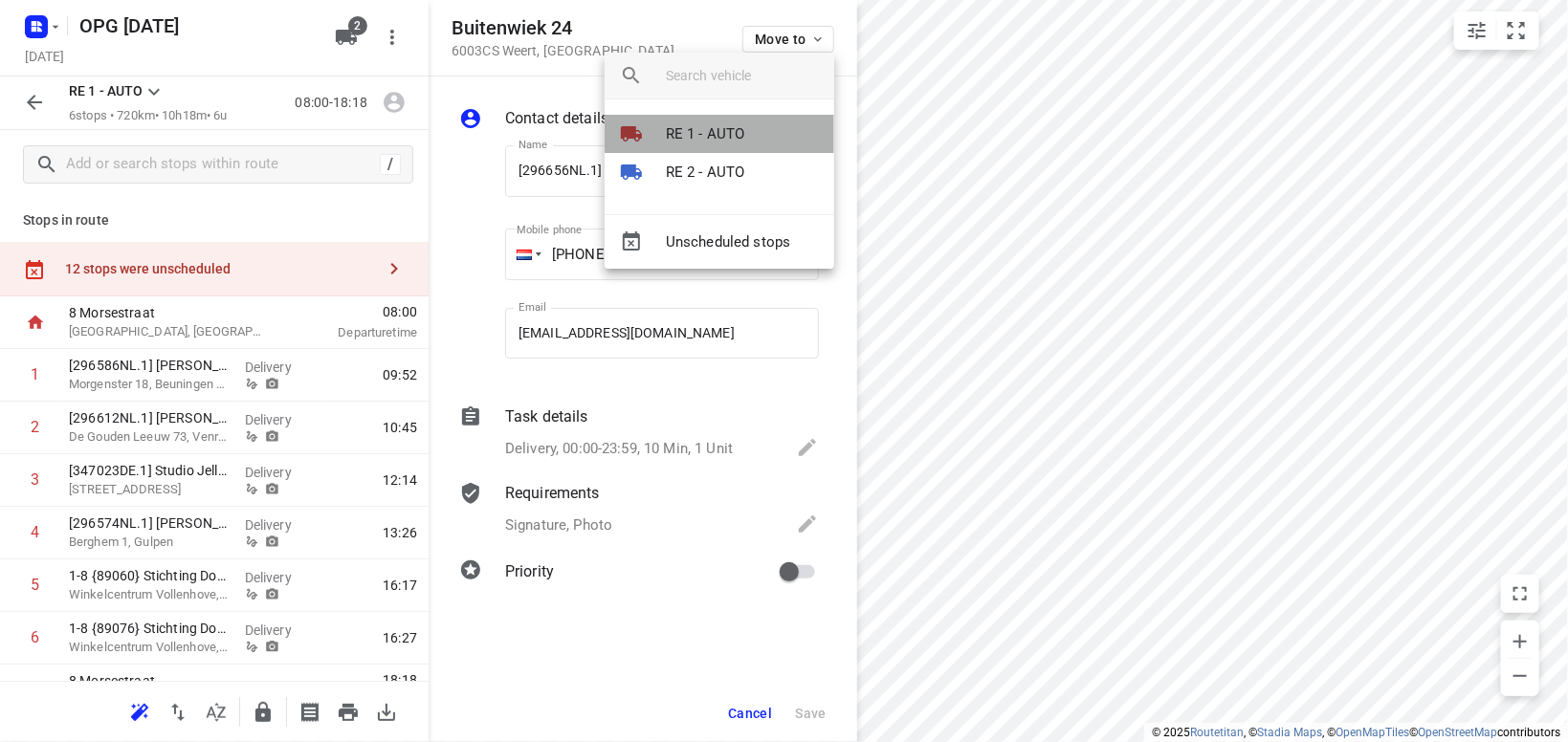 click on "RE 1 - AUTO" at bounding box center [705, 134] 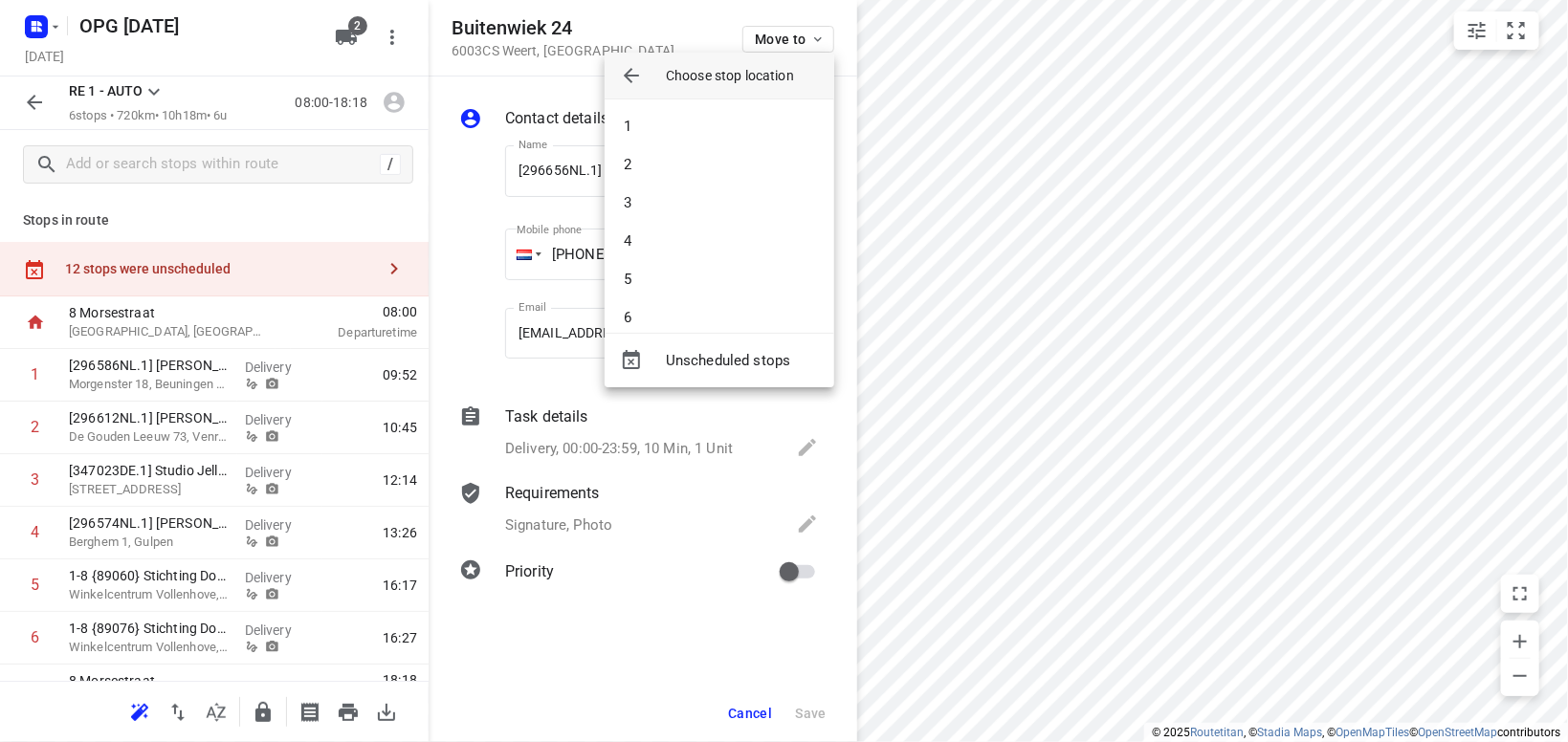 drag, startPoint x: 706, startPoint y: 143, endPoint x: 720, endPoint y: 135, distance: 16.124515 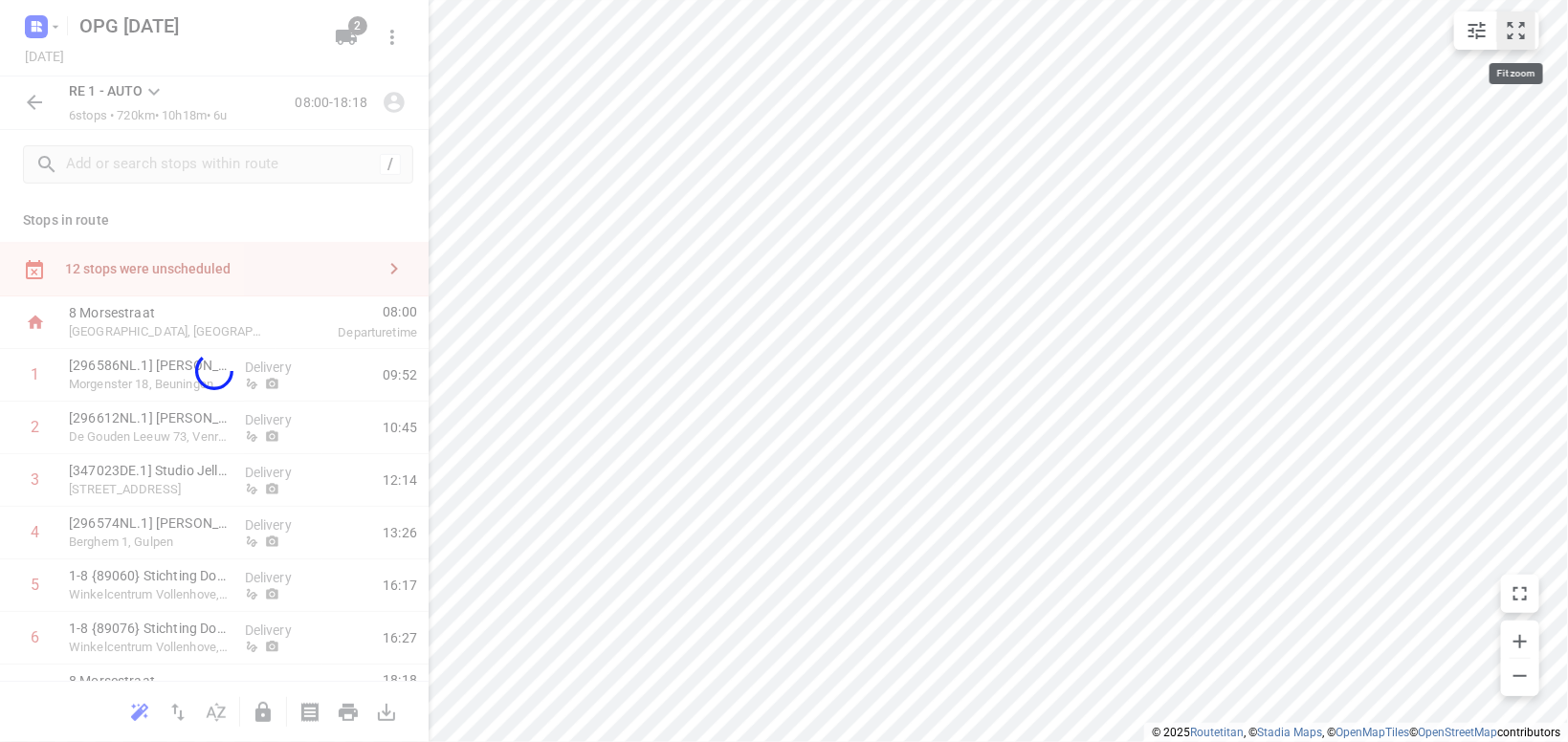 click at bounding box center [1516, 31] 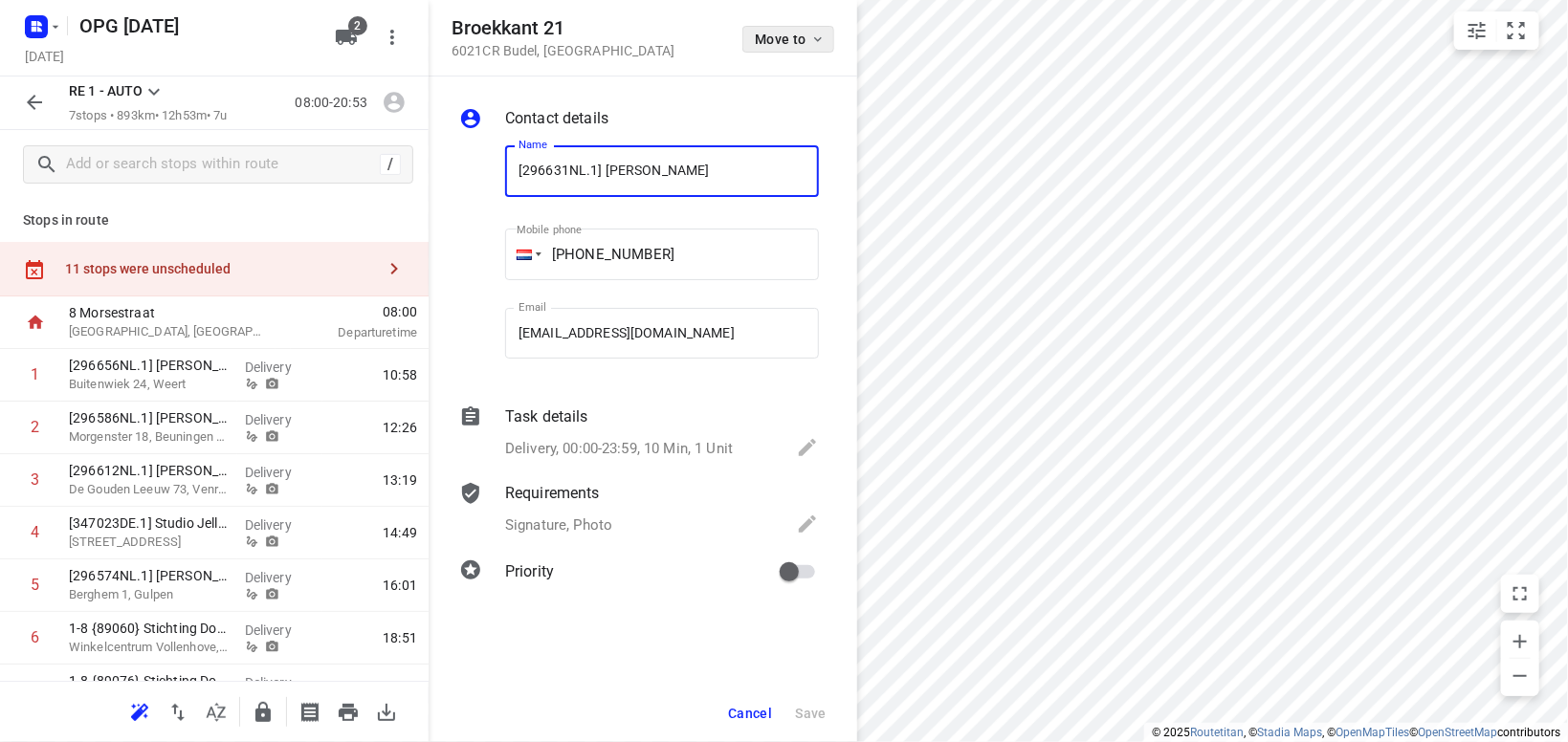 click on "Move to" at bounding box center [788, 39] 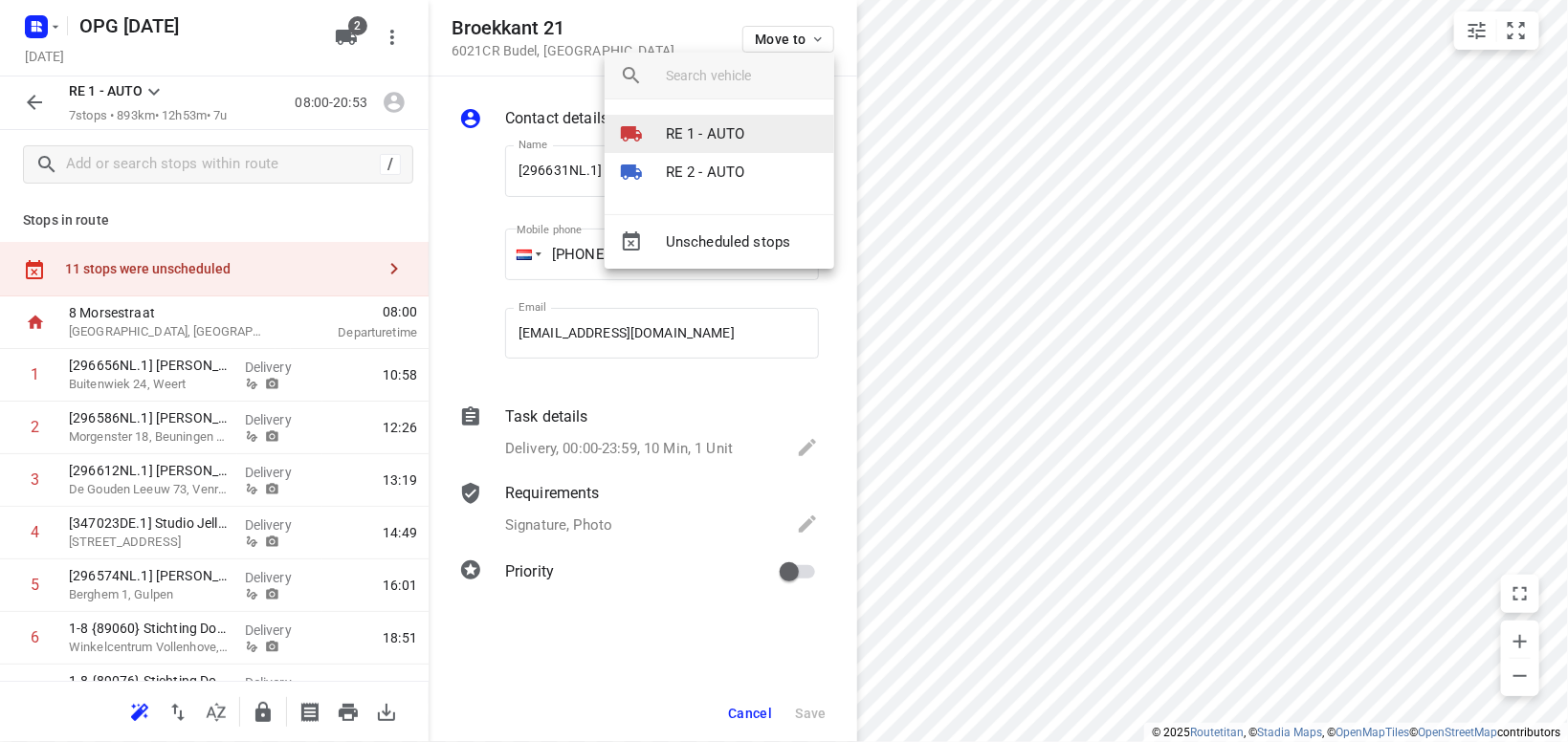 click on "RE 1 - AUTO" at bounding box center (705, 134) 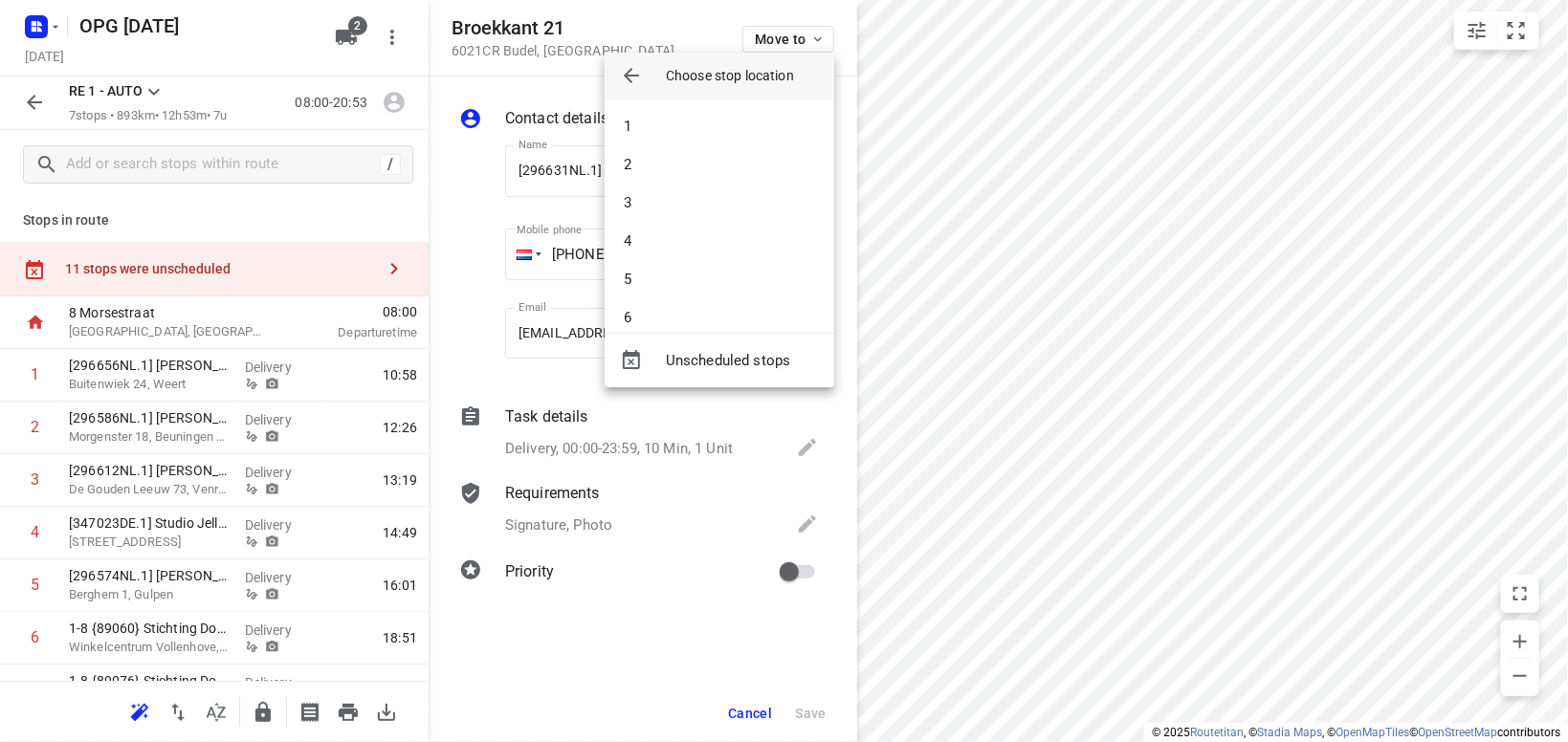 click on "1" at bounding box center [719, 126] 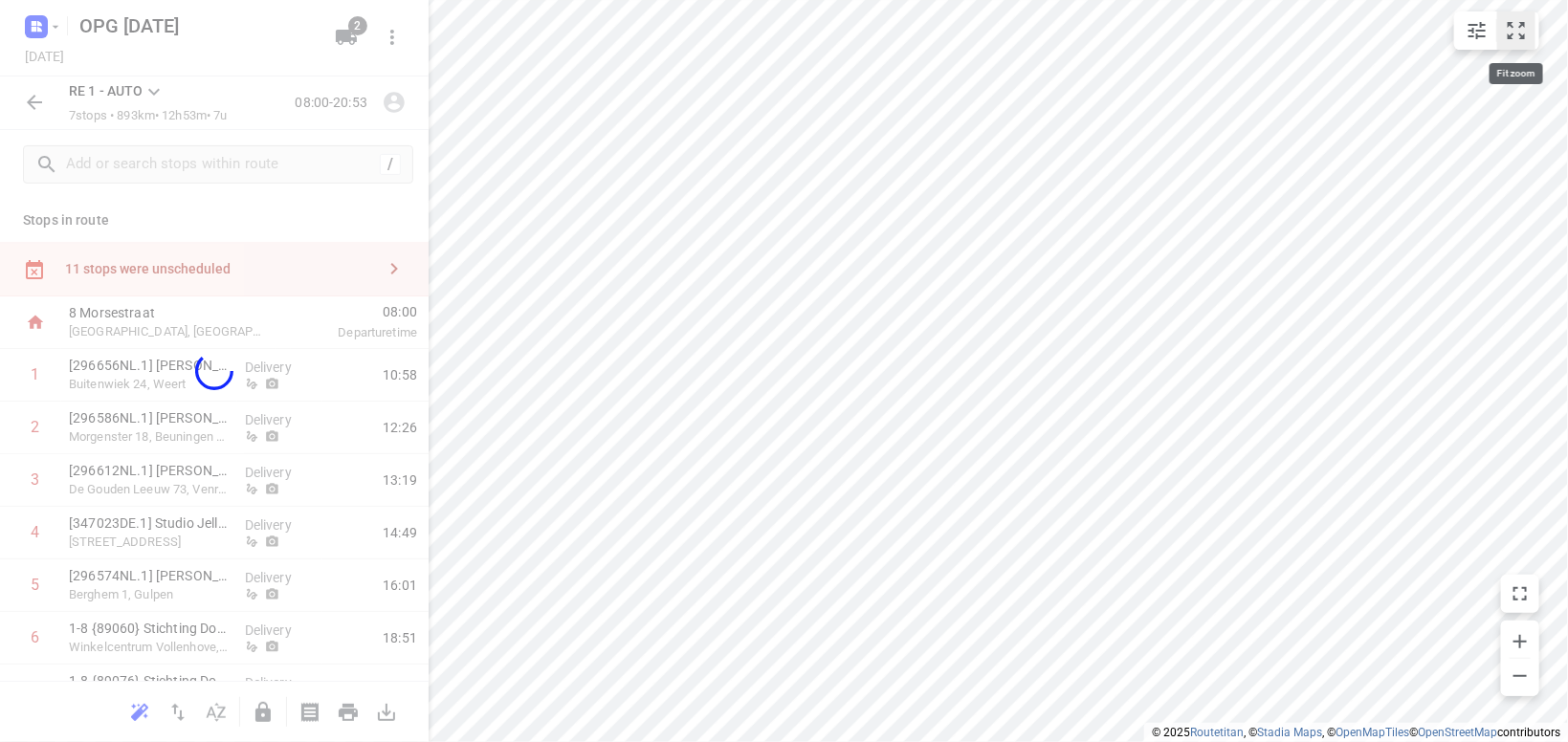 click 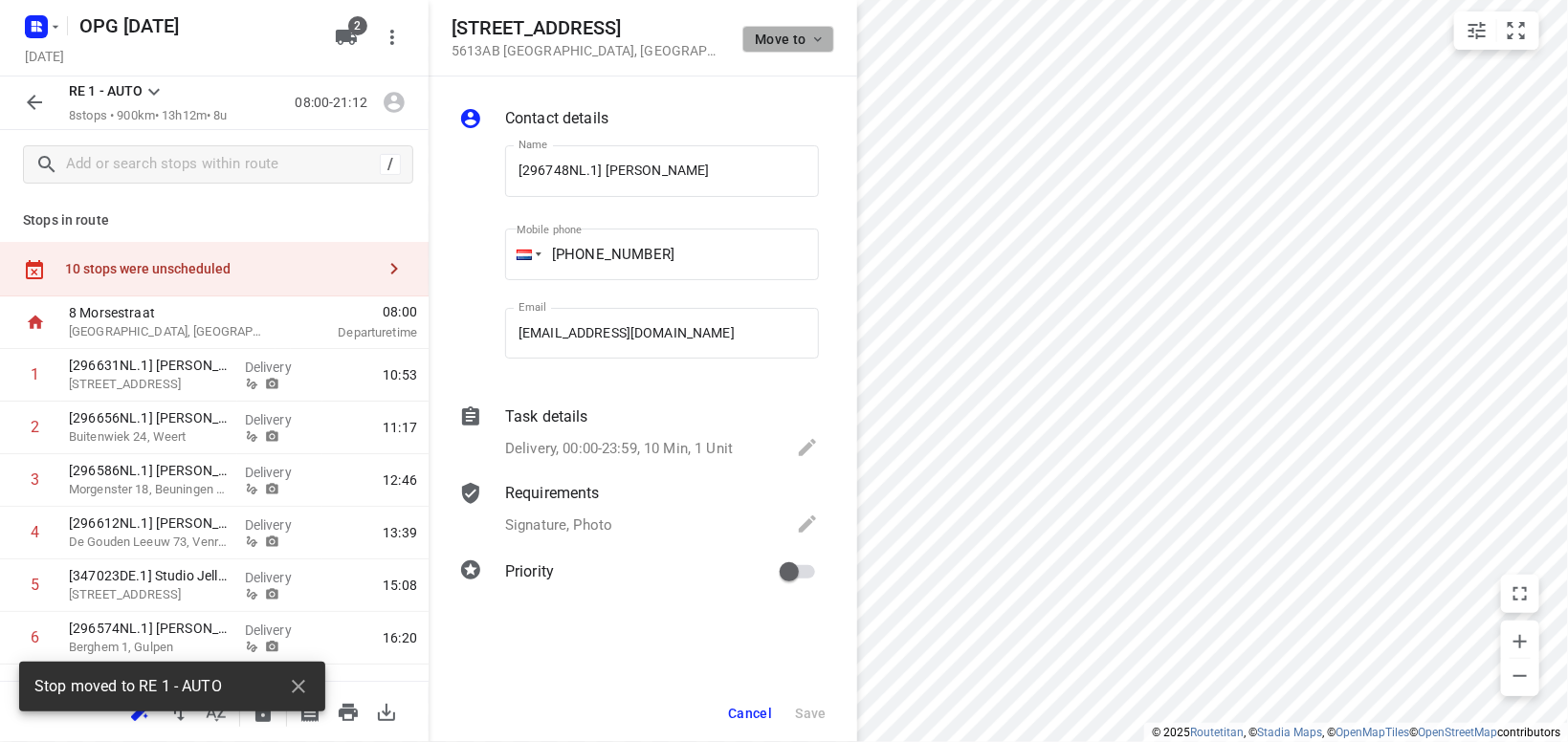 click on "Move to" at bounding box center [788, 39] 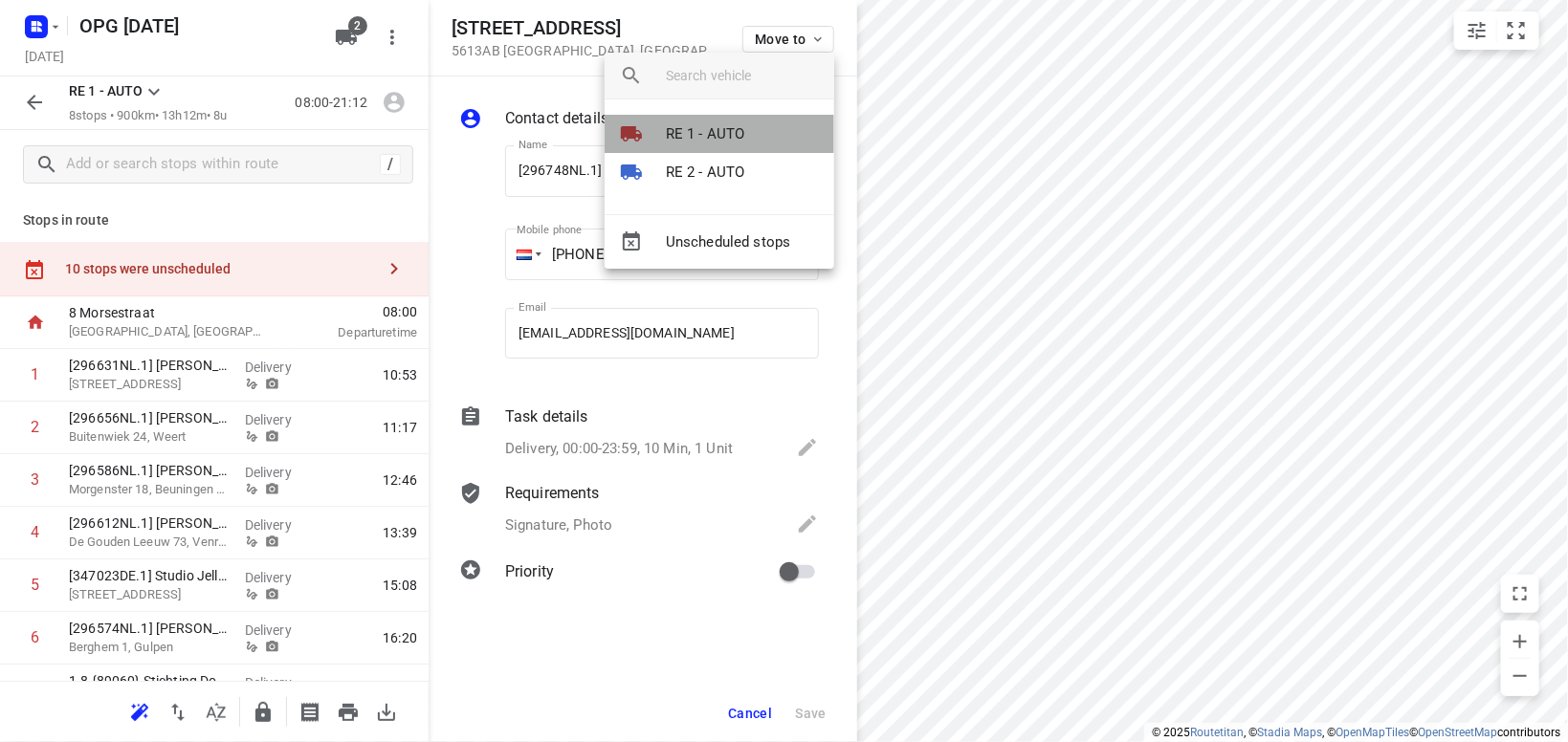 click on "RE 1 - AUTO" at bounding box center (705, 134) 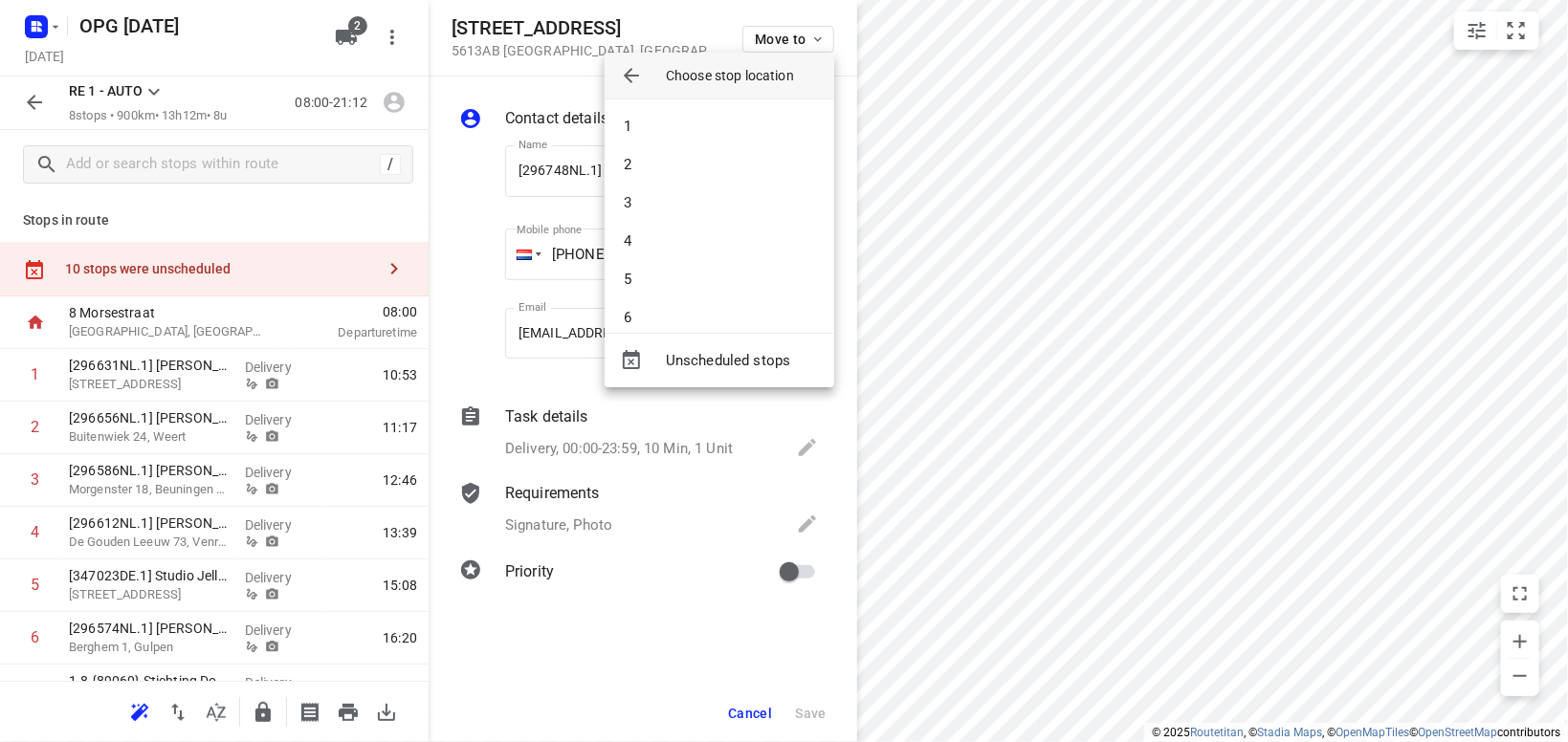 click on "1" at bounding box center [719, 126] 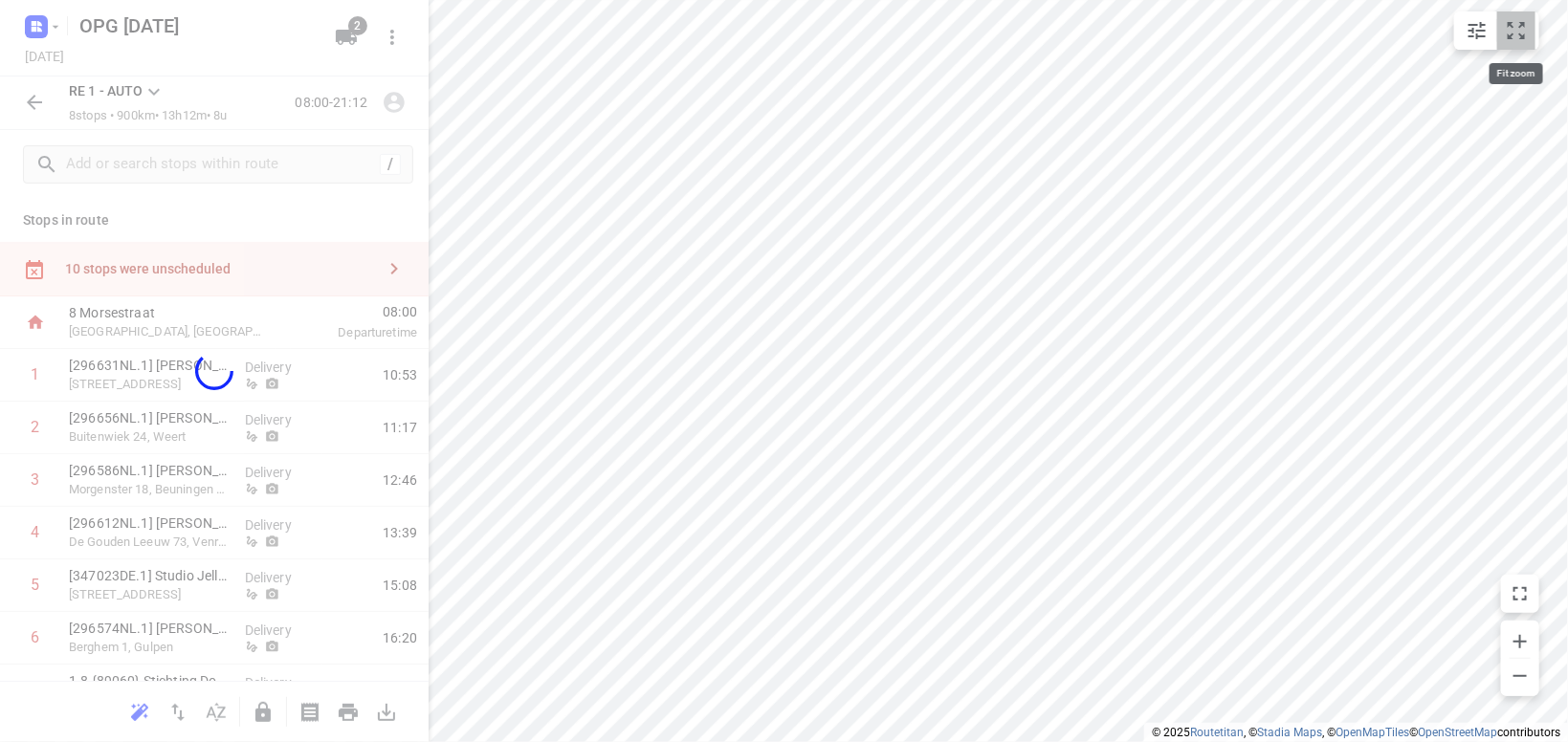 click 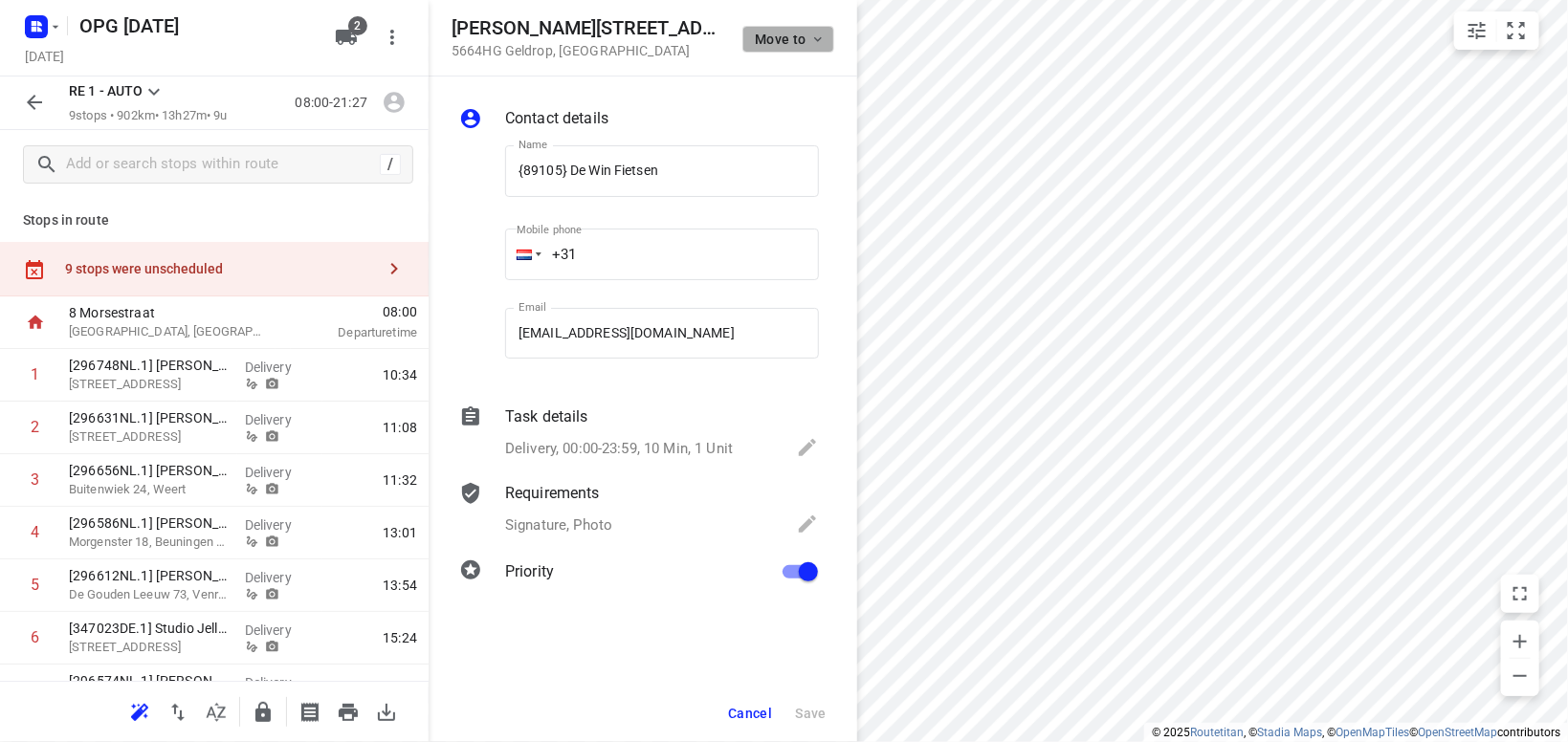 click on "Move to" at bounding box center (788, 39) 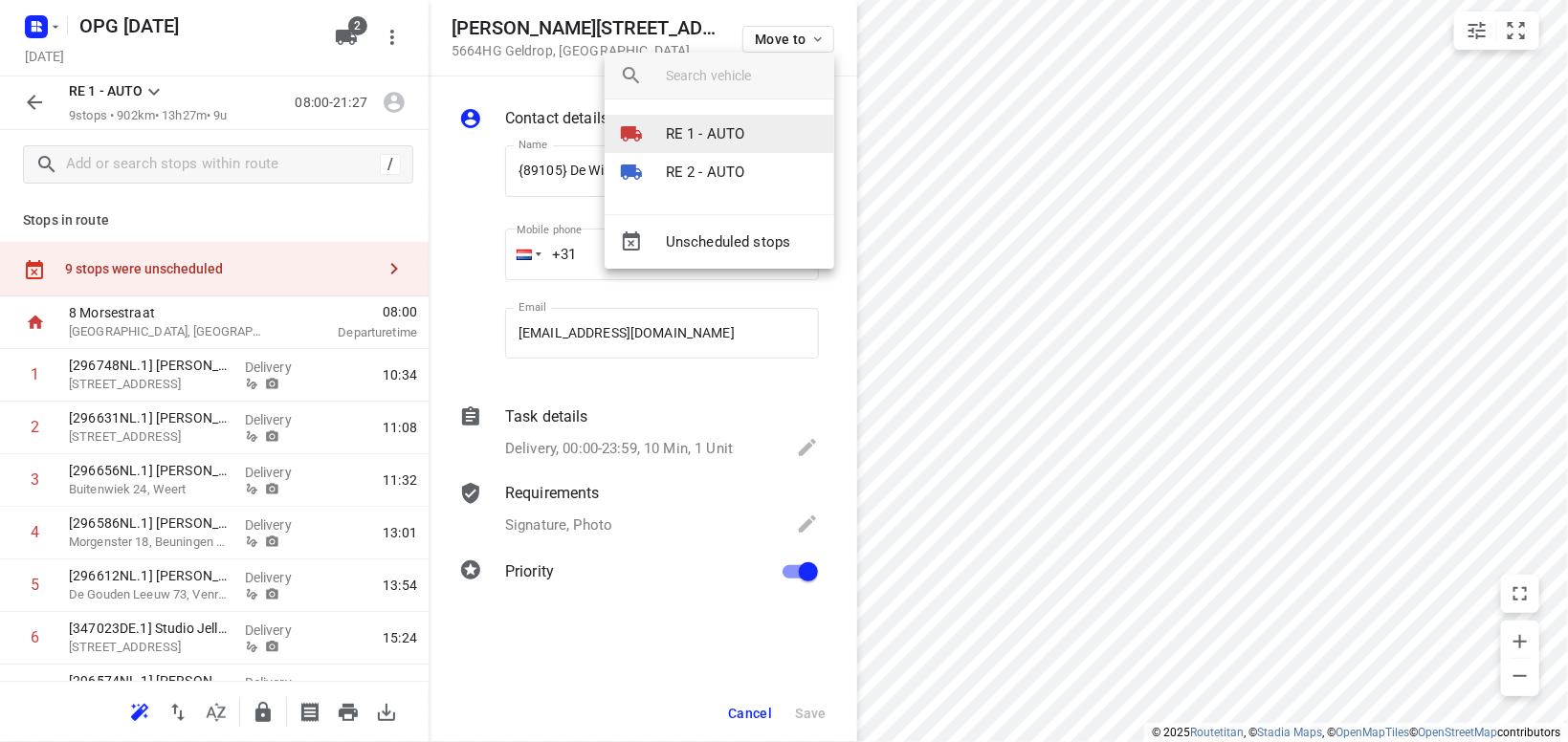click on "RE 1 - AUTO" at bounding box center [705, 134] 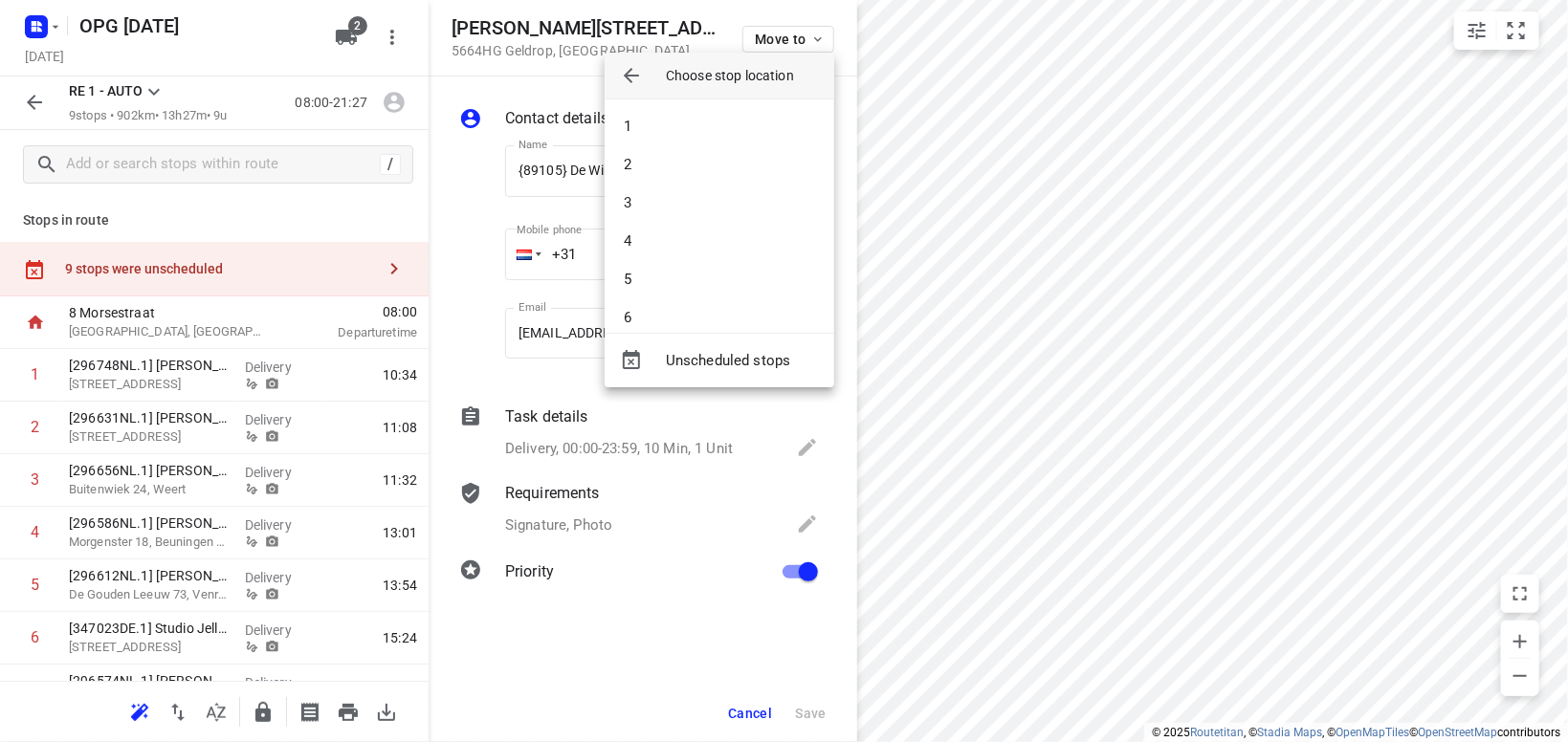 drag, startPoint x: 736, startPoint y: 136, endPoint x: 750, endPoint y: 131, distance: 14.866069 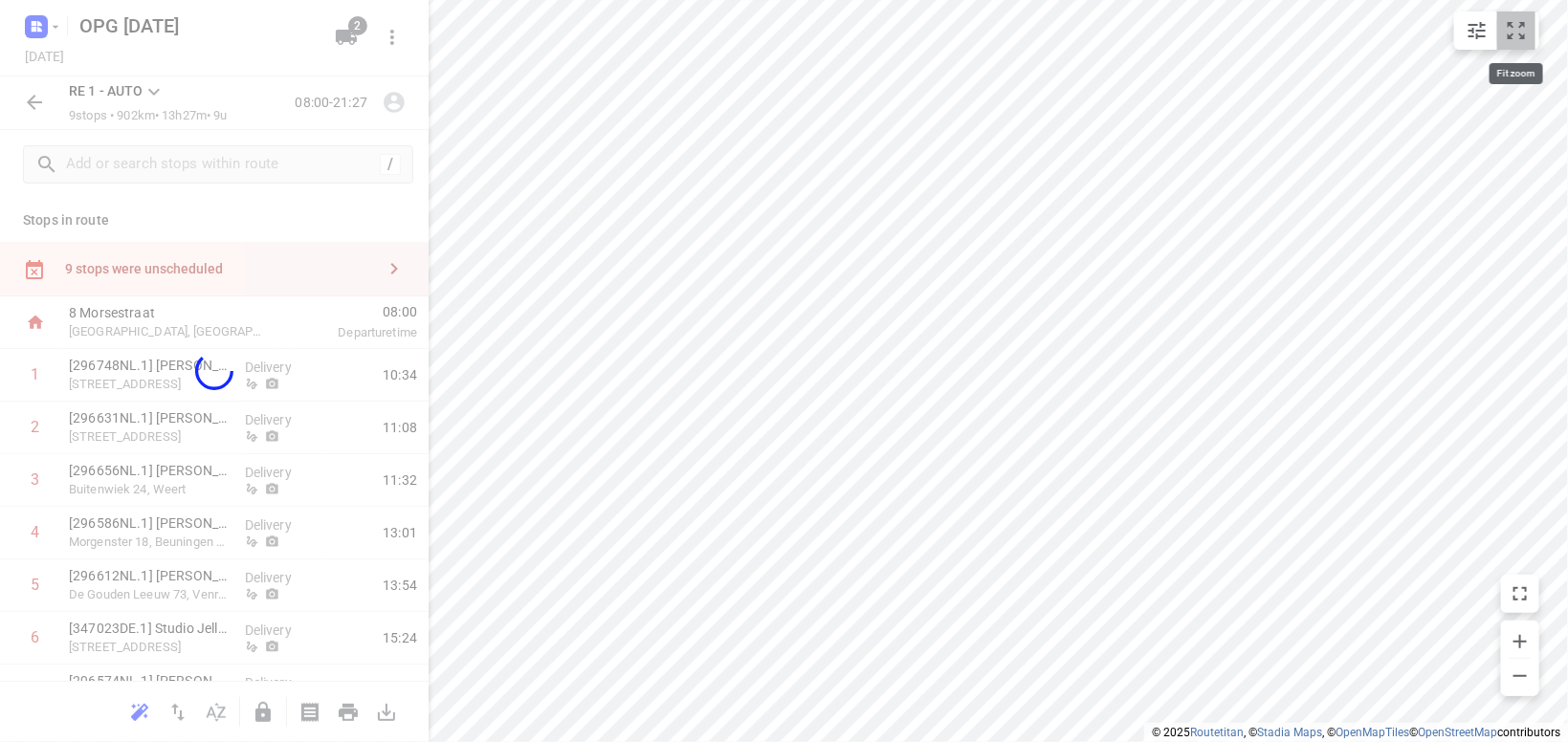 click 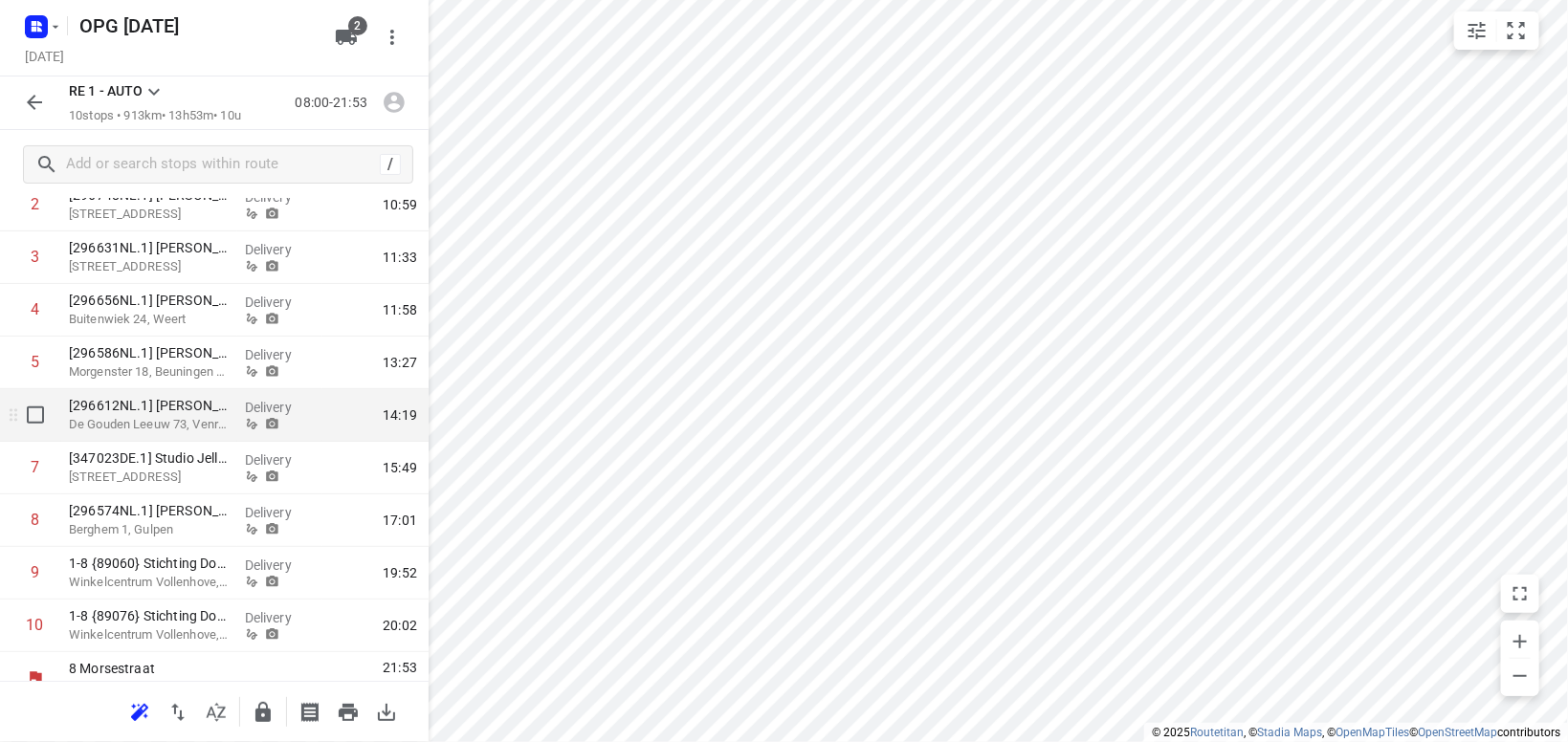 scroll, scrollTop: 0, scrollLeft: 0, axis: both 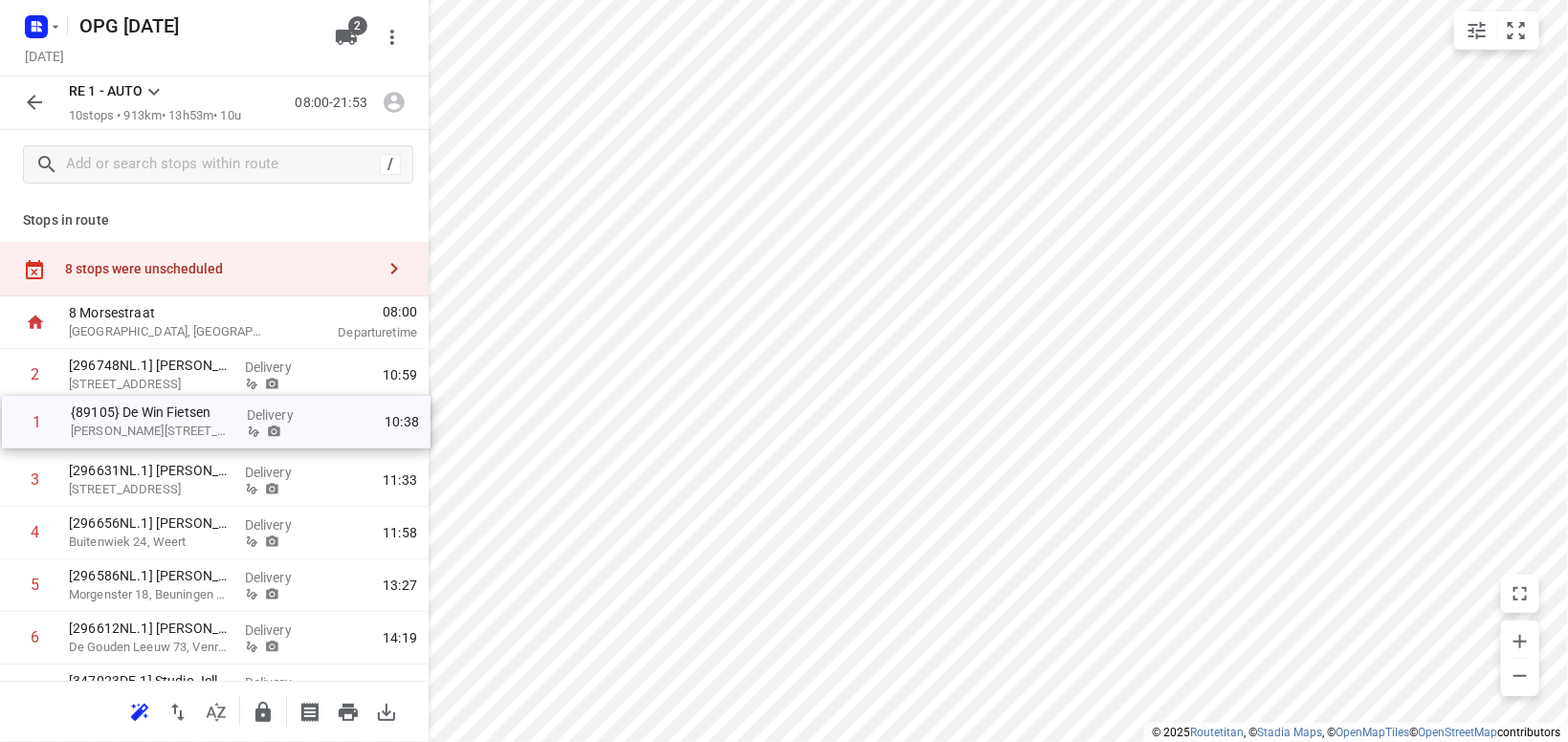 drag, startPoint x: 215, startPoint y: 379, endPoint x: 217, endPoint y: 434, distance: 55.036352 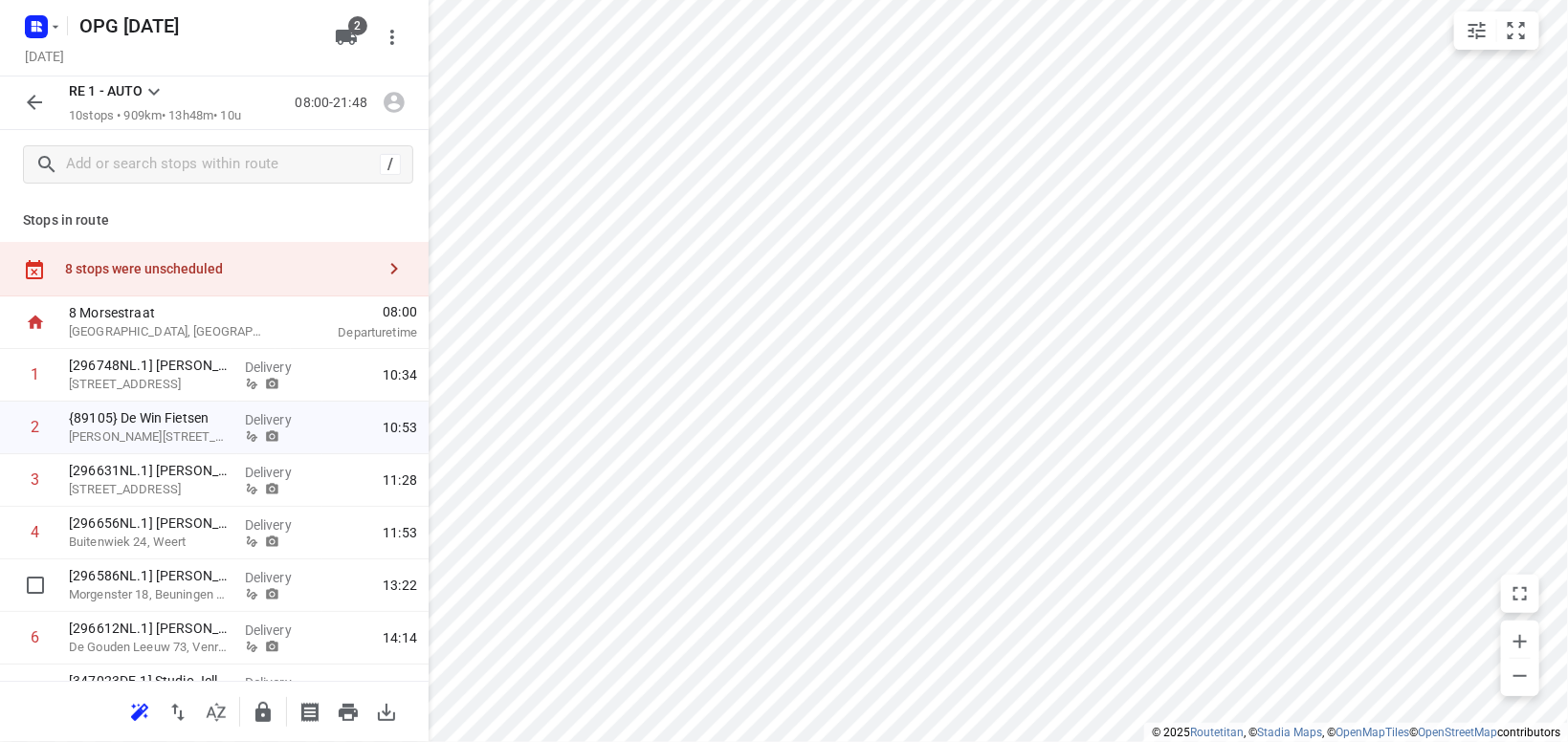scroll, scrollTop: 223, scrollLeft: 0, axis: vertical 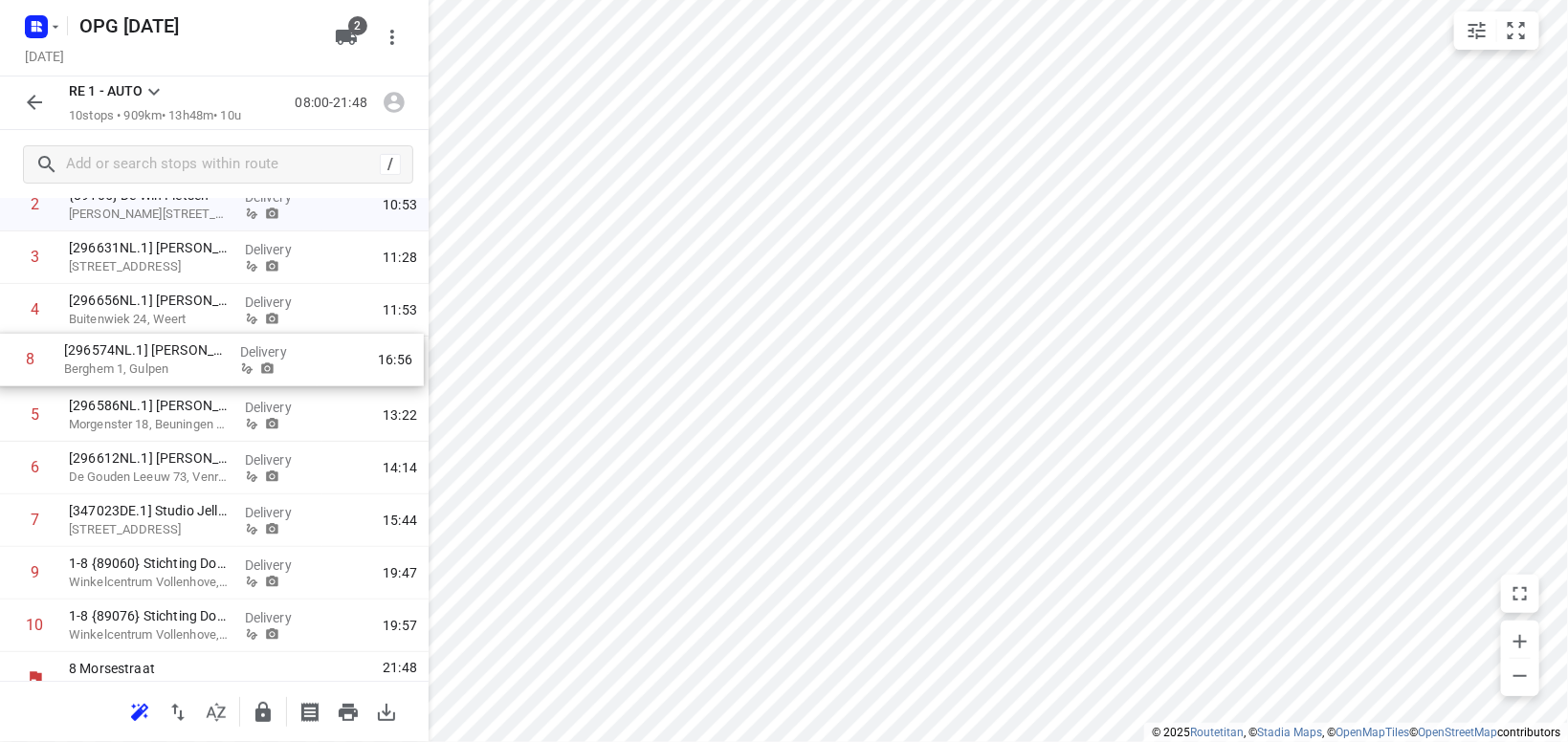 drag, startPoint x: 180, startPoint y: 521, endPoint x: 179, endPoint y: 351, distance: 170.0029 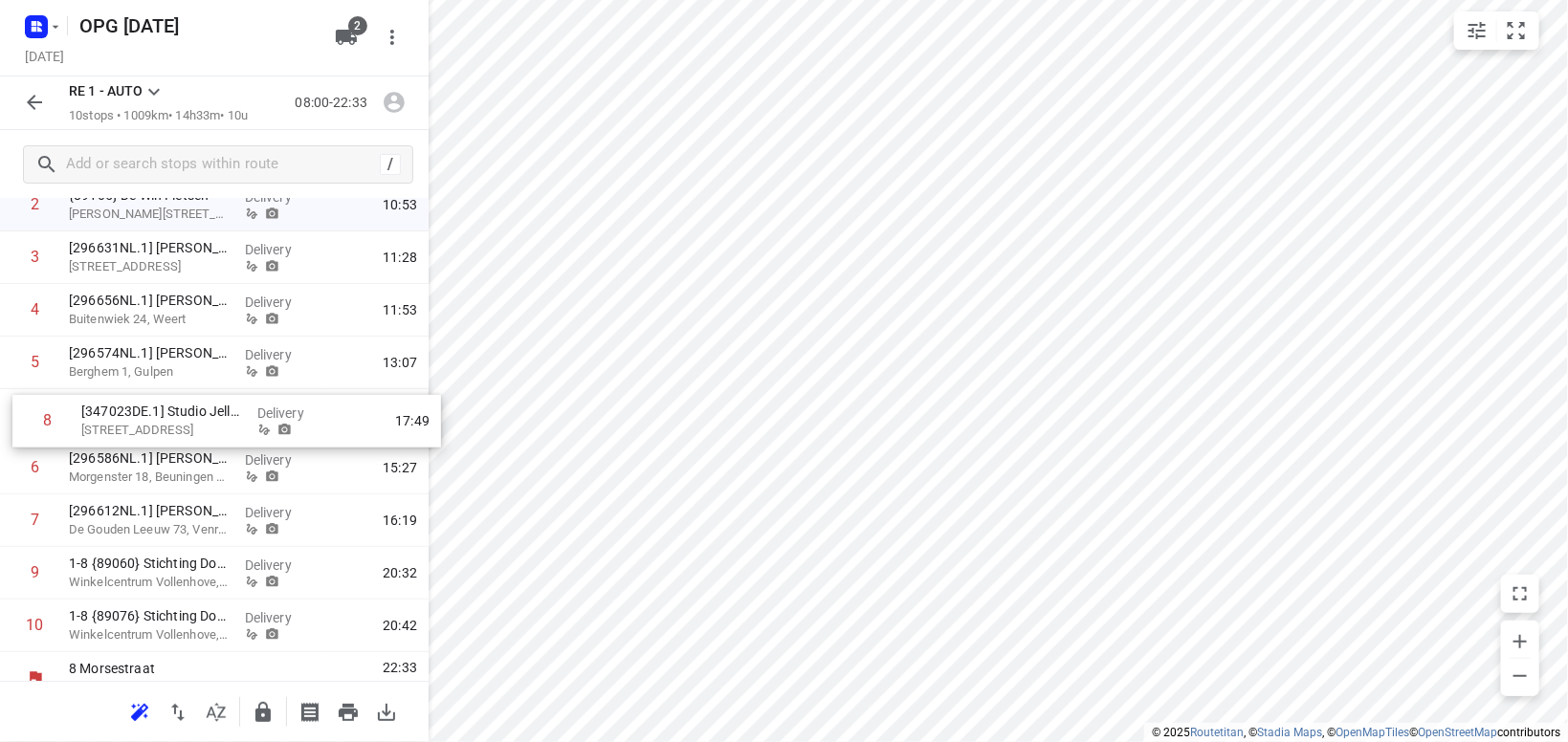 drag, startPoint x: 155, startPoint y: 521, endPoint x: 172, endPoint y: 418, distance: 104.39349 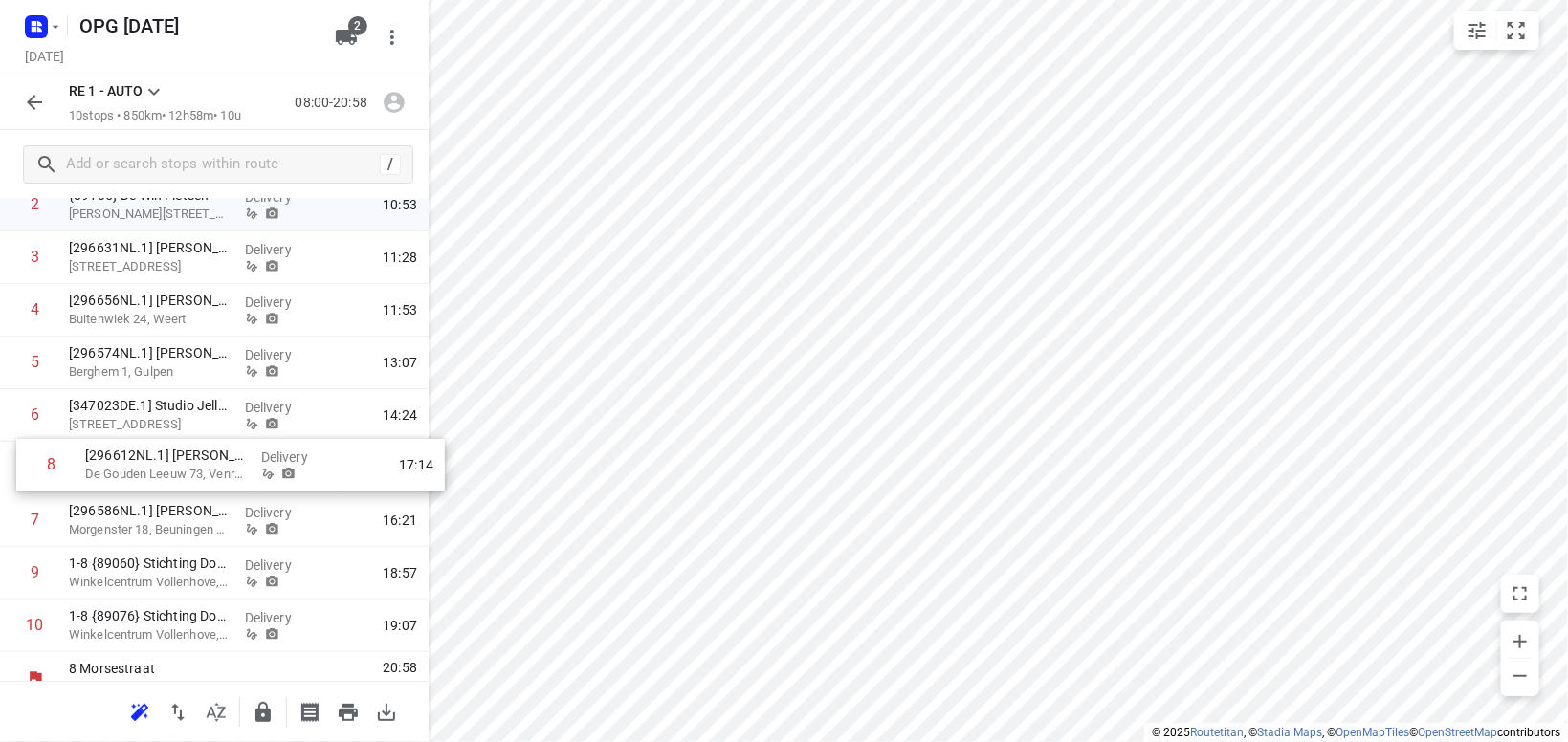 drag, startPoint x: 185, startPoint y: 513, endPoint x: 199, endPoint y: 450, distance: 64.53681 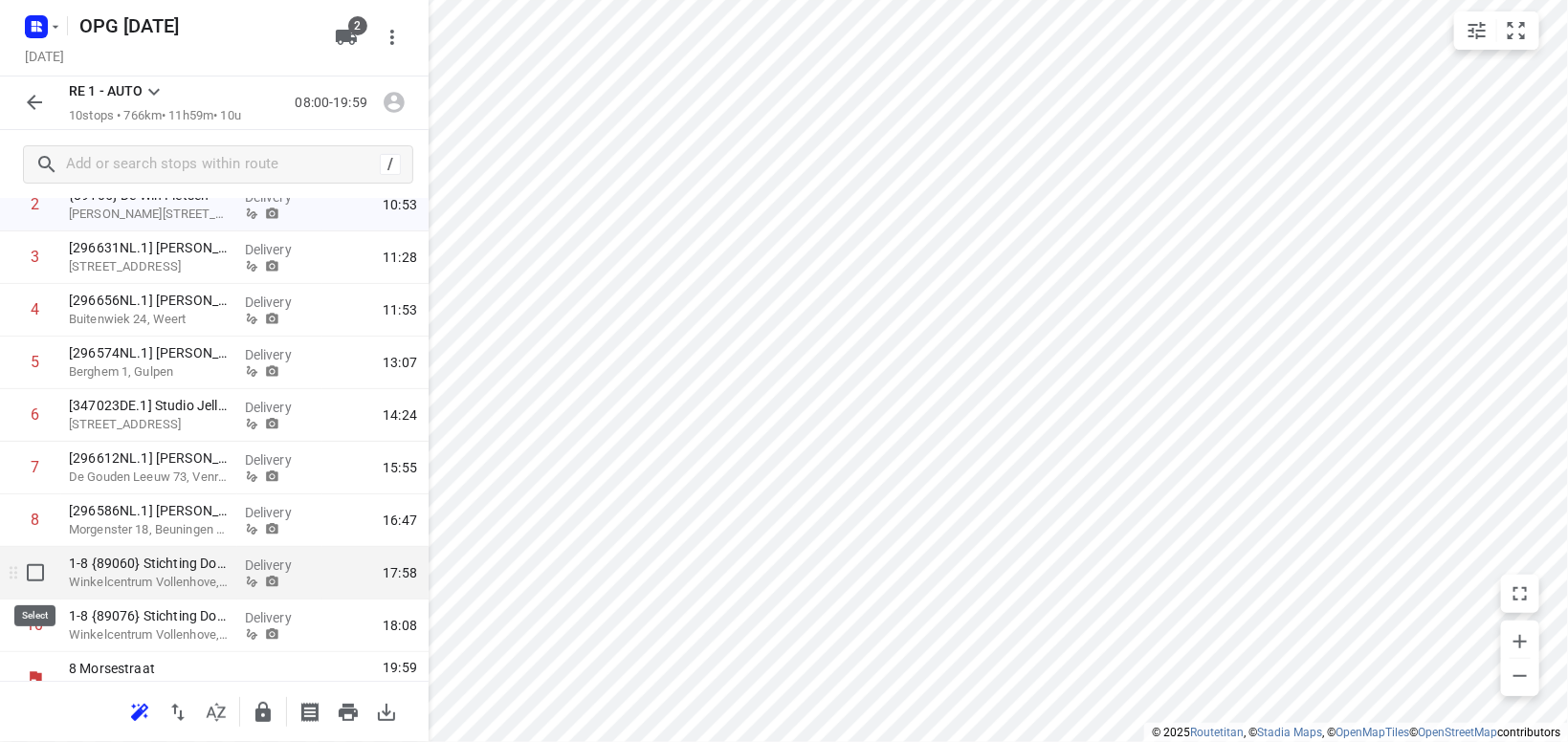 click at bounding box center (35, 573) 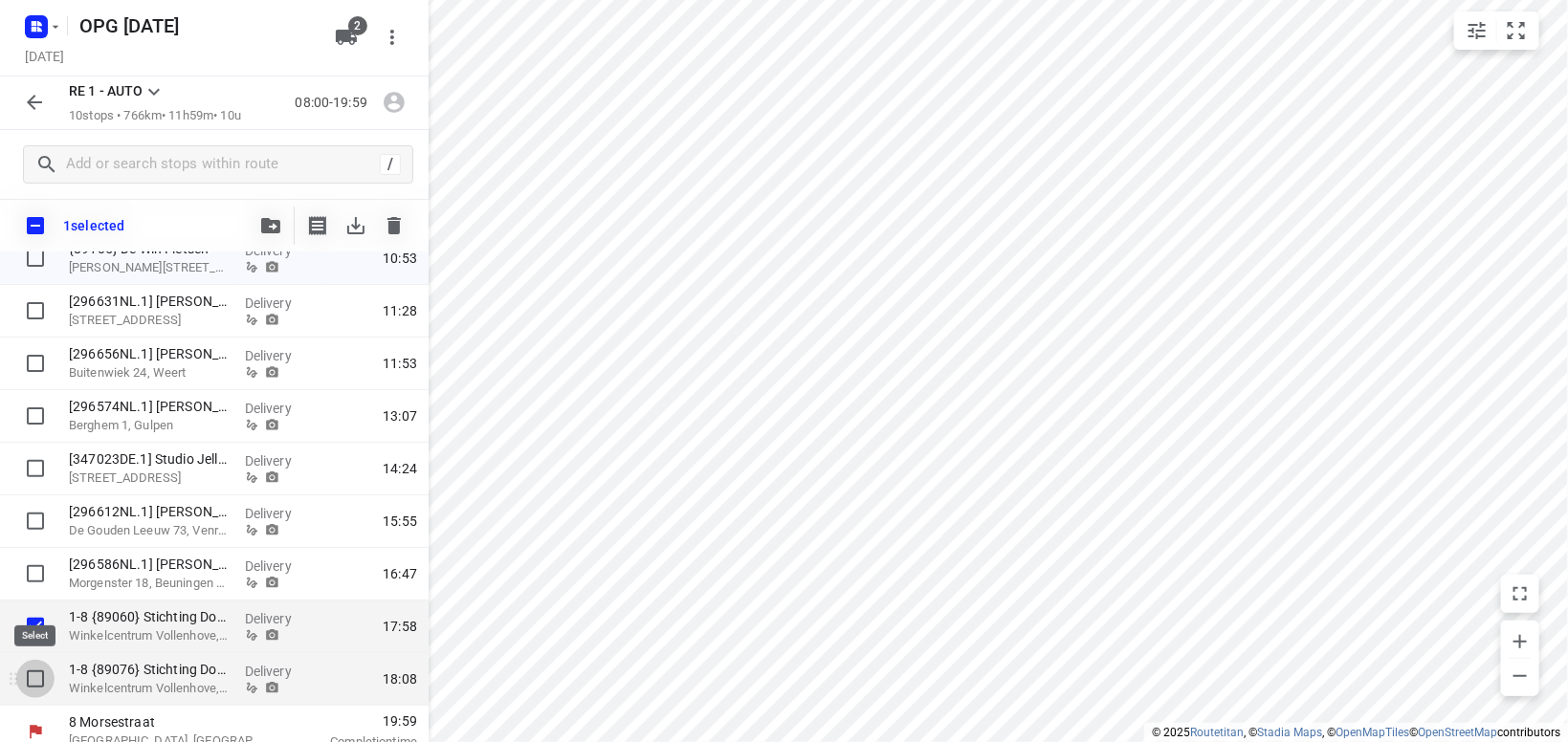 click at bounding box center (35, 679) 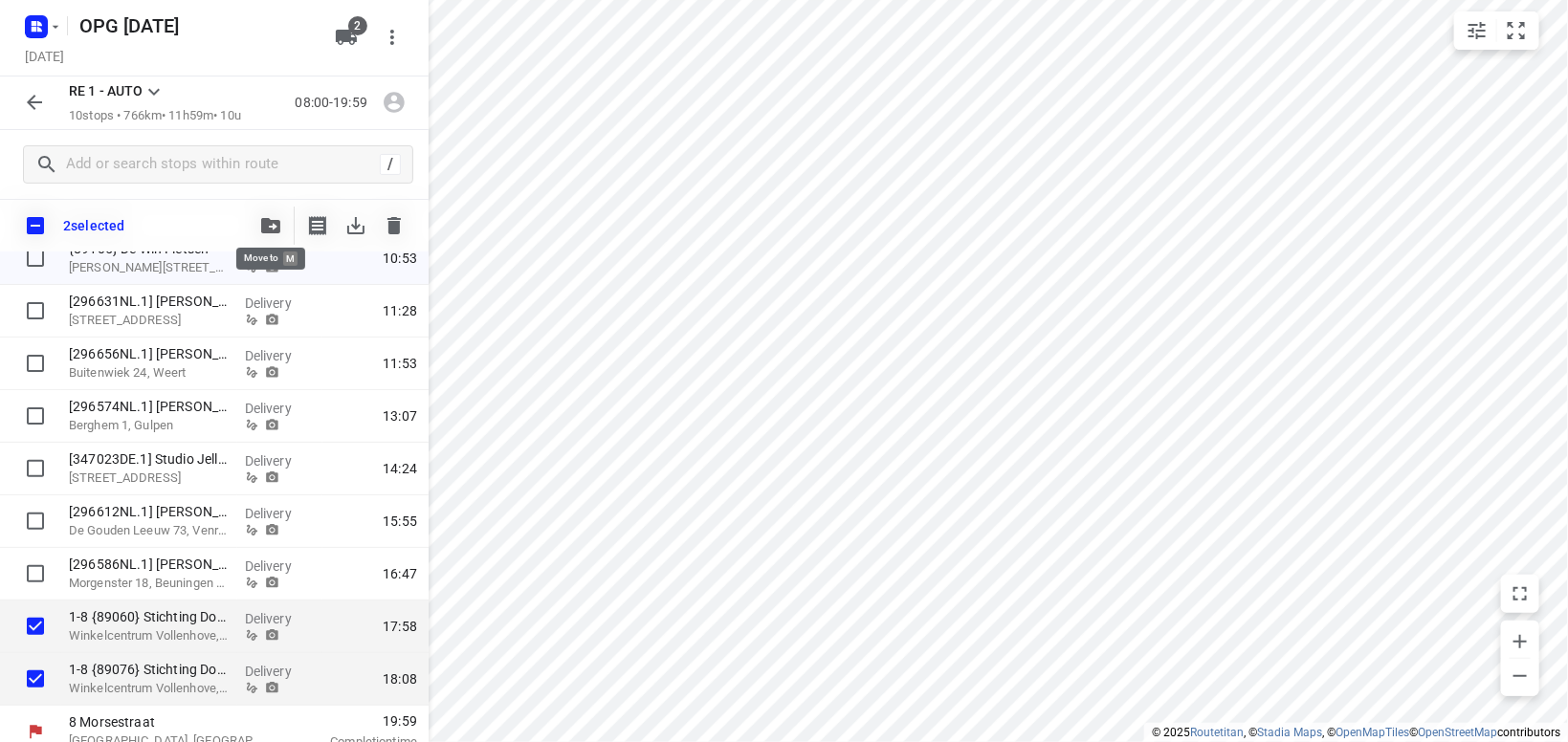 click 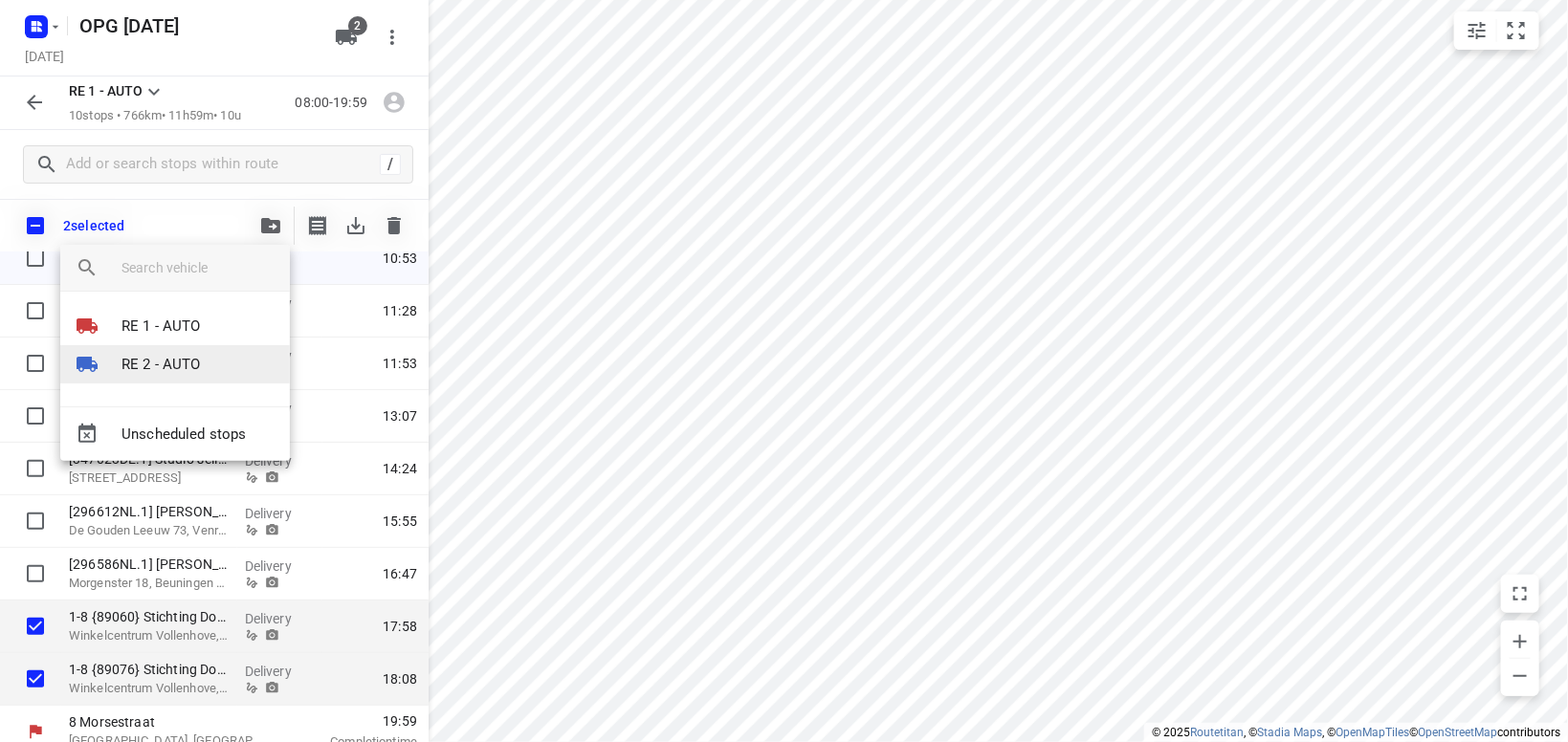 click on "RE 2 - AUTO" at bounding box center [175, 364] 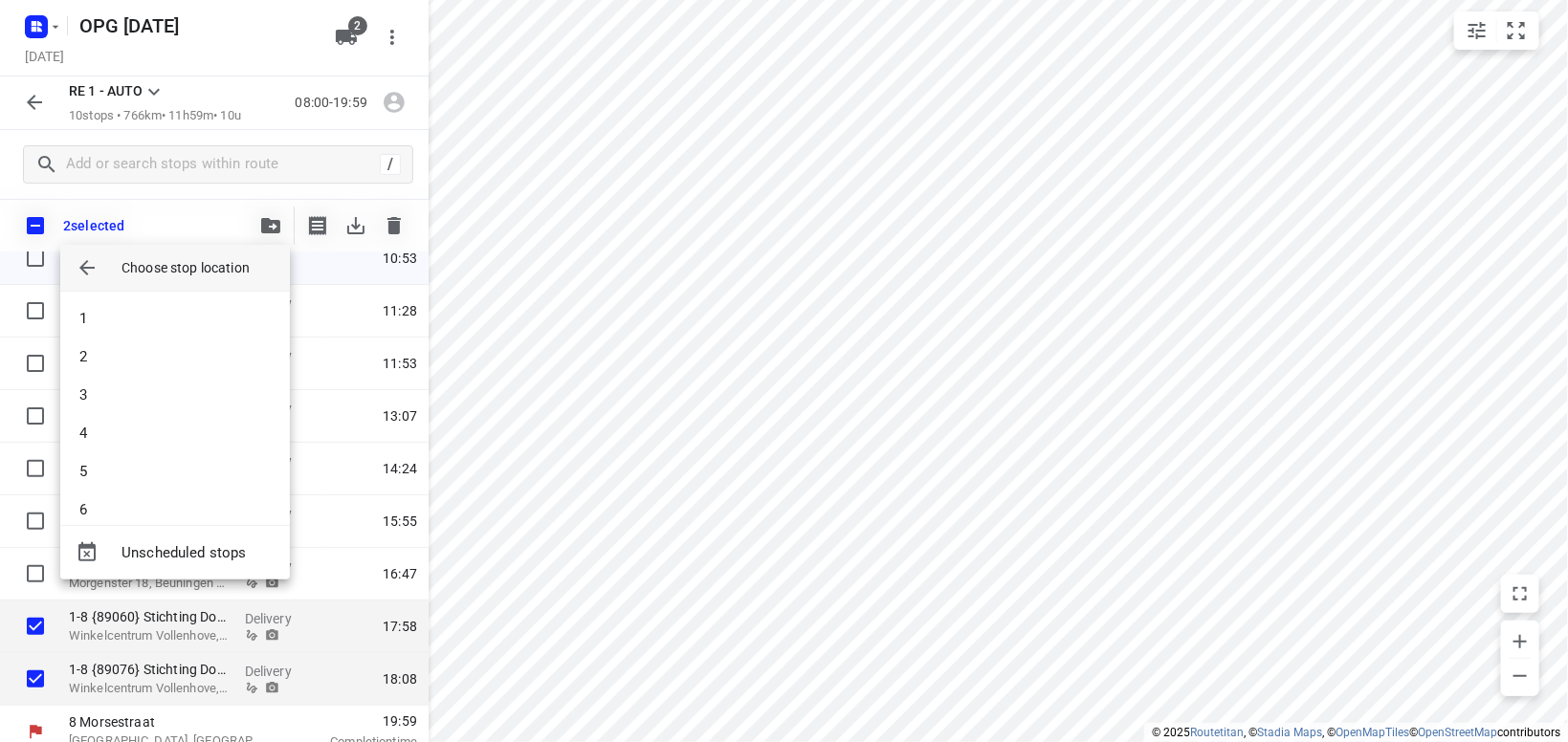 click at bounding box center [784, 371] 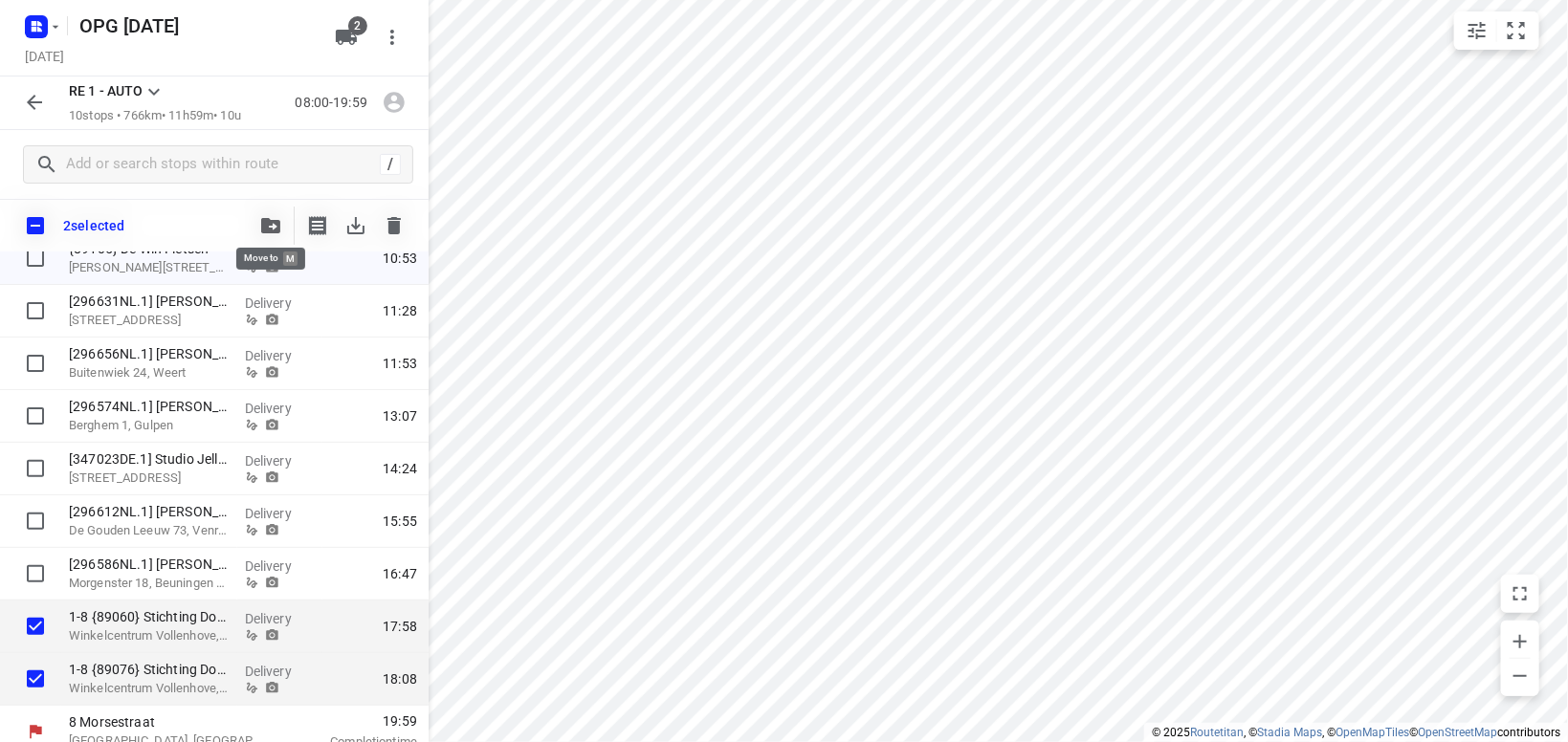 click 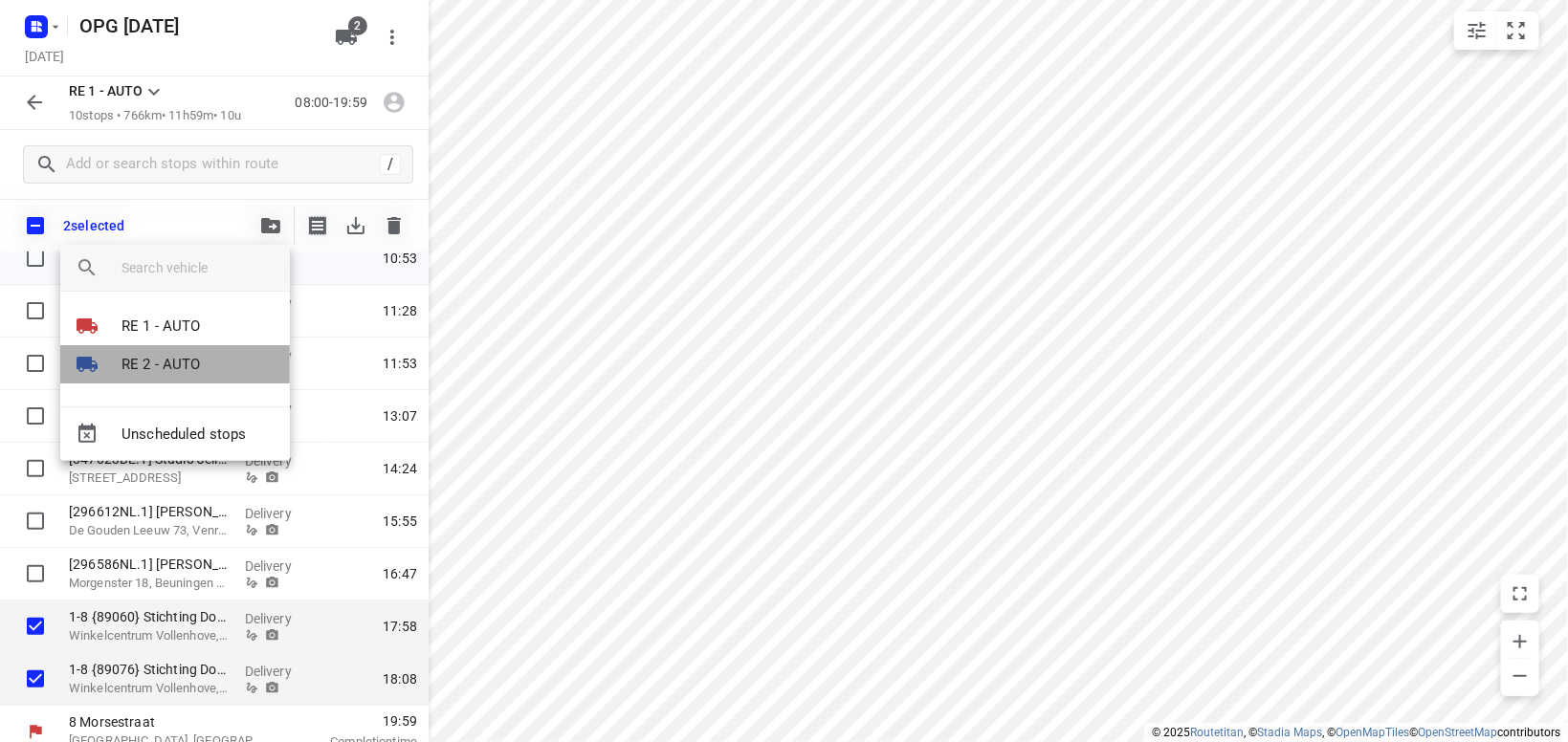 click on "RE 2 - AUTO" at bounding box center (161, 364) 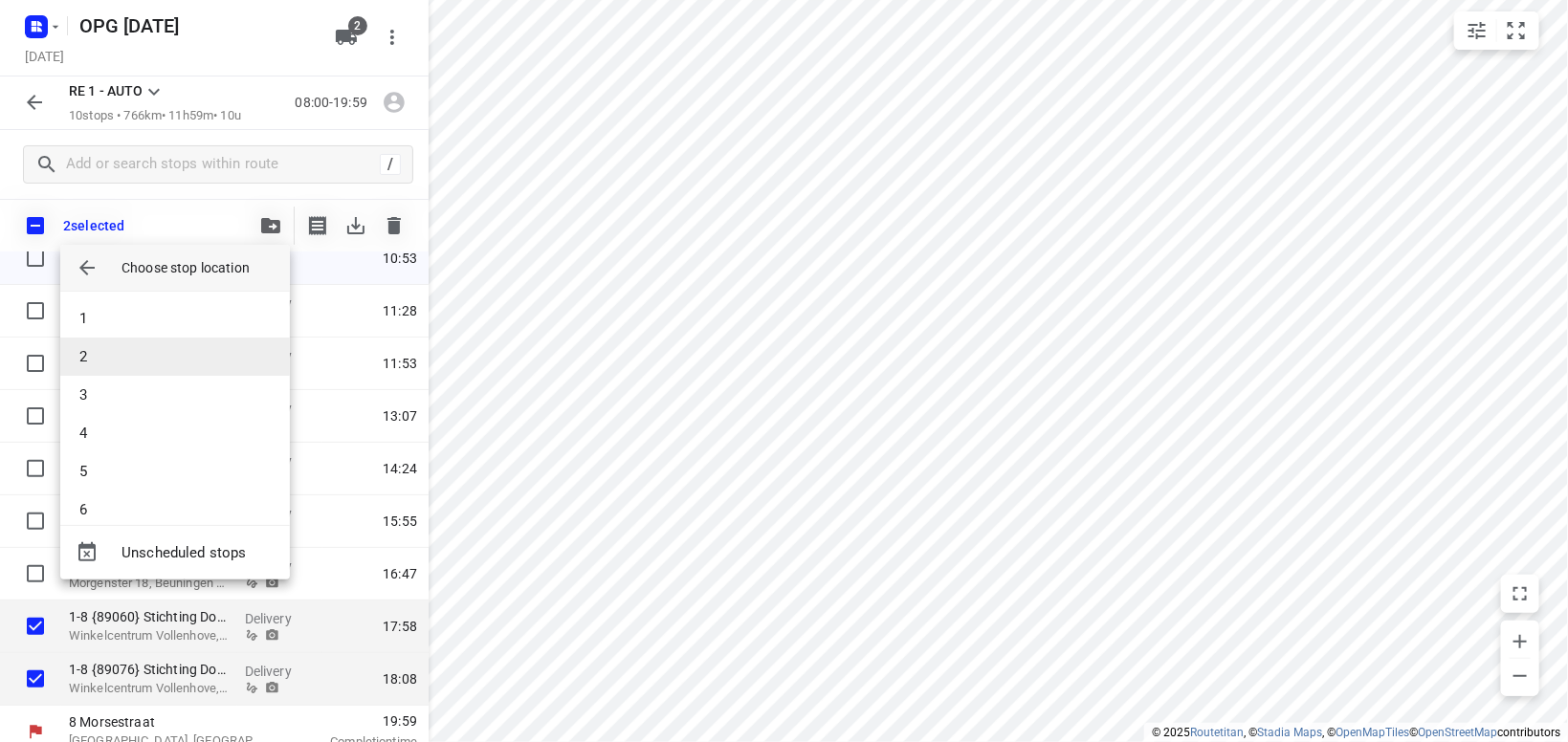click on "2" at bounding box center (175, 357) 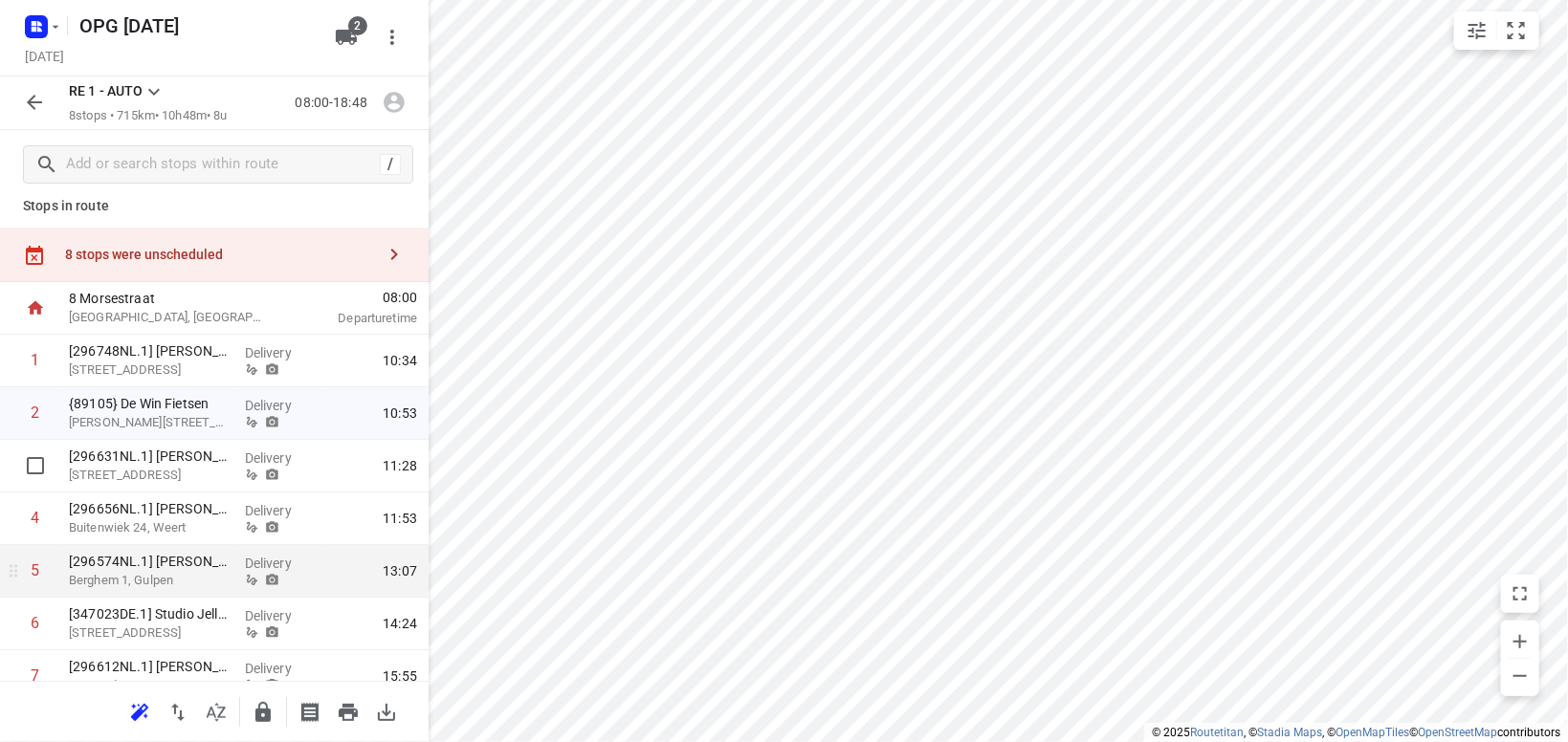 scroll, scrollTop: 0, scrollLeft: 0, axis: both 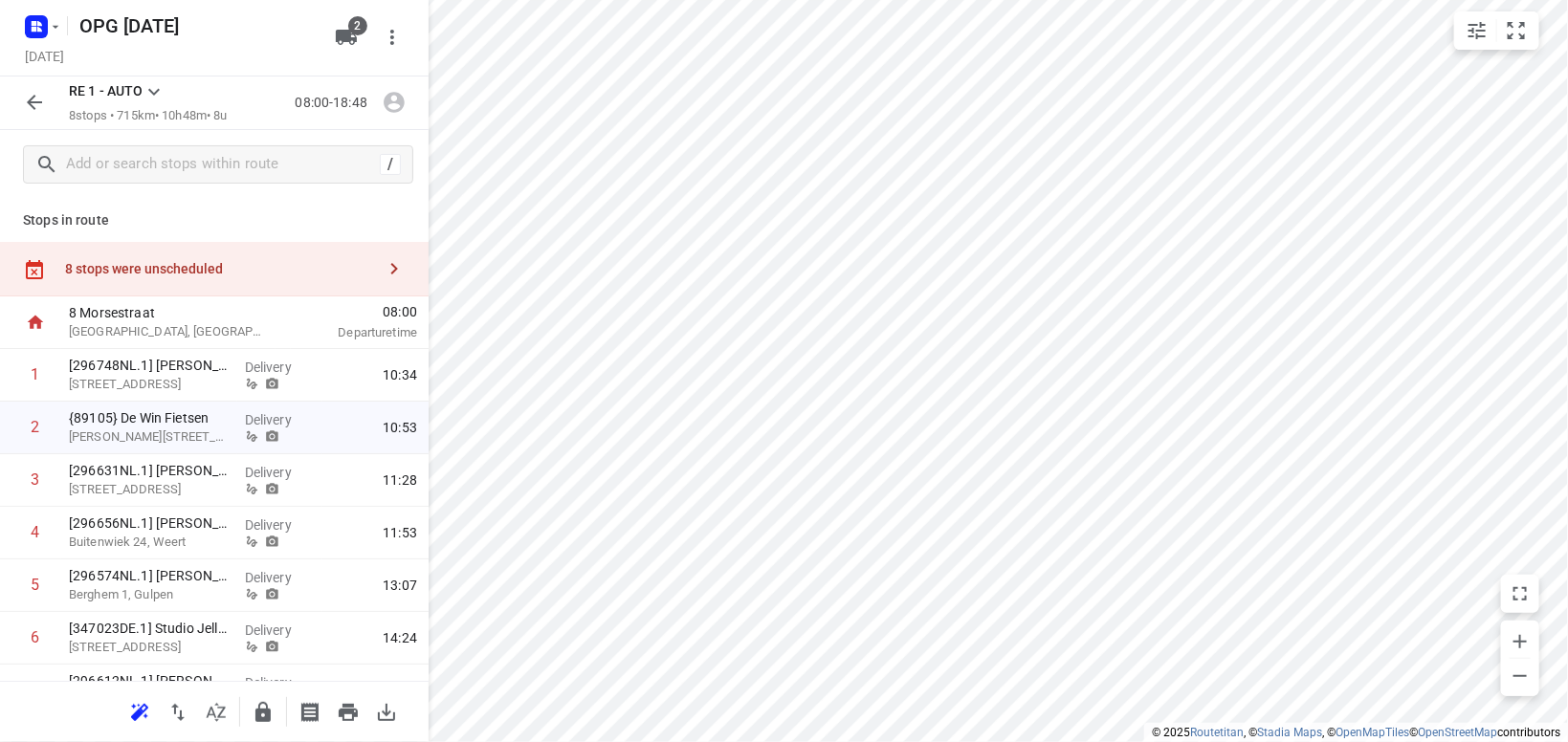 click 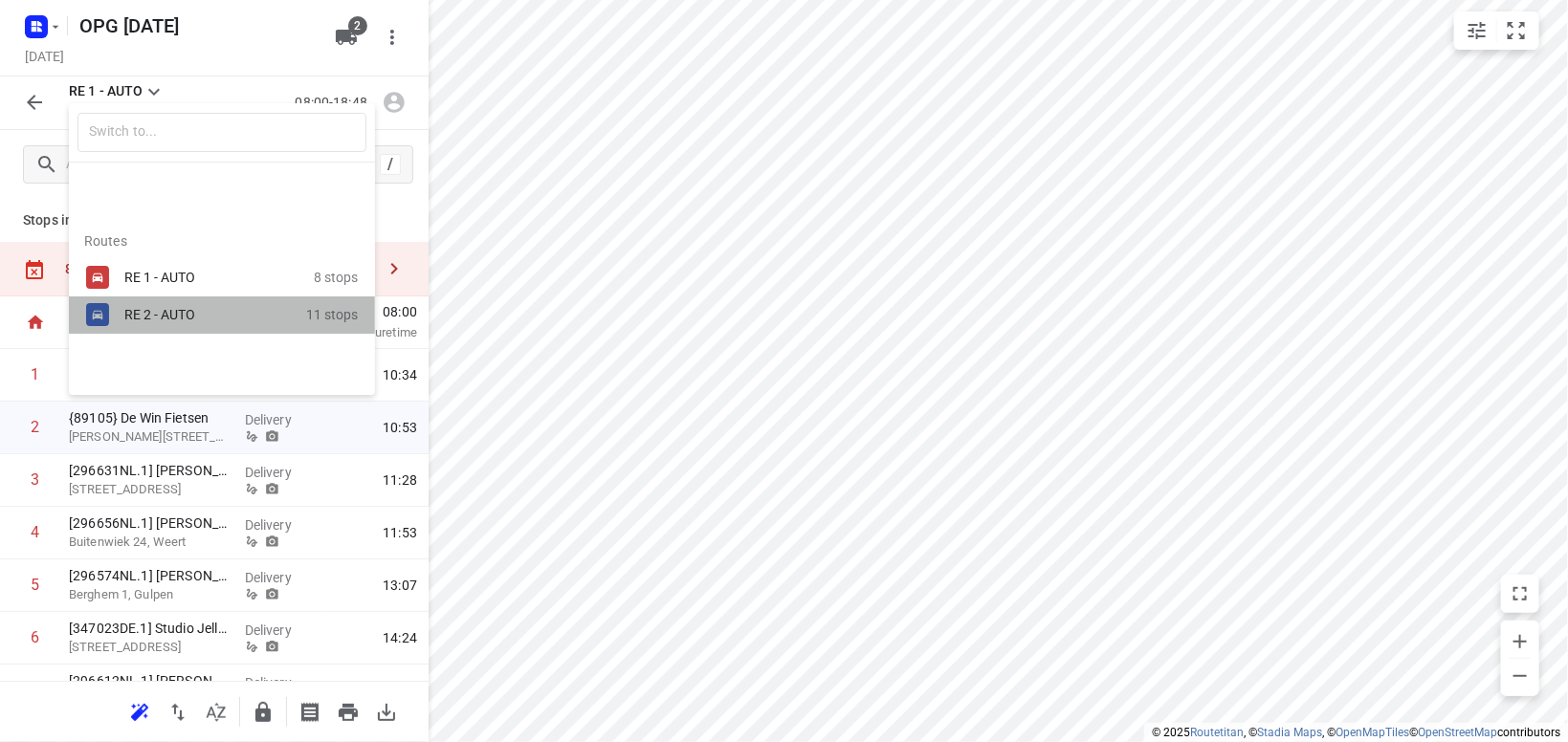click on "RE 2 - AUTO" at bounding box center [206, 315] 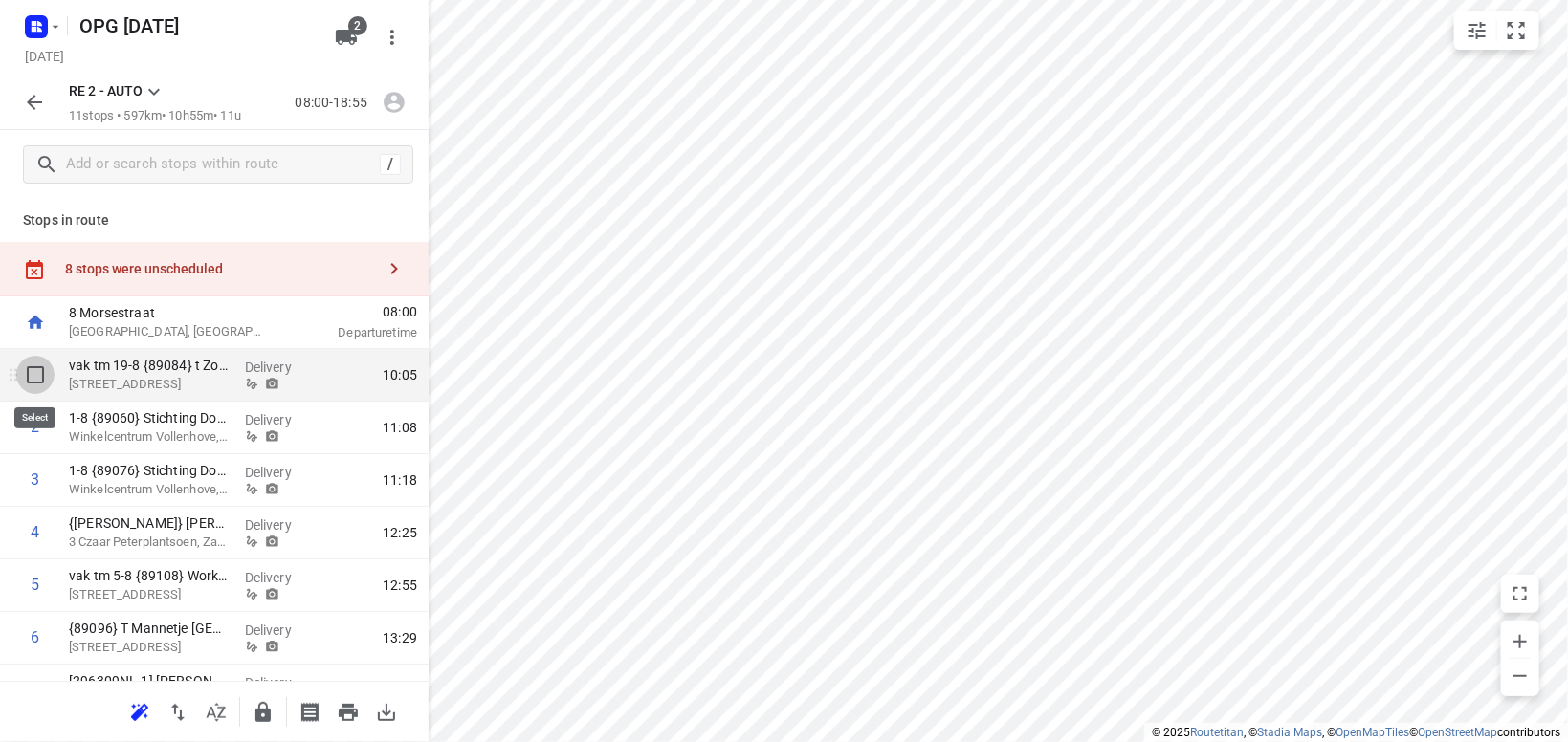 click at bounding box center (35, 375) 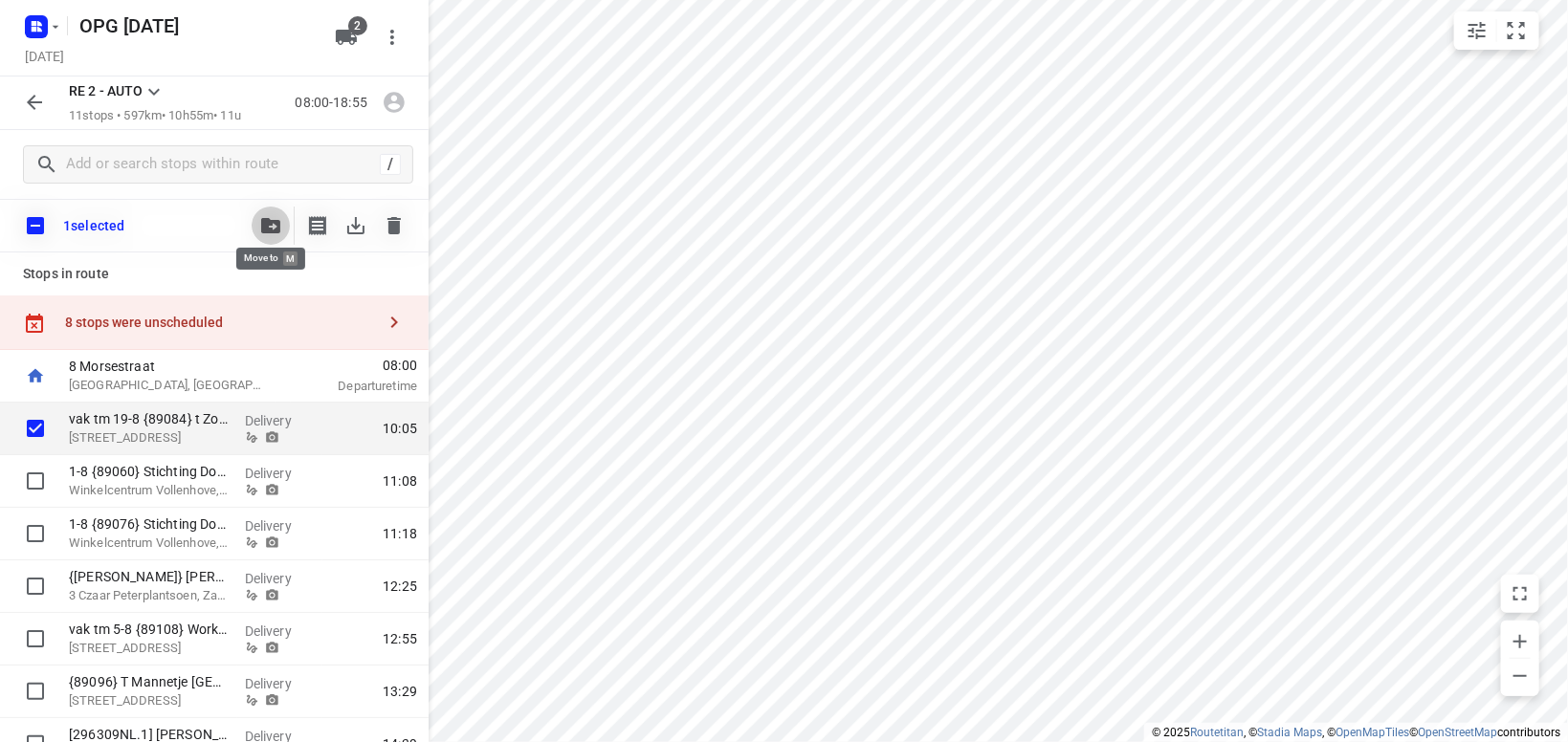 click 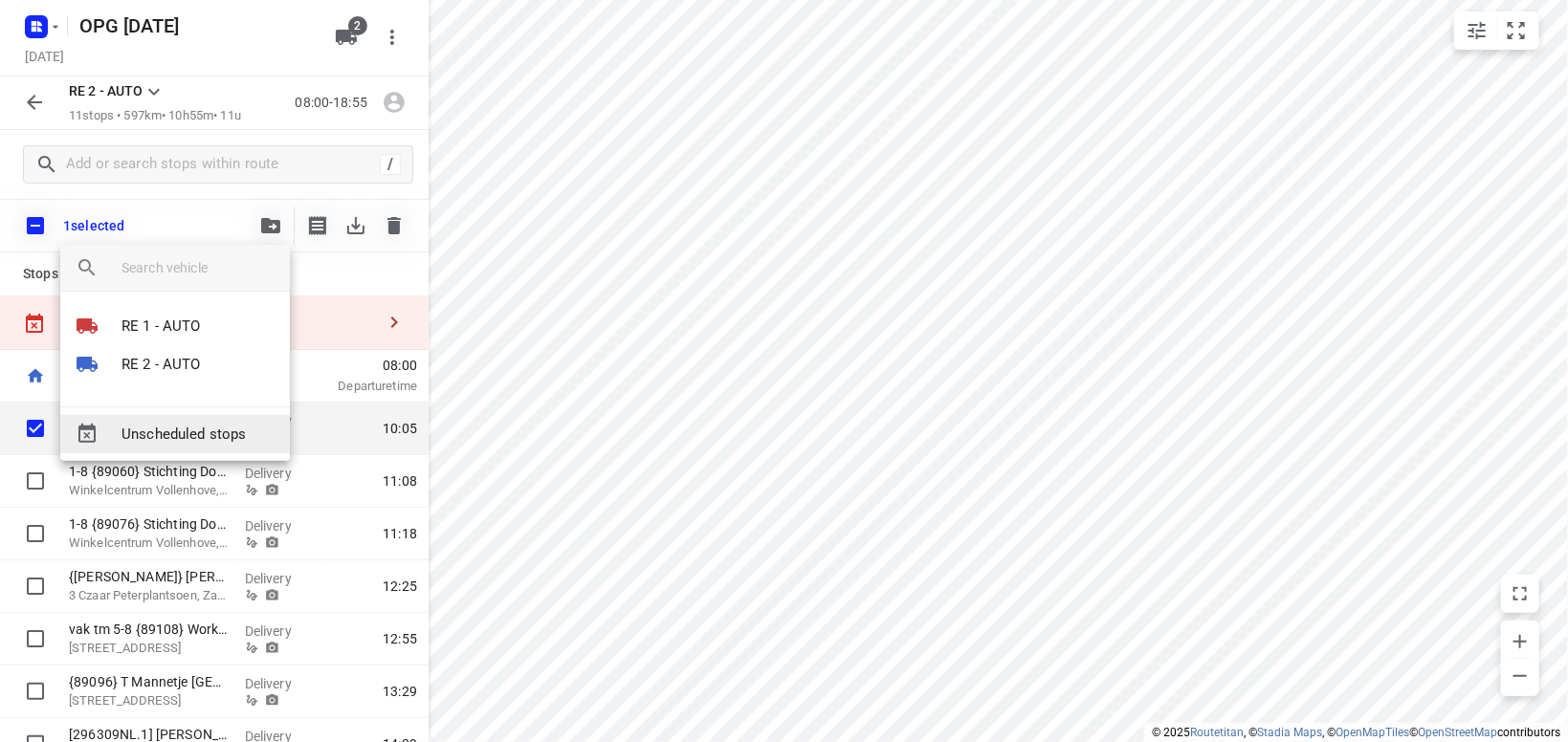 click on "Unscheduled stops" at bounding box center [198, 434] 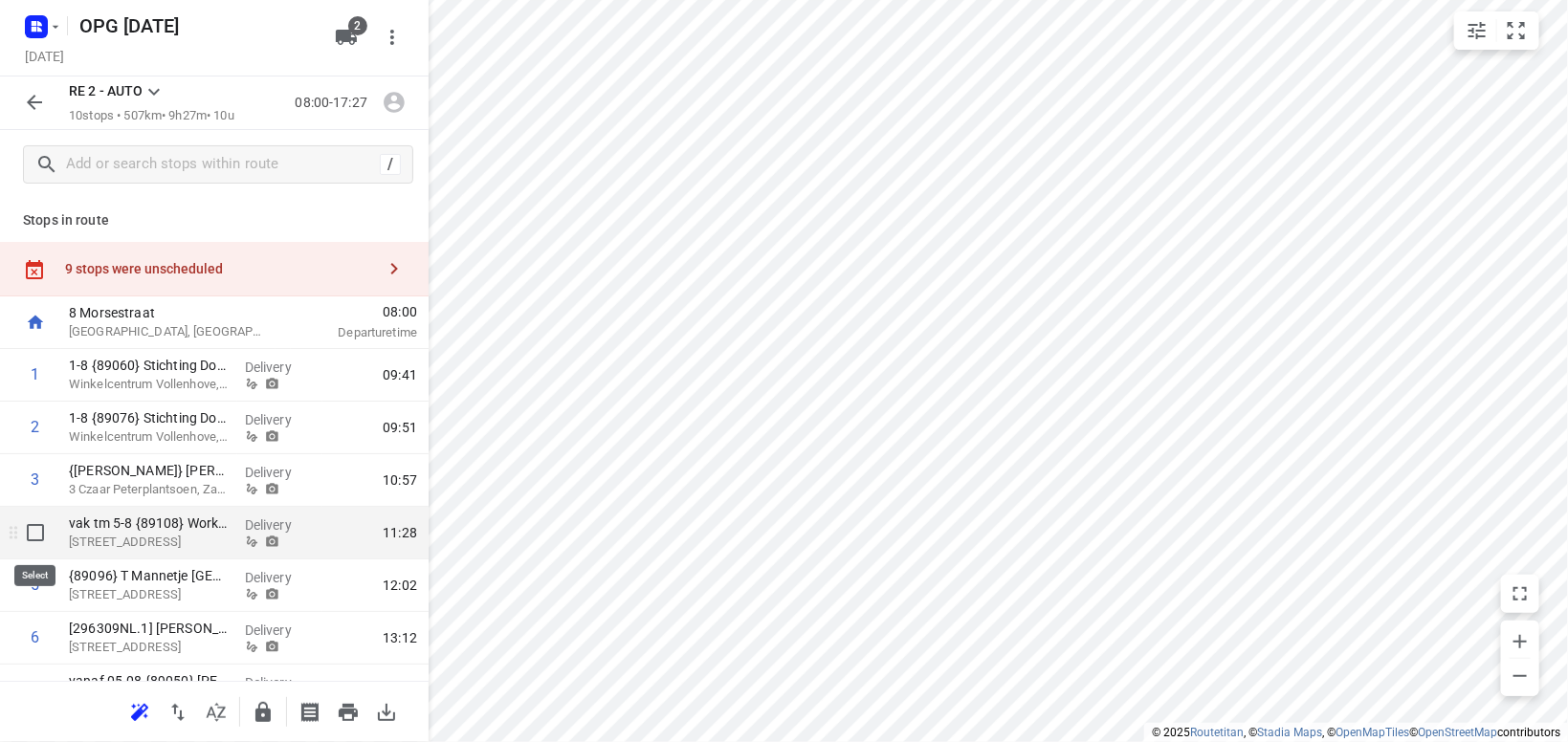 click at bounding box center (35, 533) 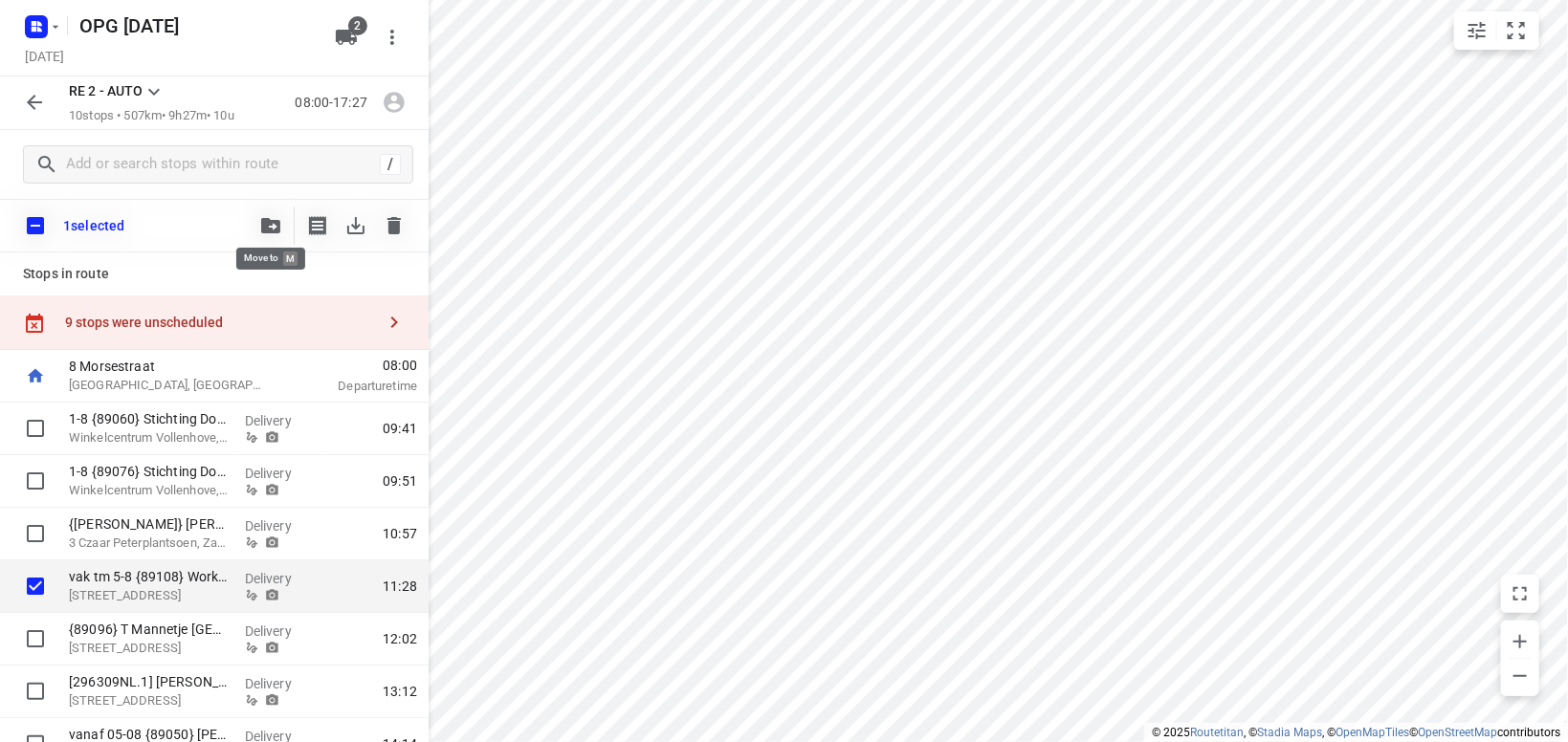 click 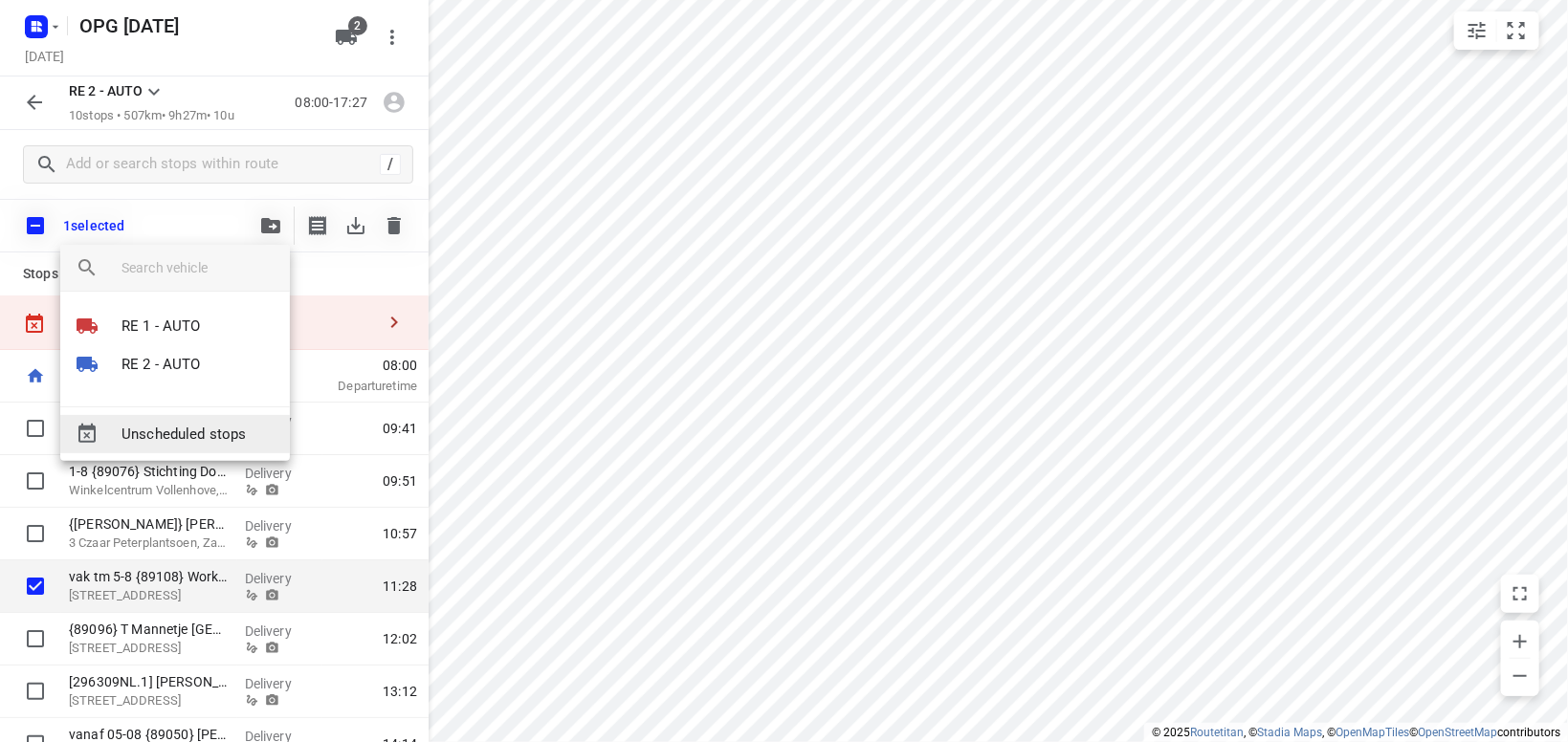 click on "Unscheduled stops" at bounding box center (198, 434) 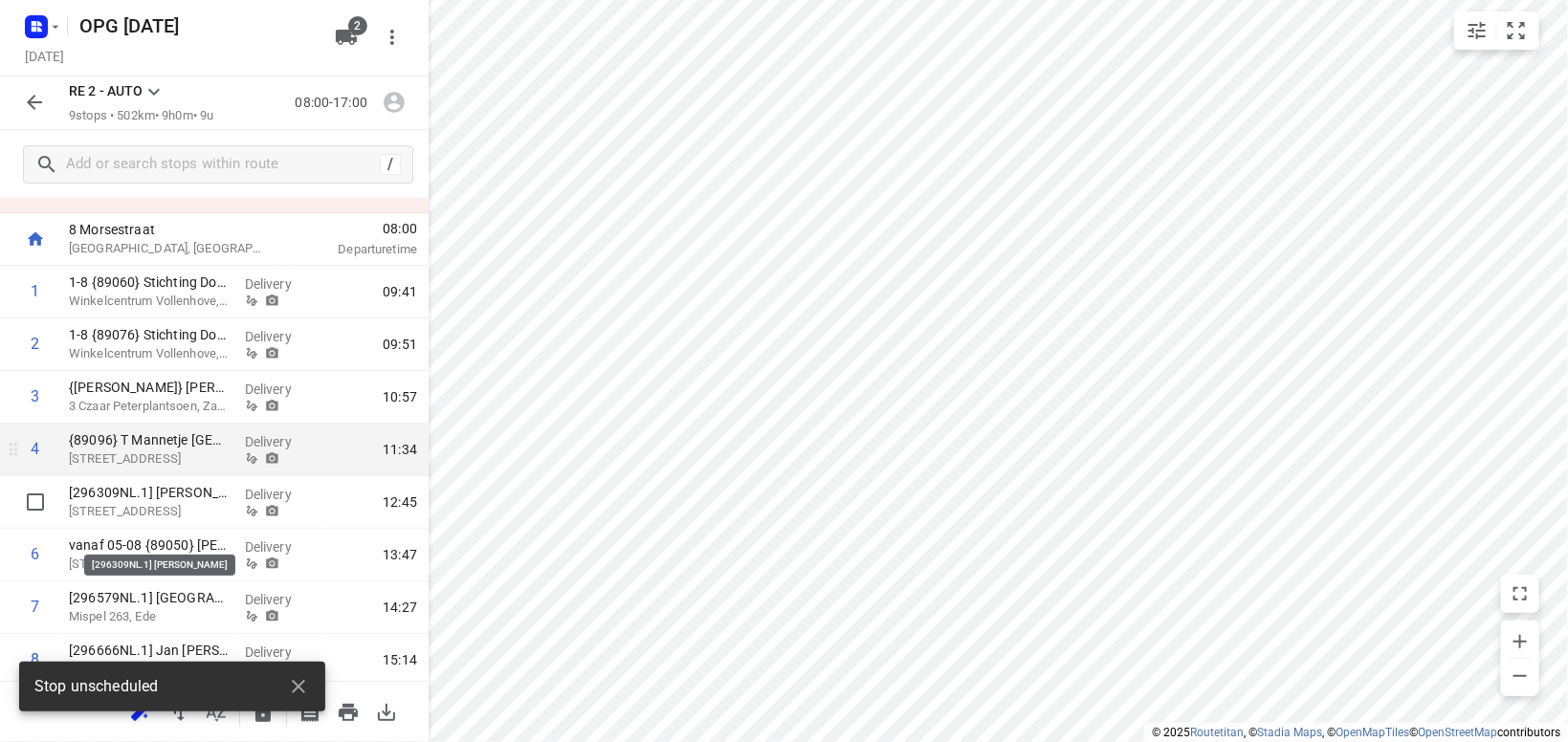 scroll, scrollTop: 111, scrollLeft: 0, axis: vertical 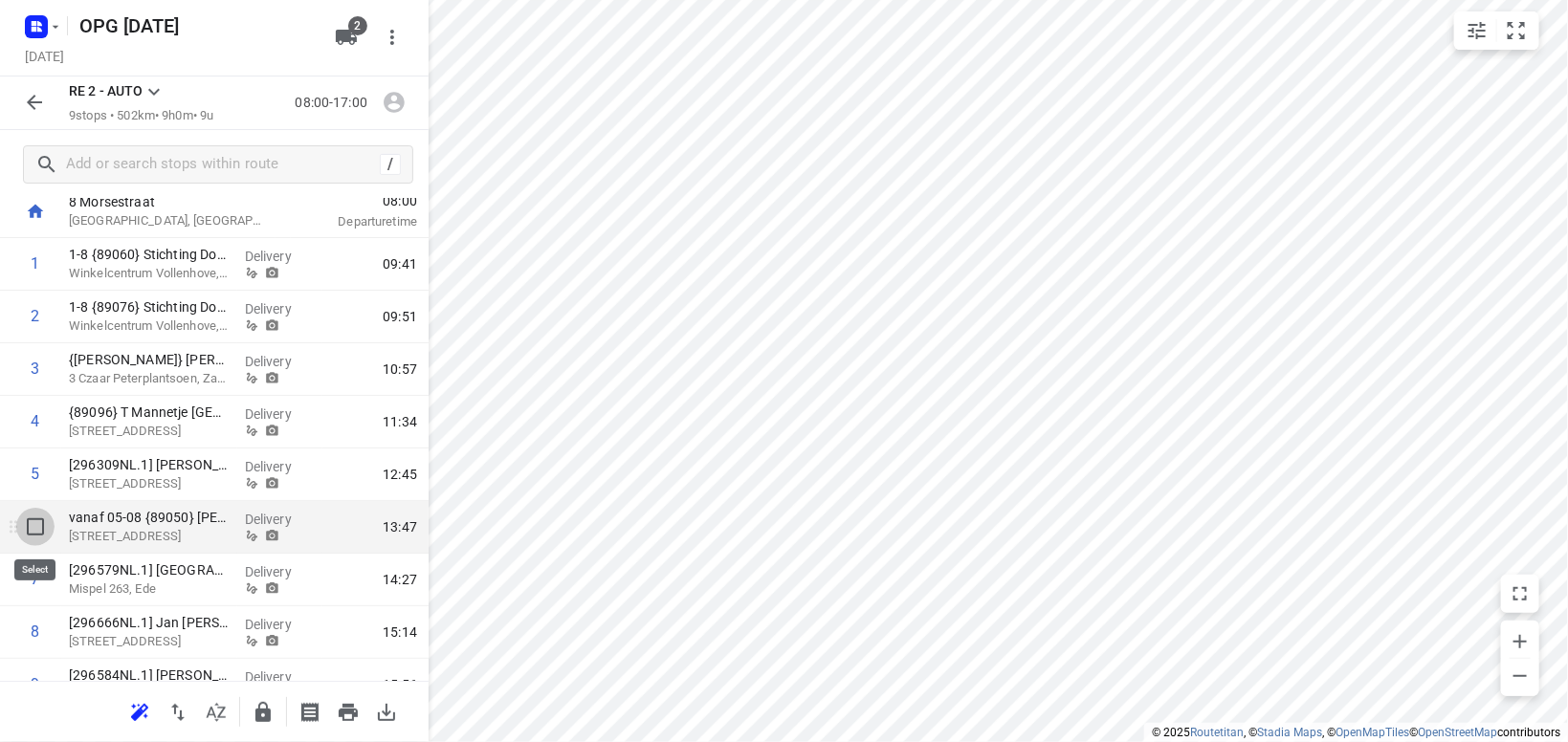click at bounding box center [35, 527] 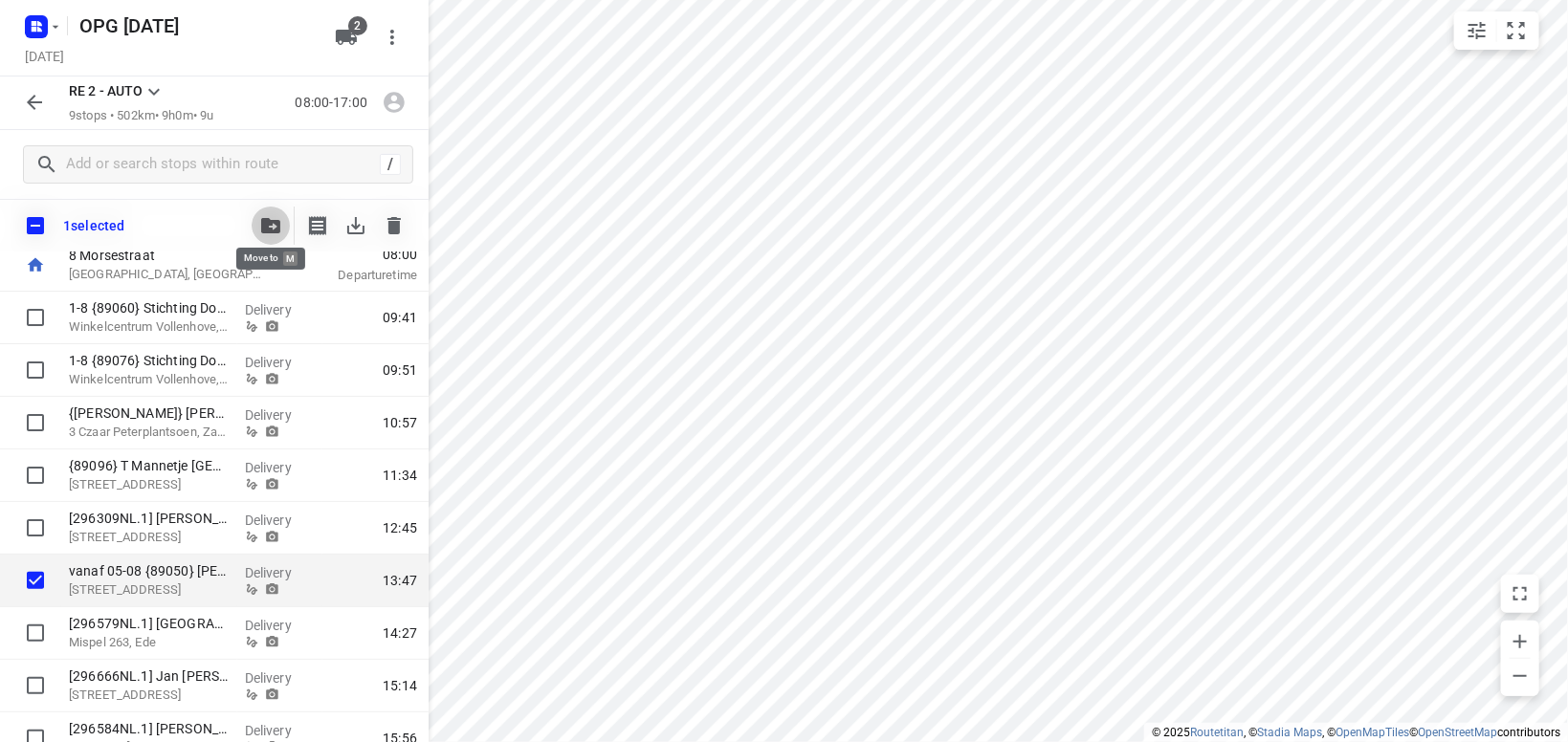 click 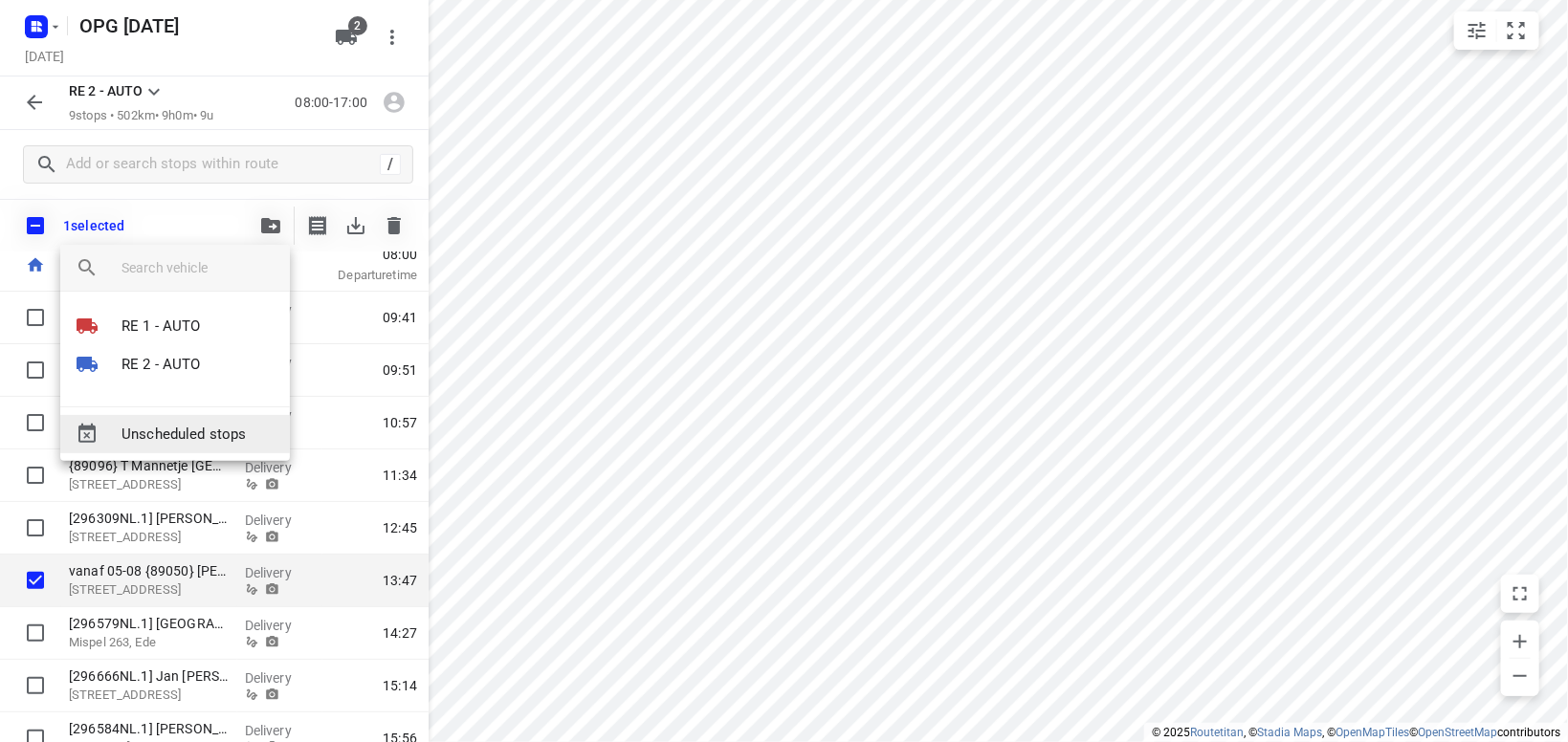 click on "Unscheduled stops" at bounding box center (198, 434) 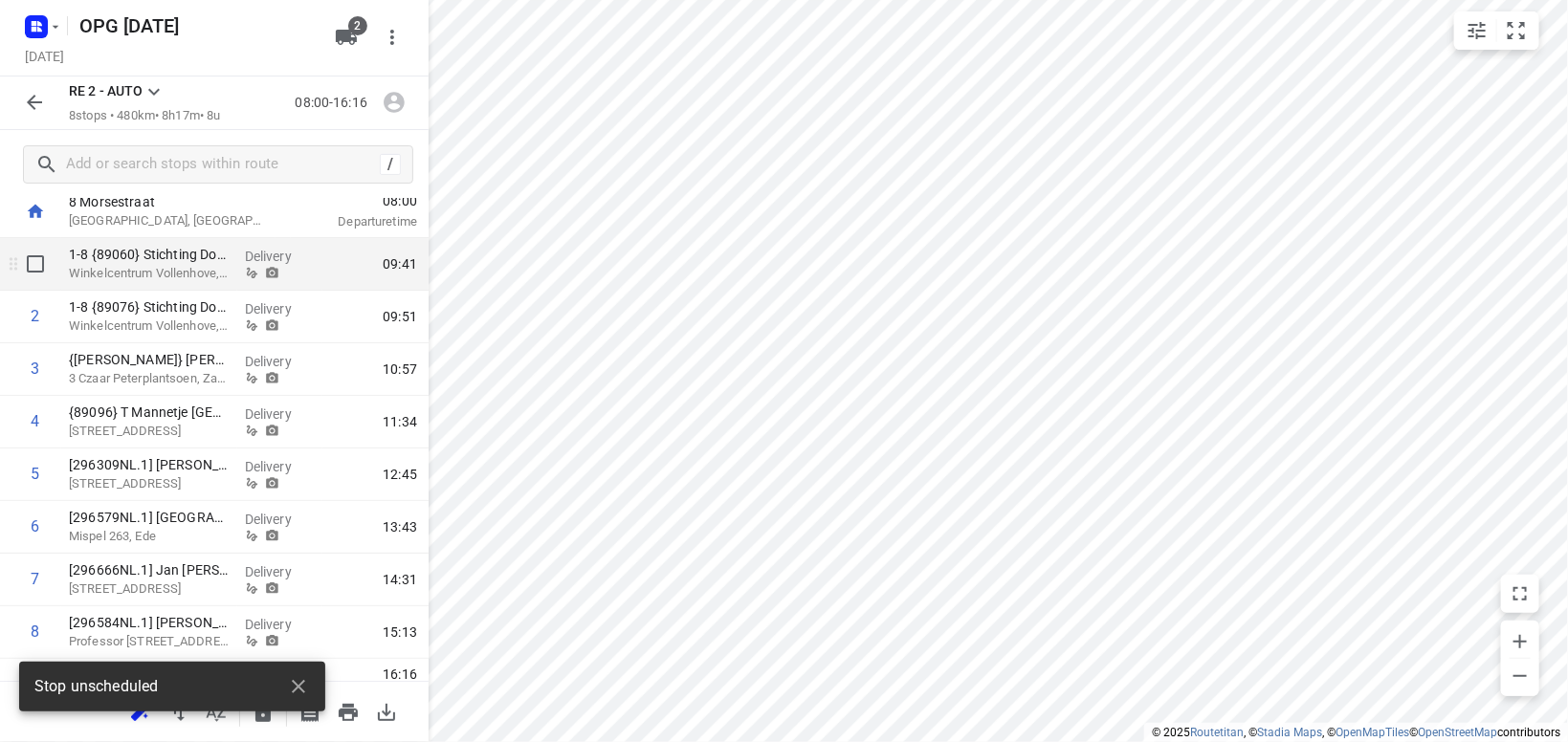 scroll, scrollTop: 0, scrollLeft: 0, axis: both 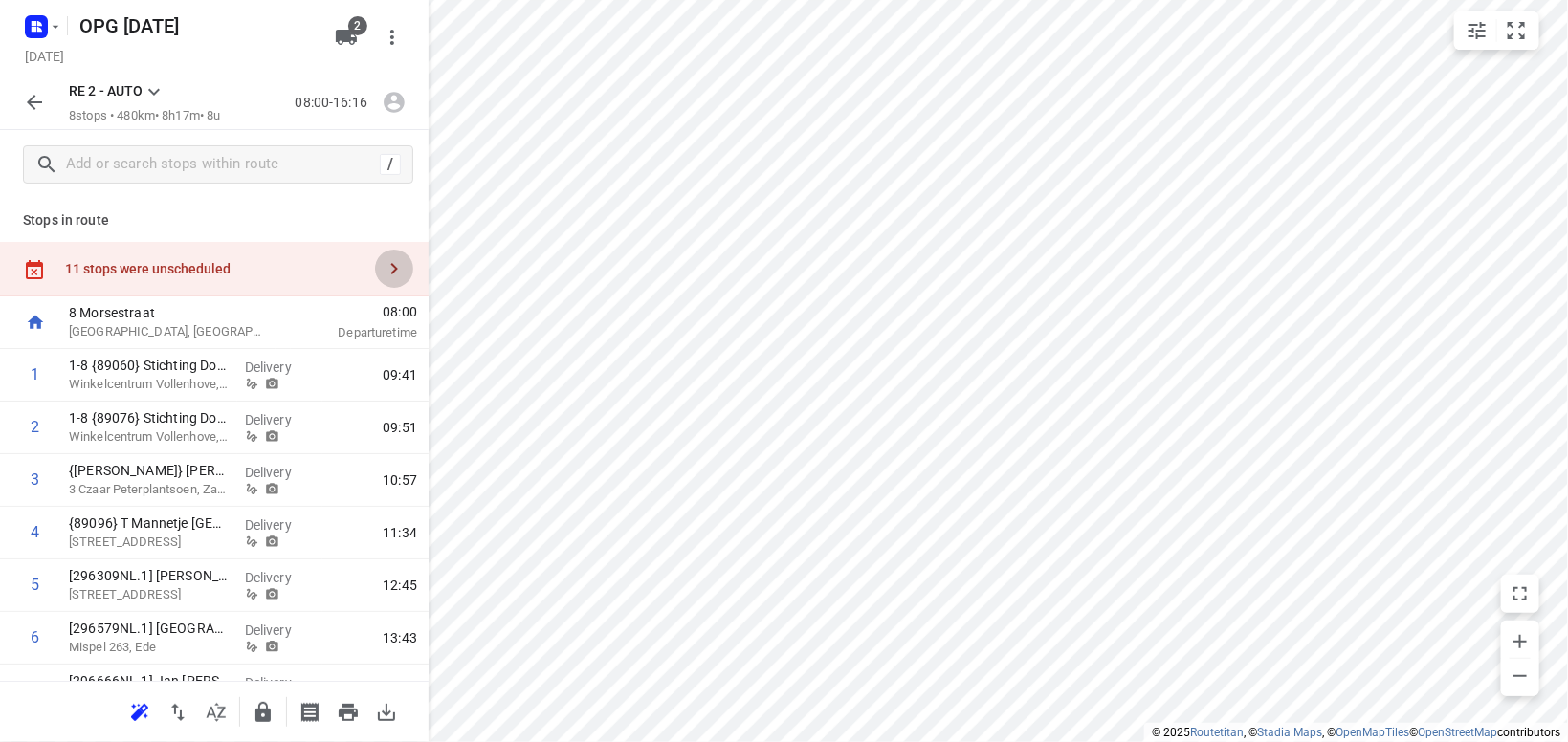 click 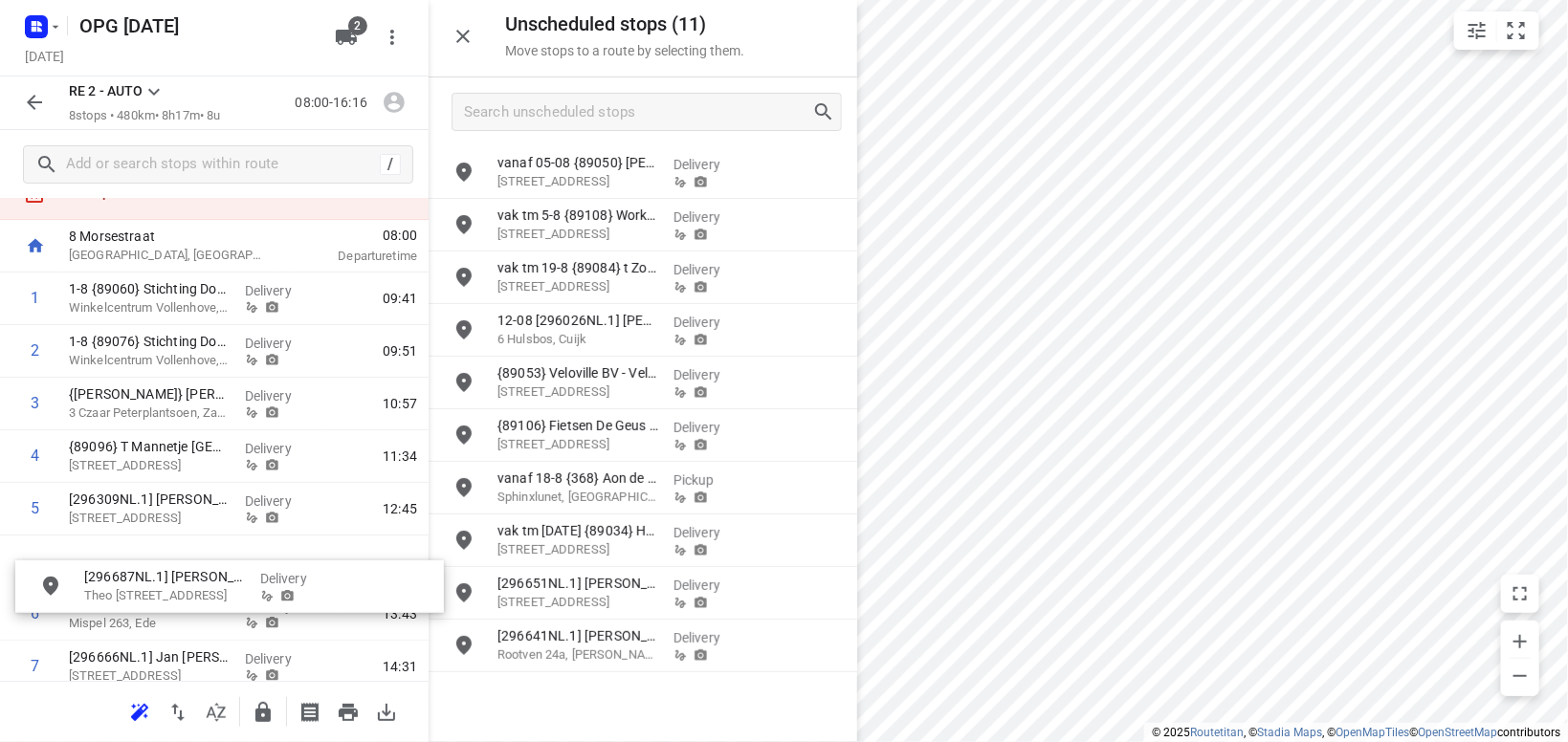 scroll, scrollTop: 94, scrollLeft: 0, axis: vertical 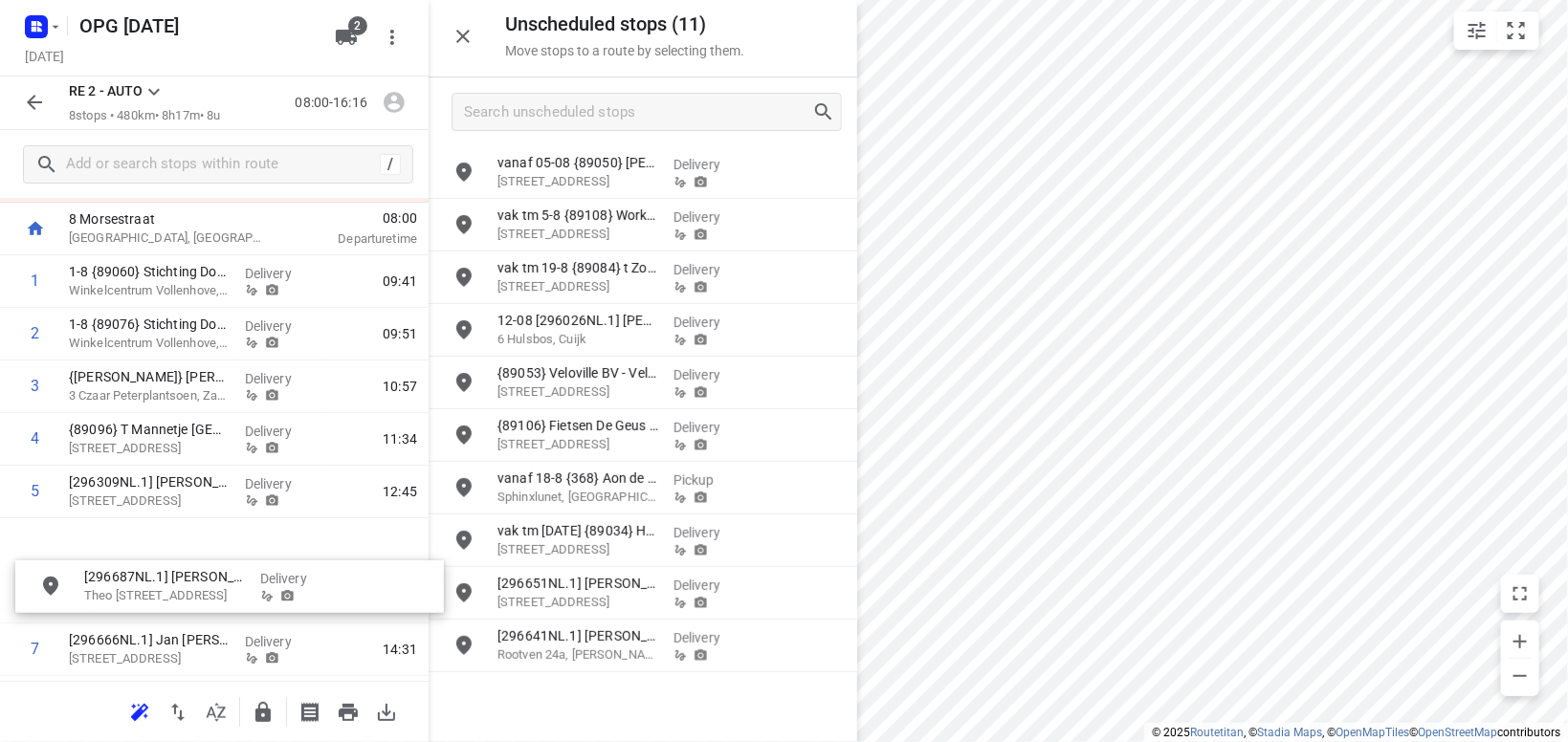 drag, startPoint x: 582, startPoint y: 598, endPoint x: 159, endPoint y: 579, distance: 423.4265 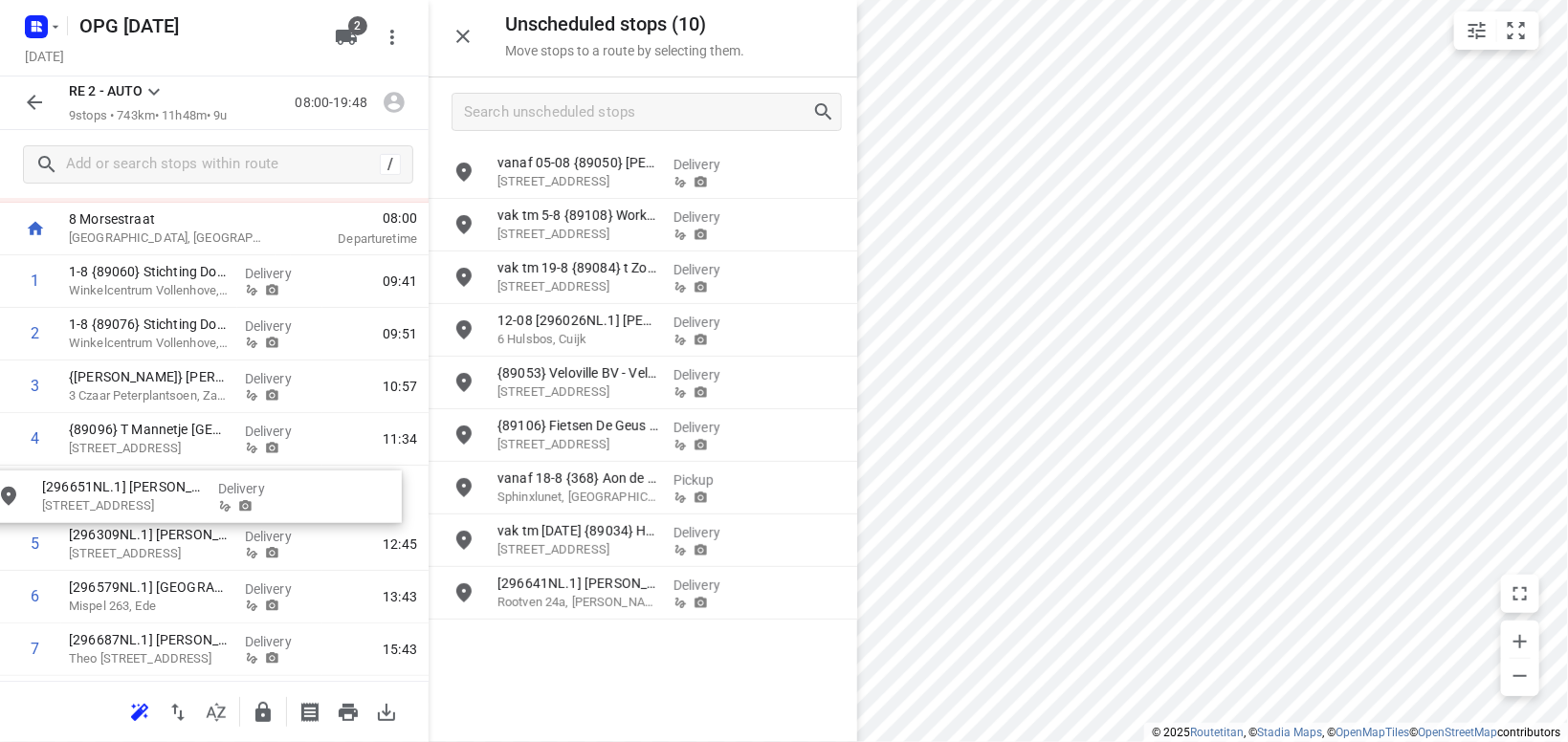 drag, startPoint x: 587, startPoint y: 584, endPoint x: 107, endPoint y: 484, distance: 490.306 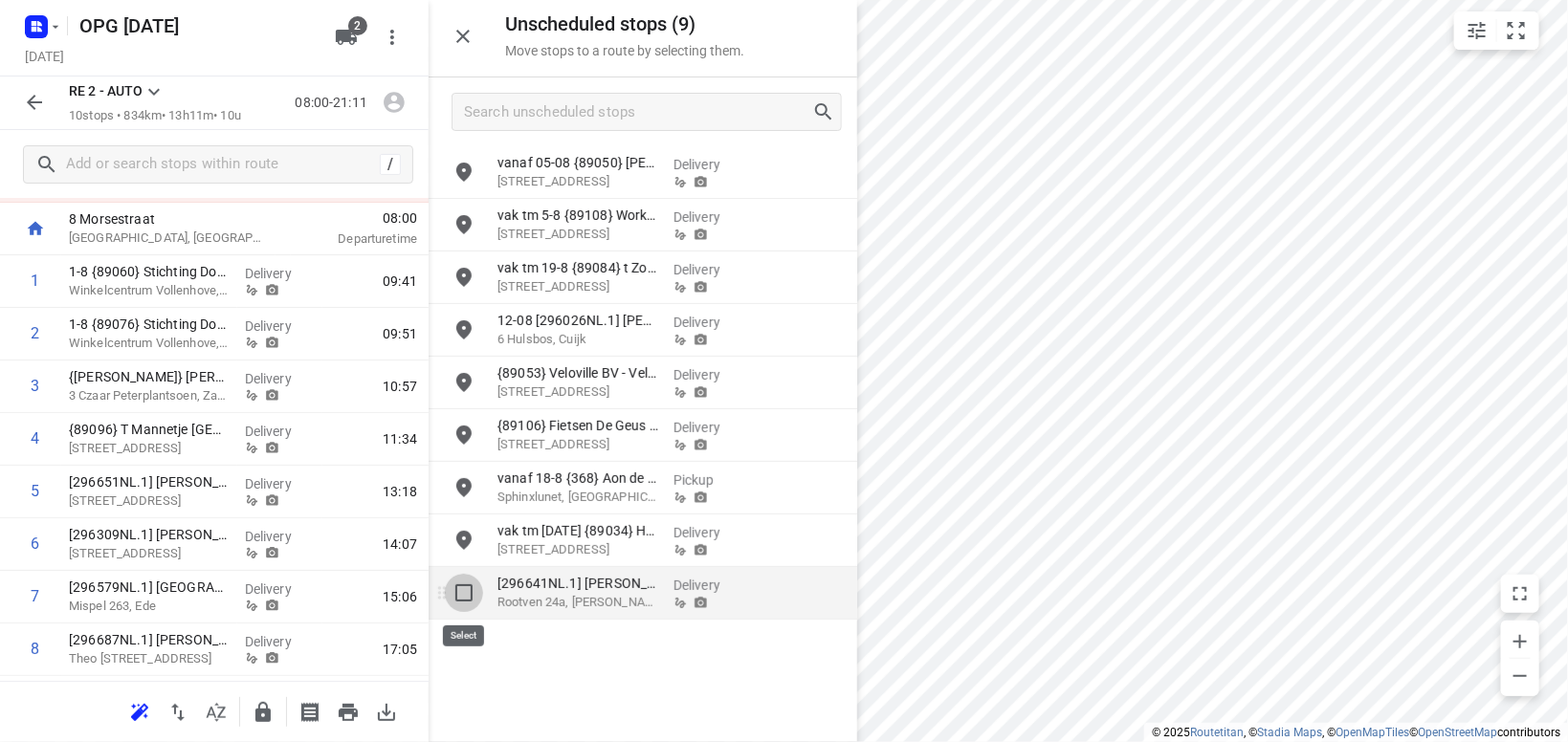 click at bounding box center [464, 593] 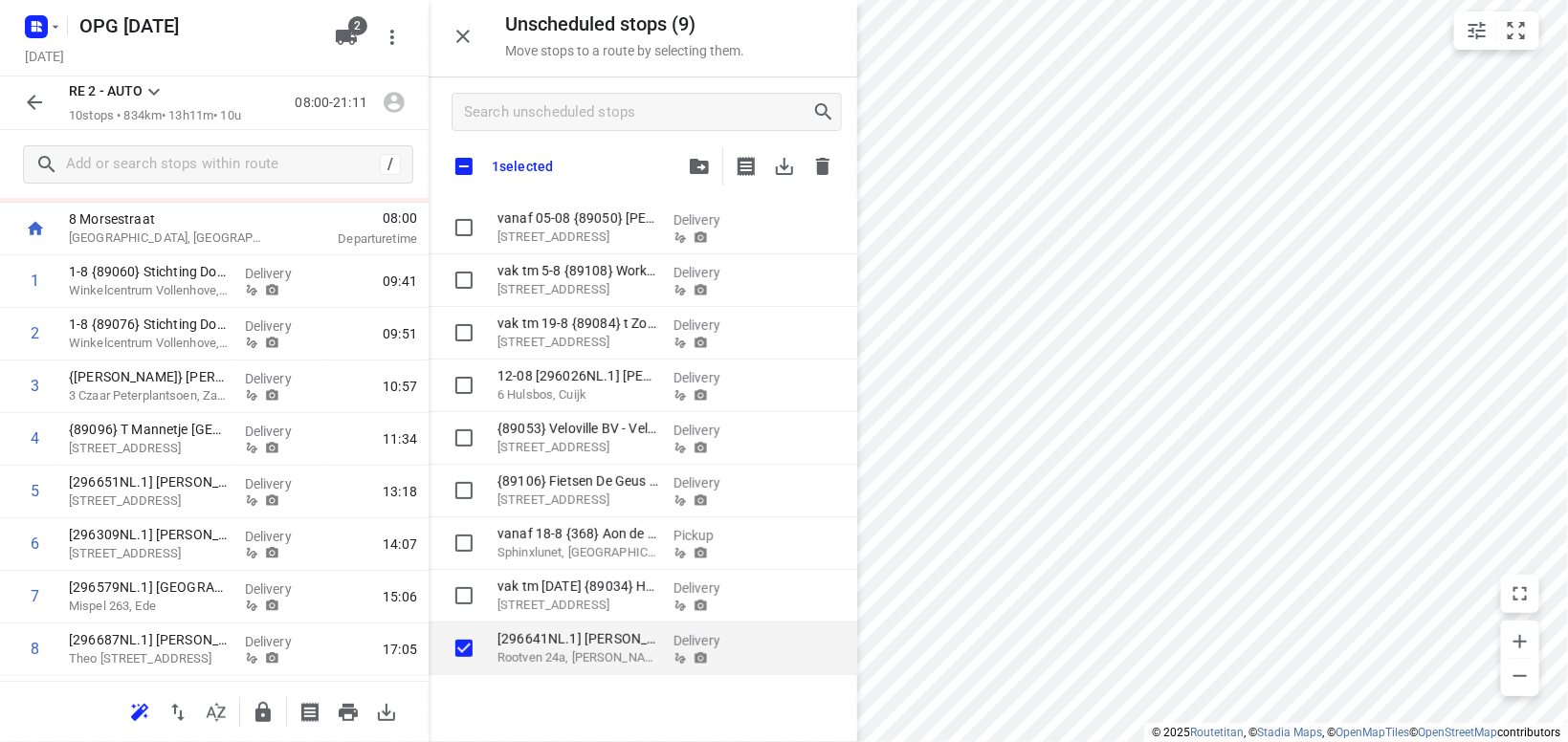 checkbox on "true" 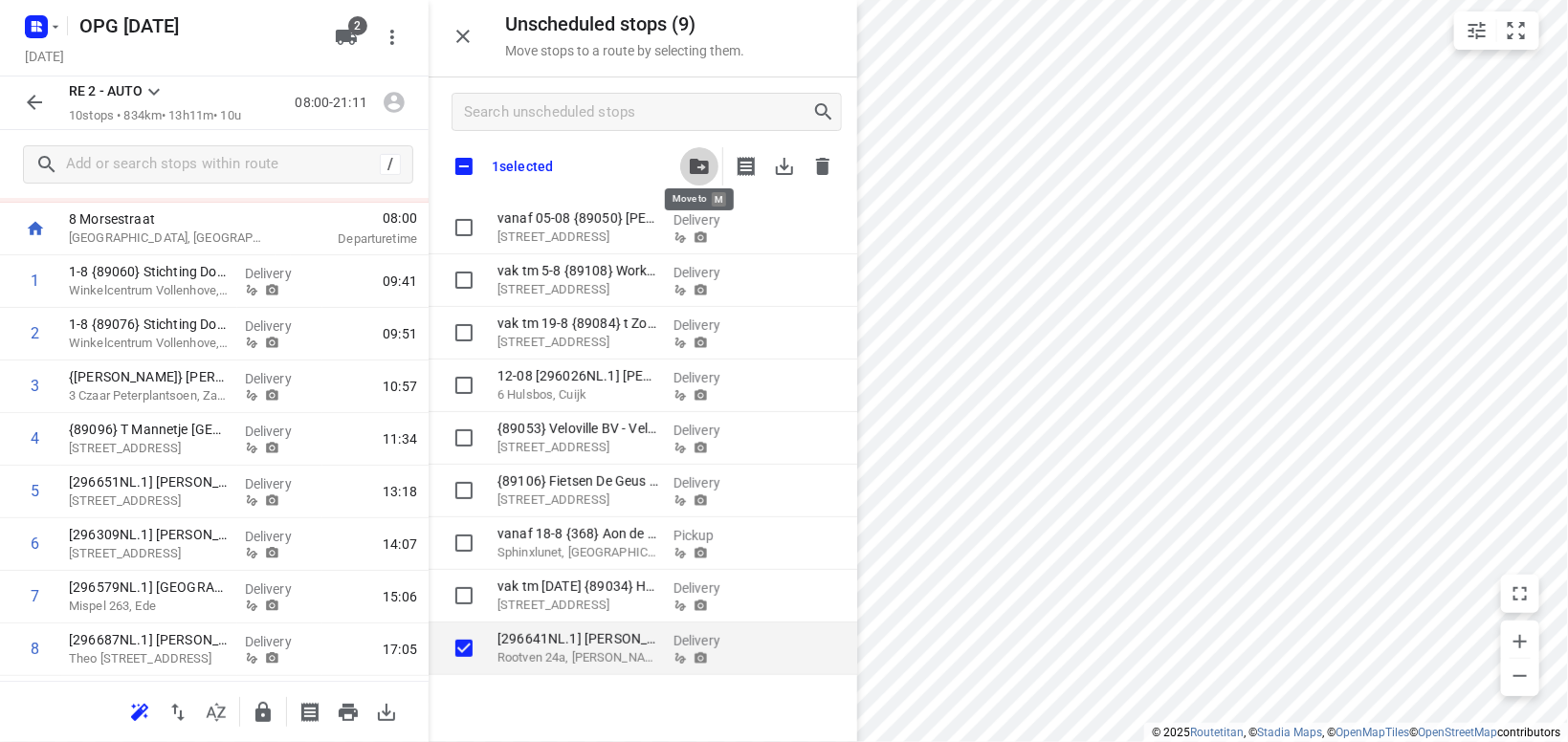 click 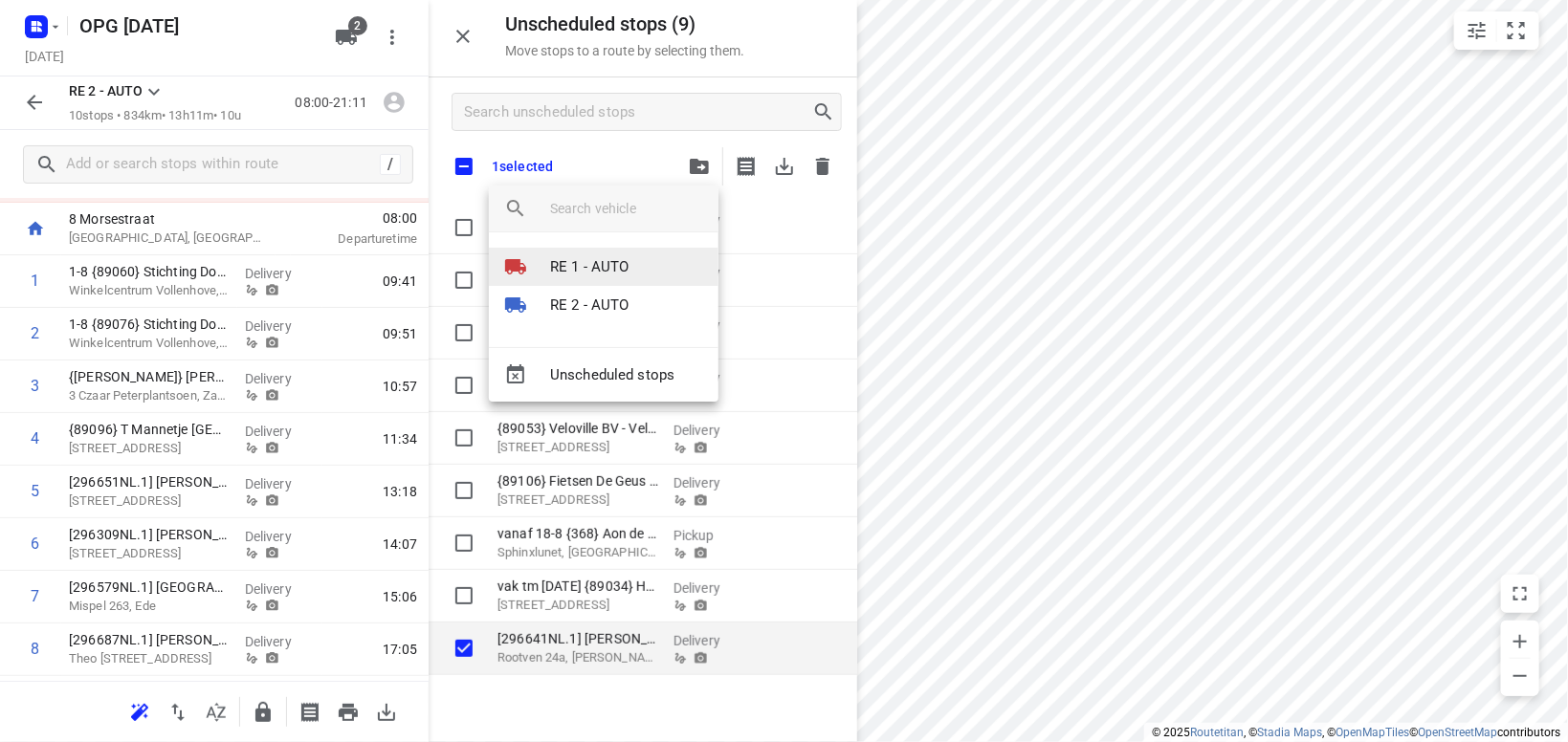 click on "RE 1 - AUTO" at bounding box center (589, 267) 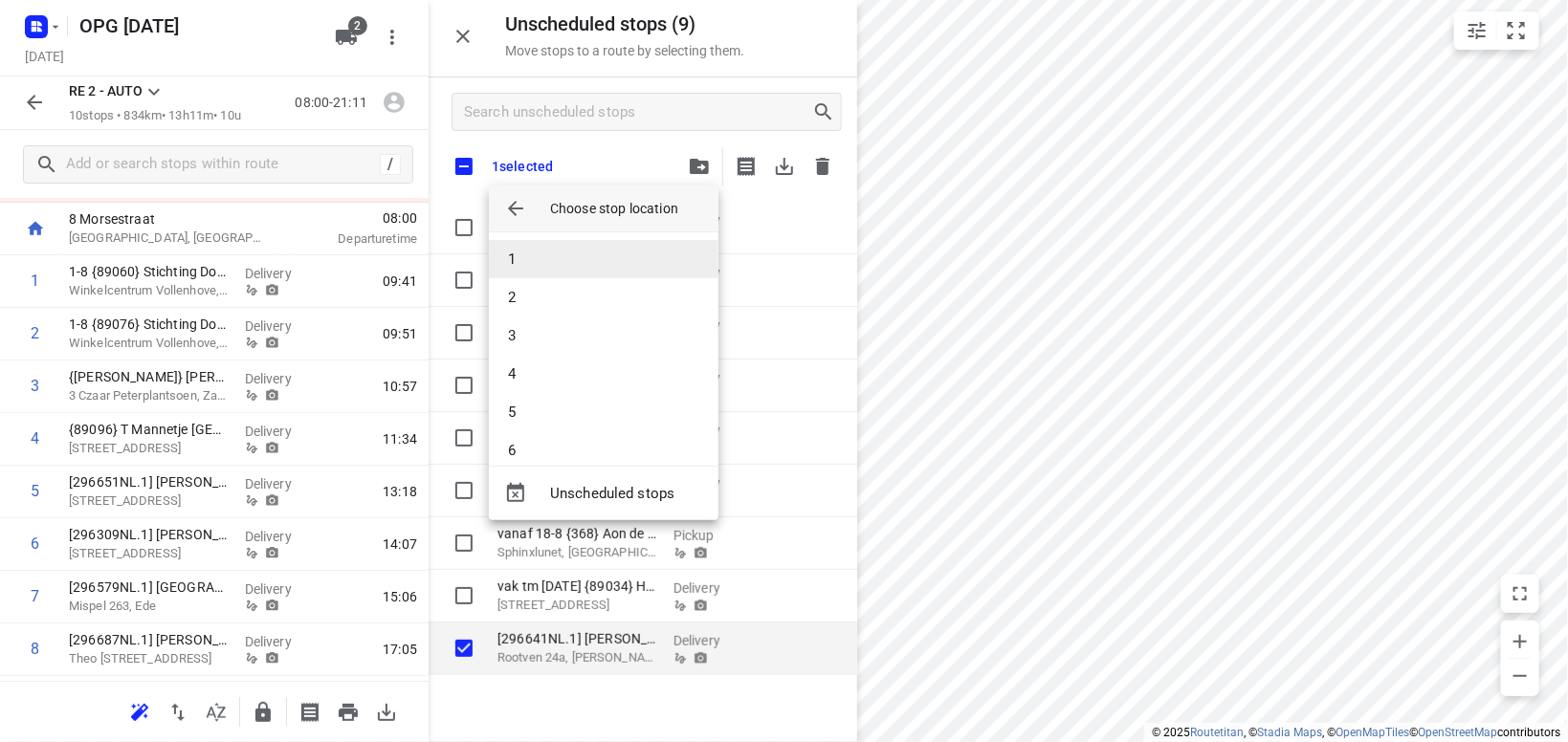 click on "1" at bounding box center (604, 259) 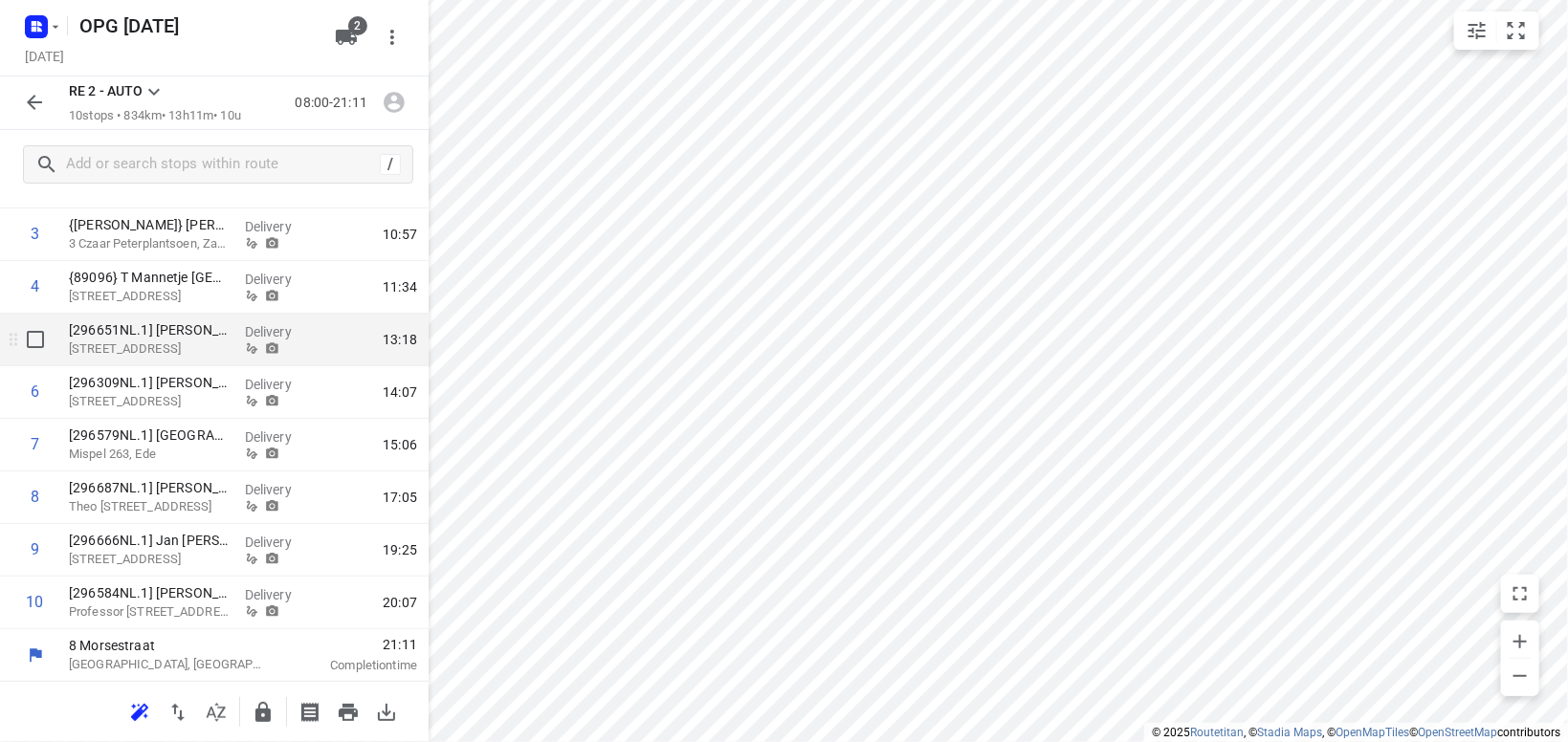 scroll, scrollTop: 0, scrollLeft: 0, axis: both 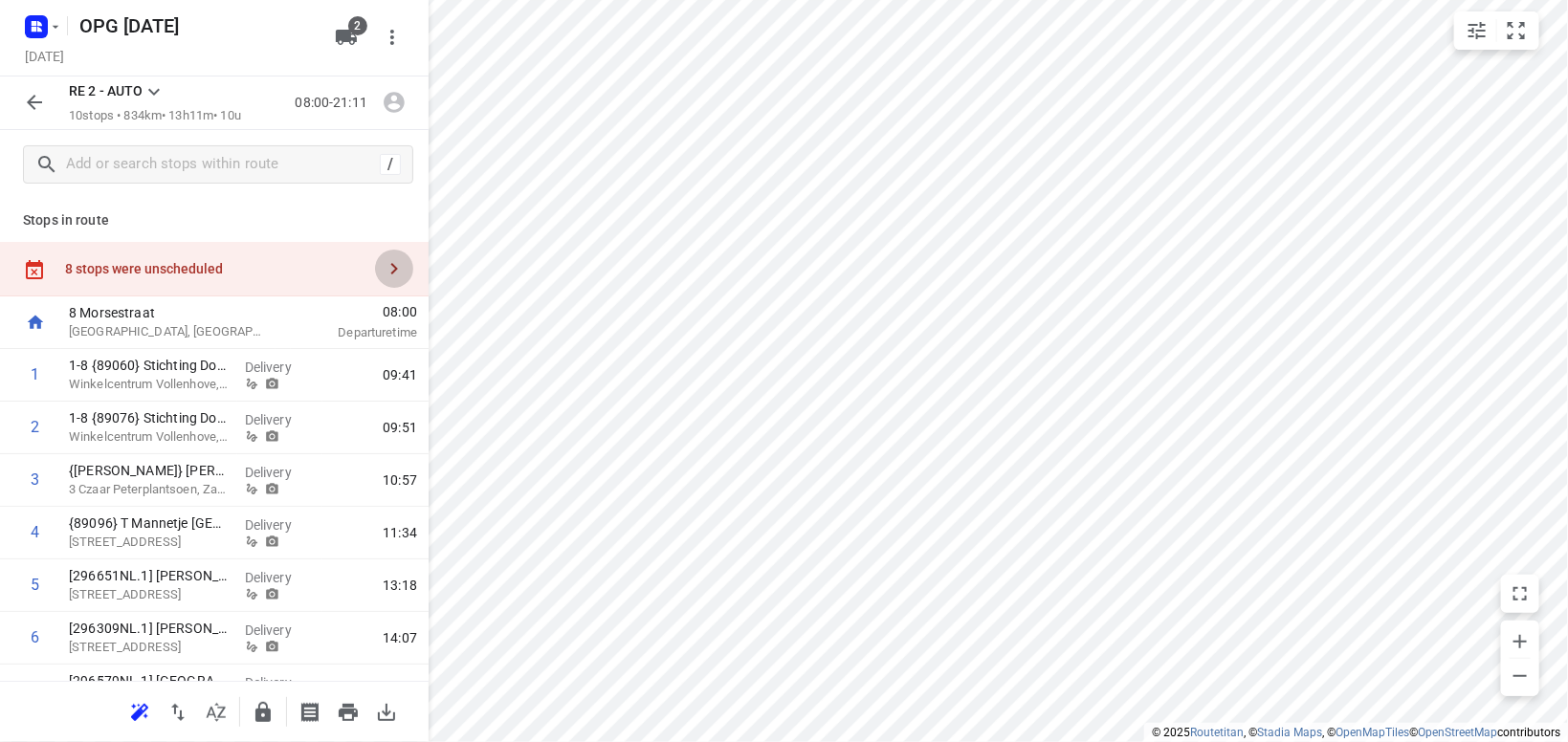 click 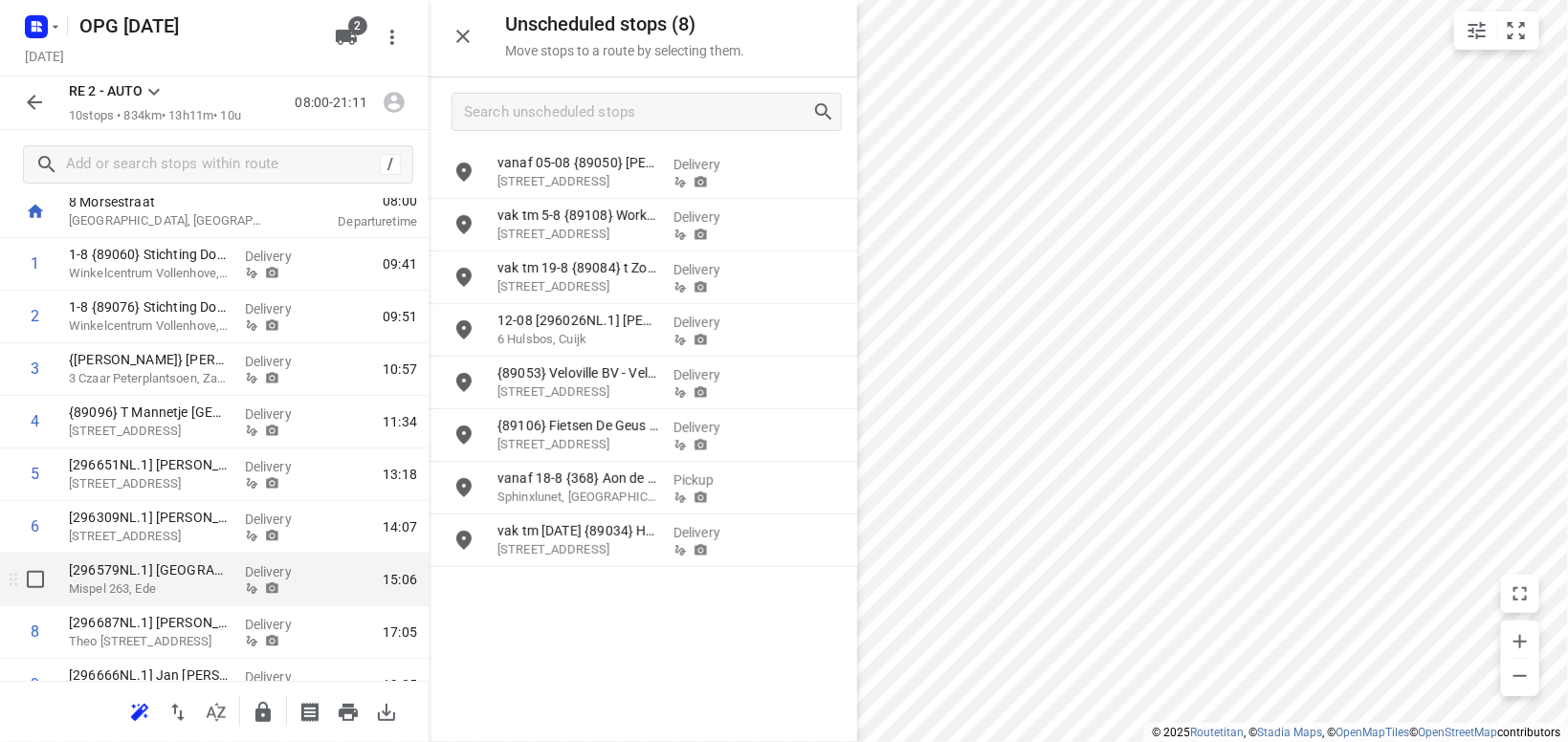 scroll, scrollTop: 246, scrollLeft: 0, axis: vertical 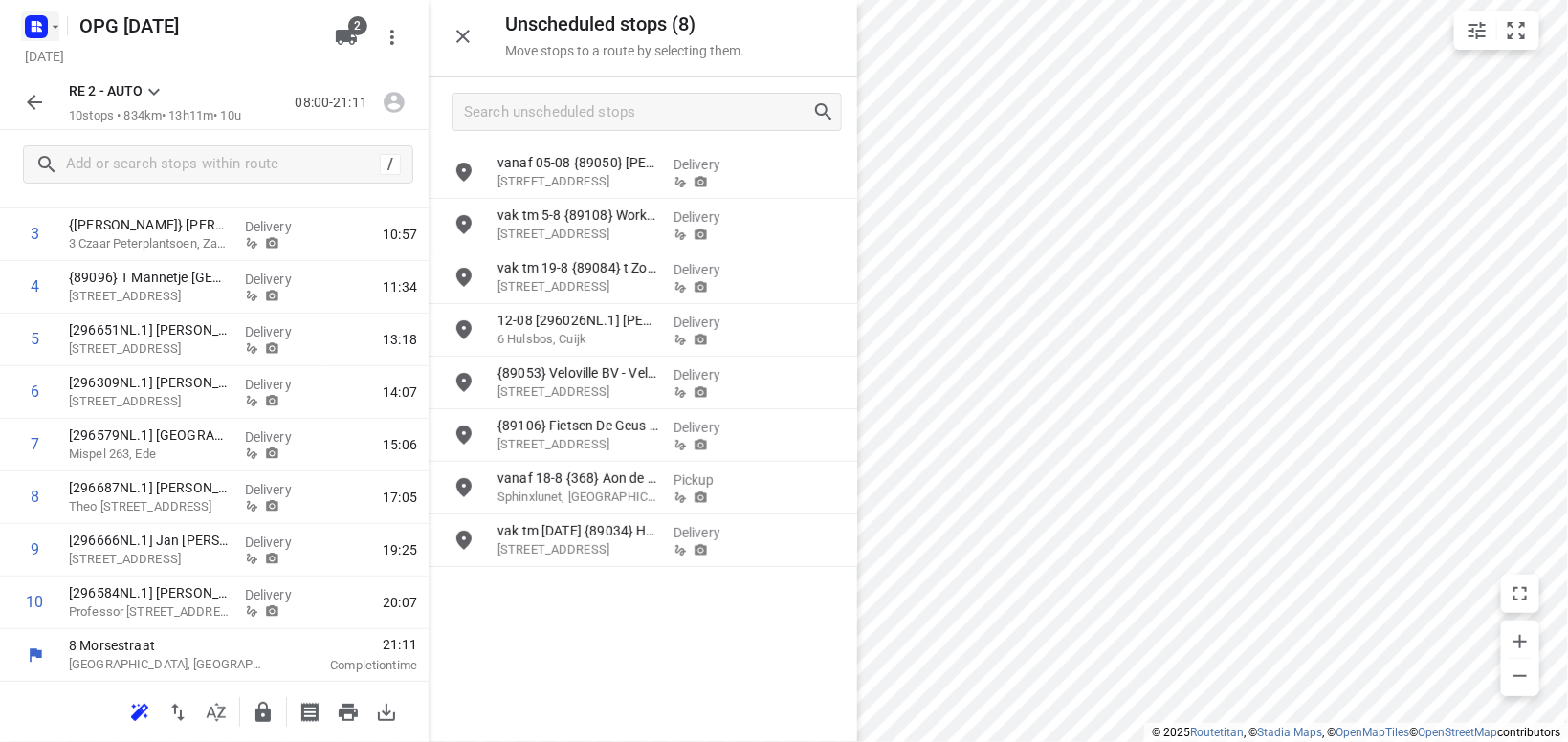 click 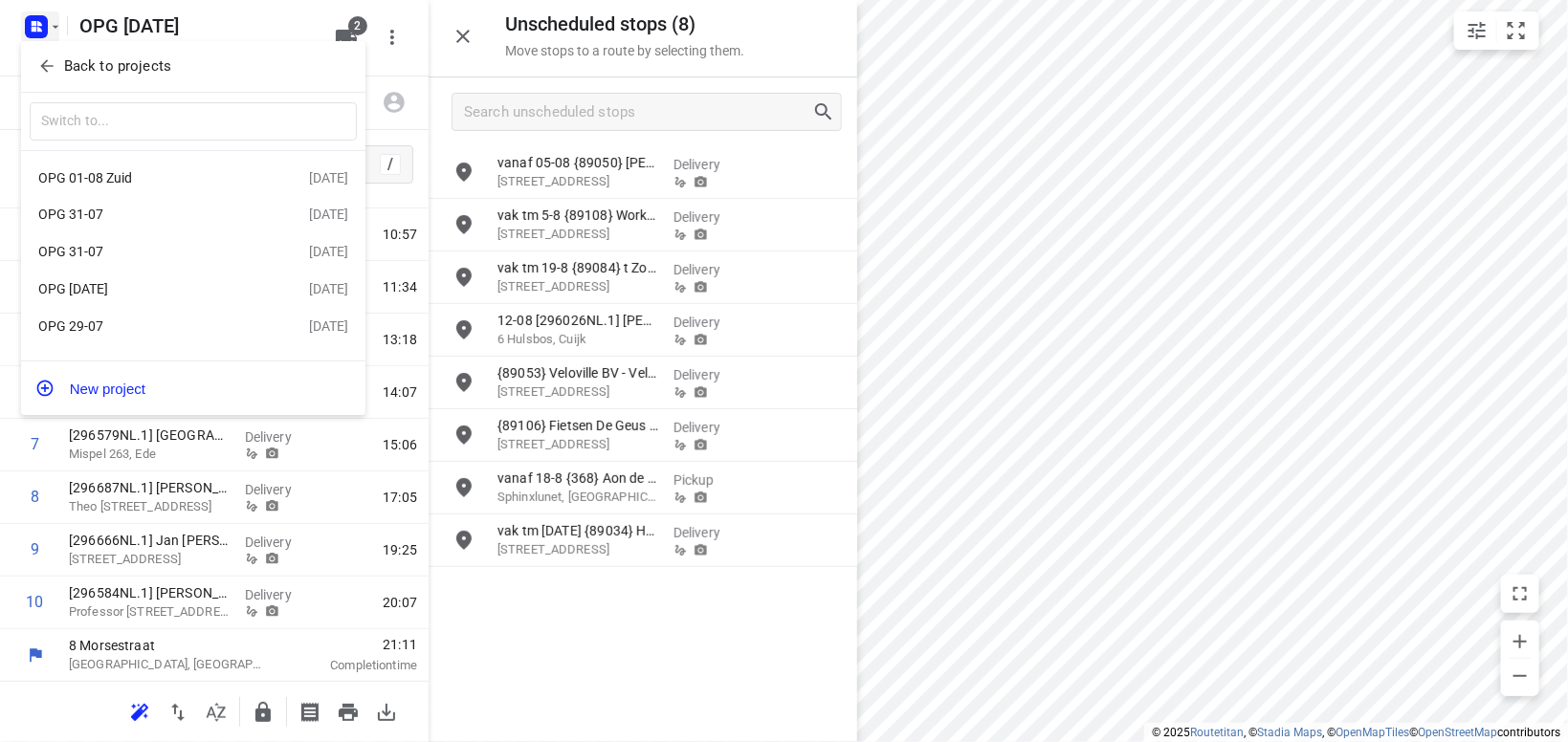 click on "OPG 31-07" at bounding box center (148, 251) 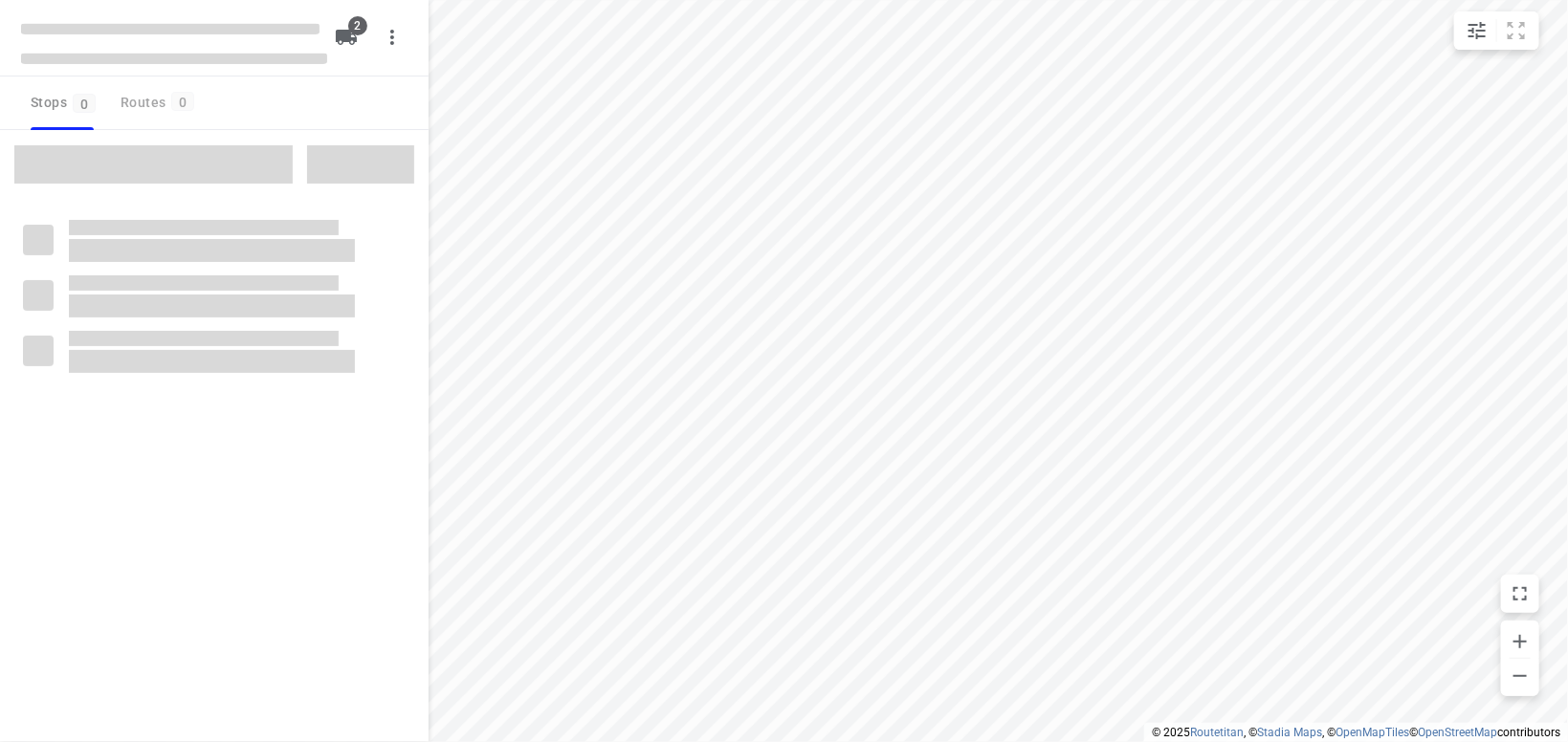 type on "distance" 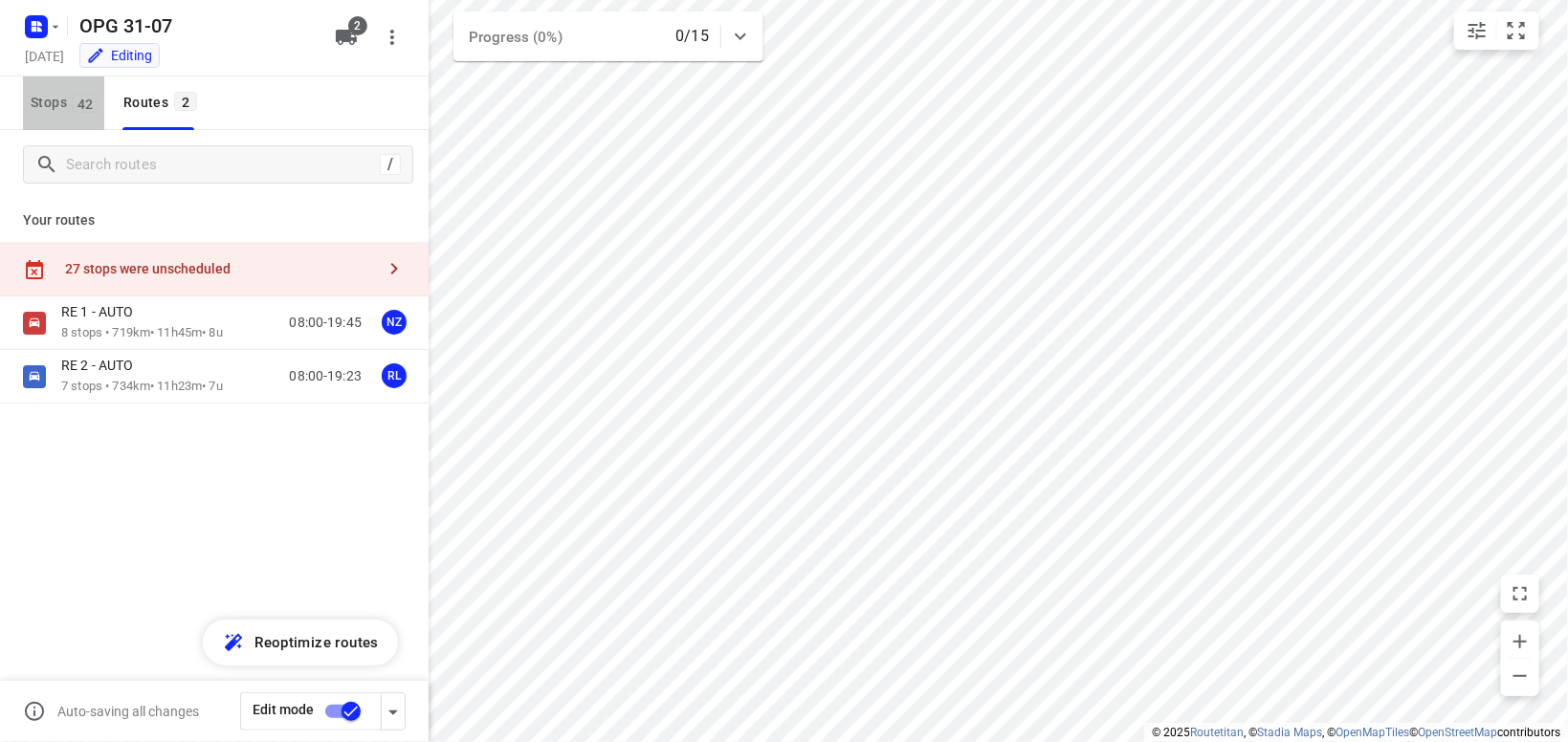 click on "42" at bounding box center [85, 103] 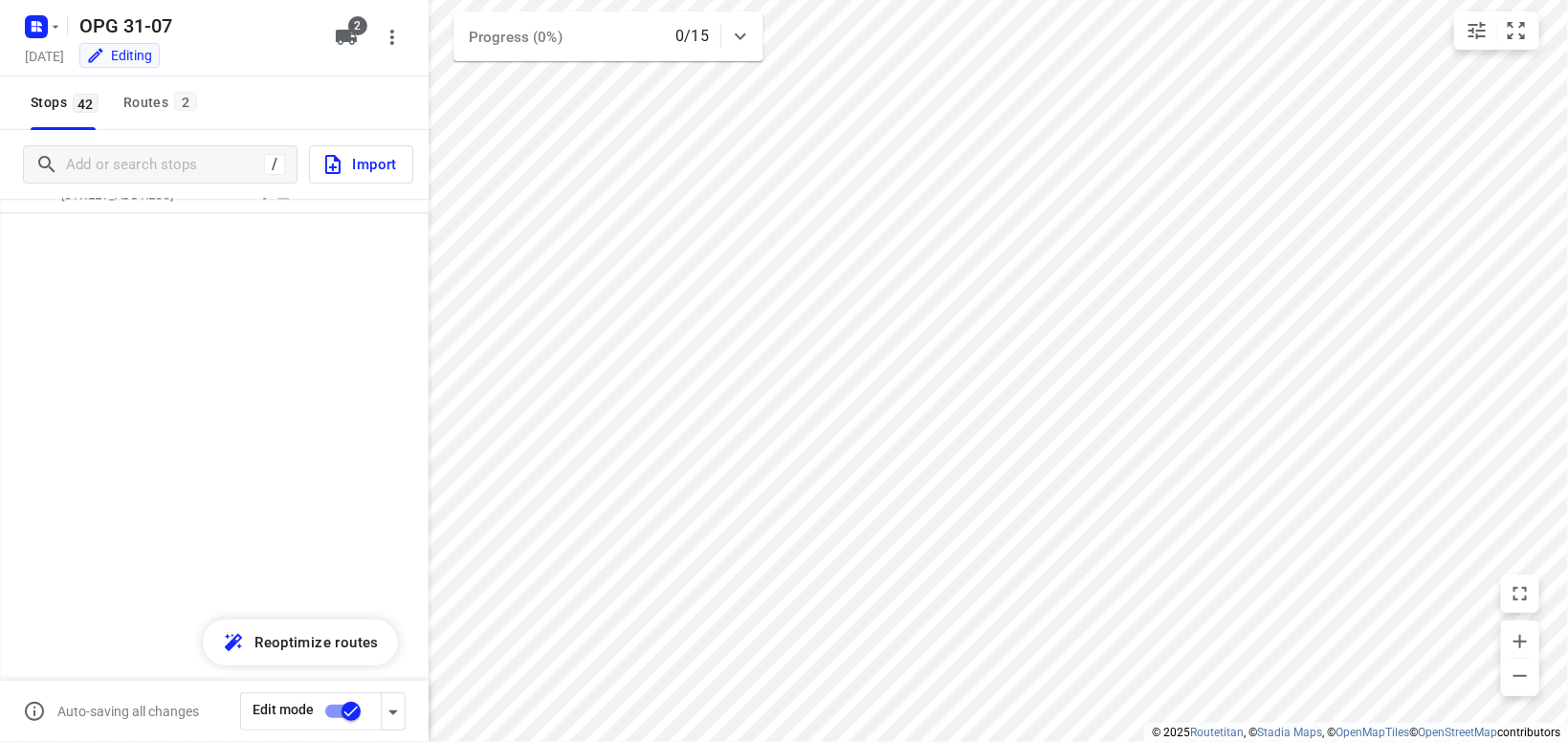 scroll, scrollTop: 1393, scrollLeft: 0, axis: vertical 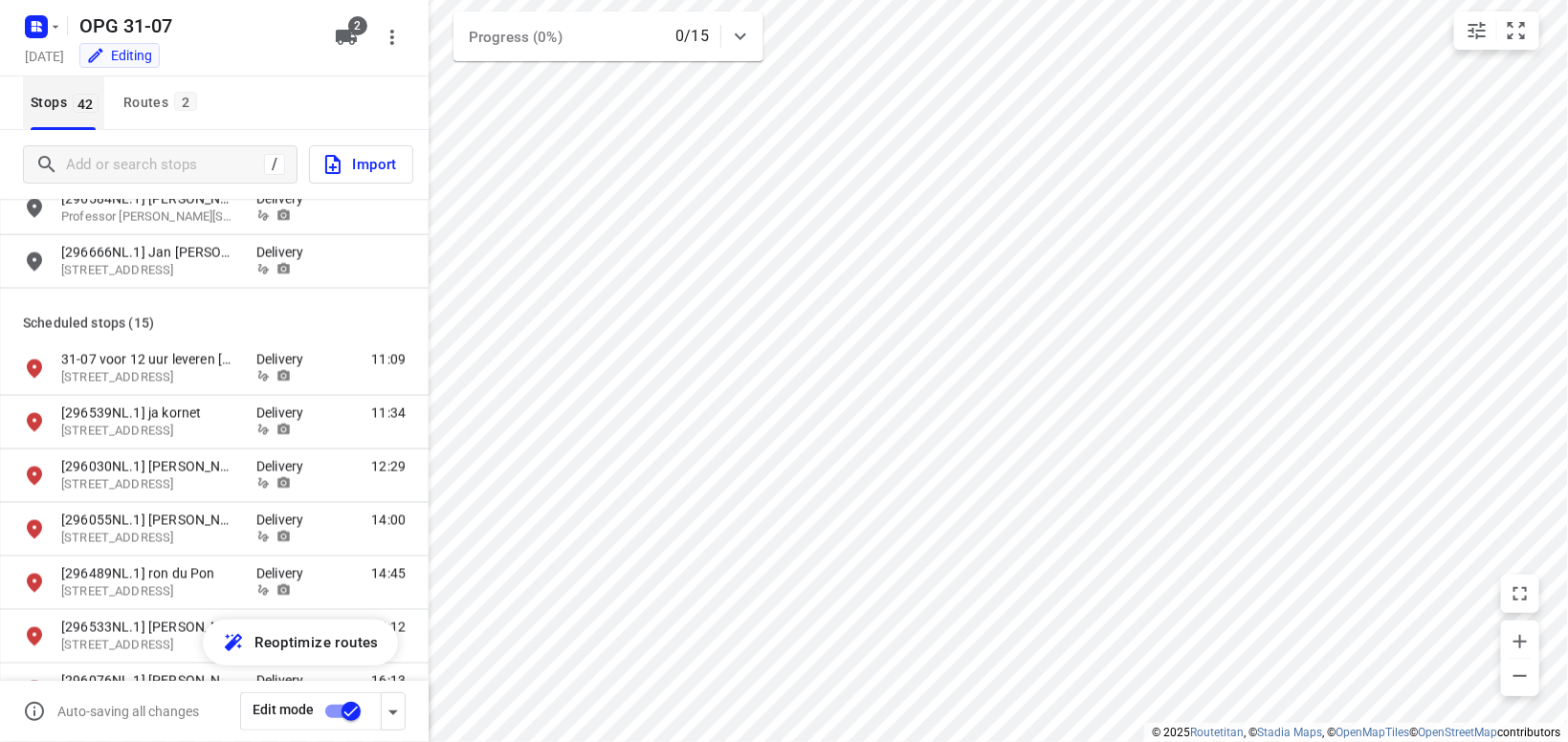 click on "42" at bounding box center (85, 103) 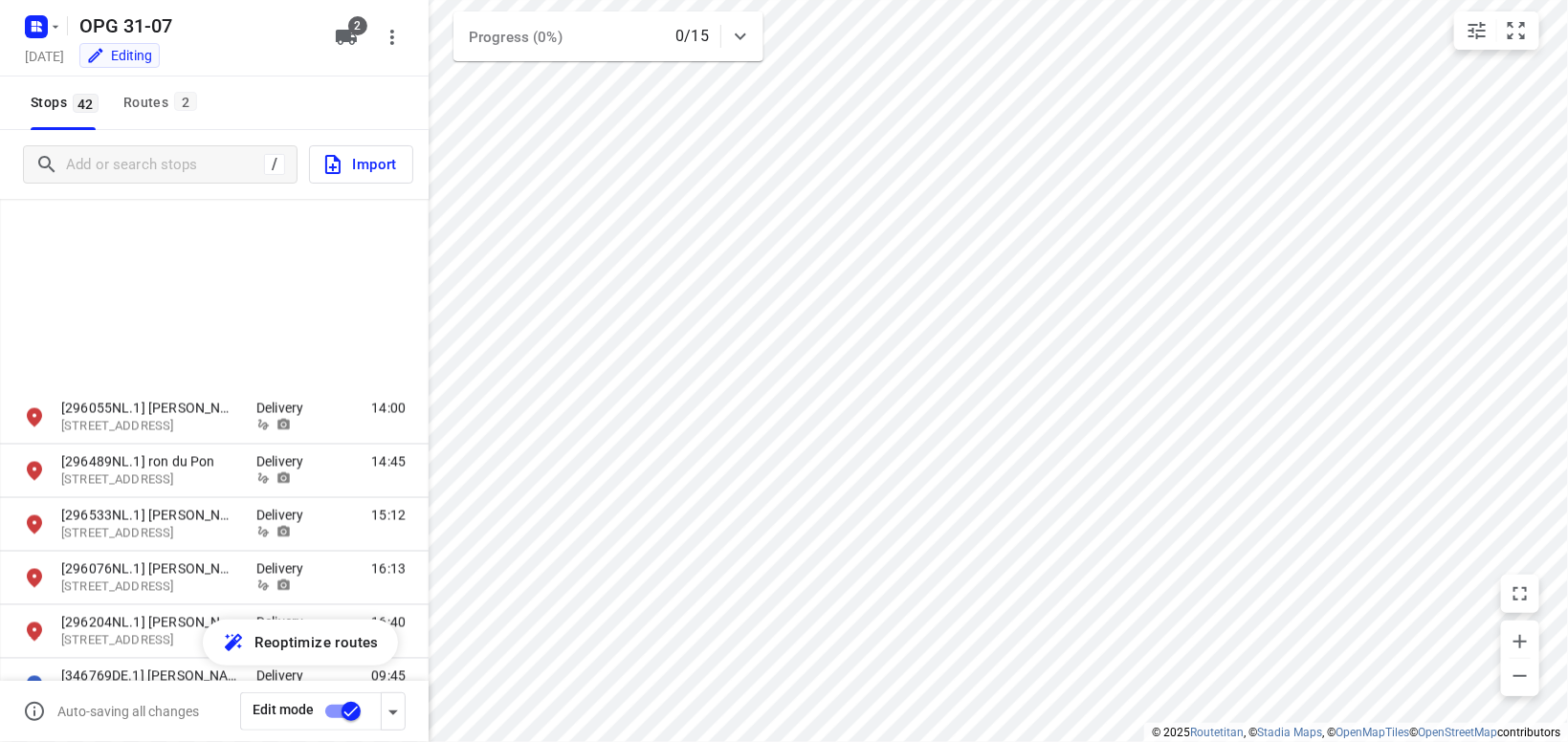 scroll, scrollTop: 1951, scrollLeft: 0, axis: vertical 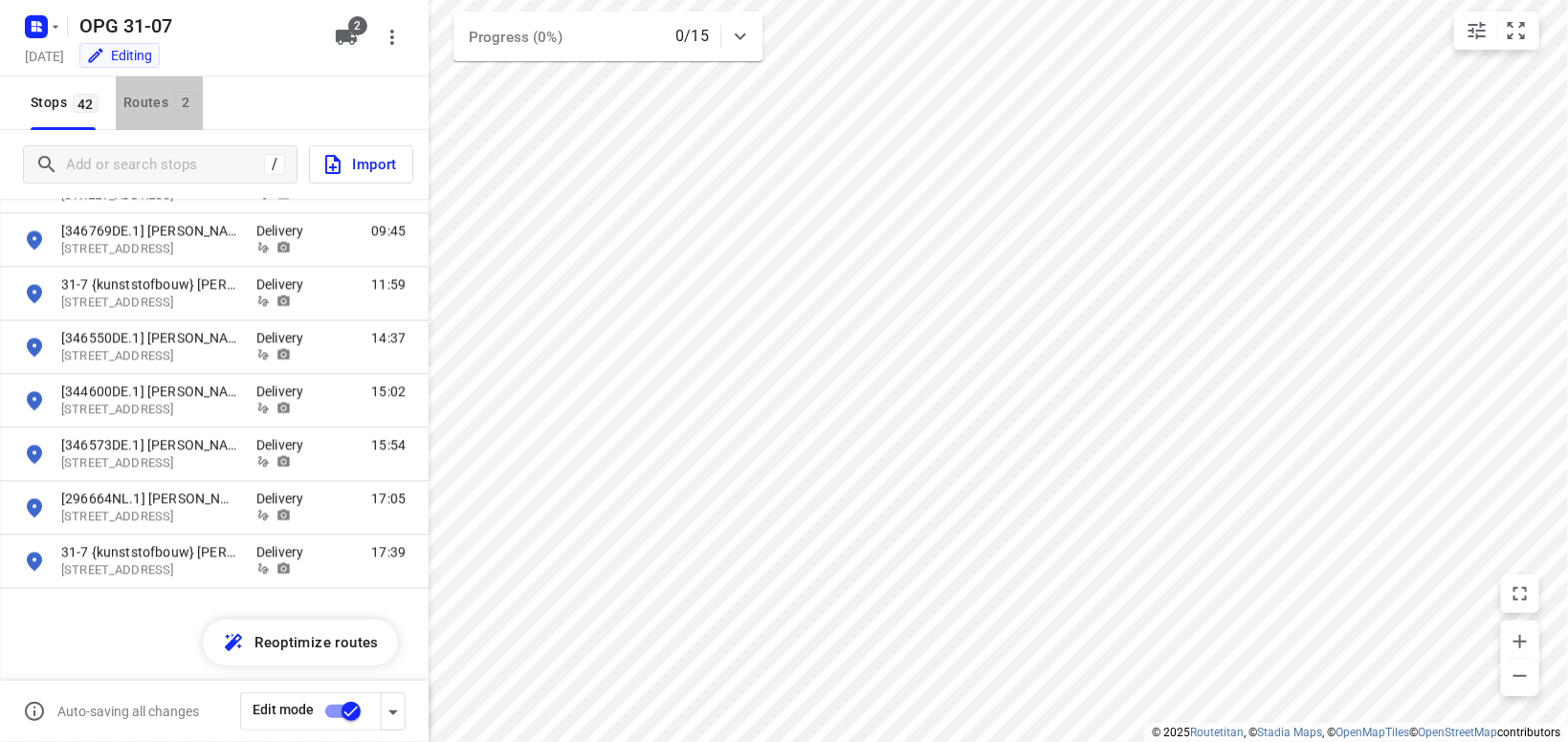 click on "Routes 2" at bounding box center [163, 102] 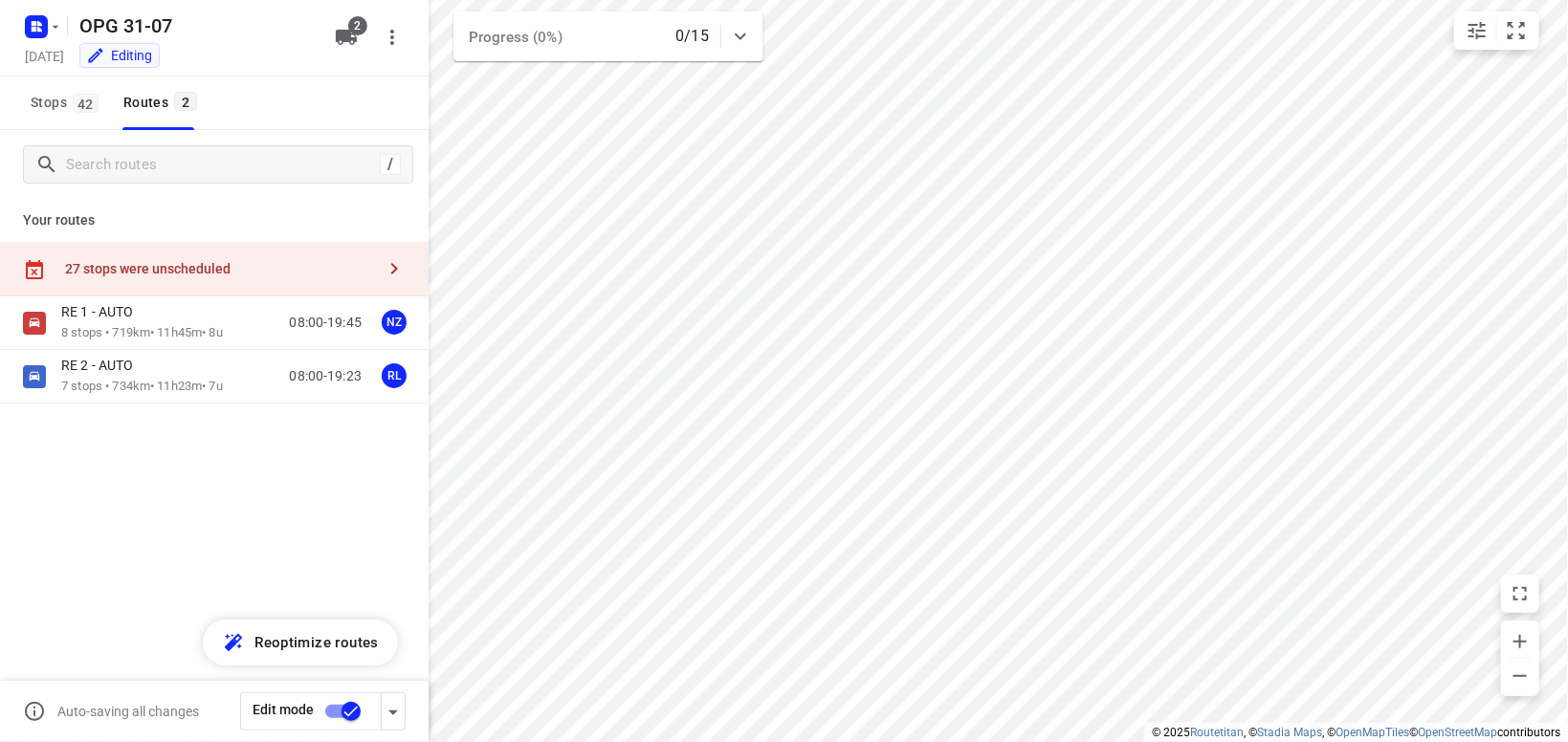 click at bounding box center (351, 711) 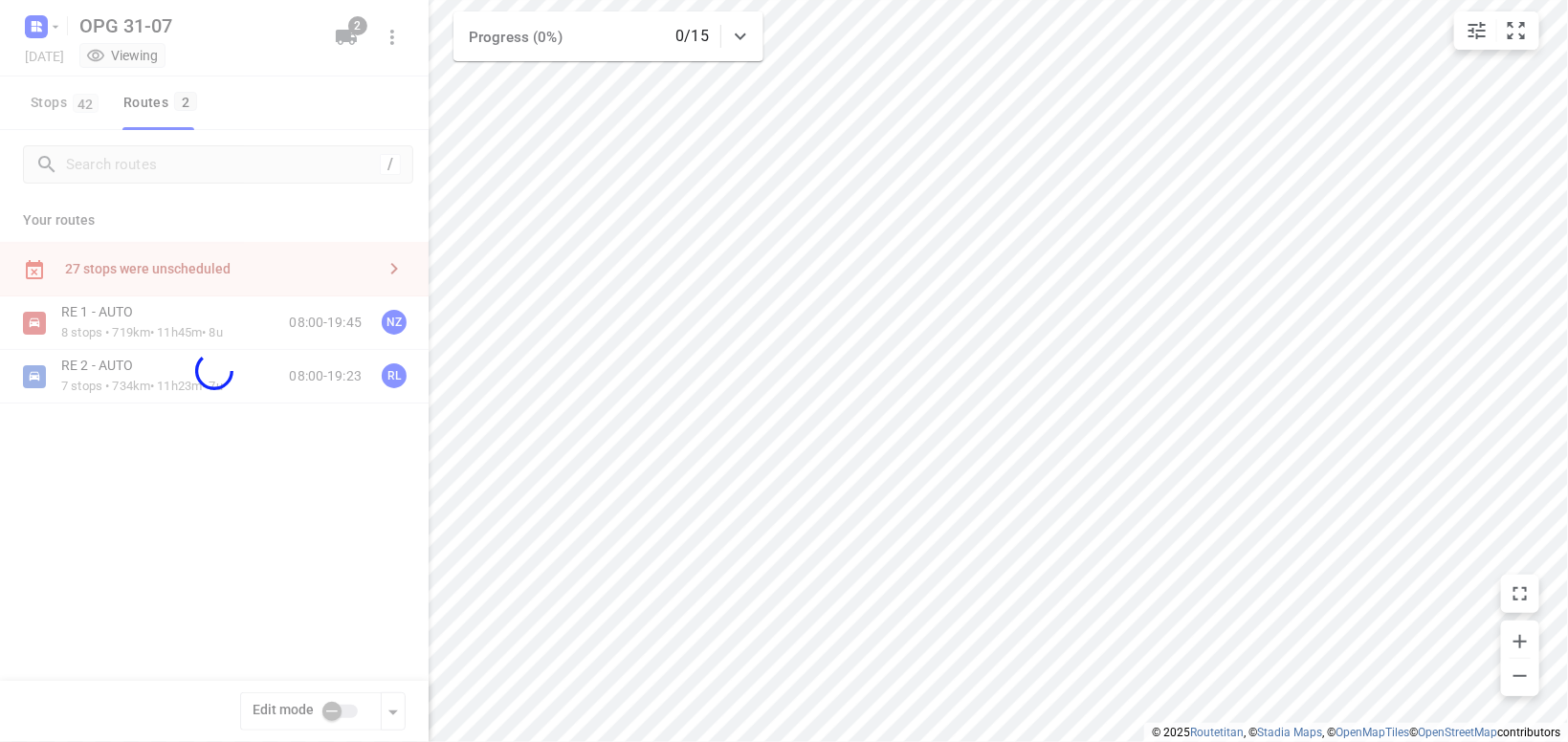 checkbox on "false" 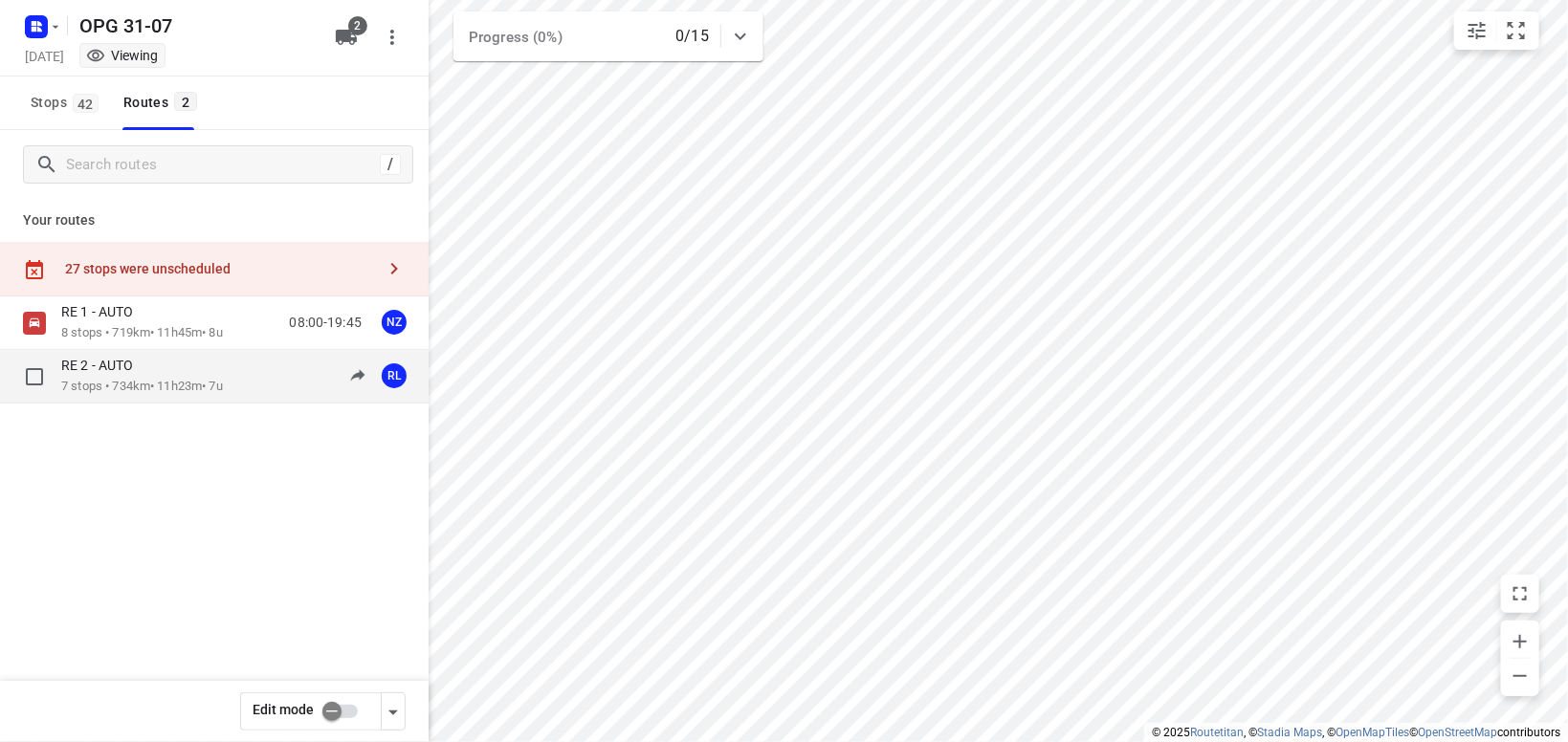 click on "7   stops •   734km  •   11h23m  • 7u" at bounding box center (142, 386) 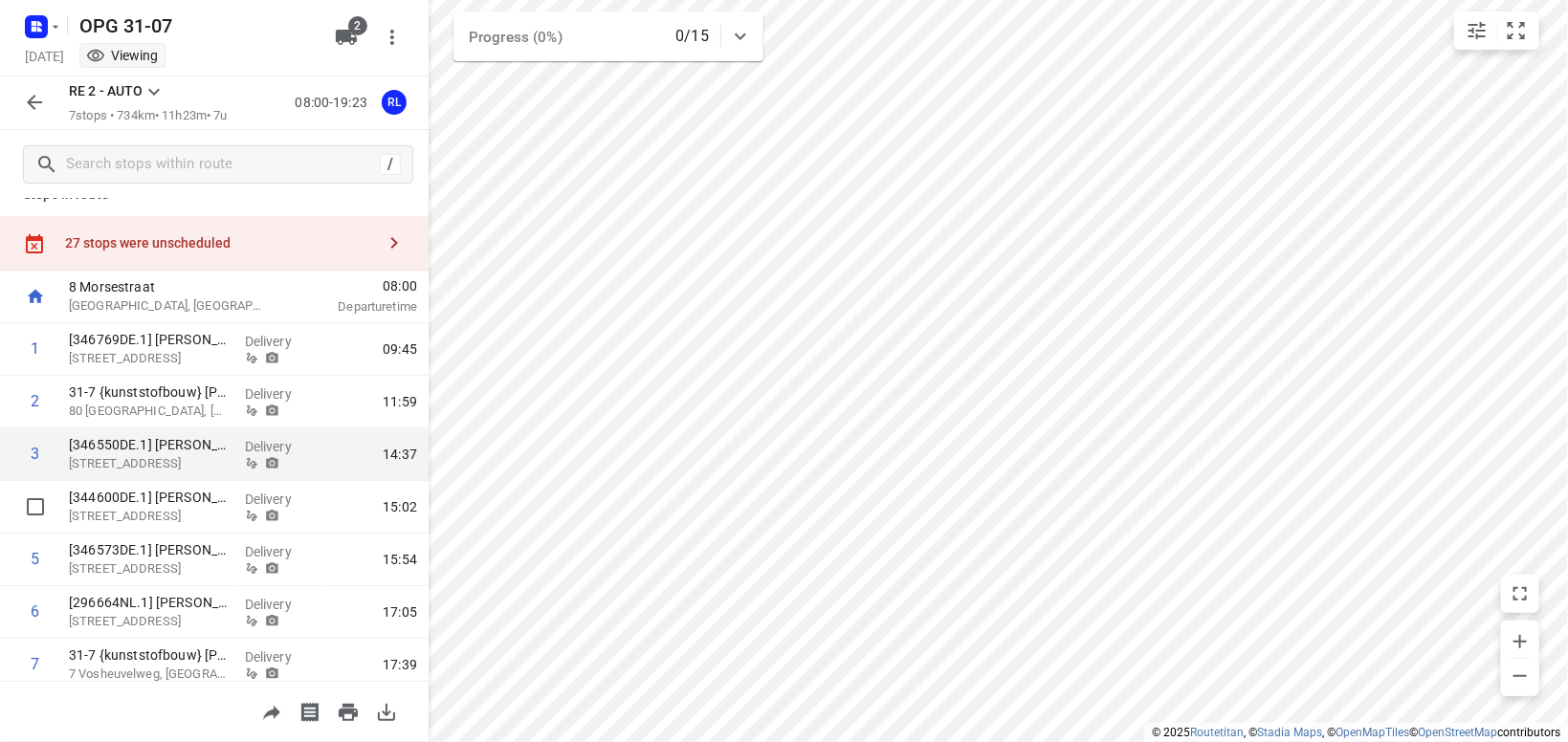 scroll, scrollTop: 0, scrollLeft: 0, axis: both 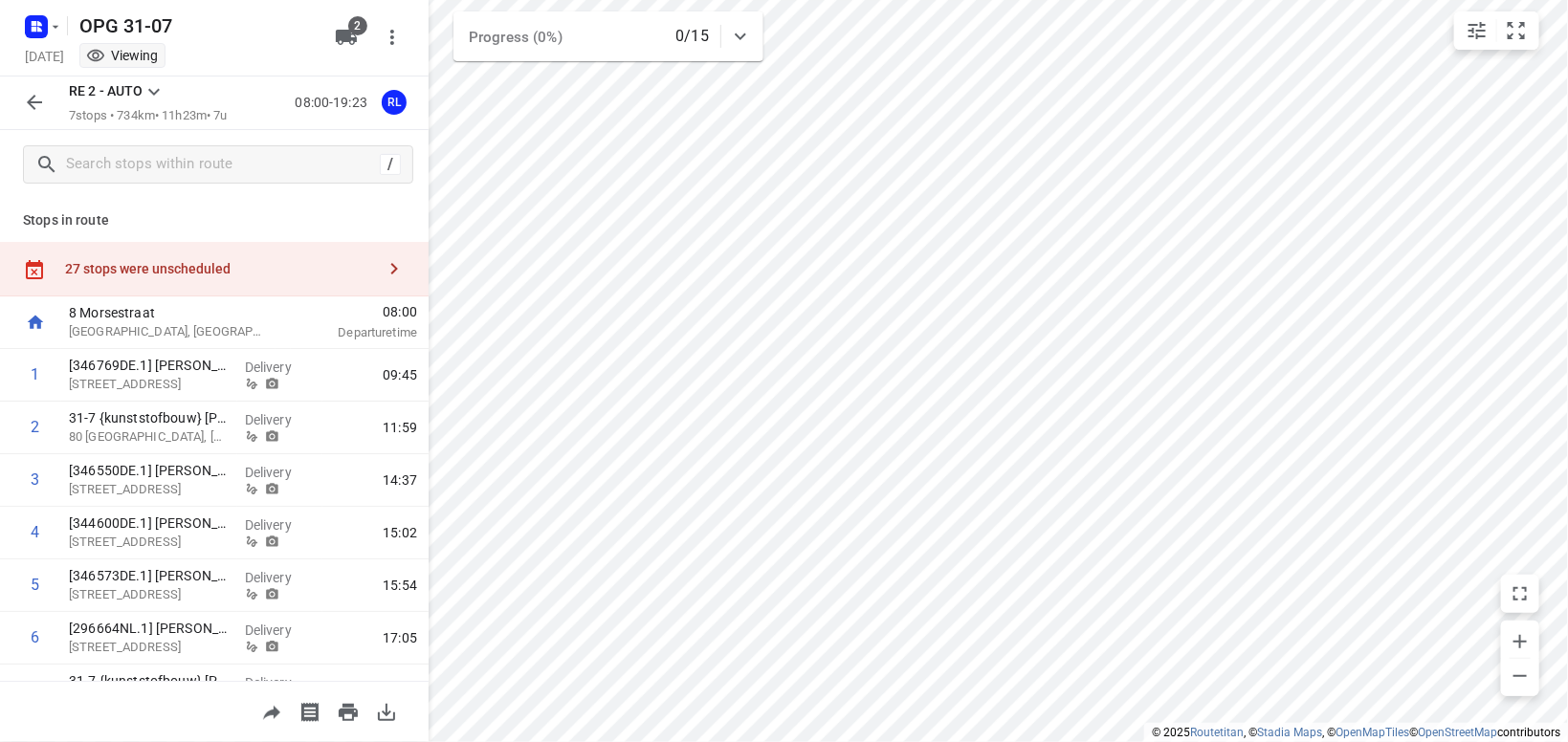 click 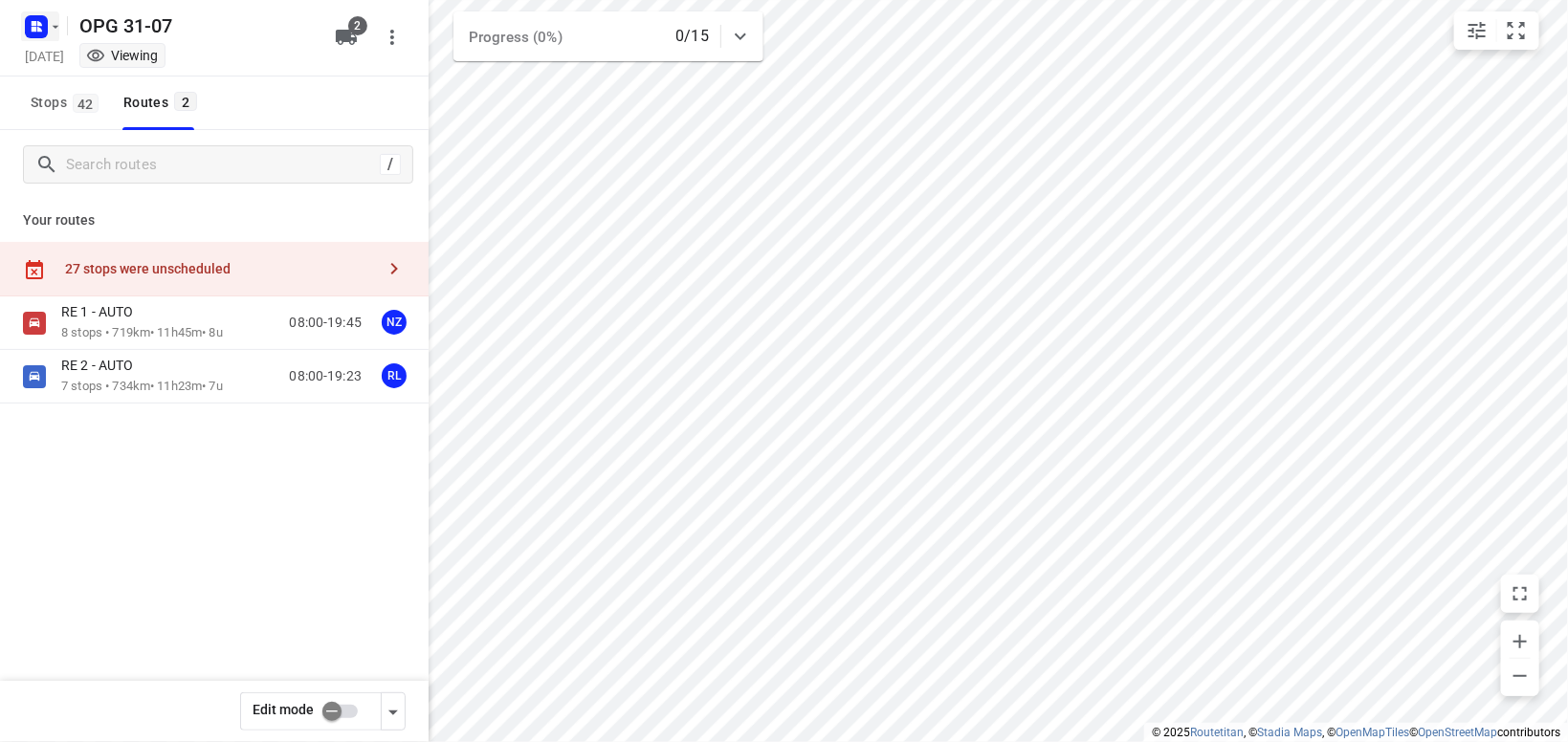 click 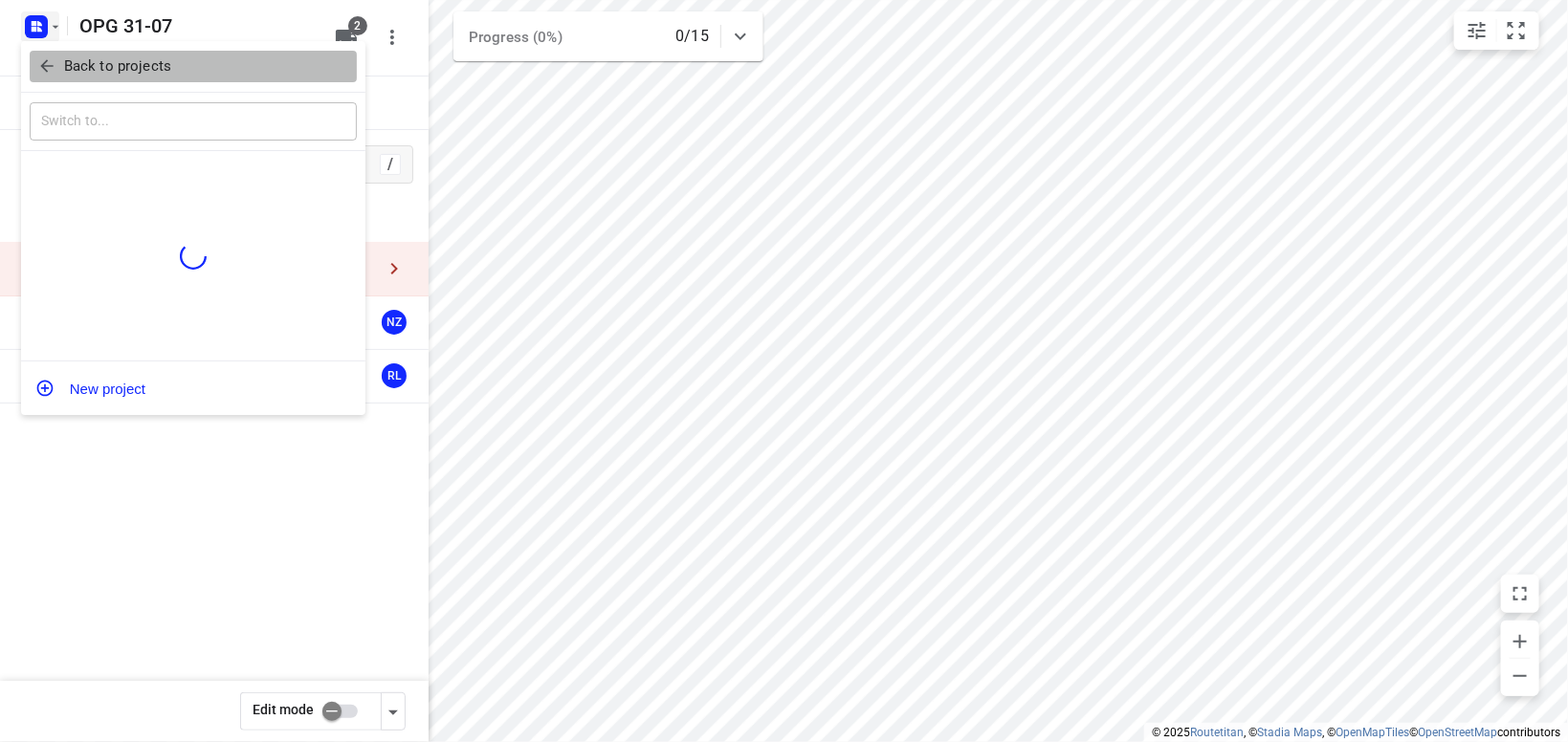 click on "Back to projects" at bounding box center [118, 66] 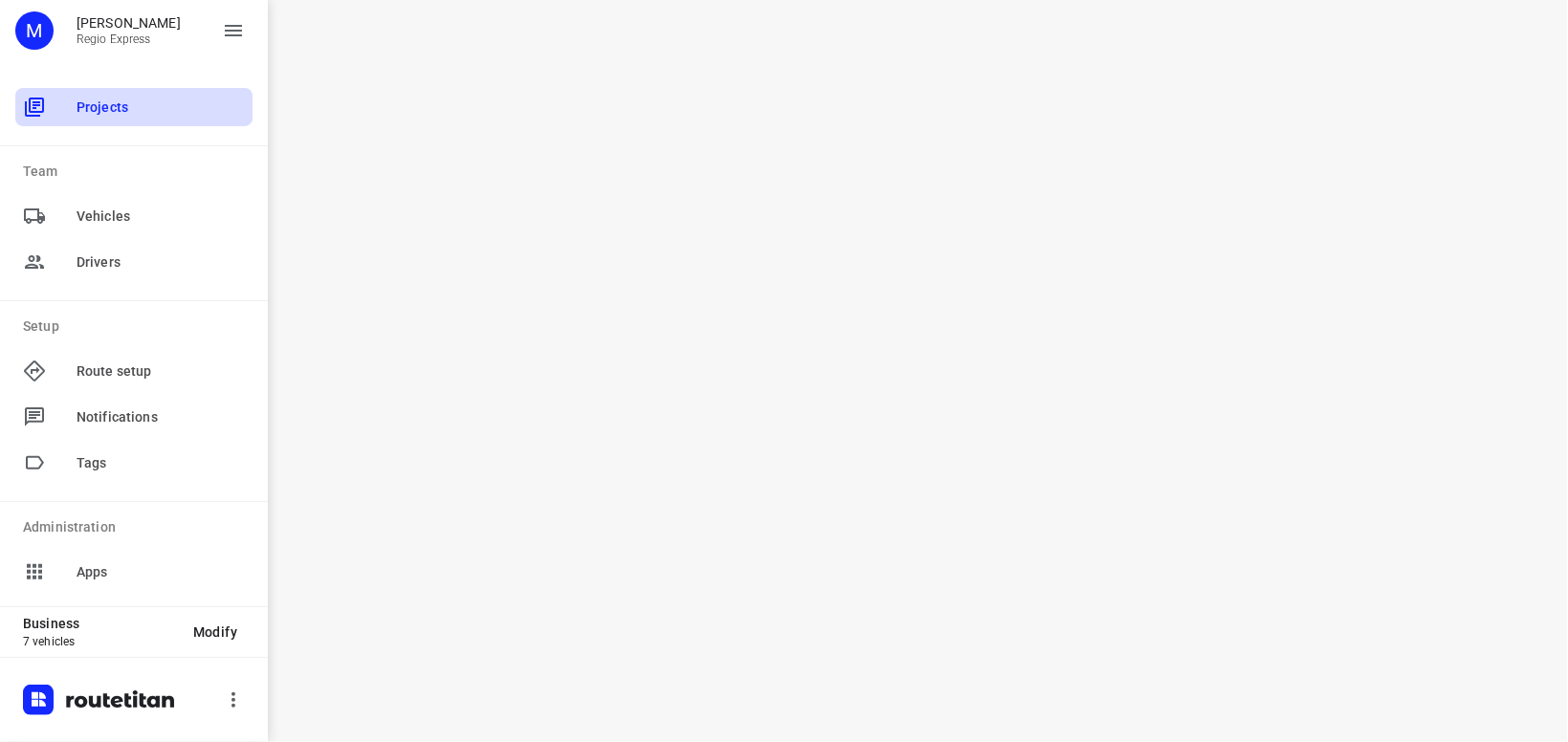 click on "Projects" at bounding box center [161, 107] 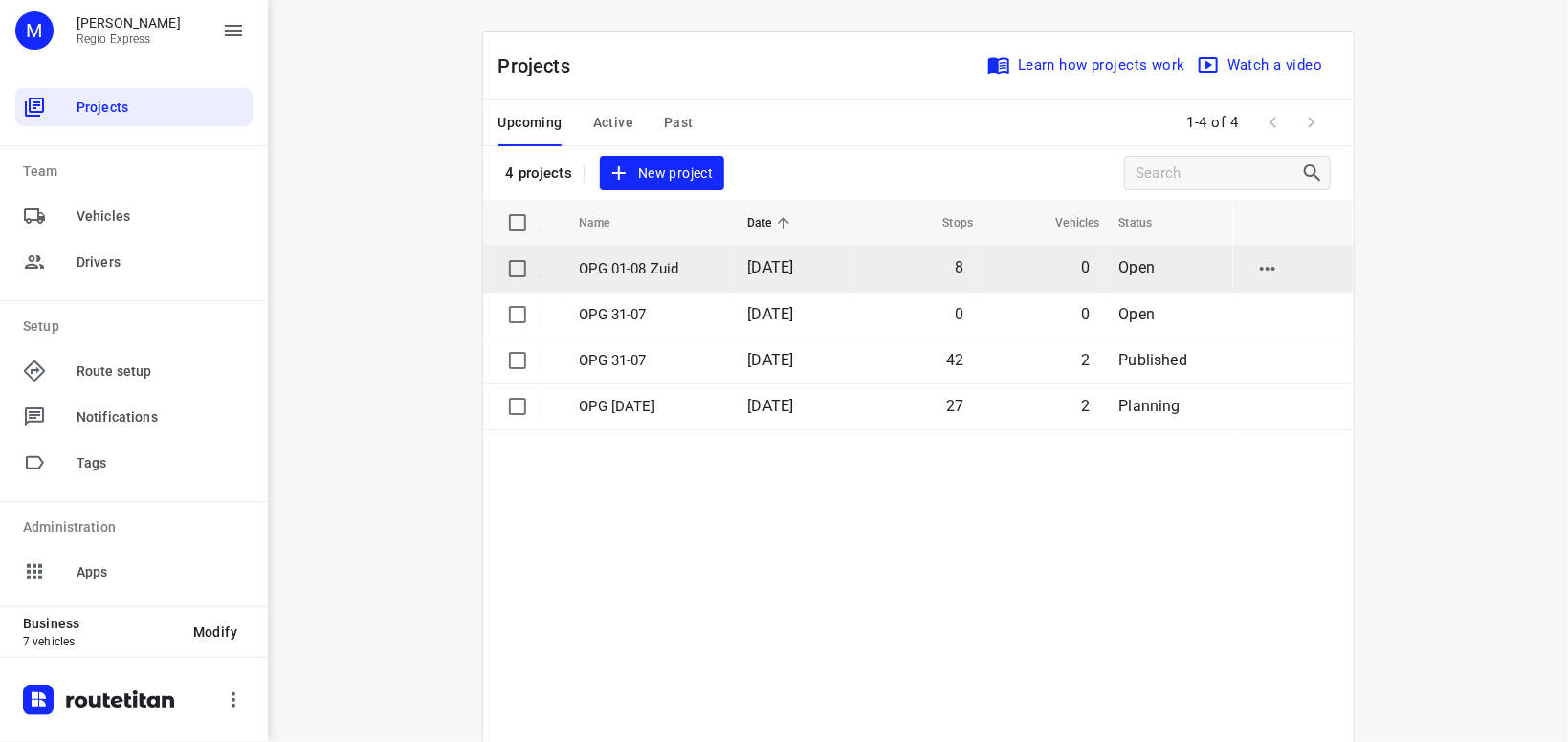 click on "OPG 01-08 Zuid" at bounding box center [650, 269] 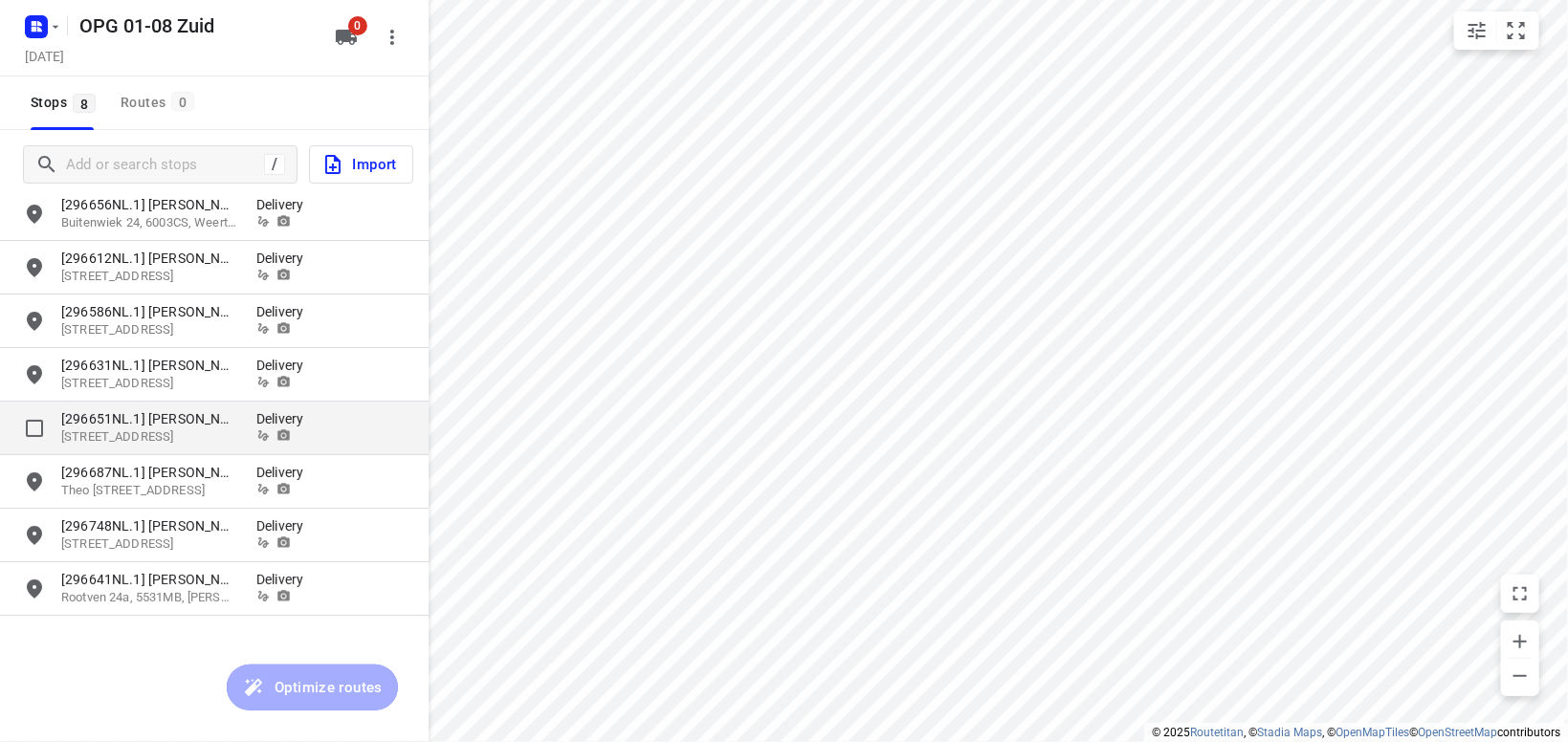 scroll, scrollTop: 51, scrollLeft: 0, axis: vertical 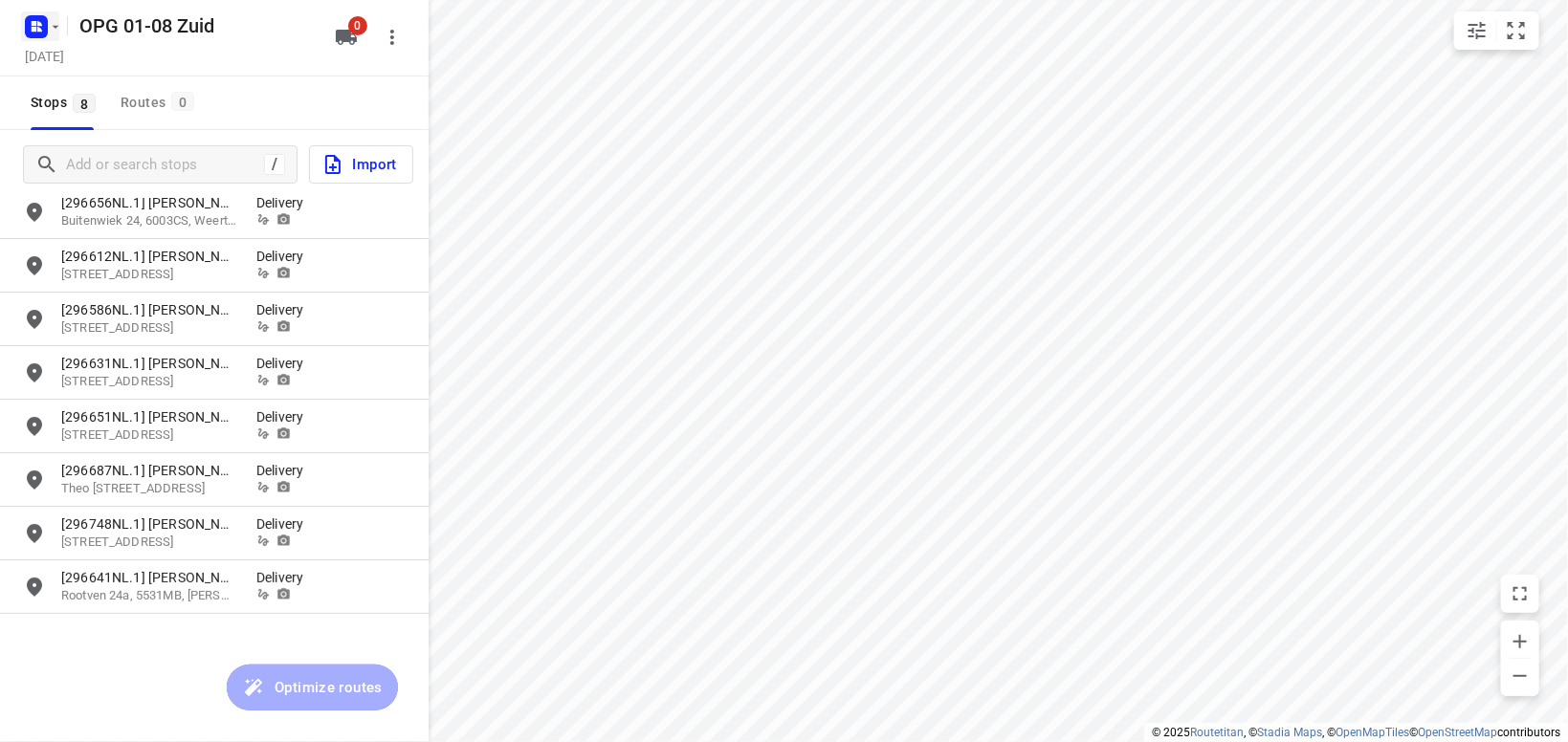 click 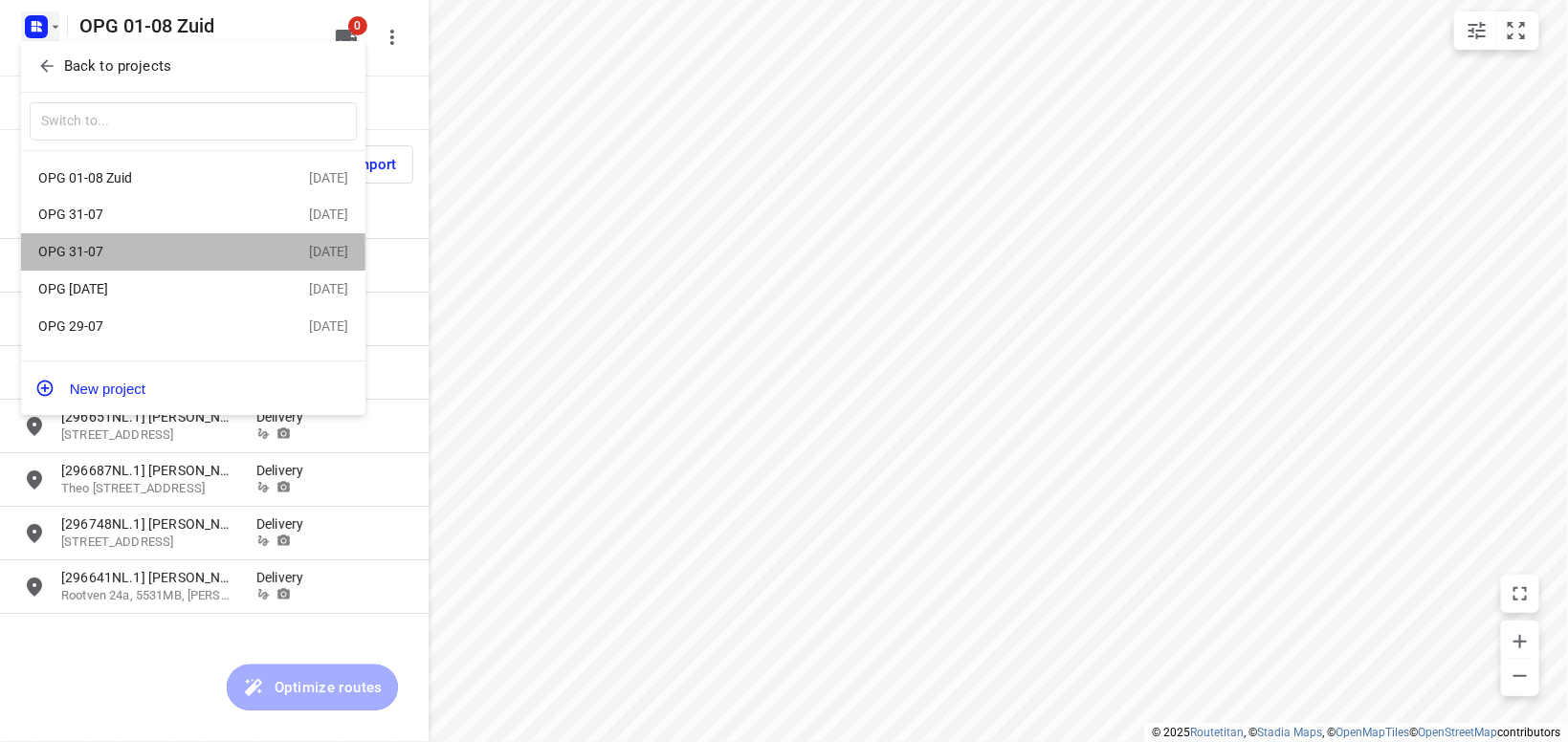 click on "OPG 31-07" at bounding box center (148, 251) 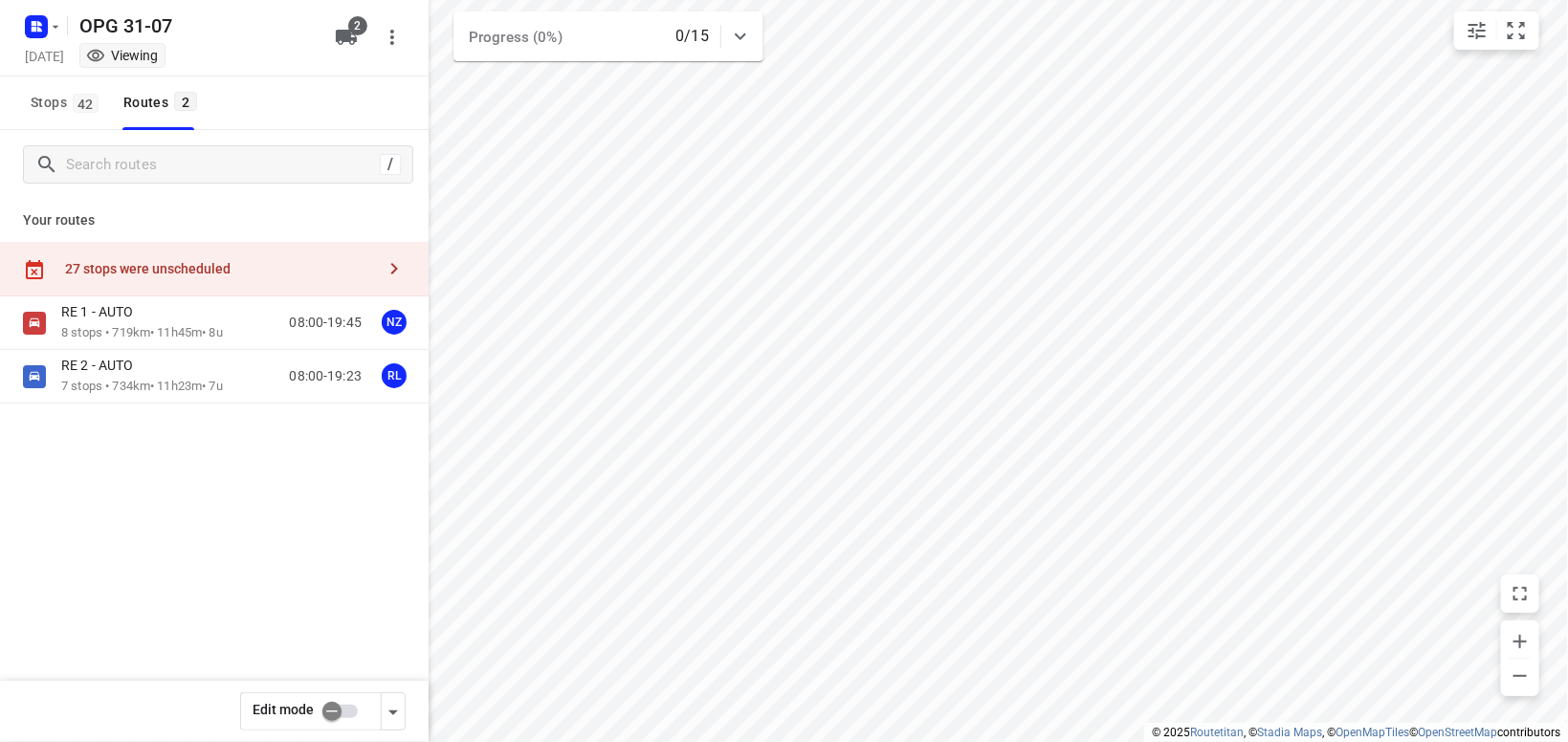 type on "distance" 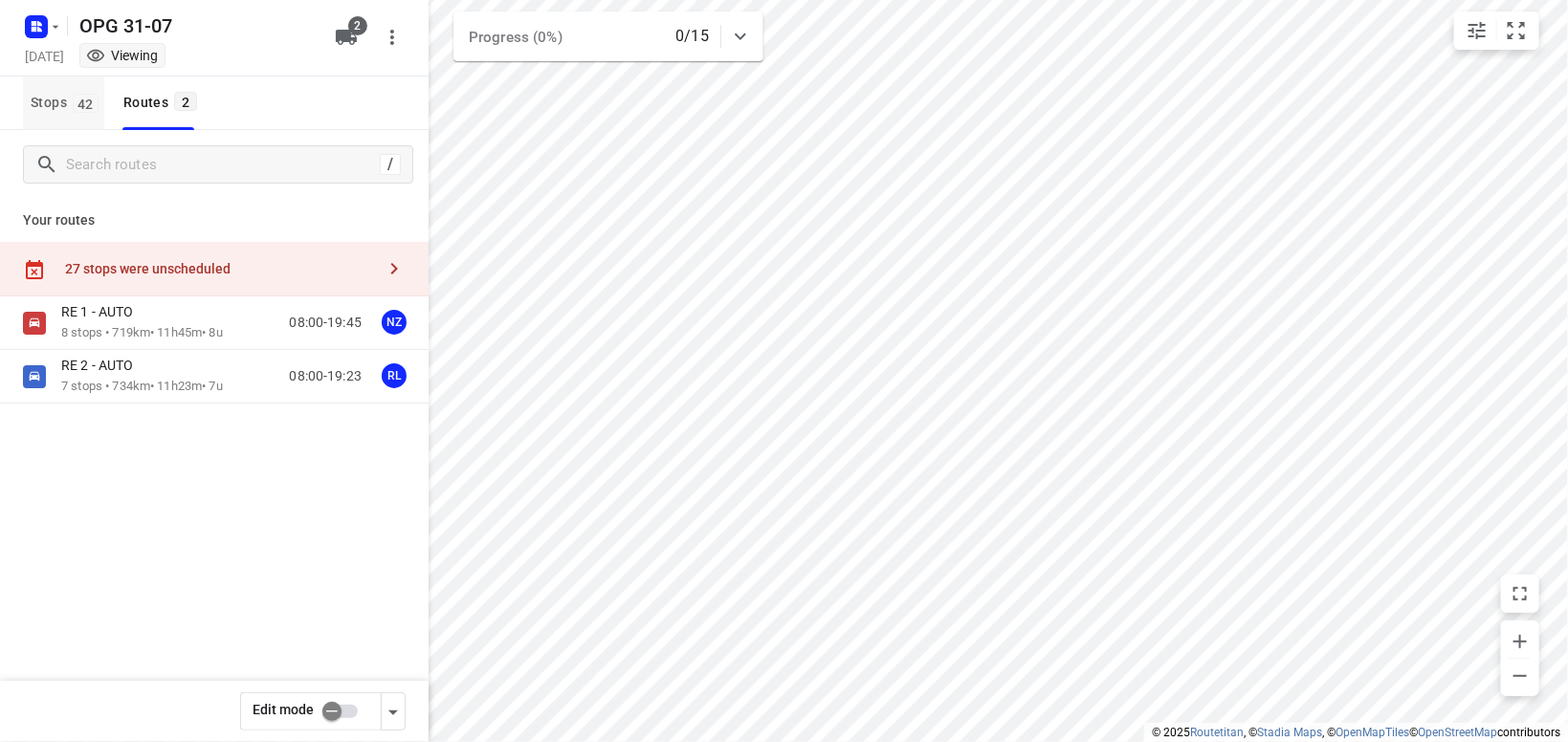 click on "Stops 42" at bounding box center [63, 103] 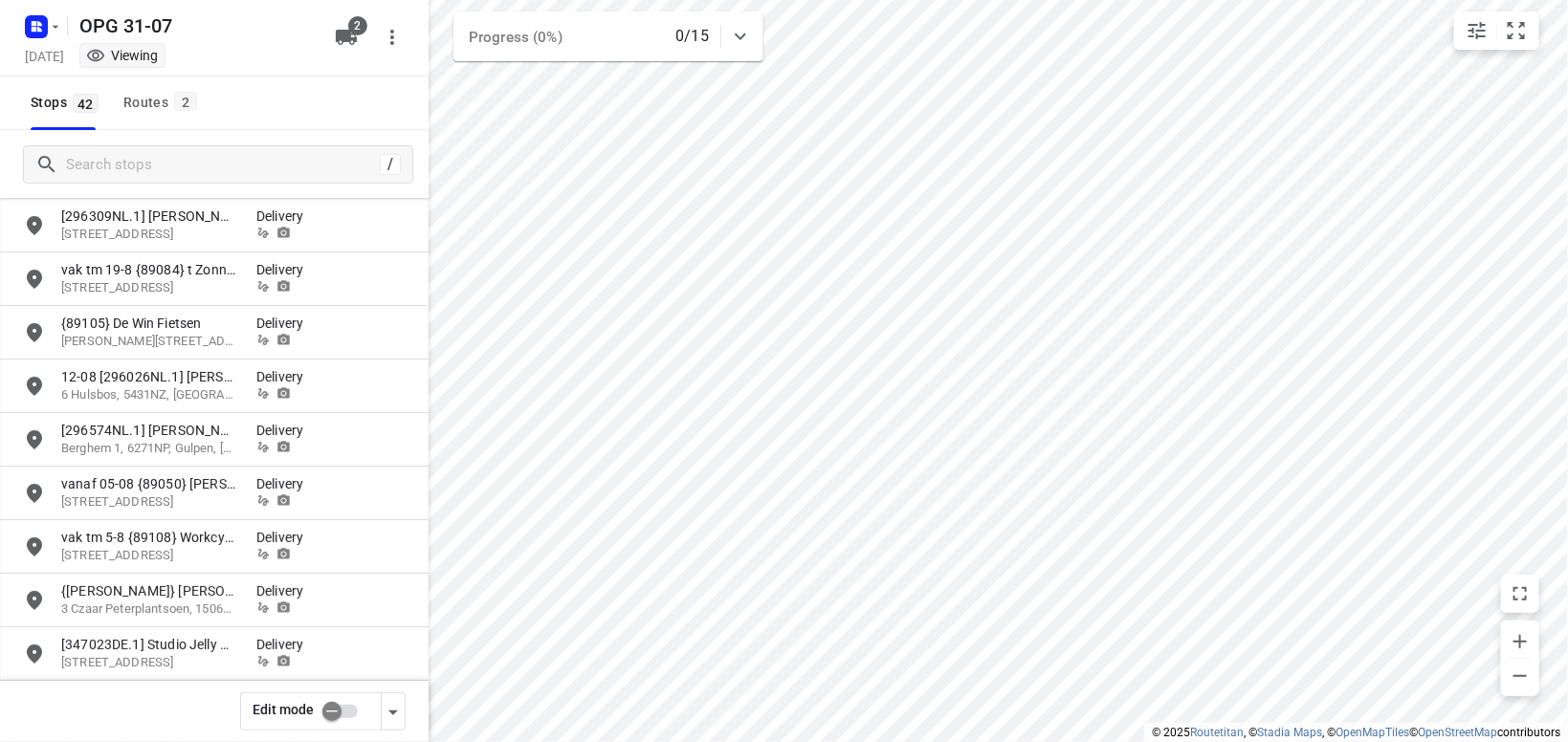 scroll, scrollTop: 0, scrollLeft: 0, axis: both 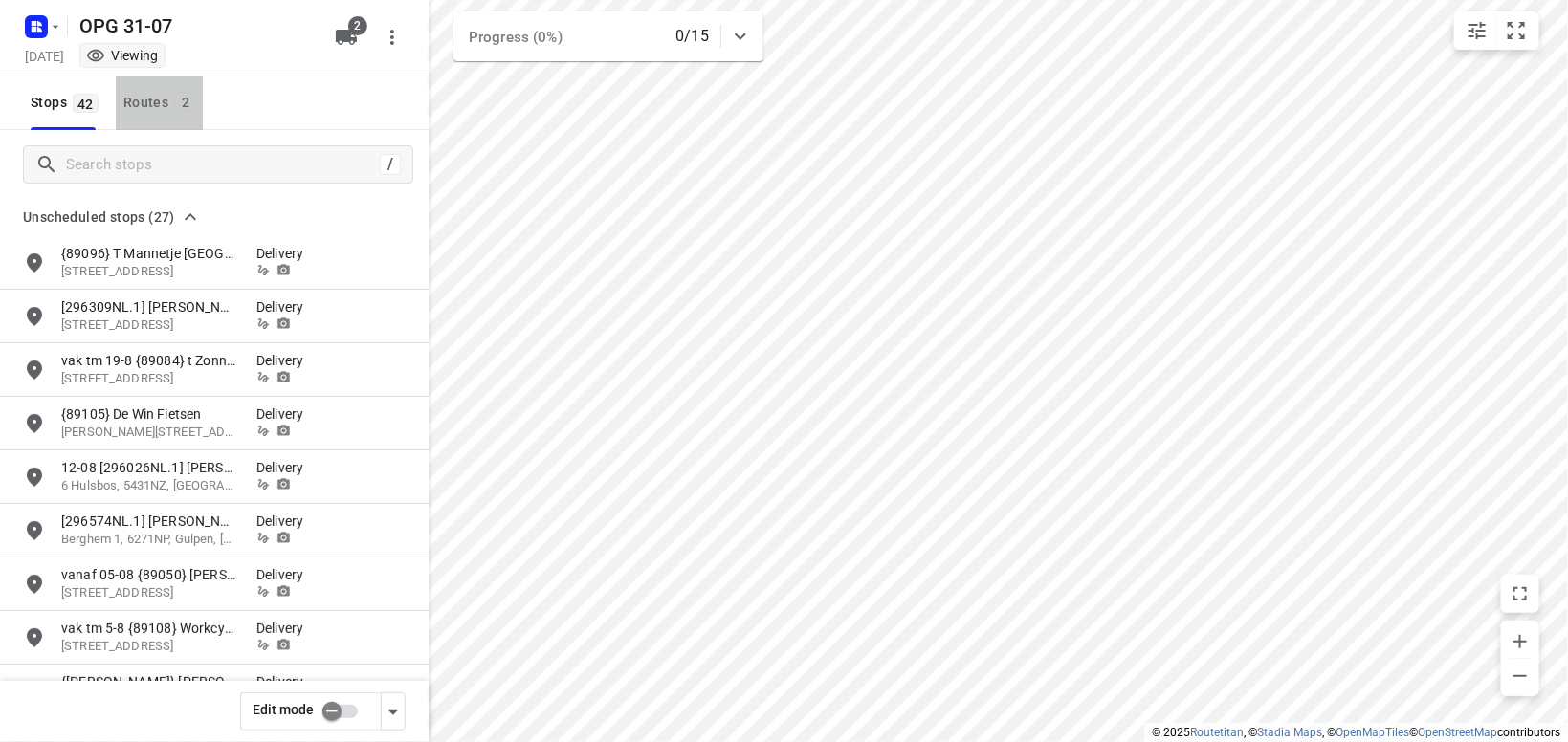 click on "Routes 2" at bounding box center (159, 103) 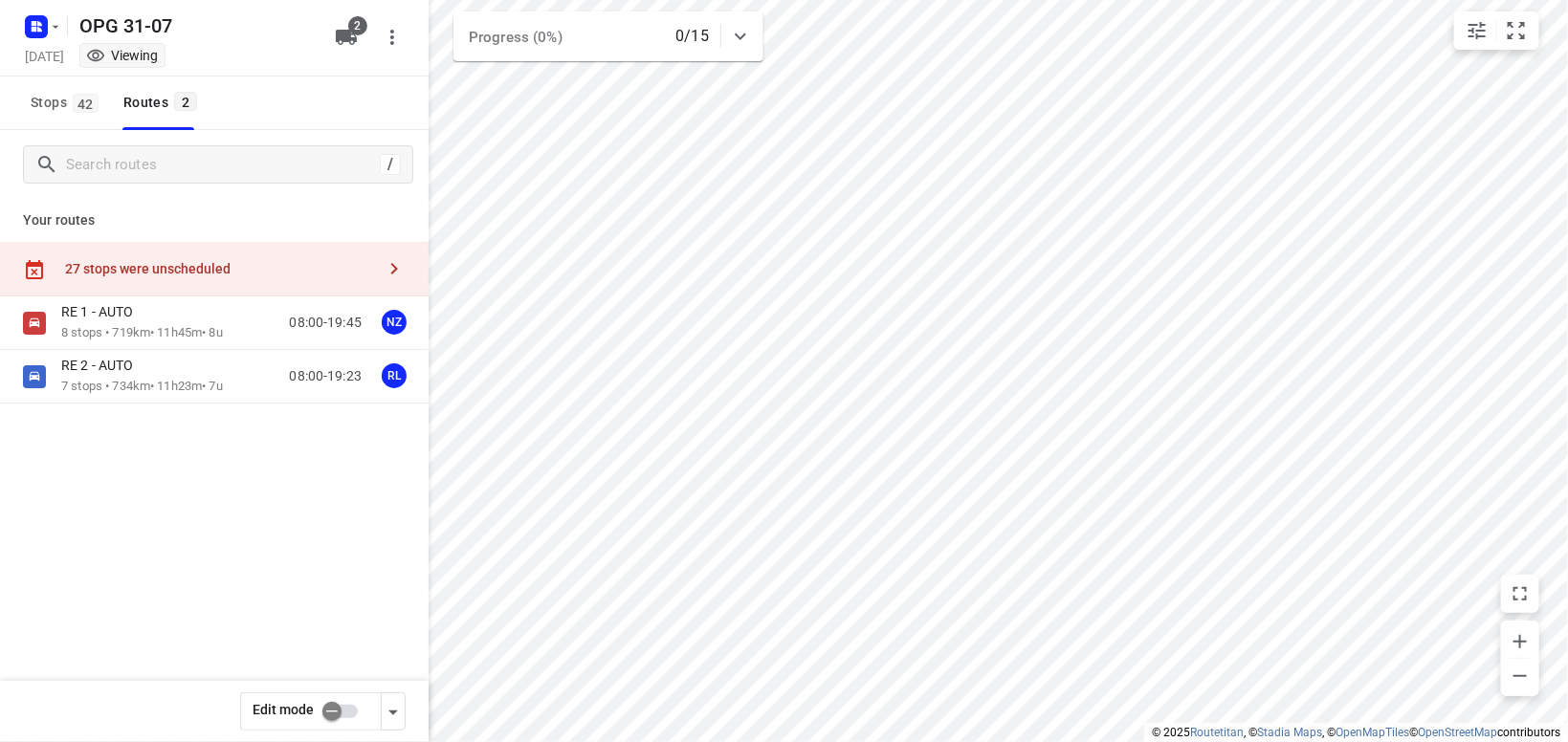click 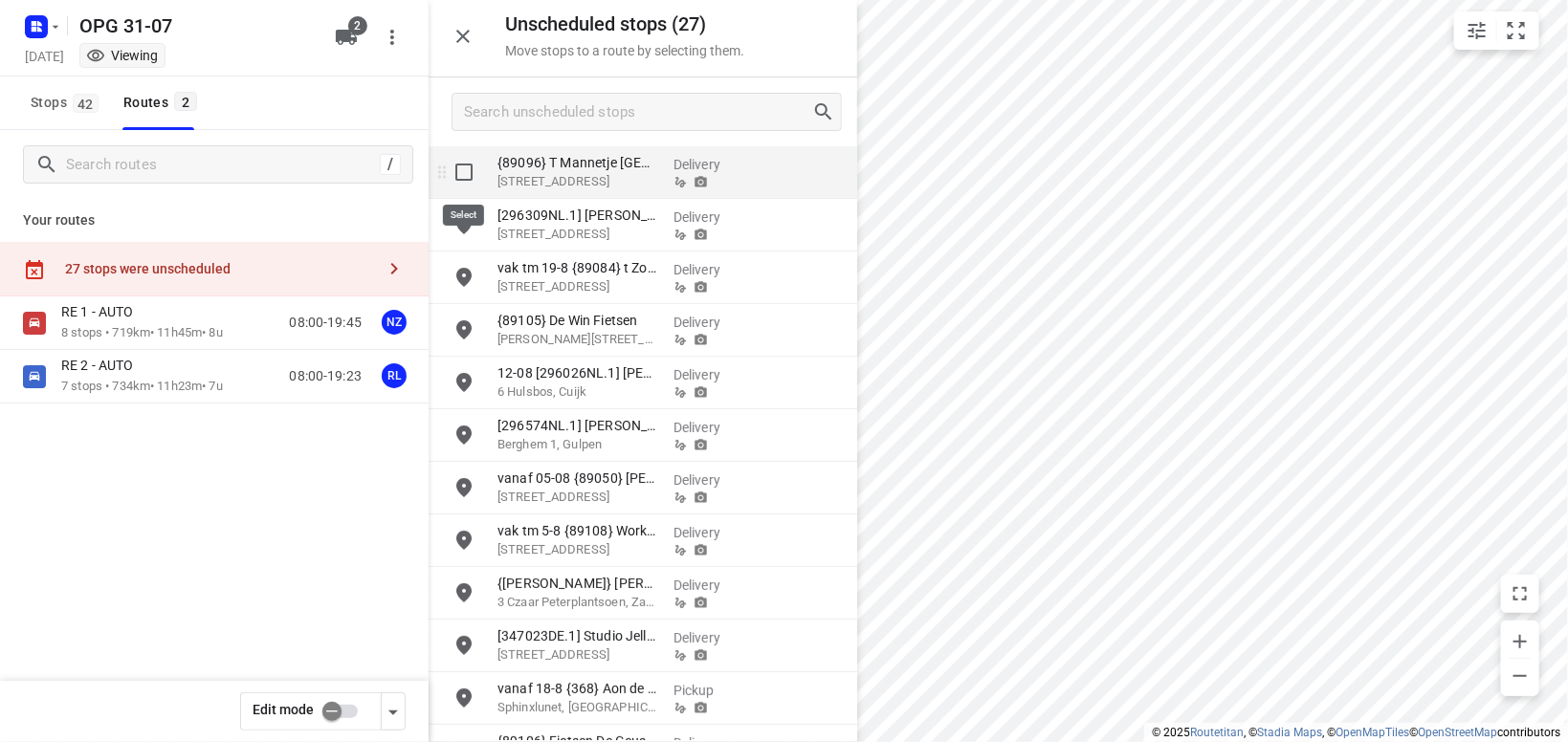click at bounding box center (464, 172) 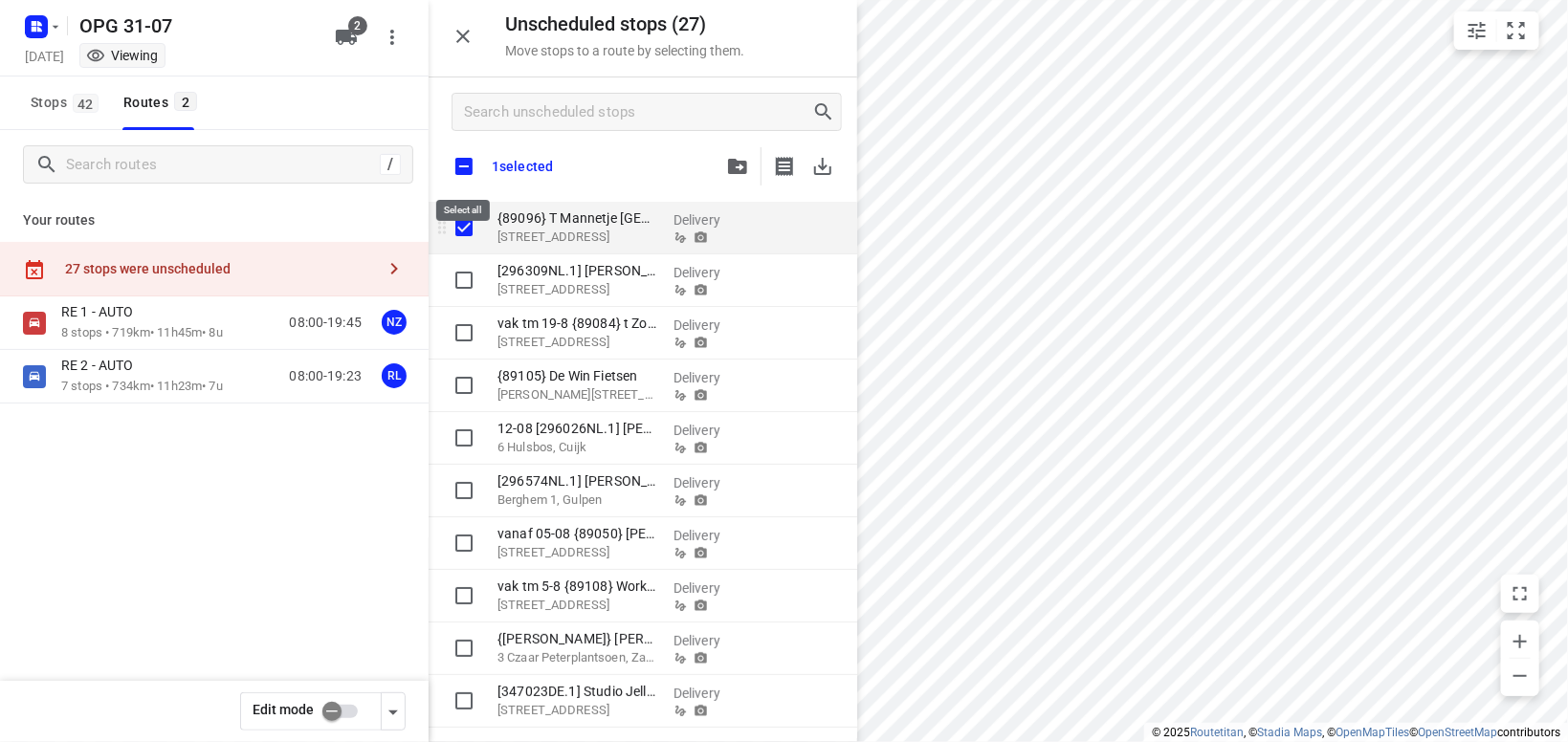 click at bounding box center (464, 166) 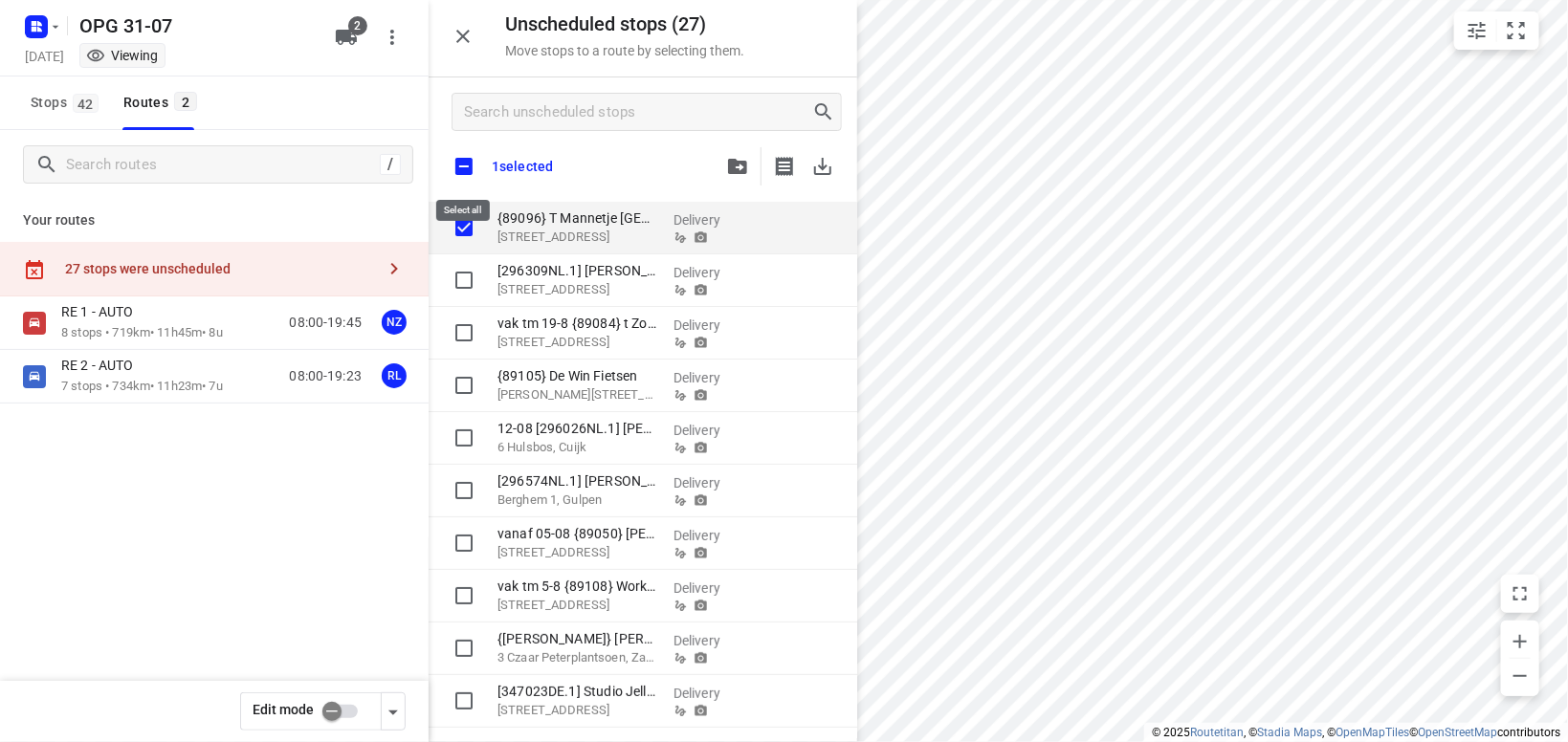 checkbox on "true" 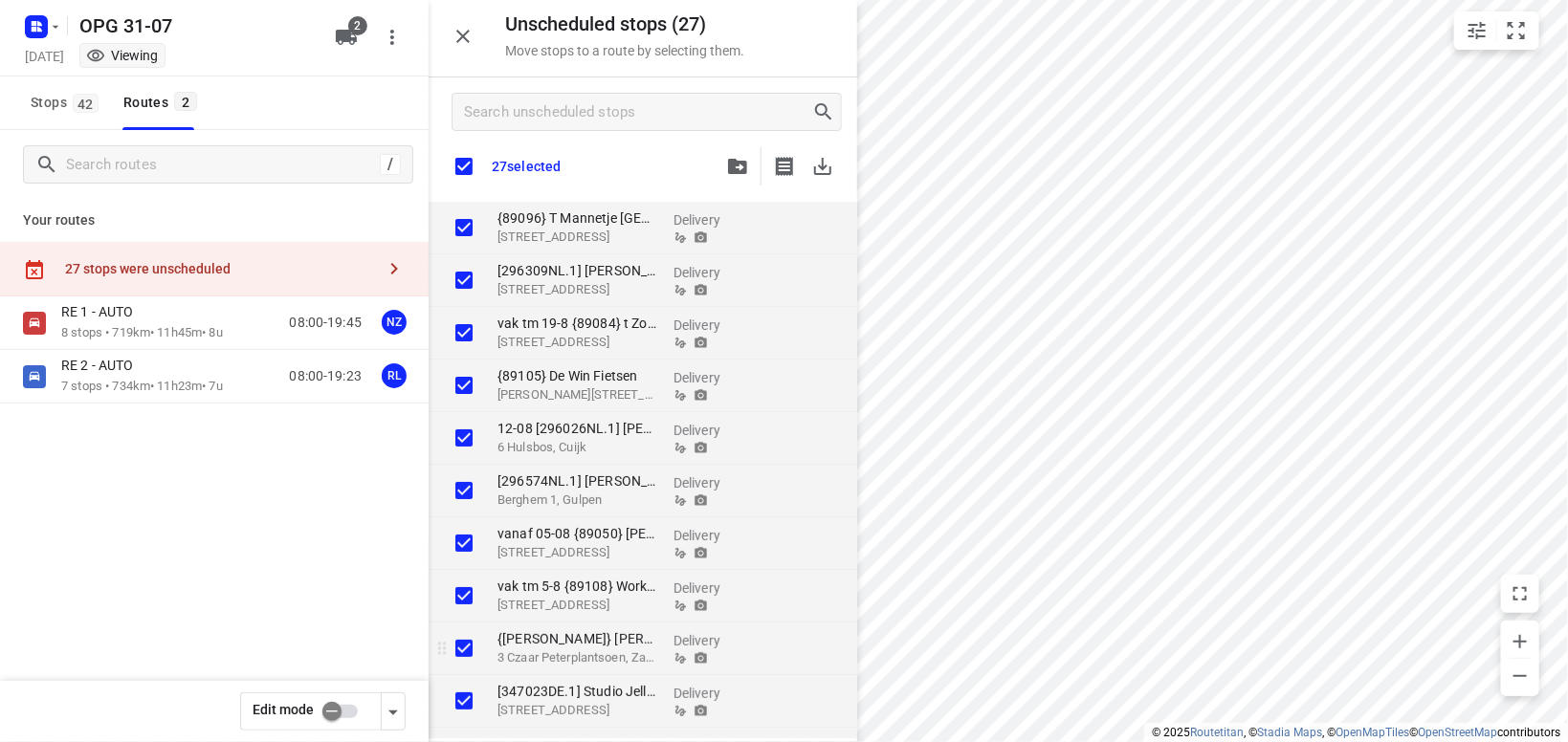 checkbox on "true" 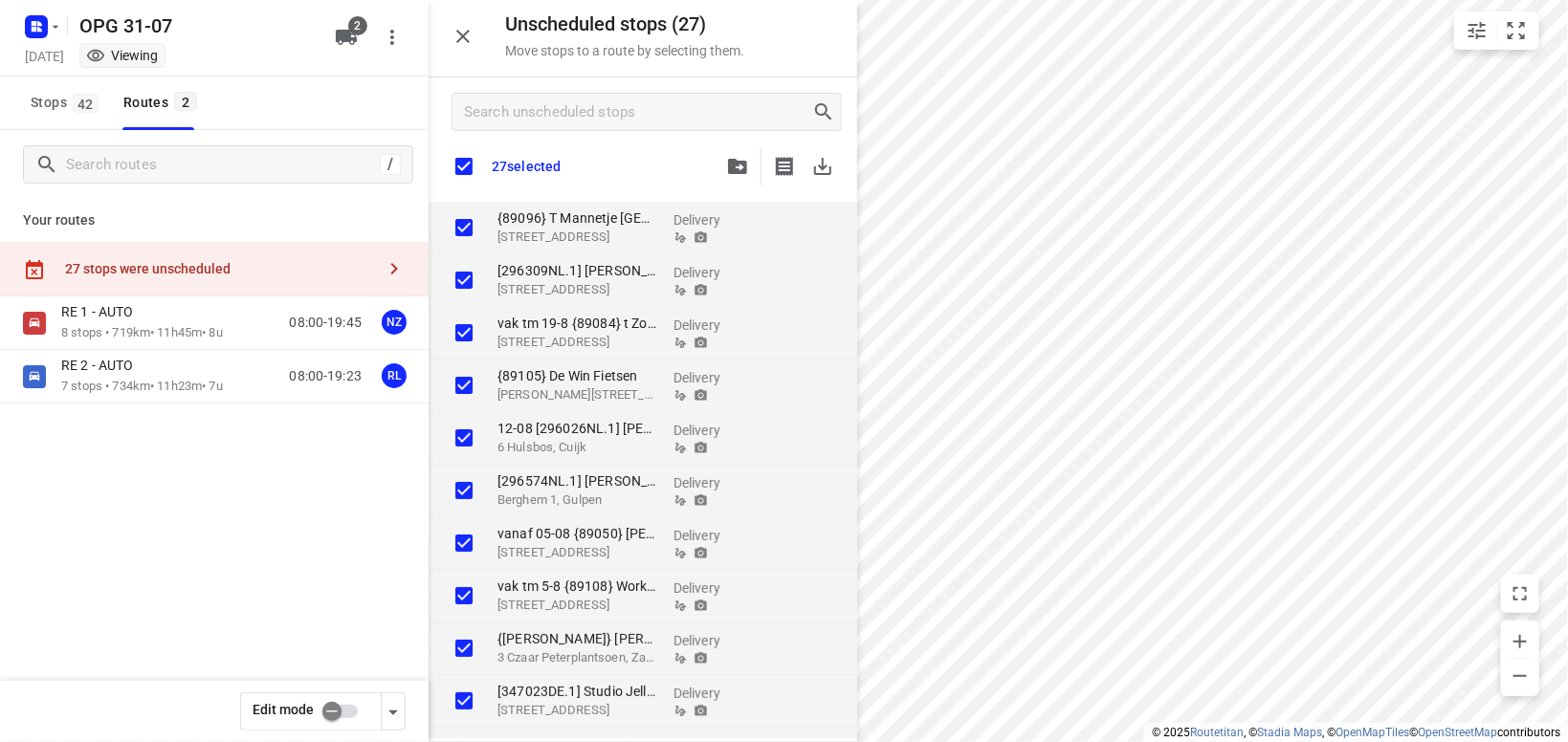 checkbox on "true" 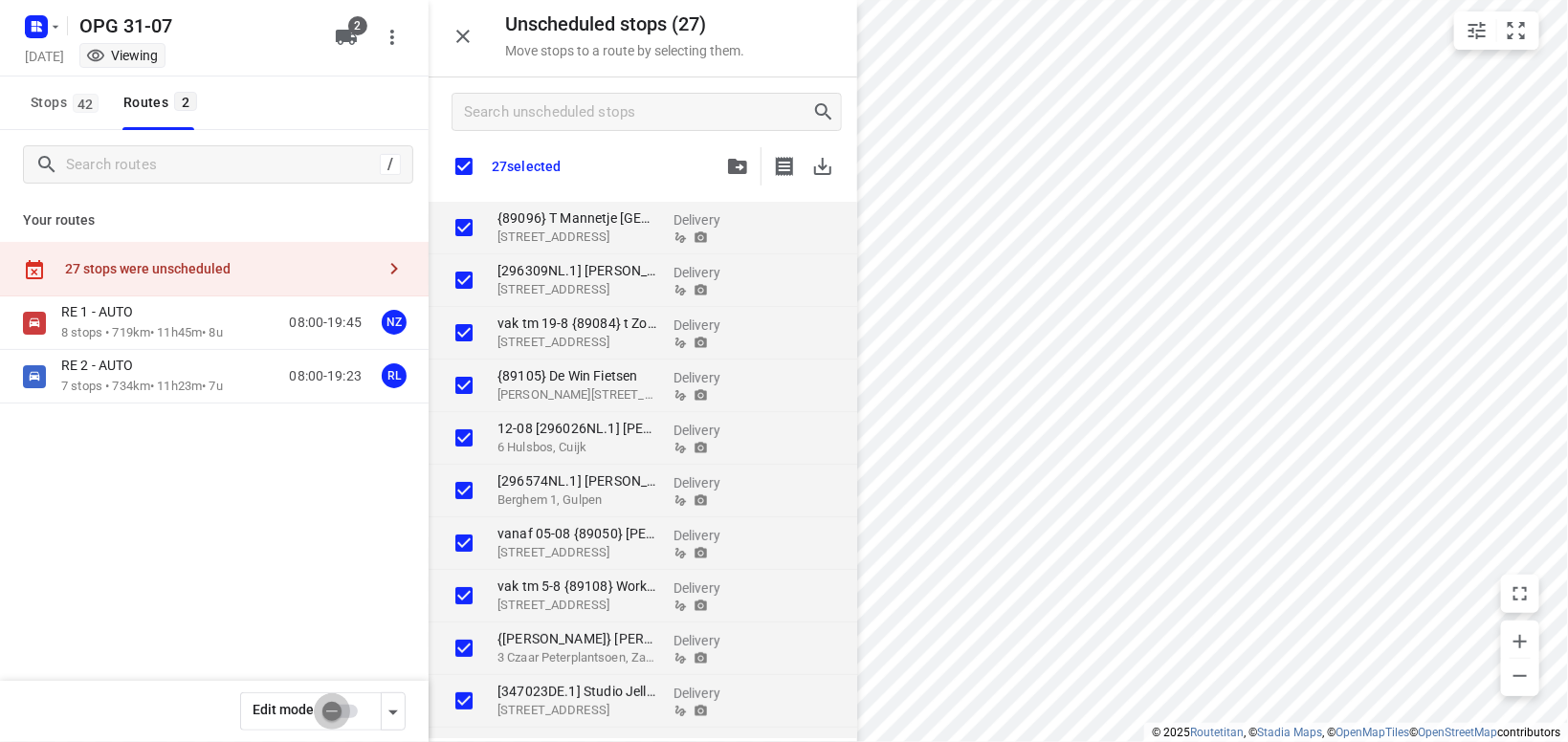 click at bounding box center [332, 711] 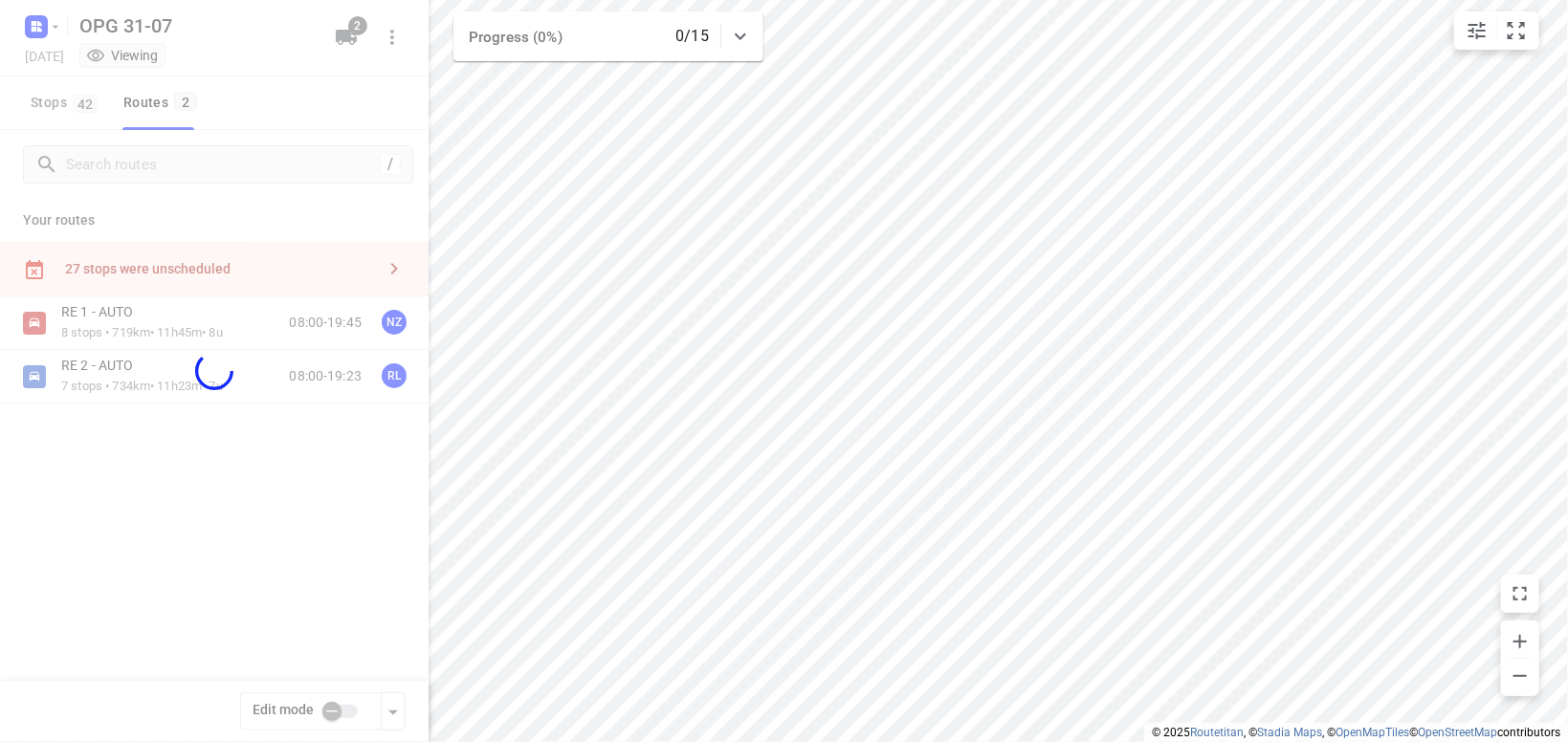 checkbox on "true" 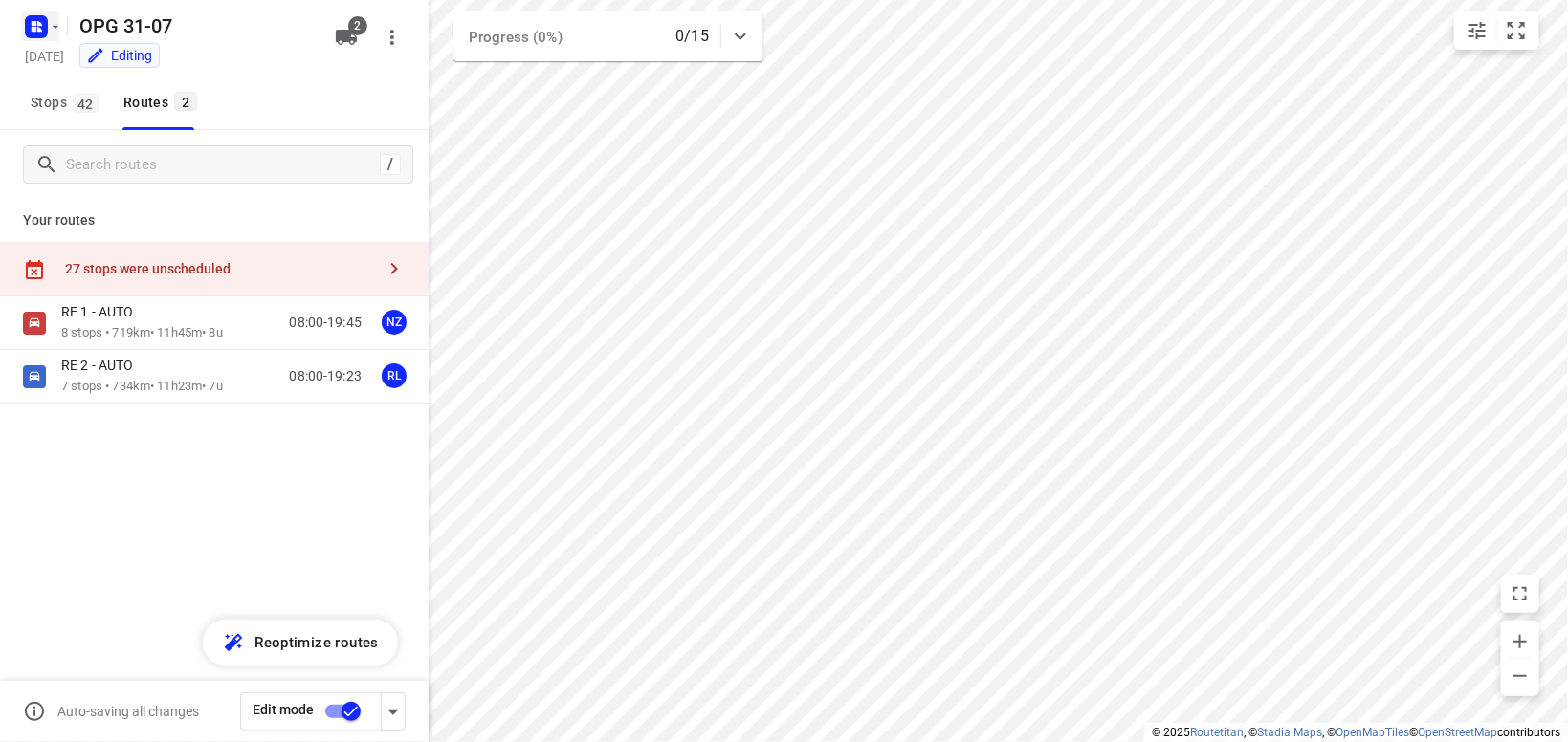 click 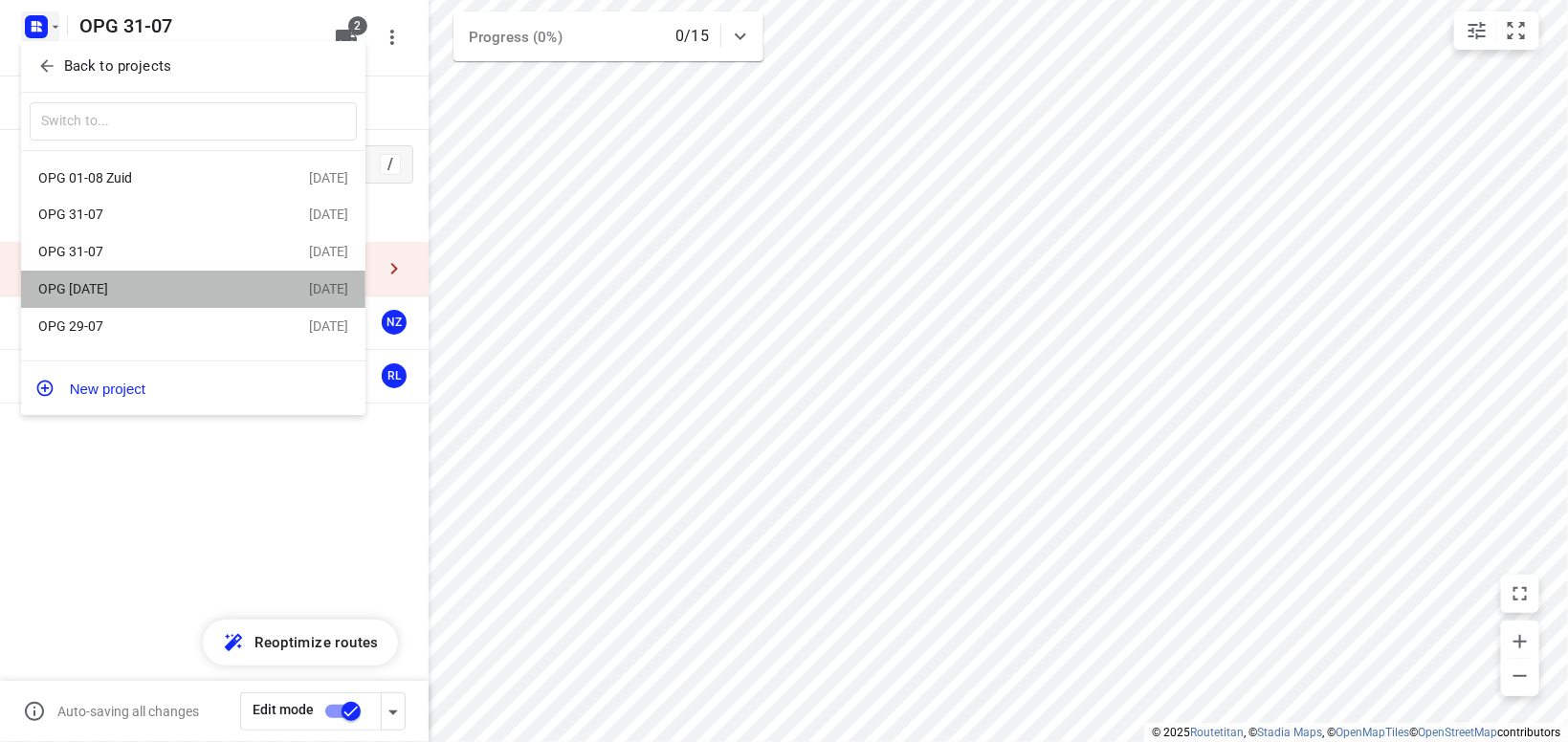 click on "OPG [DATE]" at bounding box center [148, 289] 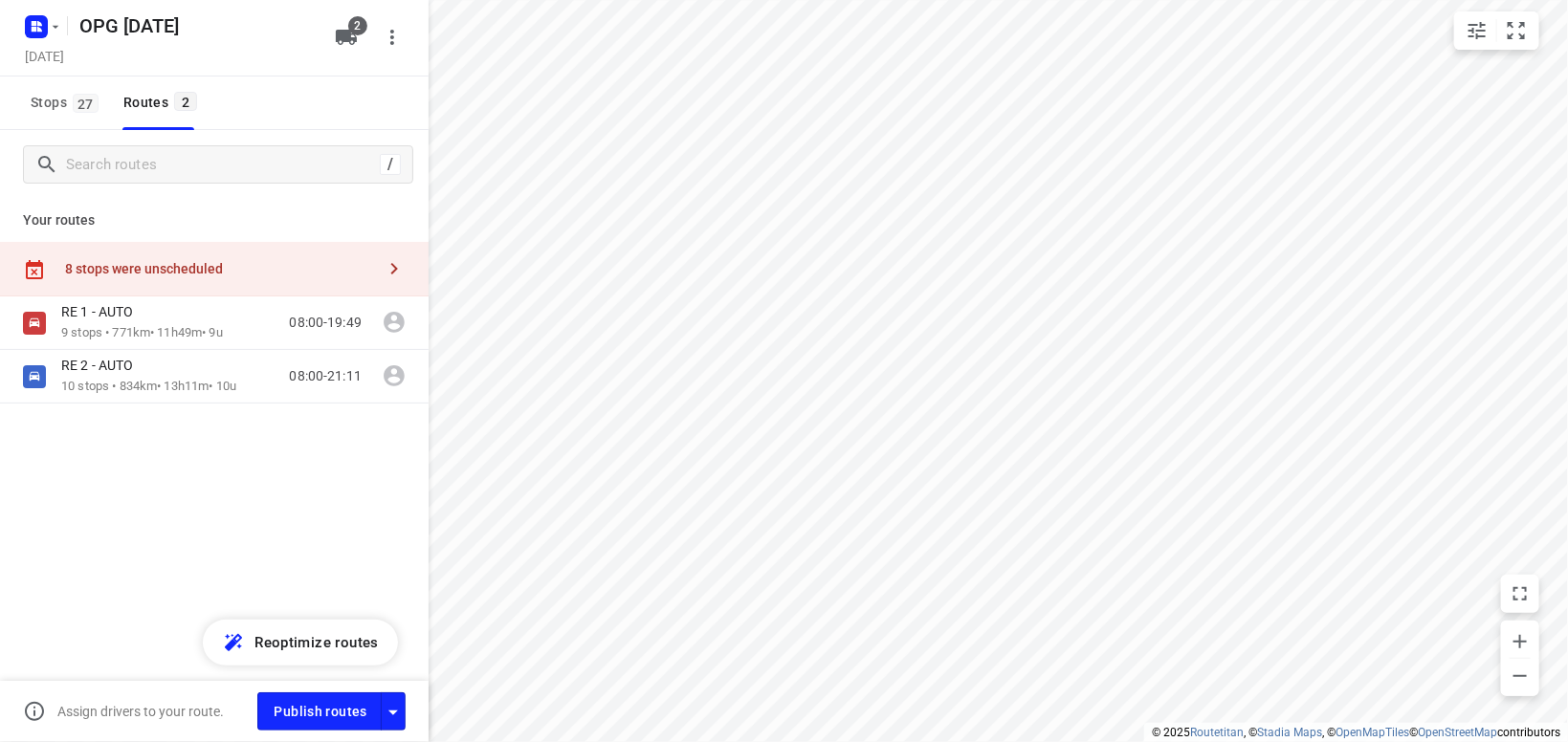 type on "distance" 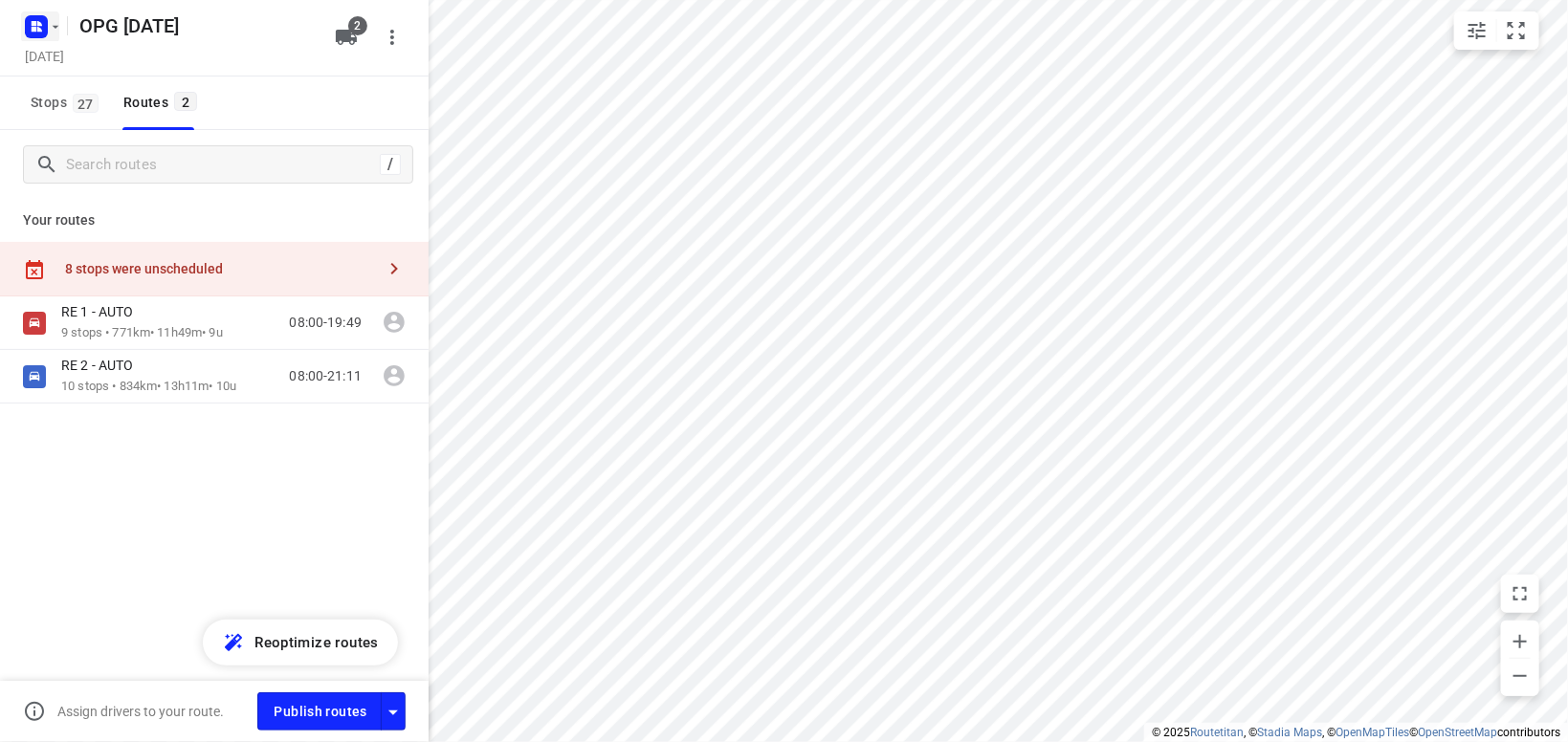 click 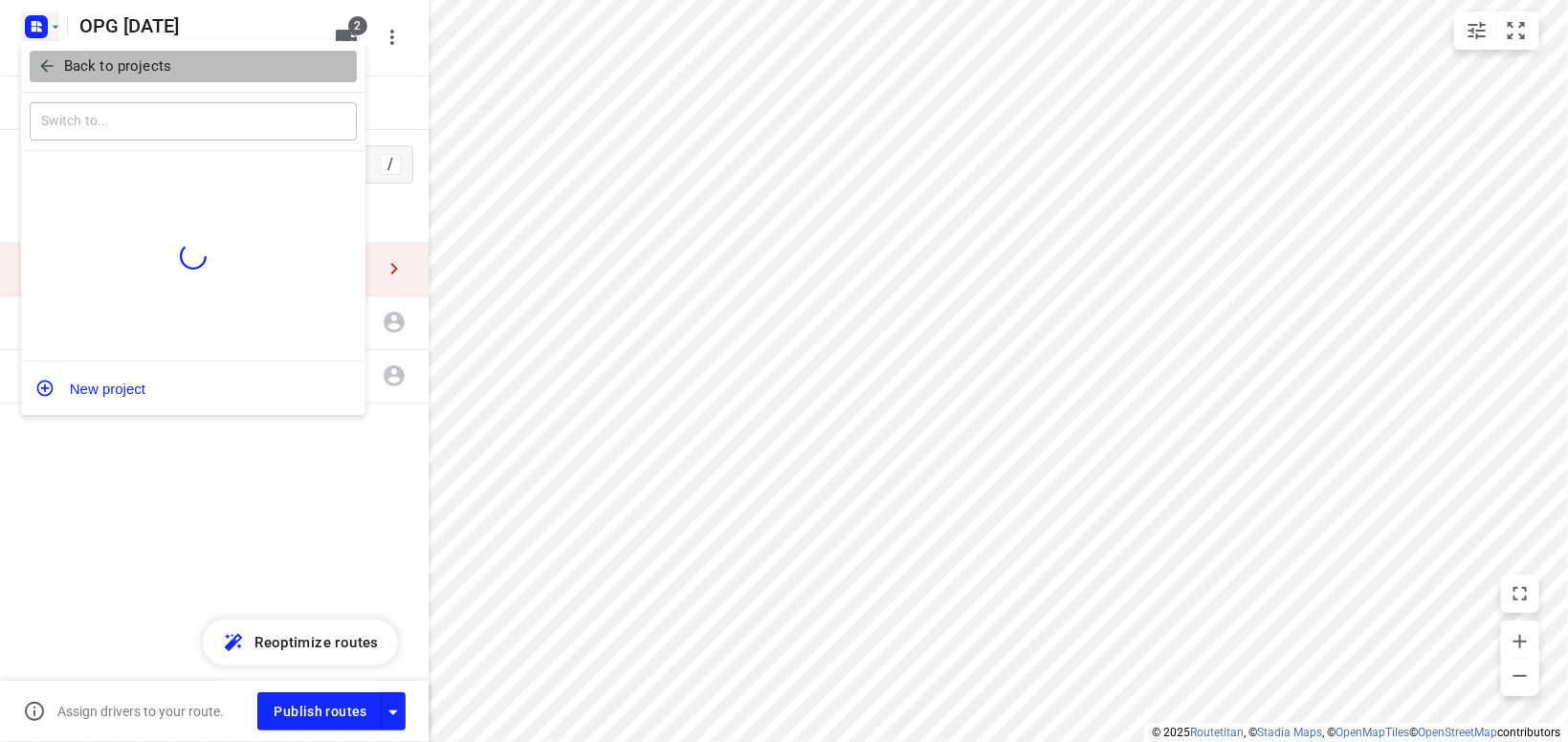 click on "Back to projects" at bounding box center (118, 66) 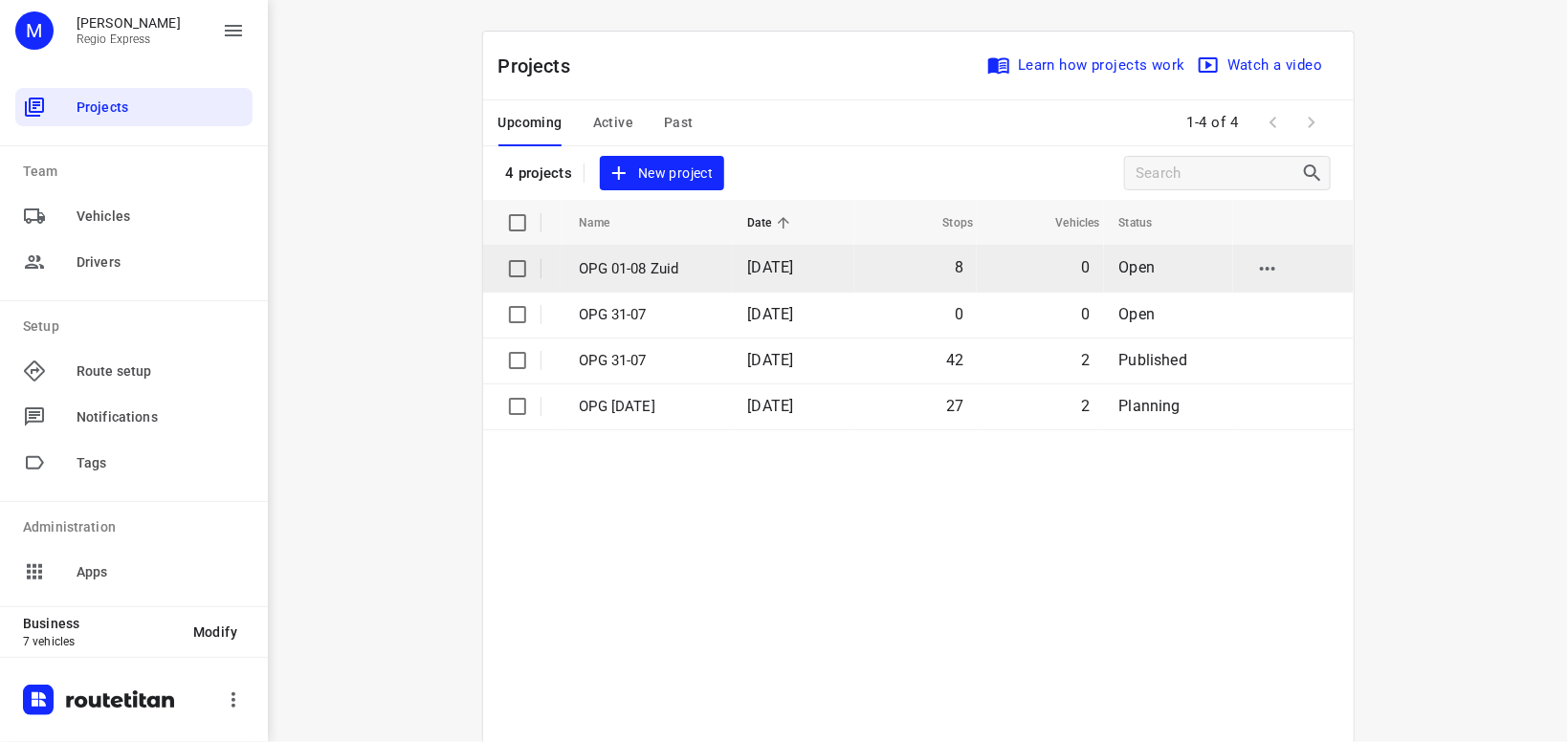 click on "OPG 01-08 Zuid" at bounding box center [650, 269] 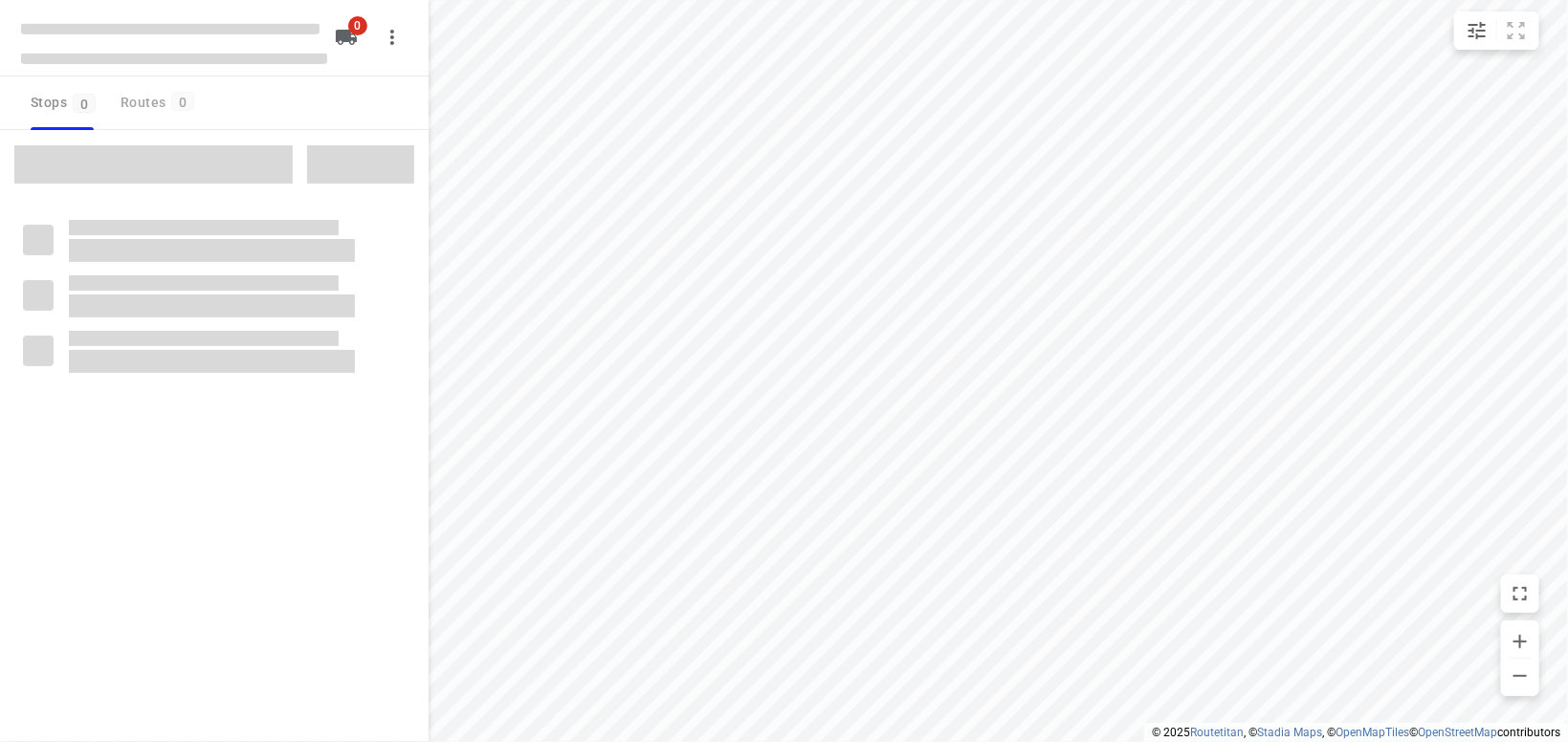 type on "distance" 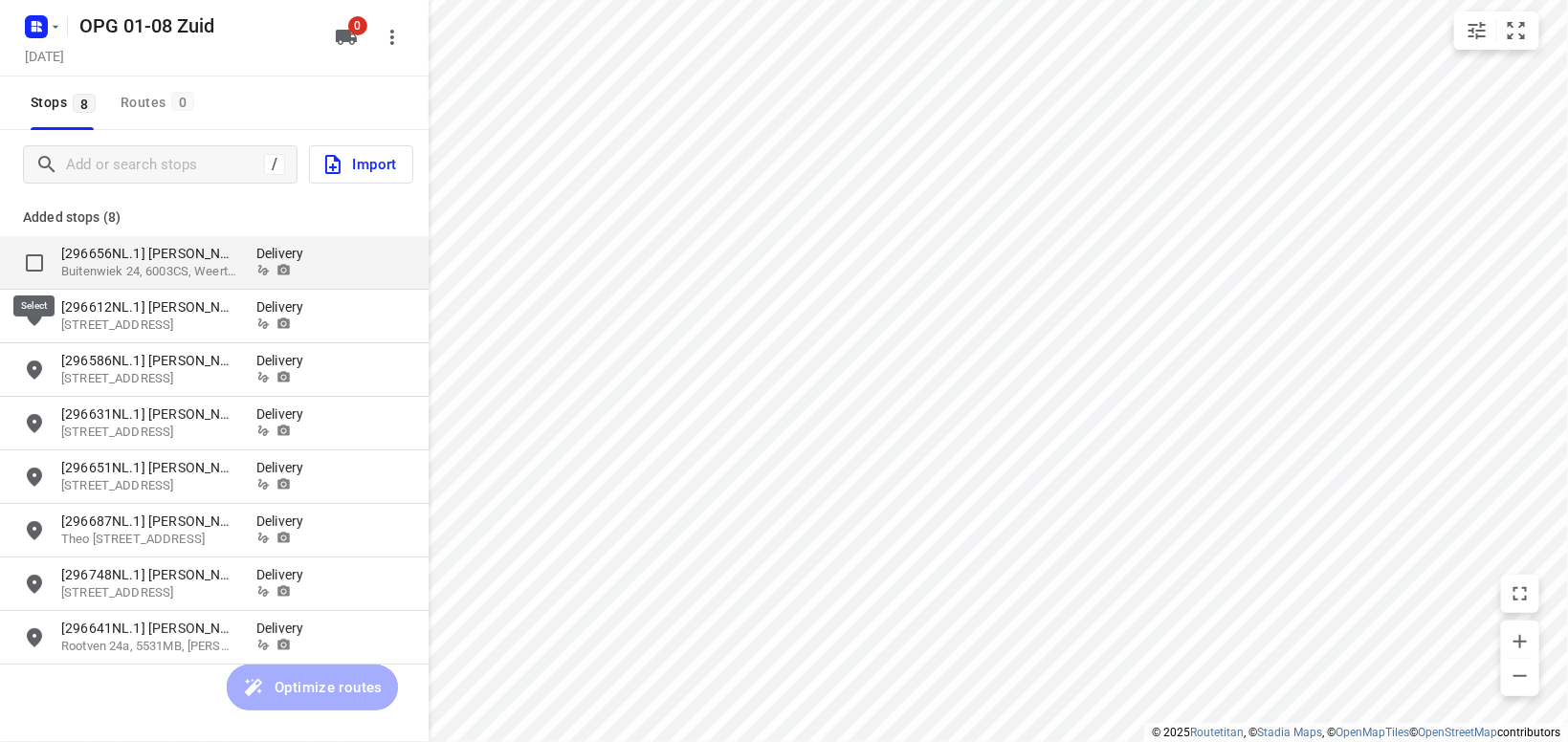 click at bounding box center [34, 263] 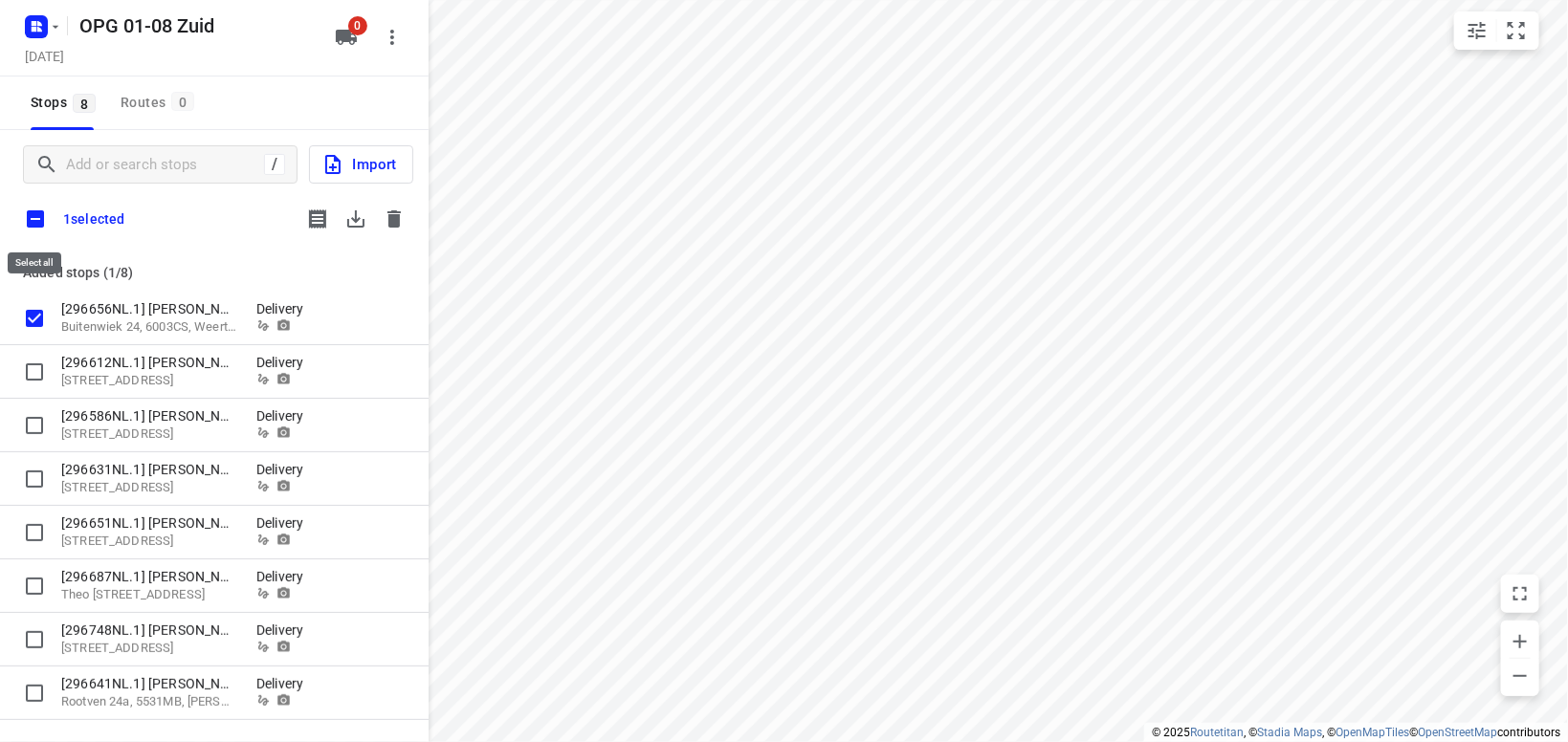 click at bounding box center [35, 219] 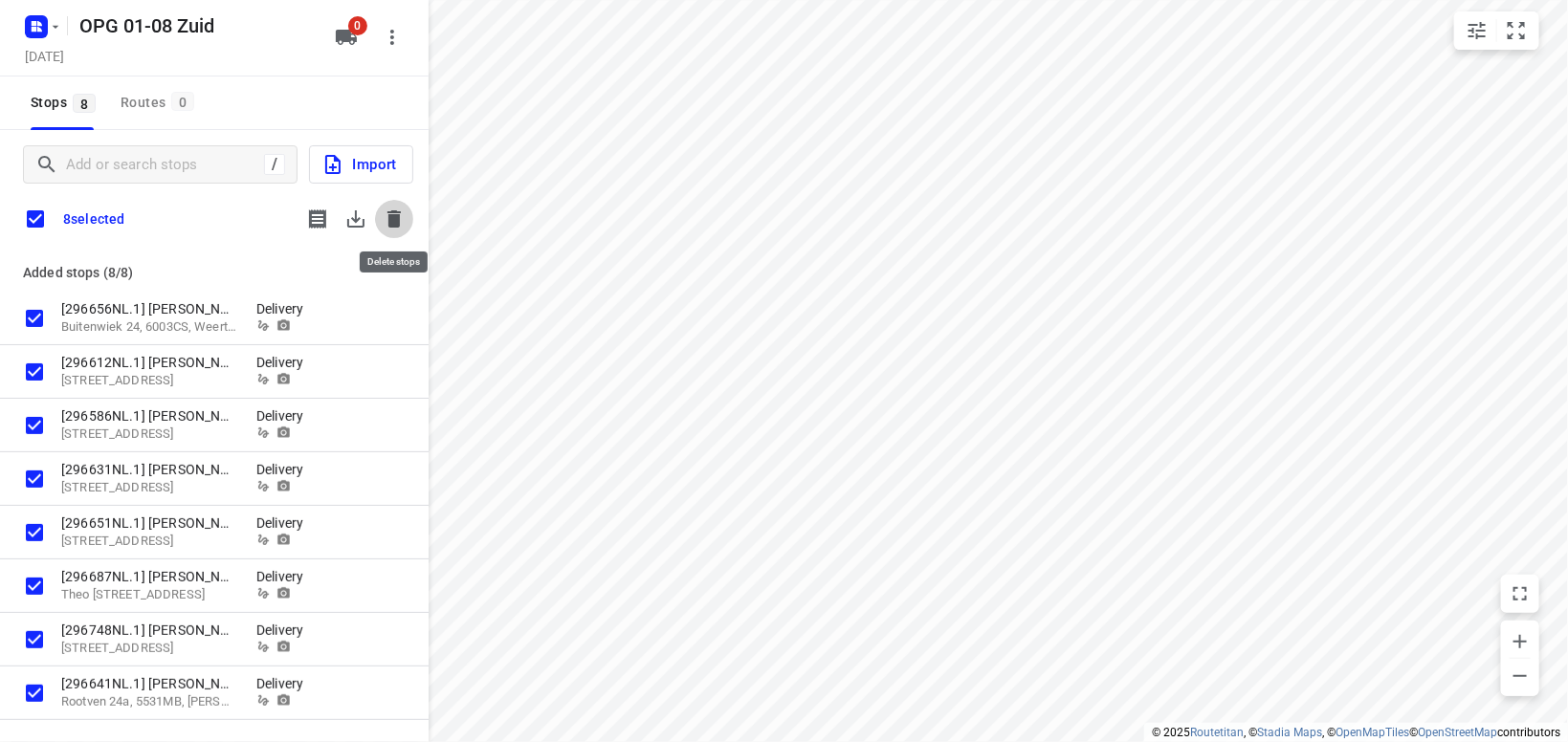 click 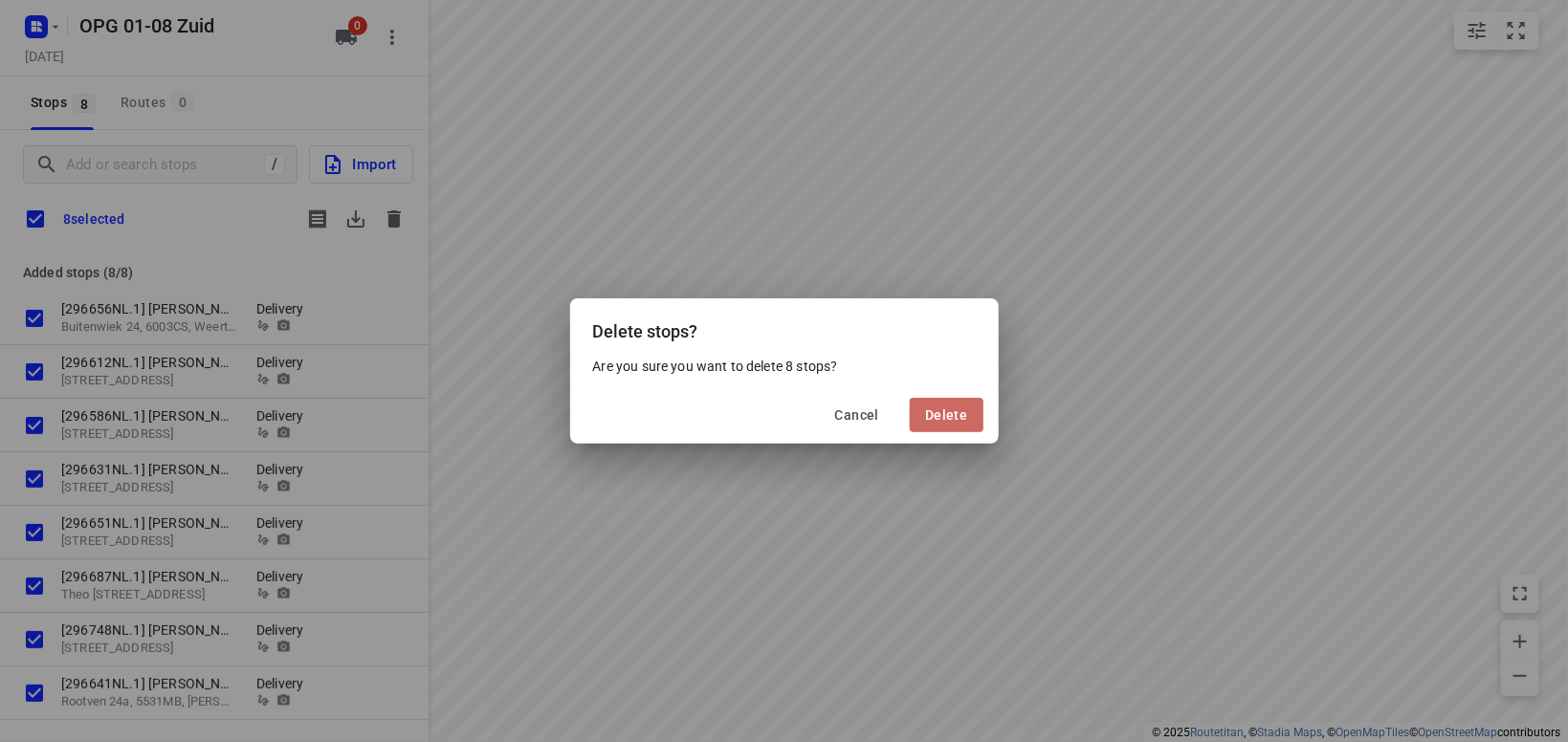 click on "Delete" at bounding box center (946, 415) 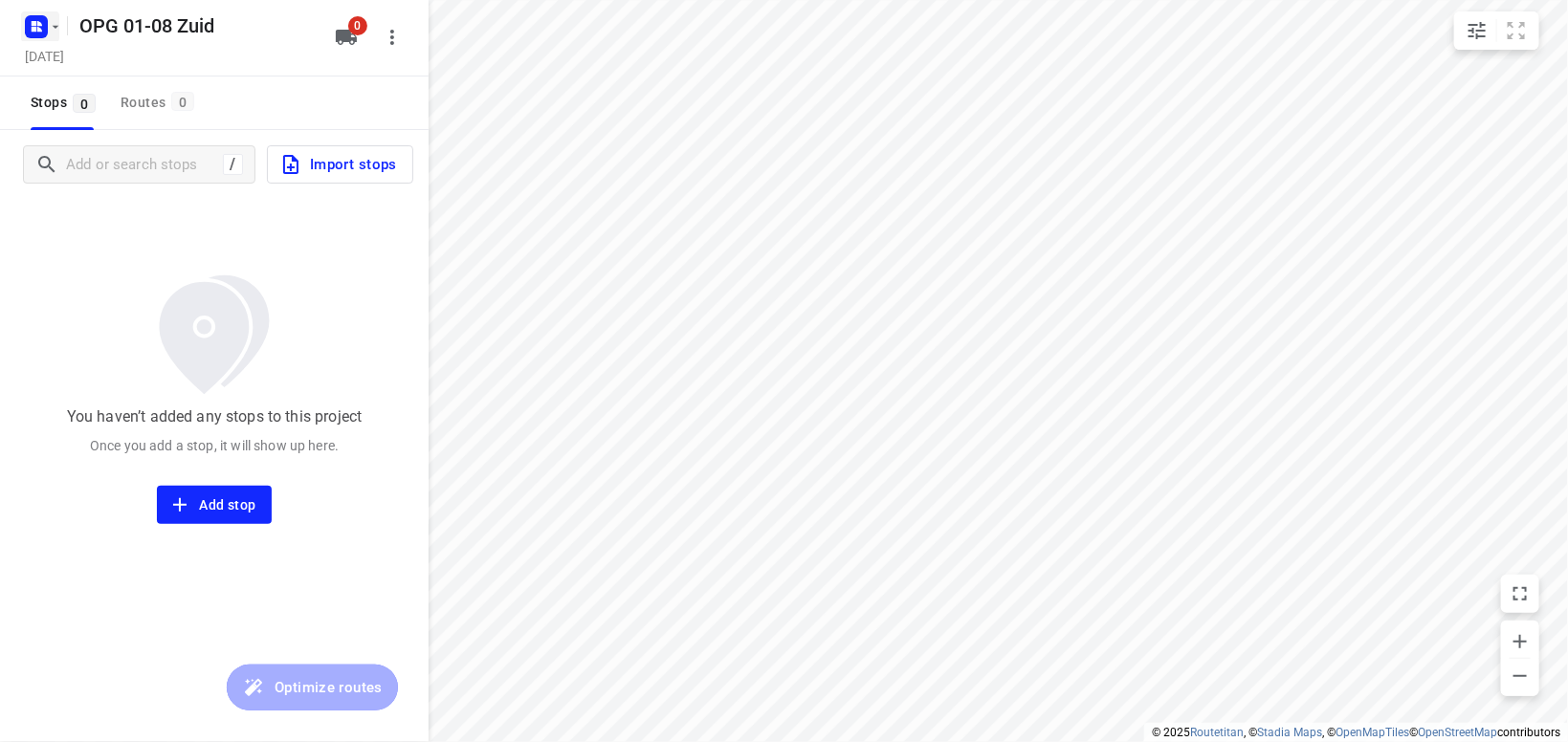click 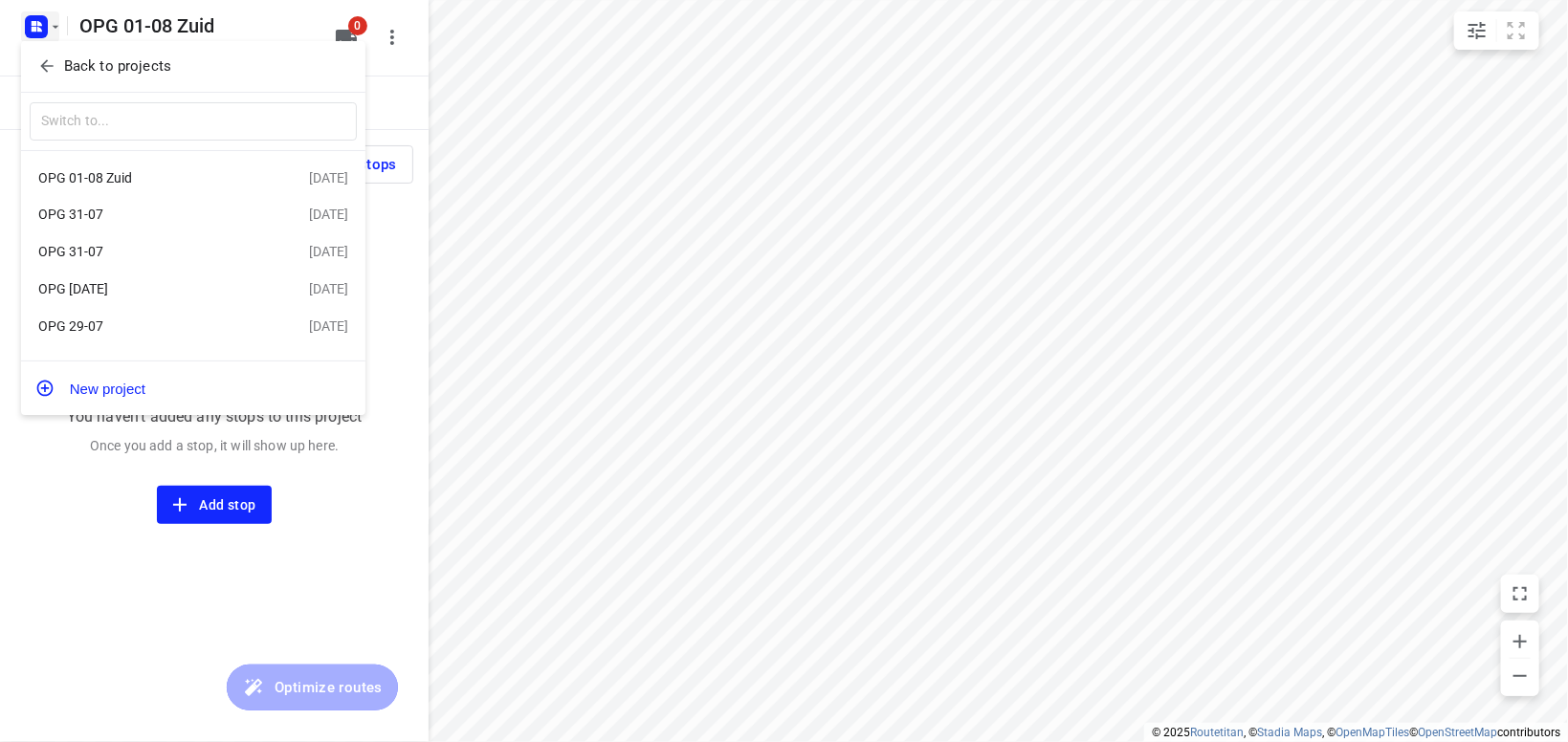 click on "OPG 31-07" at bounding box center [148, 251] 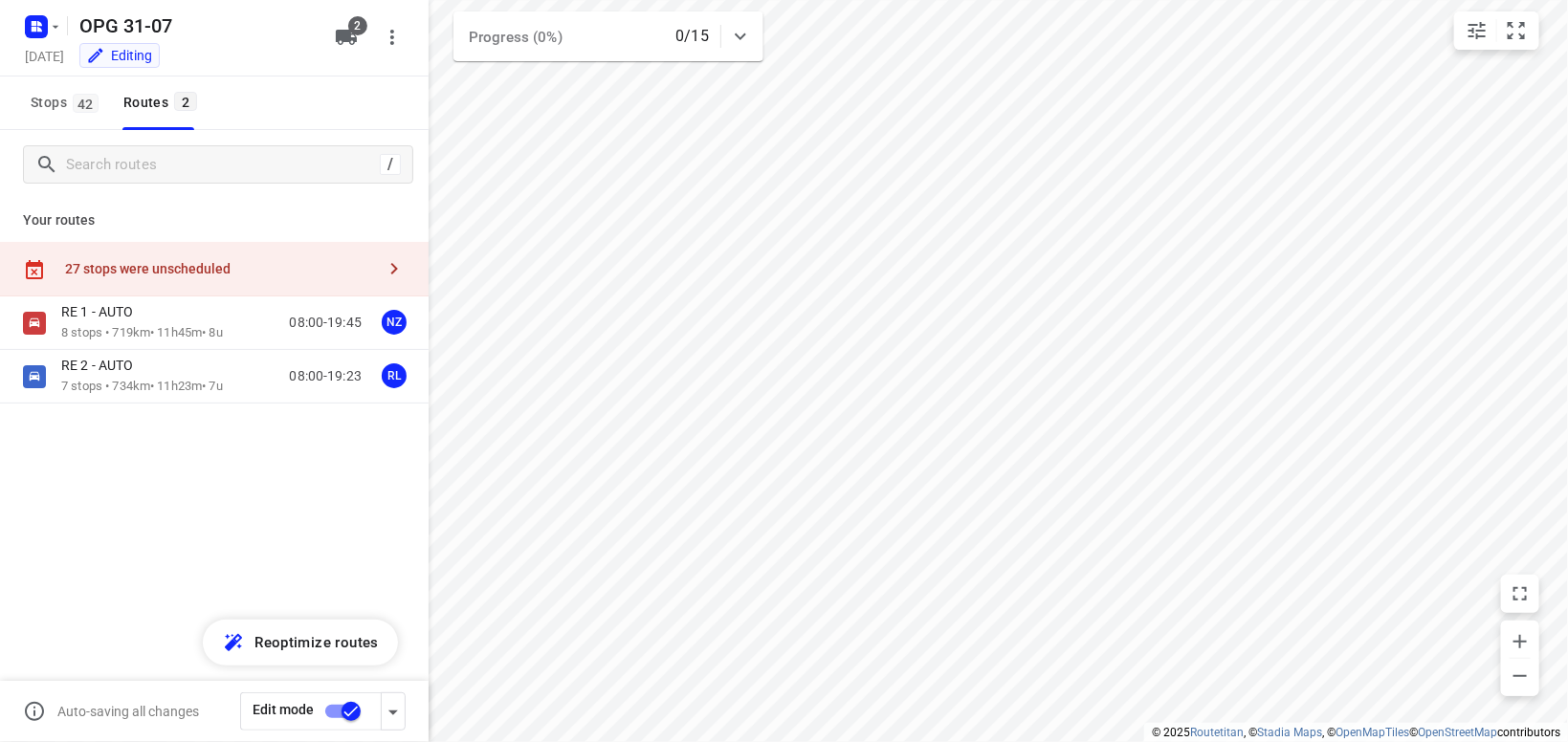 type on "distance" 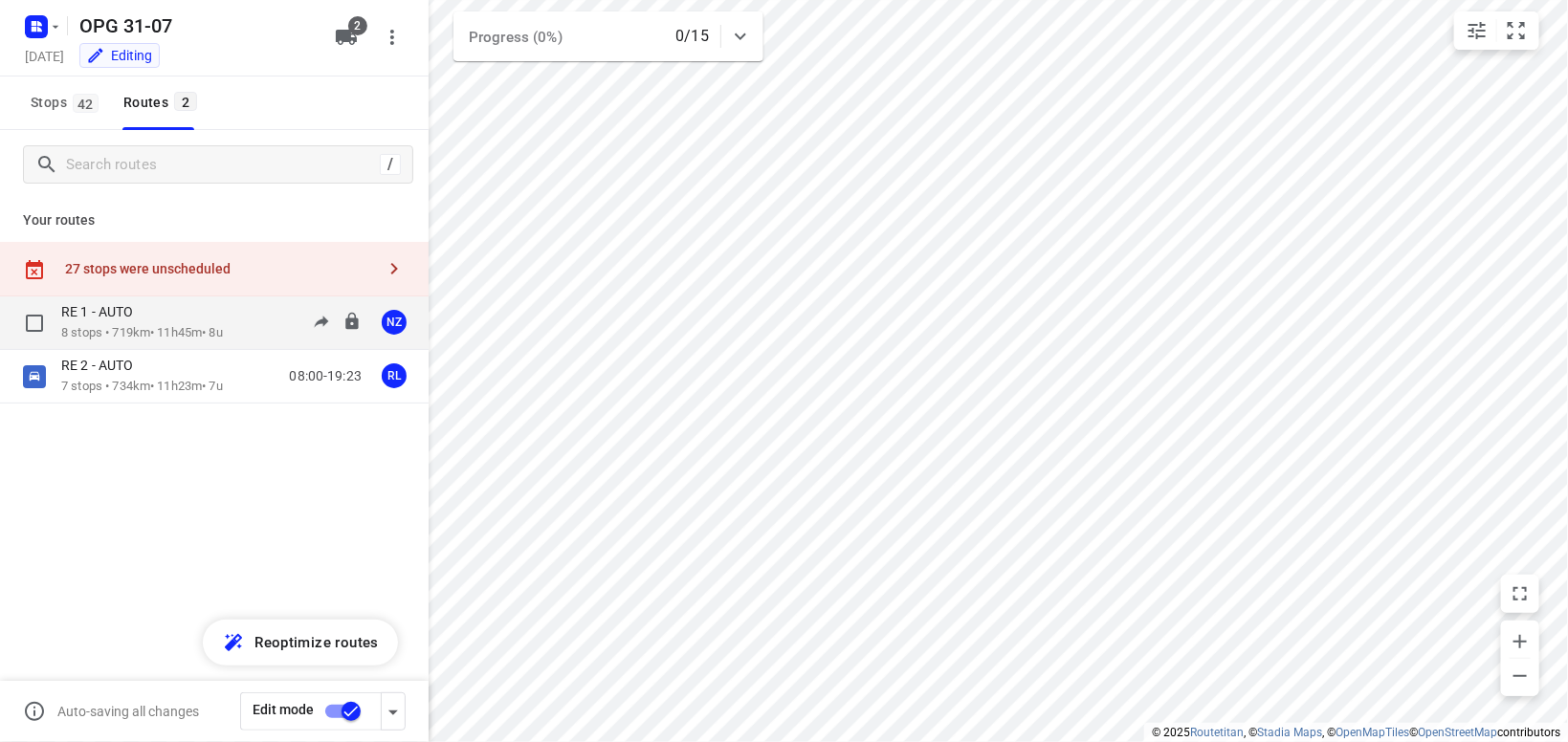 drag, startPoint x: 144, startPoint y: 261, endPoint x: 391, endPoint y: 313, distance: 252.41434 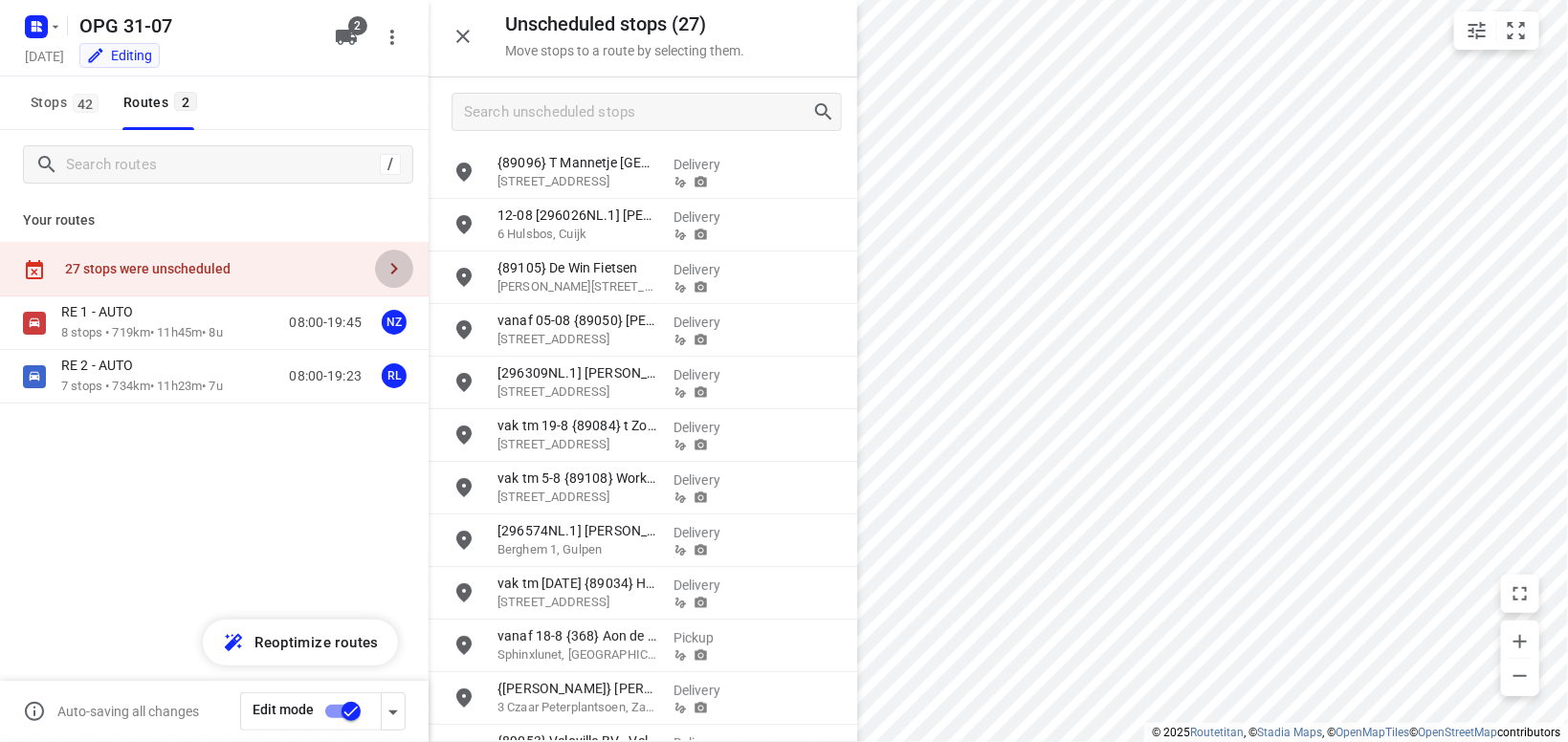 click 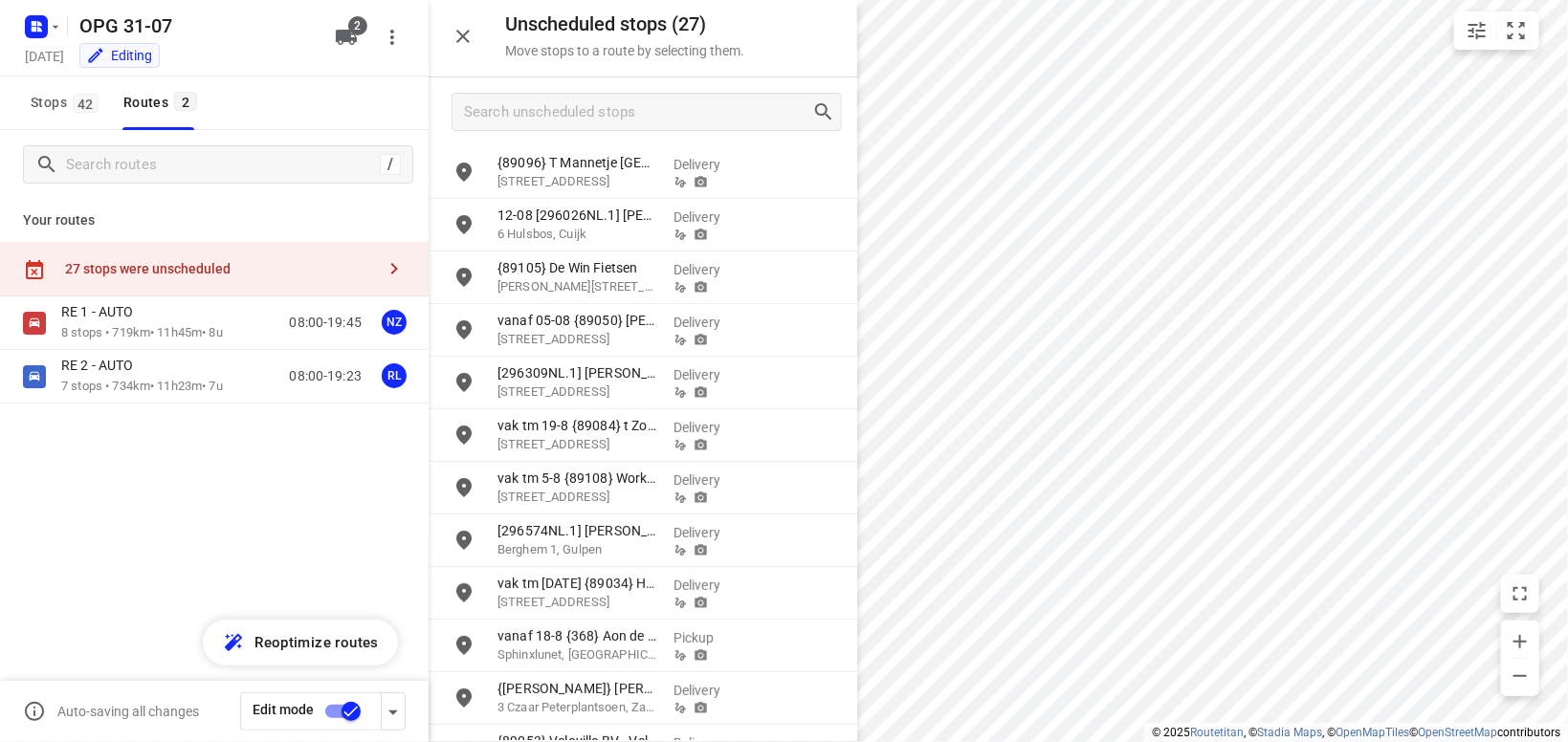 click 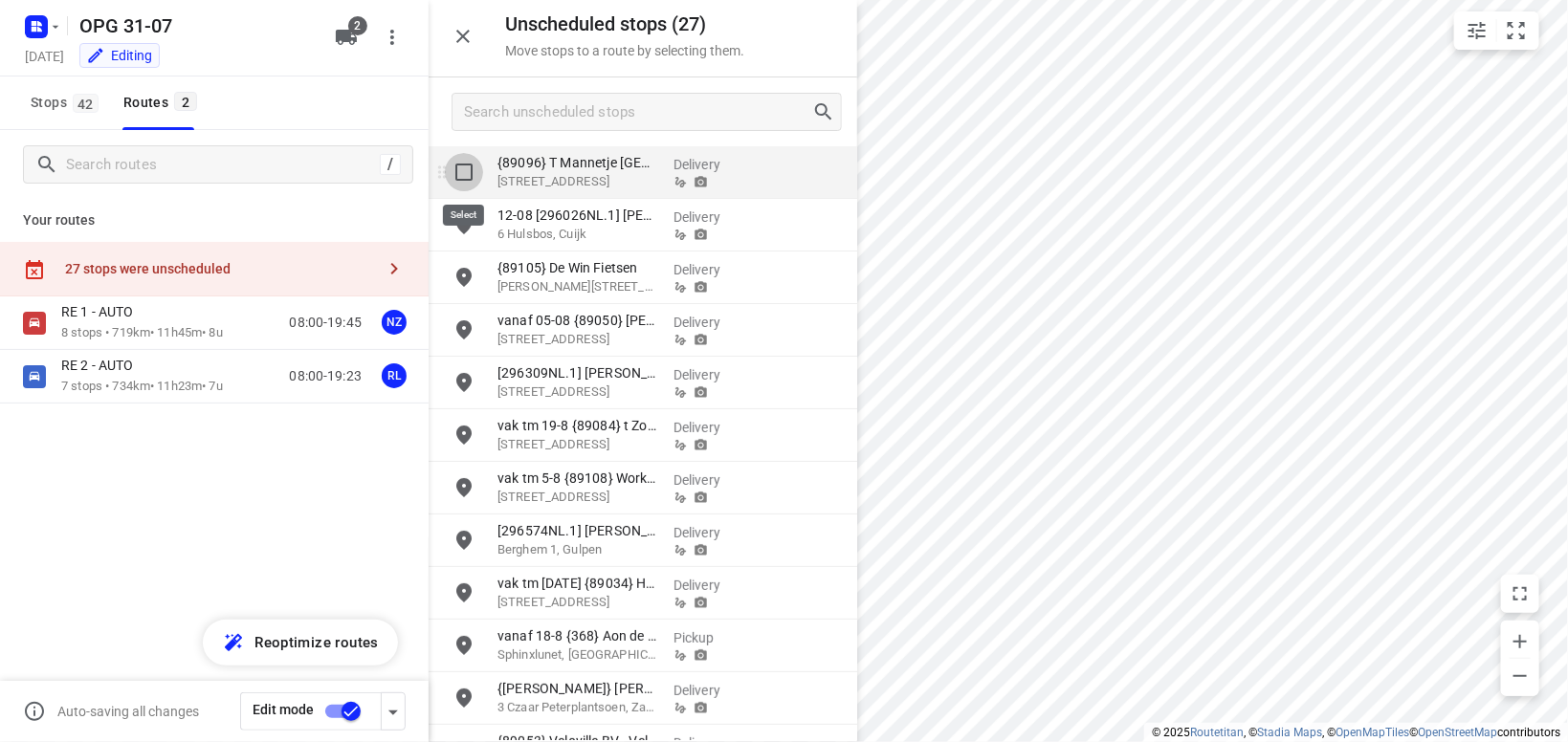 click at bounding box center (464, 172) 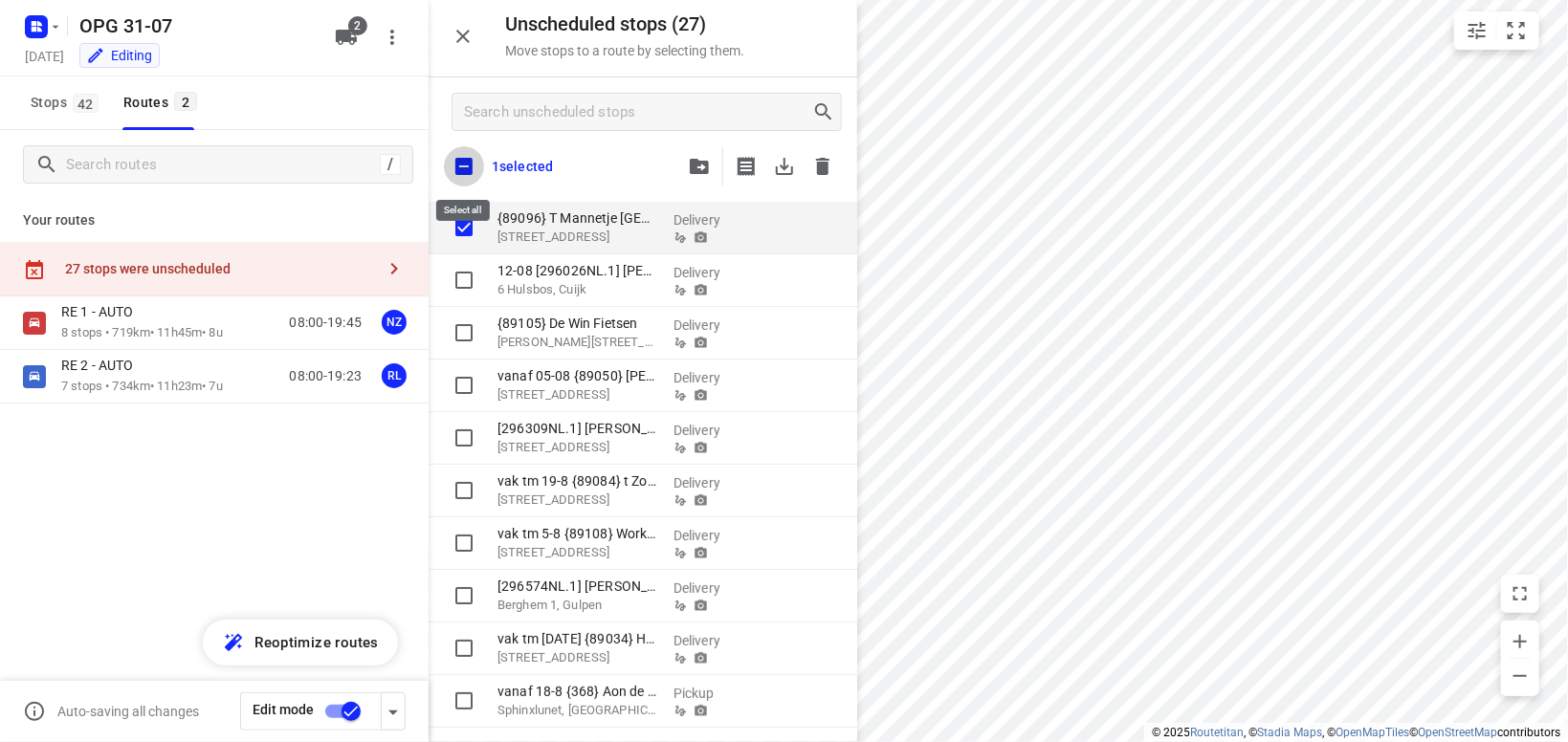click at bounding box center [464, 166] 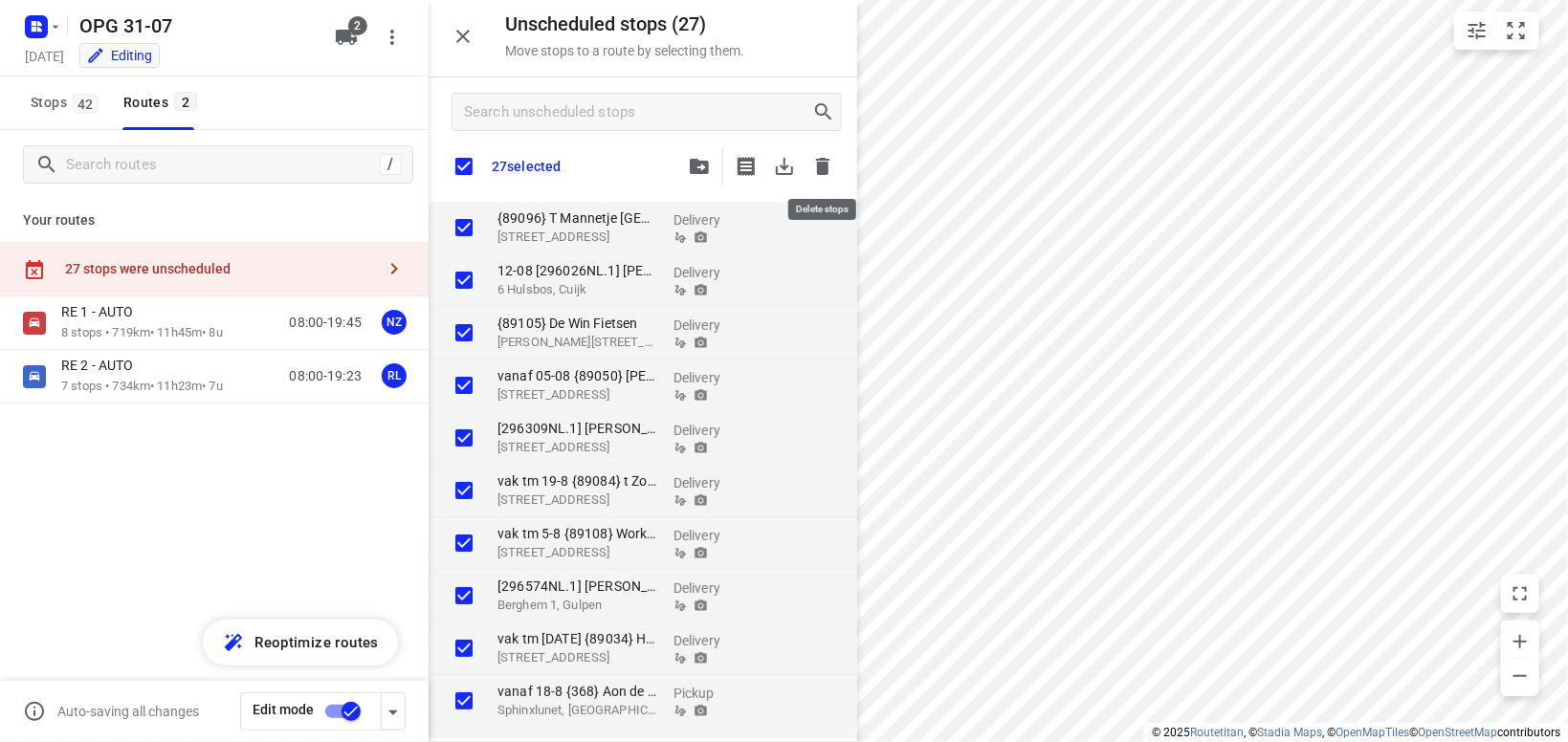 click 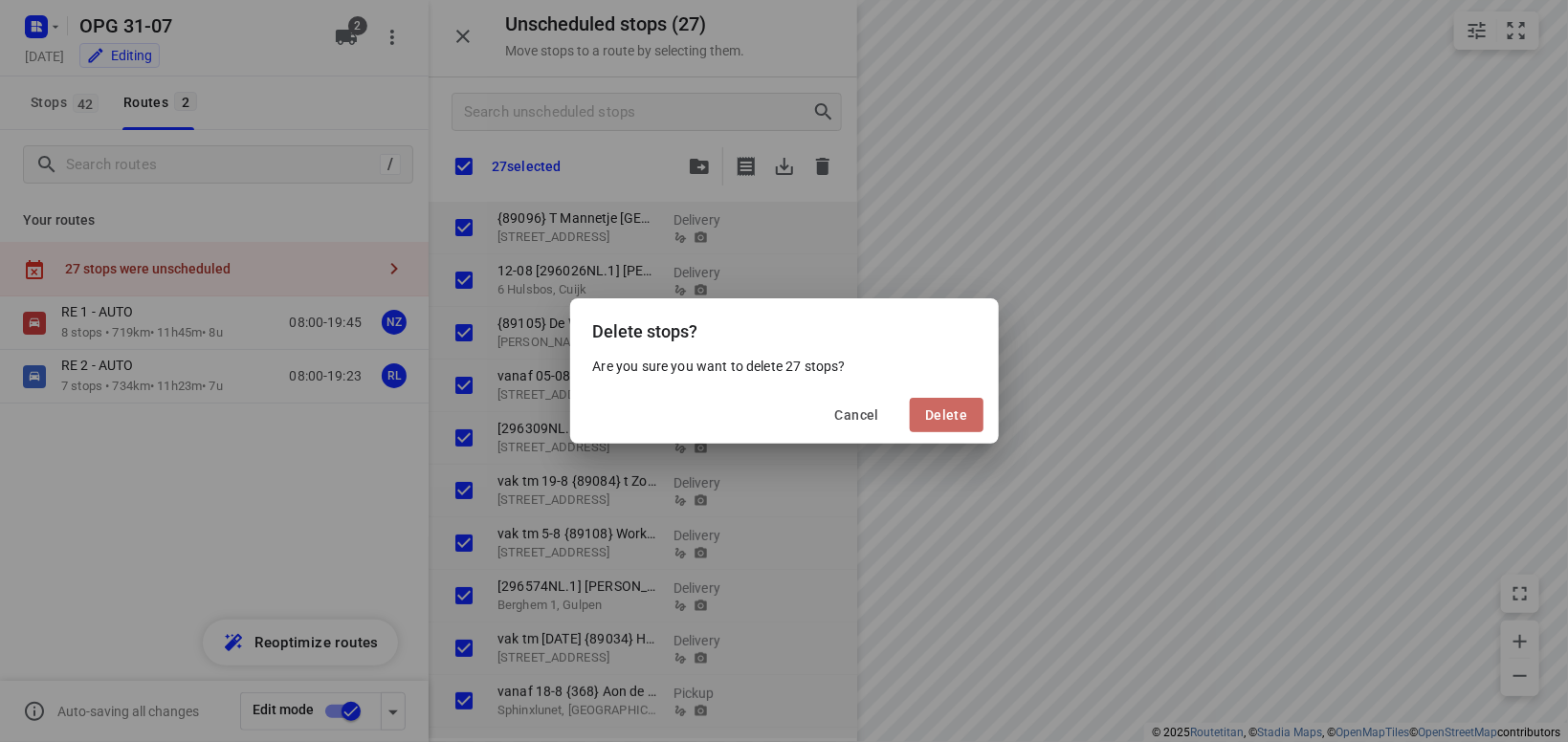 click on "Delete" at bounding box center [946, 415] 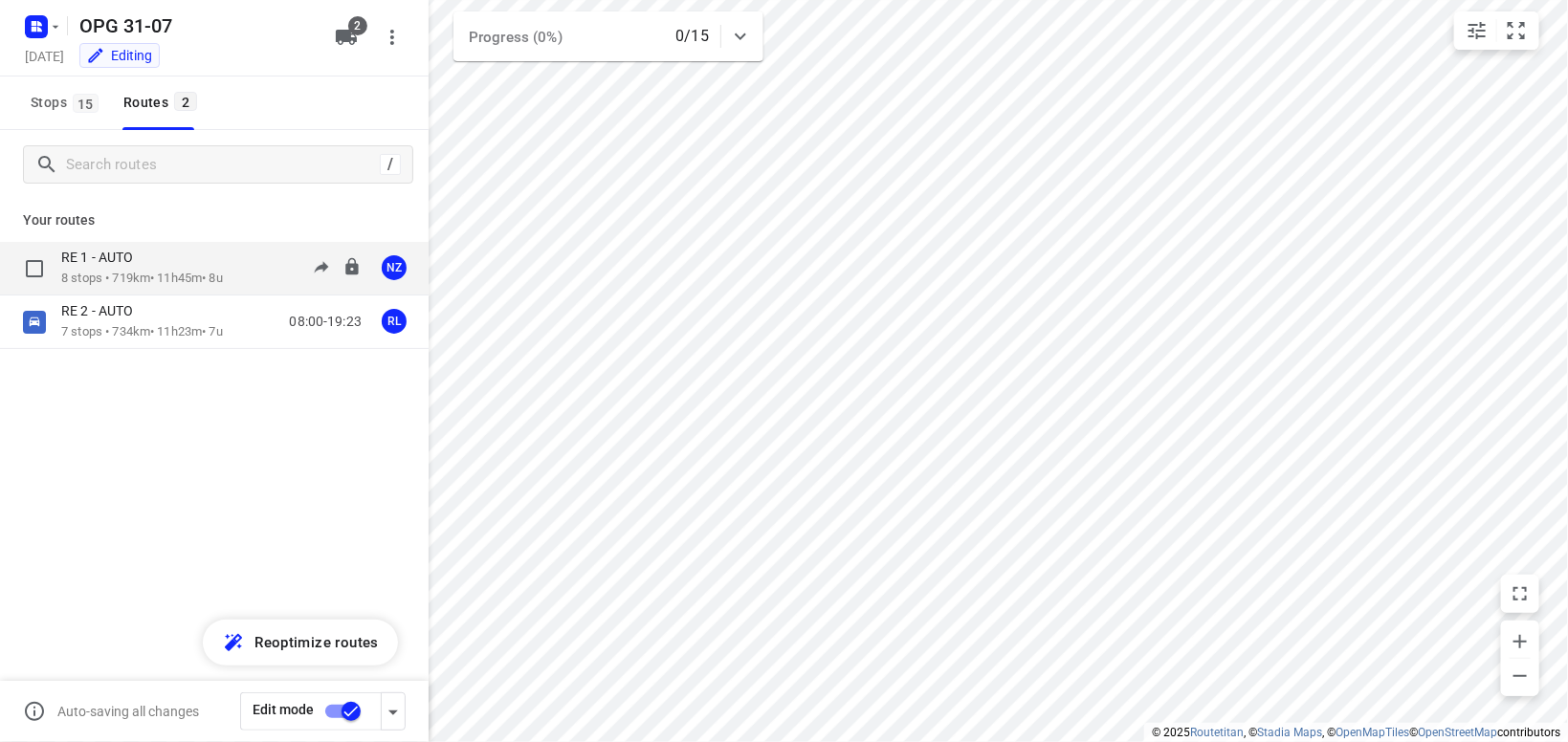 click on "RE 1 - AUTO" at bounding box center [102, 257] 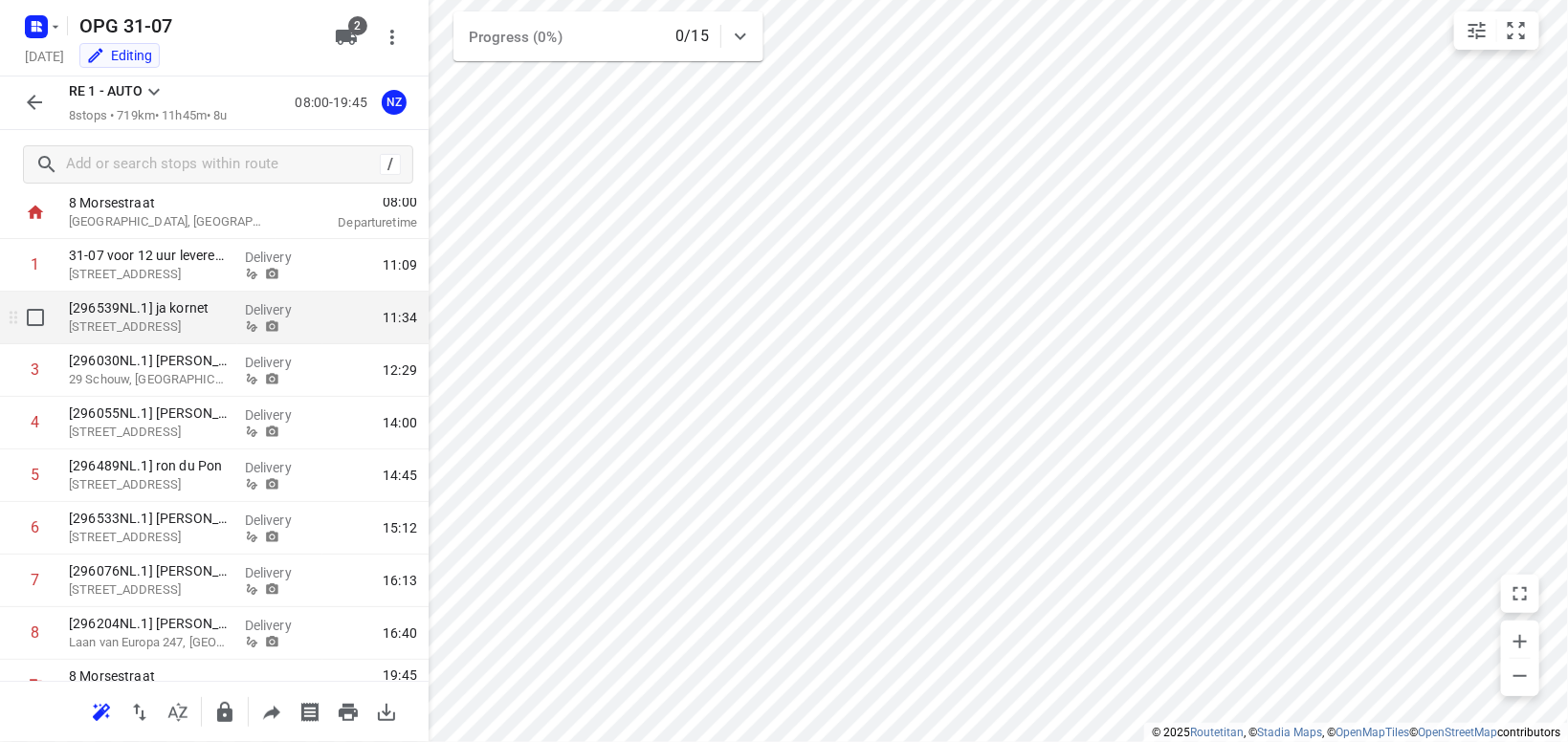scroll, scrollTop: 86, scrollLeft: 0, axis: vertical 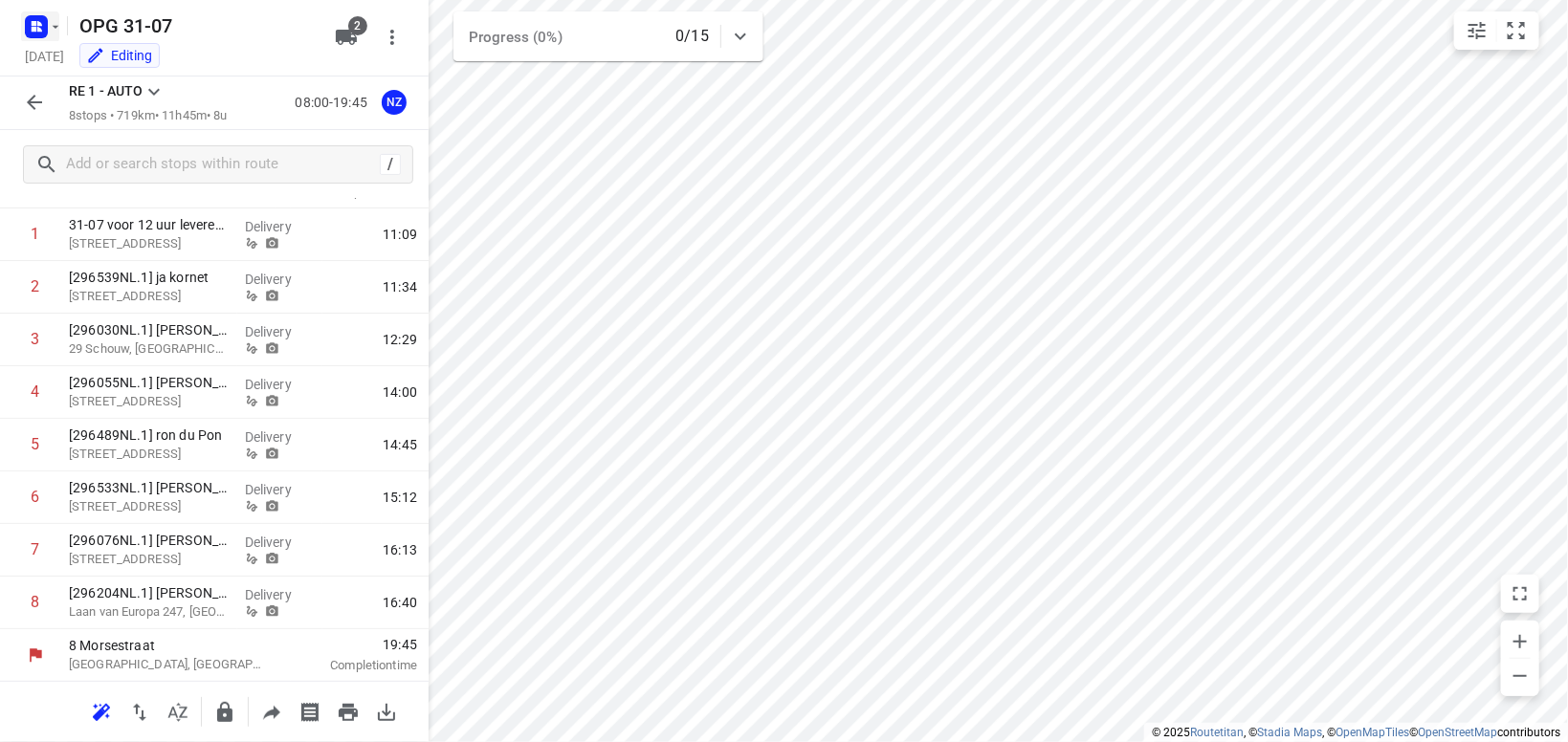 click at bounding box center (40, 27) 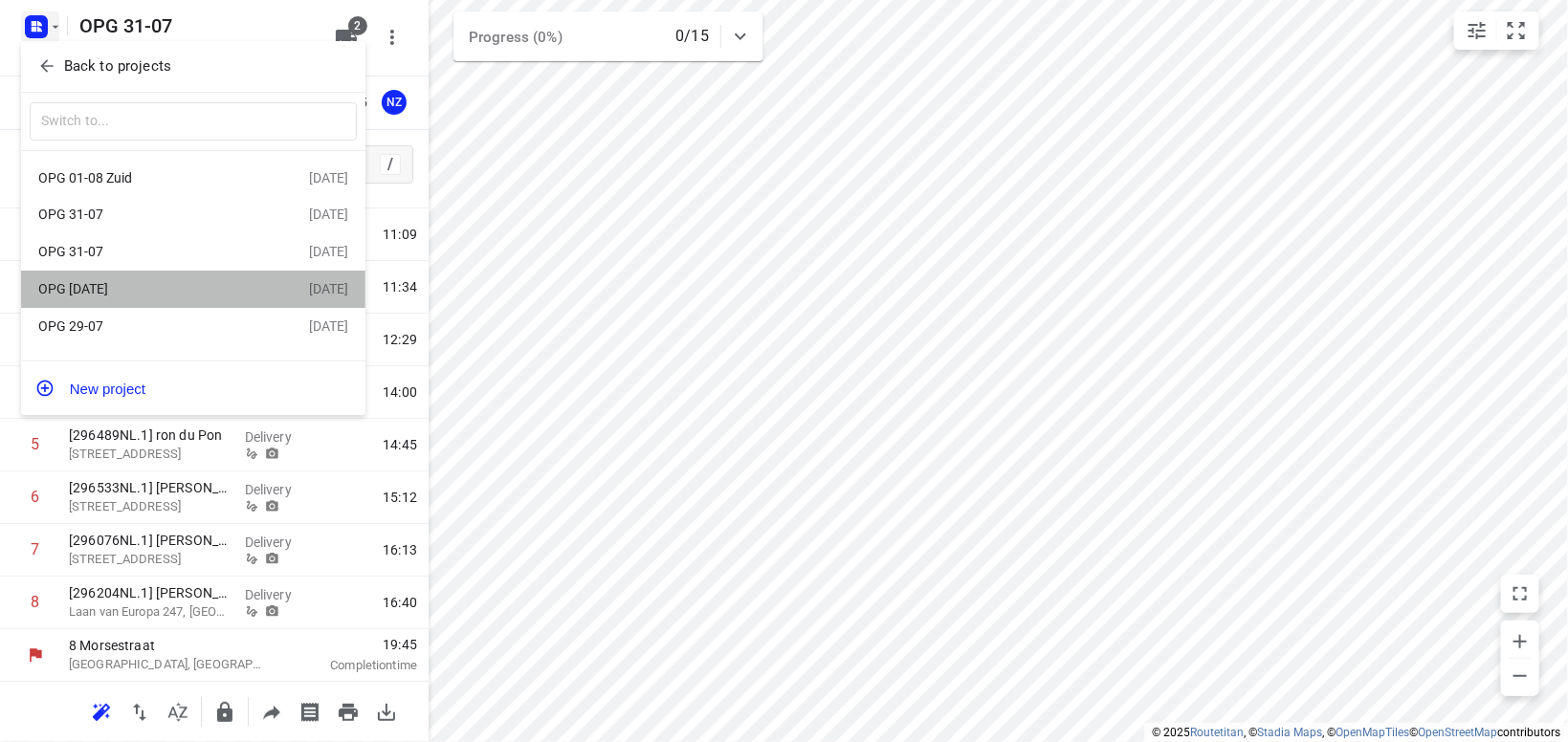 click on "OPG [DATE]" at bounding box center (148, 289) 